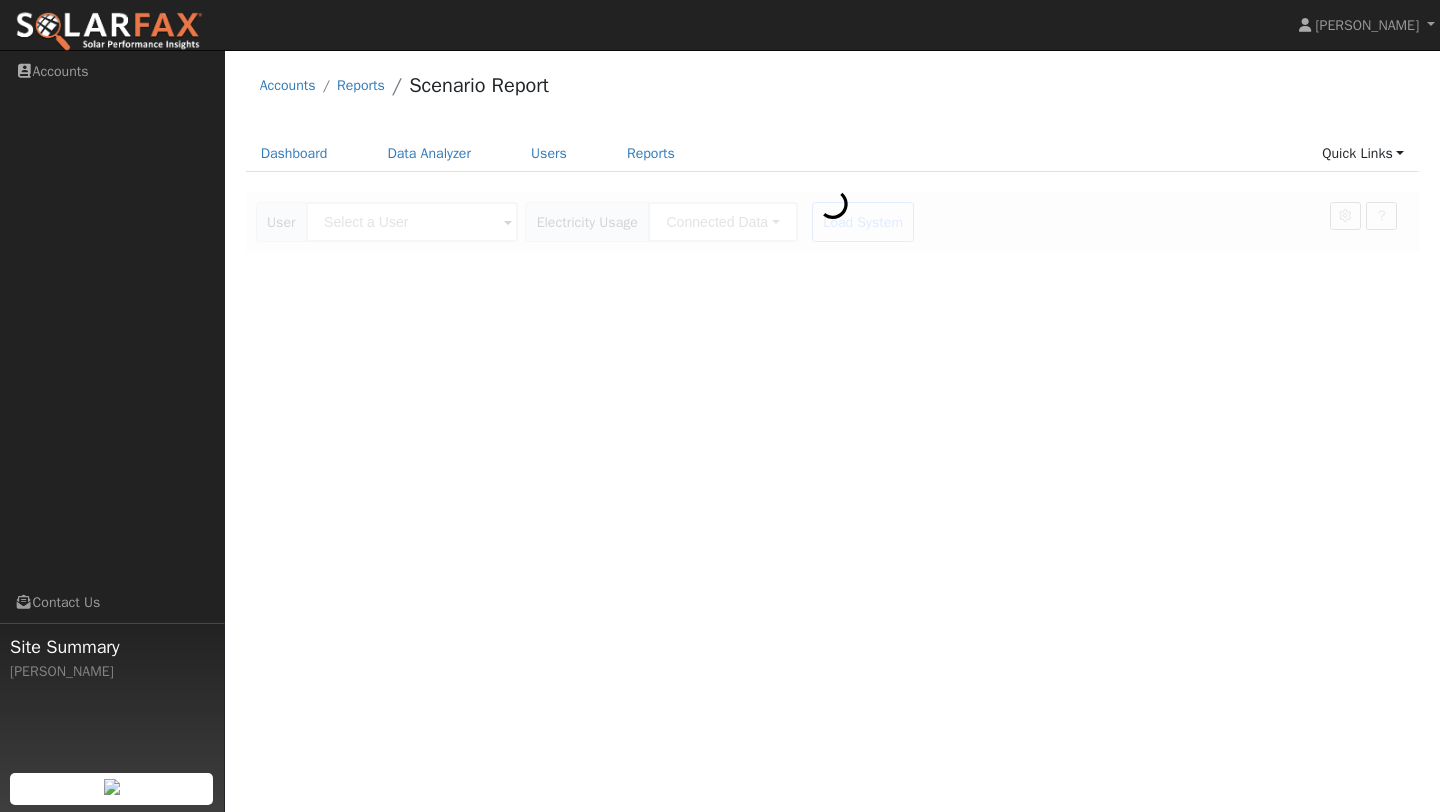 scroll, scrollTop: 0, scrollLeft: 0, axis: both 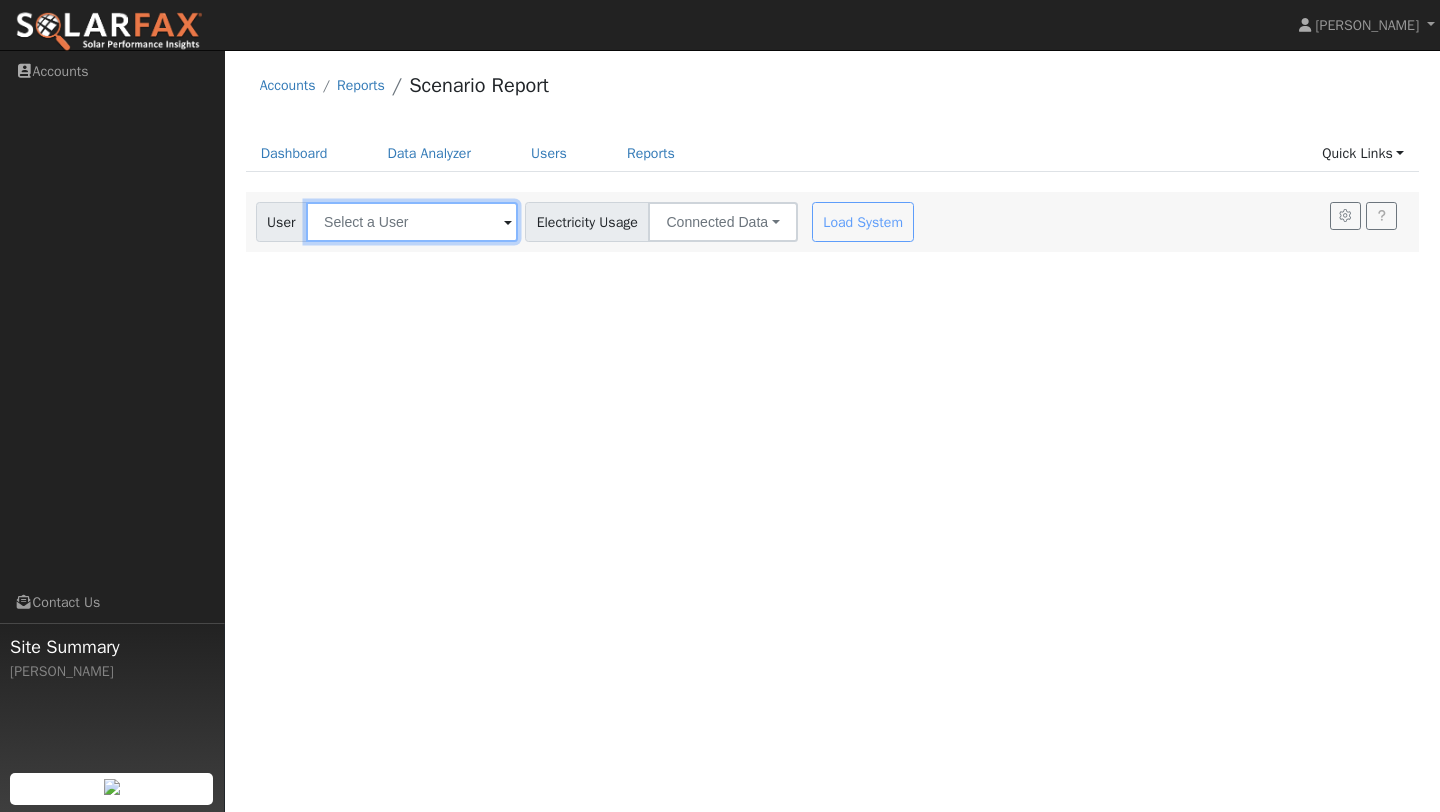 click at bounding box center (412, 222) 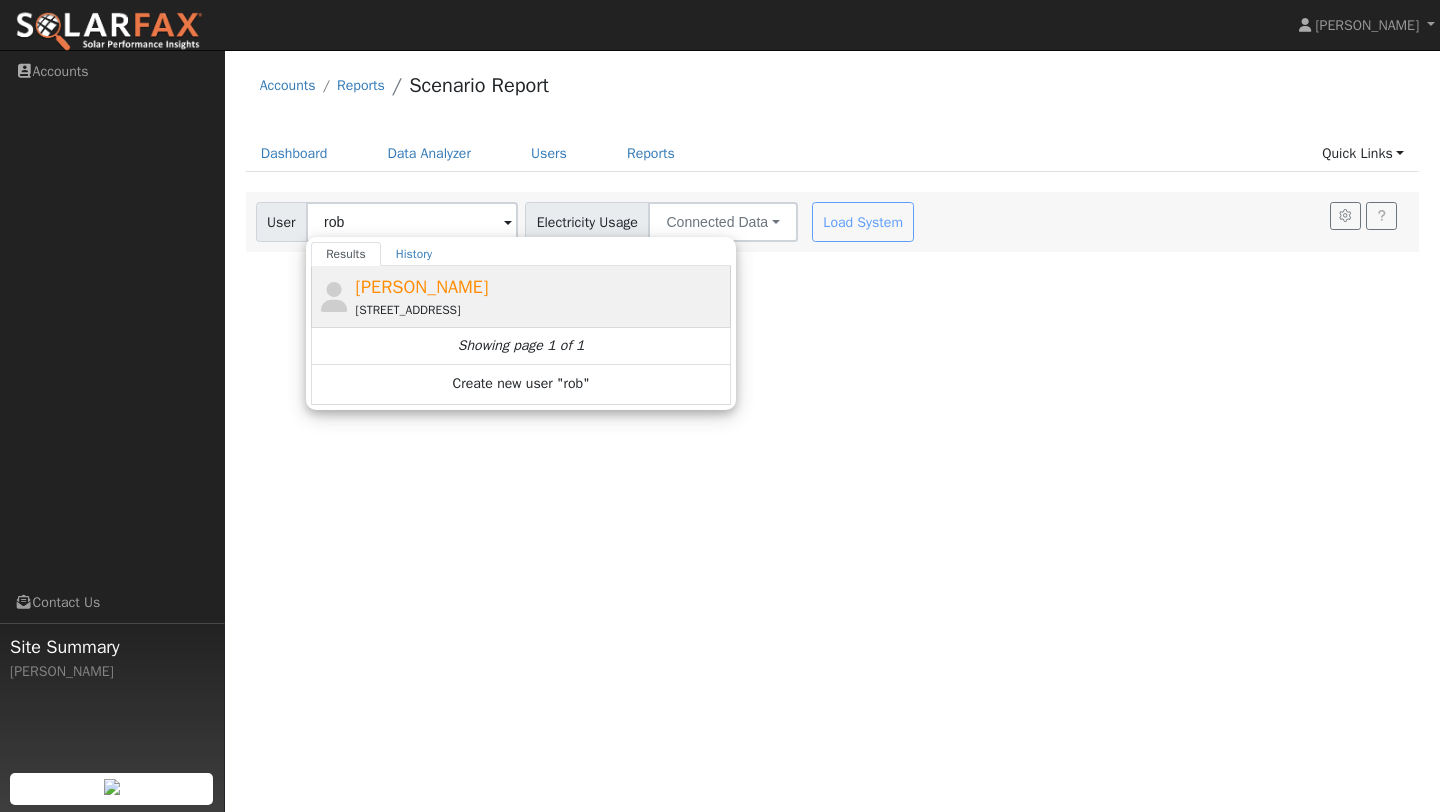 click on "Robert Kamler 22217 Parrotts Ferry Road, Sonora, CA 95370" at bounding box center (541, 296) 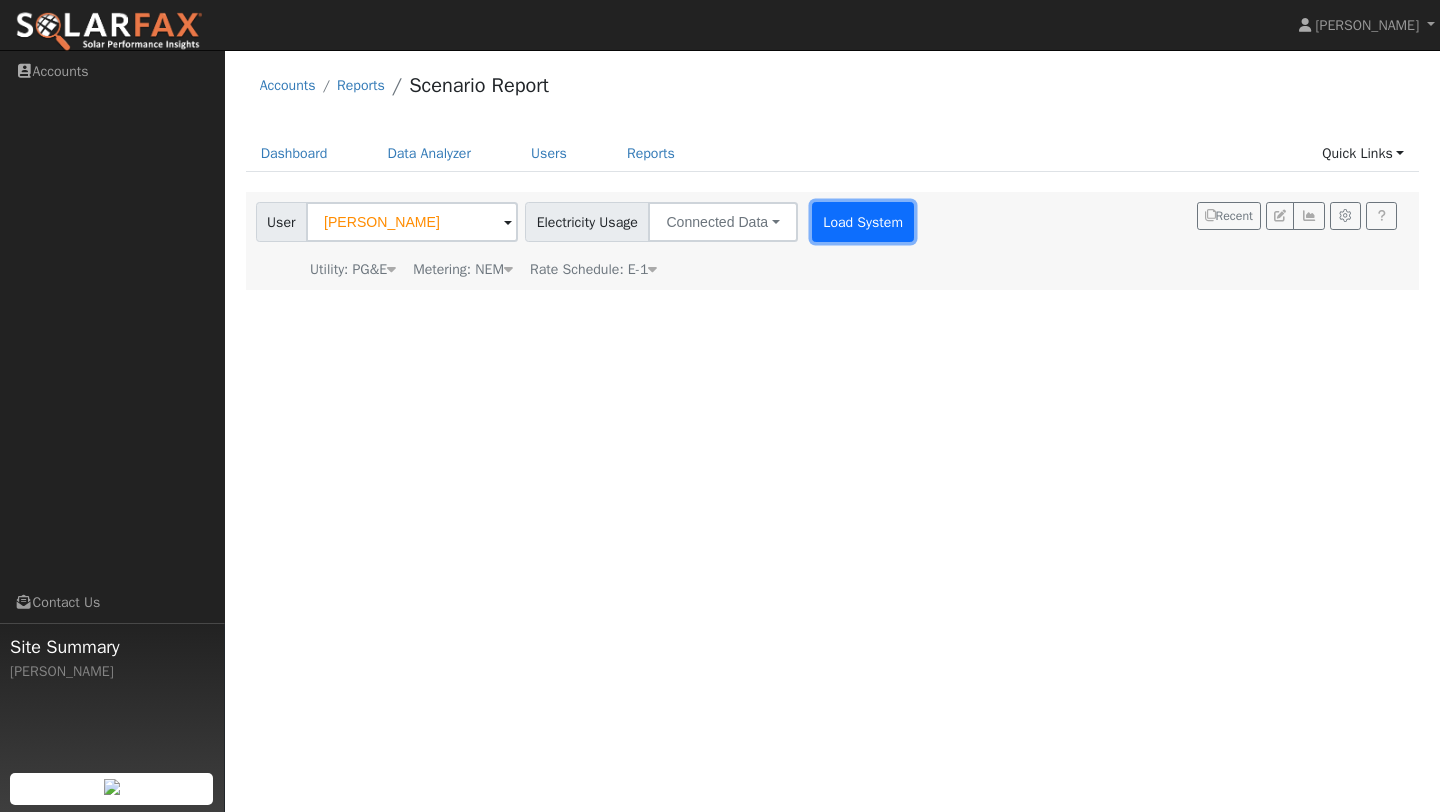 click on "Load System" at bounding box center [863, 222] 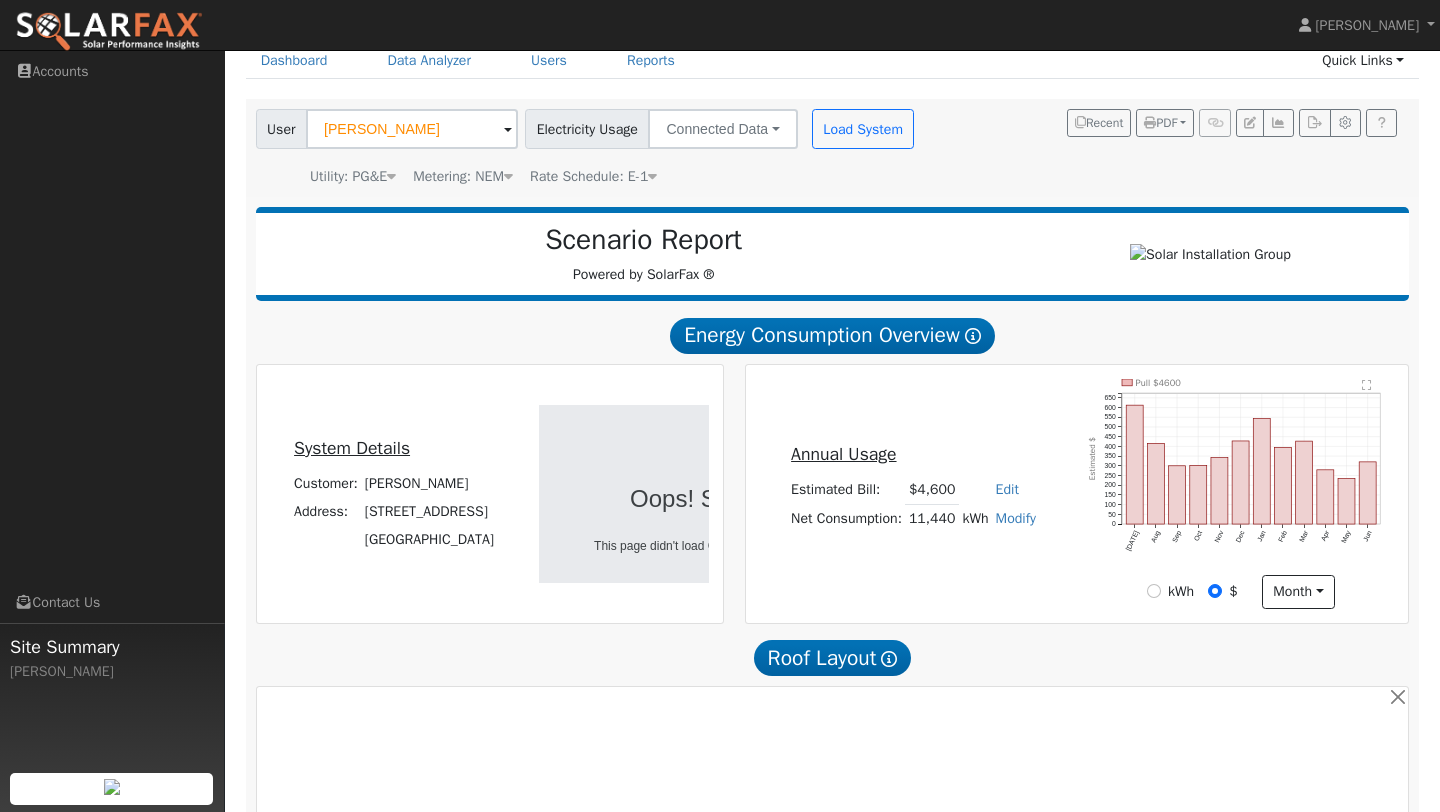 scroll, scrollTop: 0, scrollLeft: 0, axis: both 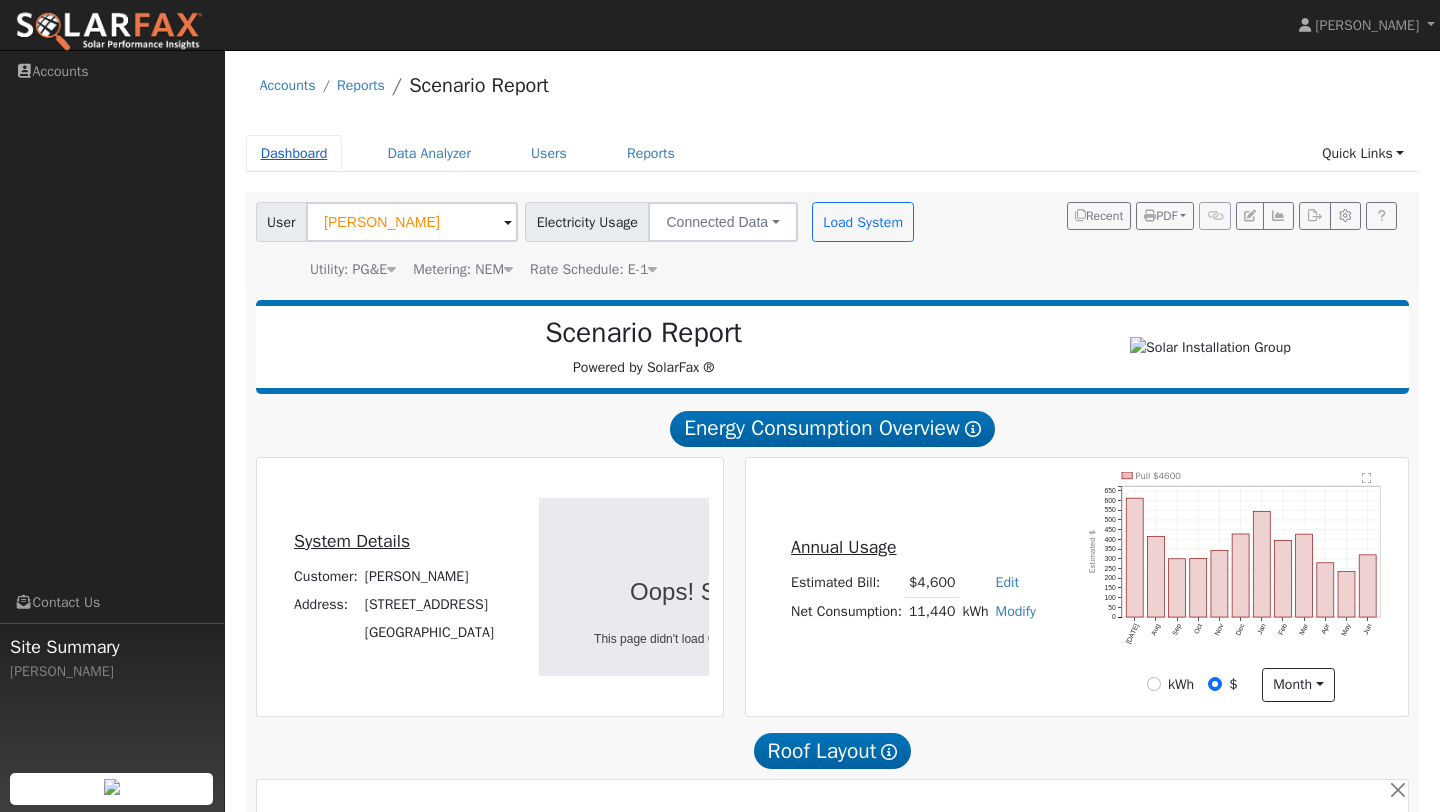 click on "Dashboard" at bounding box center (294, 153) 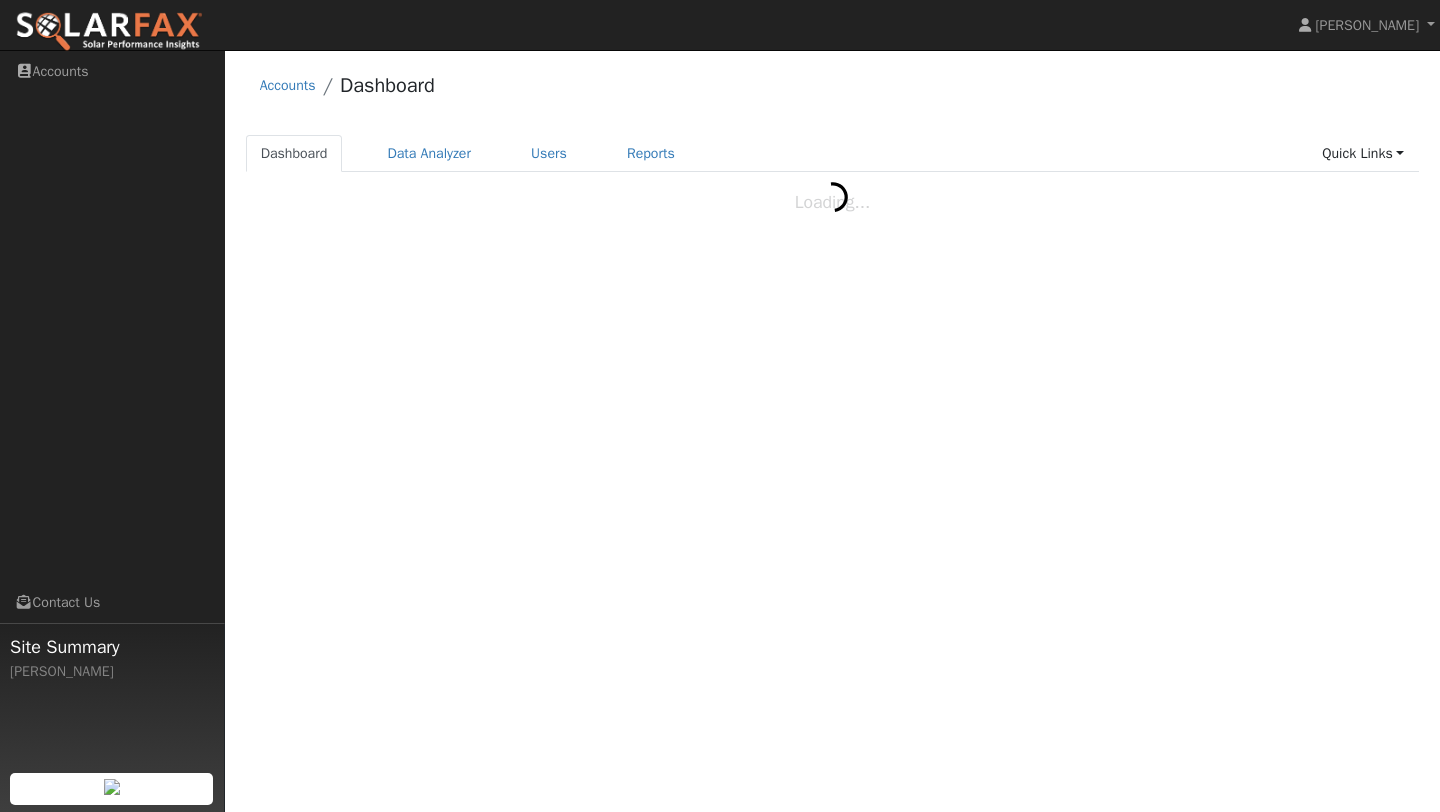 scroll, scrollTop: 0, scrollLeft: 0, axis: both 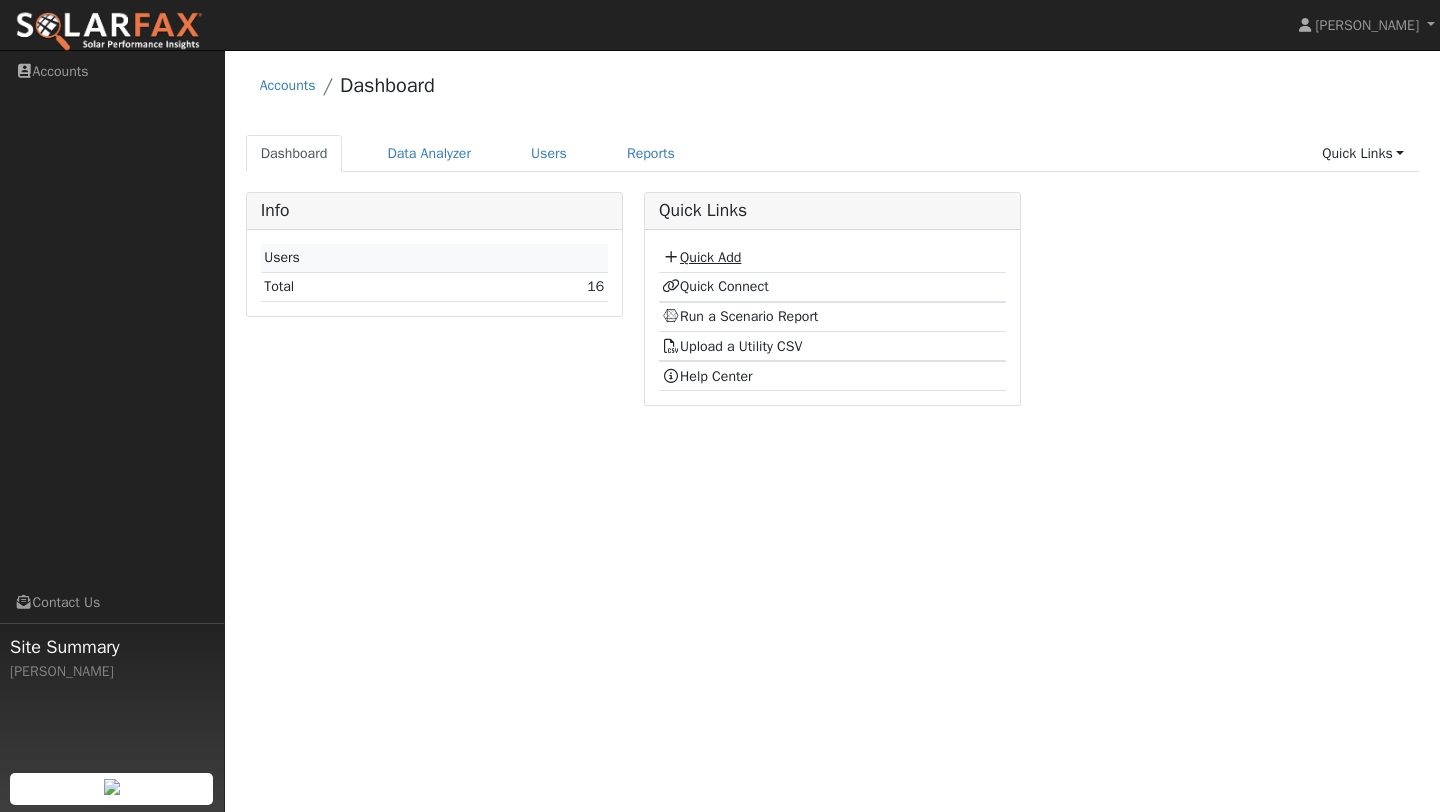 click on "Quick Add" at bounding box center (701, 257) 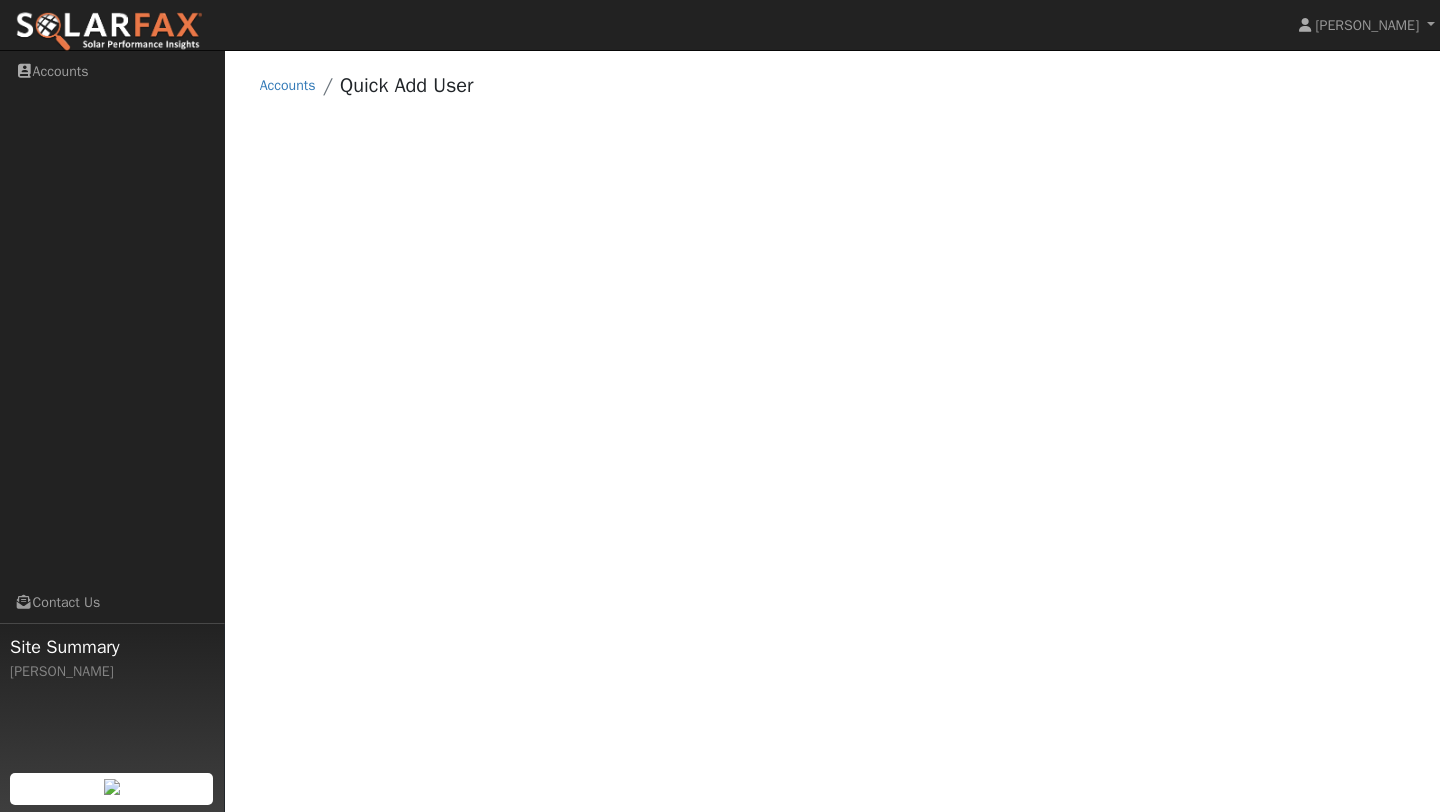 scroll, scrollTop: 0, scrollLeft: 0, axis: both 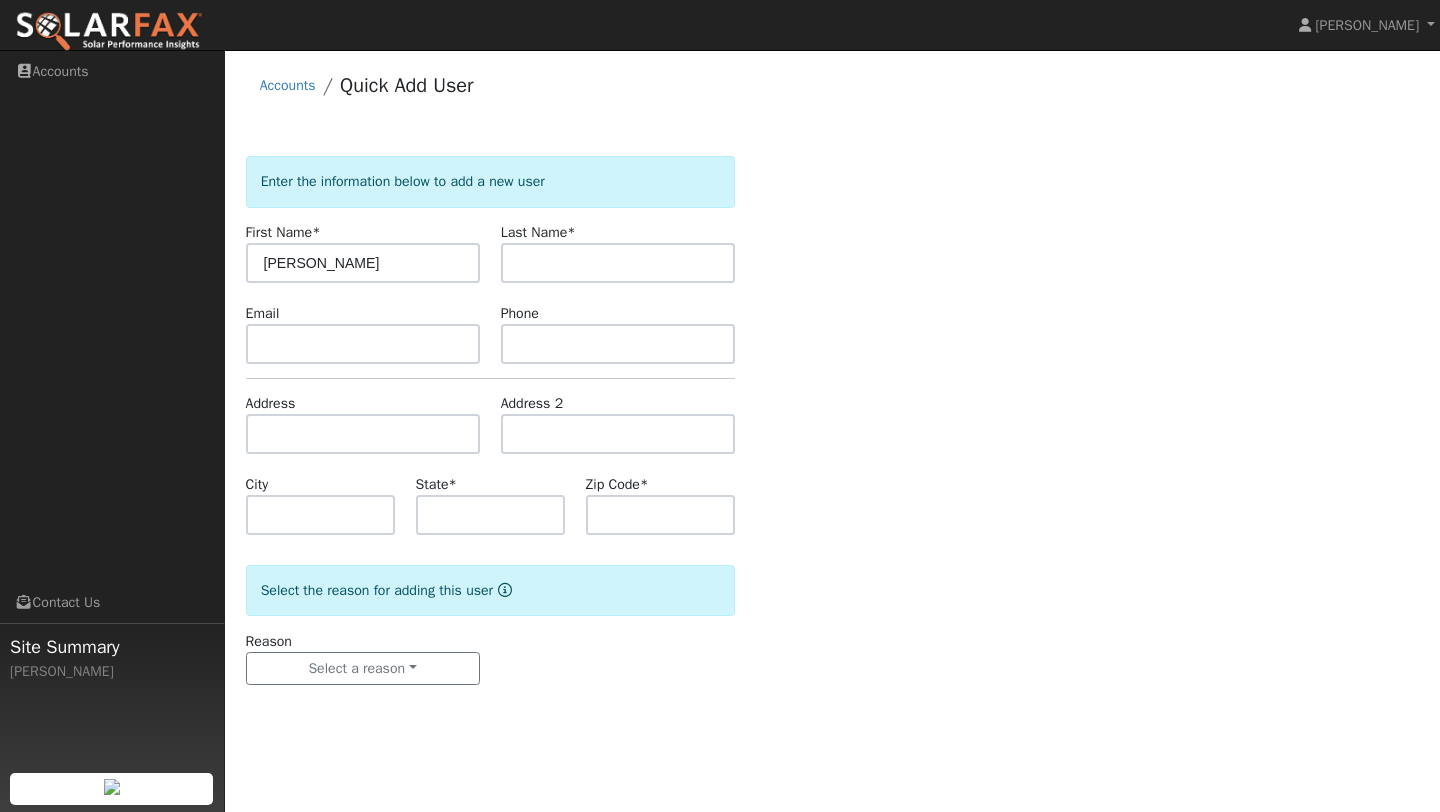 type on "Jason" 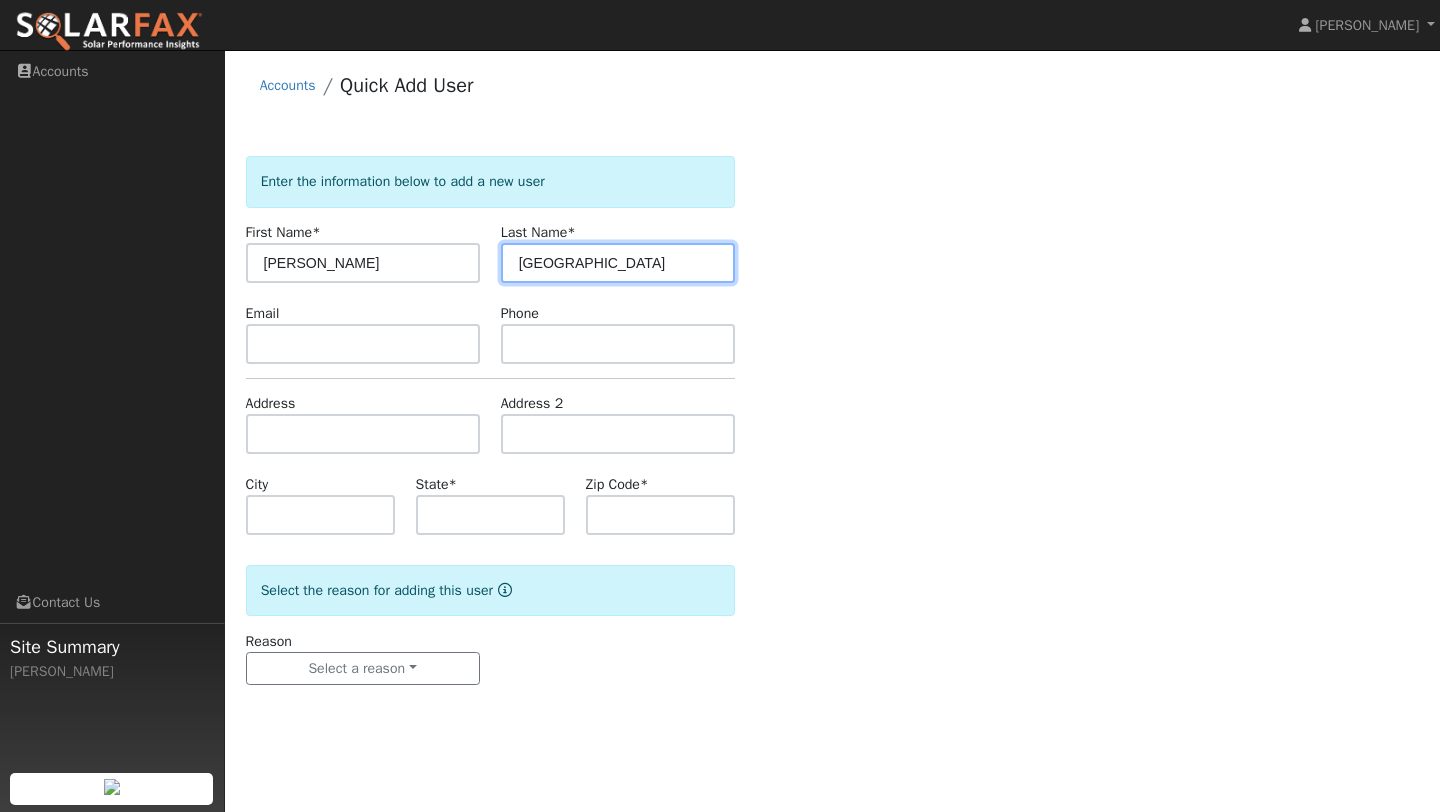 type on "Kremsdorf" 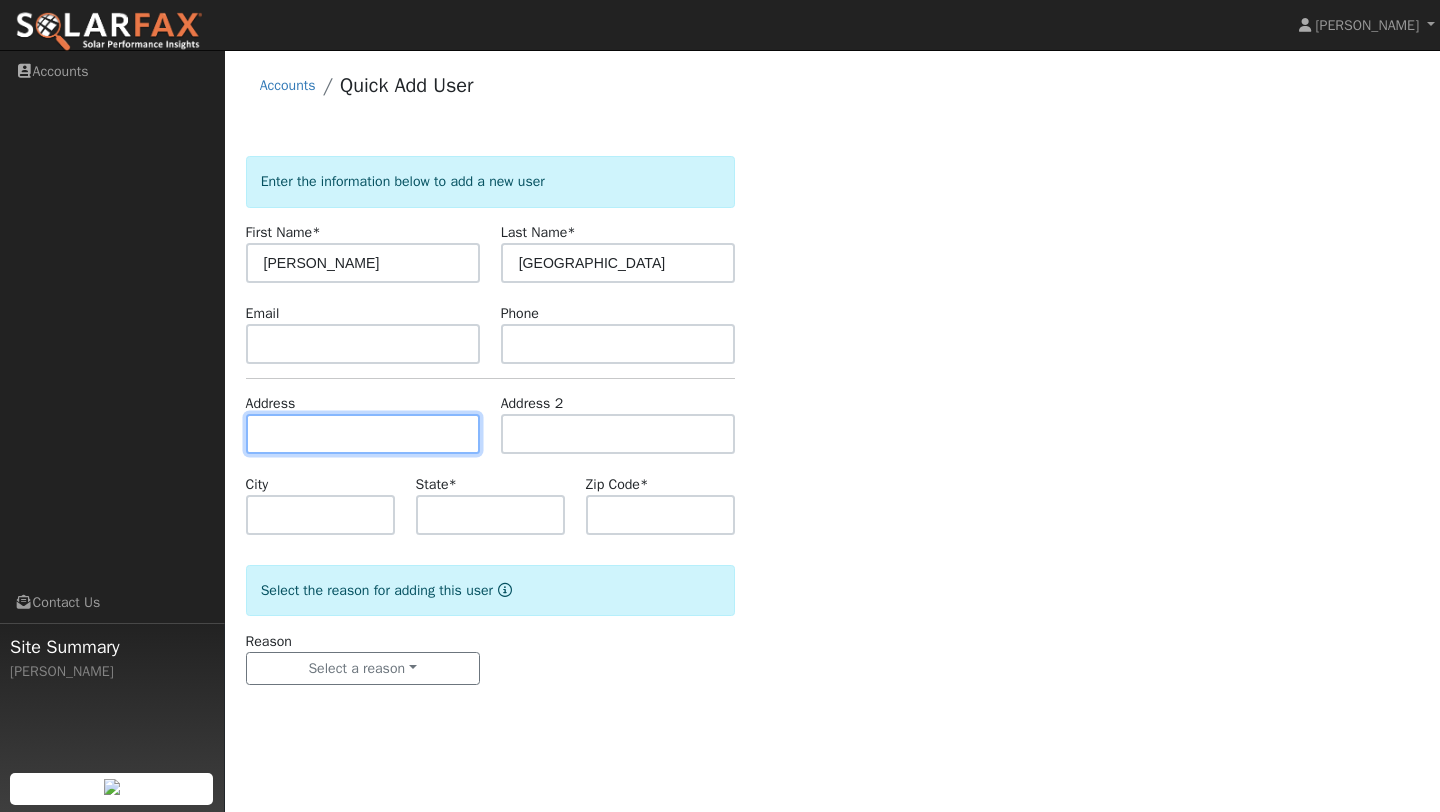 click at bounding box center (363, 434) 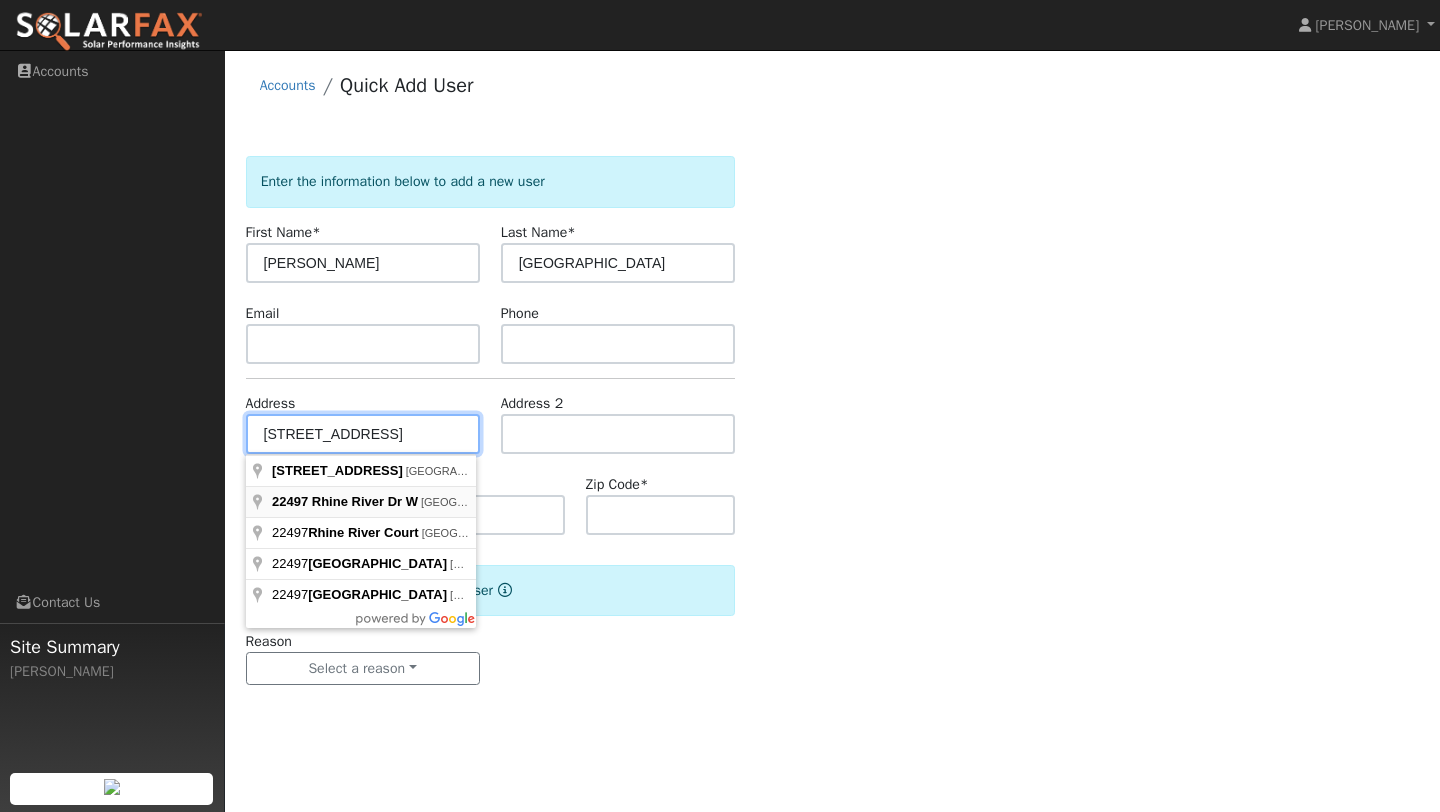 type on "22497 Rhine River Drive West" 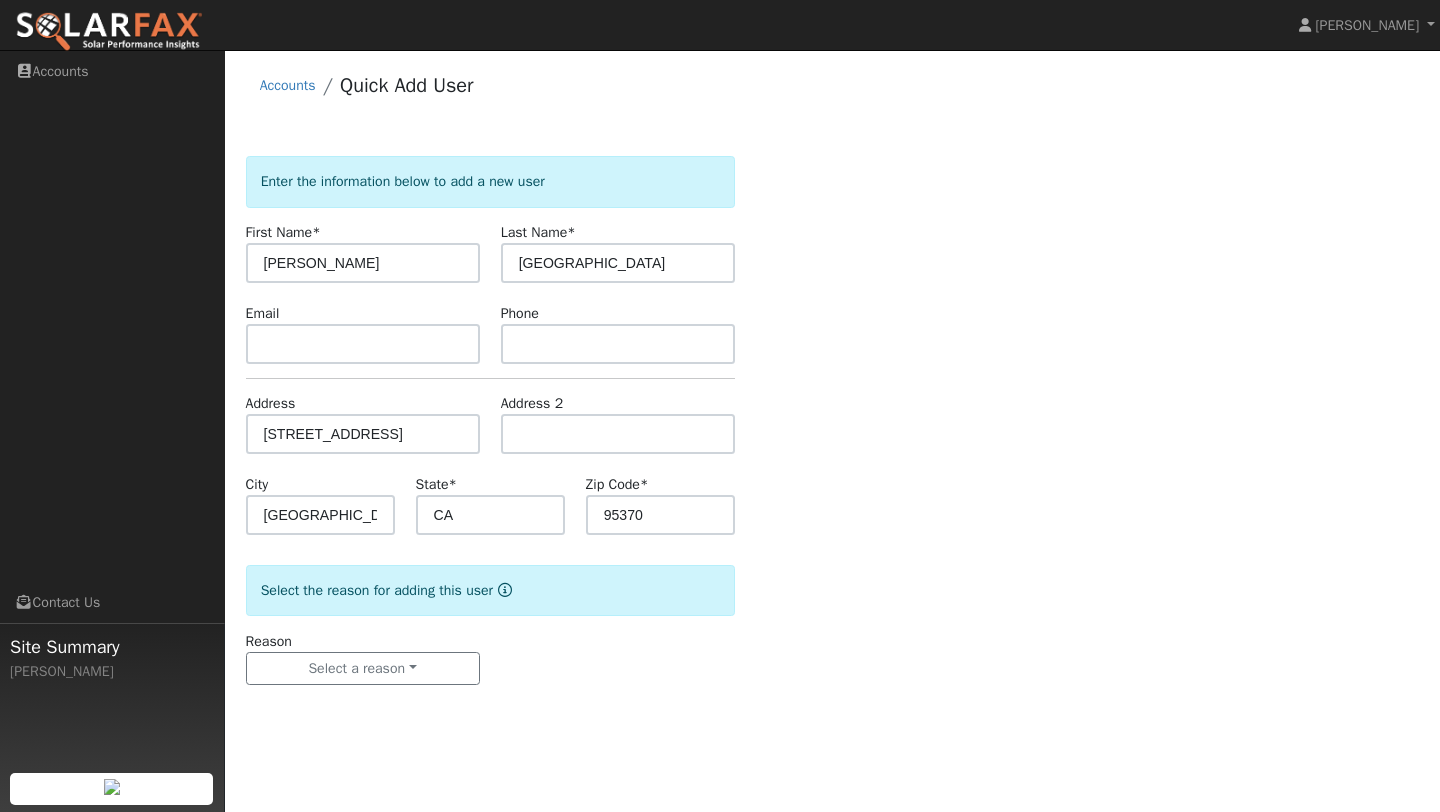 click on "State  * CA" at bounding box center (490, 504) 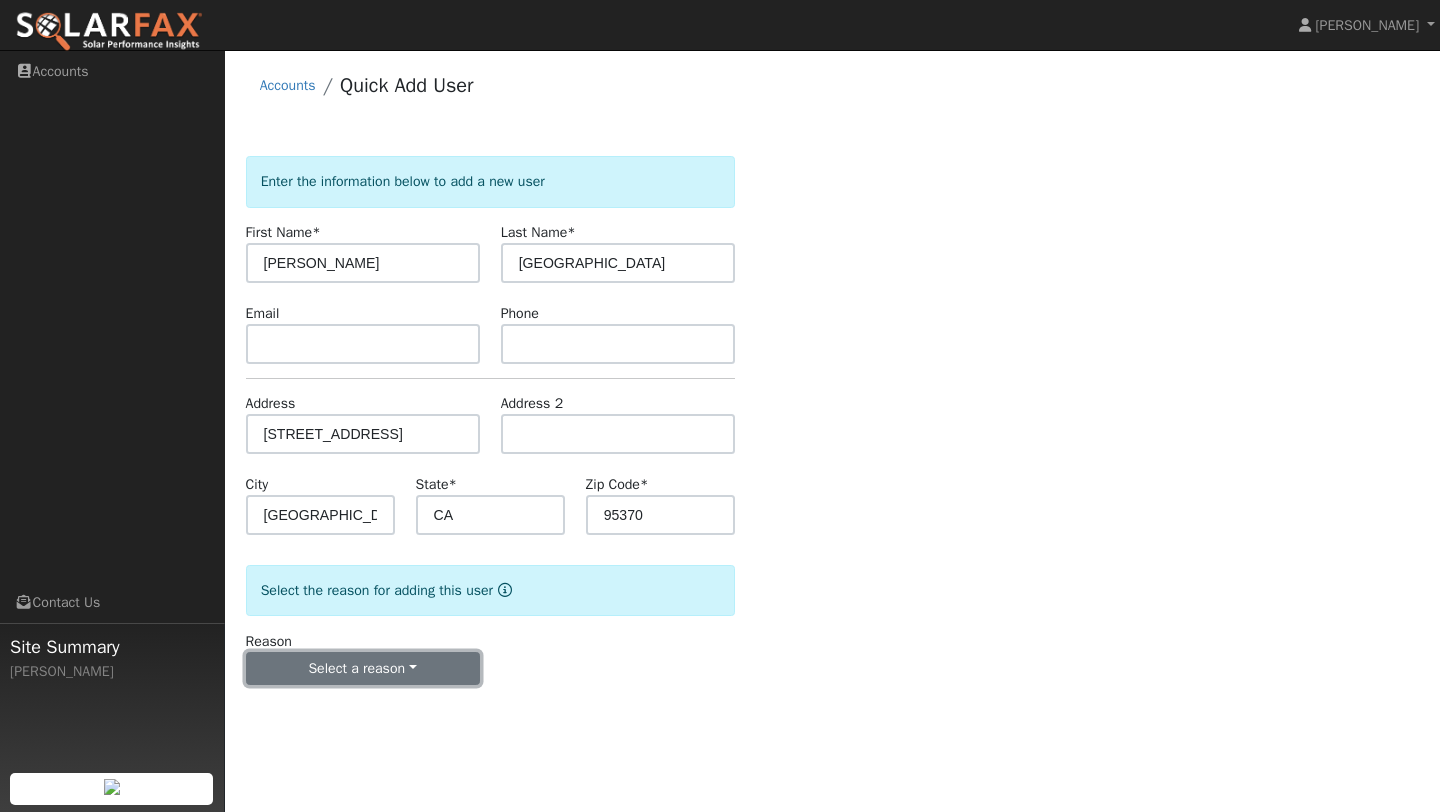 click on "Select a reason" at bounding box center (363, 669) 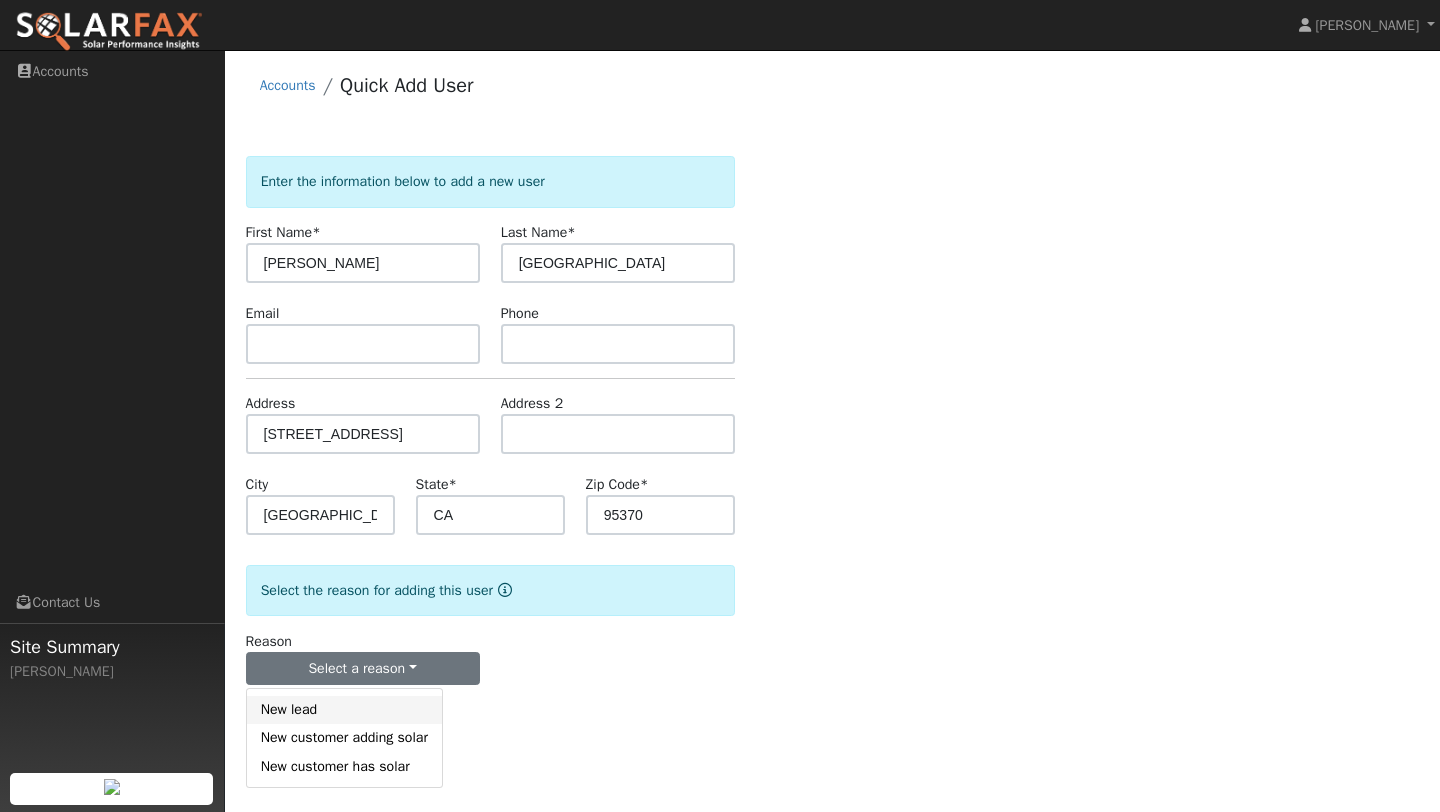 click on "New lead" at bounding box center [344, 710] 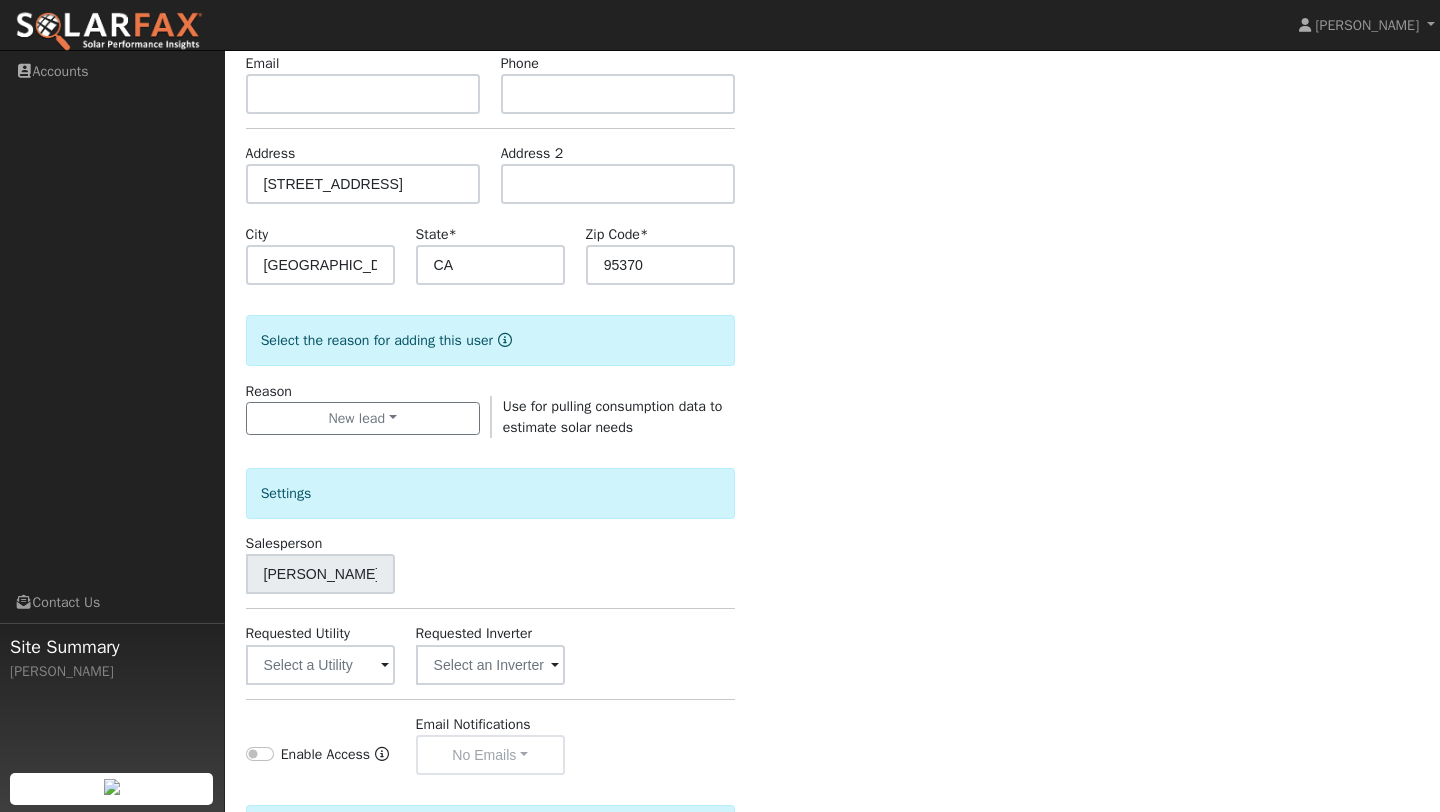 scroll, scrollTop: 483, scrollLeft: 0, axis: vertical 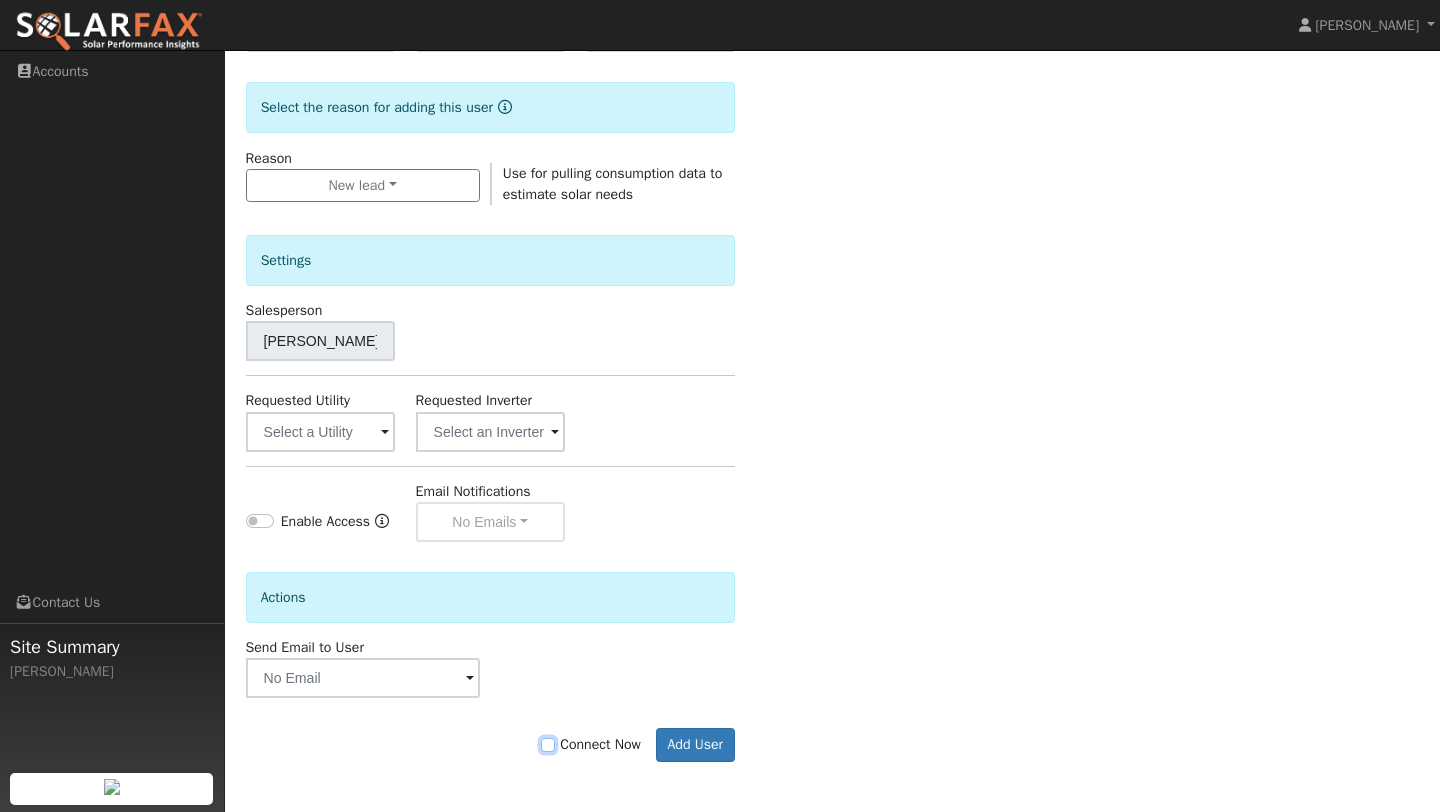 click on "Connect Now" at bounding box center (548, 745) 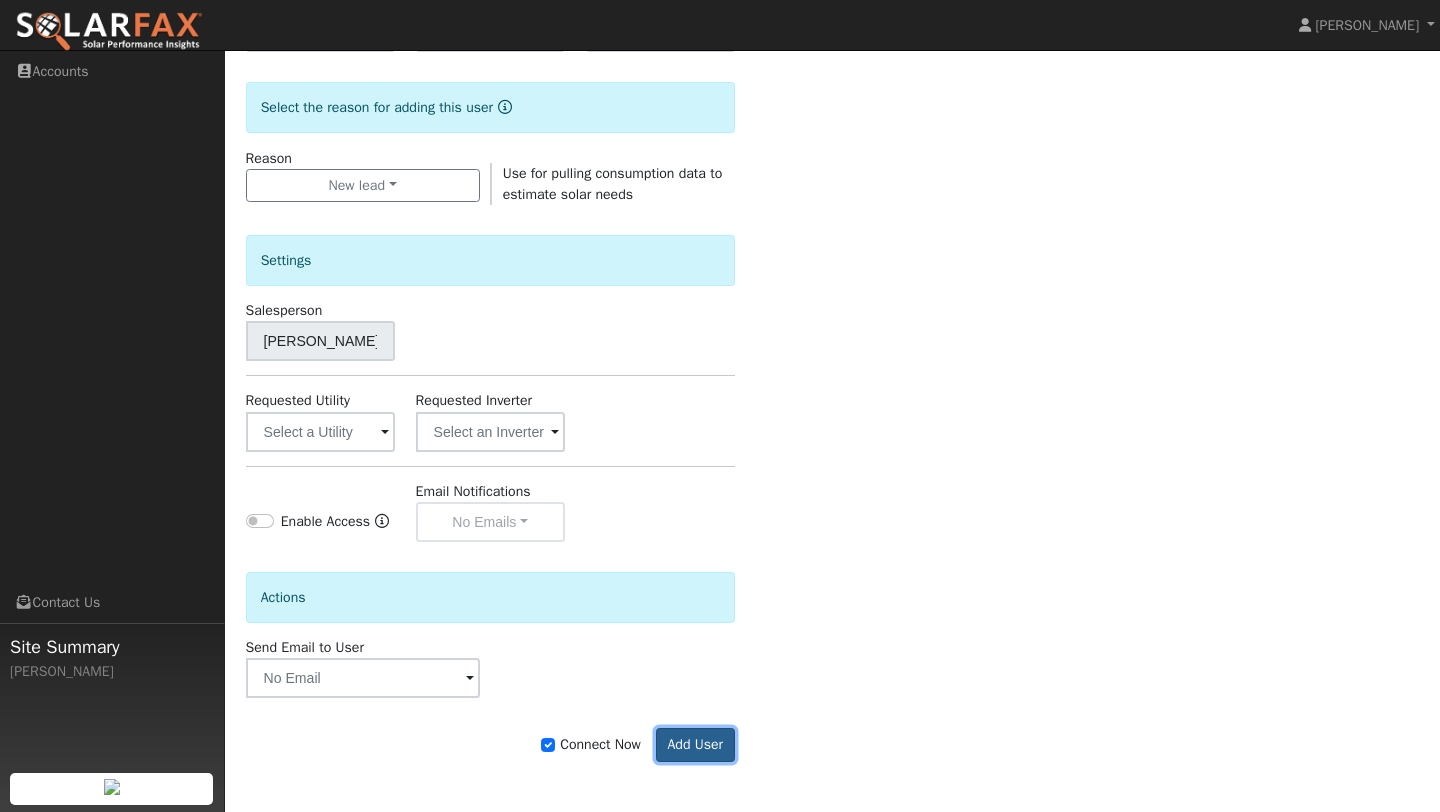 click on "Add User" at bounding box center [695, 745] 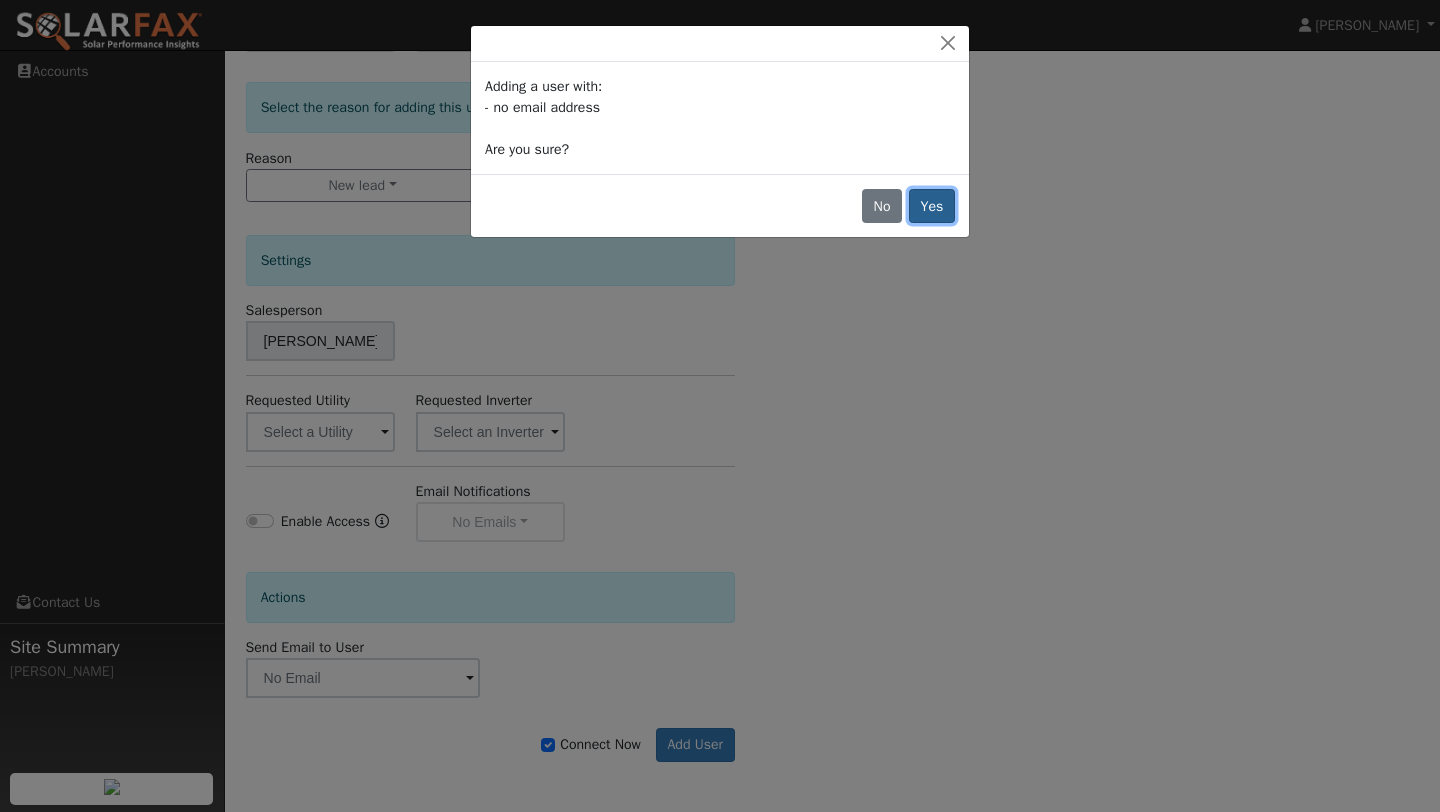 click on "Yes" at bounding box center (932, 206) 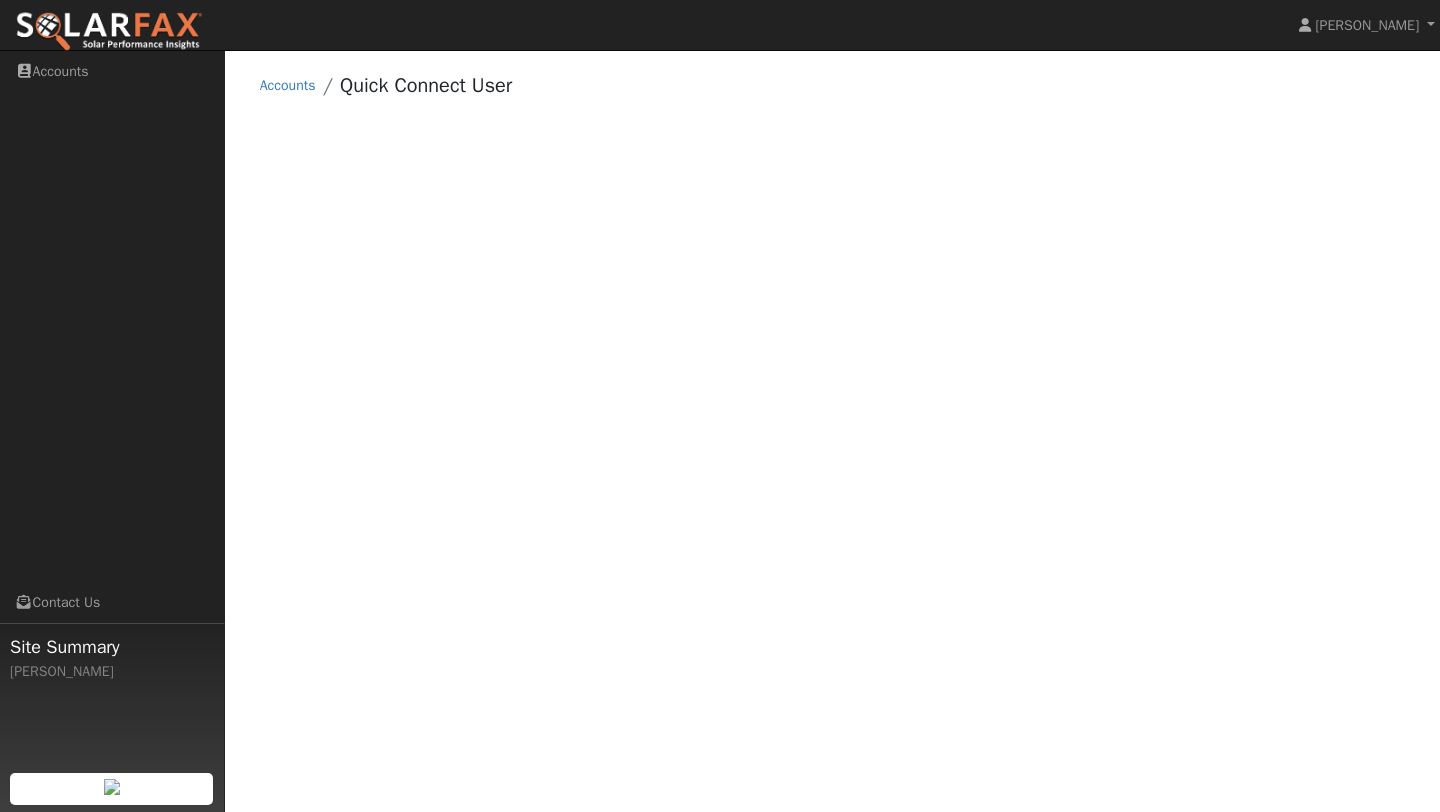 scroll, scrollTop: 0, scrollLeft: 0, axis: both 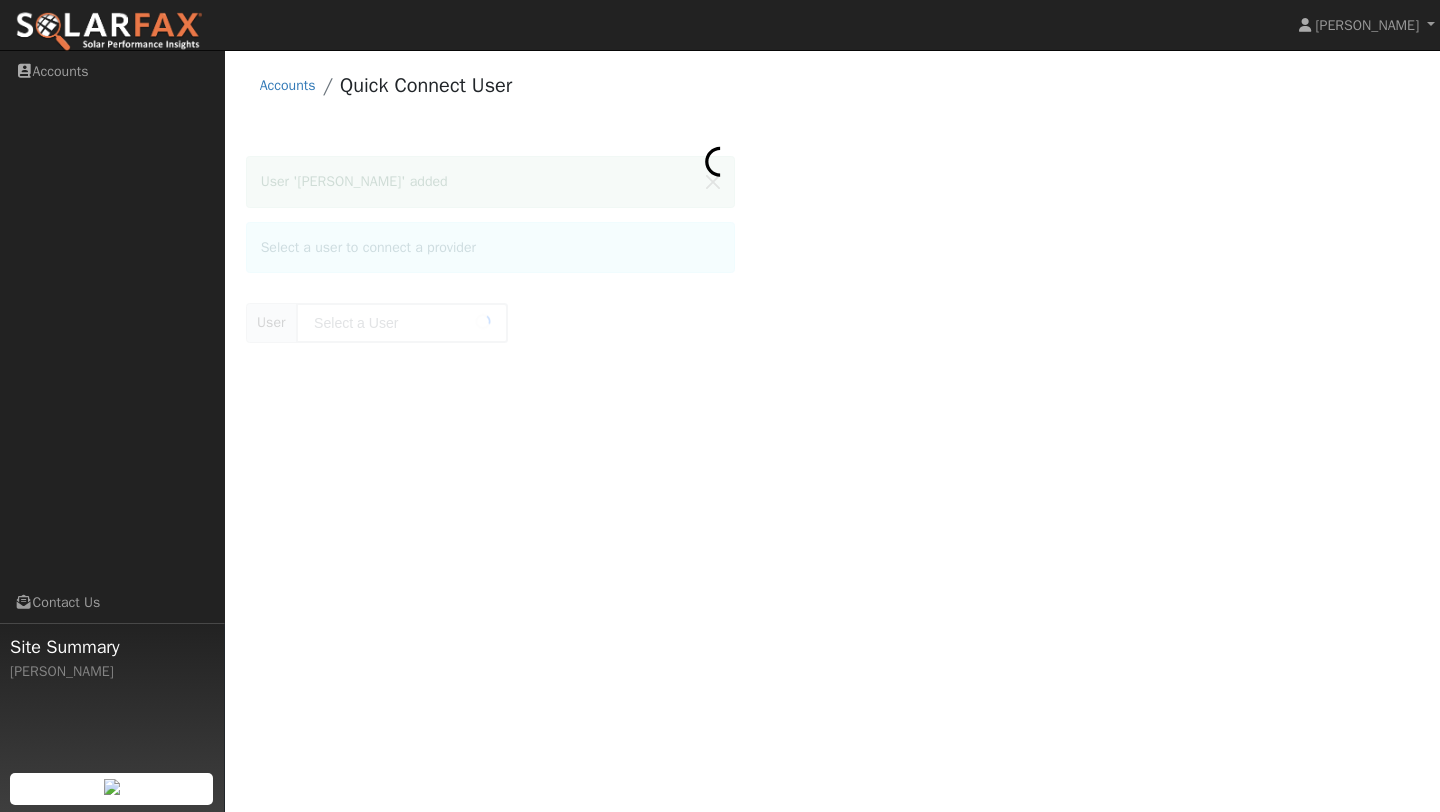 type on "[PERSON_NAME]" 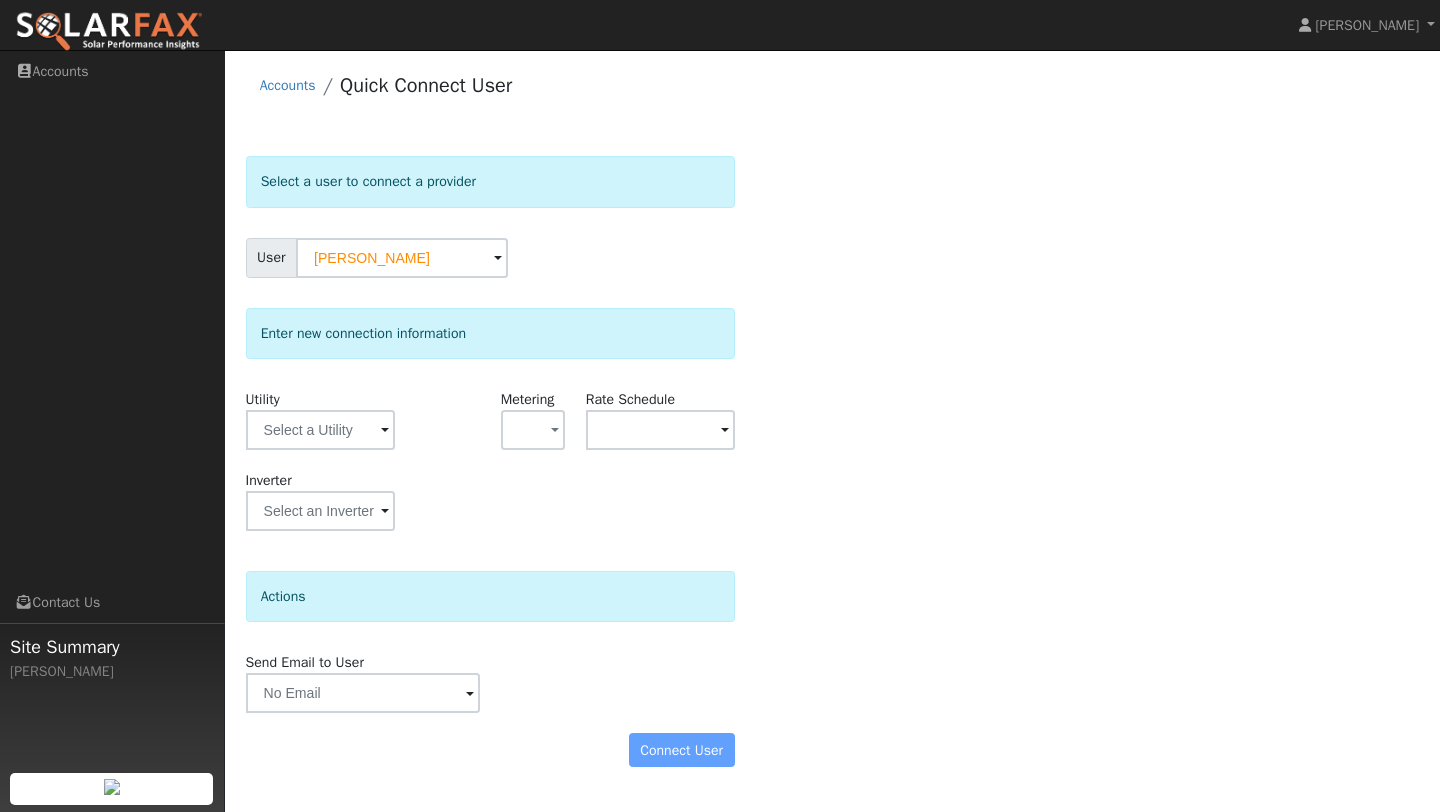 click on "Select a user to connect a provider User [PERSON_NAME] Account   Default Account Default Account [STREET_ADDRESS] Primary Account Enter new connection information Utility Metering - None - NEM NBT  Rate Schedule  Inverter Disconnecting . Do you also want to delete all of the  data?  - Delete data if disconnecting or connecting to different data.  - Keep data if reconnecting to same data.  Be careful: this cannot be undone.  Cancel  No  Yes Actions Send Email to User Delete Email Template Are you sure you want to delete ? Cancel Delete Connect User No Yes" at bounding box center (833, 471) 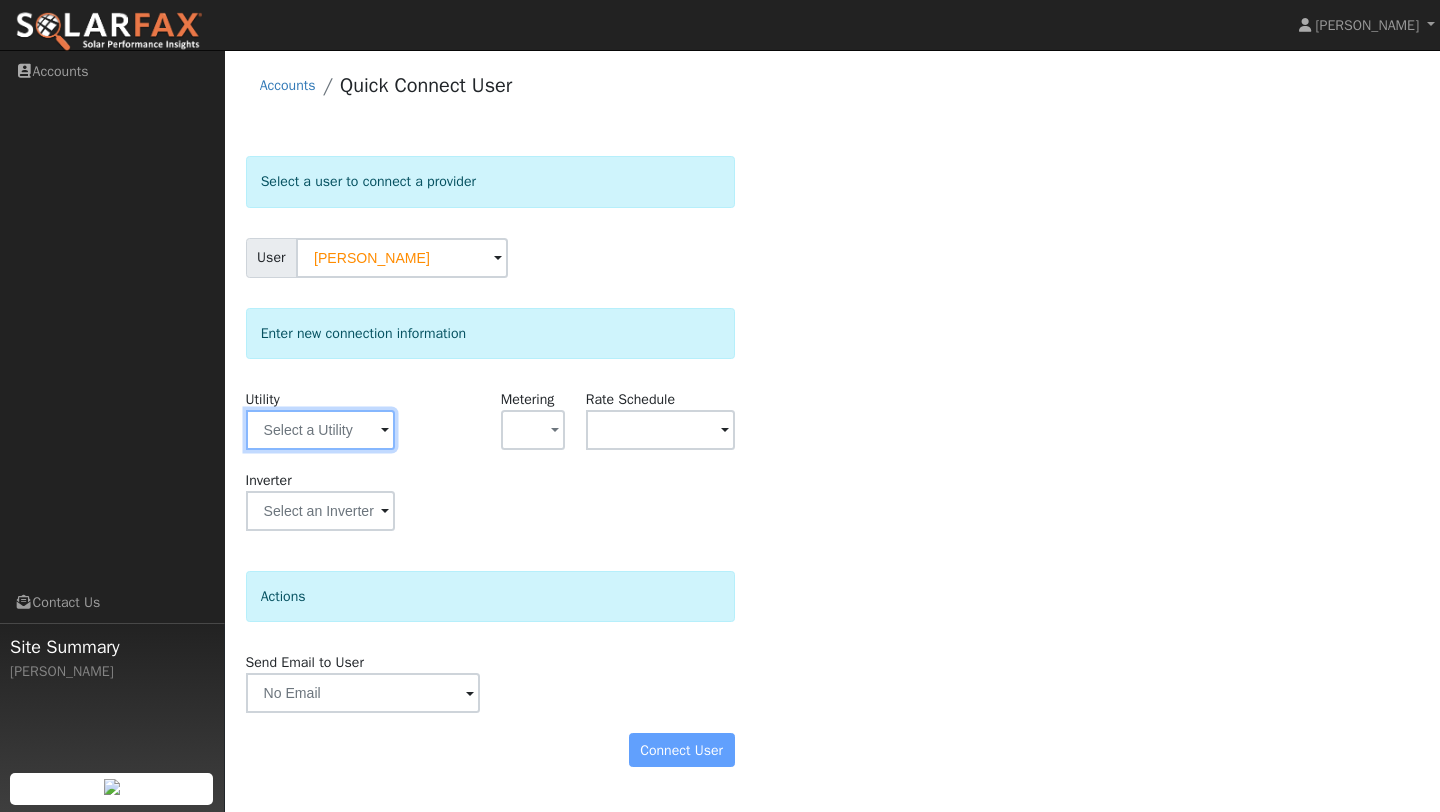 click at bounding box center [320, 430] 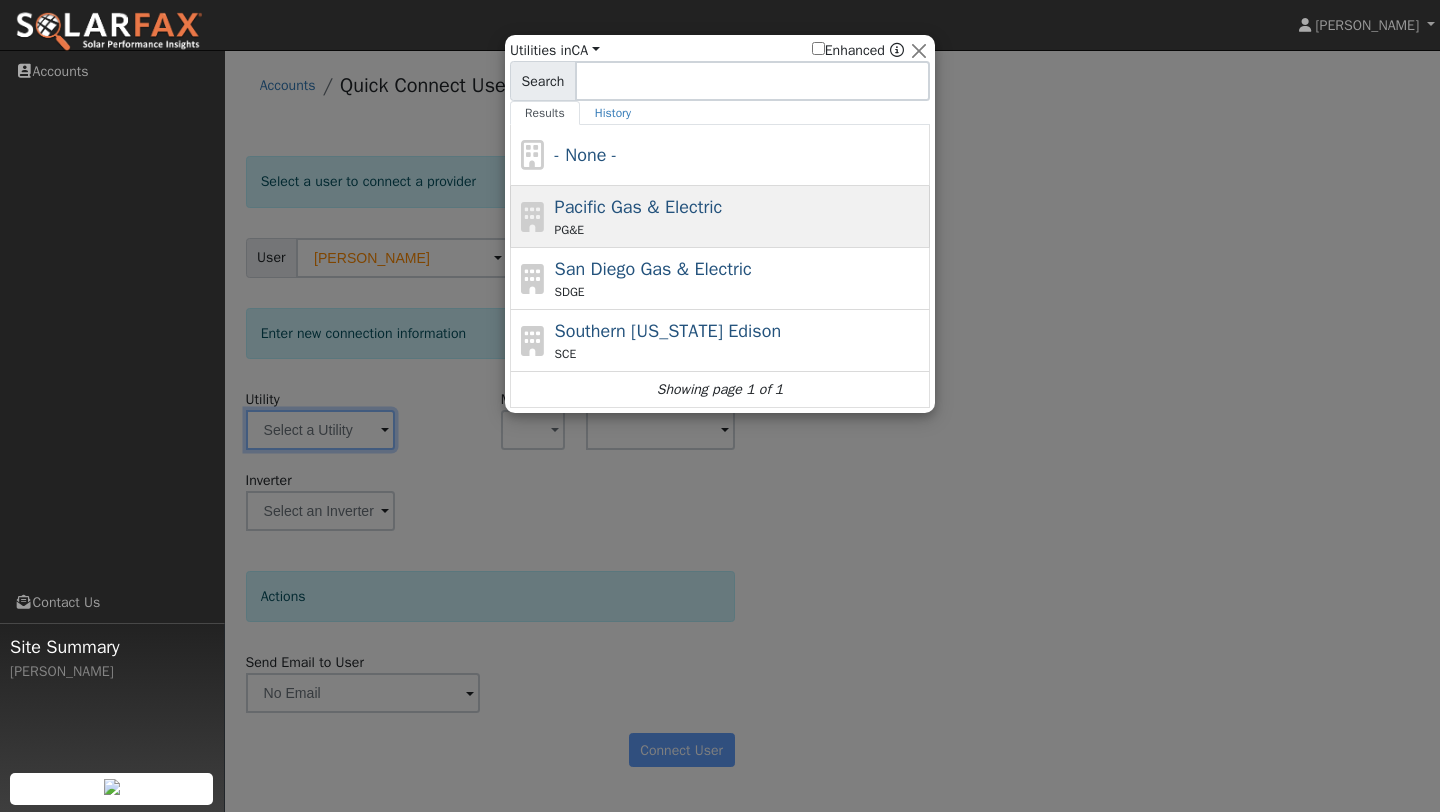 click on "Pacific Gas & Electric" at bounding box center (639, 207) 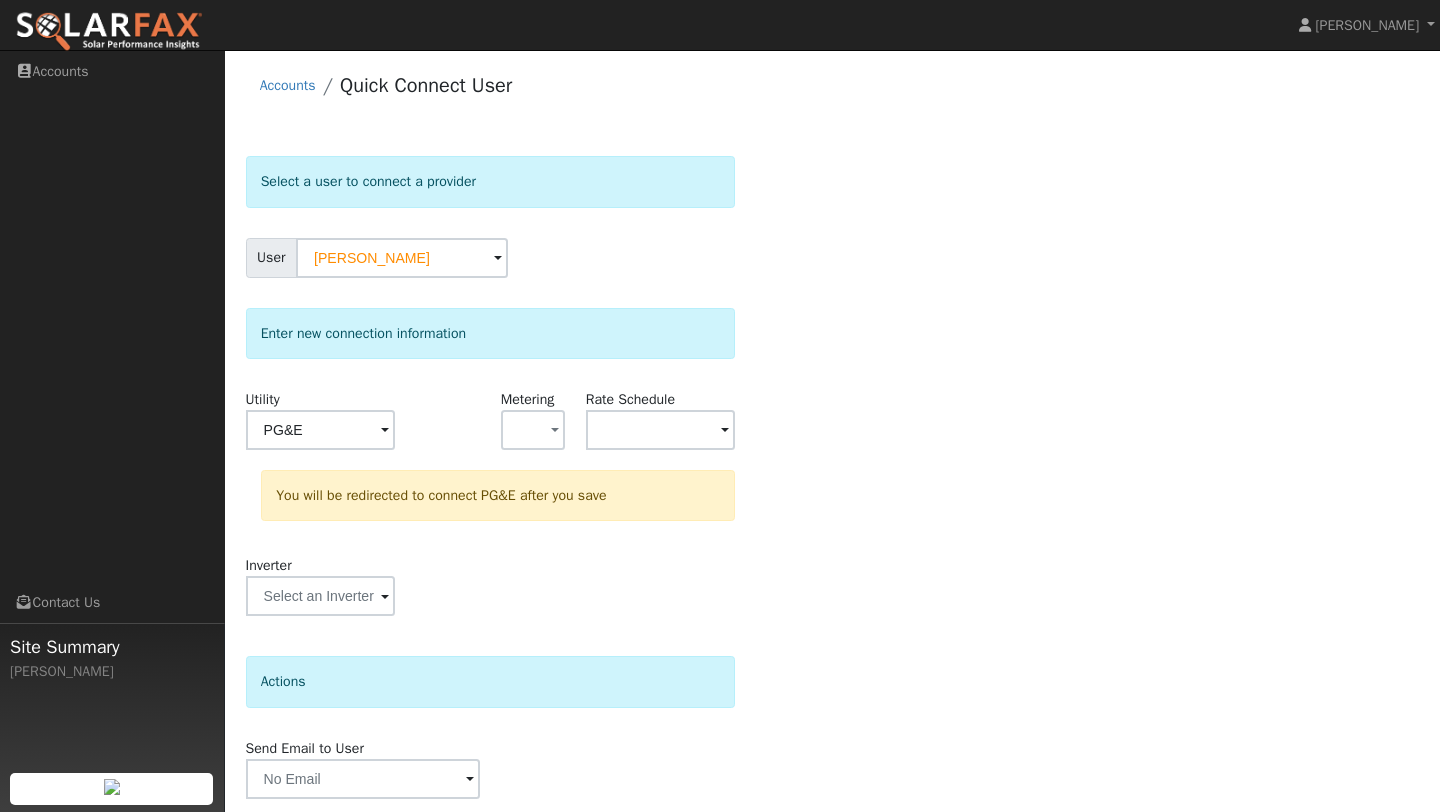 scroll, scrollTop: 70, scrollLeft: 0, axis: vertical 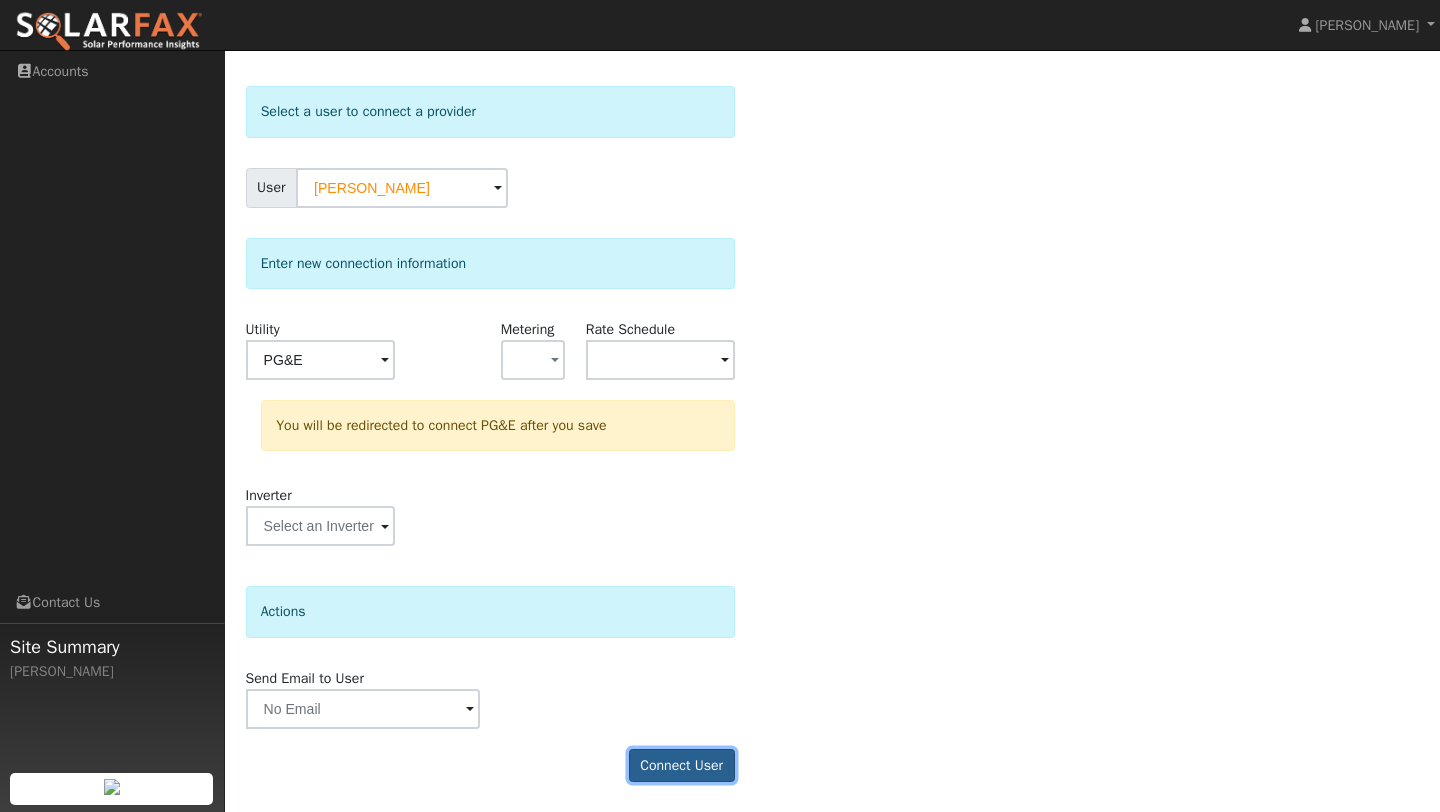 click on "Connect User" at bounding box center (682, 766) 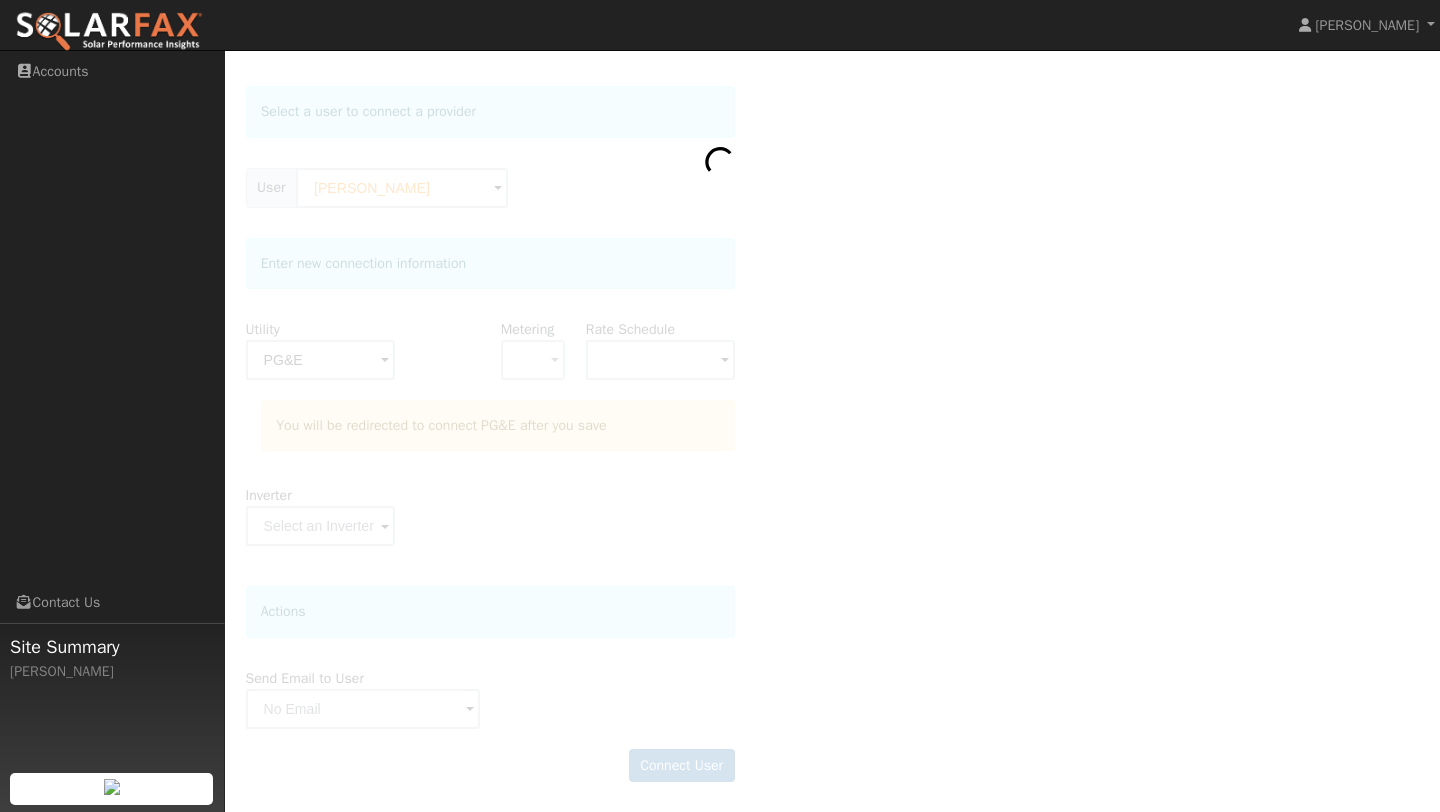click 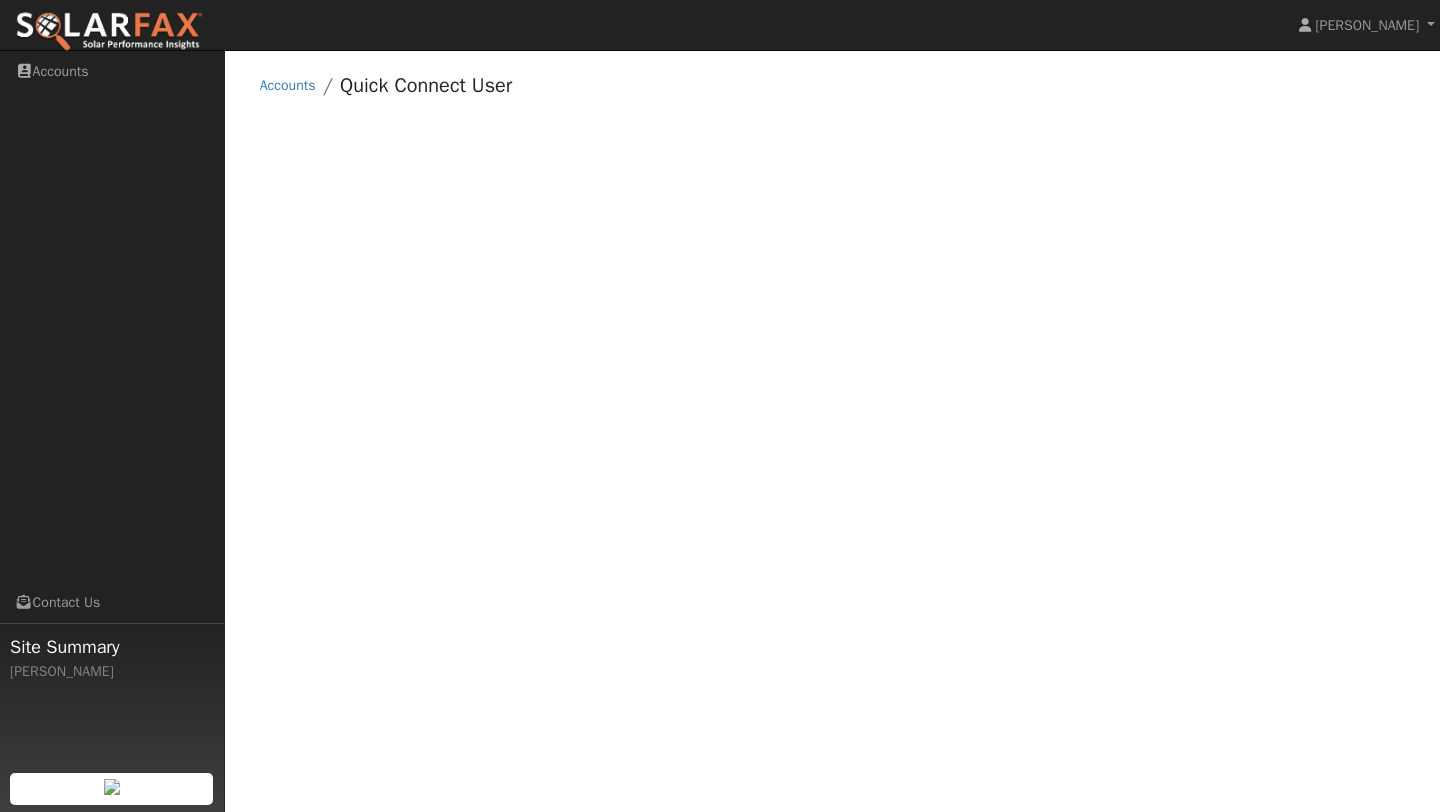 scroll, scrollTop: 0, scrollLeft: 0, axis: both 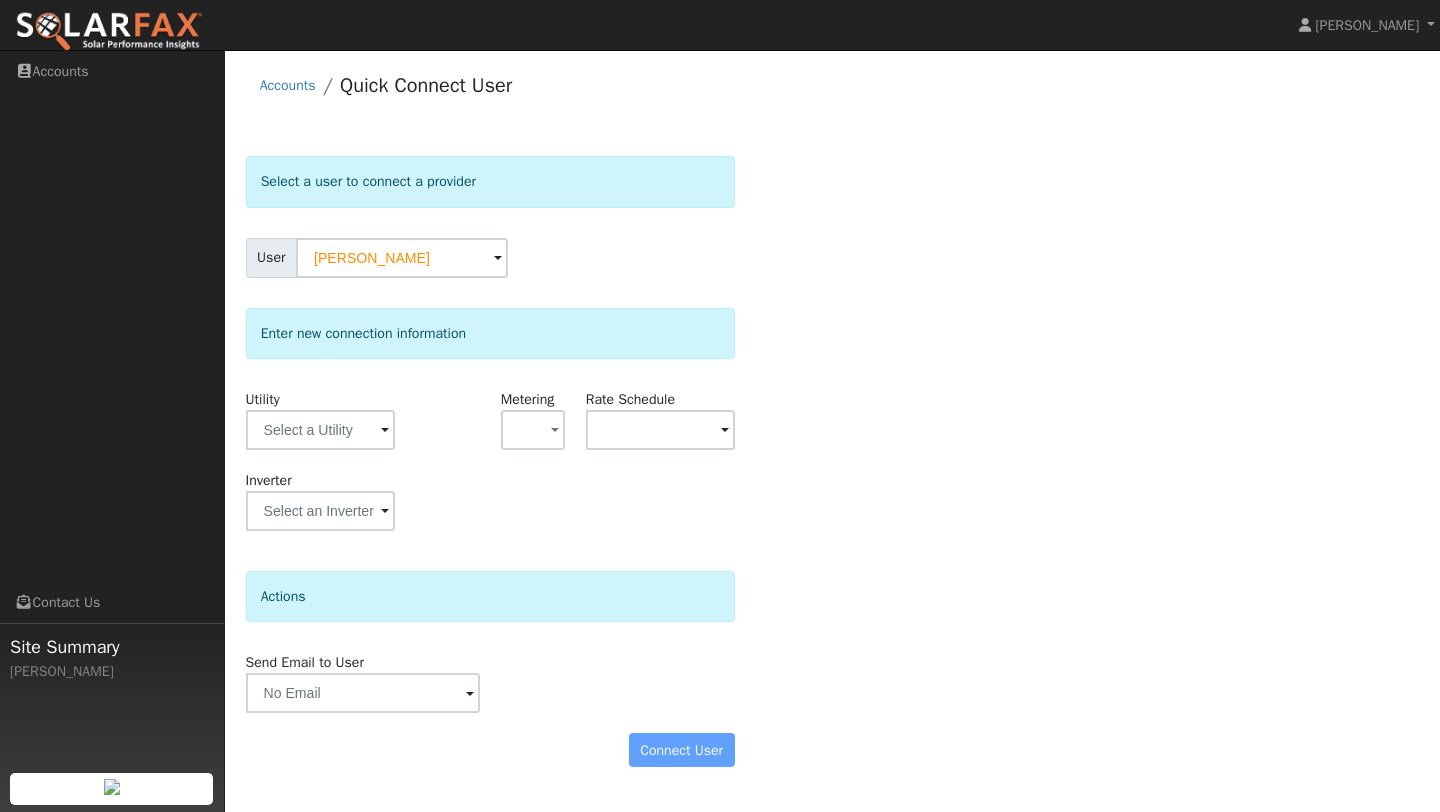 click on "User [PERSON_NAME]" at bounding box center [490, 258] 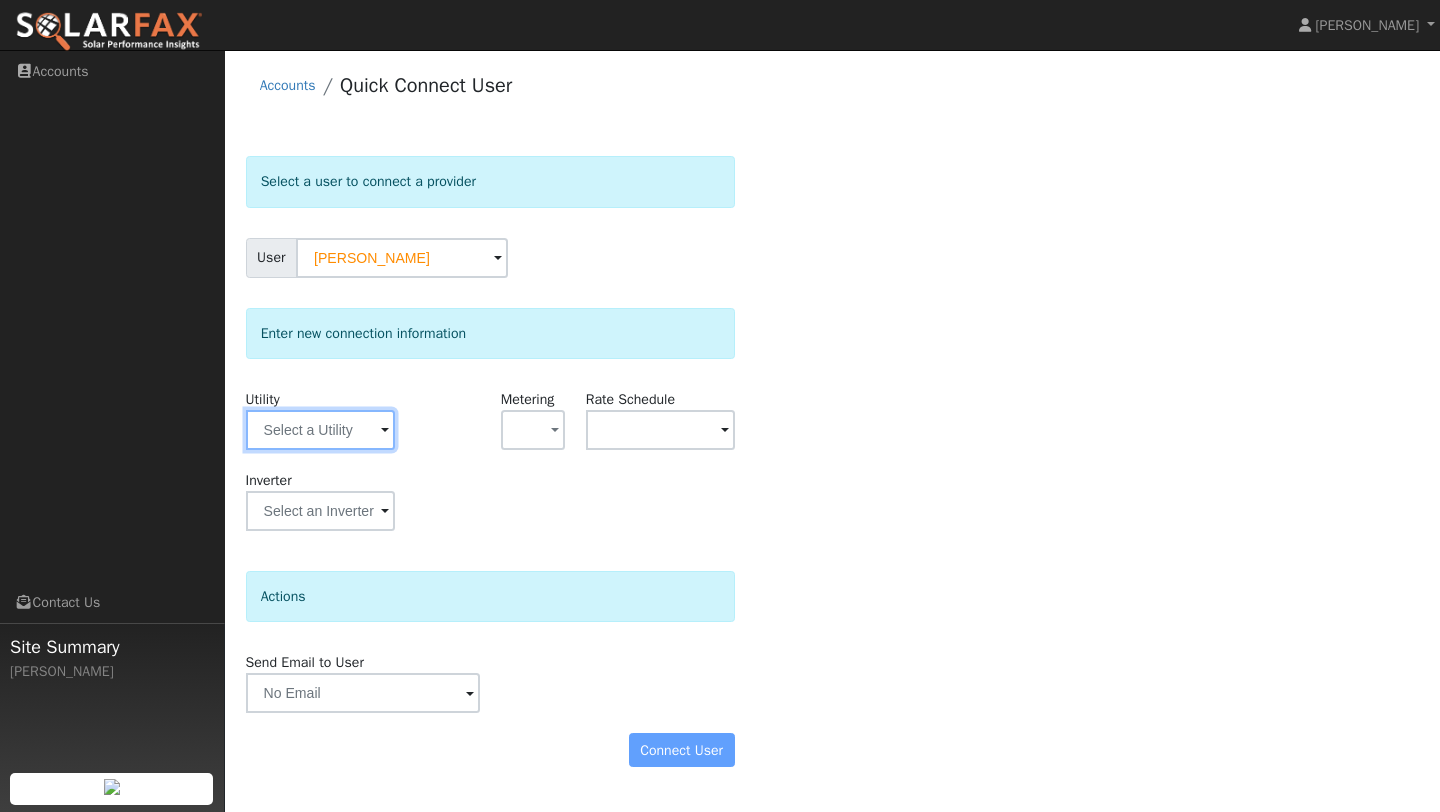 click at bounding box center (320, 430) 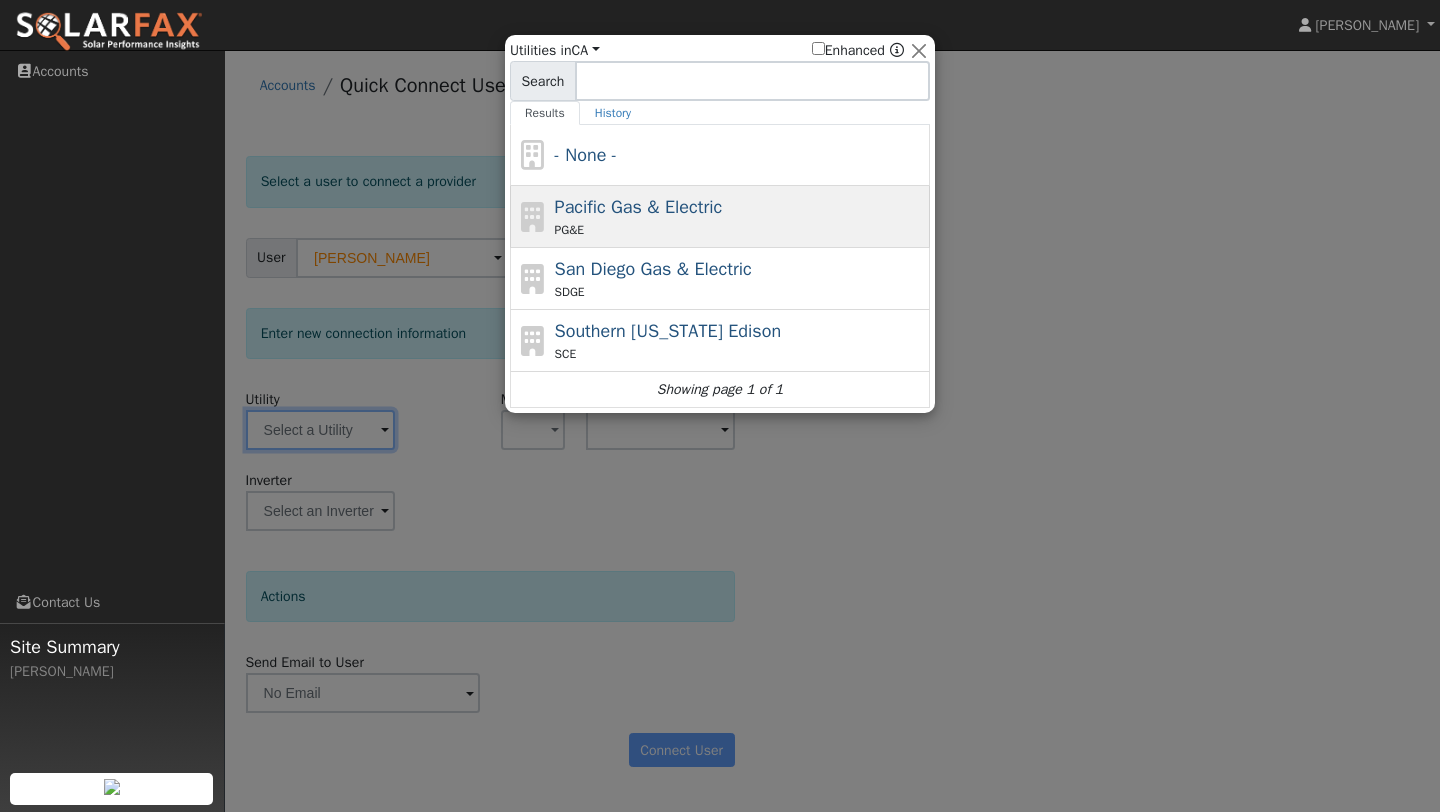 click on "PG&E" at bounding box center (740, 230) 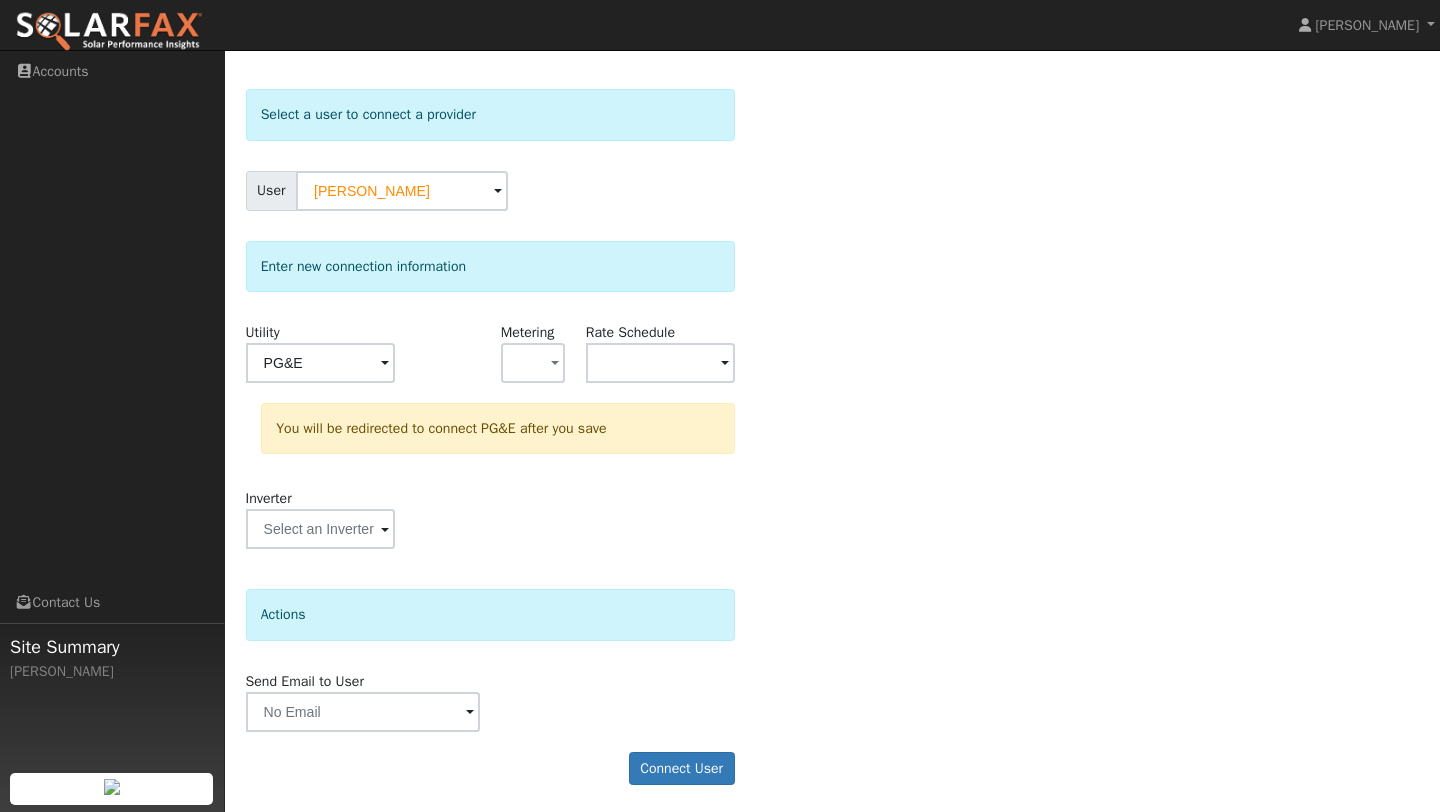 scroll, scrollTop: 70, scrollLeft: 0, axis: vertical 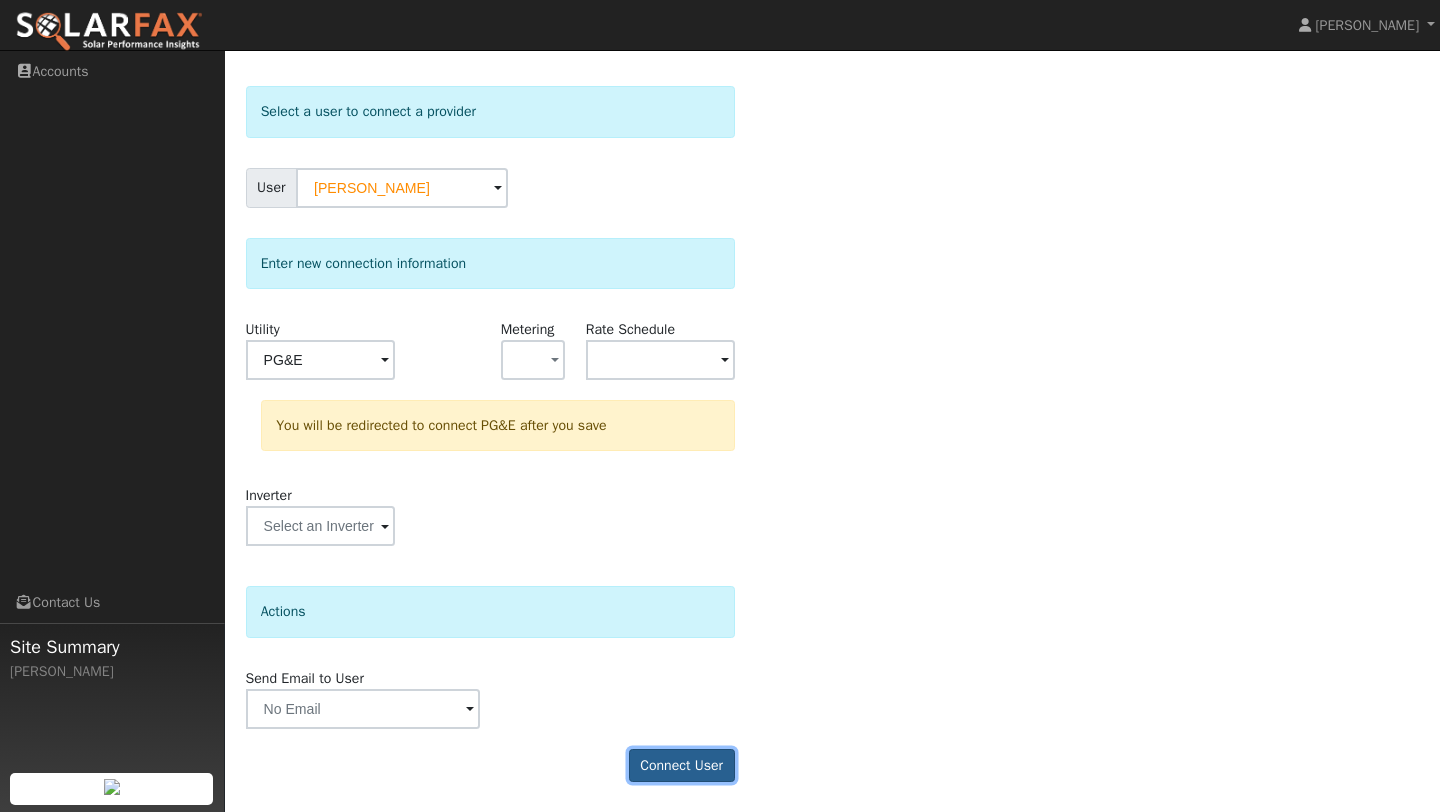click on "Connect User" at bounding box center (682, 766) 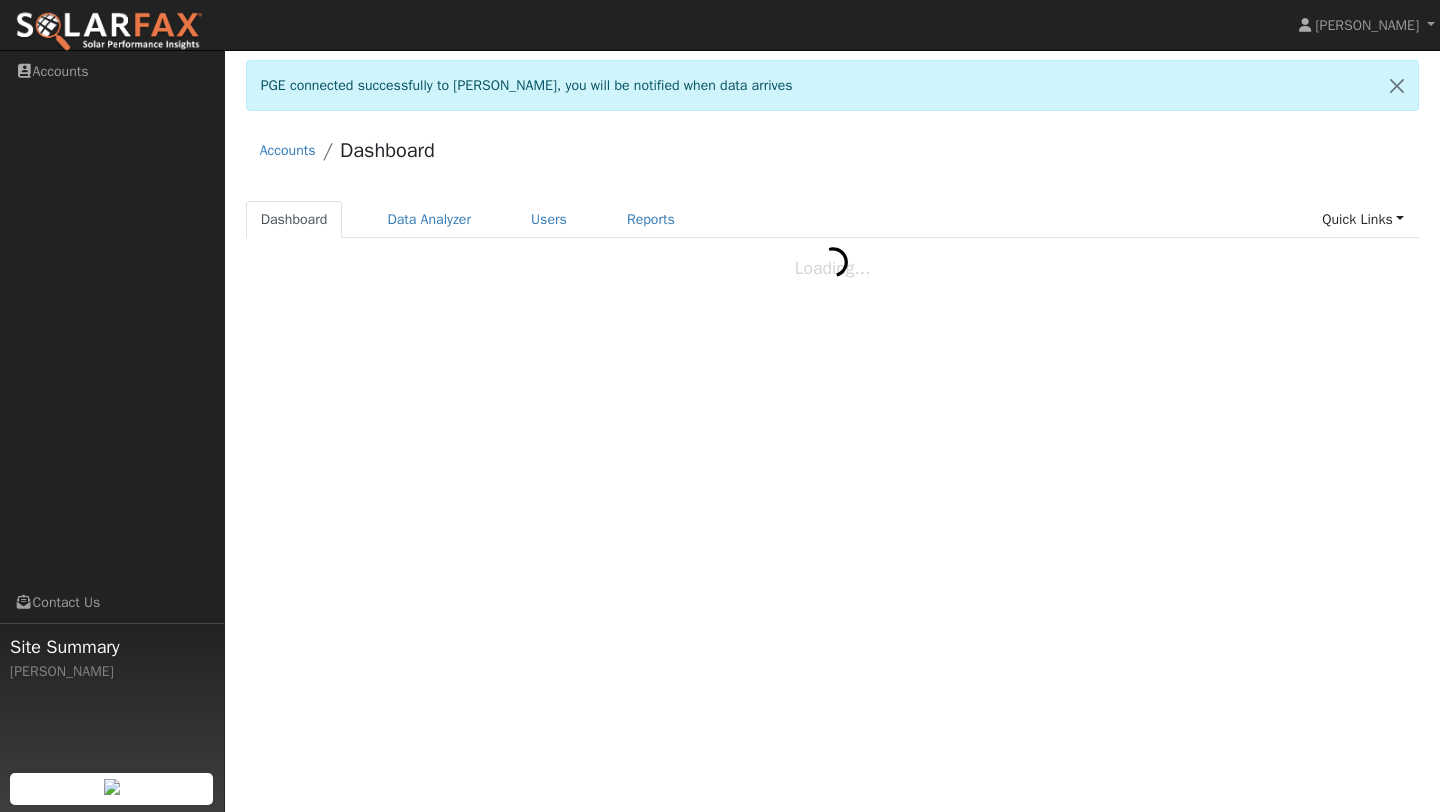 scroll, scrollTop: 0, scrollLeft: 0, axis: both 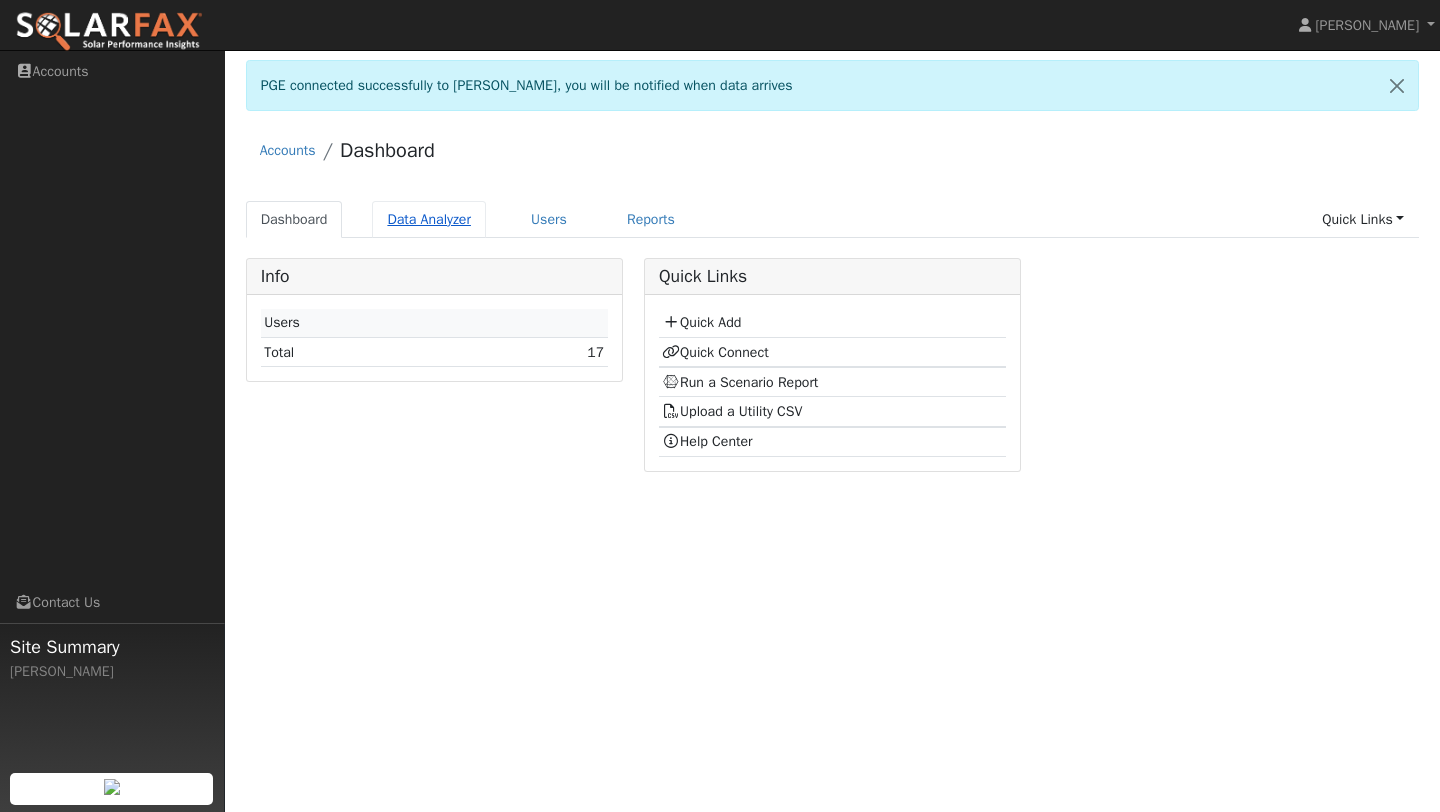 click on "Data Analyzer" at bounding box center (429, 219) 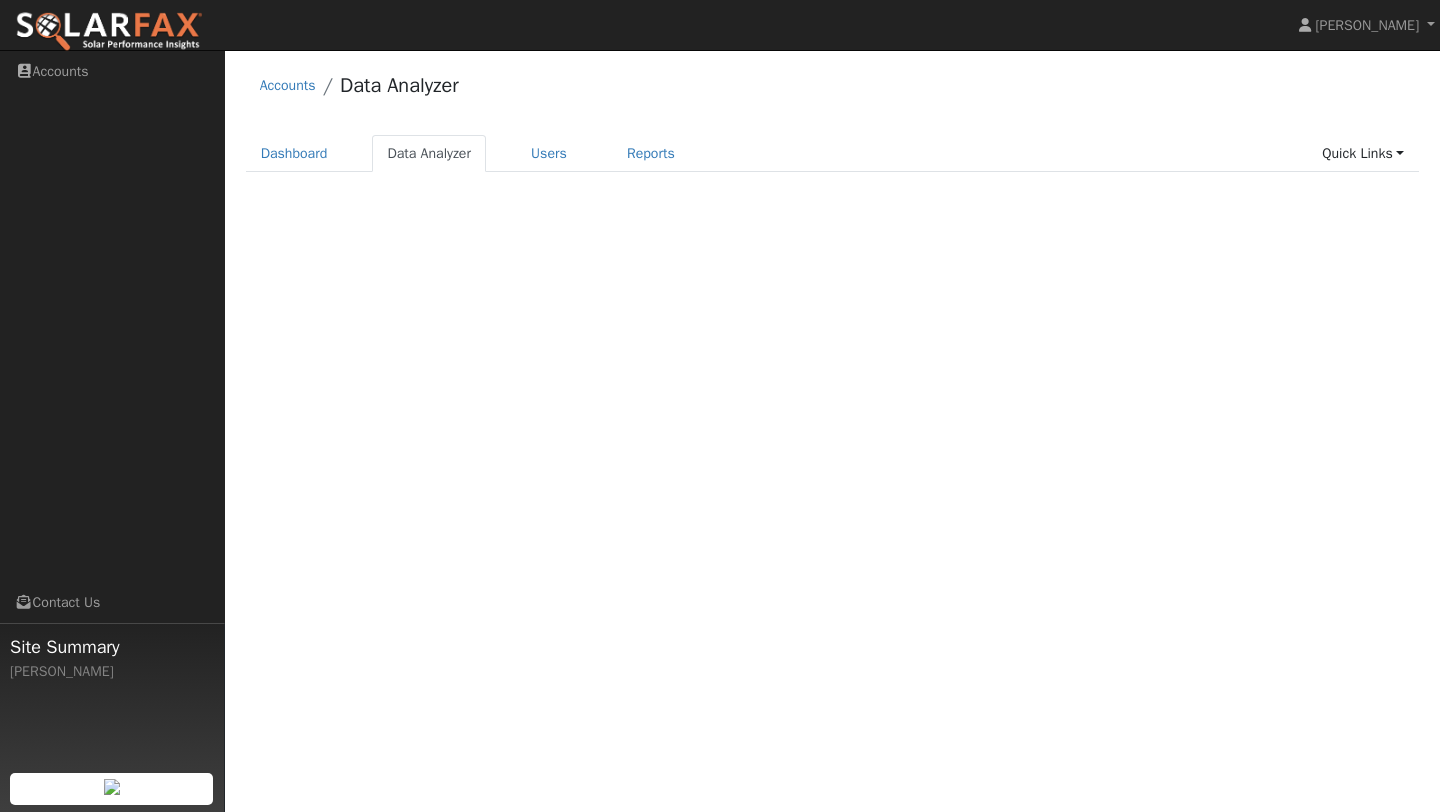 scroll, scrollTop: 0, scrollLeft: 0, axis: both 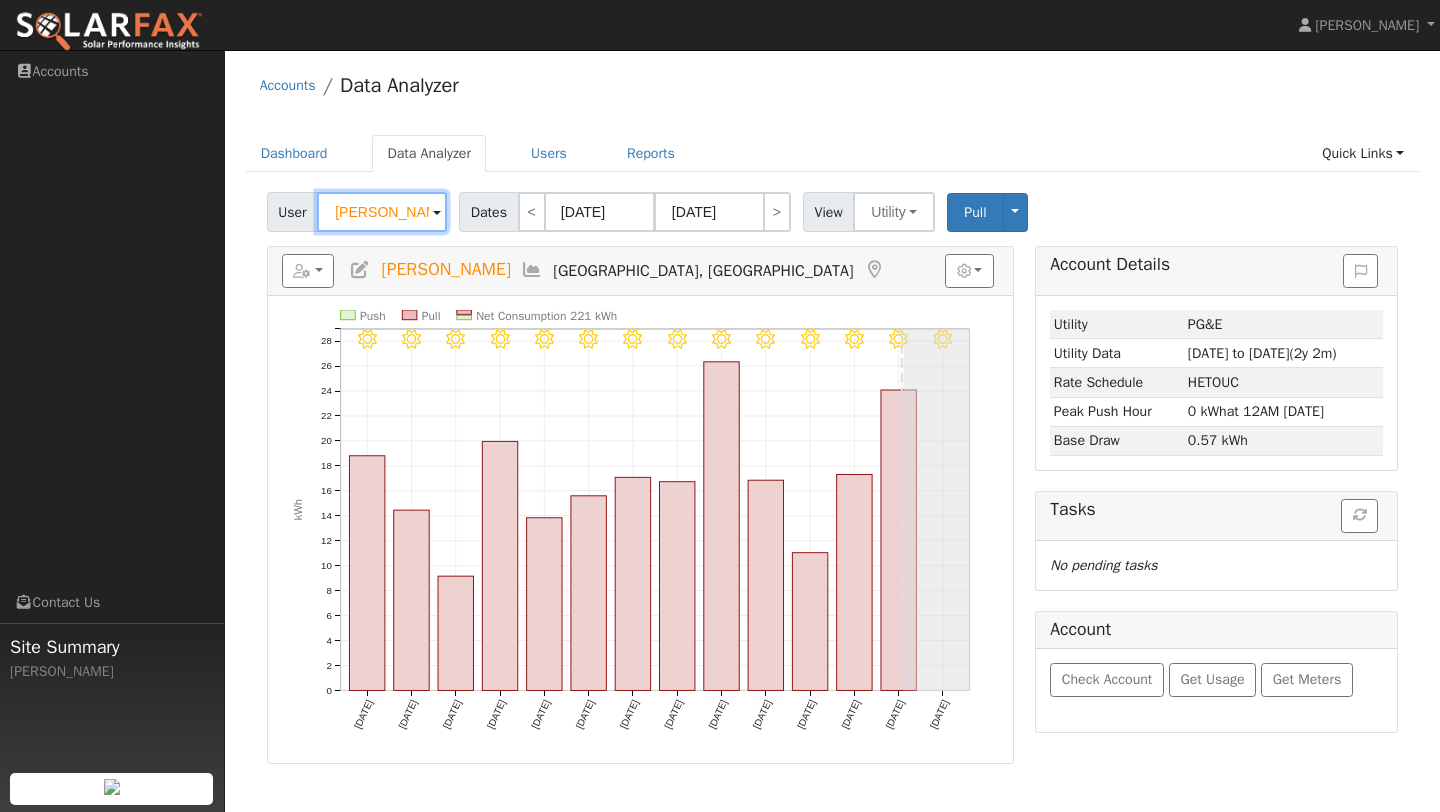 click on "[PERSON_NAME]" at bounding box center (382, 212) 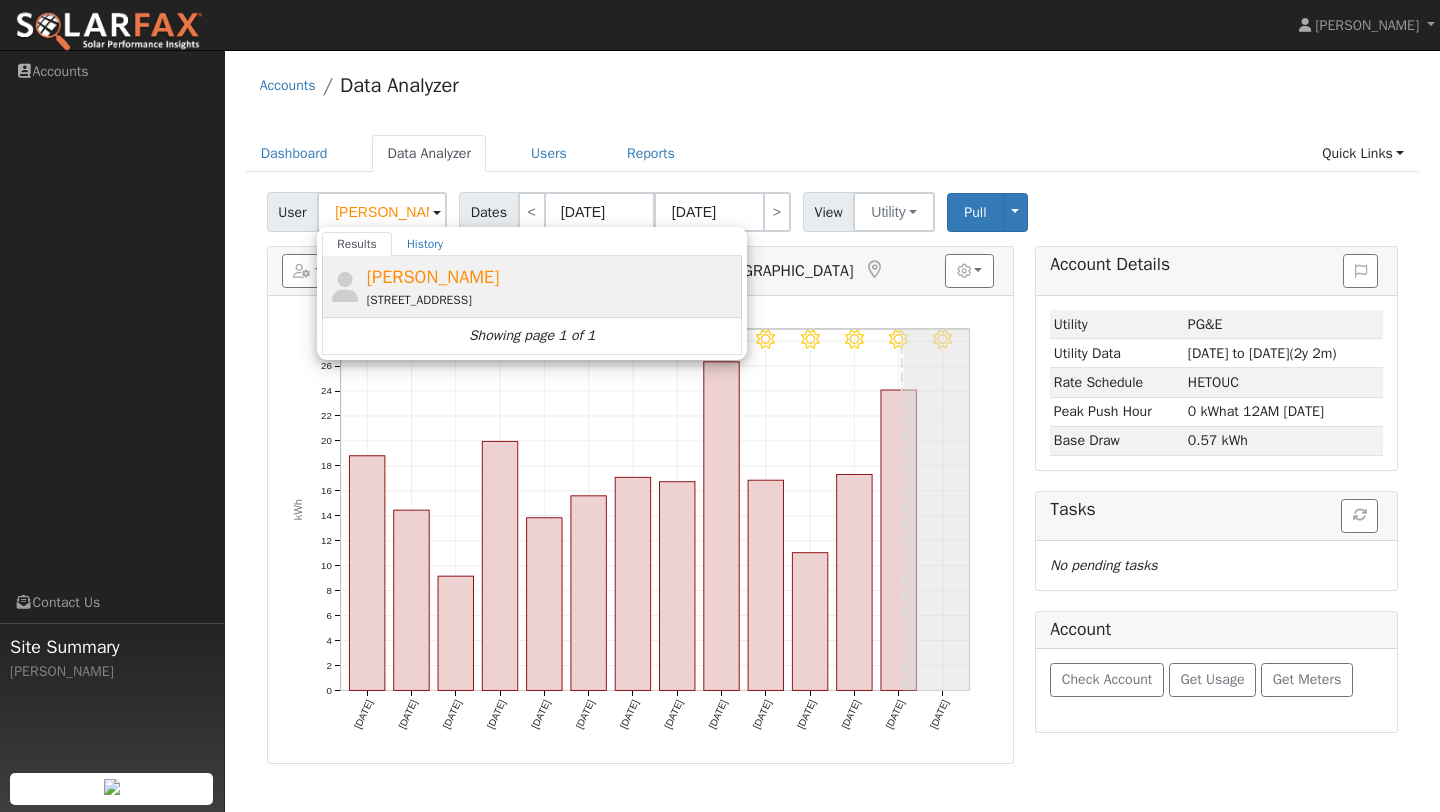 click on "[PERSON_NAME]" at bounding box center (433, 277) 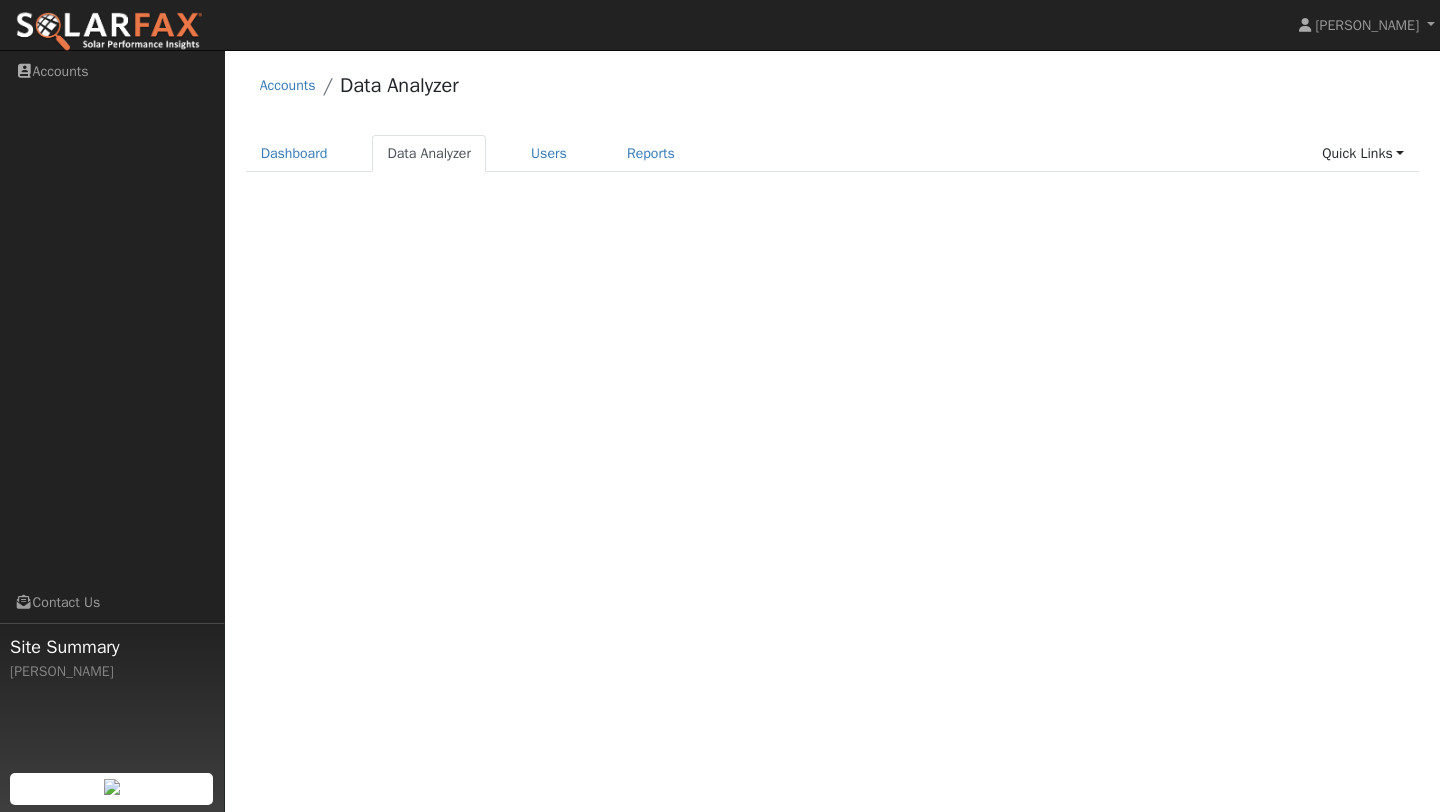 scroll, scrollTop: 0, scrollLeft: 0, axis: both 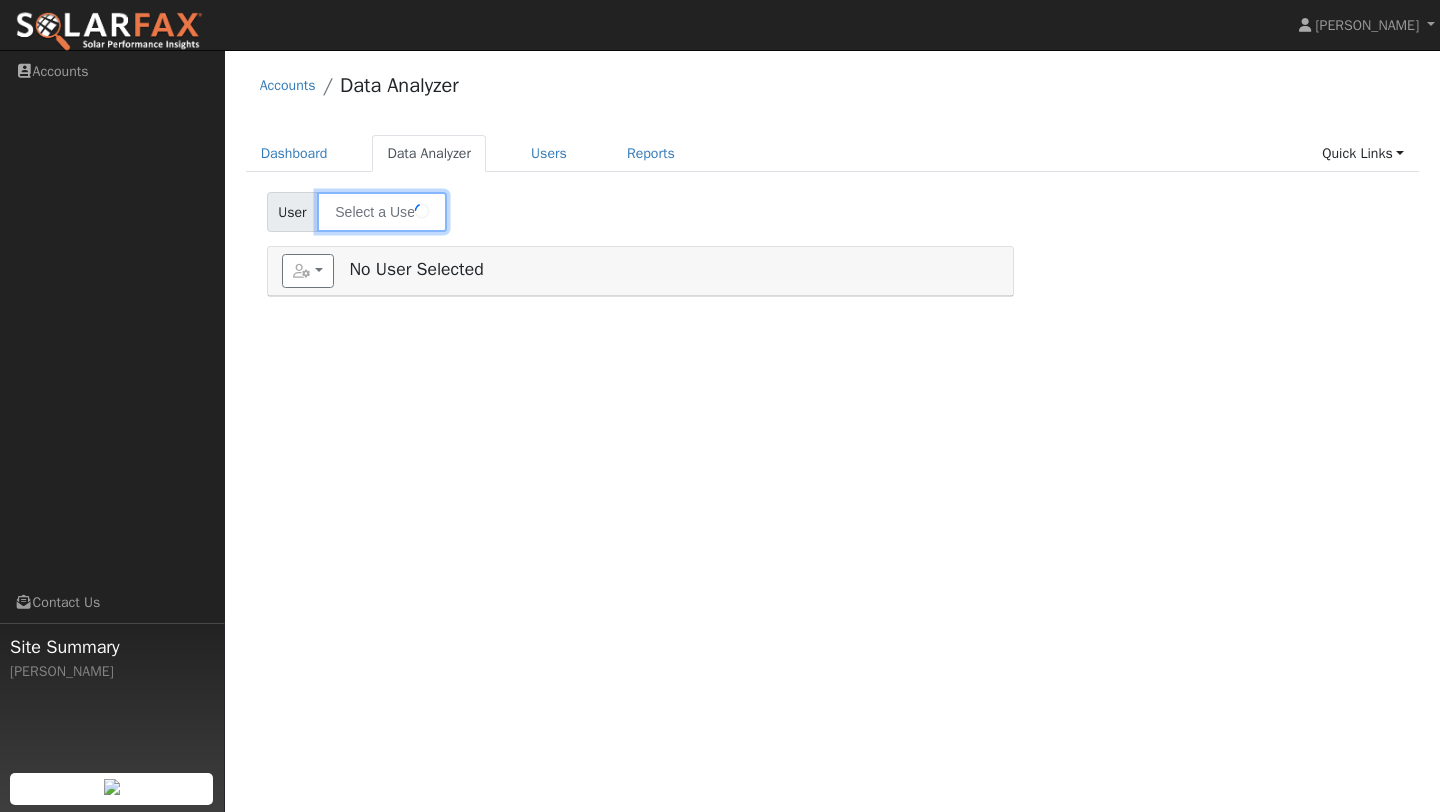 type on "[PERSON_NAME]" 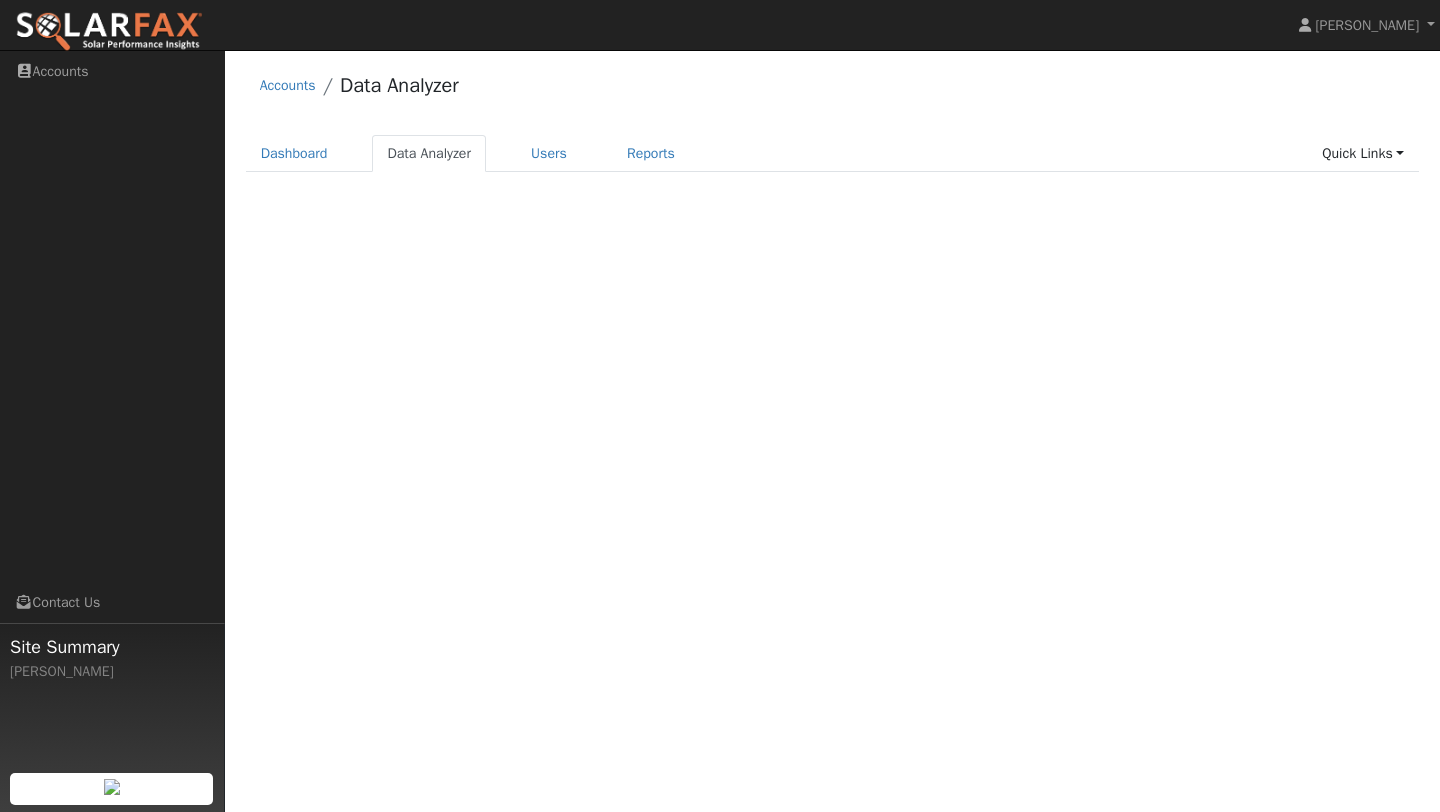scroll, scrollTop: 0, scrollLeft: 0, axis: both 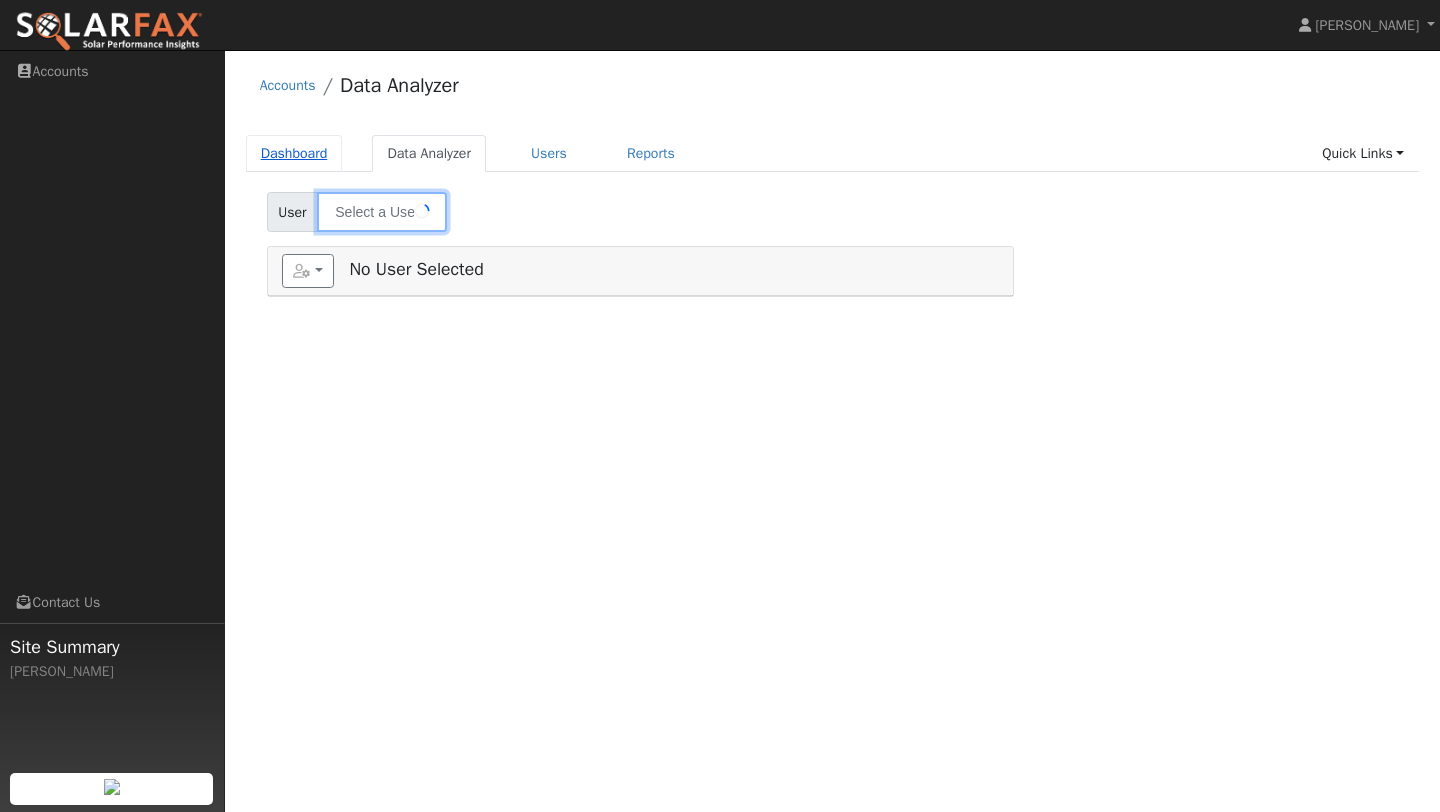 type on "[PERSON_NAME]" 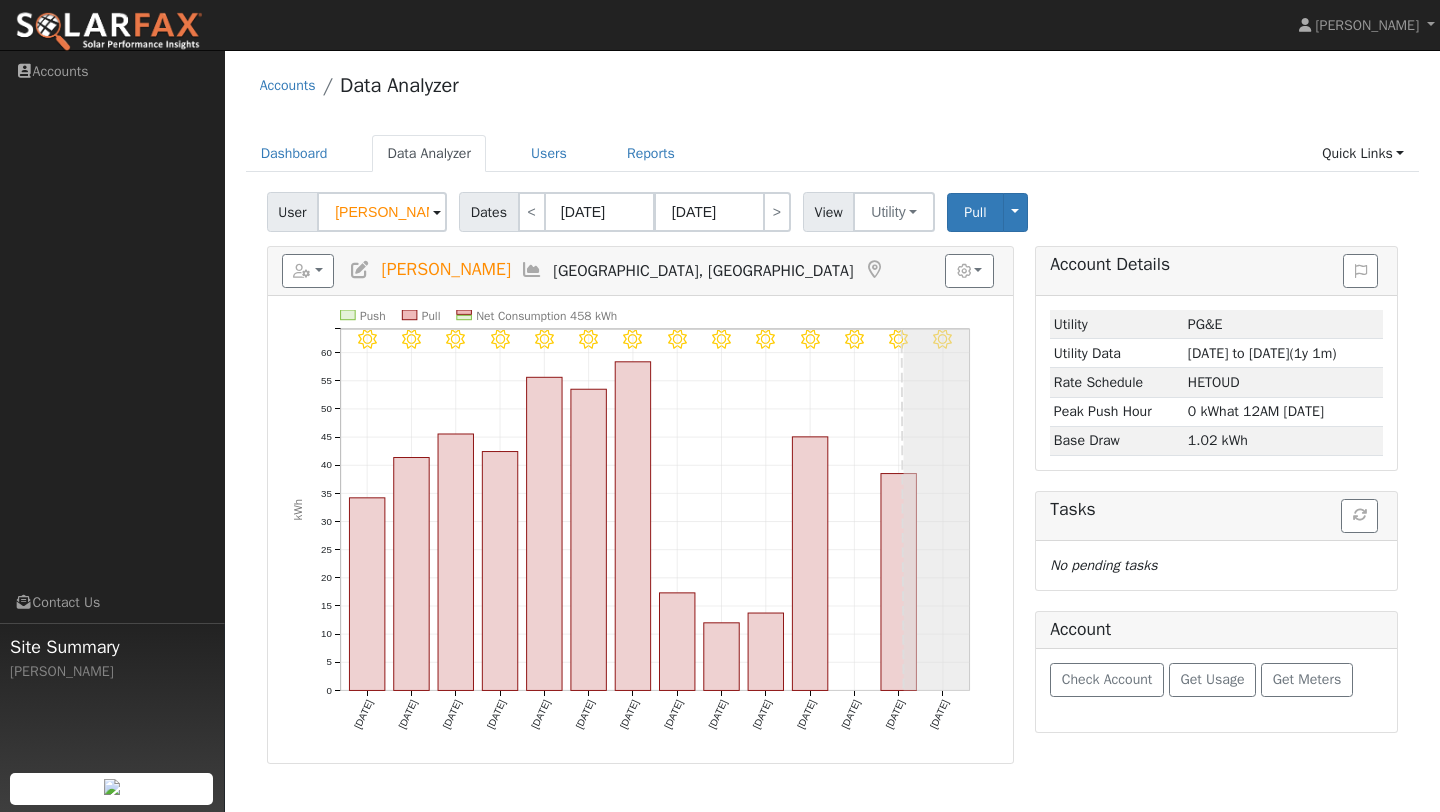 click at bounding box center [532, 270] 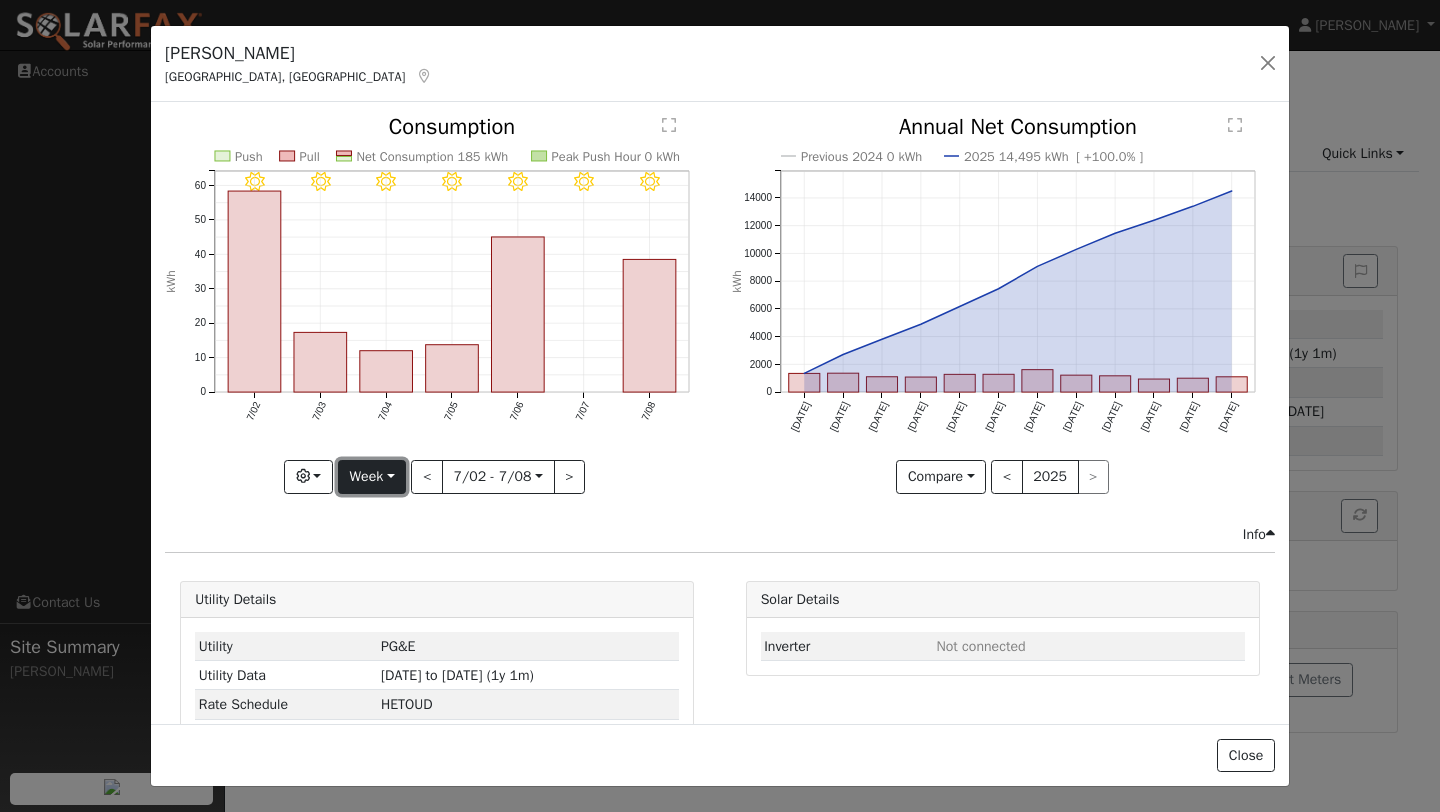 click on "Week" at bounding box center [372, 477] 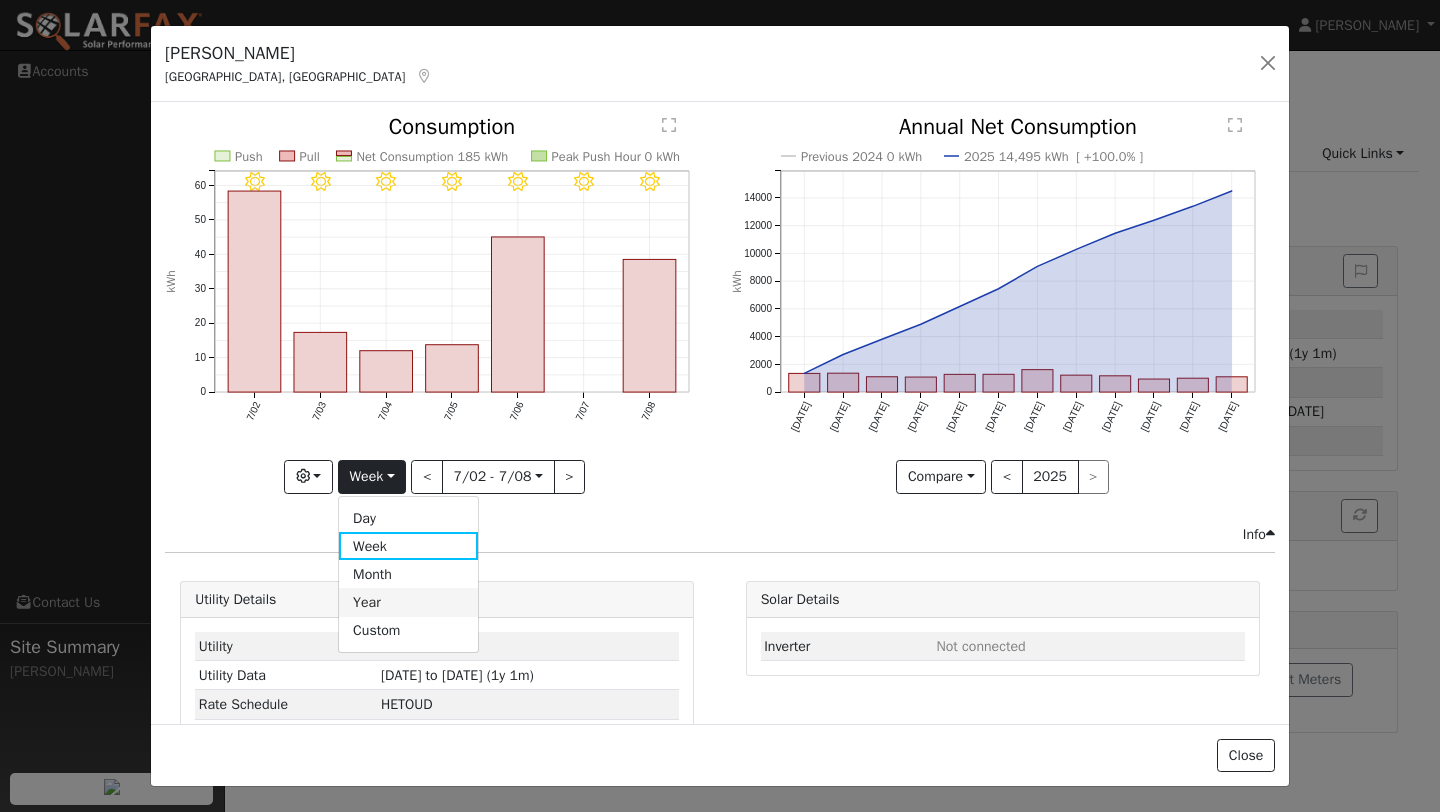 click on "Year" at bounding box center [408, 602] 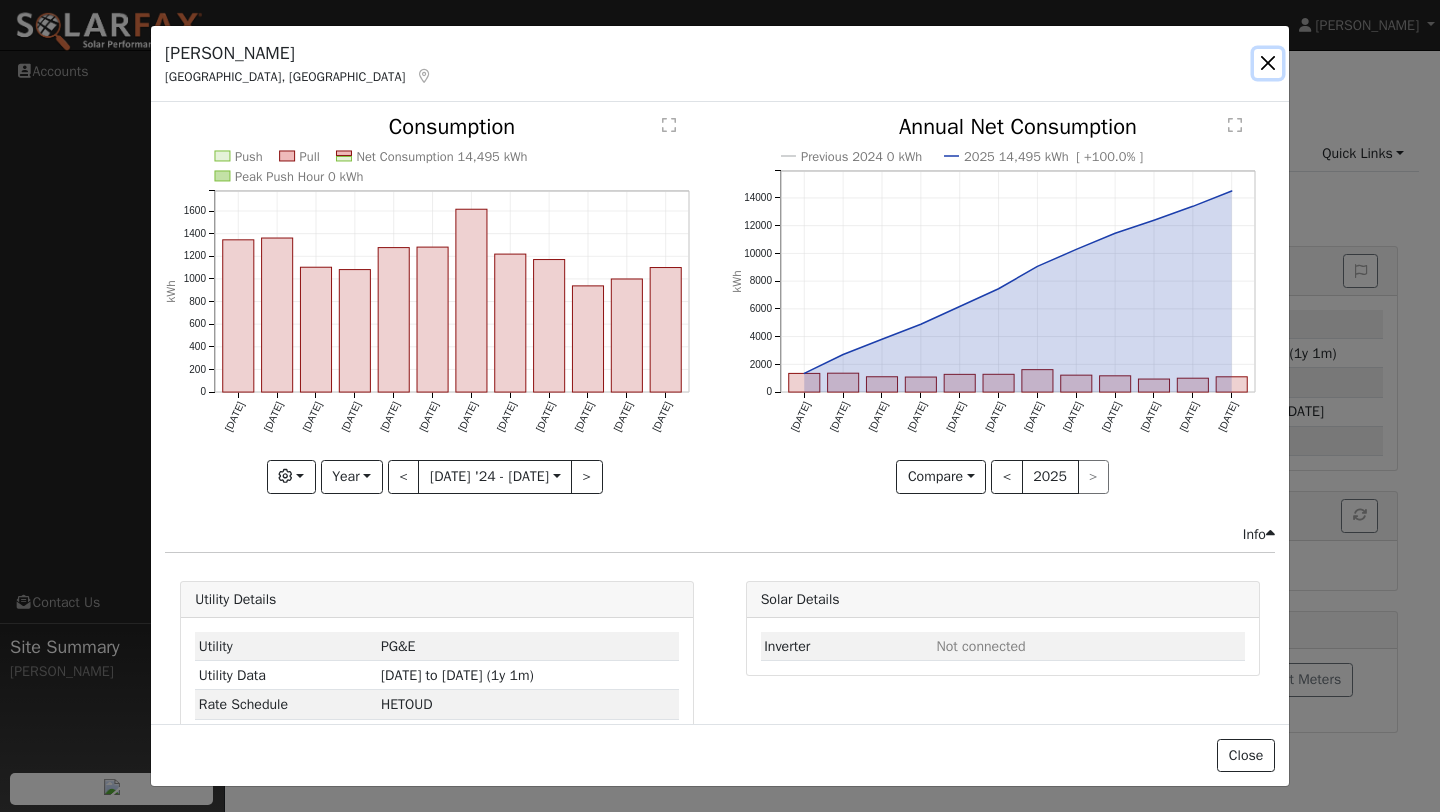 click at bounding box center (1268, 63) 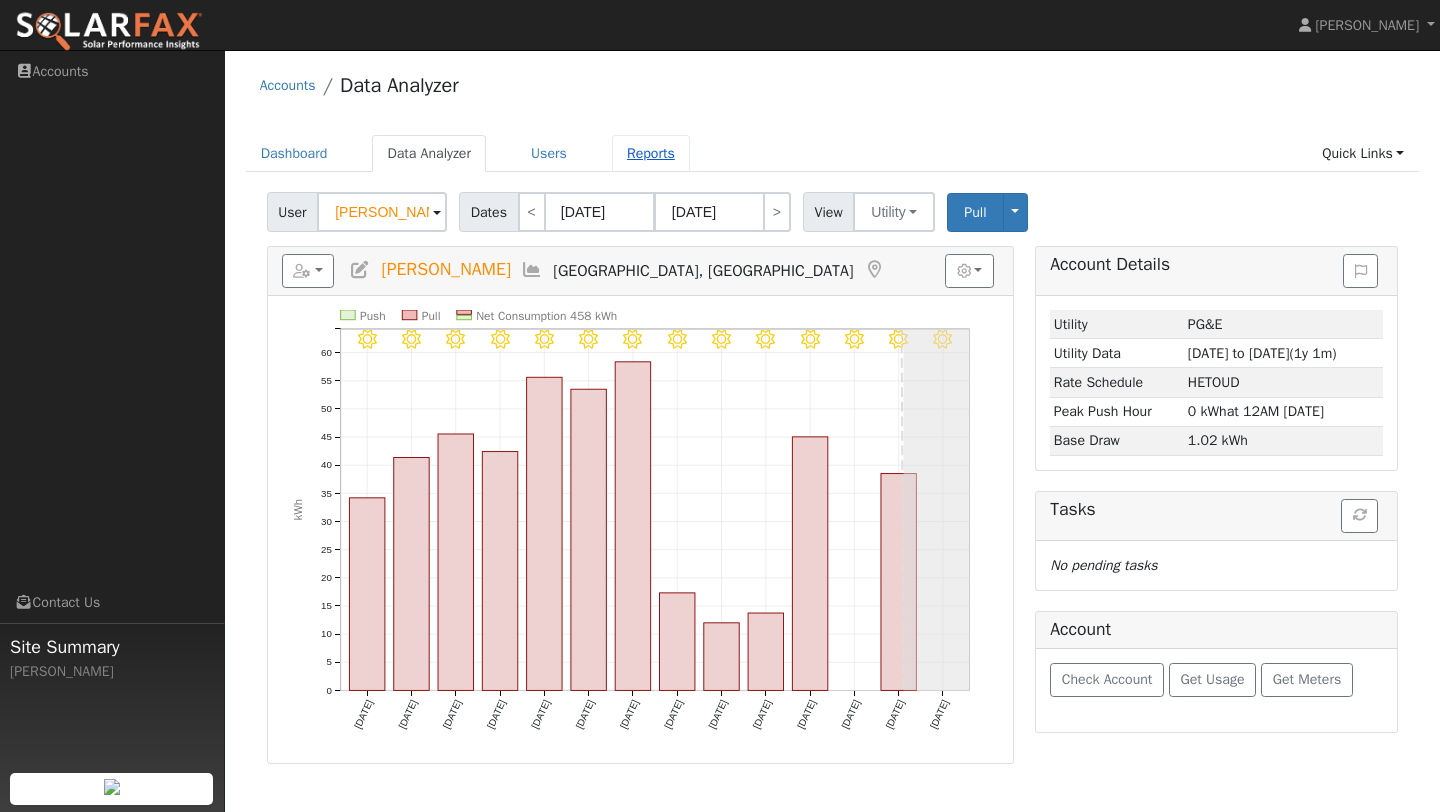 click on "Reports" at bounding box center [651, 153] 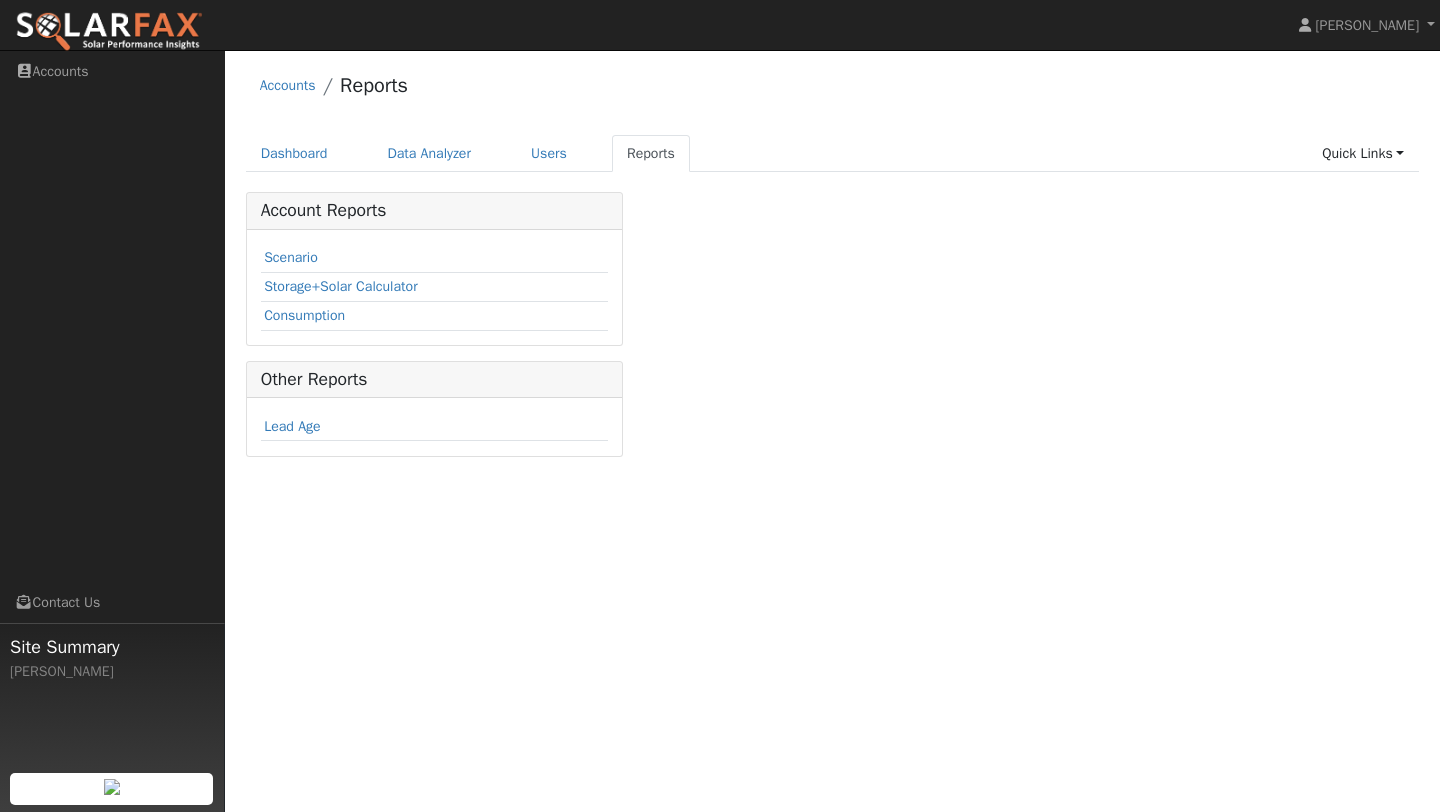scroll, scrollTop: 0, scrollLeft: 0, axis: both 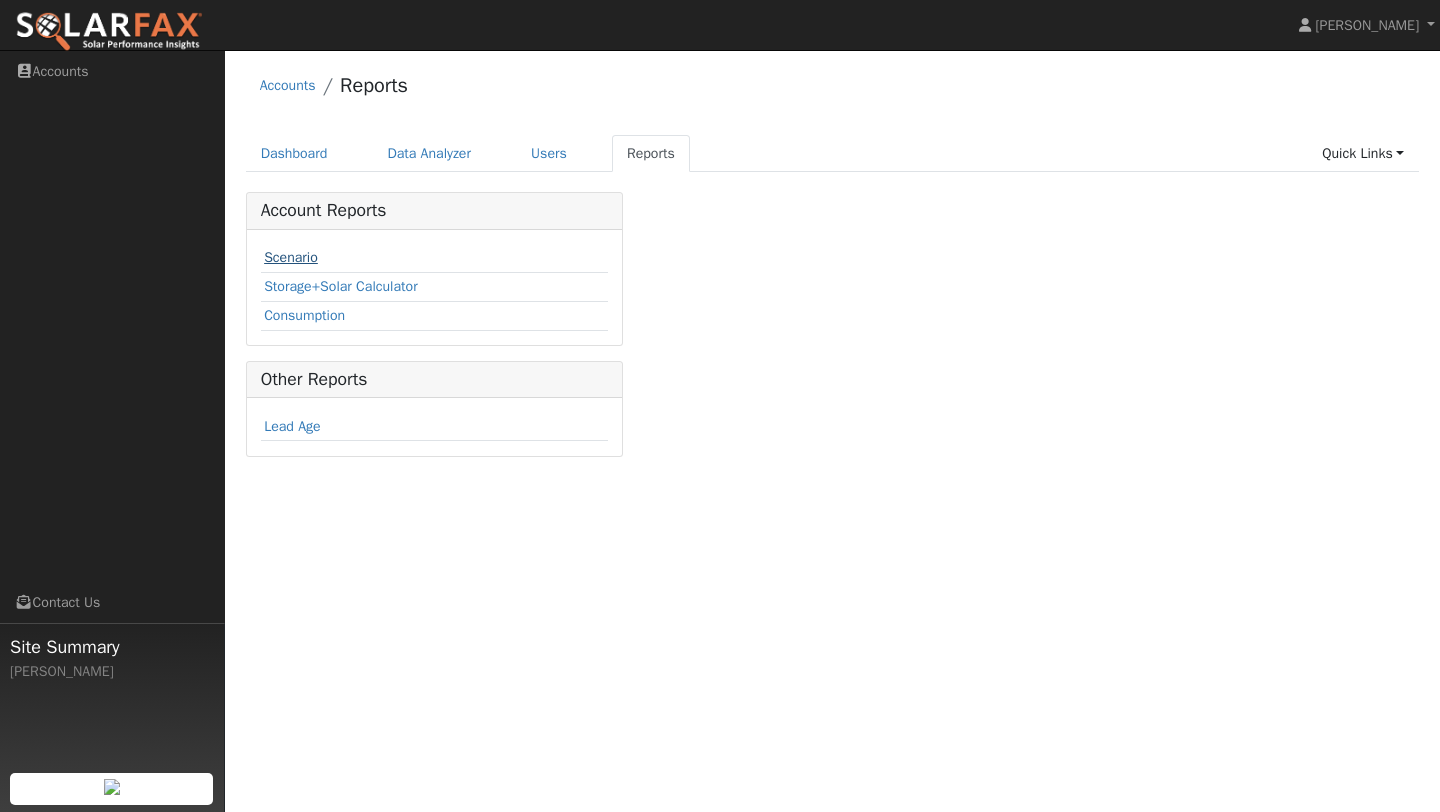click on "Scenario" at bounding box center [291, 257] 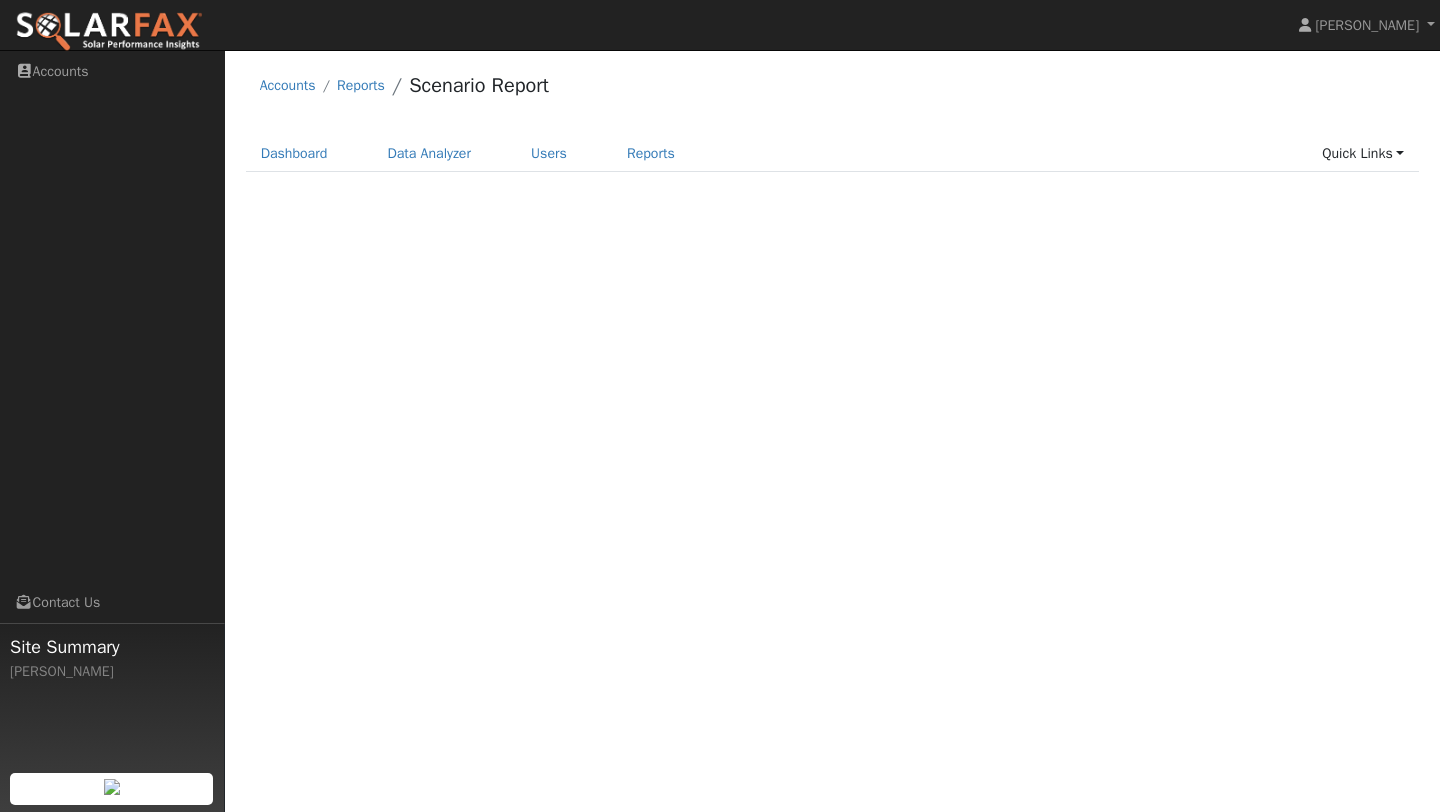 scroll, scrollTop: 0, scrollLeft: 0, axis: both 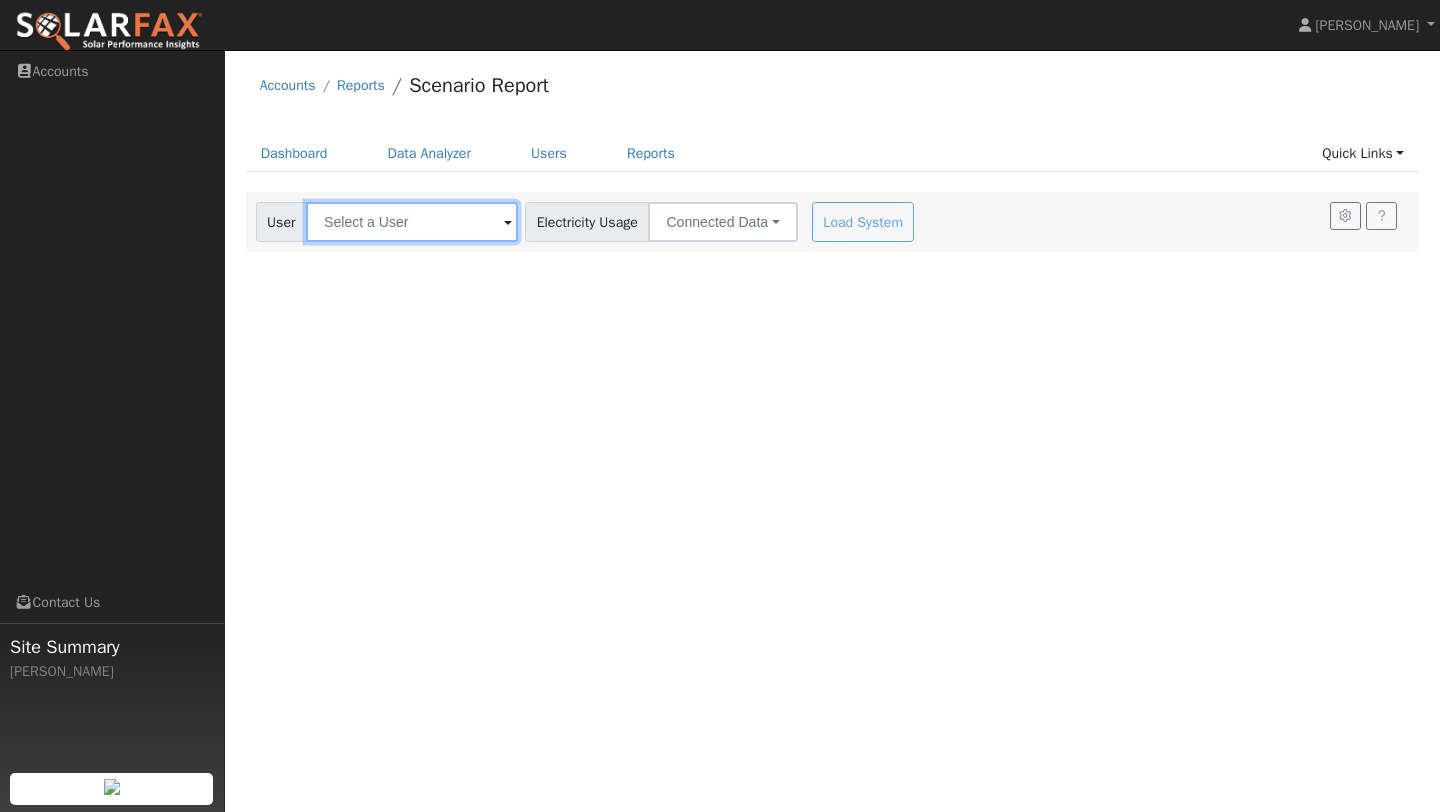 click at bounding box center [412, 222] 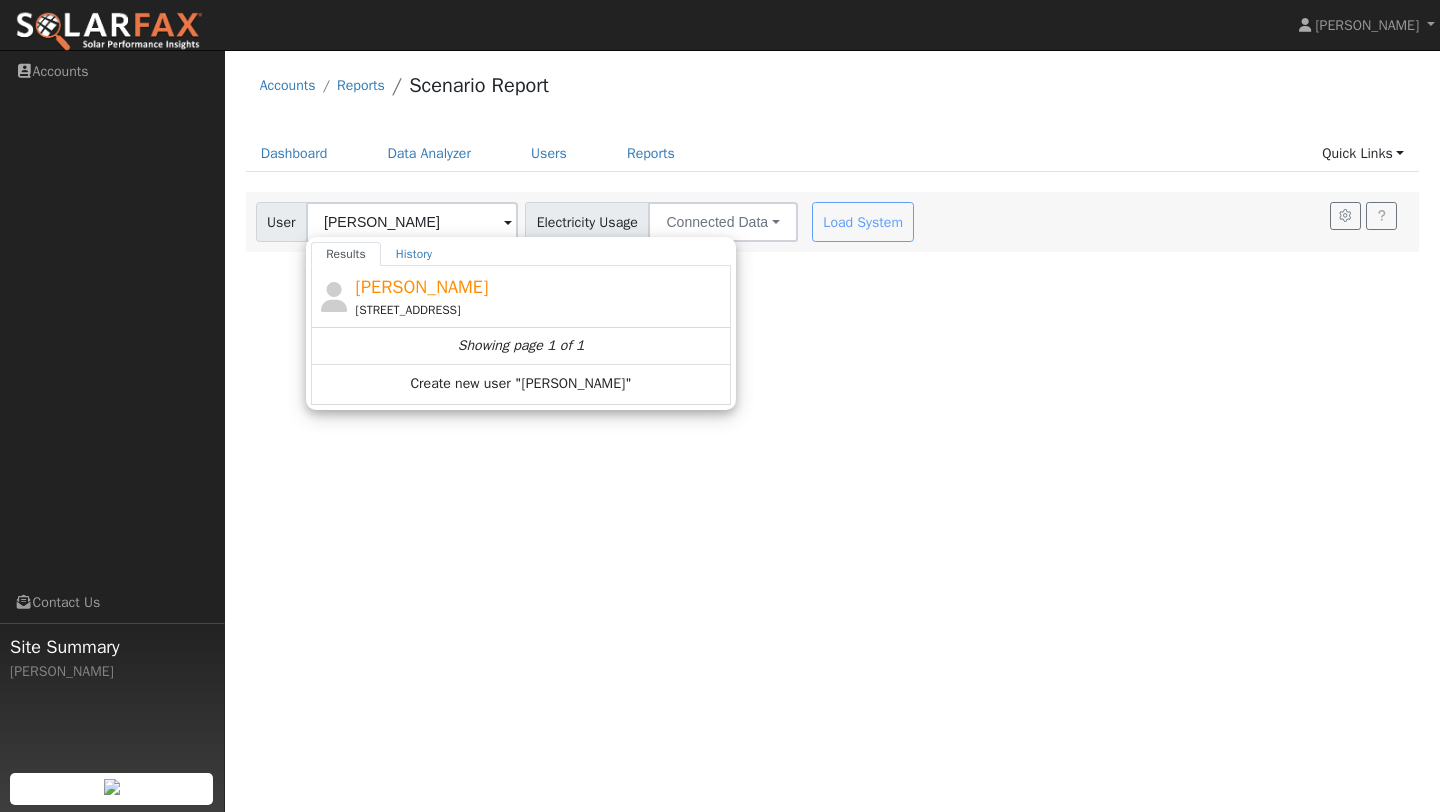 click on "22497 Rhine River Drive West, Sonora, CA 95370" at bounding box center [541, 310] 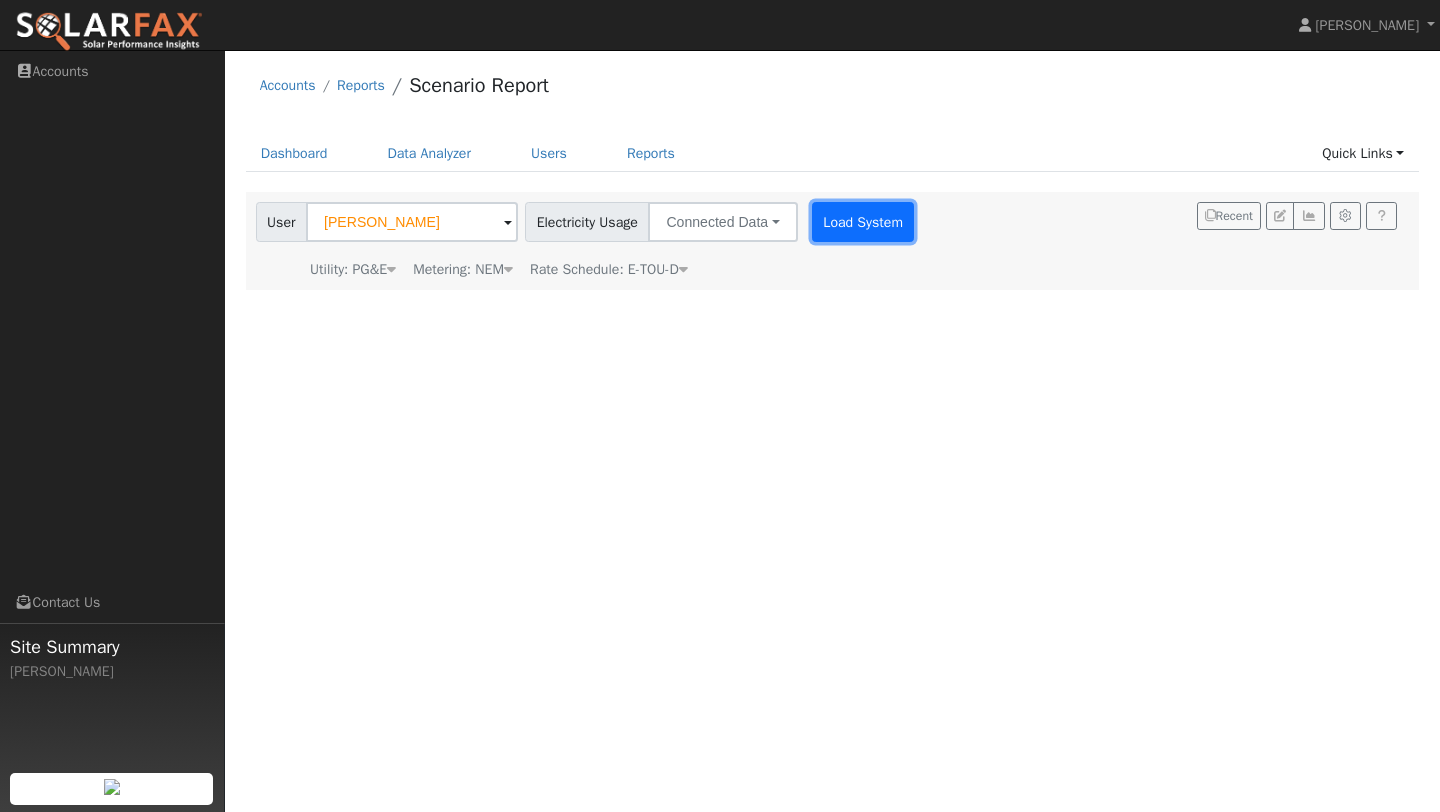 click on "Load System" at bounding box center (863, 222) 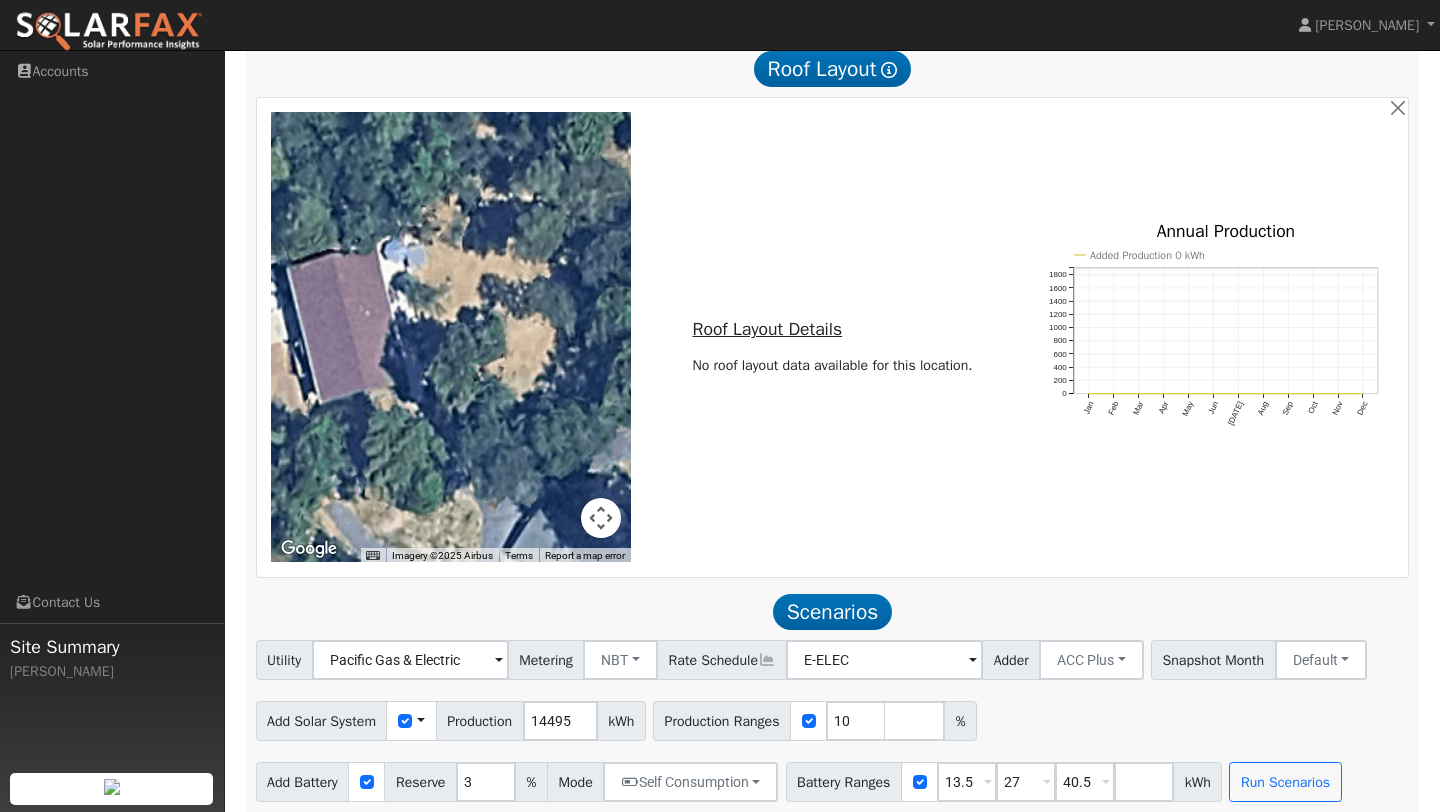 scroll, scrollTop: 698, scrollLeft: 0, axis: vertical 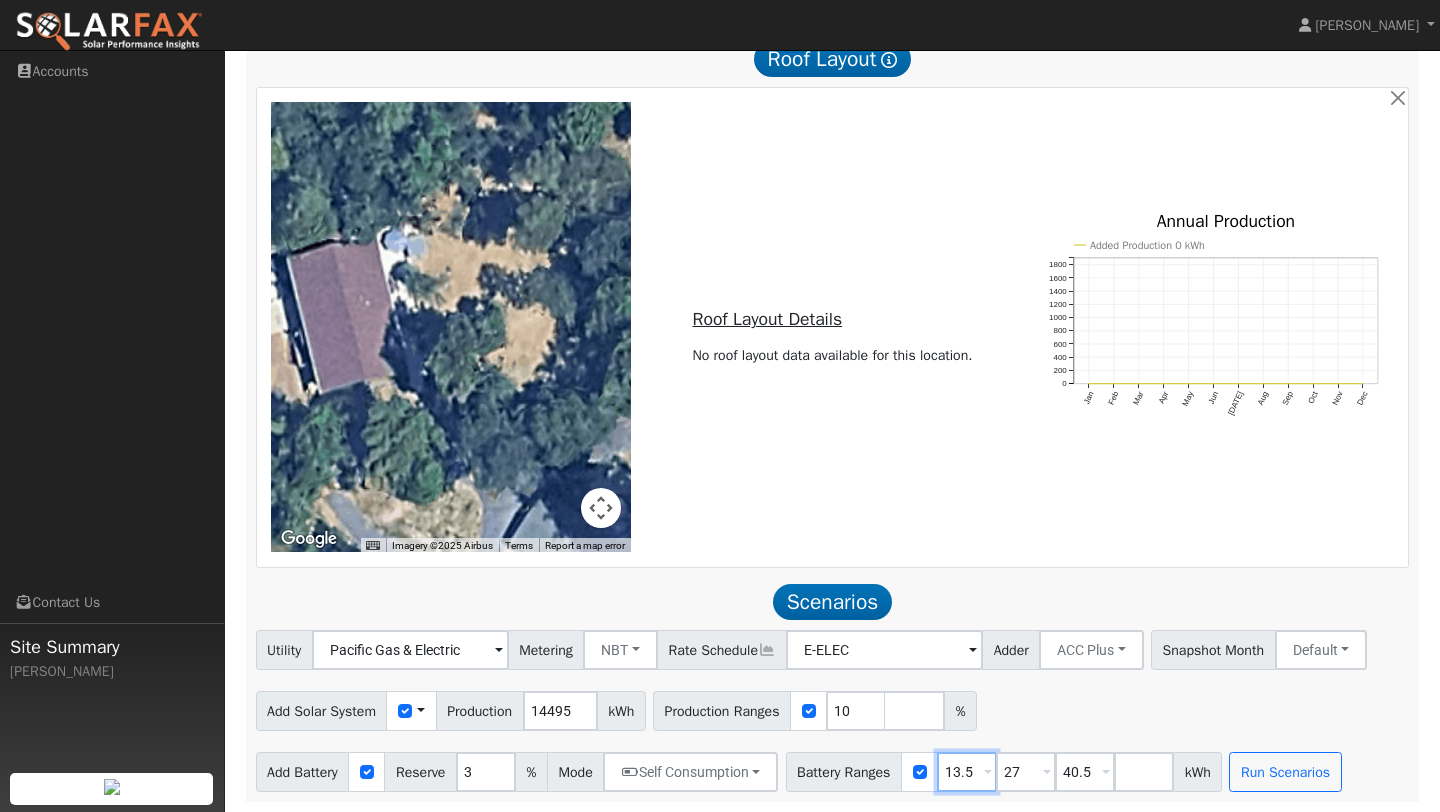 click on "13.5" at bounding box center (967, 772) 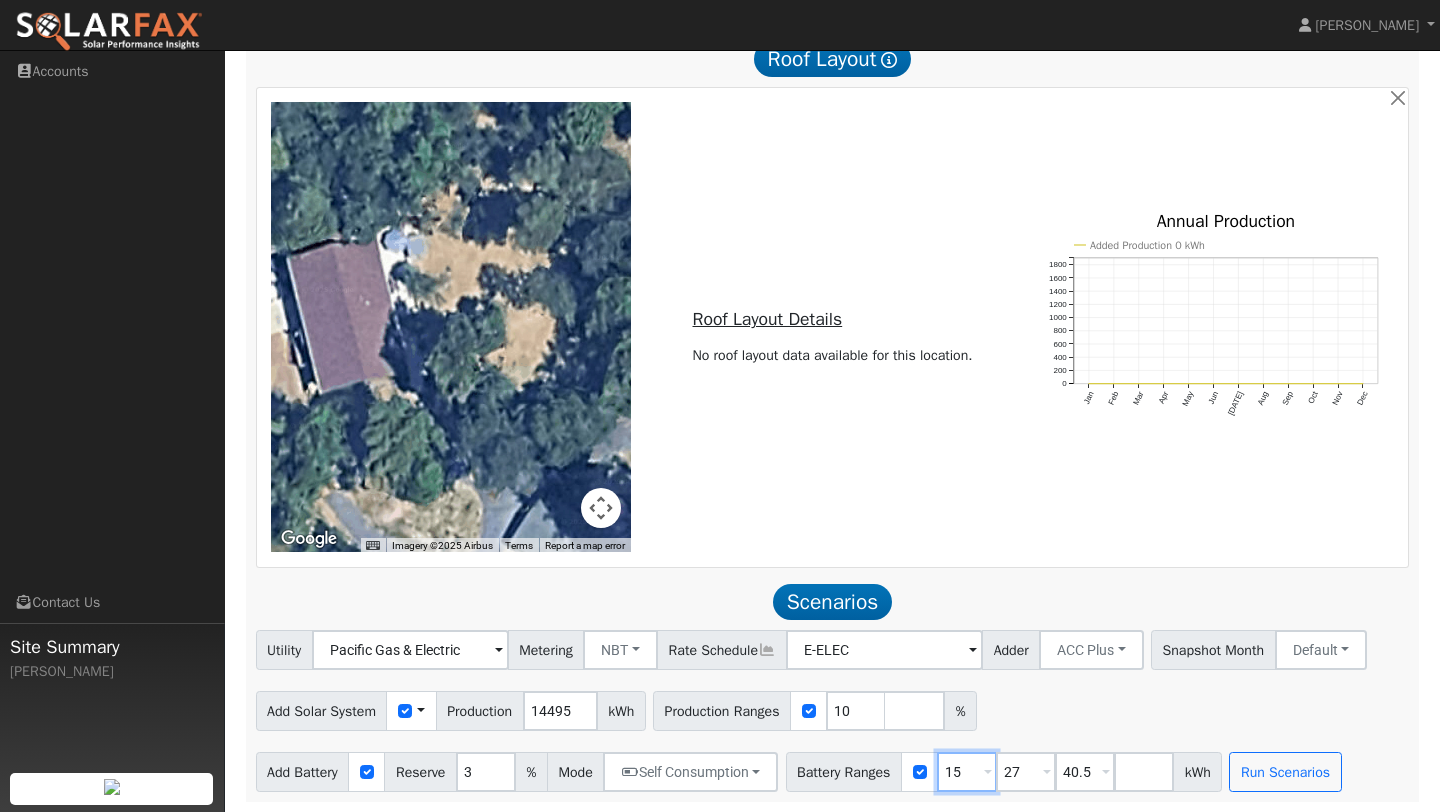 type on "15" 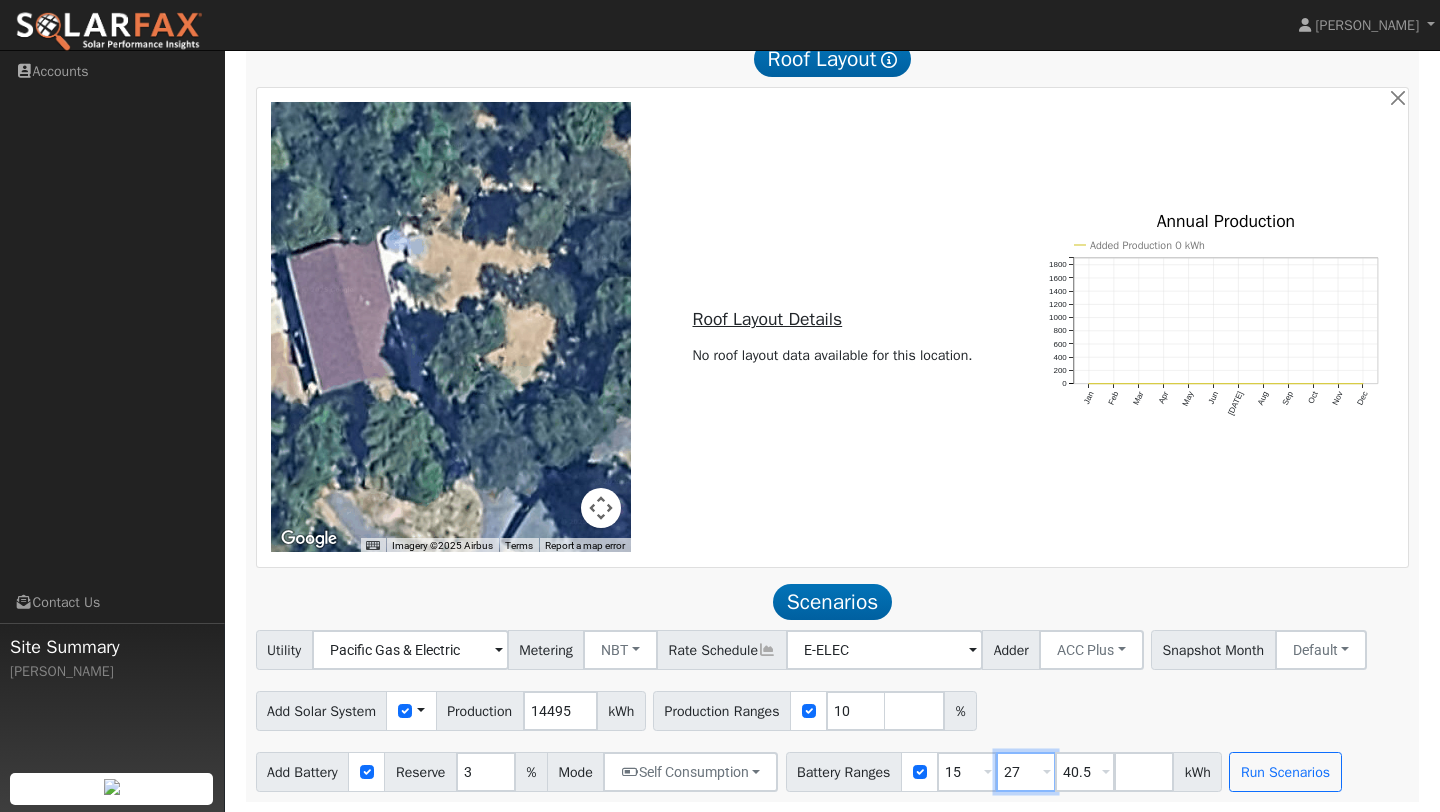 click on "27" at bounding box center (1026, 772) 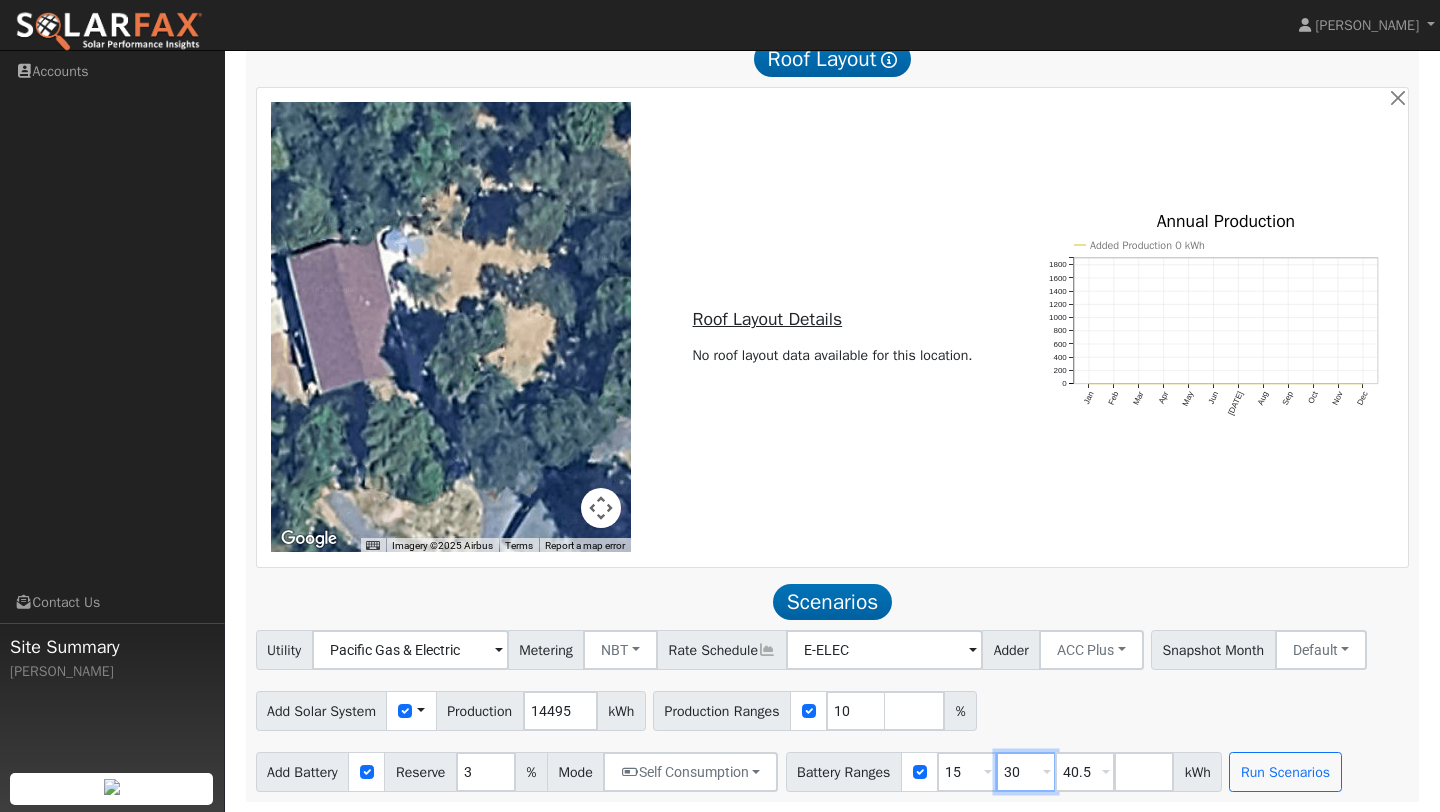 type on "30" 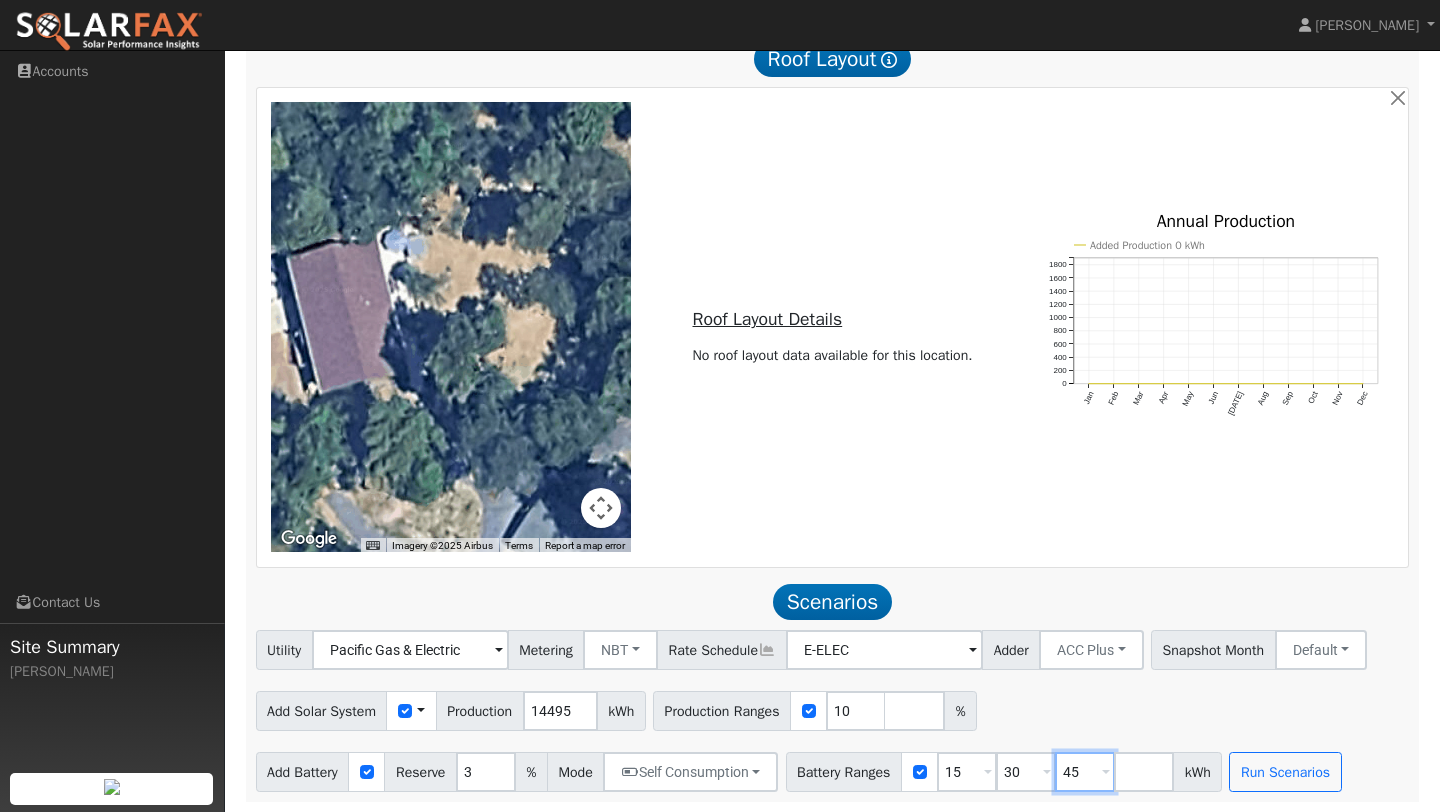 type on "45" 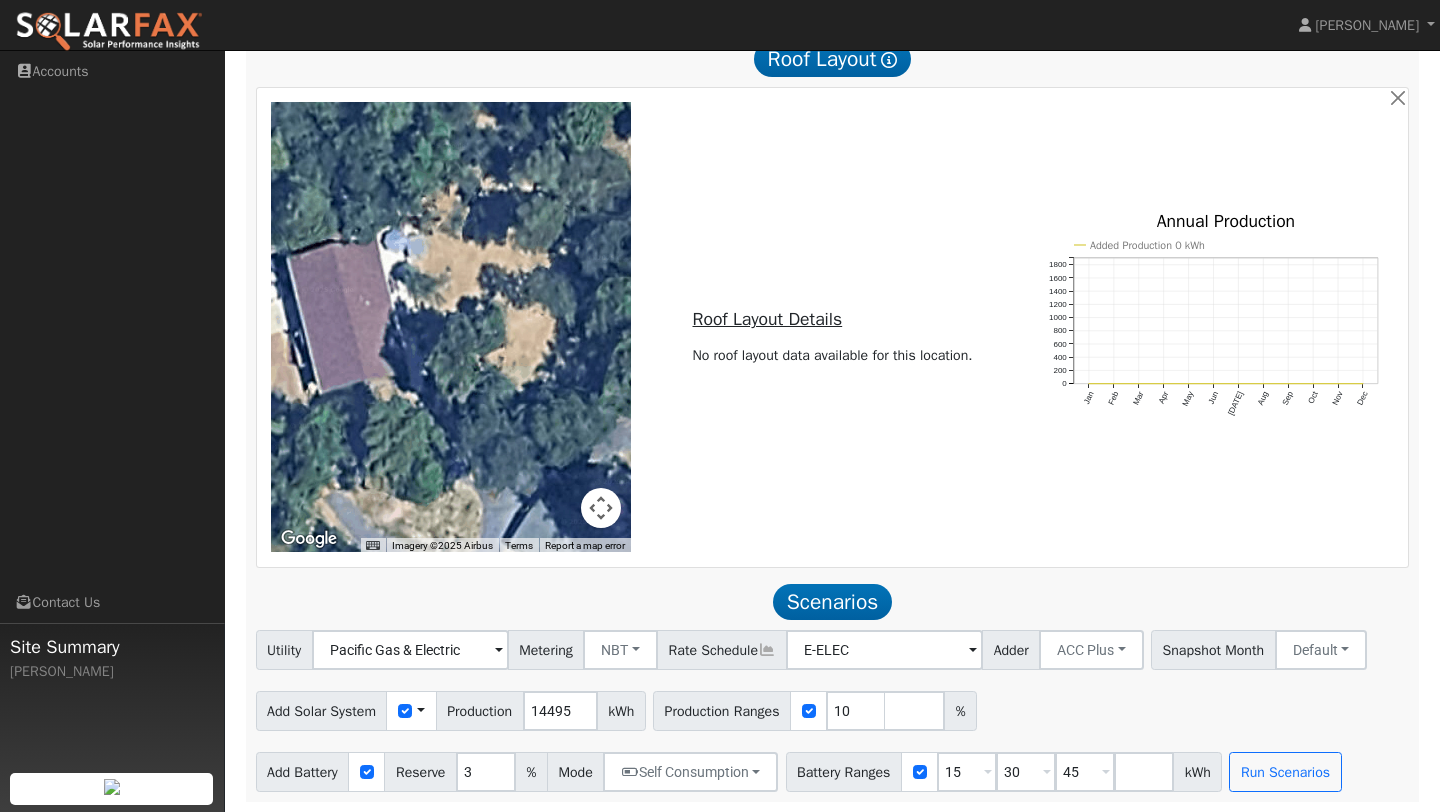 click on "Add Solar System Use CSV Data Production 14495 kWh Production Ranges 10 %" at bounding box center (832, 707) 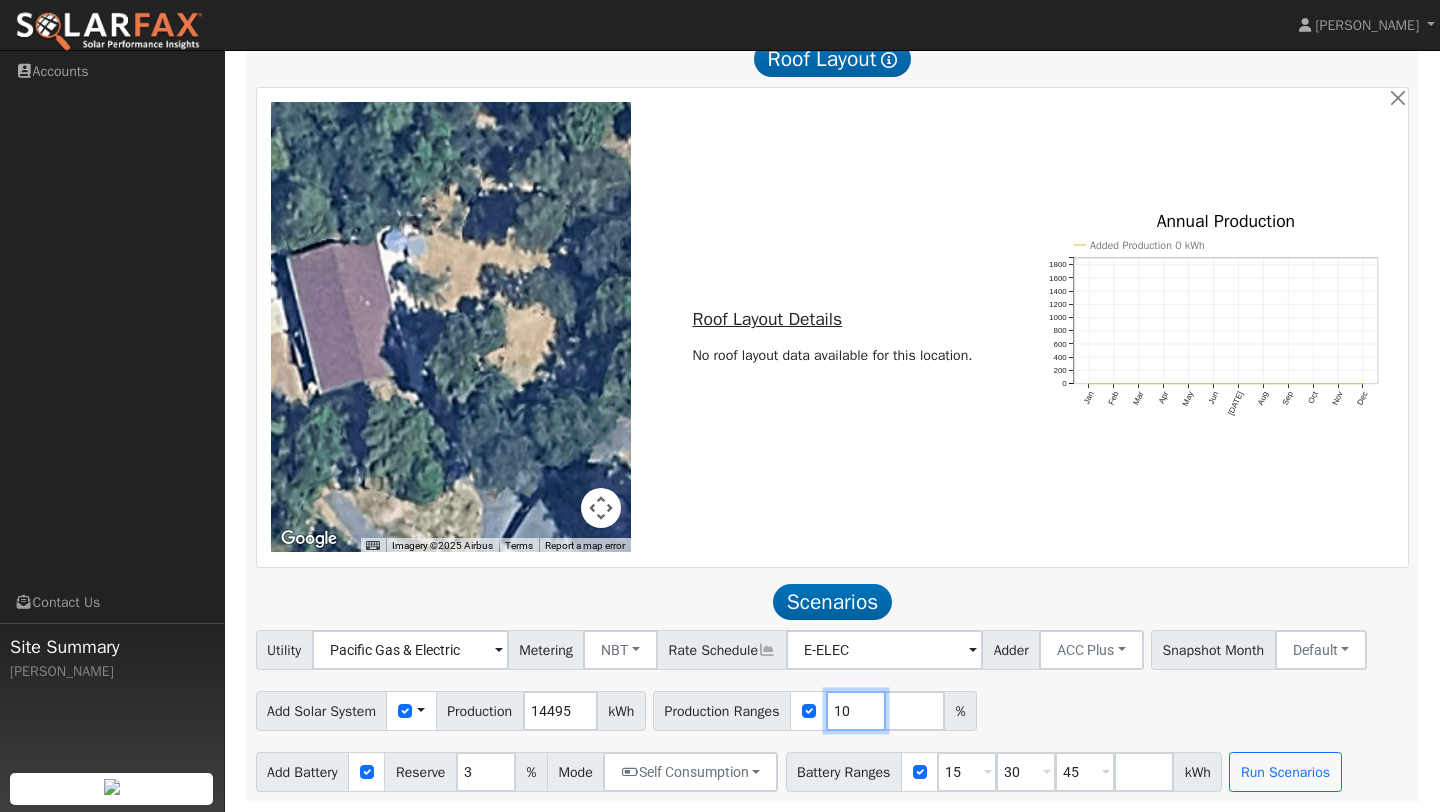 click on "10" at bounding box center [856, 711] 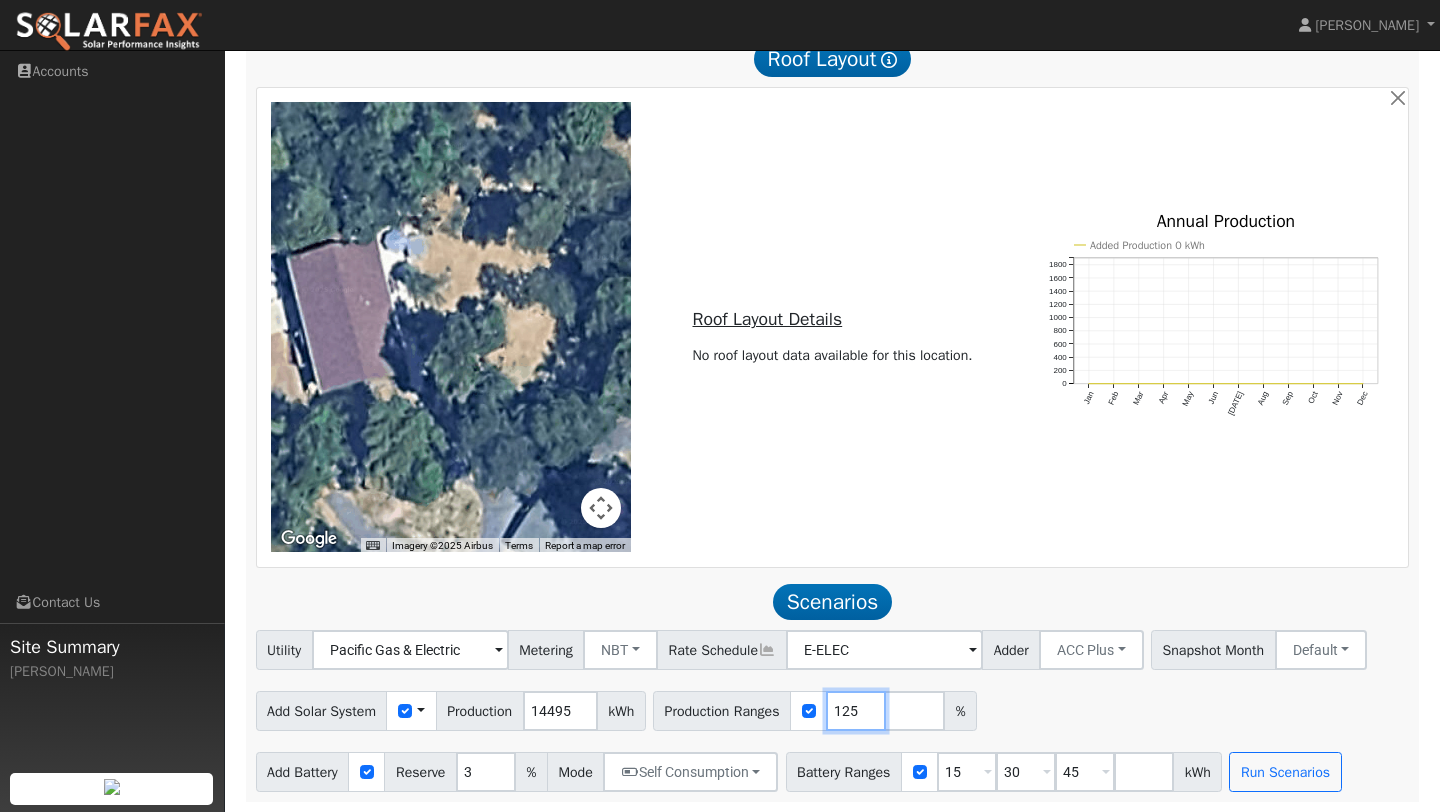 type on "125" 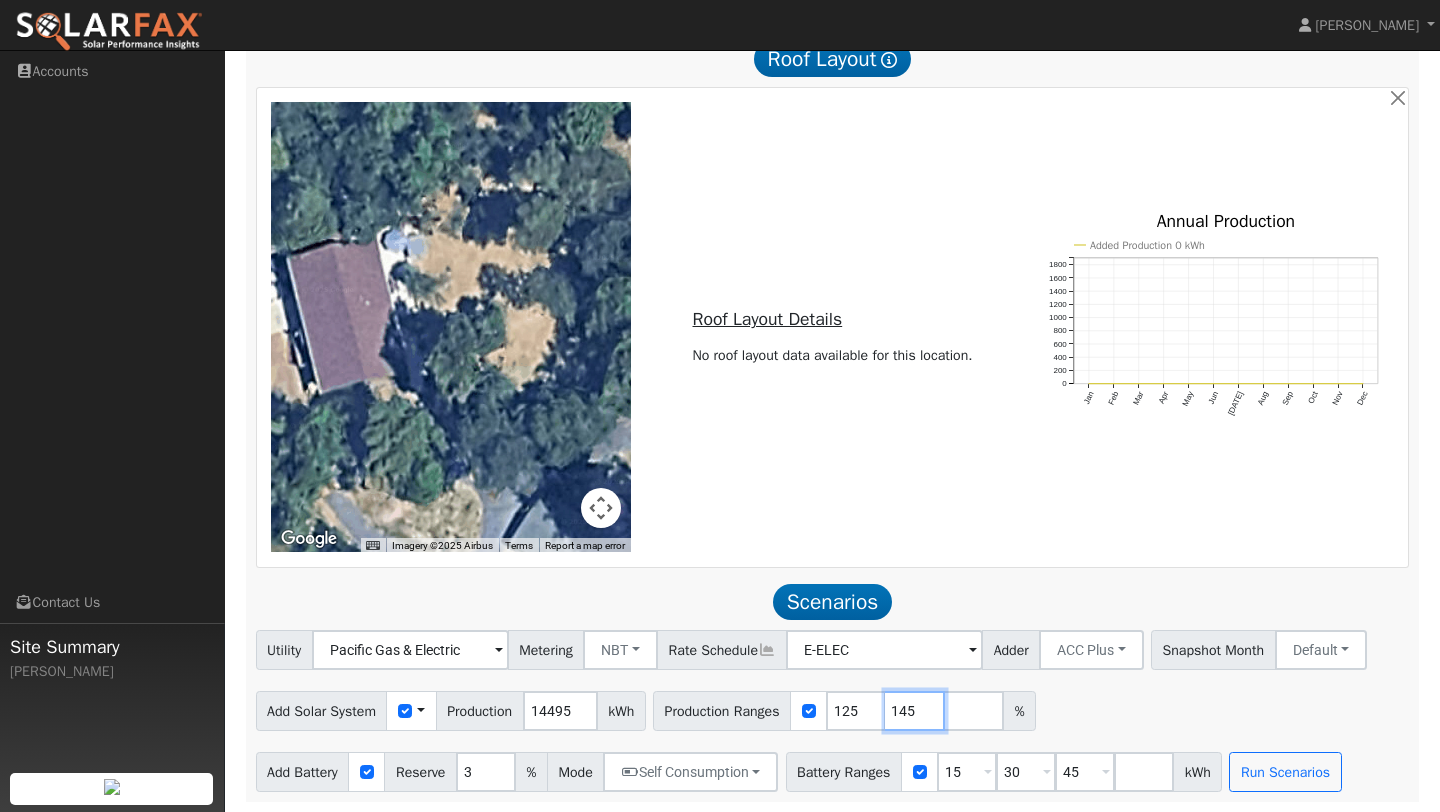 type on "145" 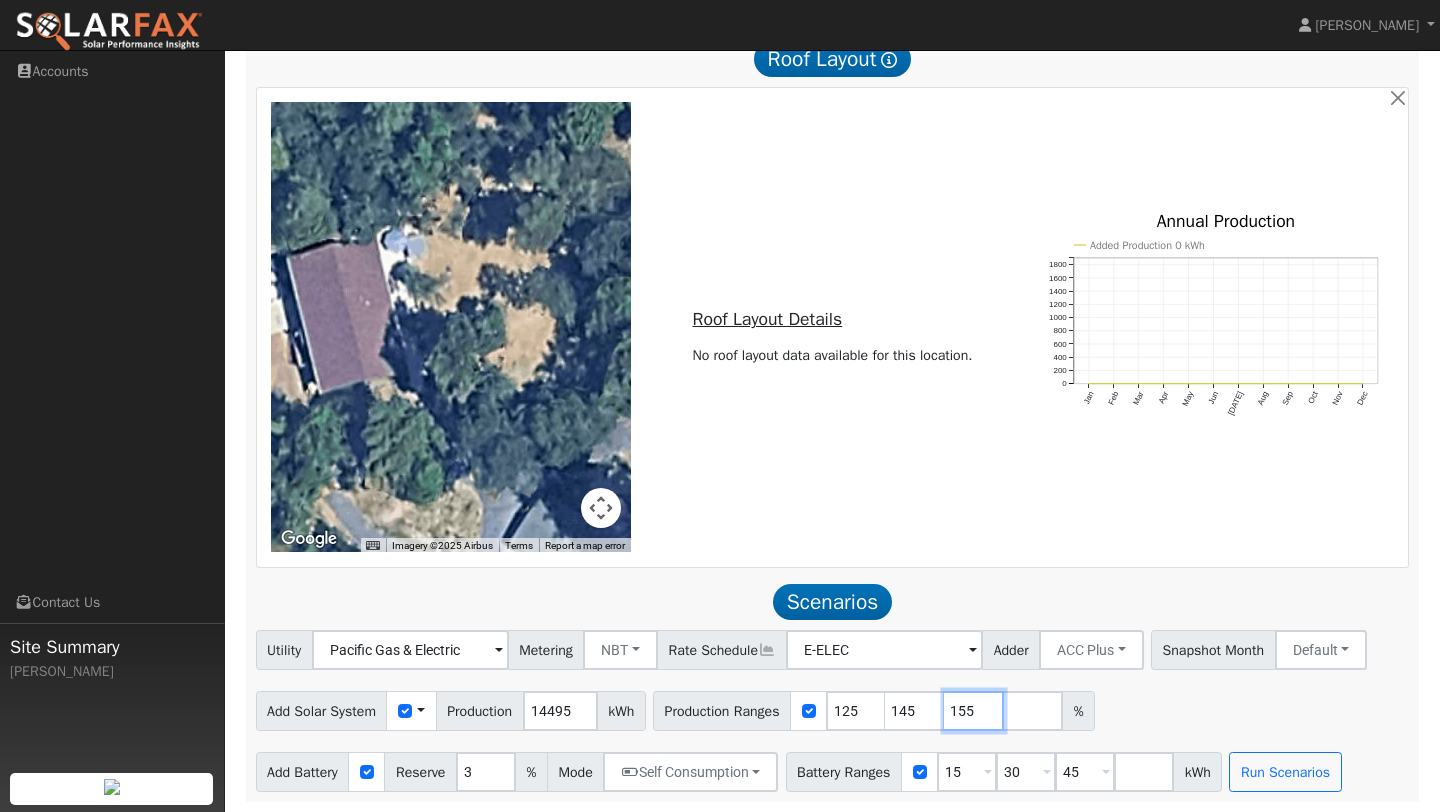 type on "155" 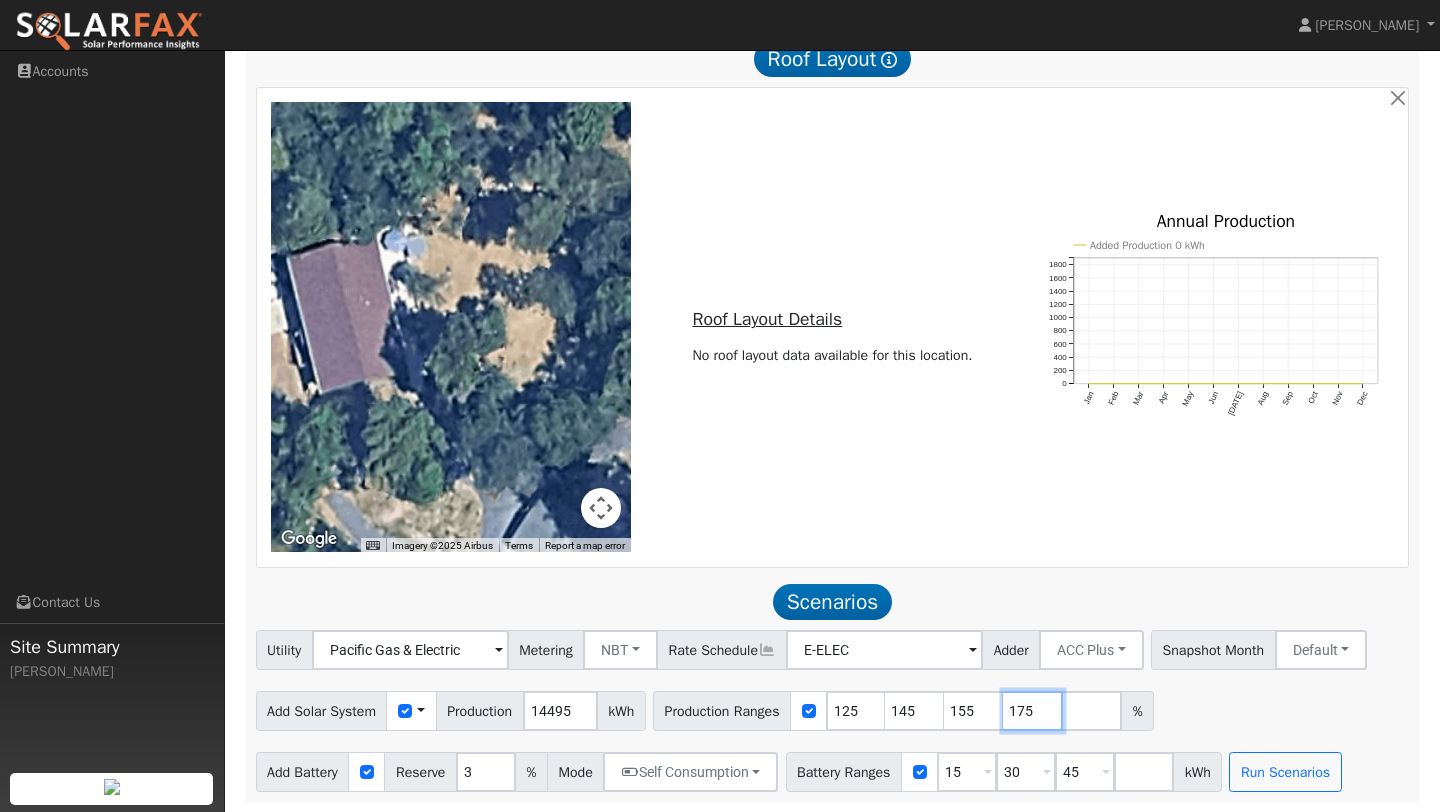 type on "175" 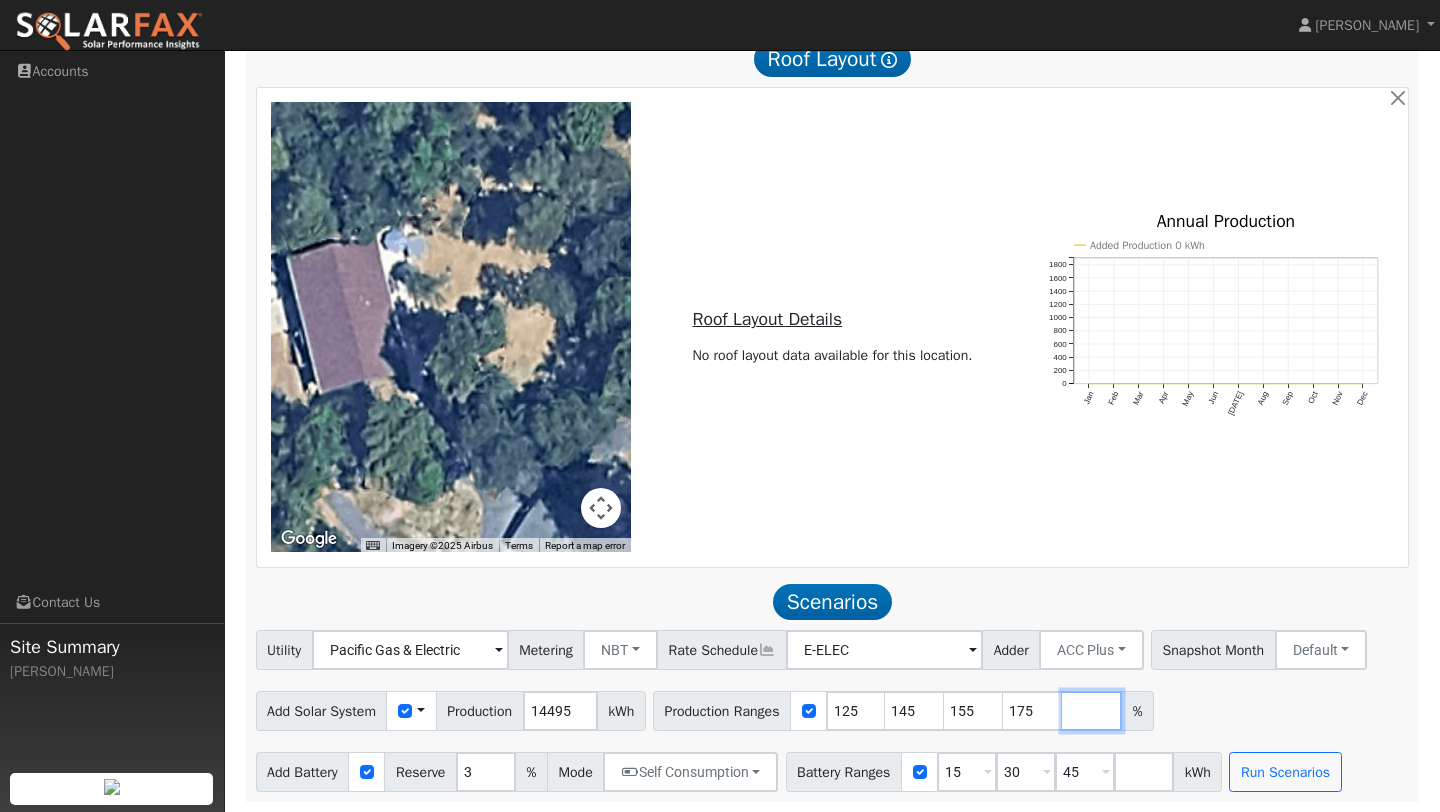 click at bounding box center (1092, 711) 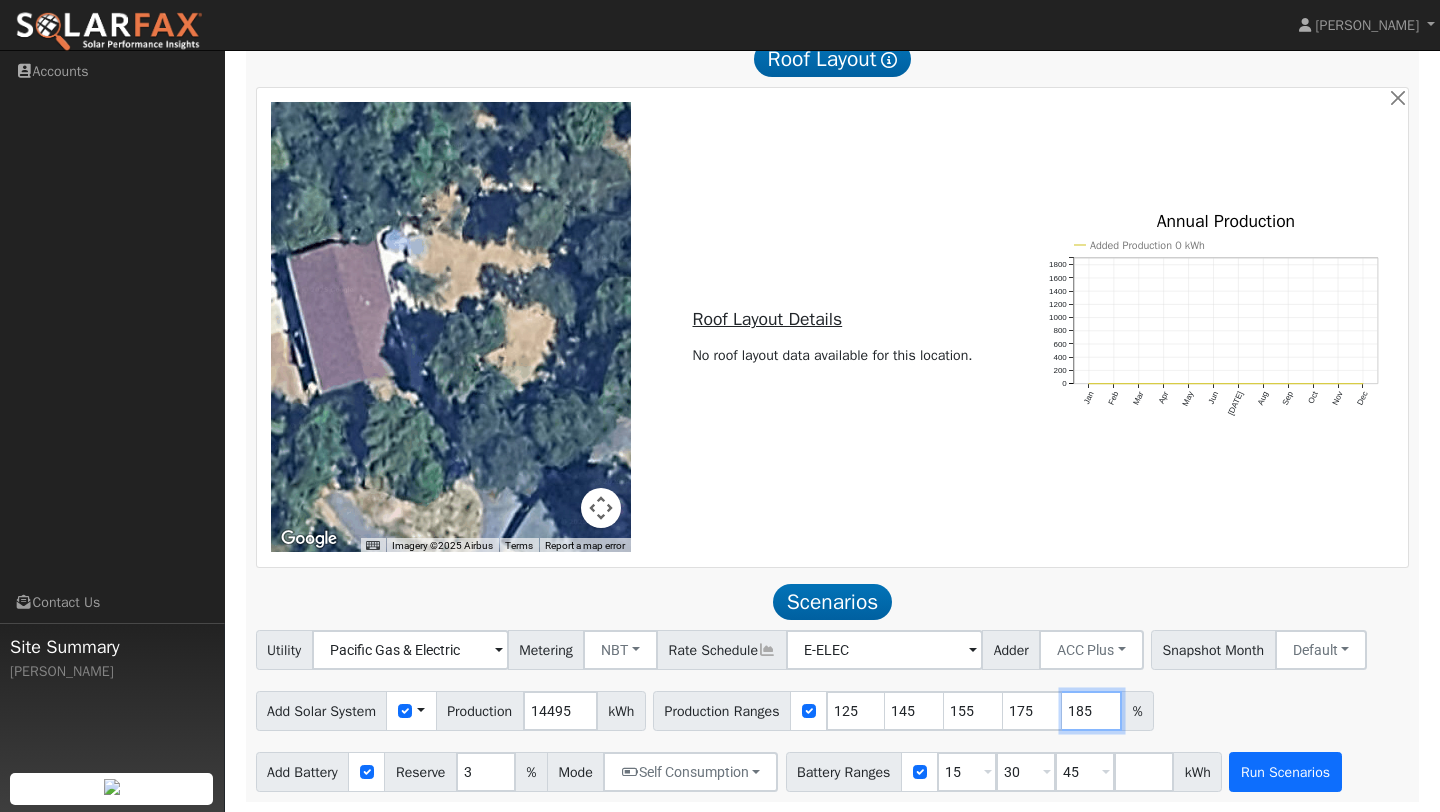 type on "185" 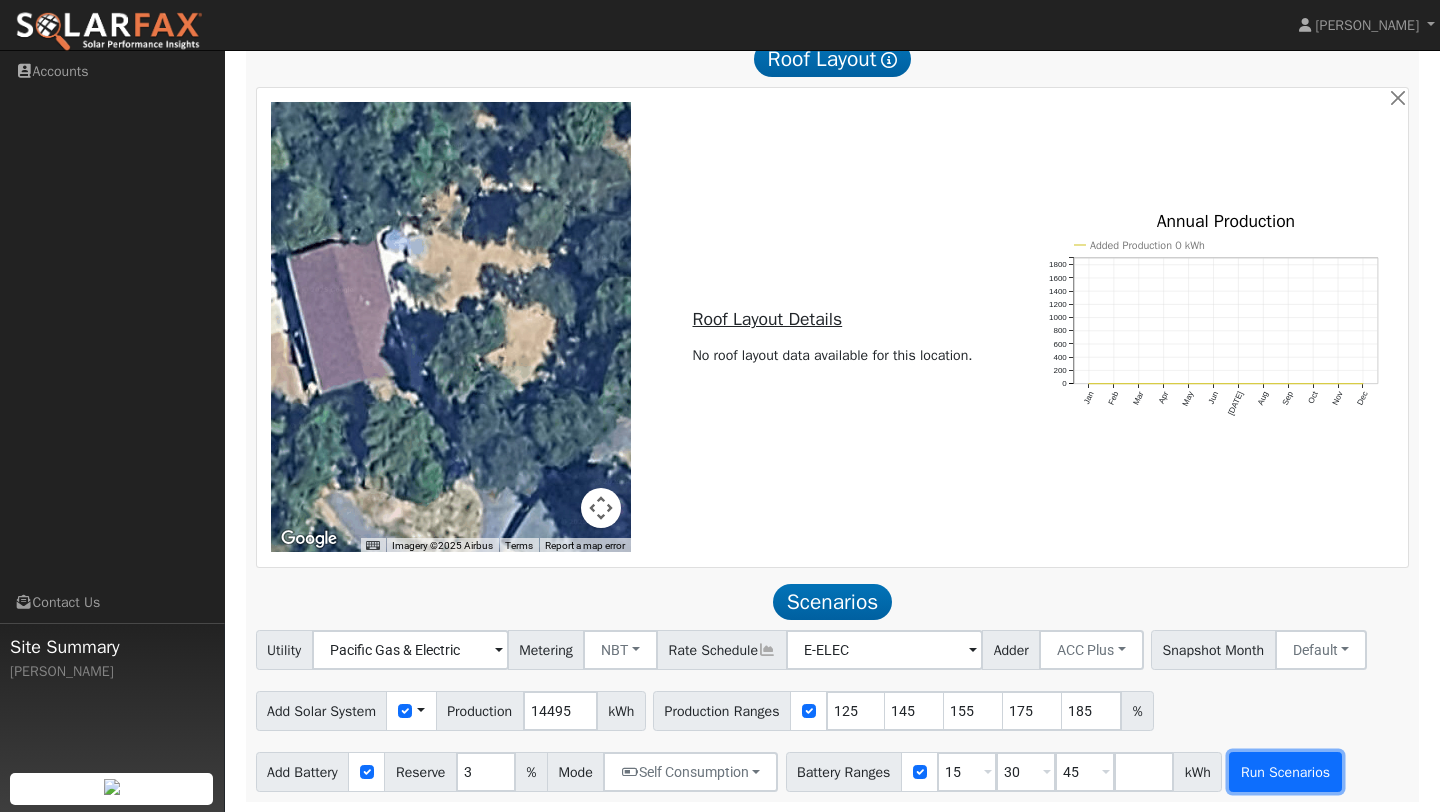 click on "Run Scenarios" at bounding box center (1285, 772) 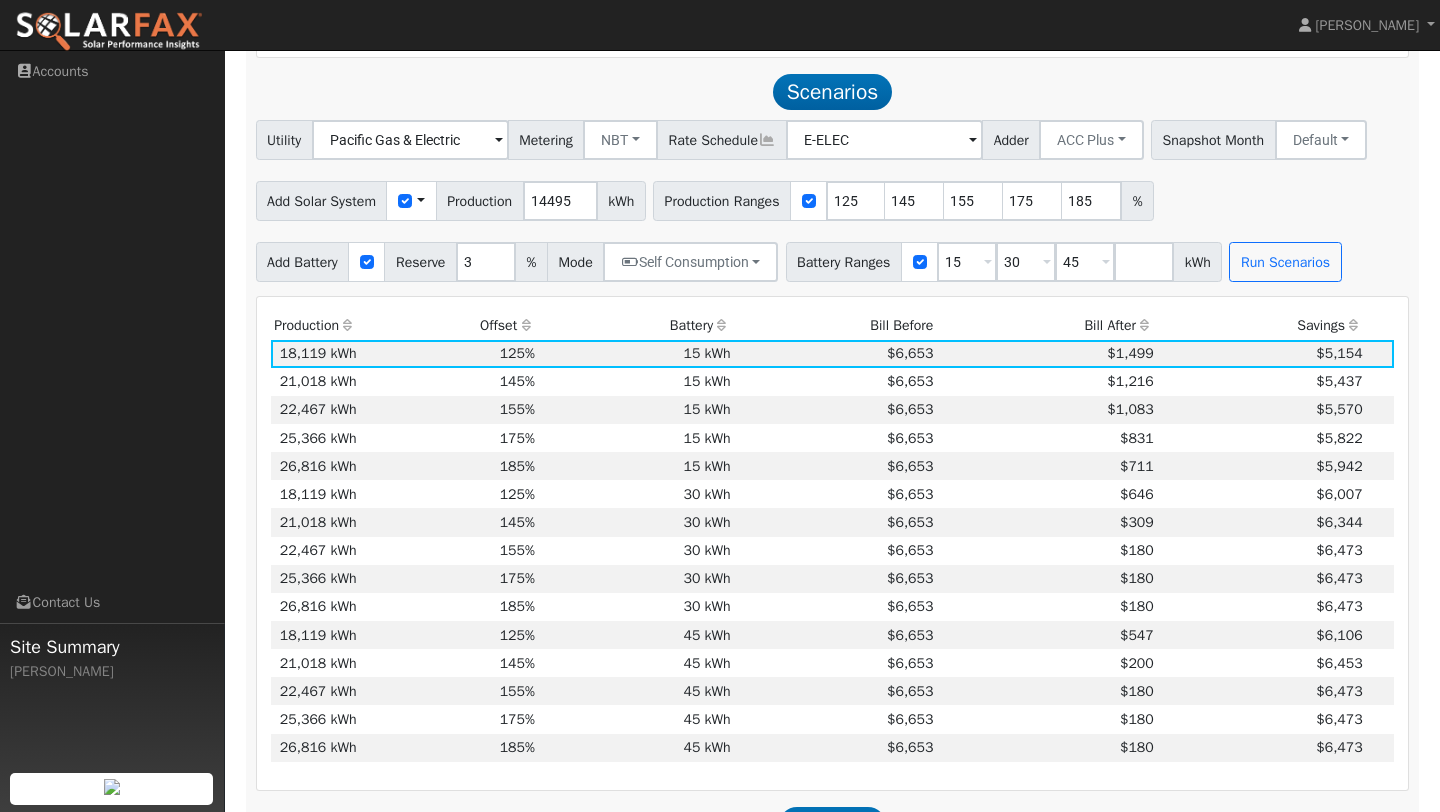 scroll, scrollTop: 1221, scrollLeft: 0, axis: vertical 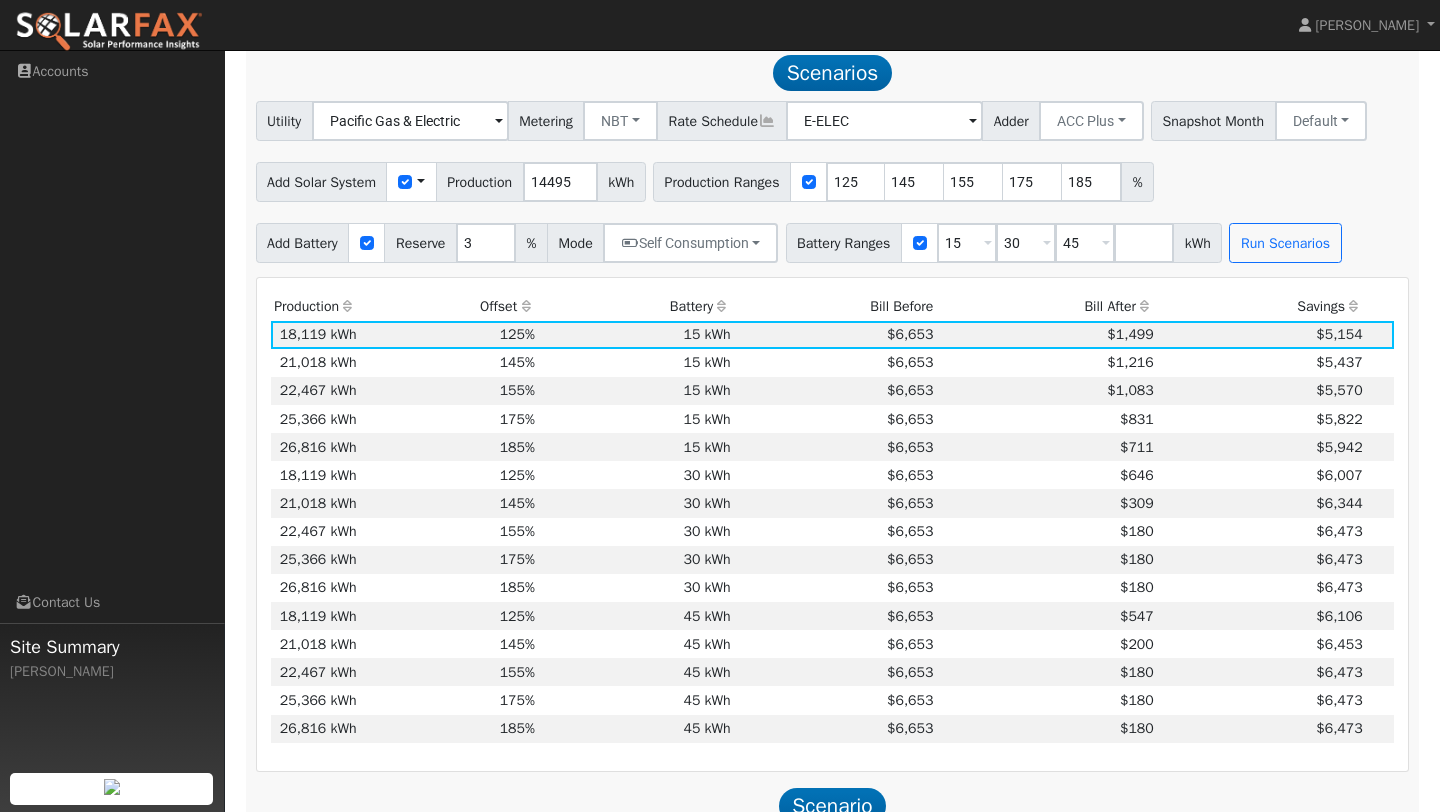 click at bounding box center [1145, 306] 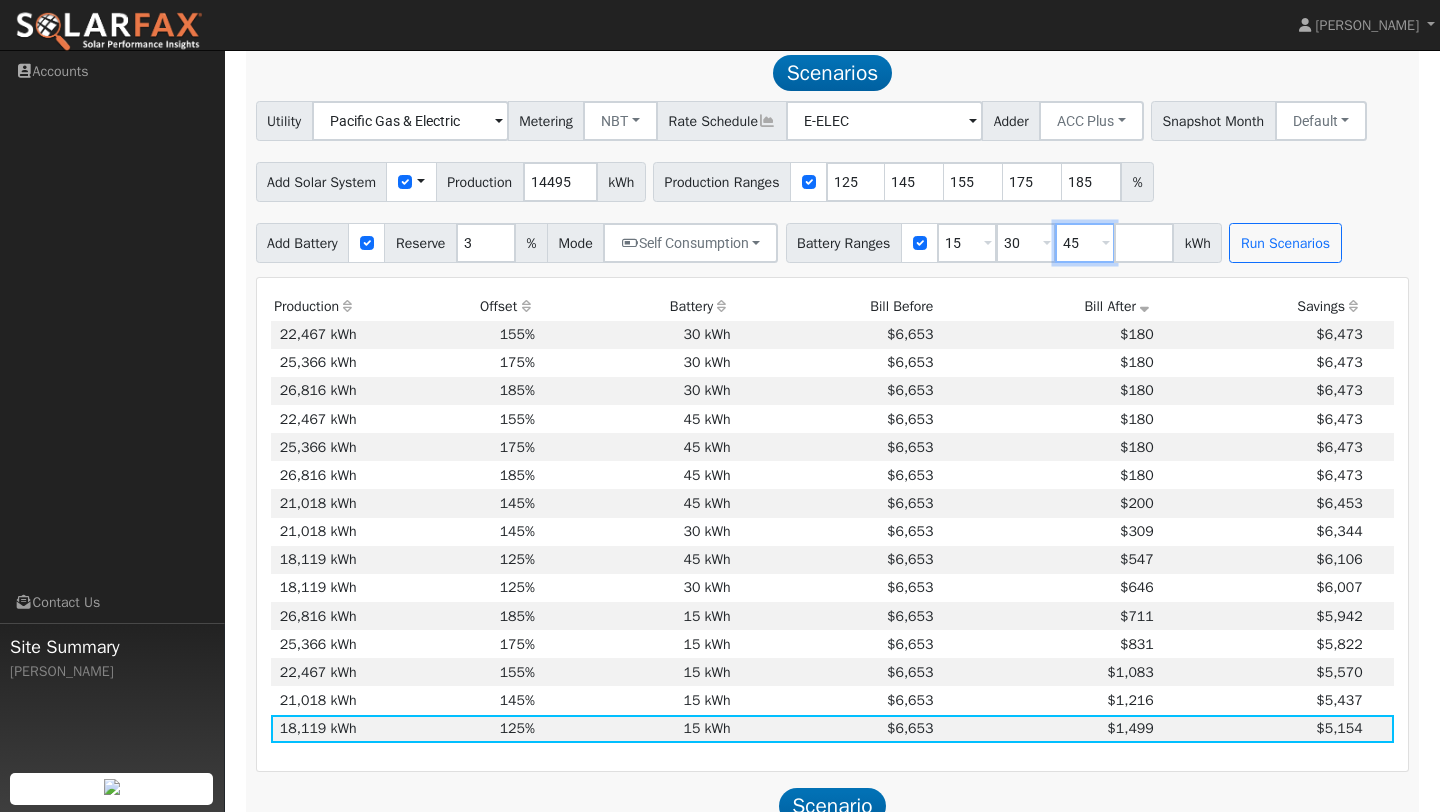 click on "45" at bounding box center [1085, 243] 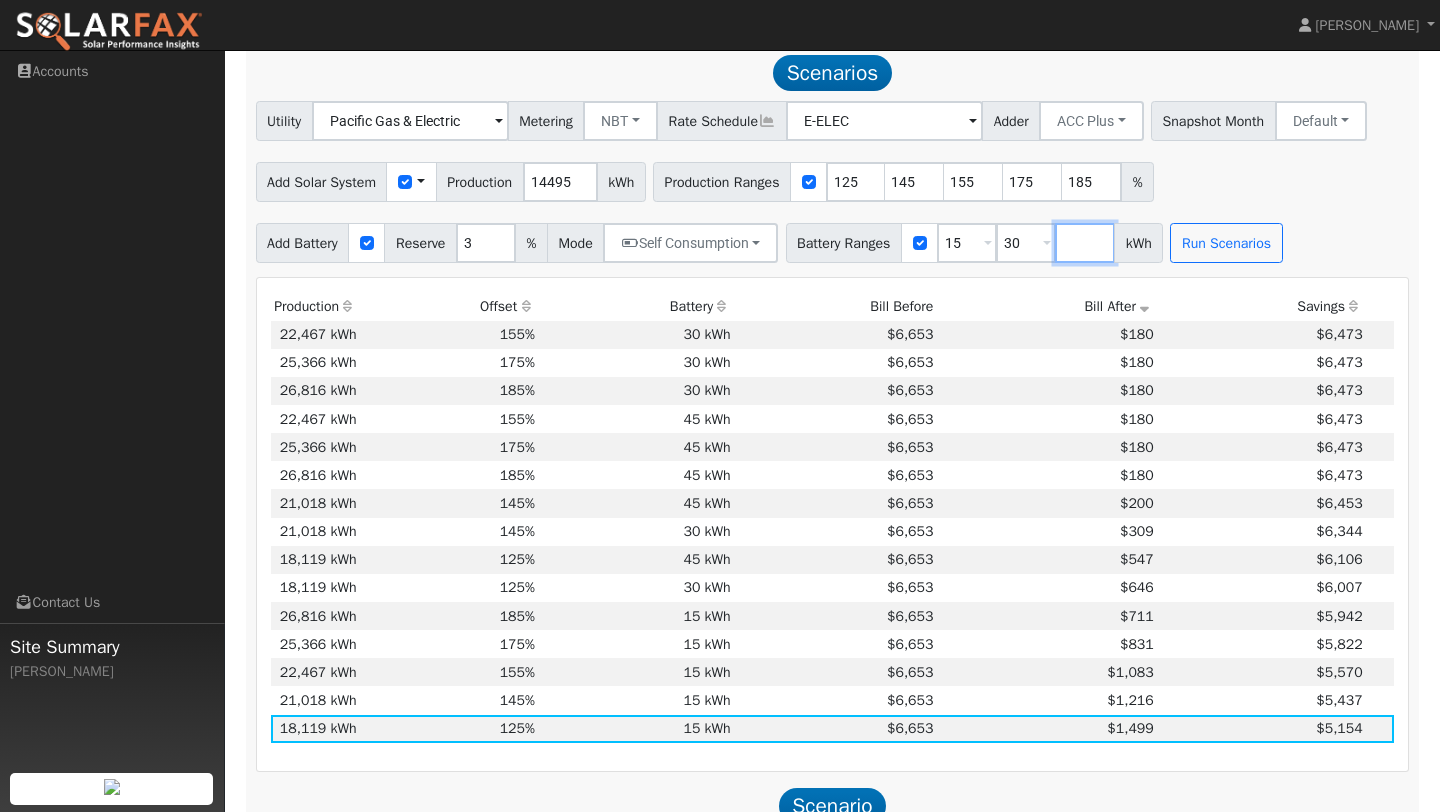 type 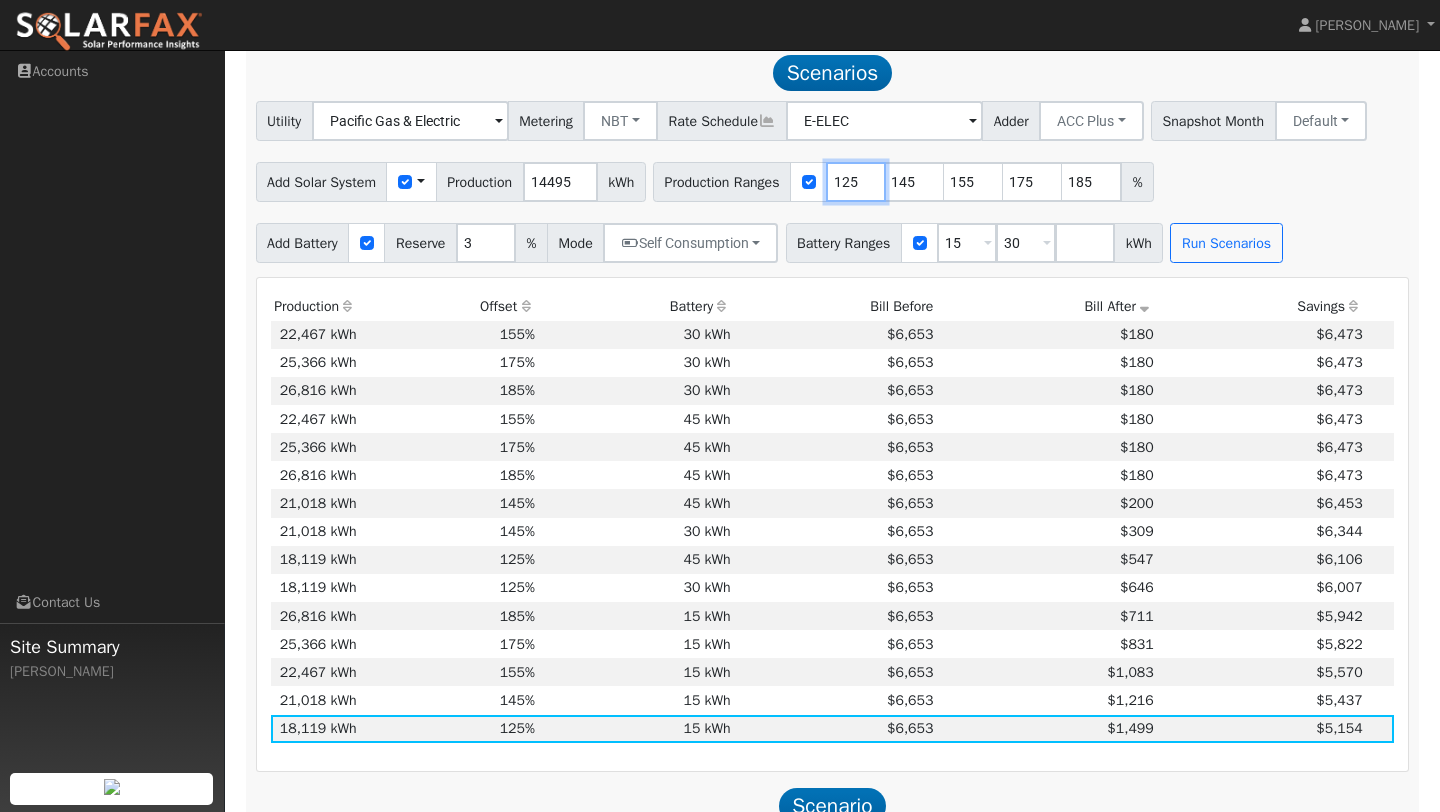 click on "125" at bounding box center (856, 182) 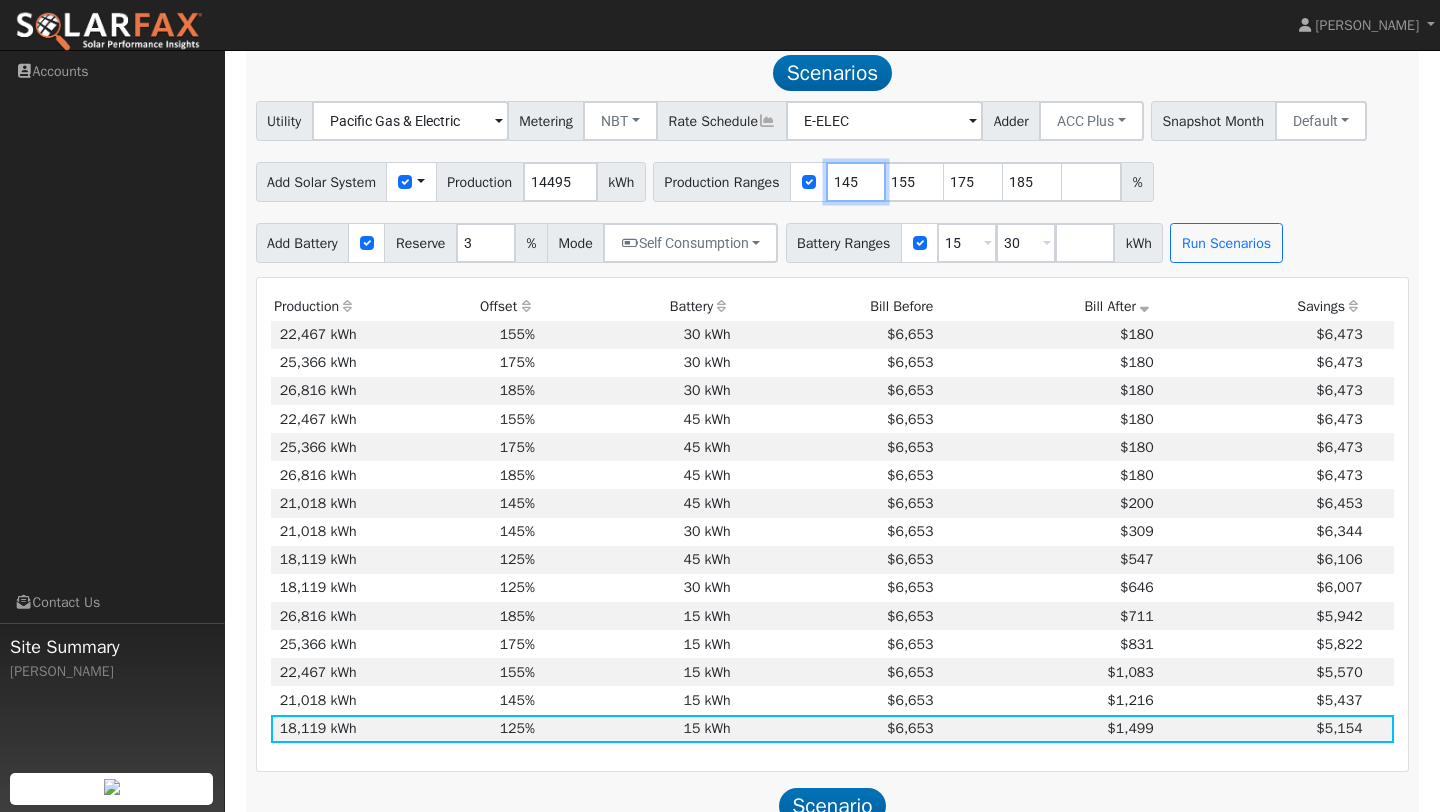 type on "145" 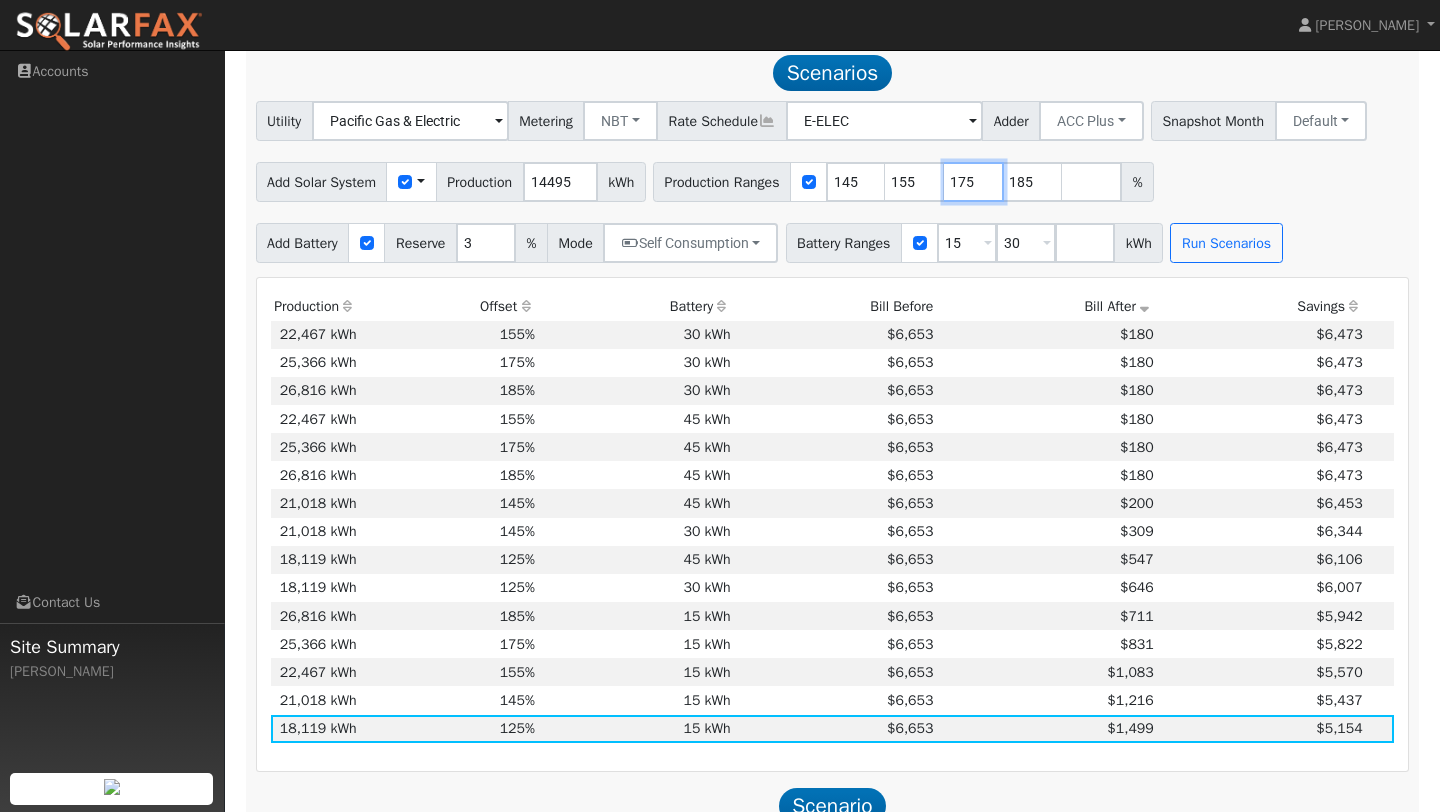 click on "175" at bounding box center [974, 182] 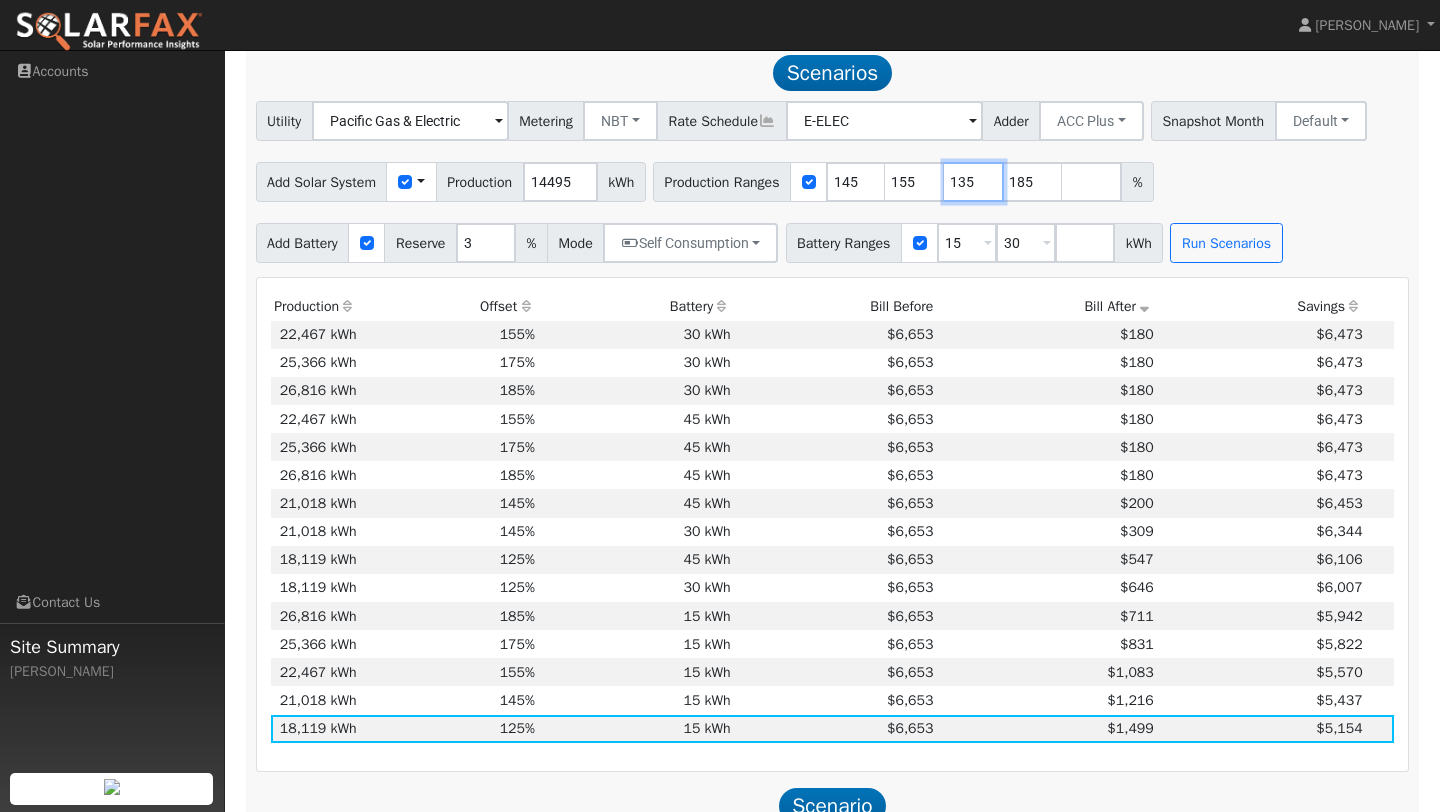 type on "135" 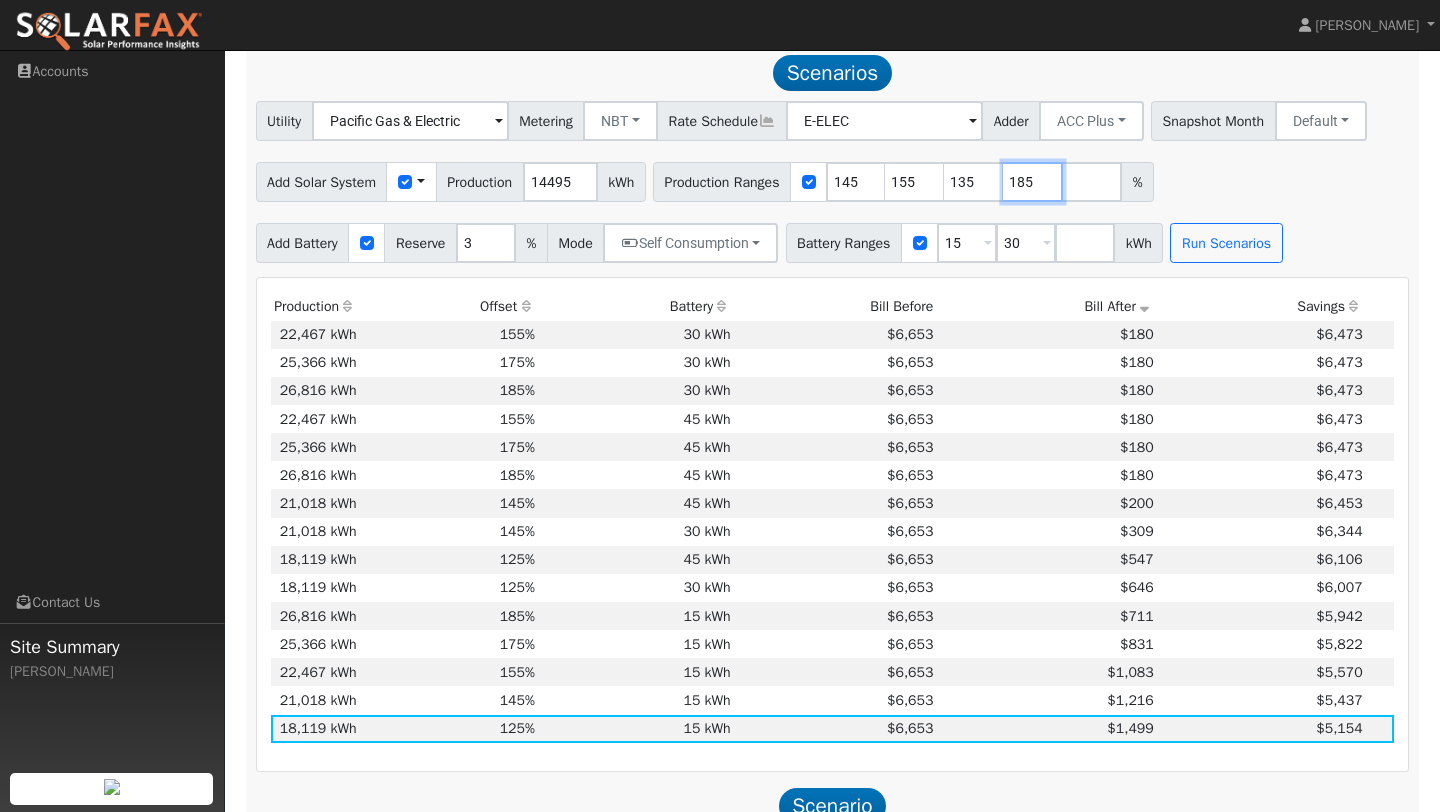 type on "135" 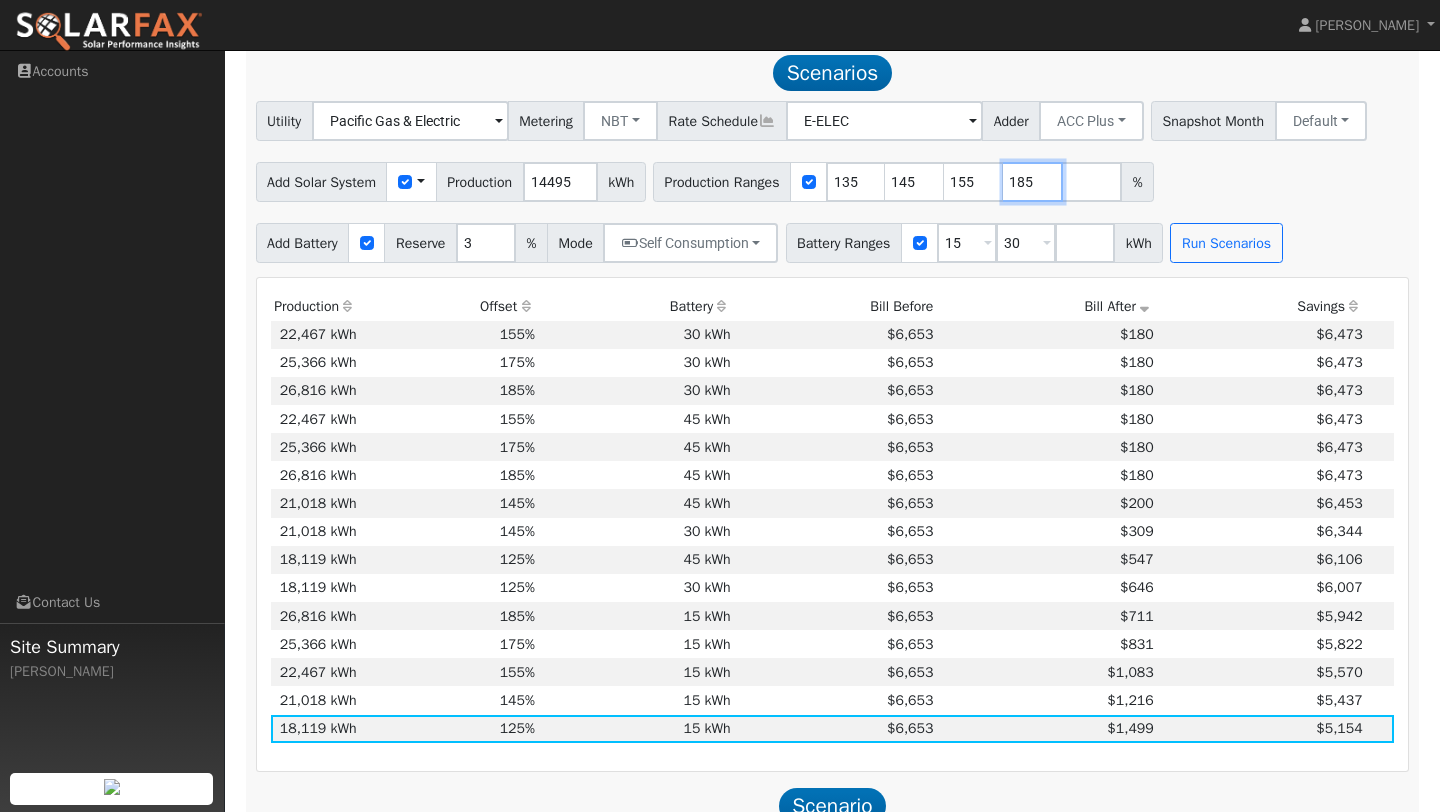 click on "185" at bounding box center (1033, 182) 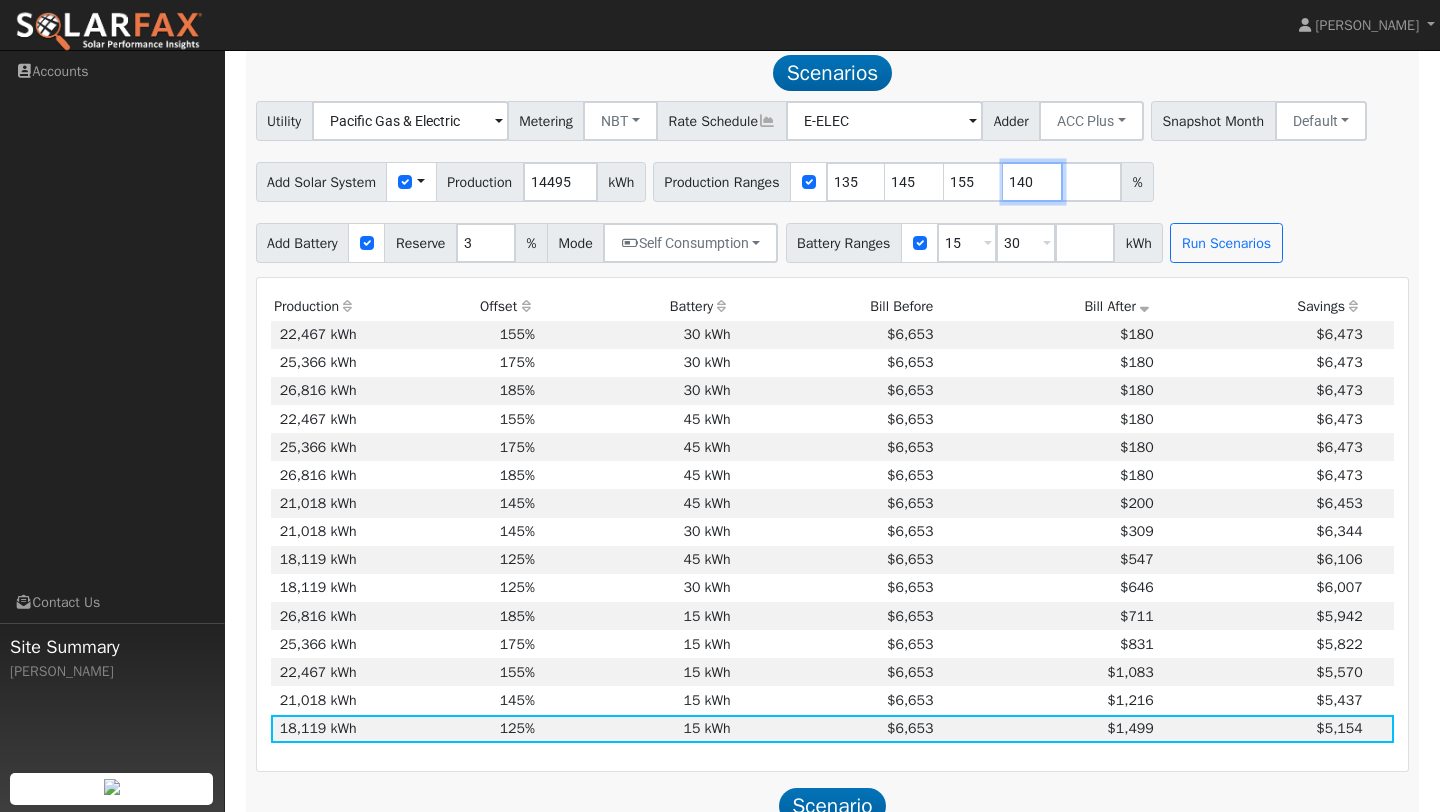 type on "140" 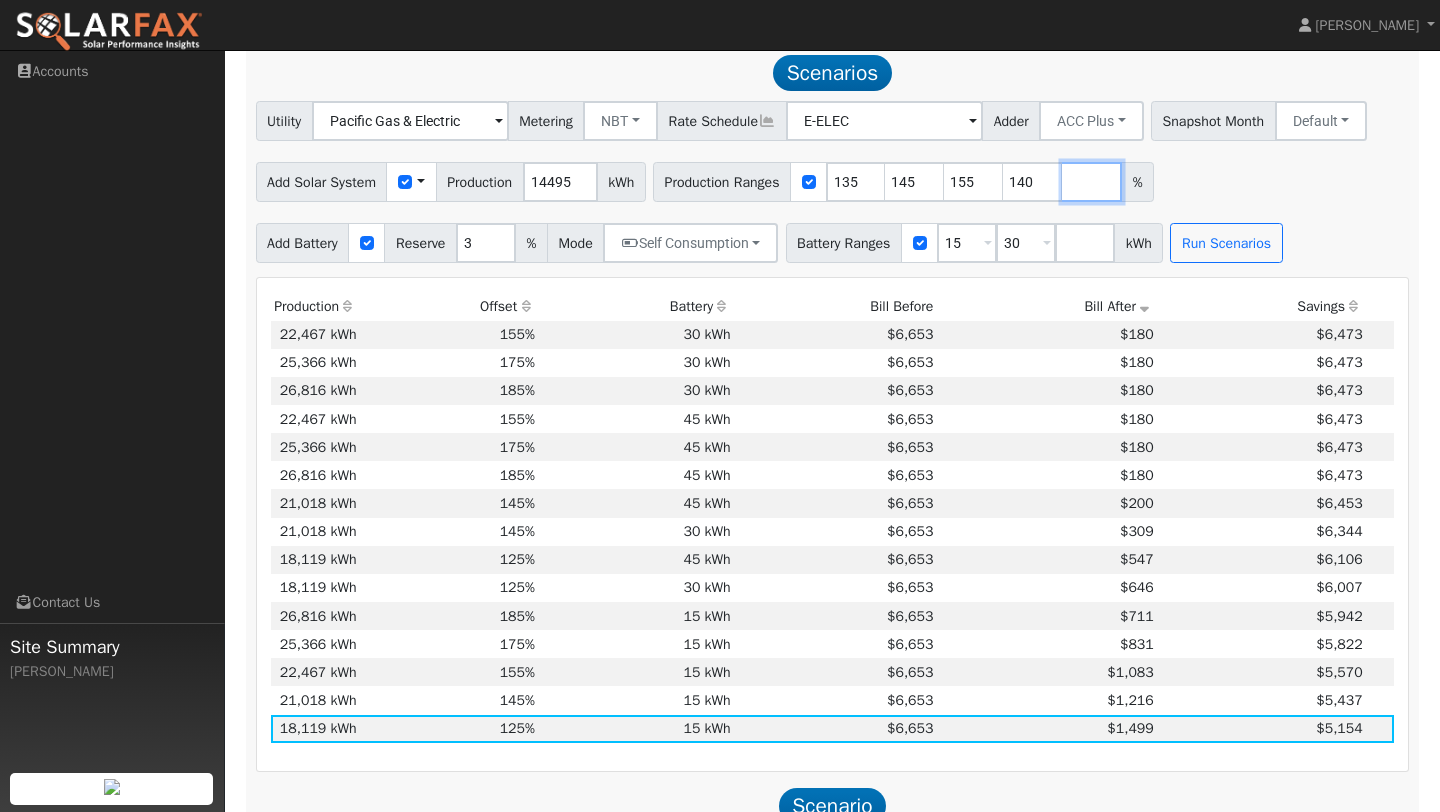 type on "140" 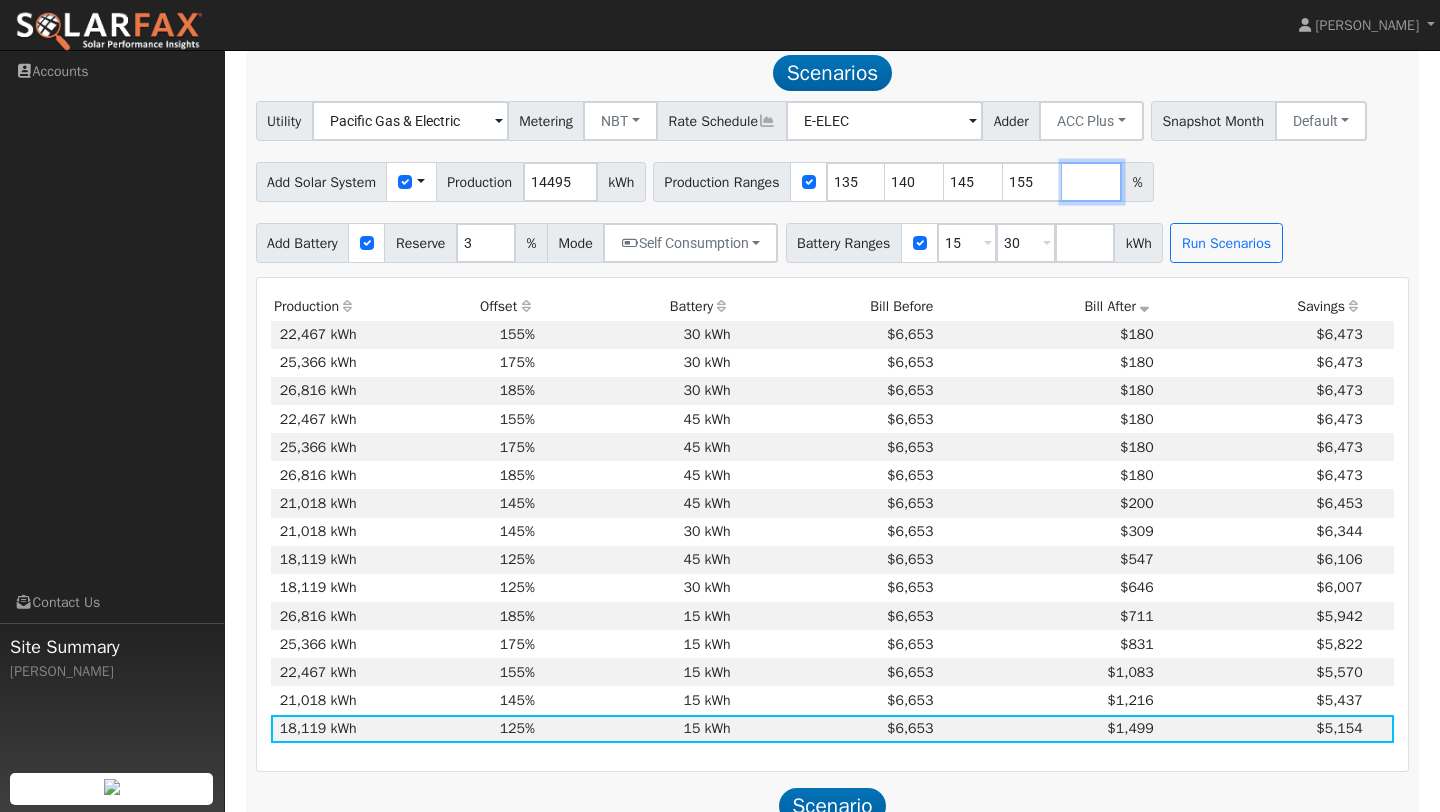 click at bounding box center [1092, 182] 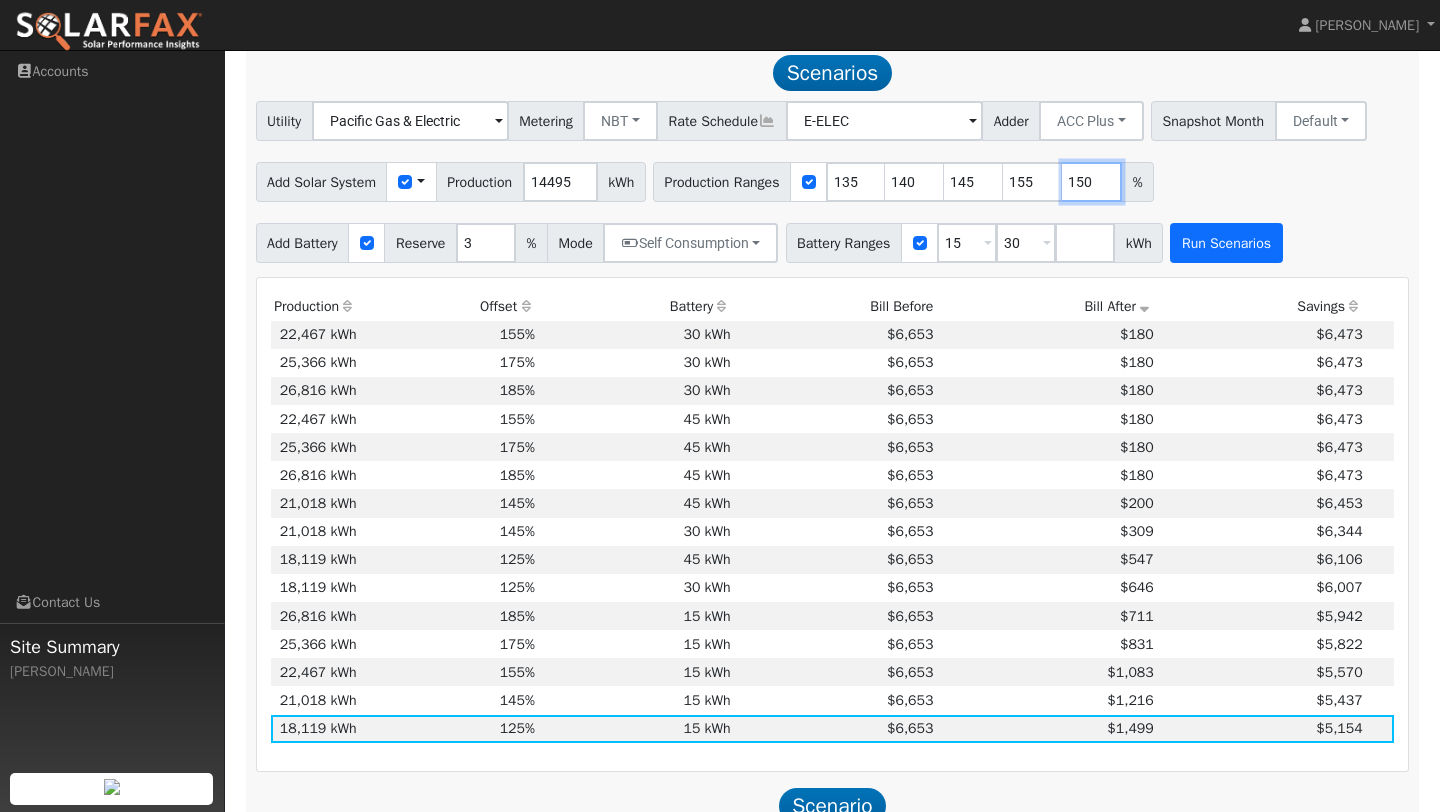 type on "150" 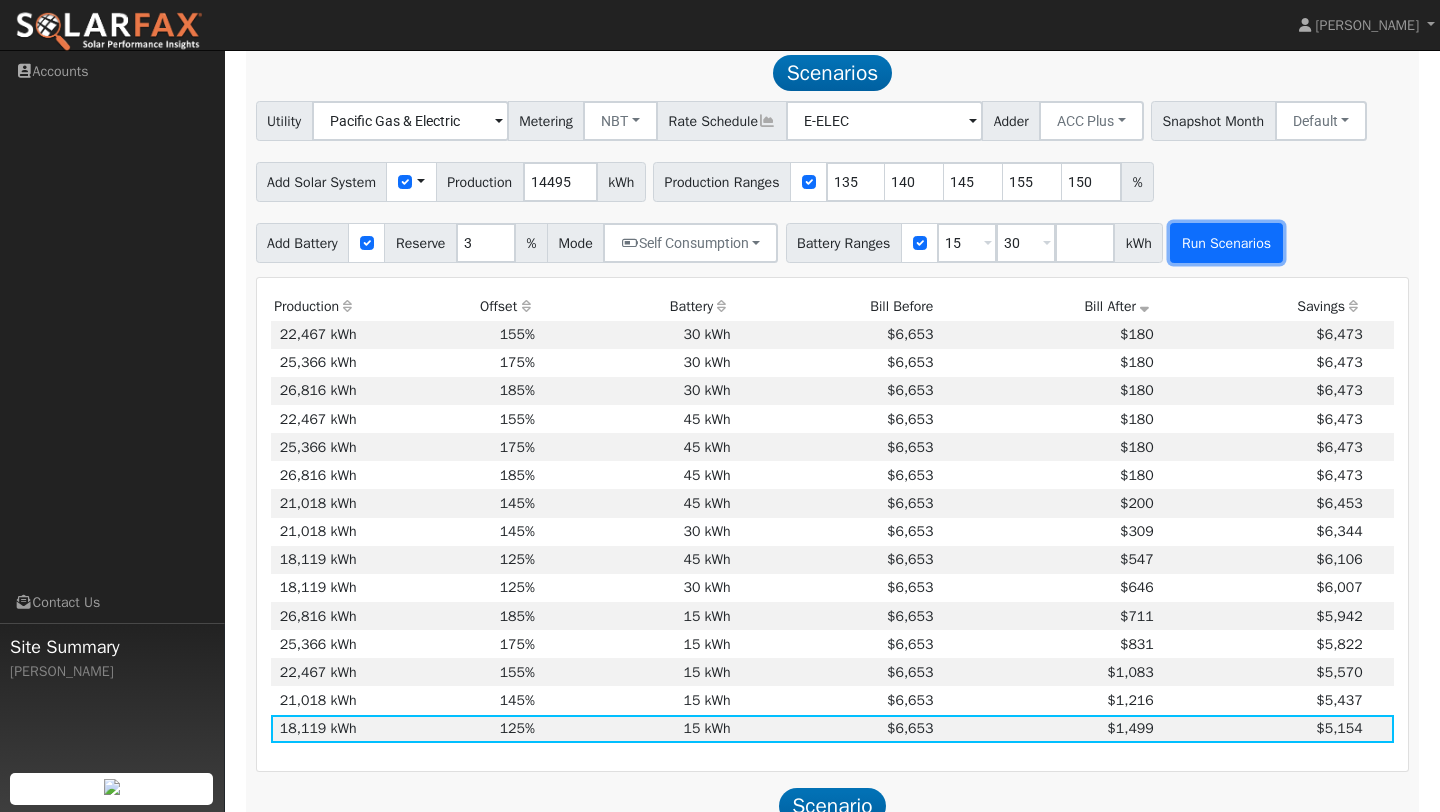 type on "150" 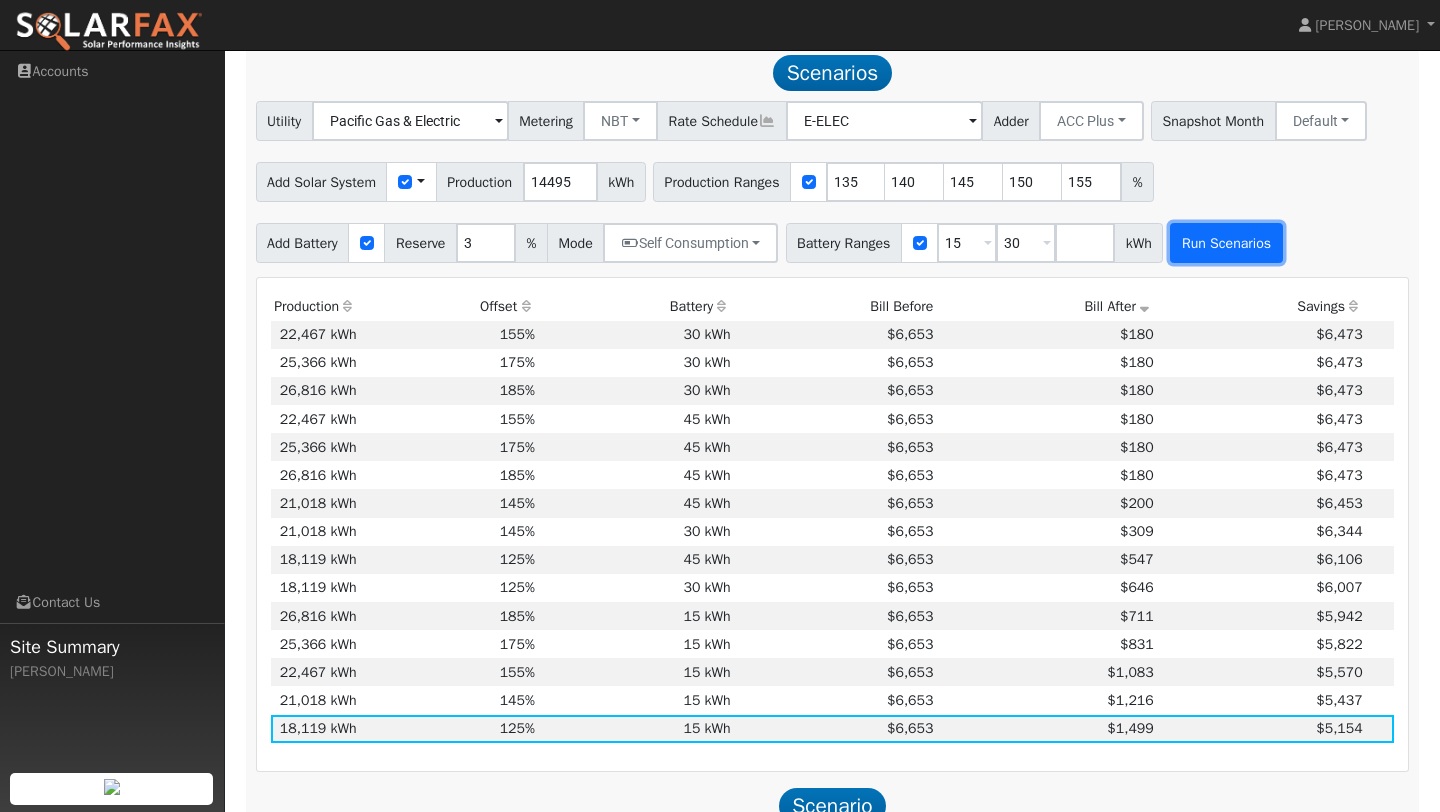 click on "Run Scenarios" at bounding box center (1226, 243) 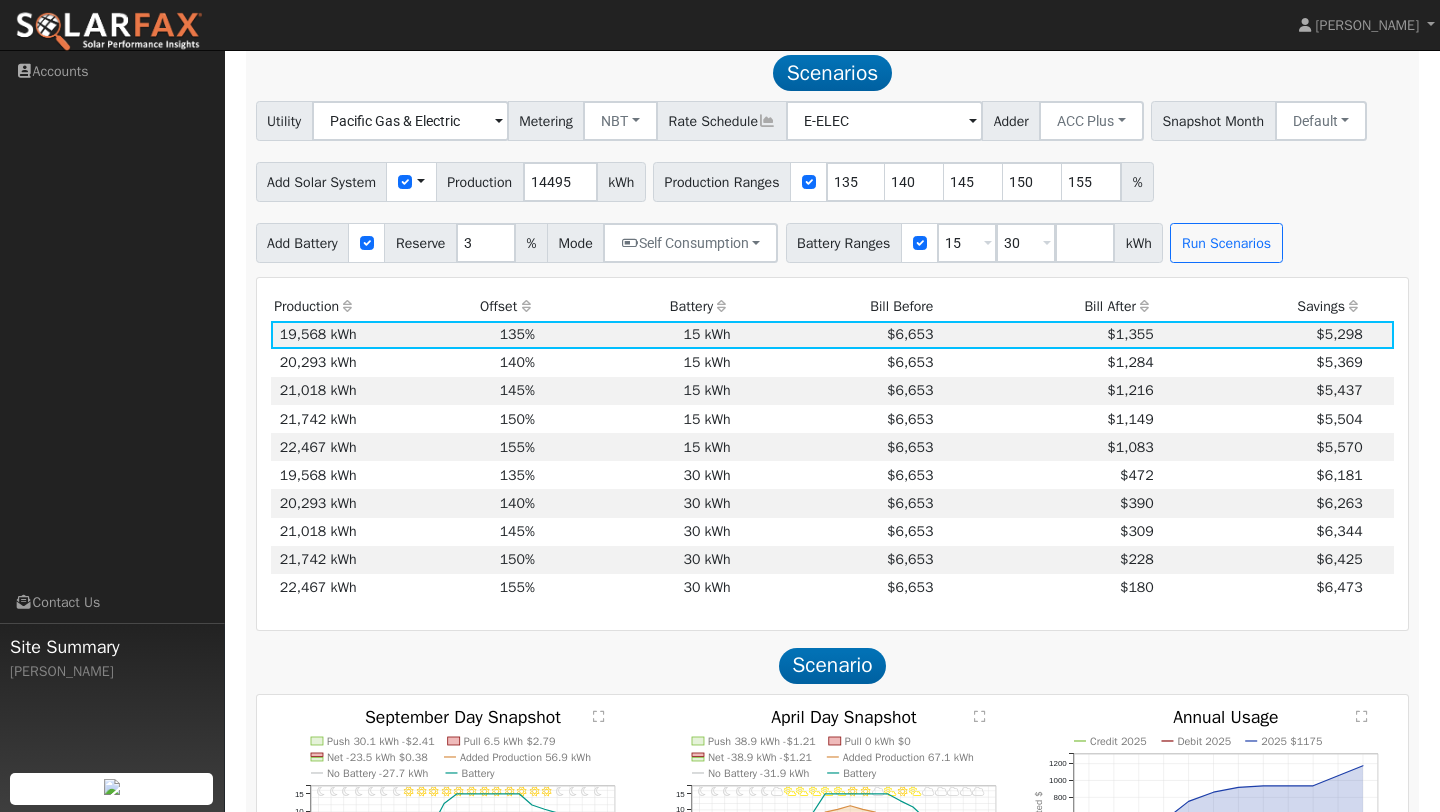 click at bounding box center [1145, 306] 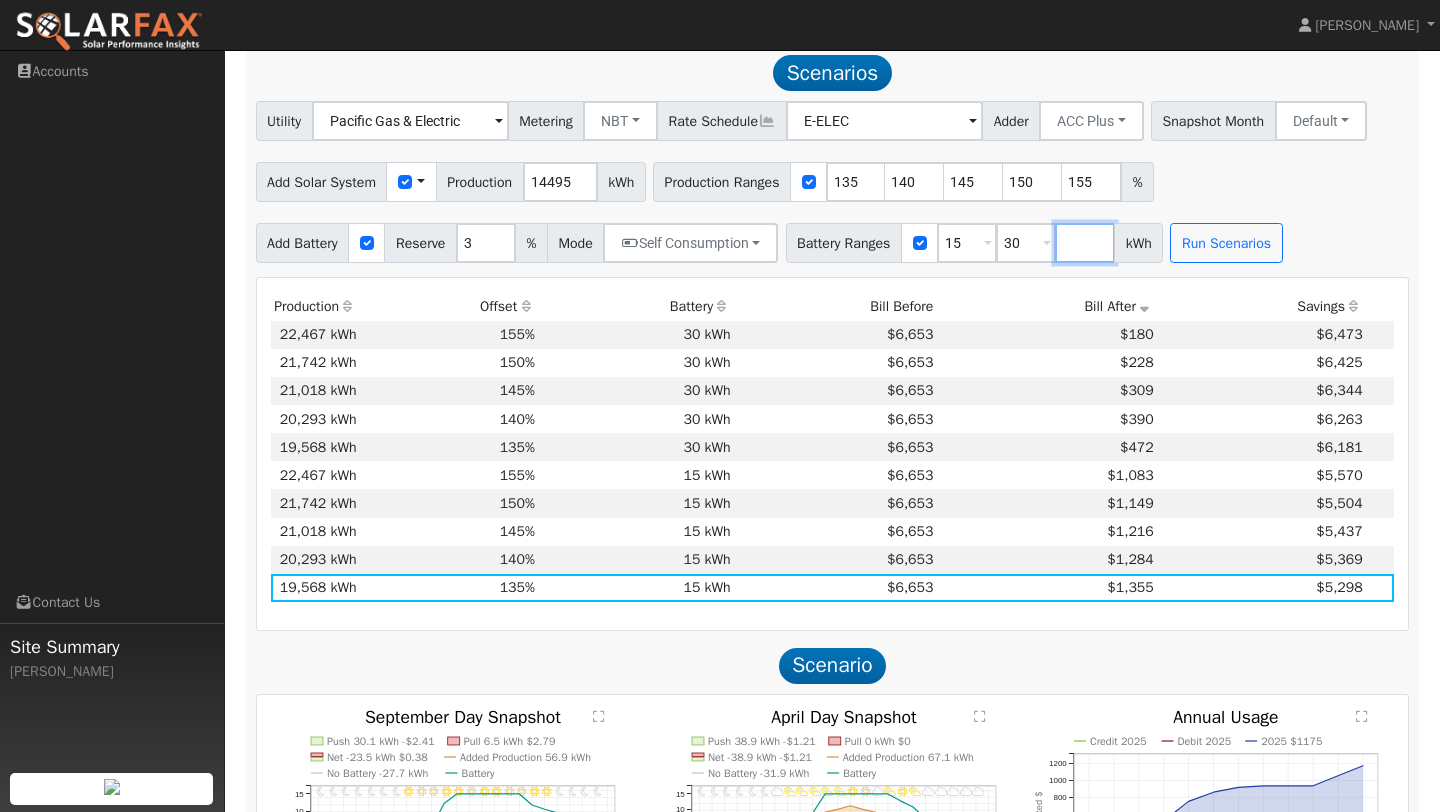 click at bounding box center (1085, 243) 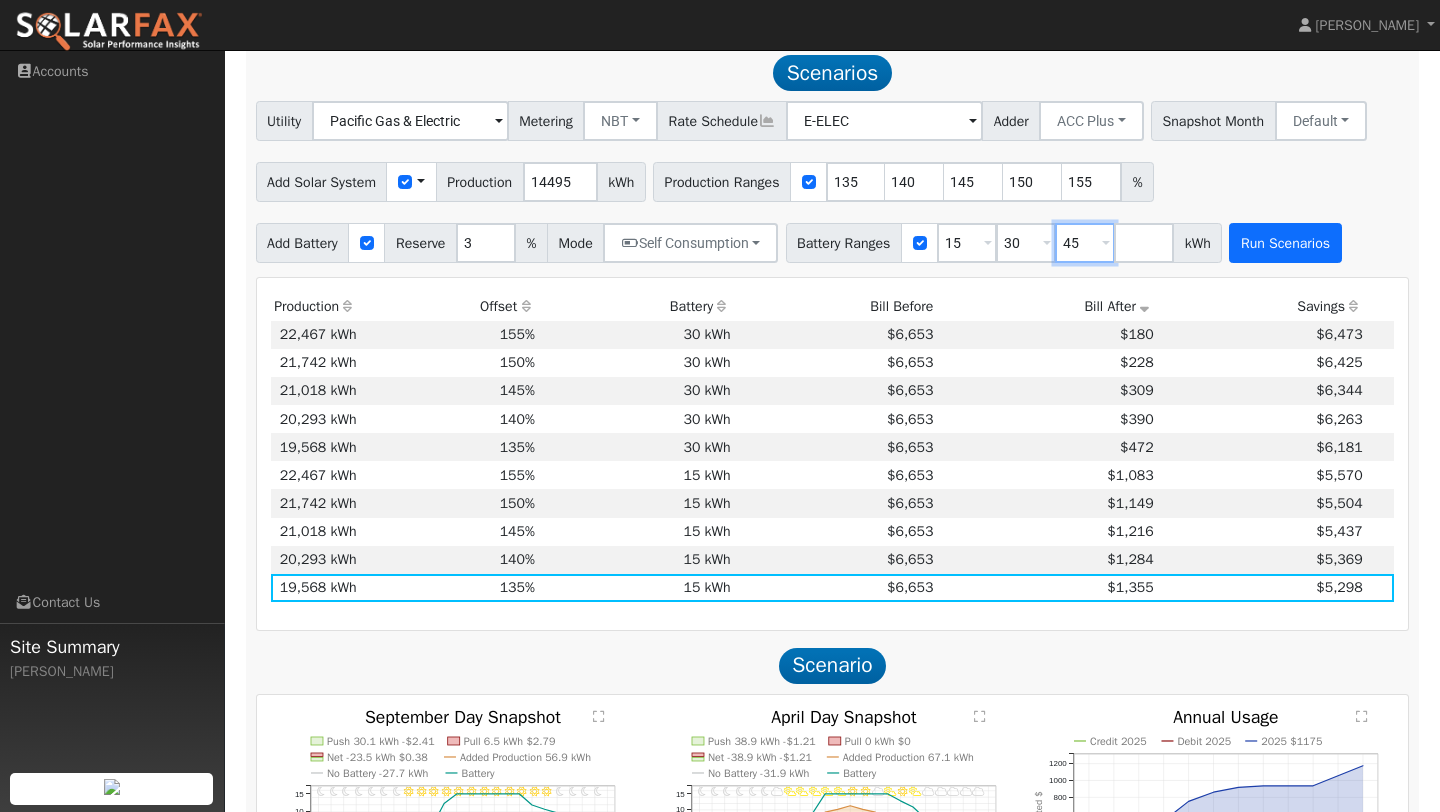 type on "45" 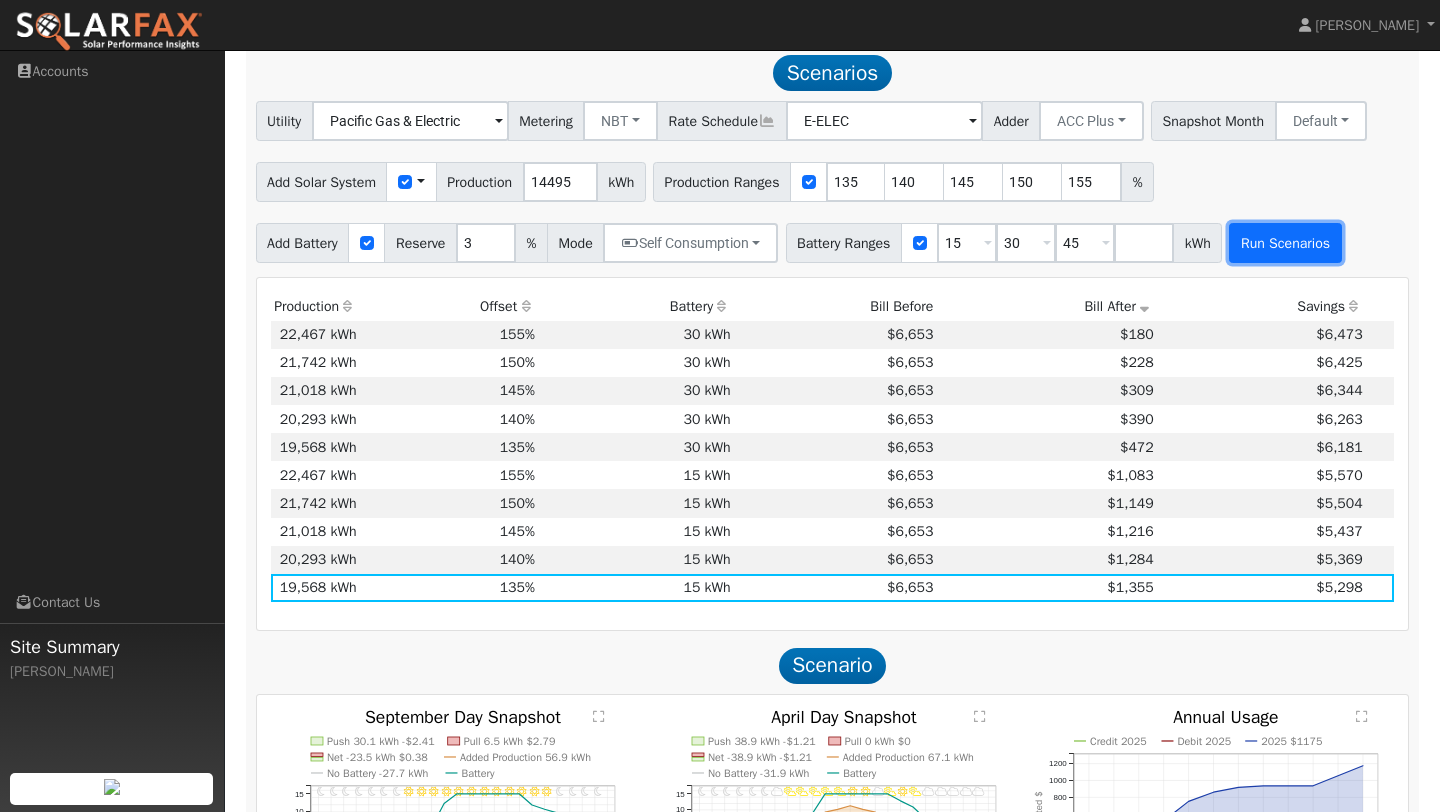click on "Run Scenarios" at bounding box center (1285, 243) 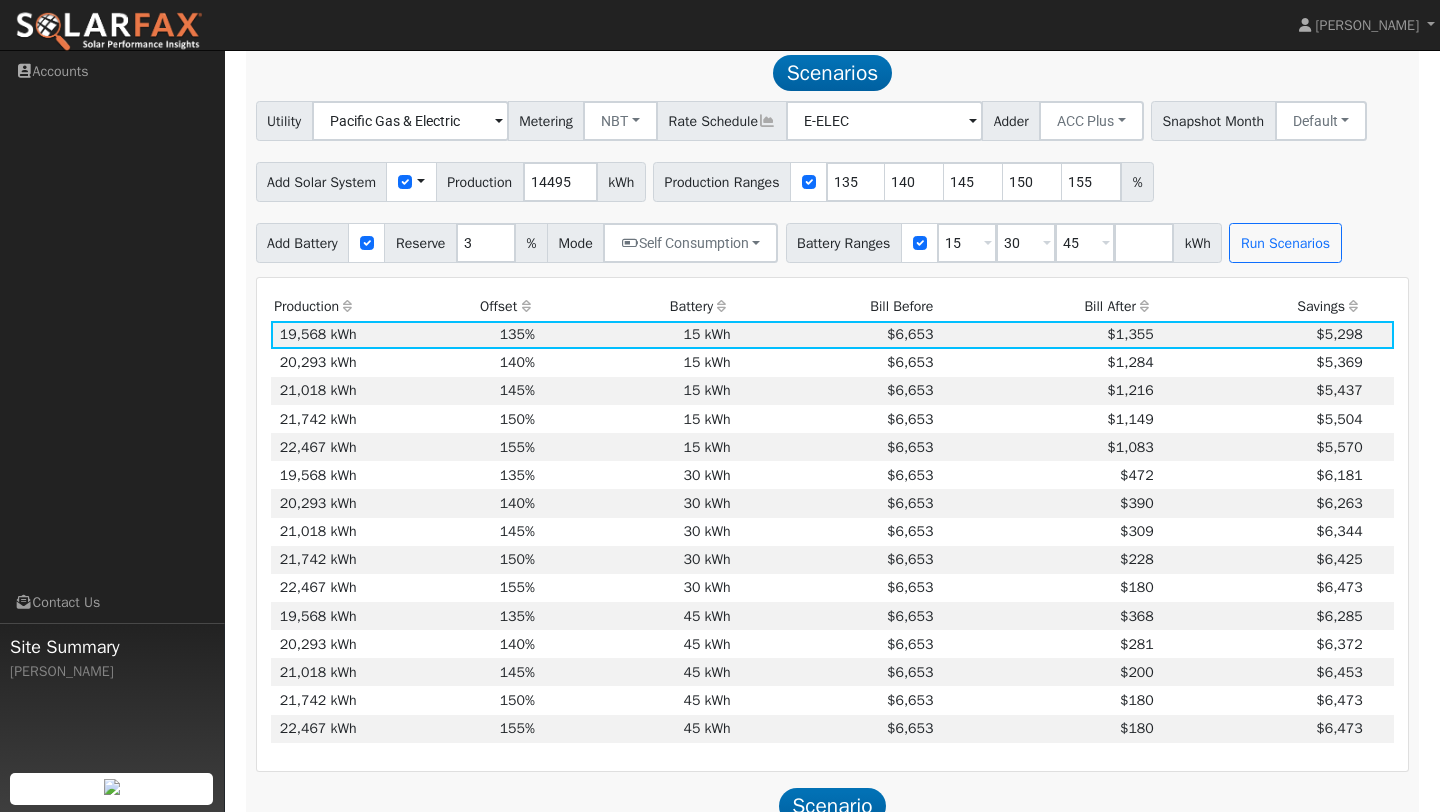click at bounding box center [1145, 306] 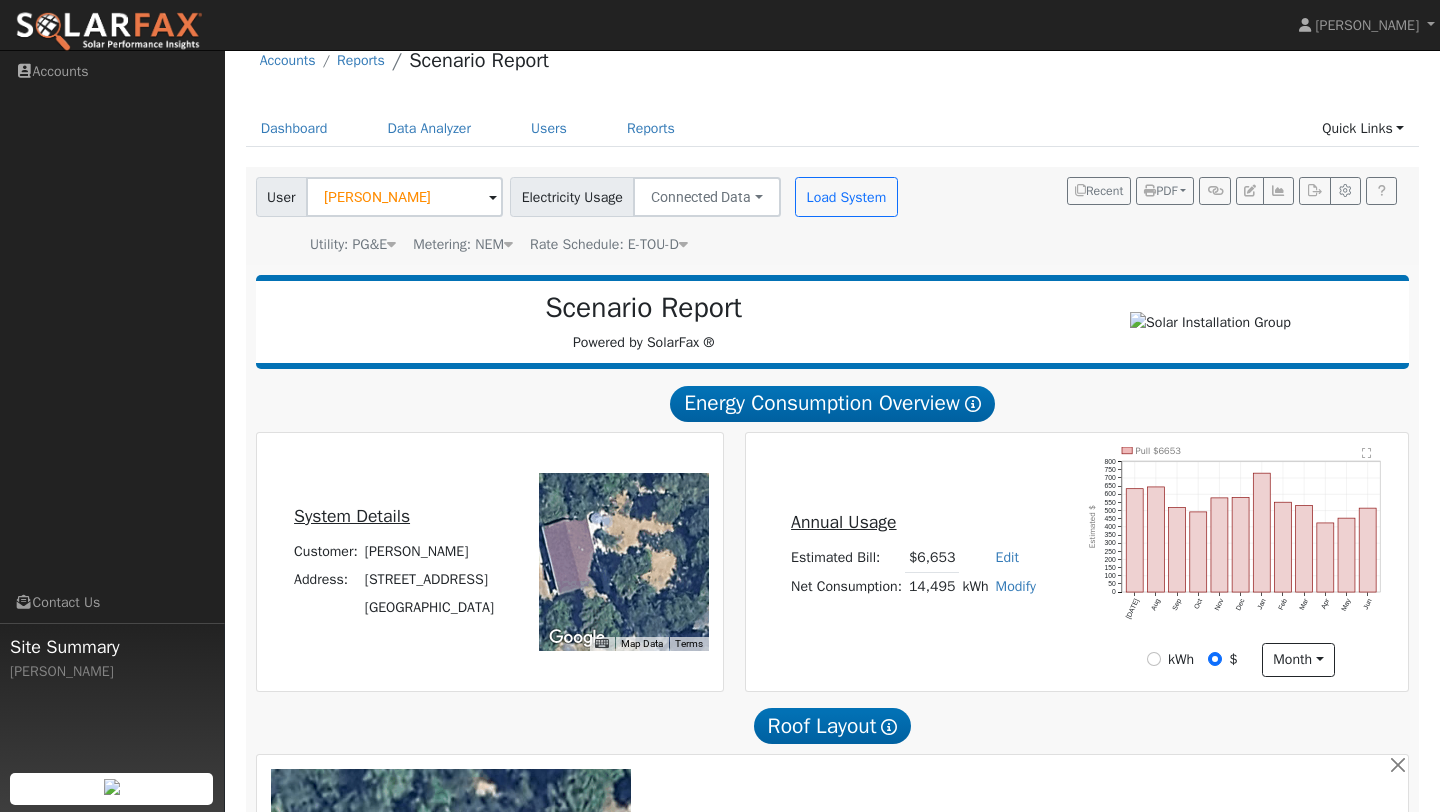 scroll, scrollTop: 0, scrollLeft: 0, axis: both 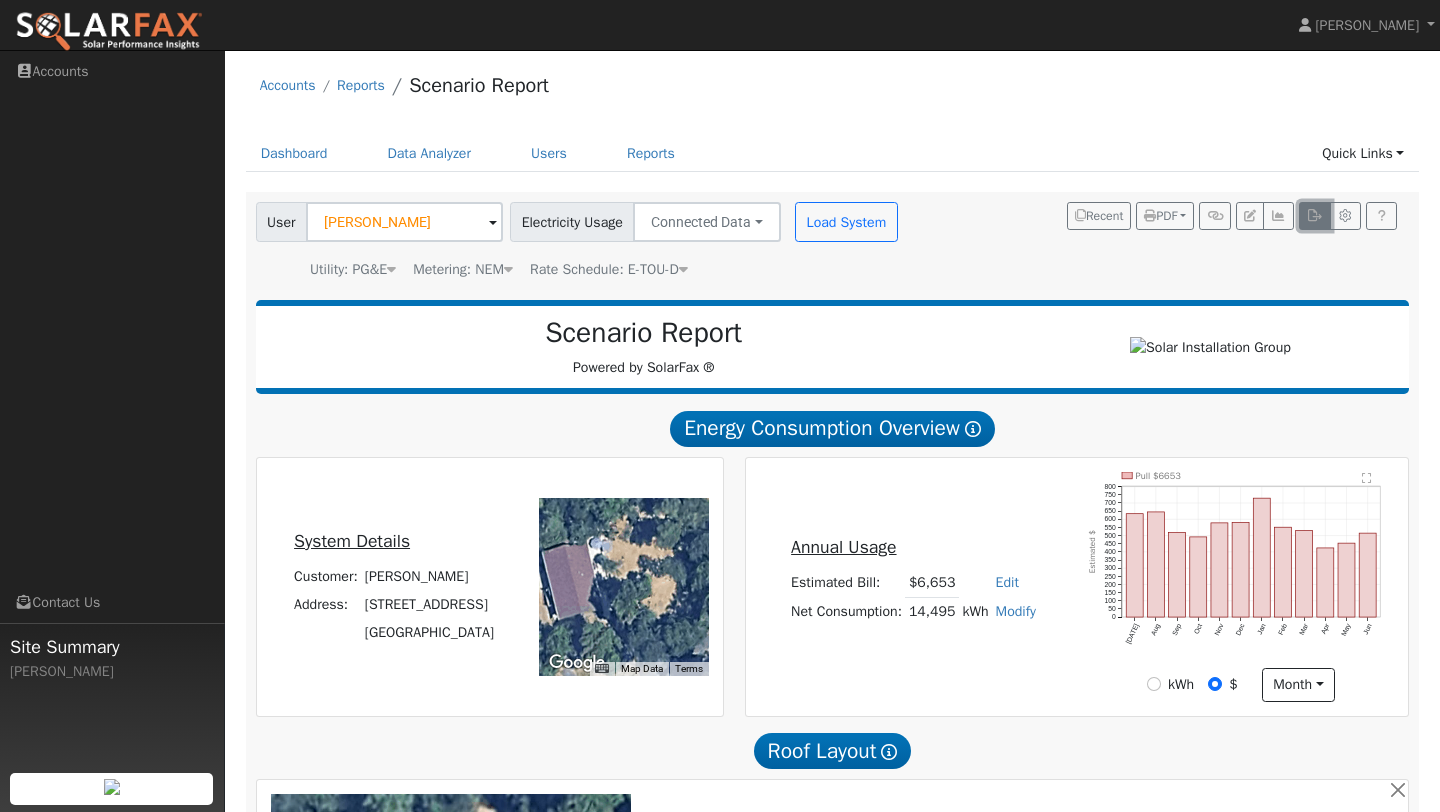 click at bounding box center (1314, 216) 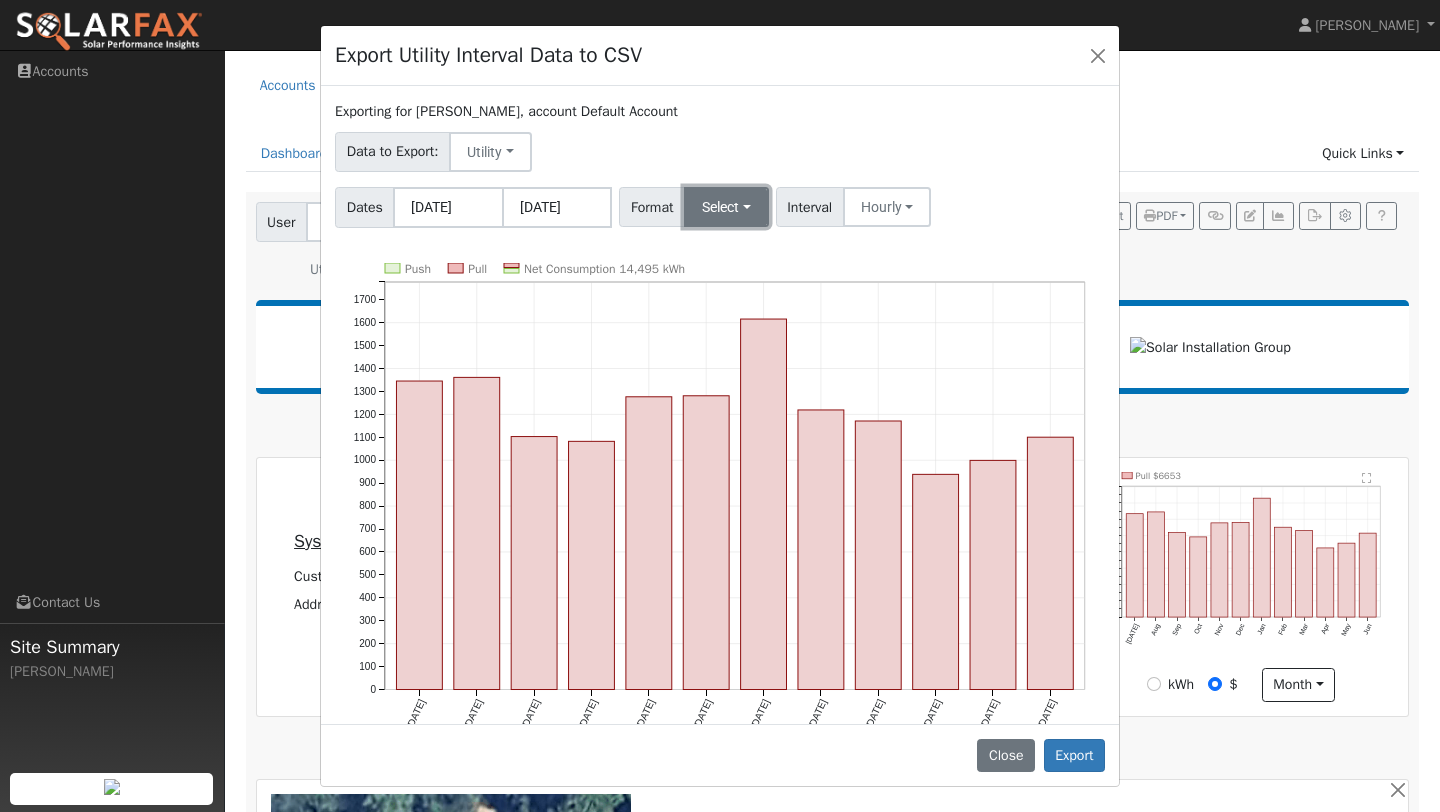 click on "Select" at bounding box center [726, 207] 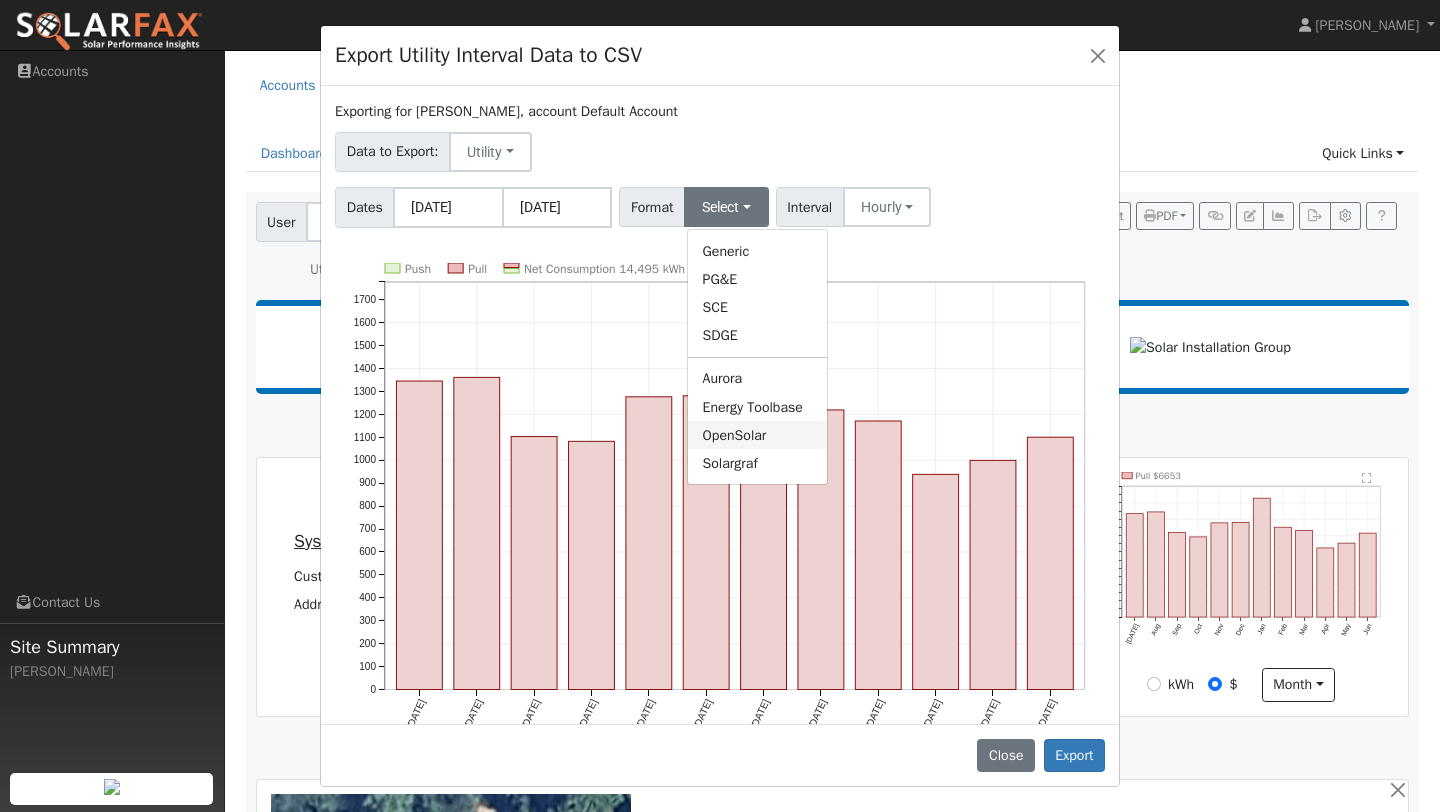 click on "OpenSolar" at bounding box center [757, 435] 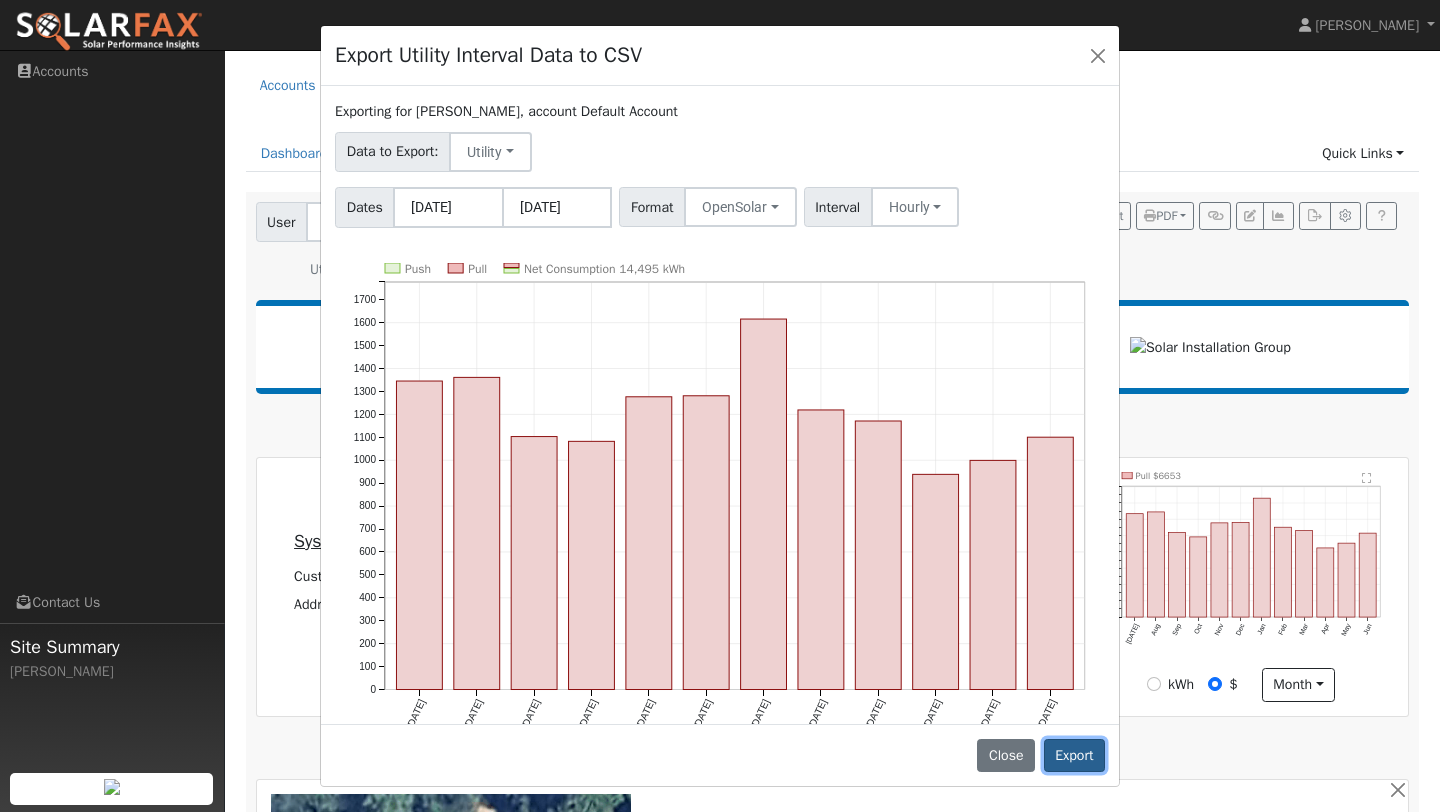 click on "Export" at bounding box center (1074, 756) 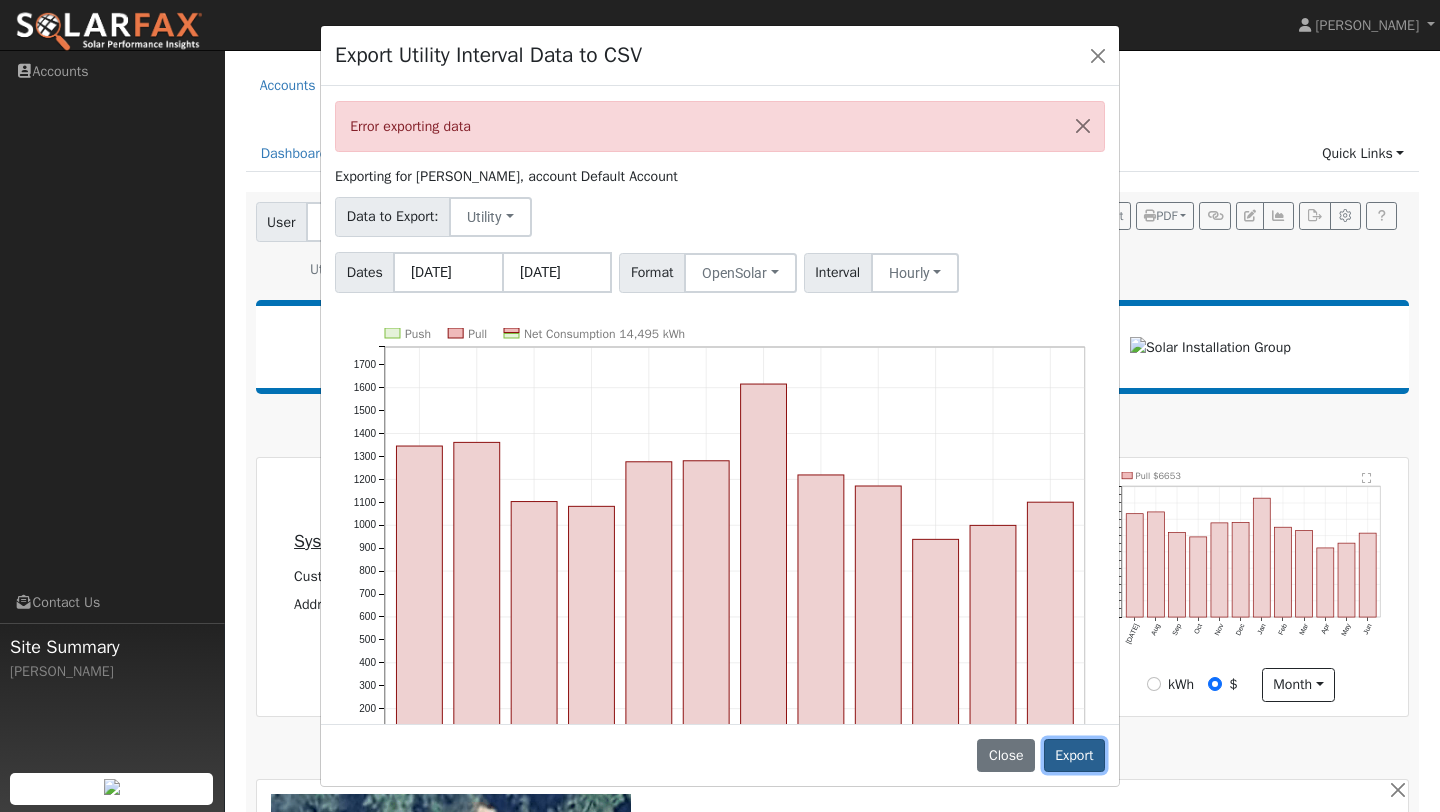 click on "Export" at bounding box center (1074, 756) 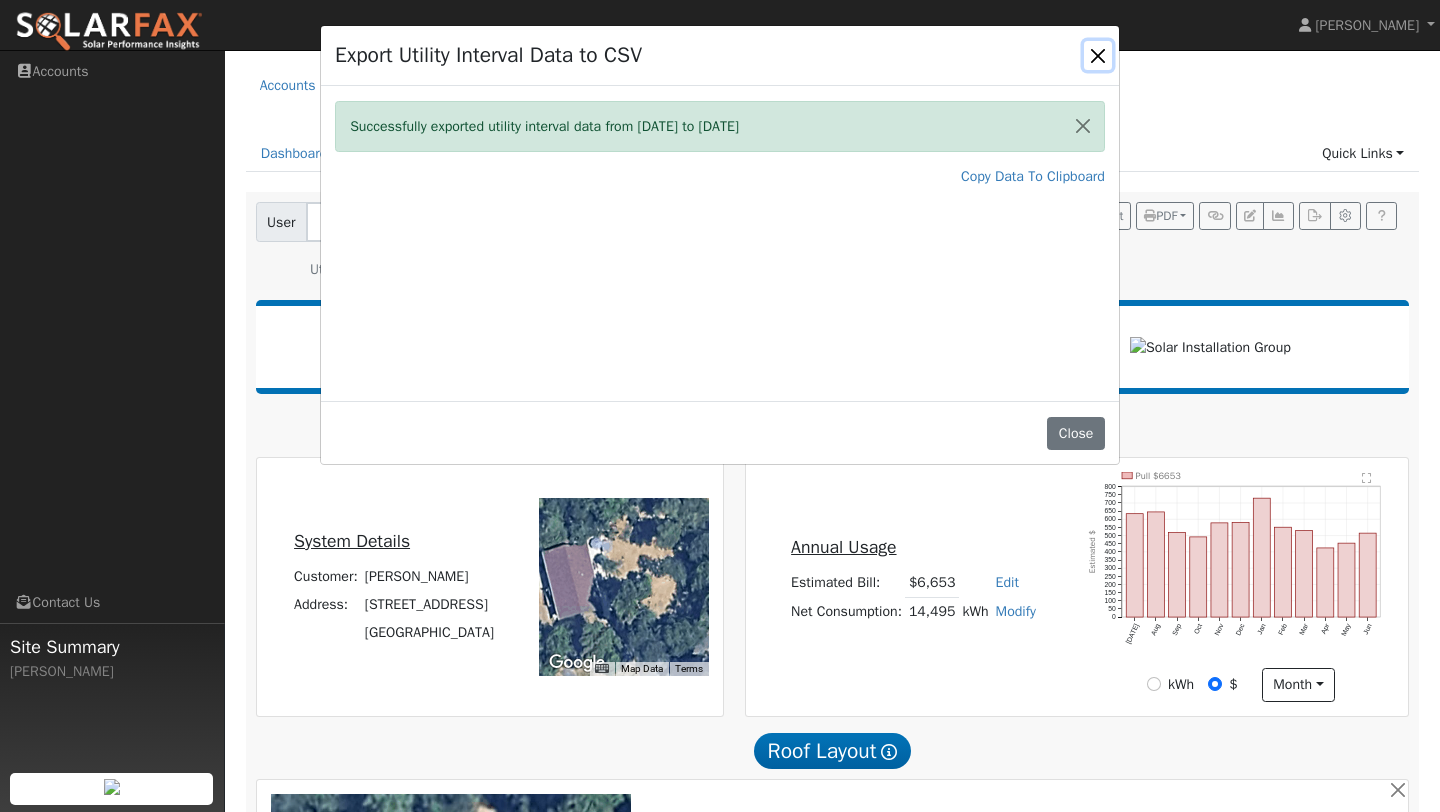 click at bounding box center (1098, 55) 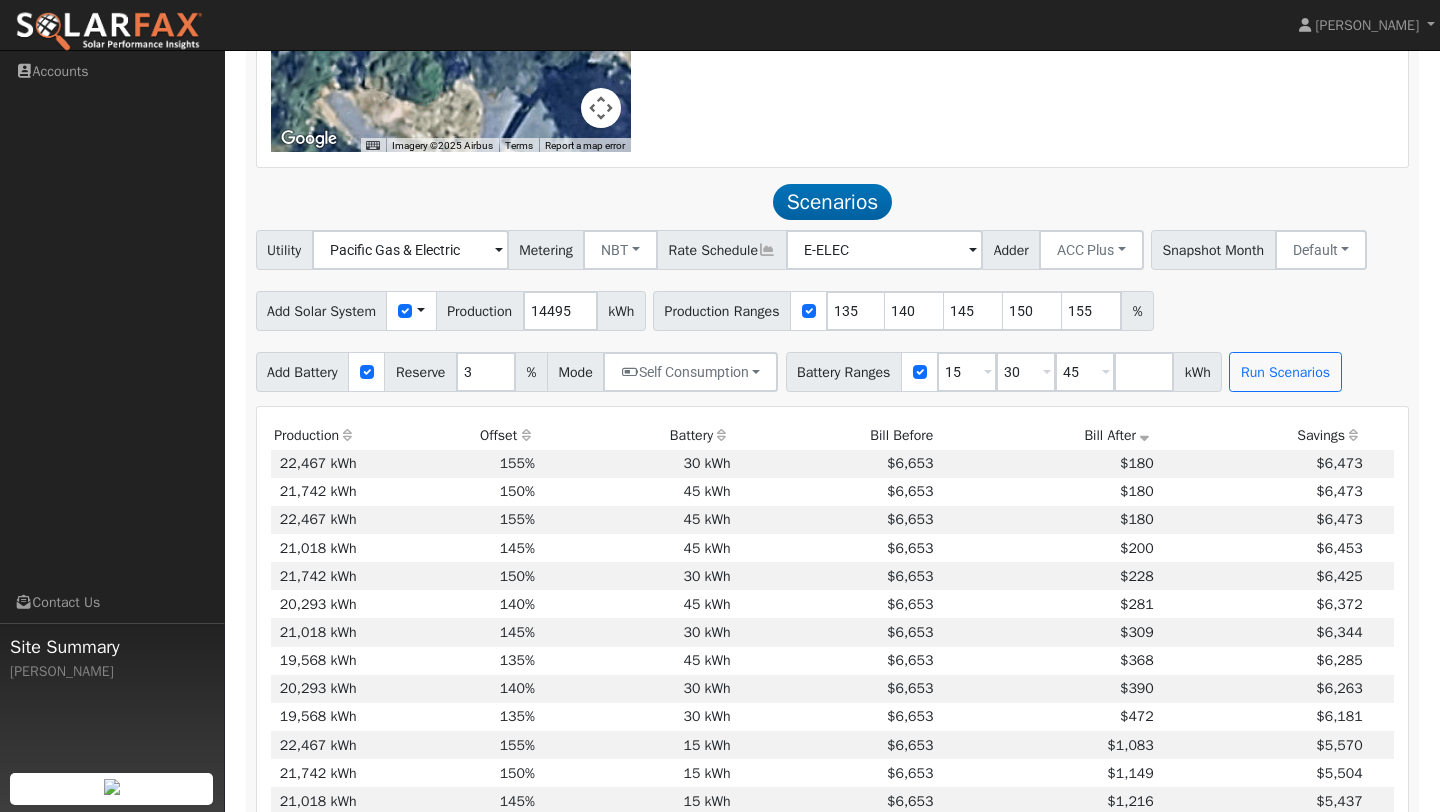 scroll, scrollTop: 67, scrollLeft: 0, axis: vertical 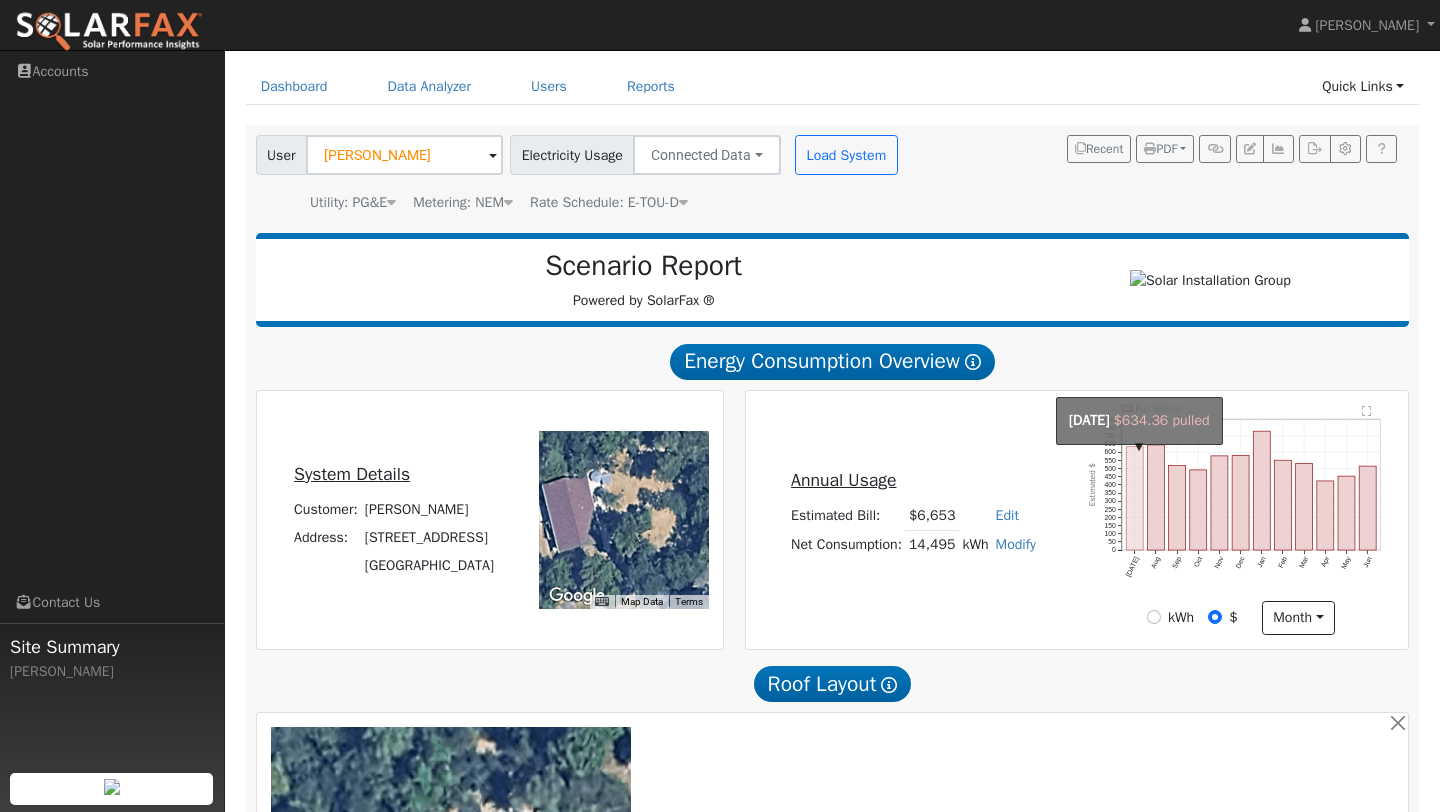 click on "onclick=""" 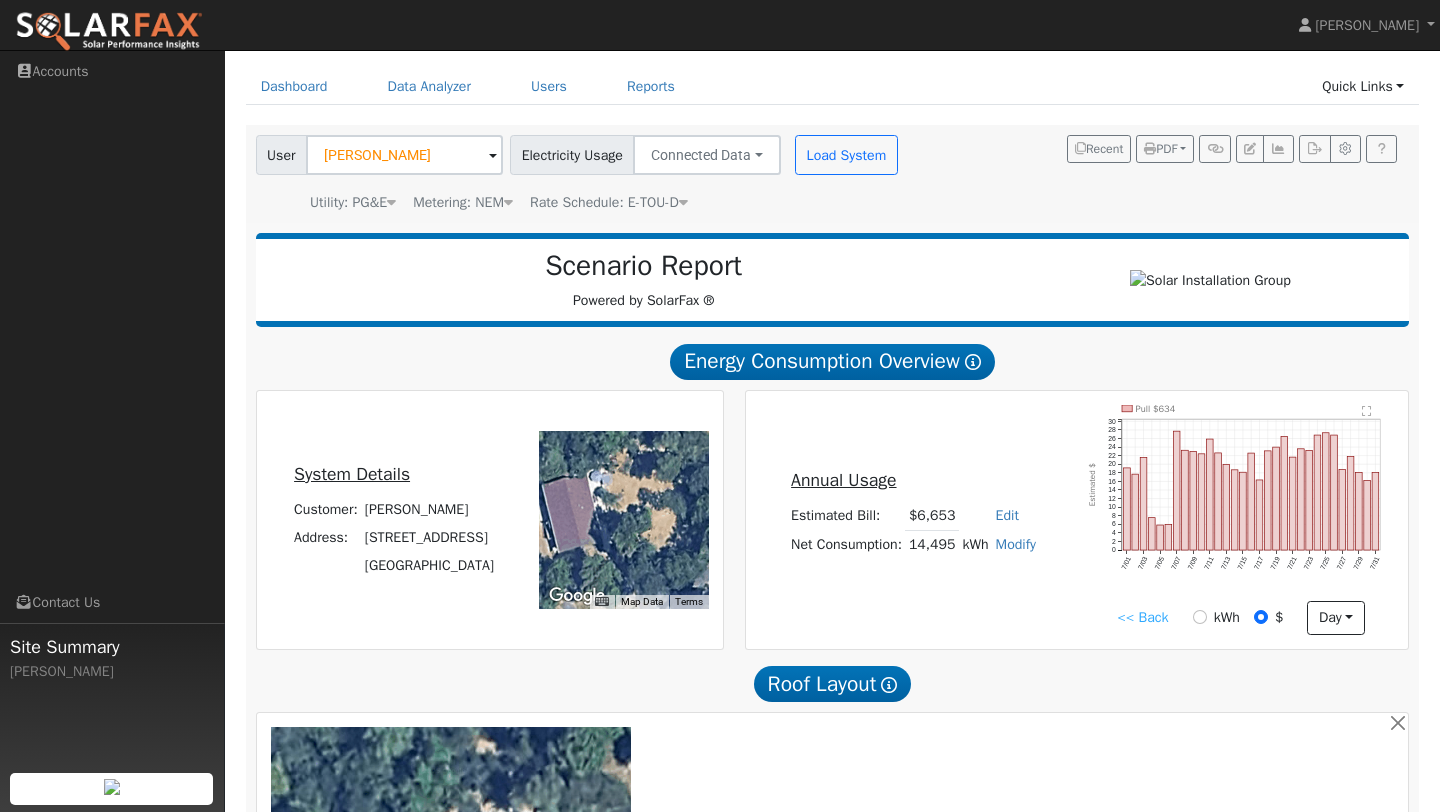 click on "" 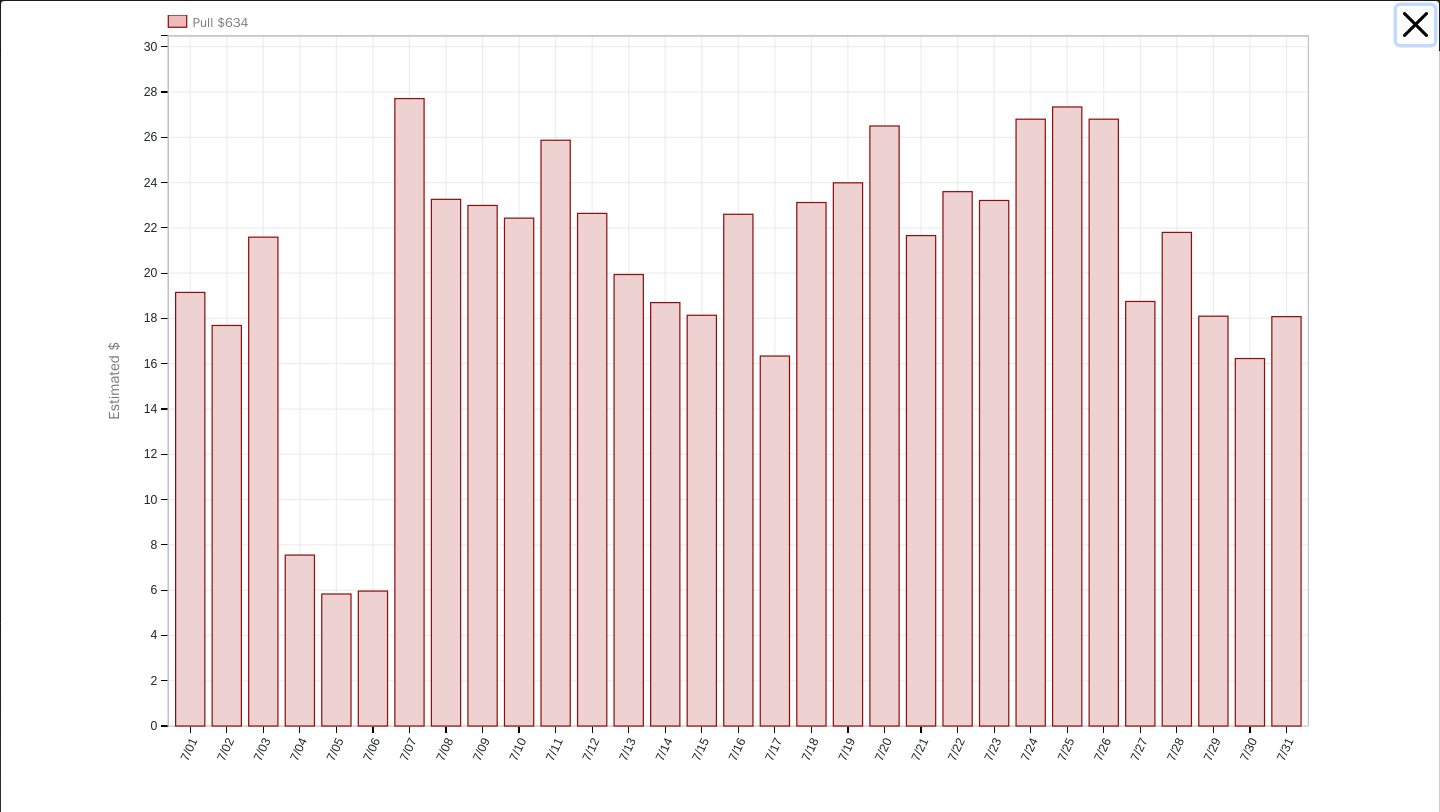 click at bounding box center (1416, 25) 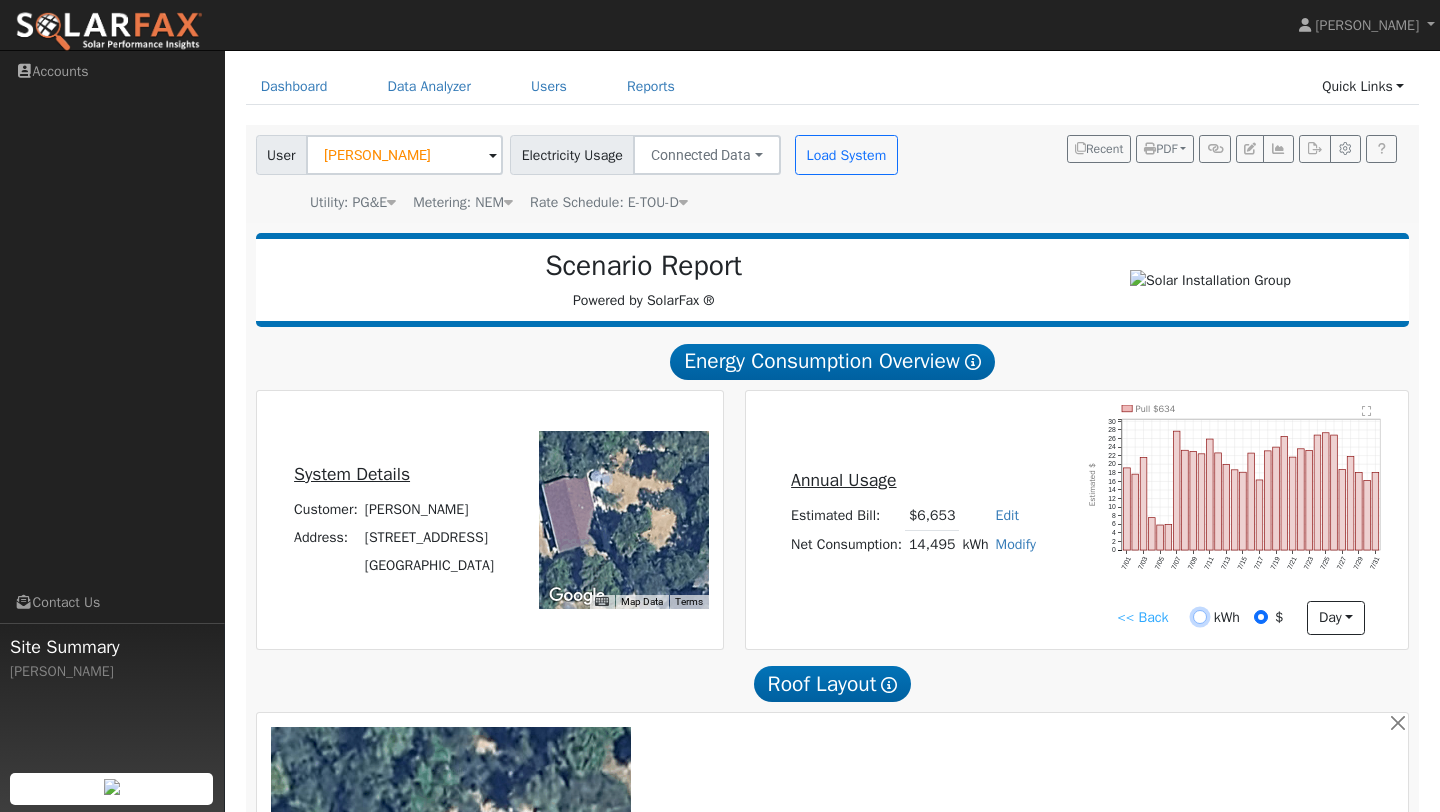 click on "kWh" at bounding box center (1200, 617) 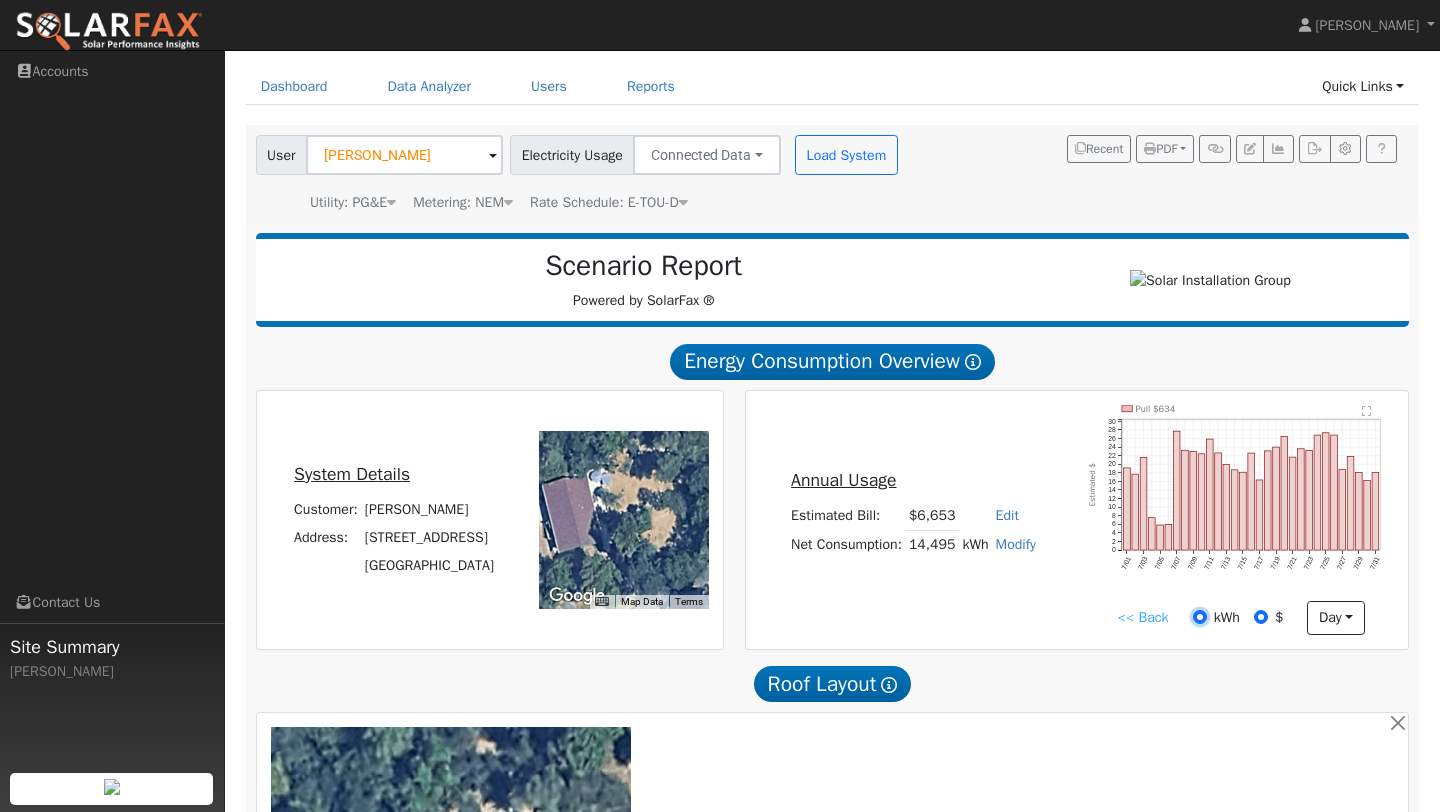 radio on "true" 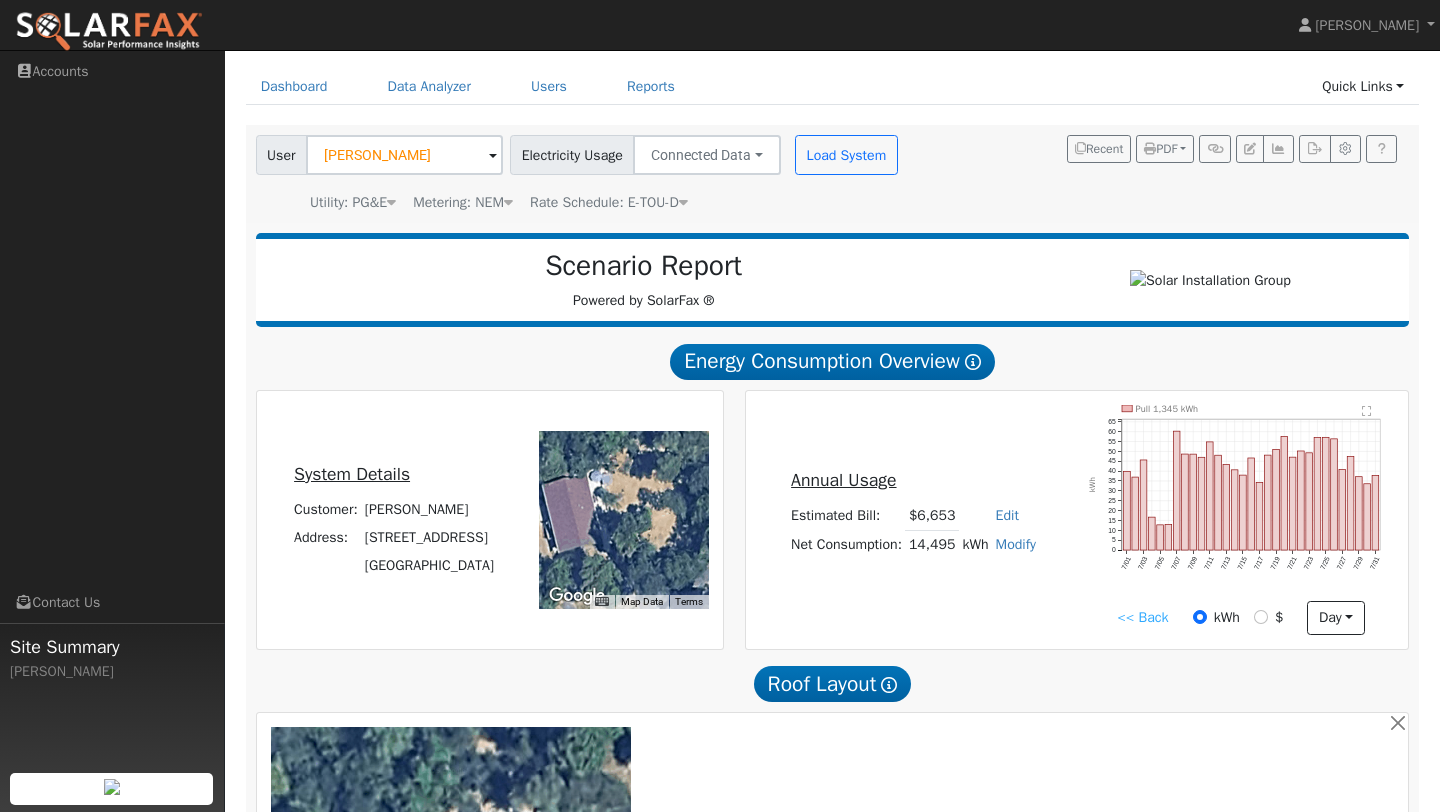 click on "Pull 1,345 kWh 7/01 7/03 7/05 7/07 7/09 7/11 7/13 7/15 7/17 7/19 7/21 7/23 7/25 7/27 7/29 7/31 0 5 10 15 20 25 30 35 40 45 50 55 60 65  kWh onclick="" onclick="" onclick="" onclick="" onclick="" onclick="" onclick="" onclick="" onclick="" onclick="" onclick="" onclick="" onclick="" onclick="" onclick="" onclick="" onclick="" onclick="" onclick="" onclick="" onclick="" onclick="" onclick="" onclick="" onclick="" onclick="" onclick="" onclick="" onclick="" onclick="" onclick="" onclick="" onclick="" onclick="" onclick="" onclick="" onclick="" onclick="" onclick="" onclick="" onclick="" onclick="" onclick="" onclick="" onclick="" onclick="" onclick="" onclick="" onclick="" onclick="" onclick="" onclick="" onclick="" onclick="" onclick="" onclick="" onclick="" onclick="" onclick="" onclick="" onclick="" onclick=""" 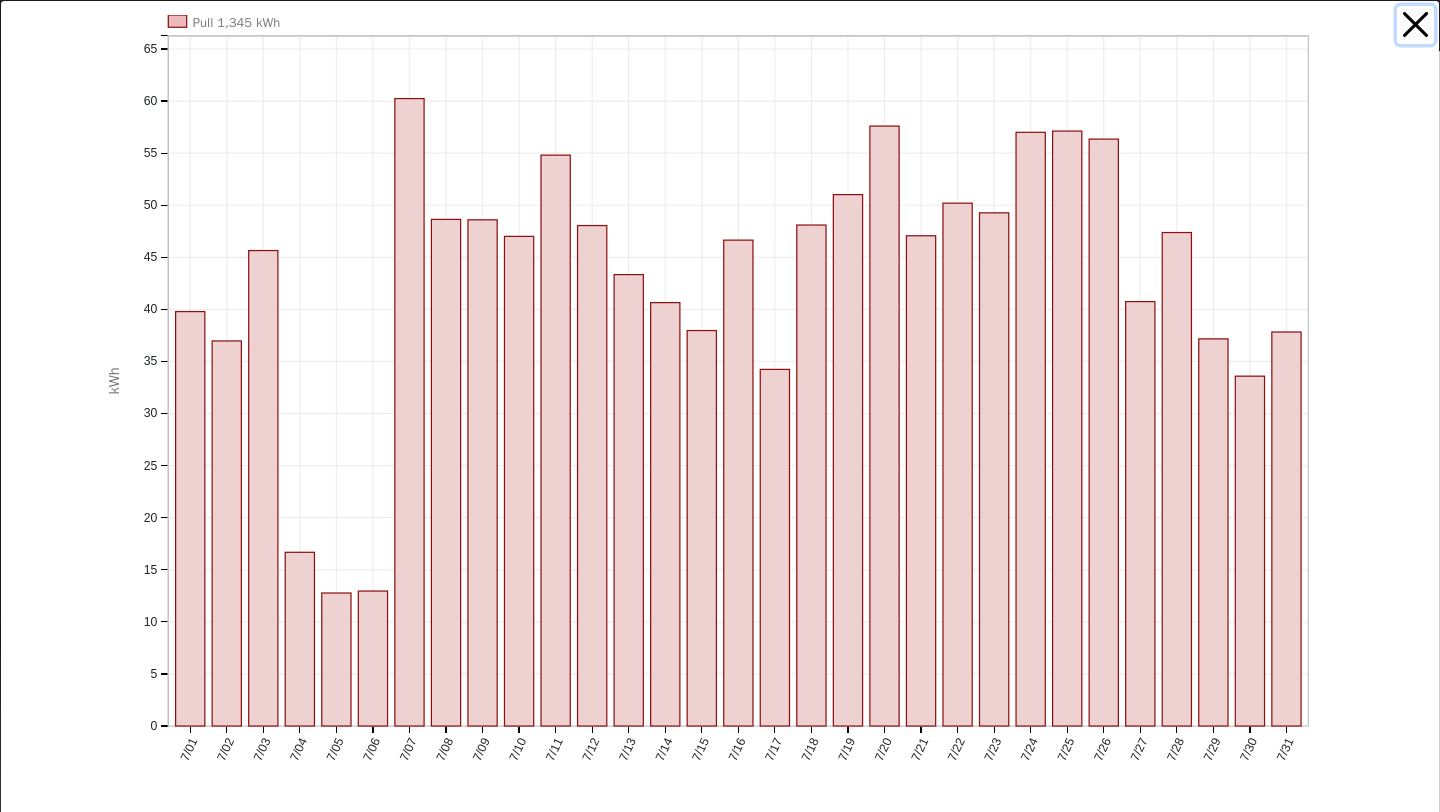 click at bounding box center [1416, 25] 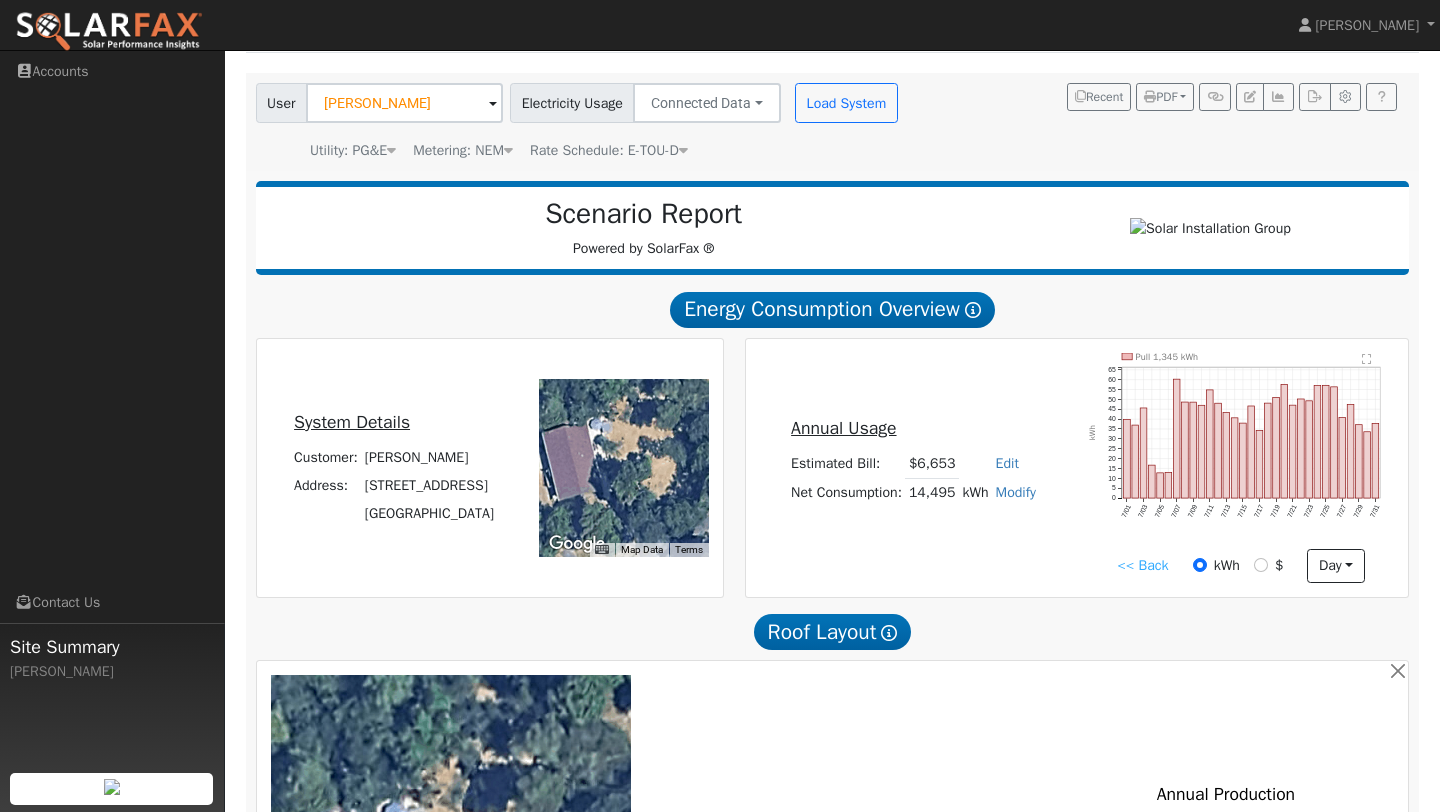 scroll, scrollTop: 0, scrollLeft: 0, axis: both 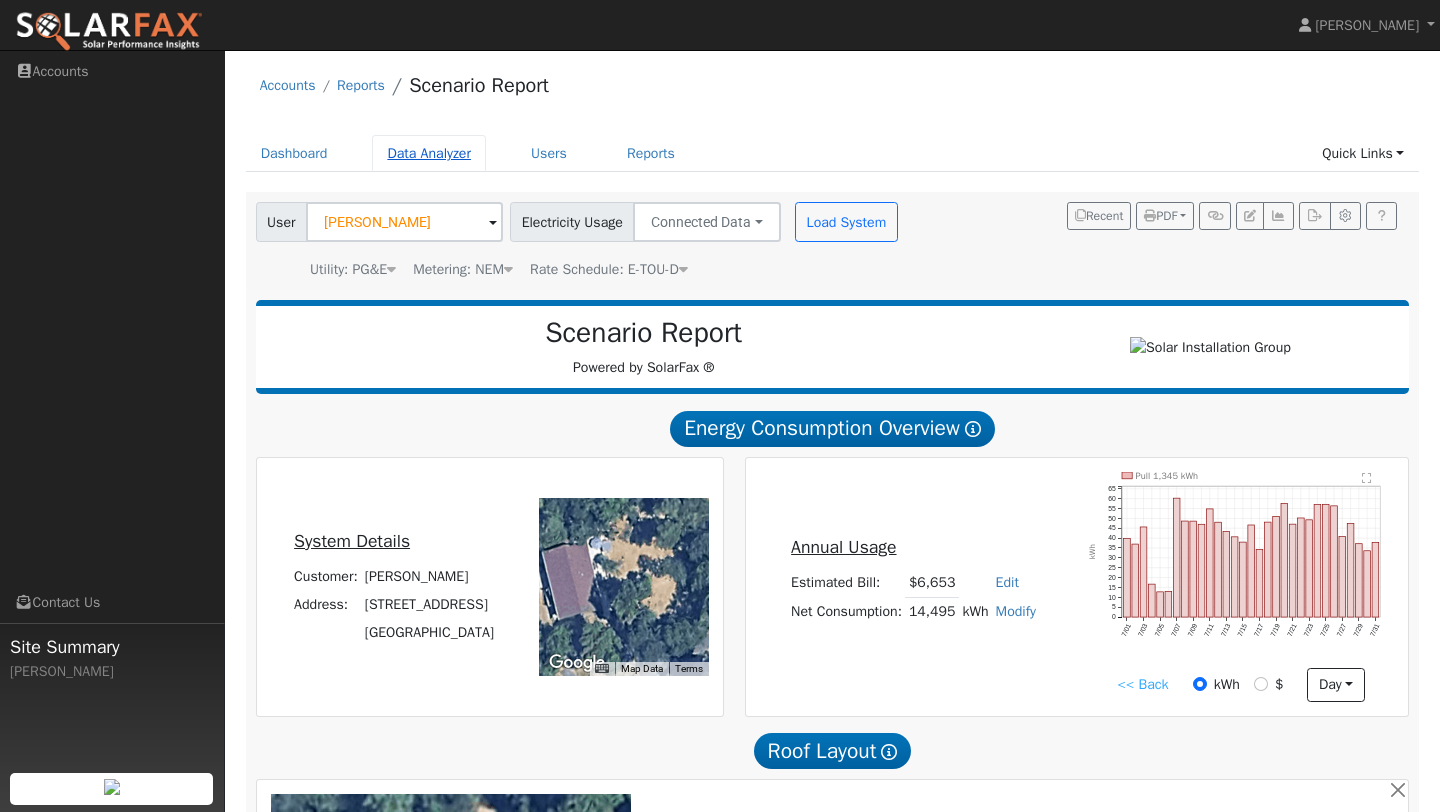 click on "Data Analyzer" at bounding box center [429, 153] 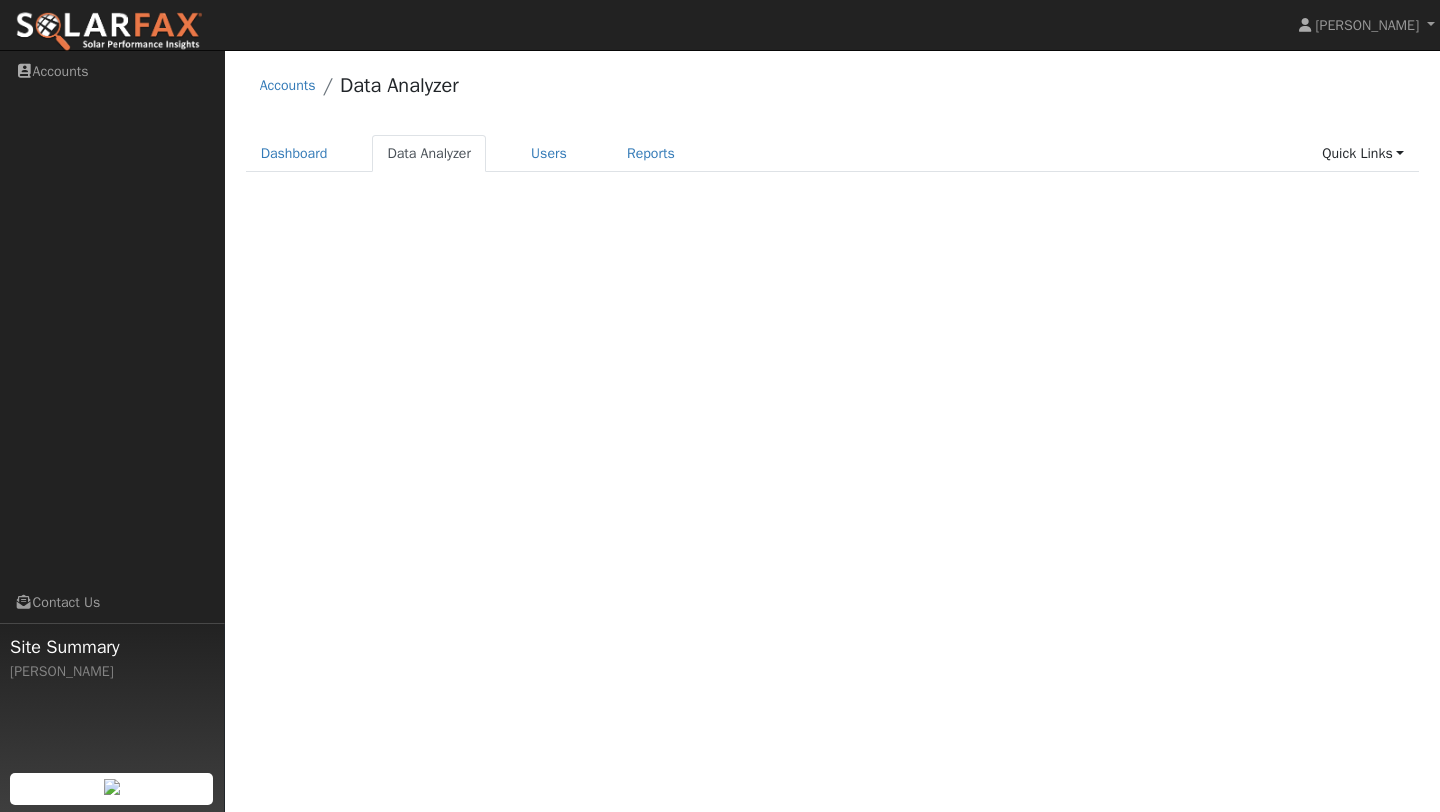 scroll, scrollTop: 0, scrollLeft: 0, axis: both 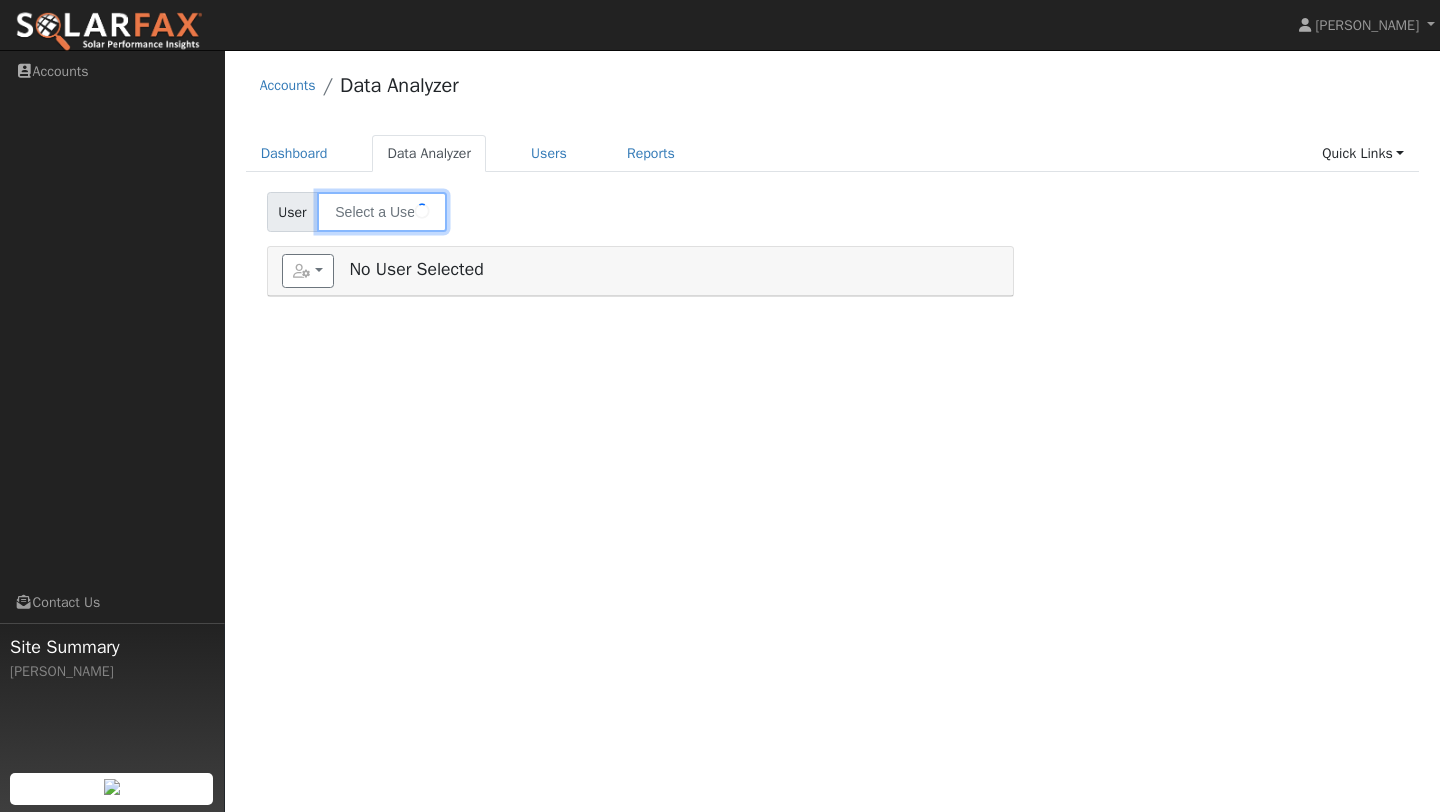 type on "[PERSON_NAME]" 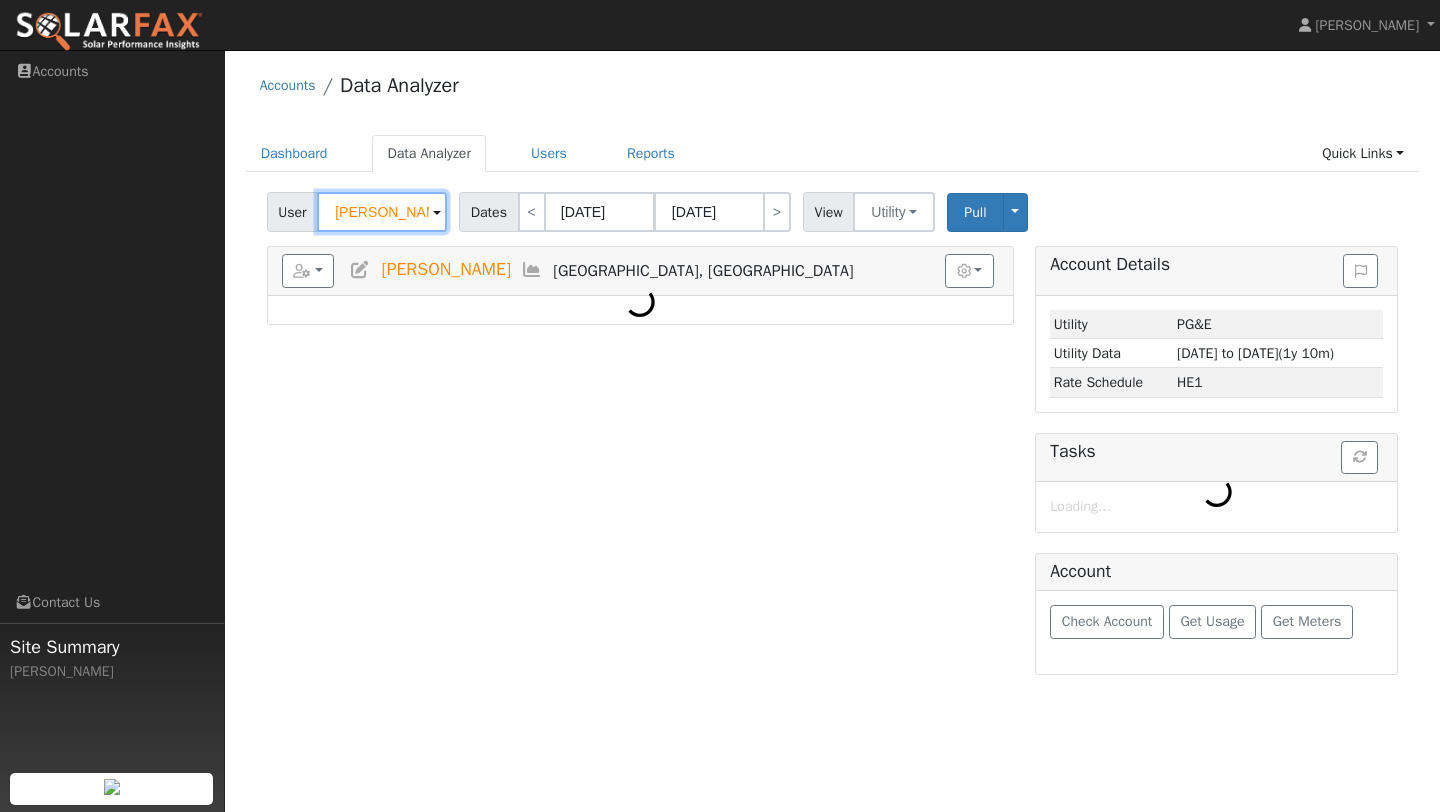 click on "[PERSON_NAME]" at bounding box center (382, 212) 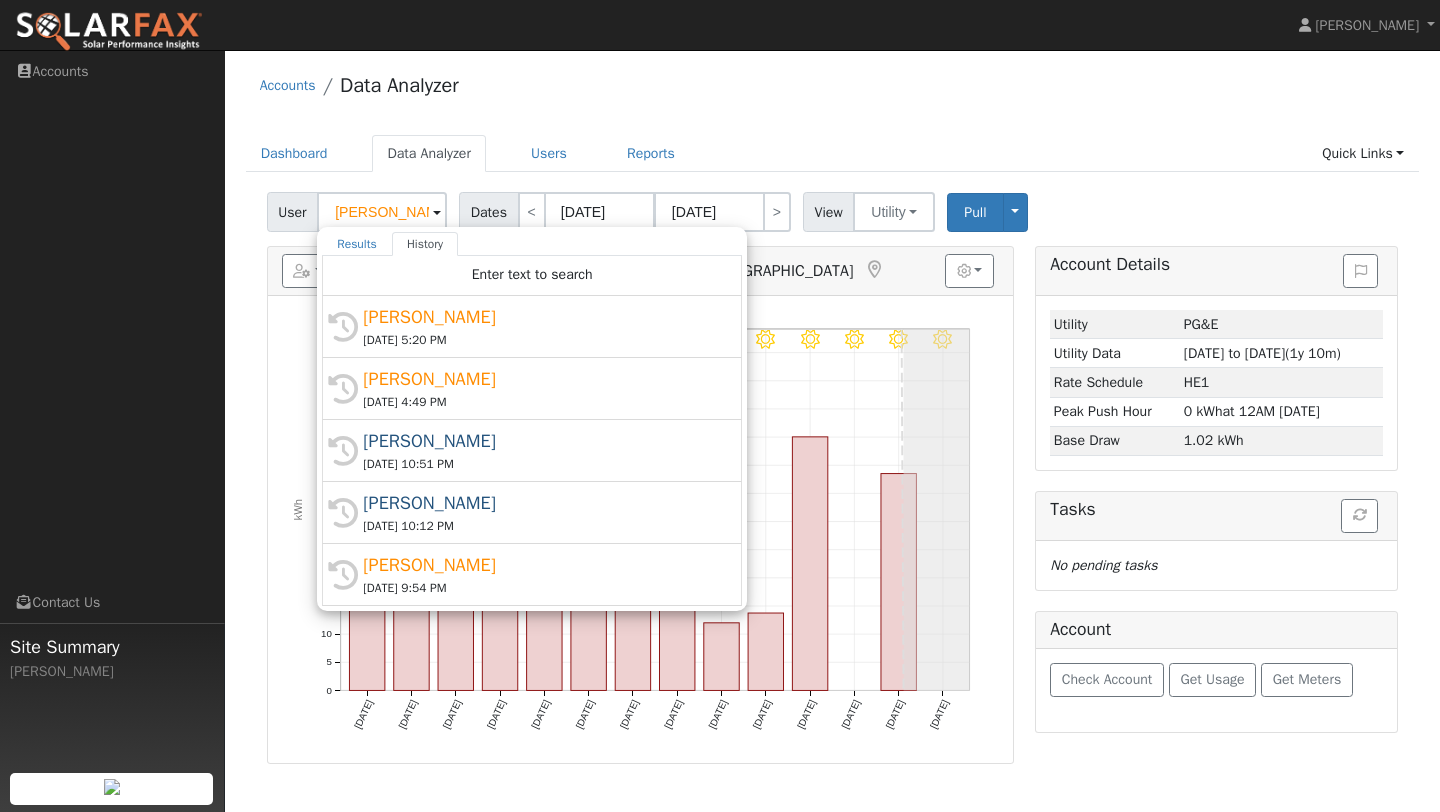 click on "Reports Scenario Health Check Account Timeline User Audit Trail  Interval Data Import from CSV Export to CSV Quick Add New User Quick Convert This Lead Jason Kremsdorf Sonora, CA Graphs  Show Previous Year  Show Net Push/Pull Options  Show Weather  kWh  $  Show °F" at bounding box center (640, 271) 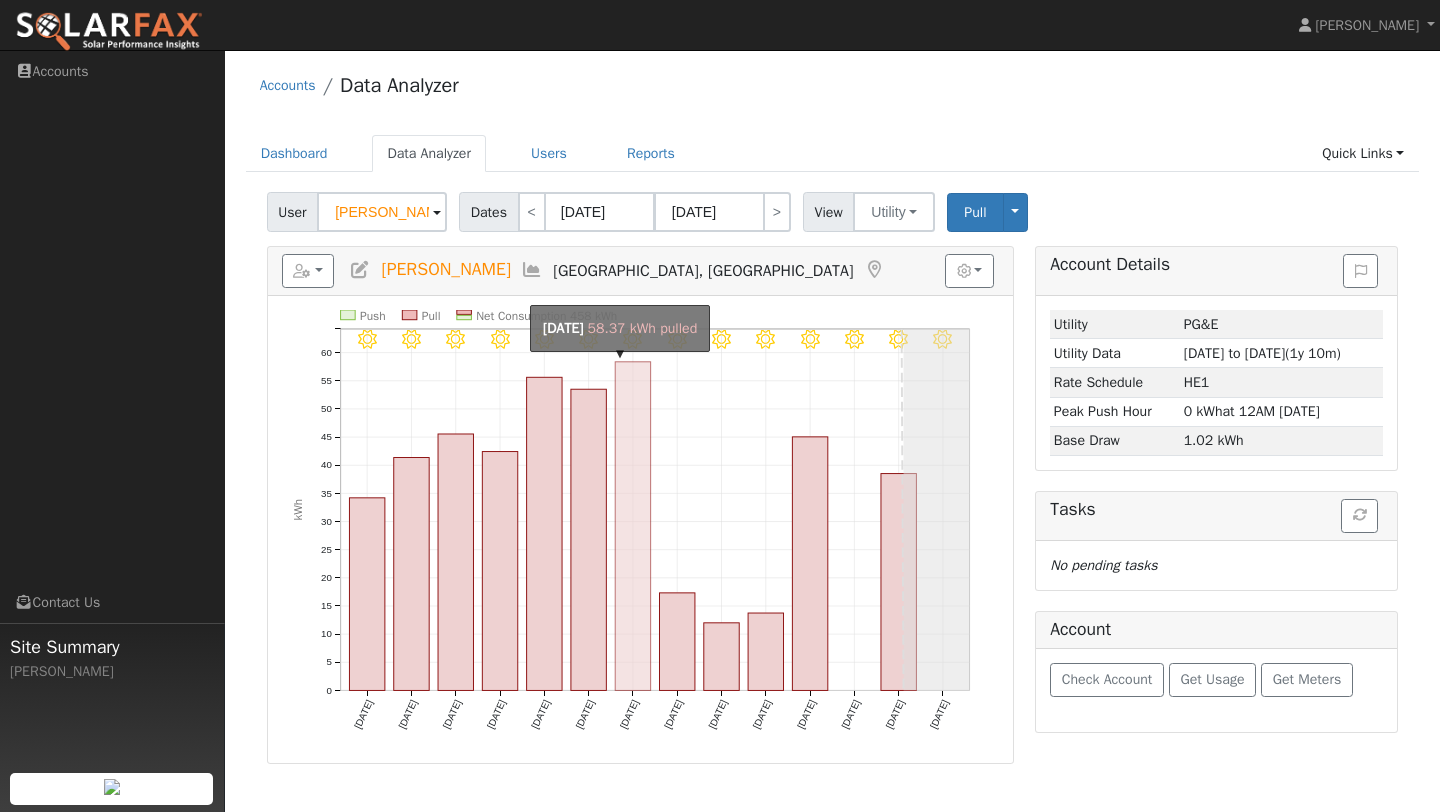 click on "onclick=""" 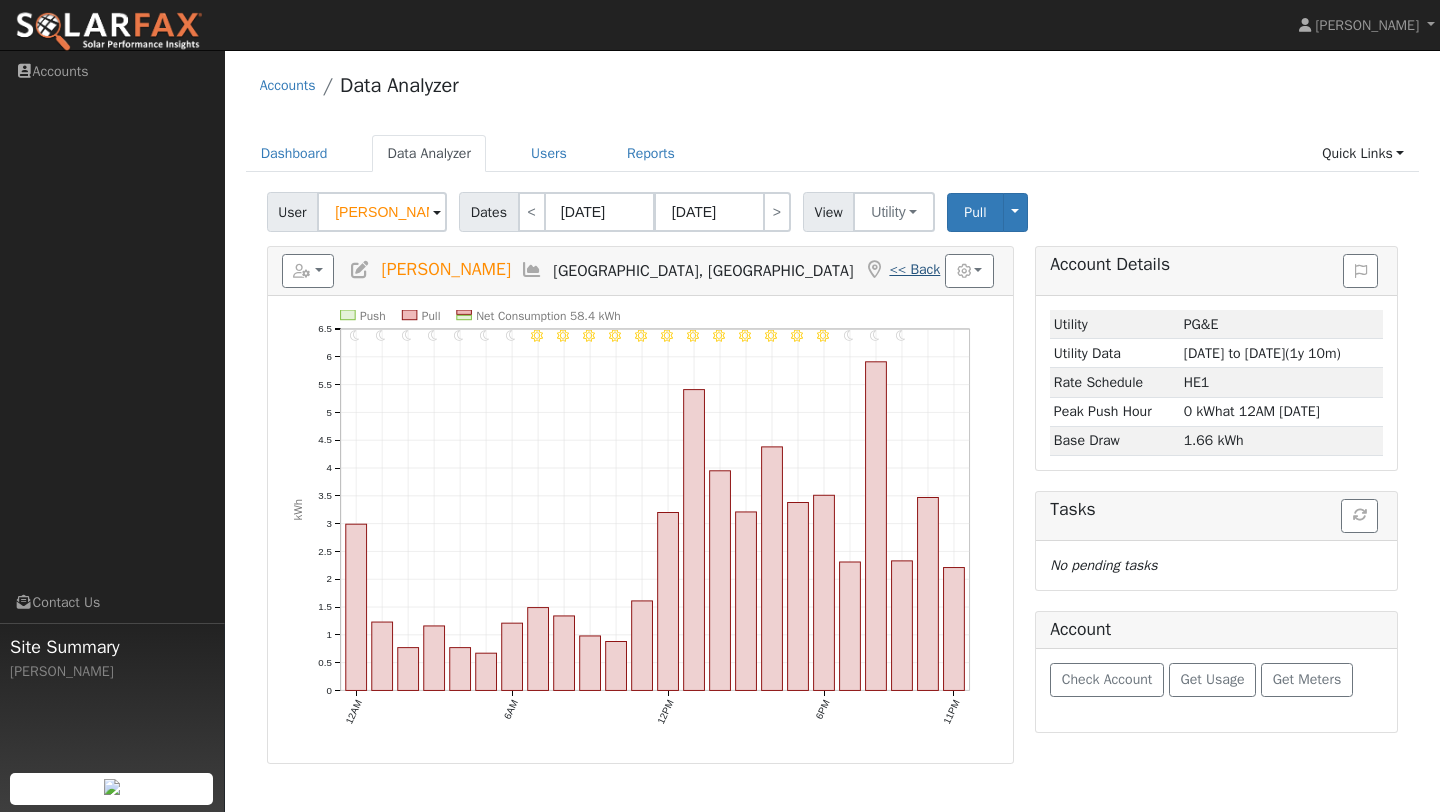click on "<< Back" at bounding box center [914, 269] 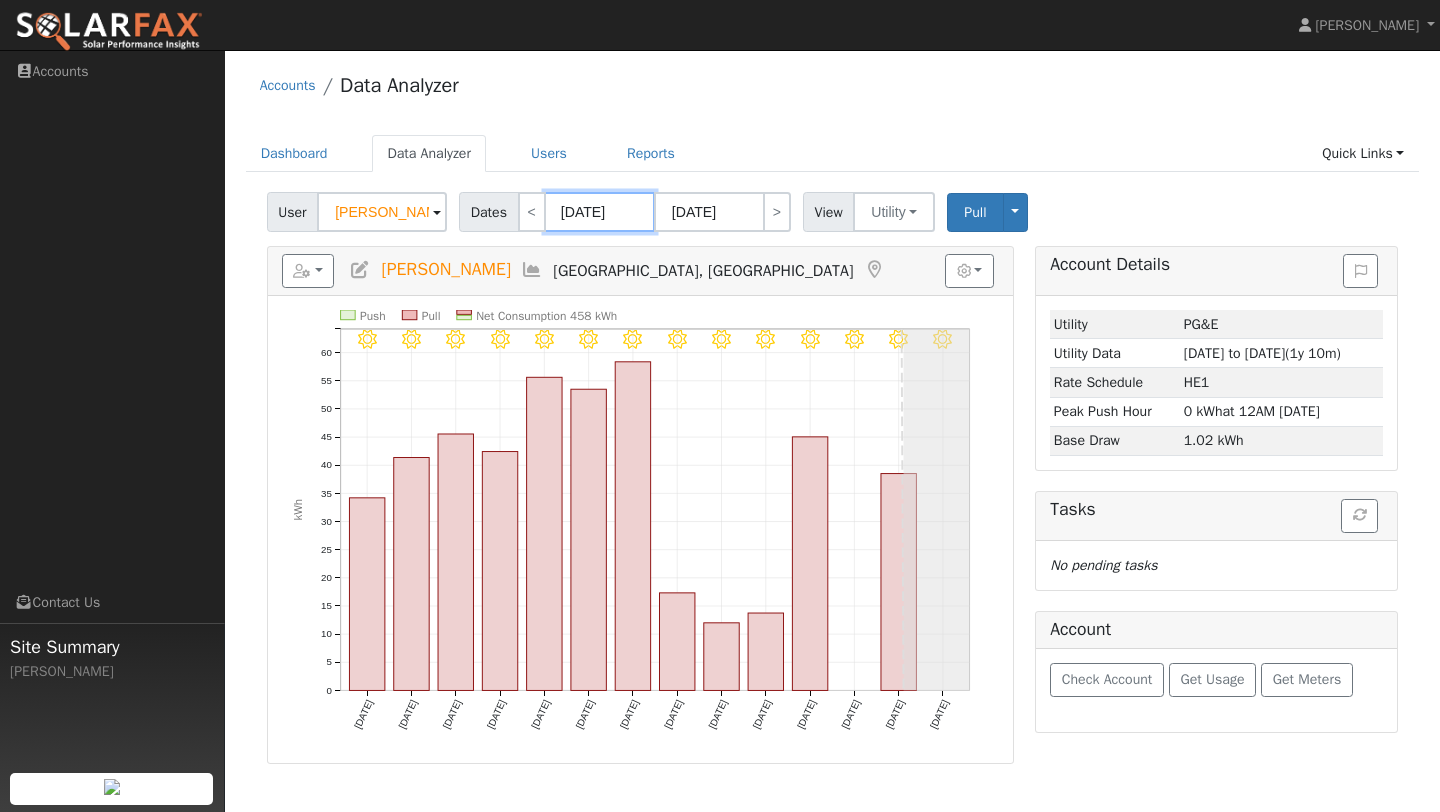 click on "06/26/2025" at bounding box center (600, 212) 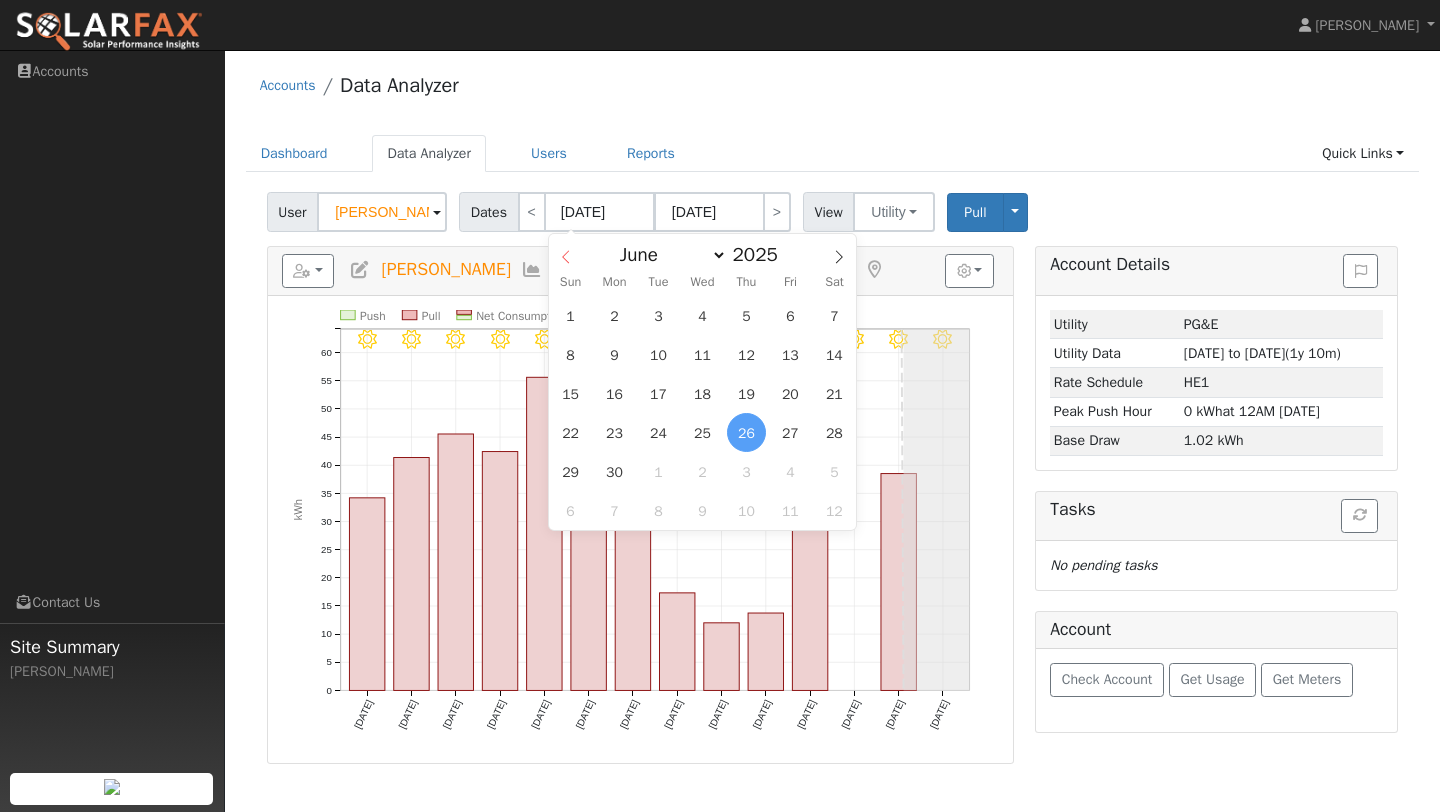 click 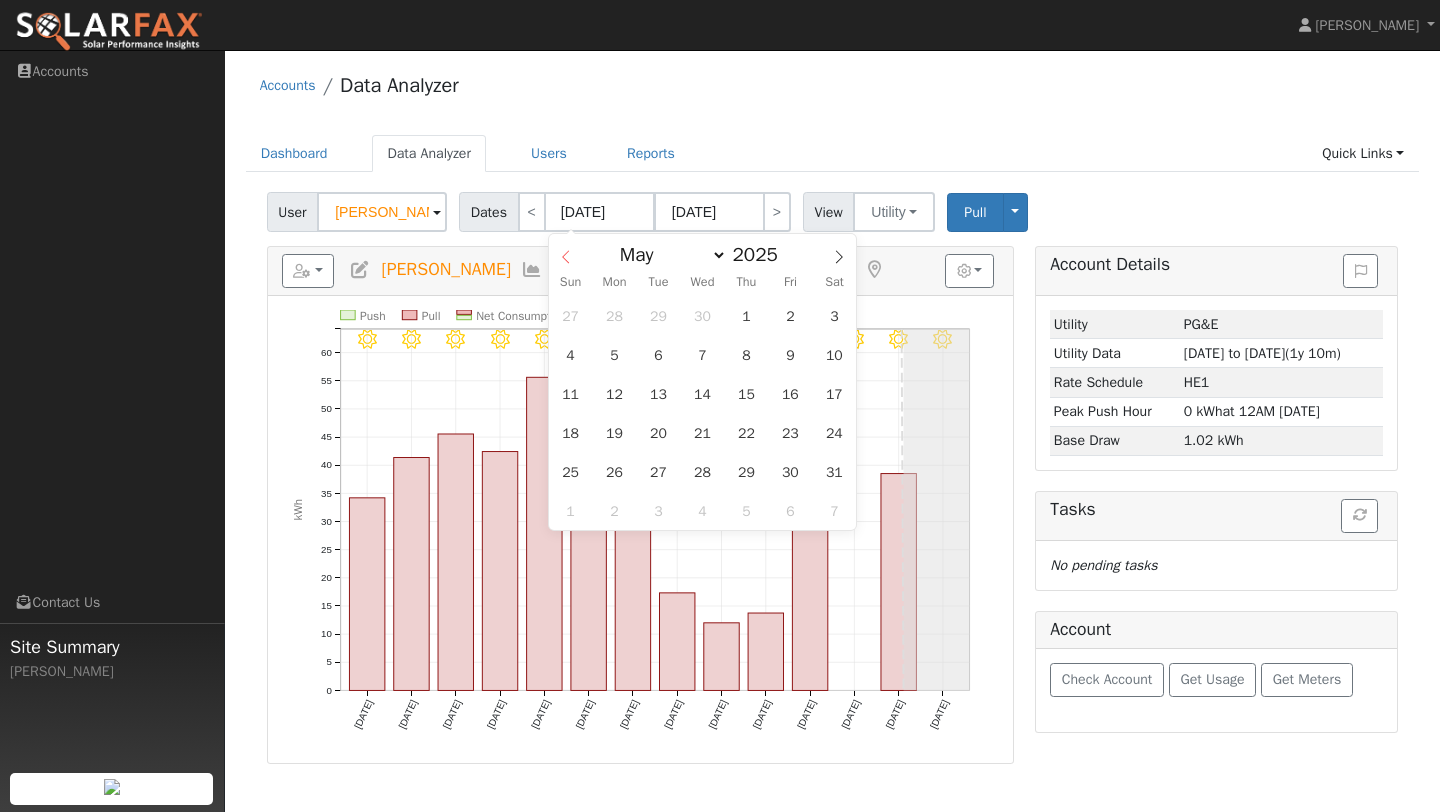 click 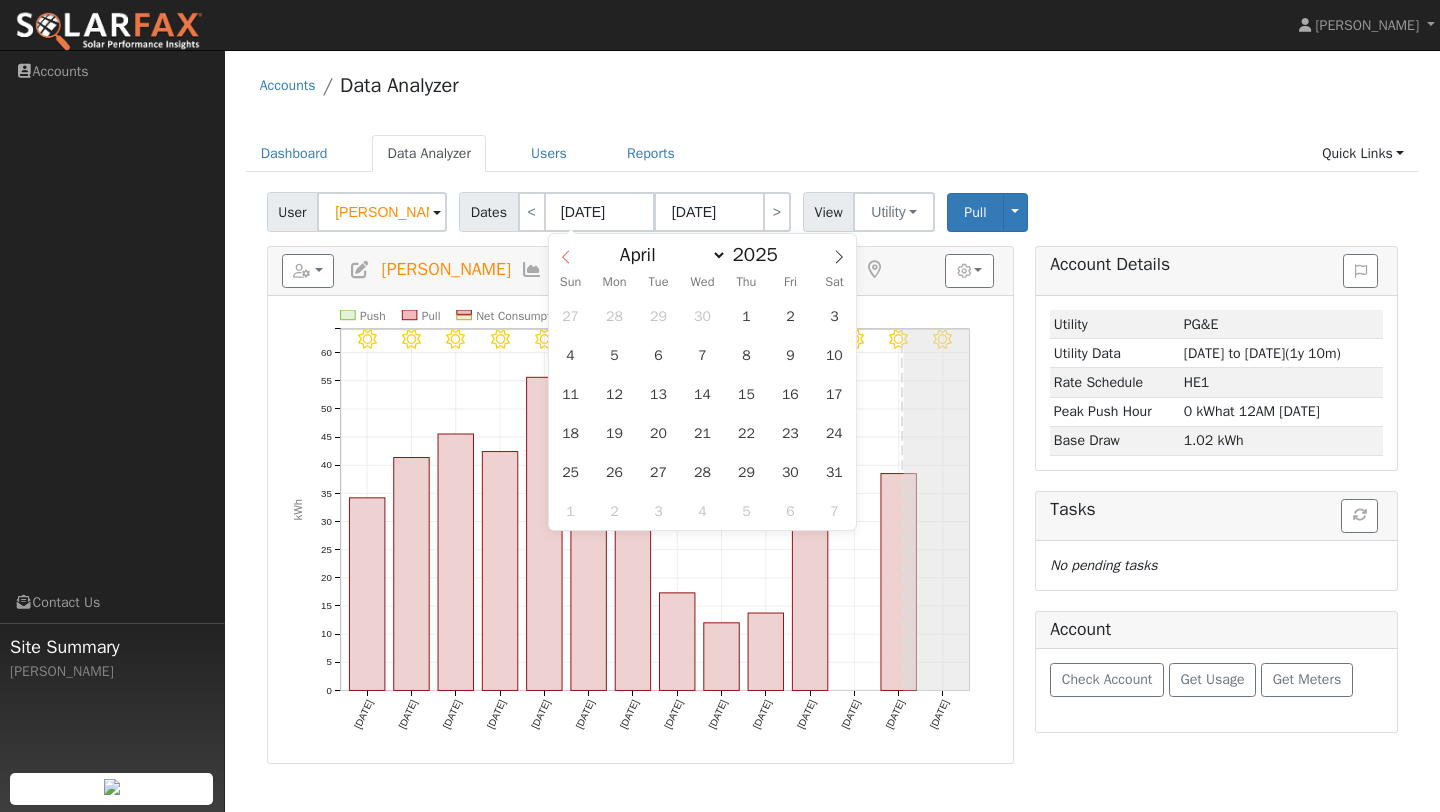 click 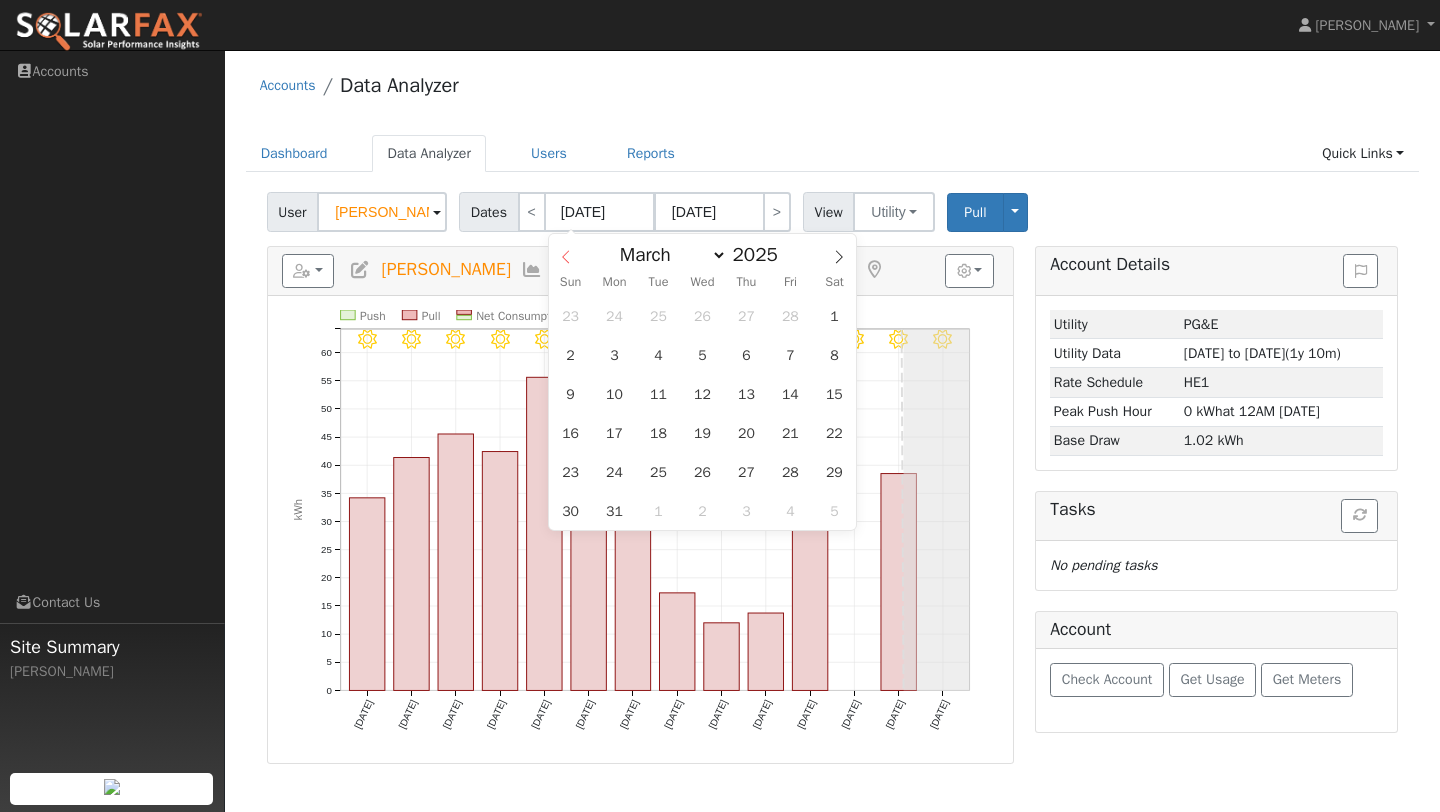 click 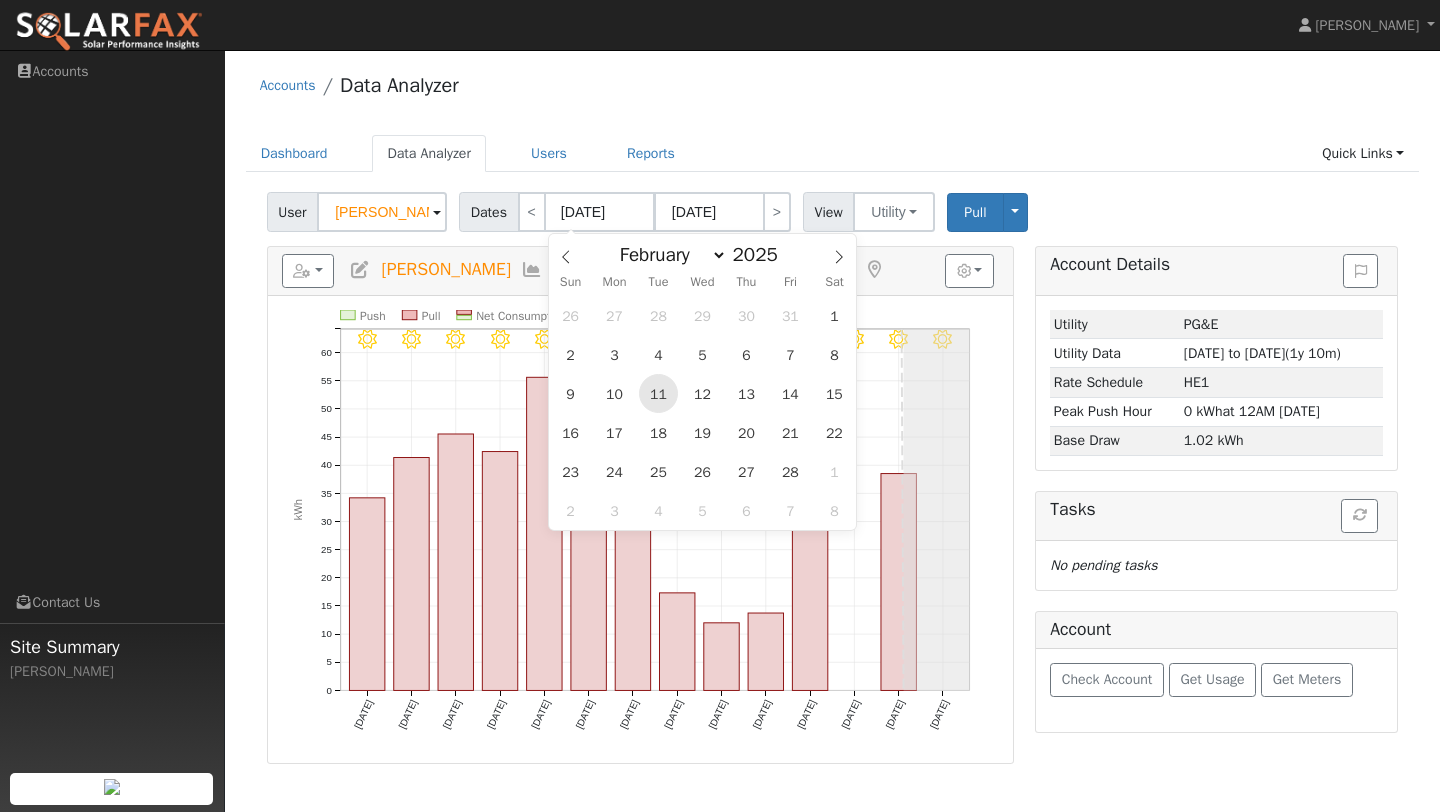 click on "11" at bounding box center (658, 393) 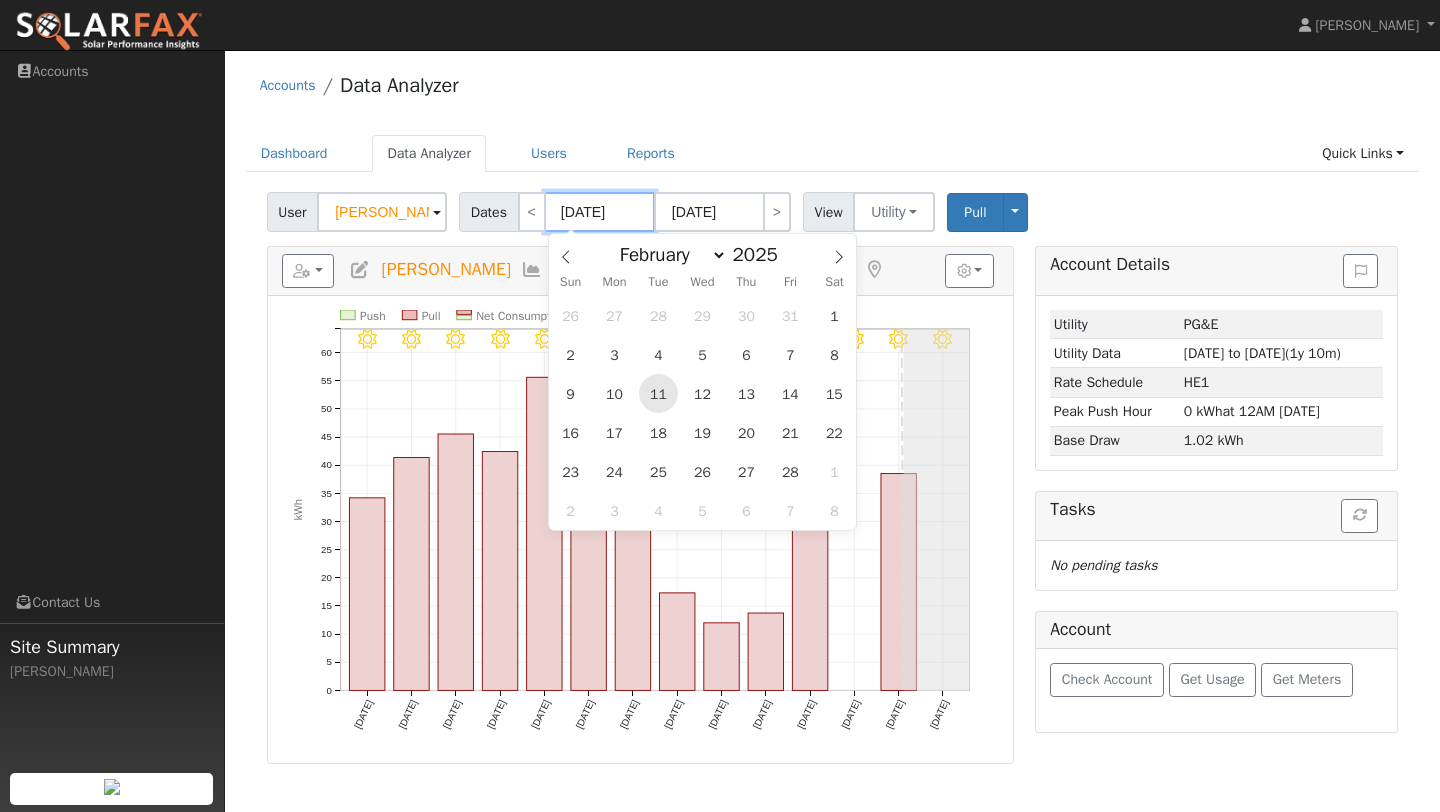 type on "02/11/2025" 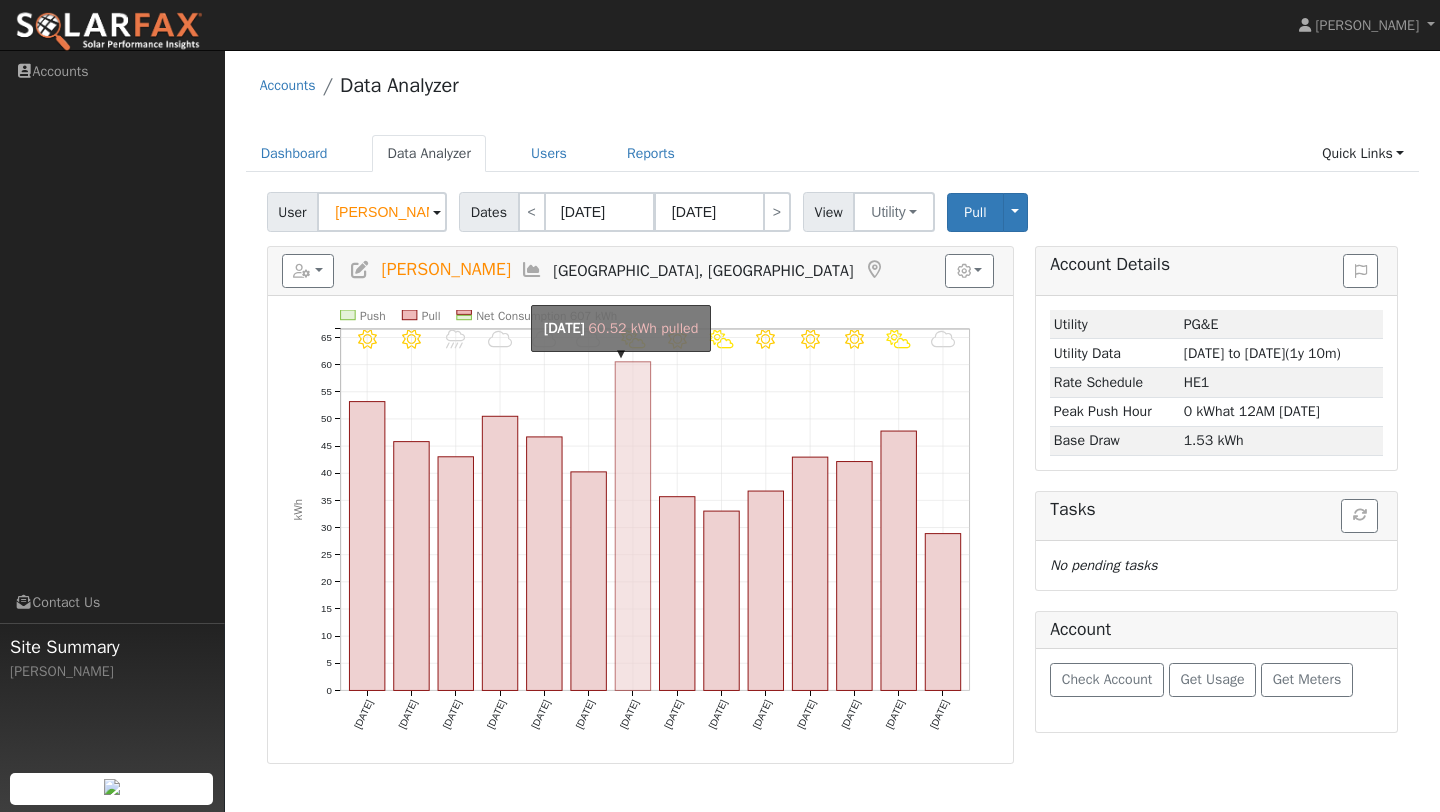 click on "onclick=""" 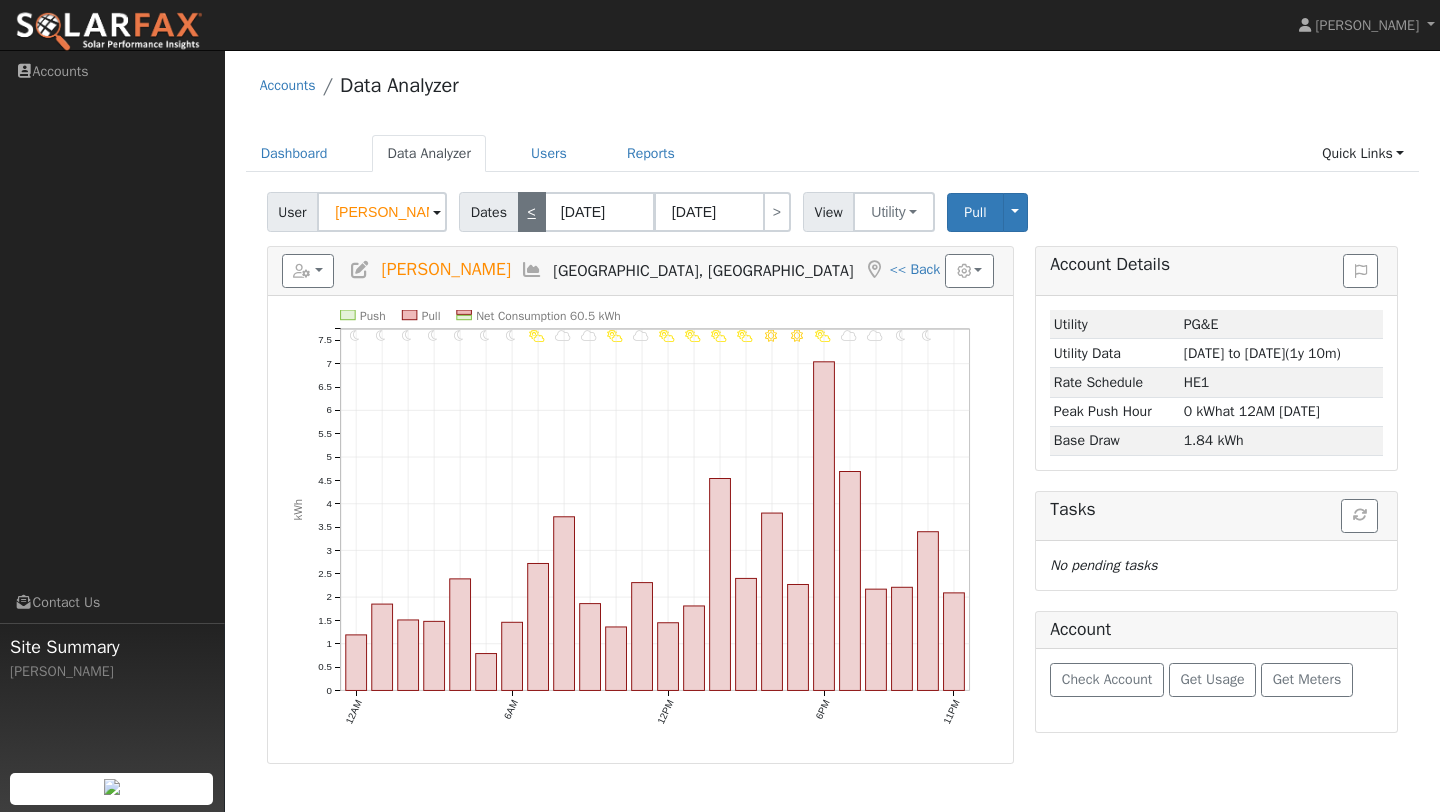 click on "<" at bounding box center [532, 212] 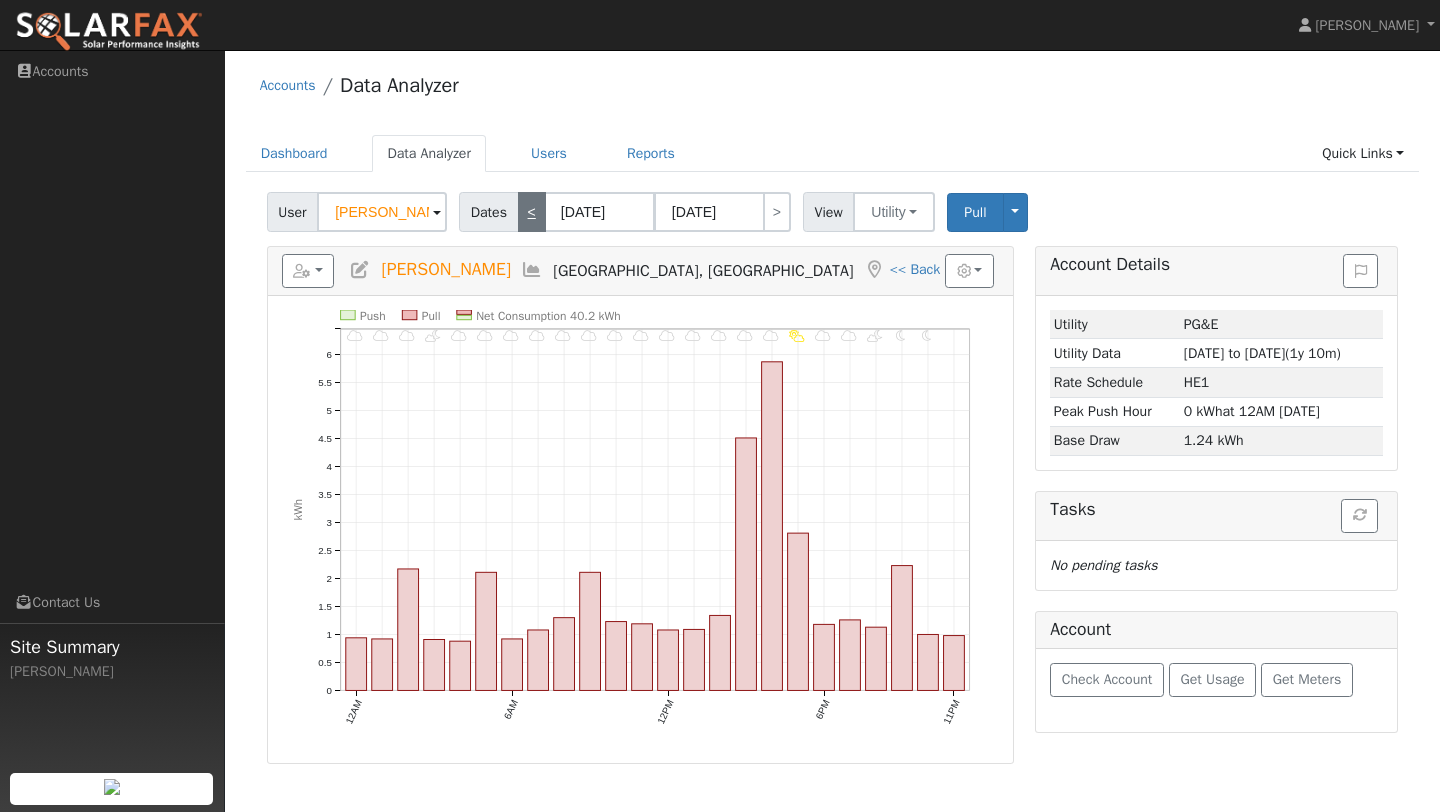 click on "<" at bounding box center (532, 212) 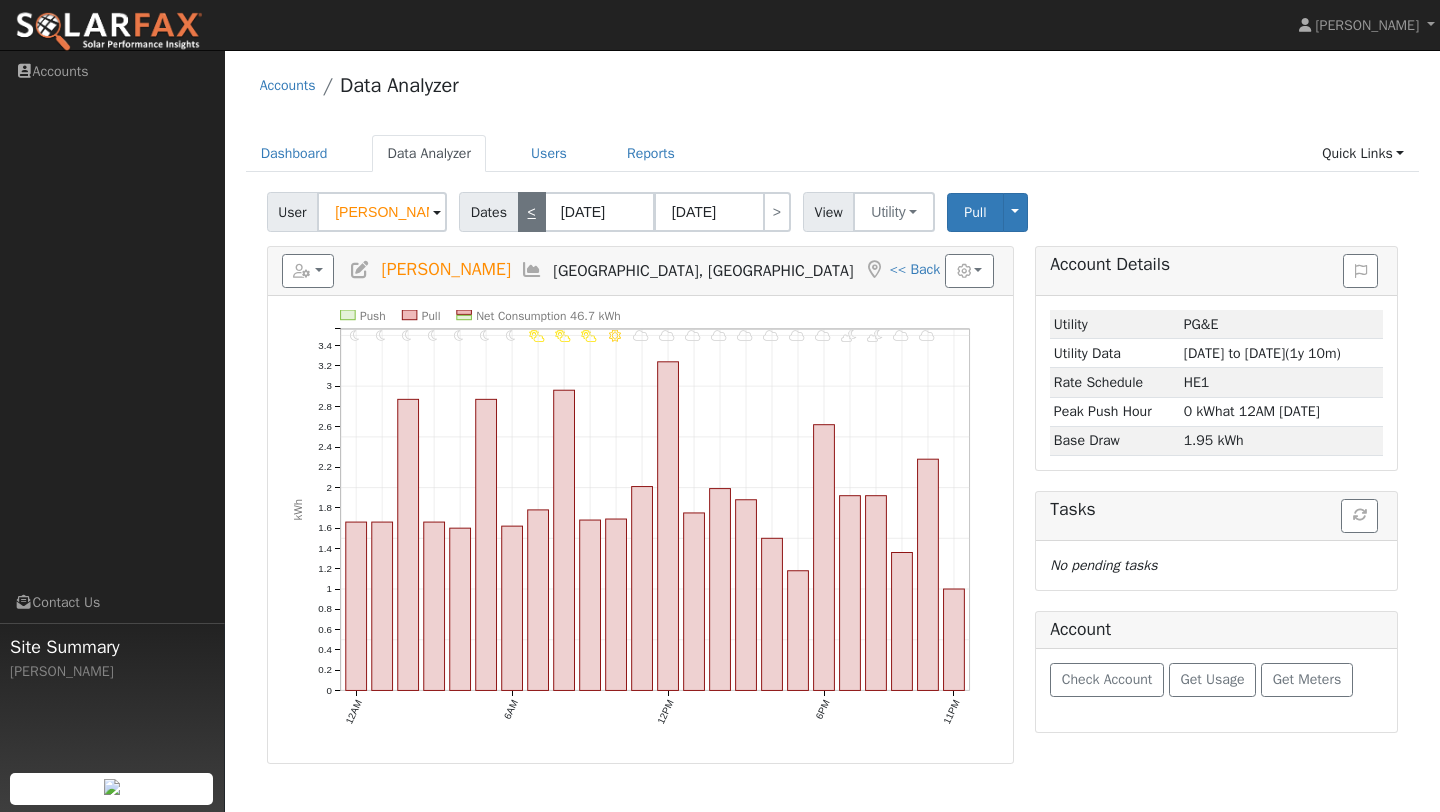 click on "<" at bounding box center (532, 212) 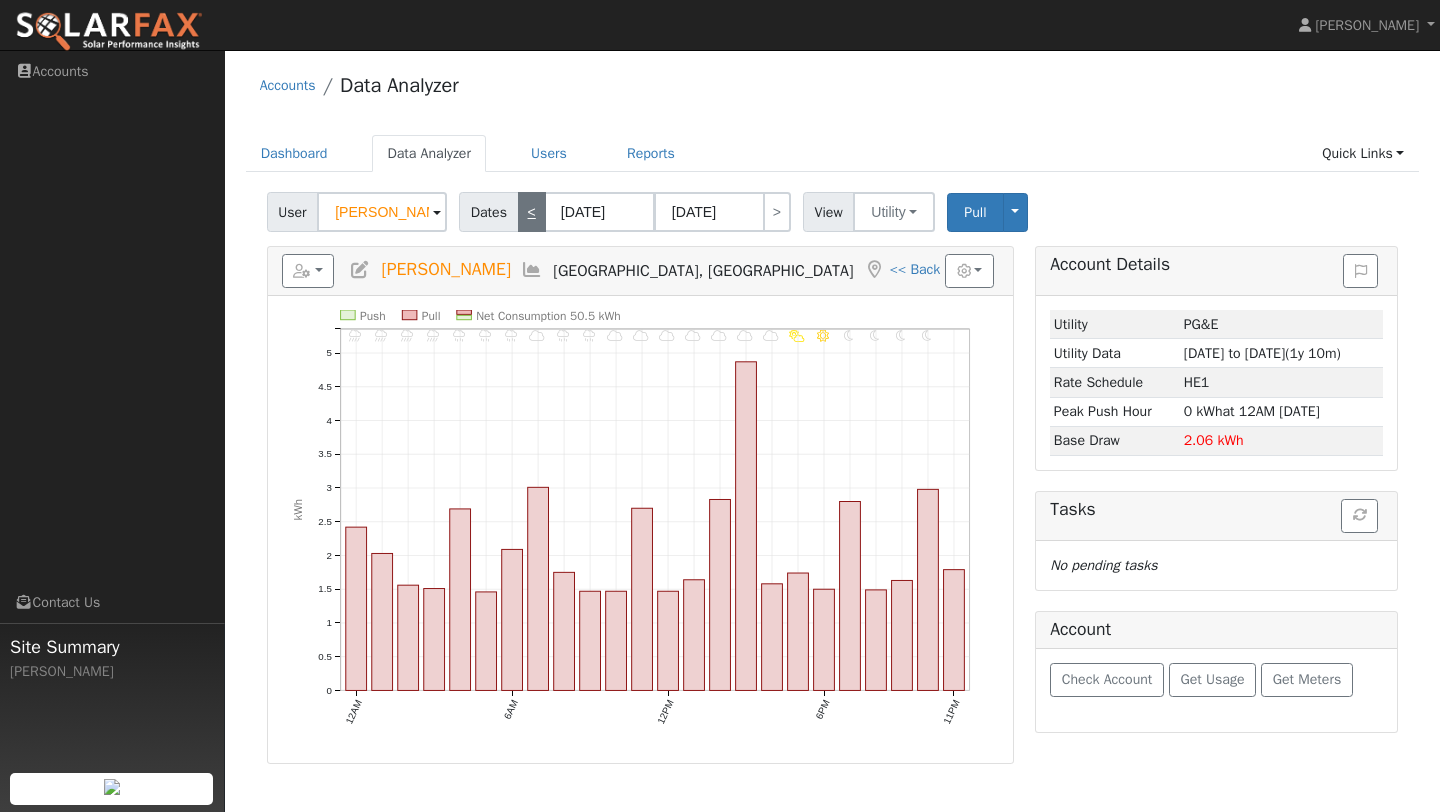 click on "<" at bounding box center [532, 212] 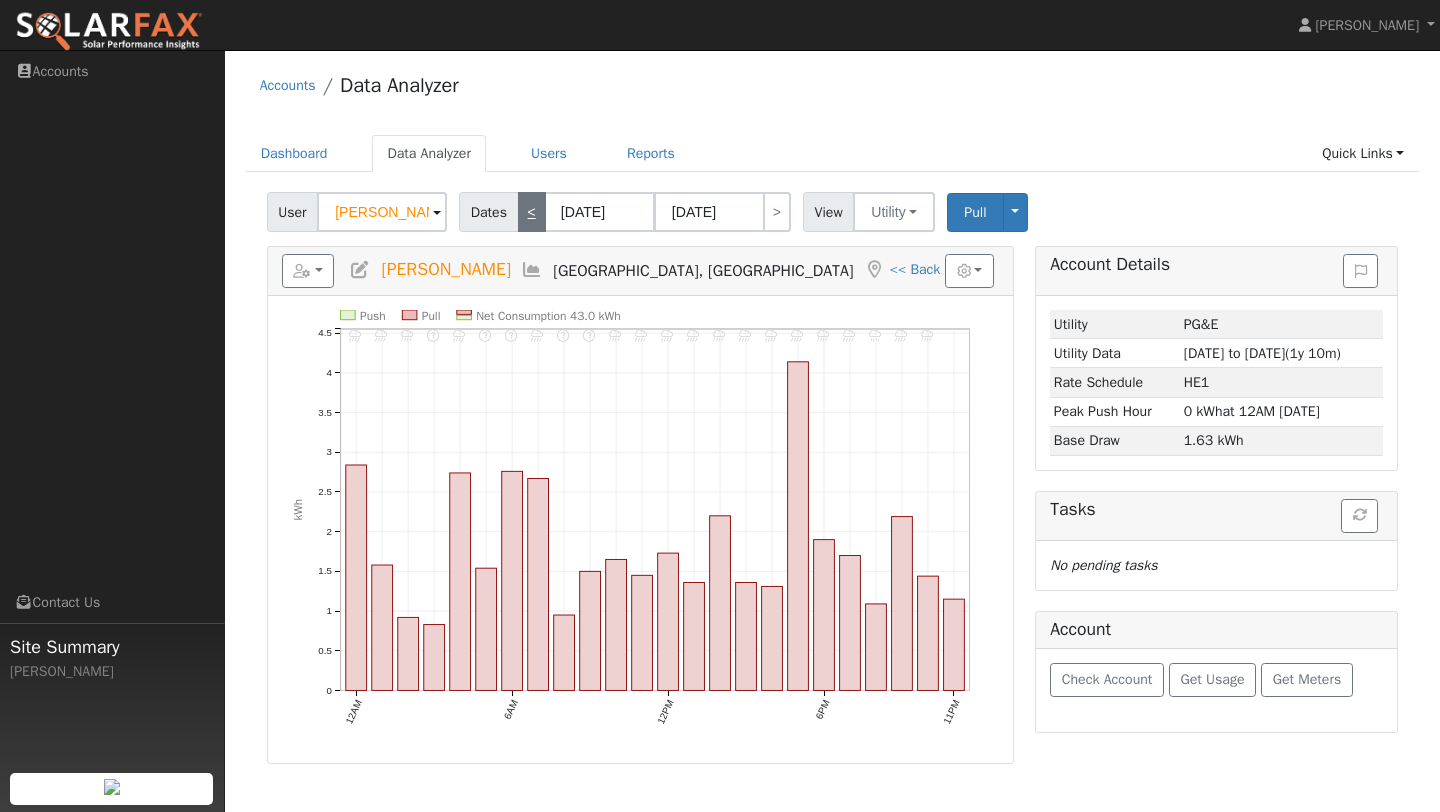 click on "<" at bounding box center [532, 212] 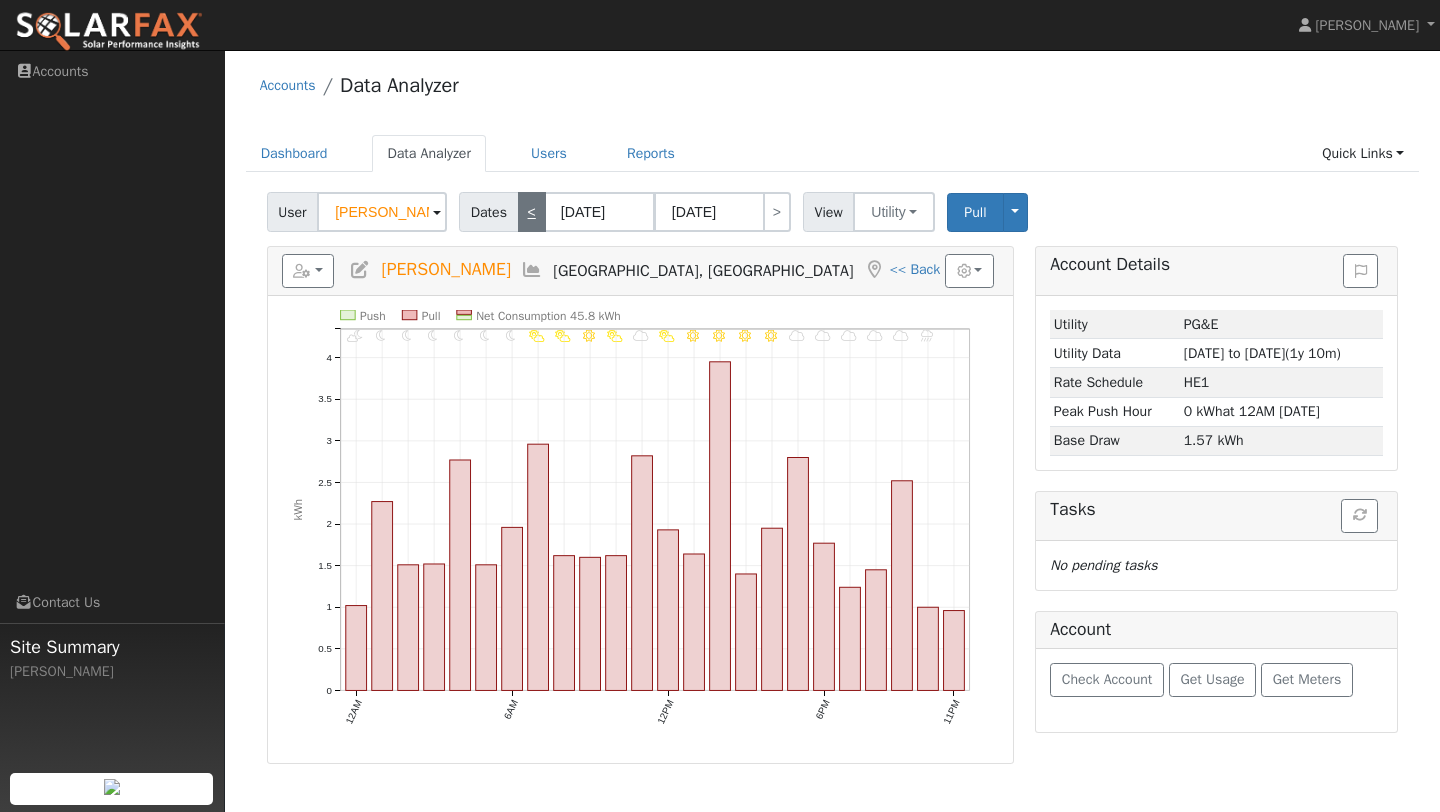 click on "<" at bounding box center (532, 212) 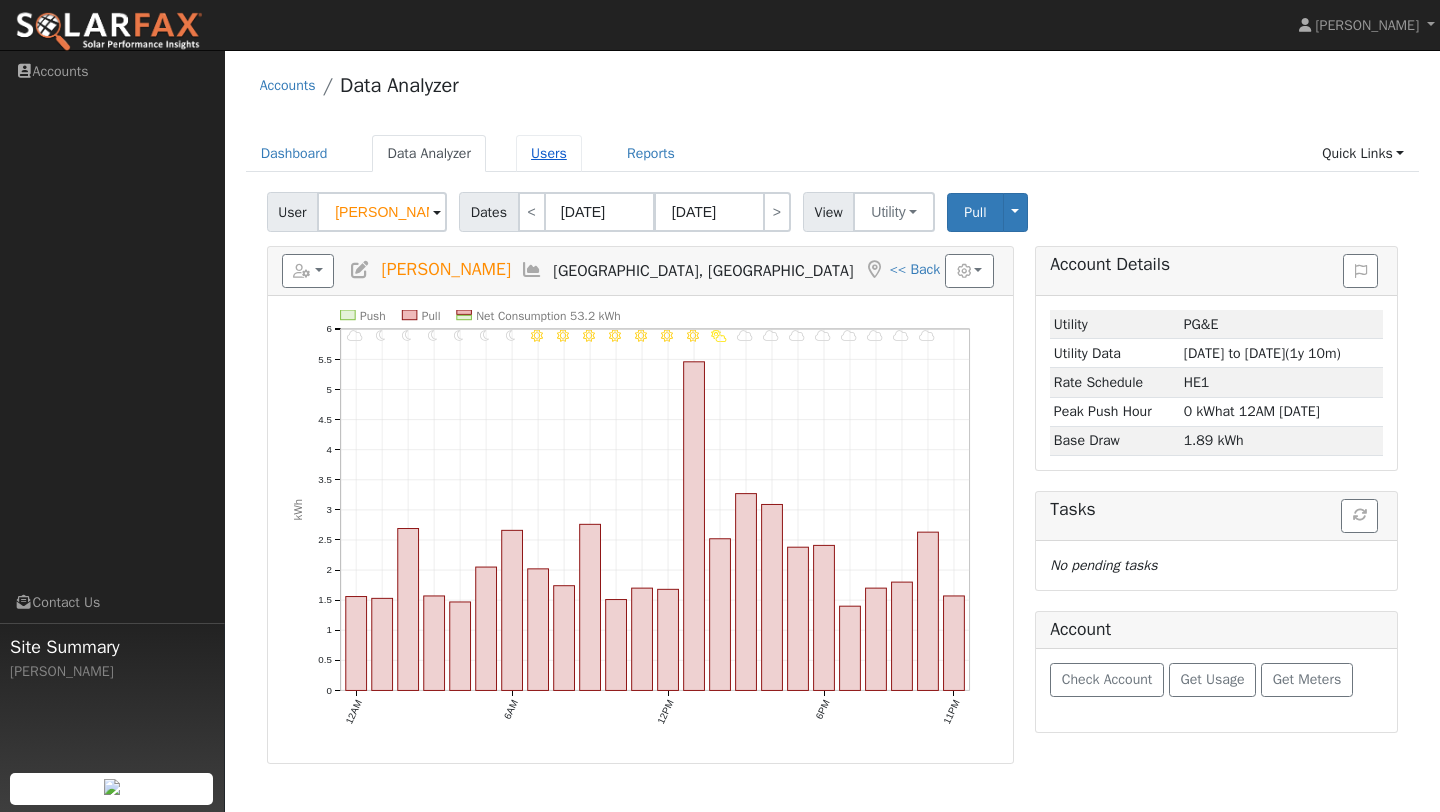 click on "Users" at bounding box center (549, 153) 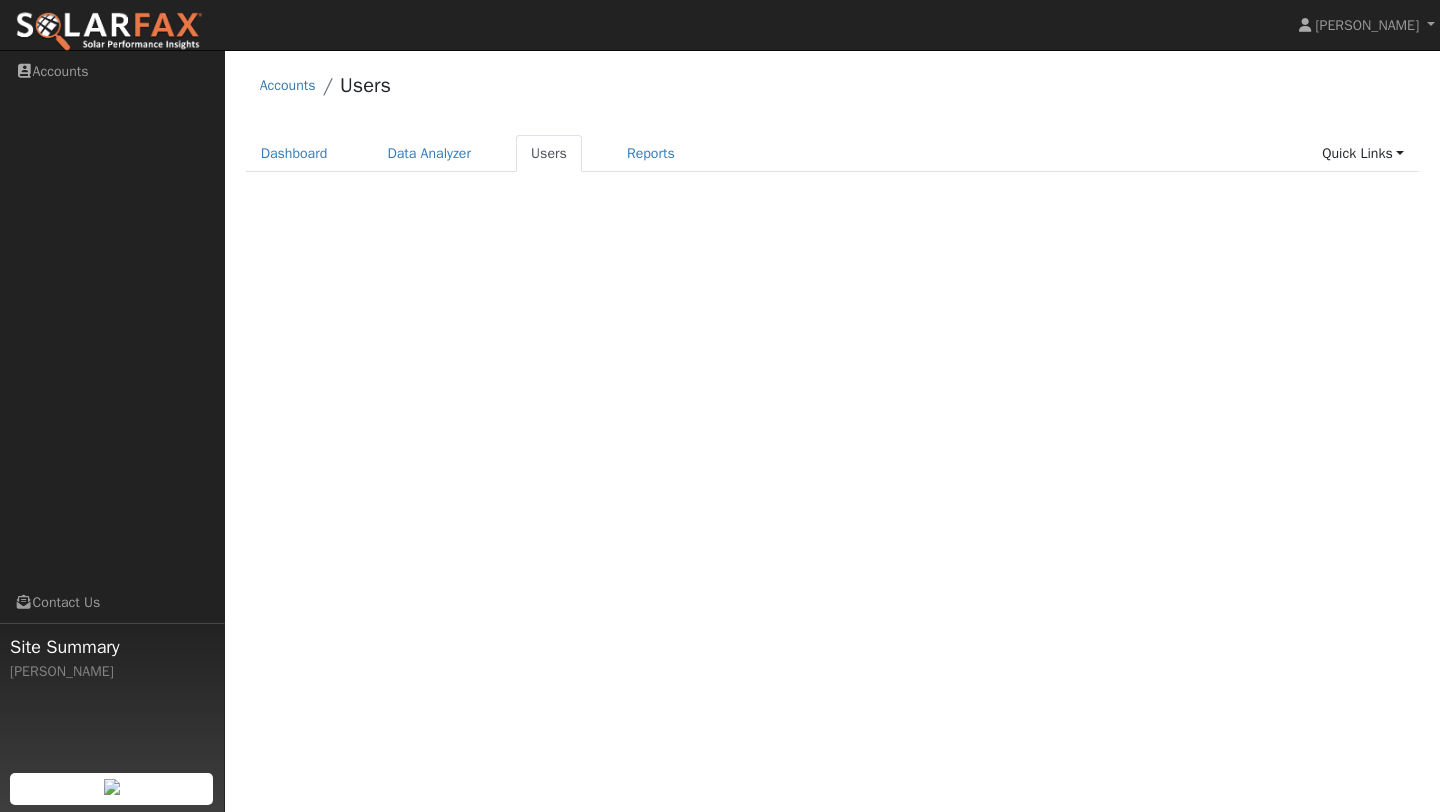 scroll, scrollTop: 0, scrollLeft: 0, axis: both 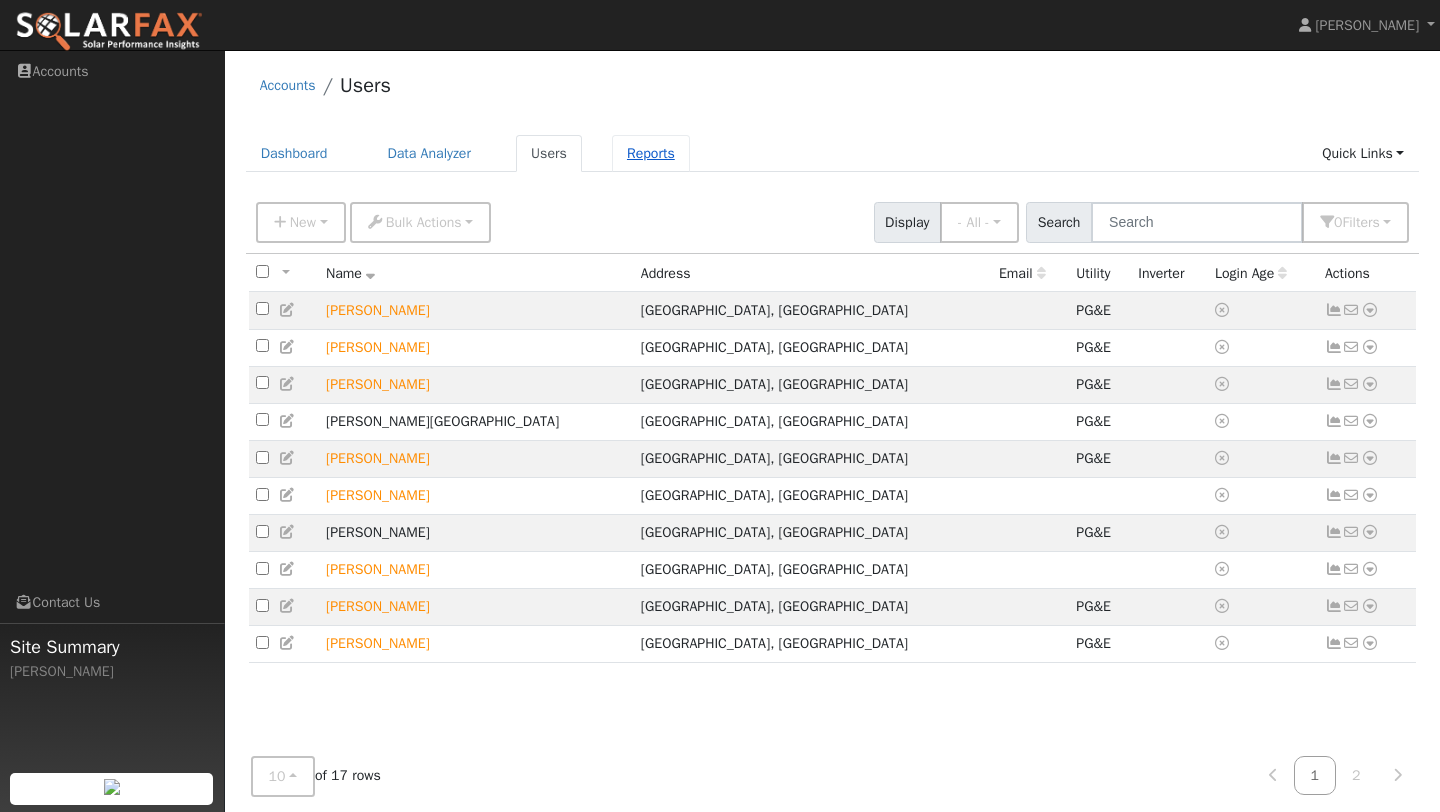 click on "Reports" at bounding box center (651, 153) 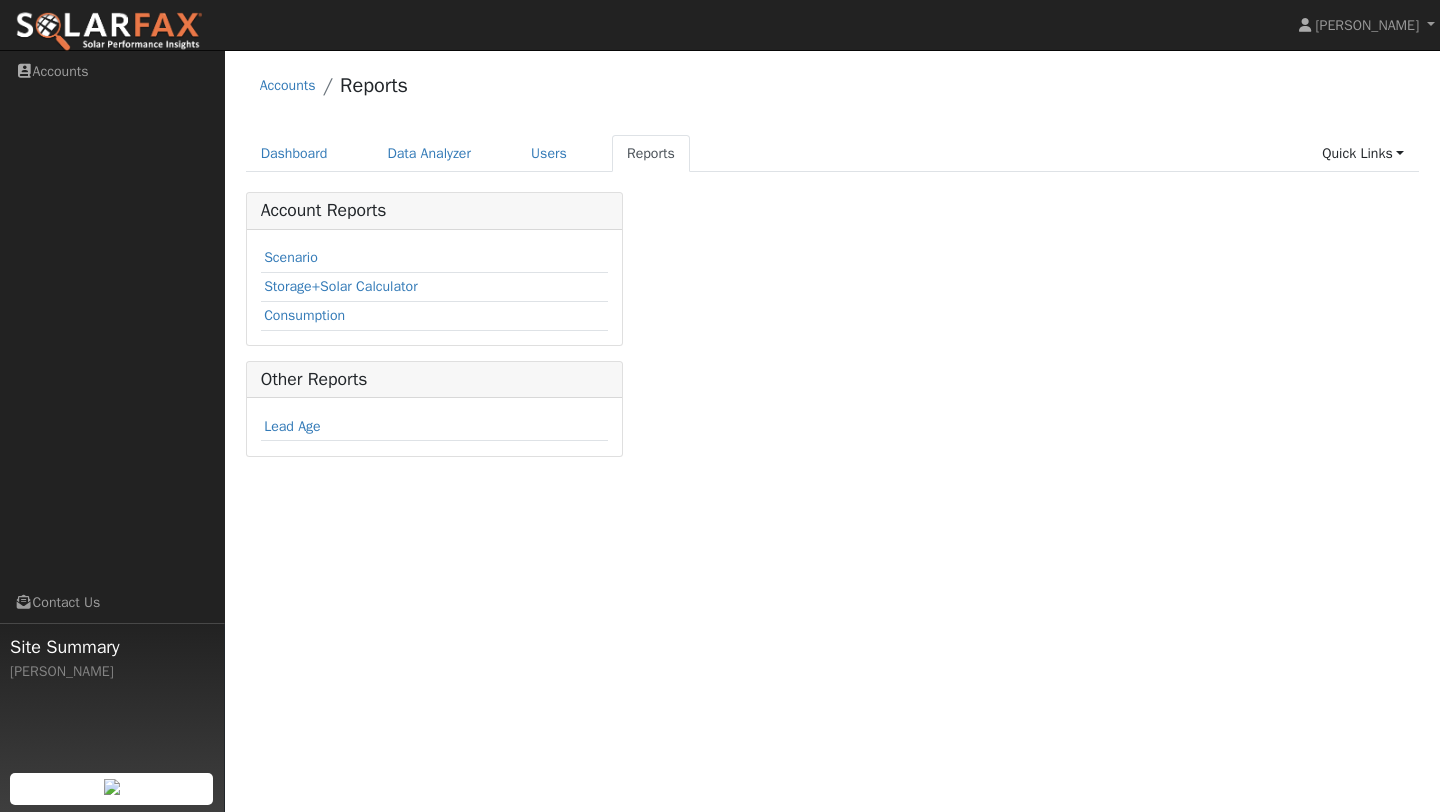 scroll, scrollTop: 0, scrollLeft: 0, axis: both 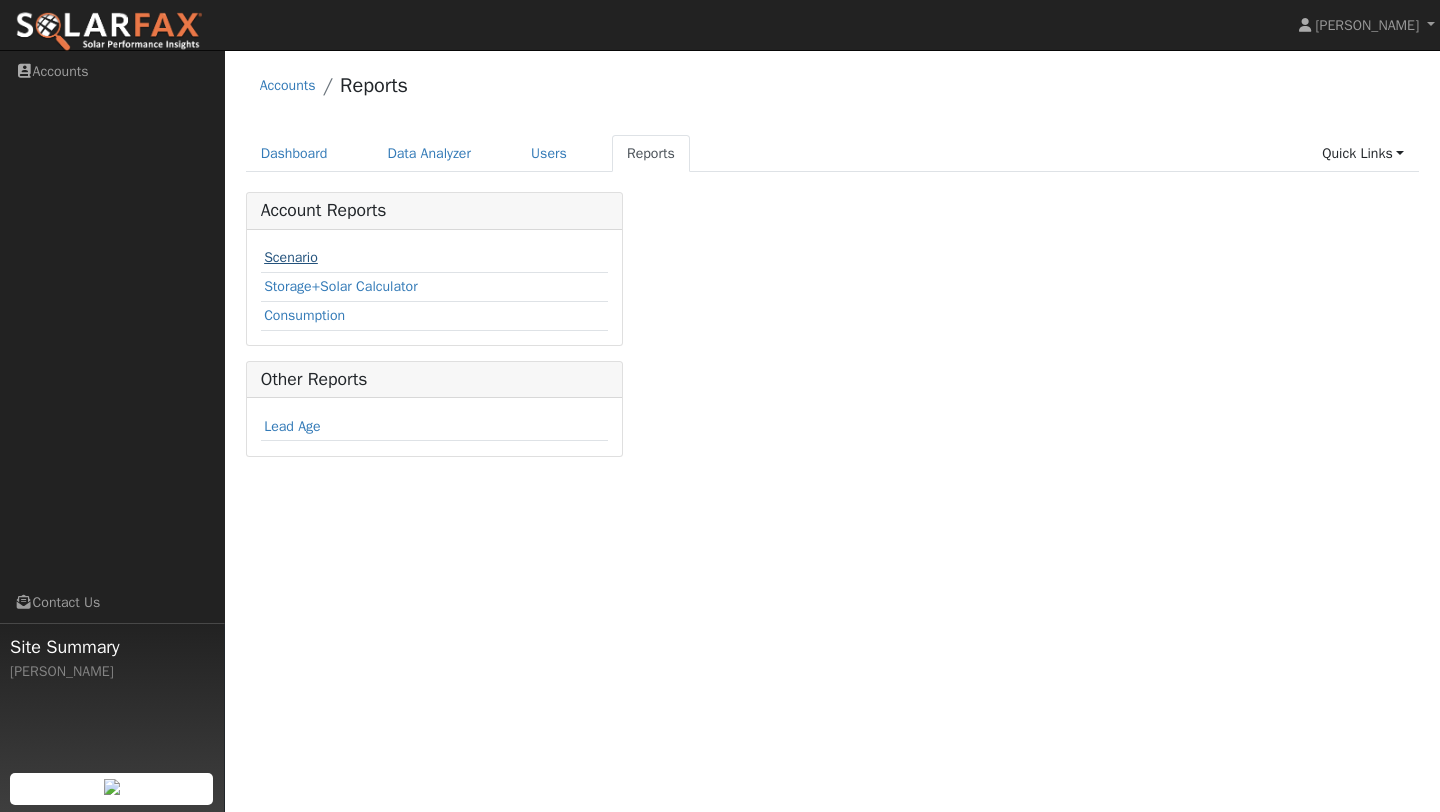 click on "Scenario" at bounding box center [291, 257] 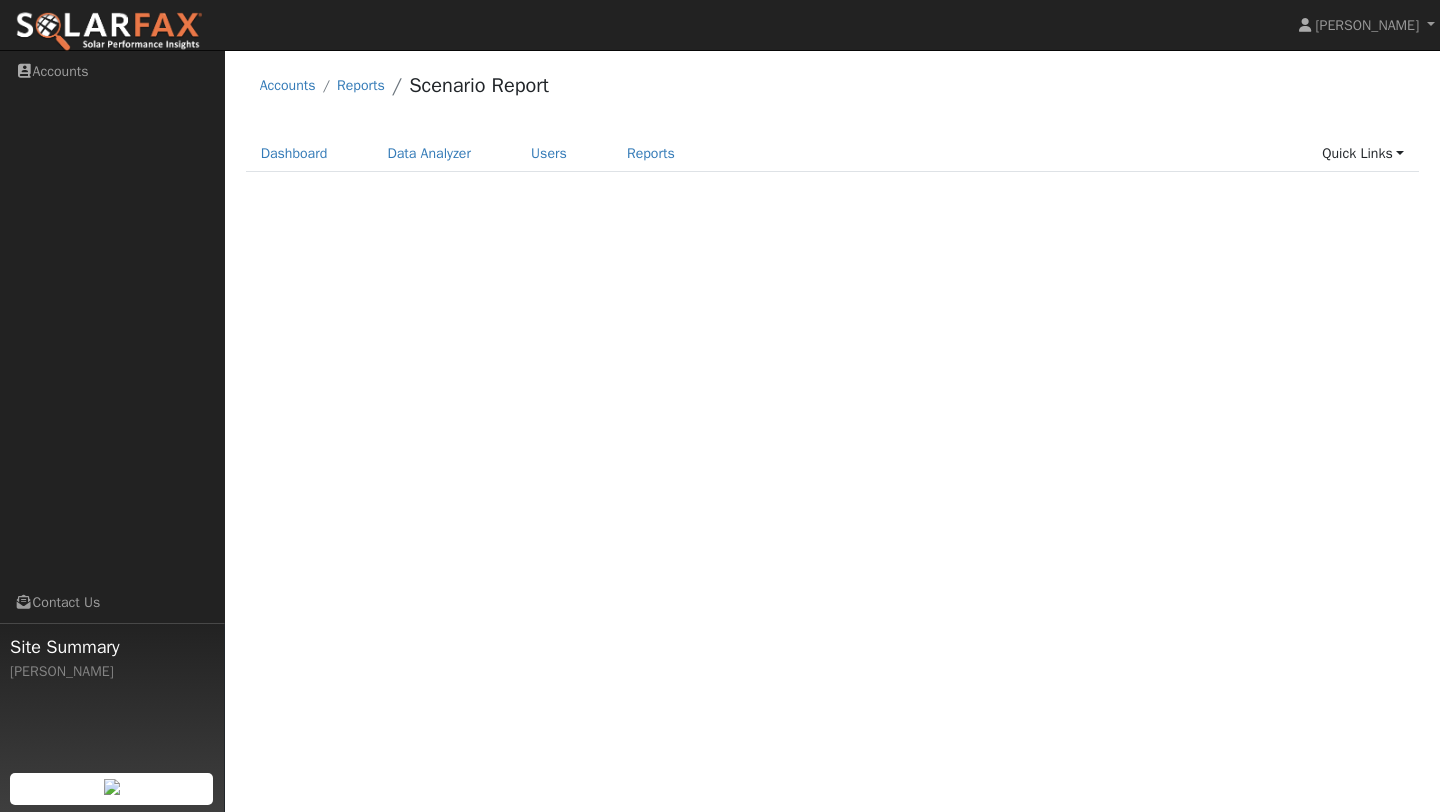 scroll, scrollTop: 0, scrollLeft: 0, axis: both 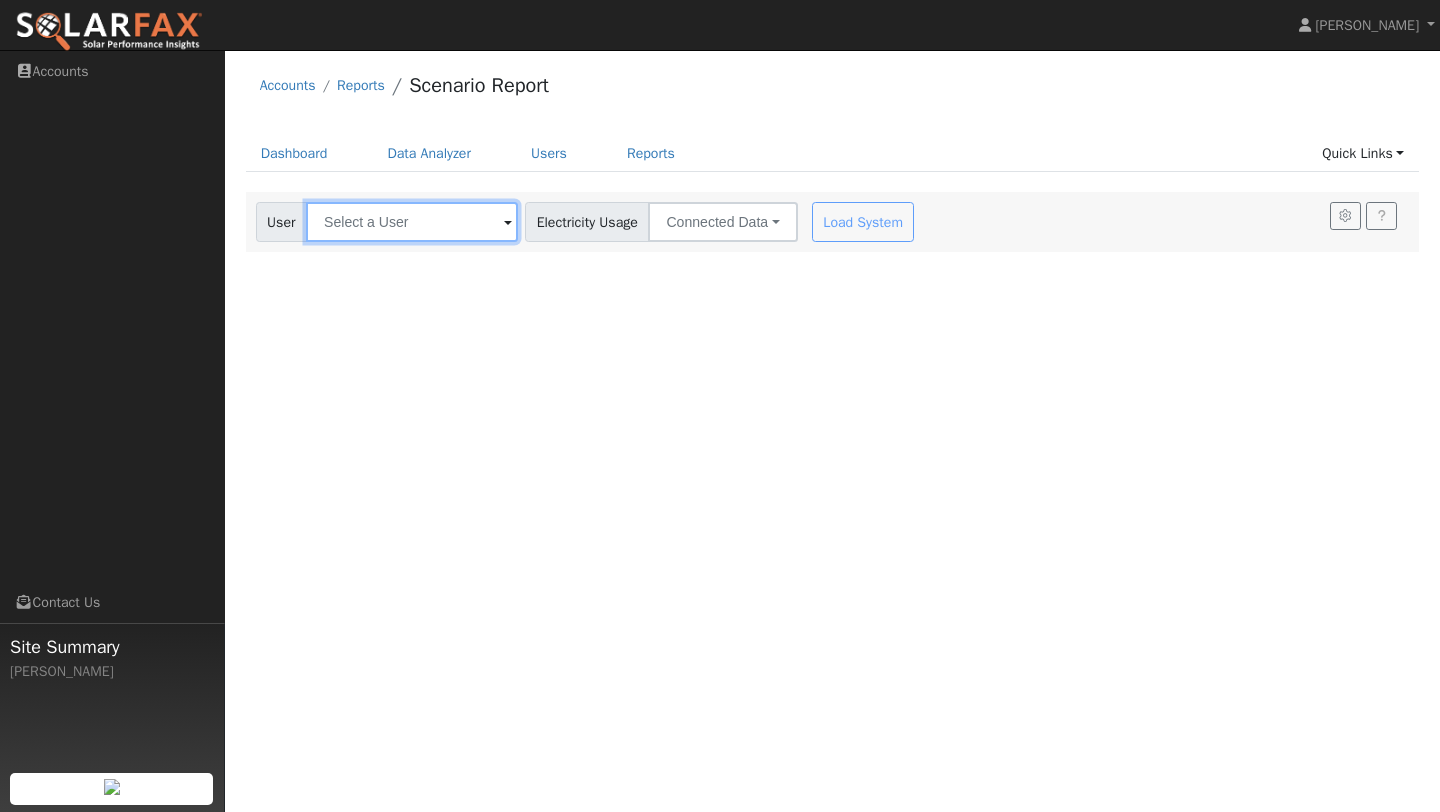 click at bounding box center [412, 222] 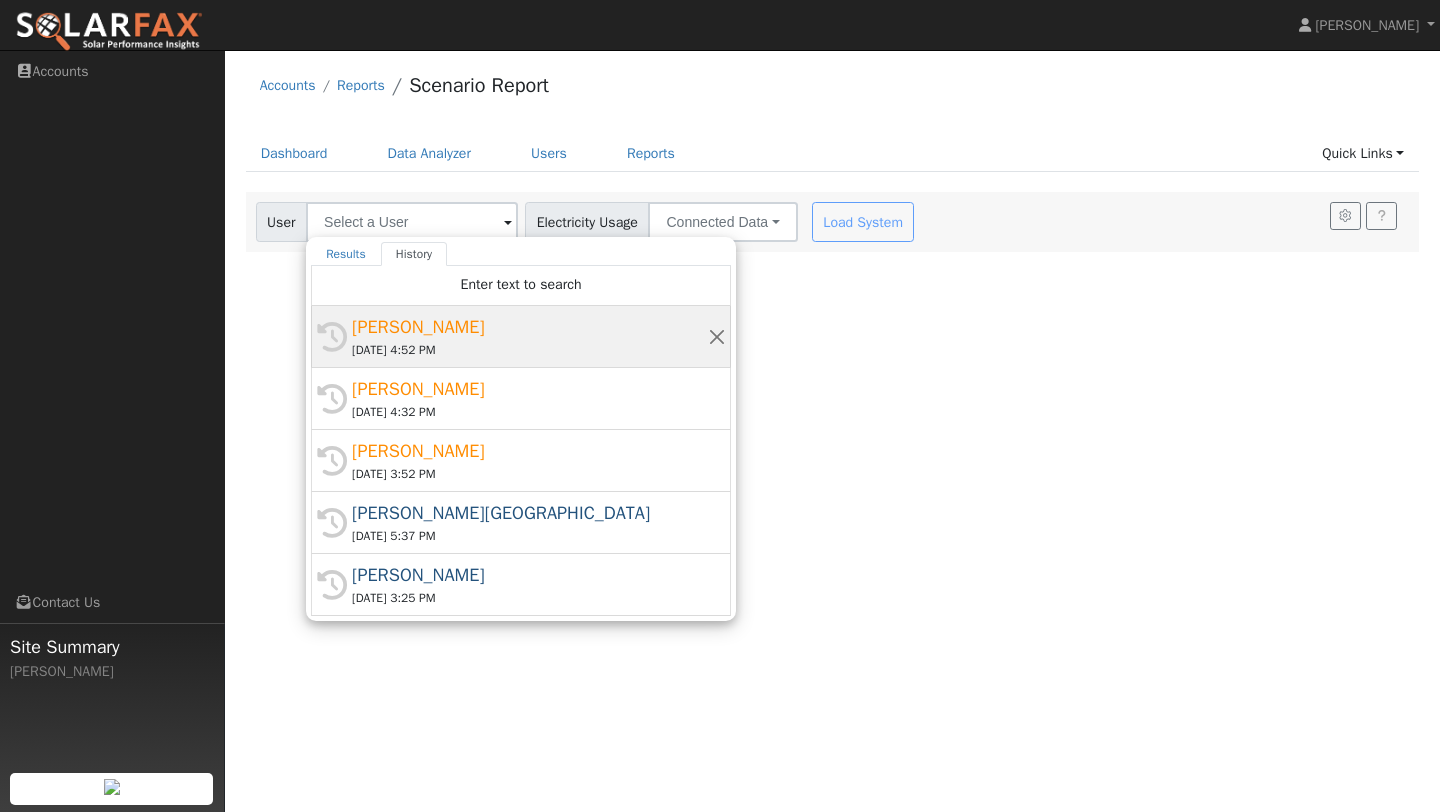 click on "[PERSON_NAME]" at bounding box center [530, 327] 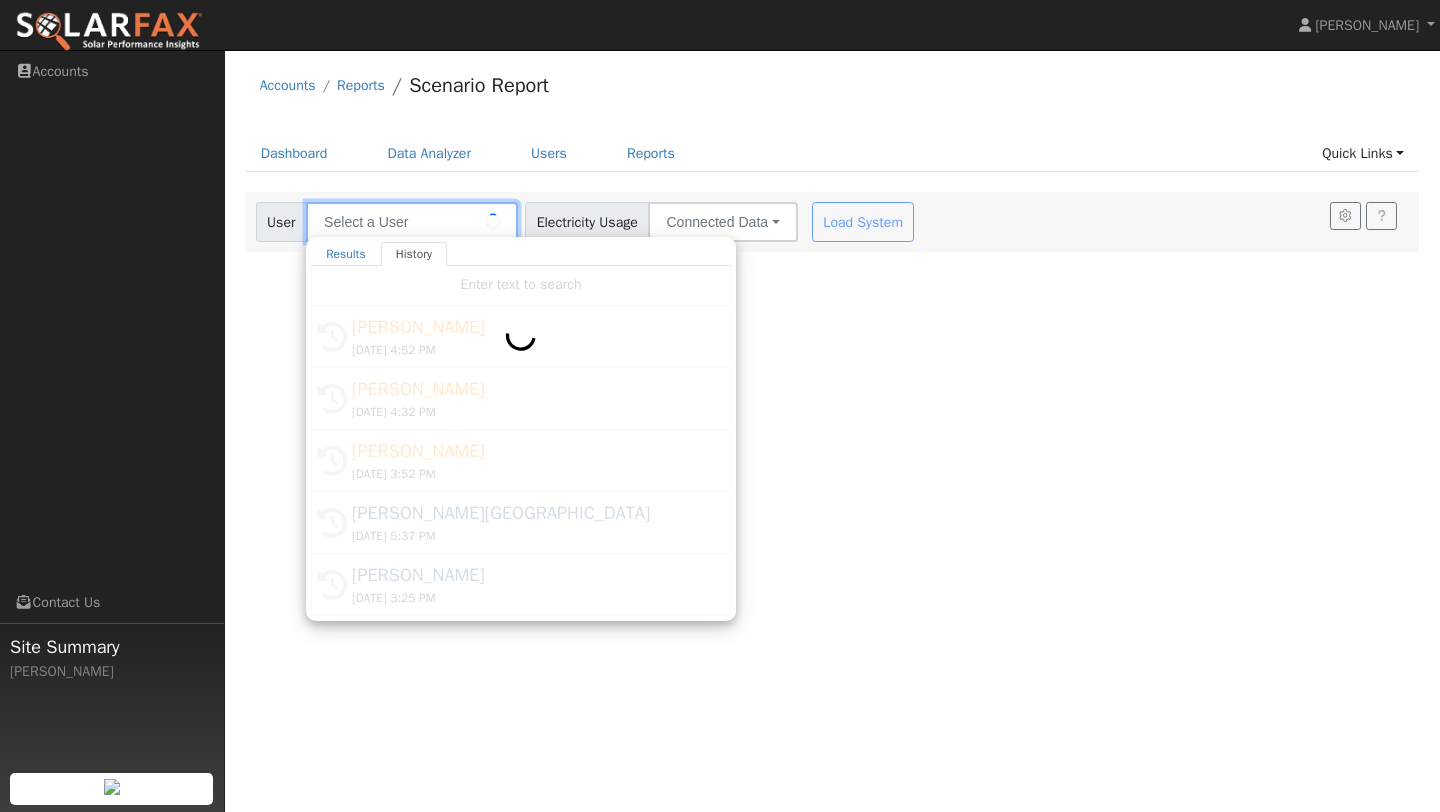 type on "[PERSON_NAME]" 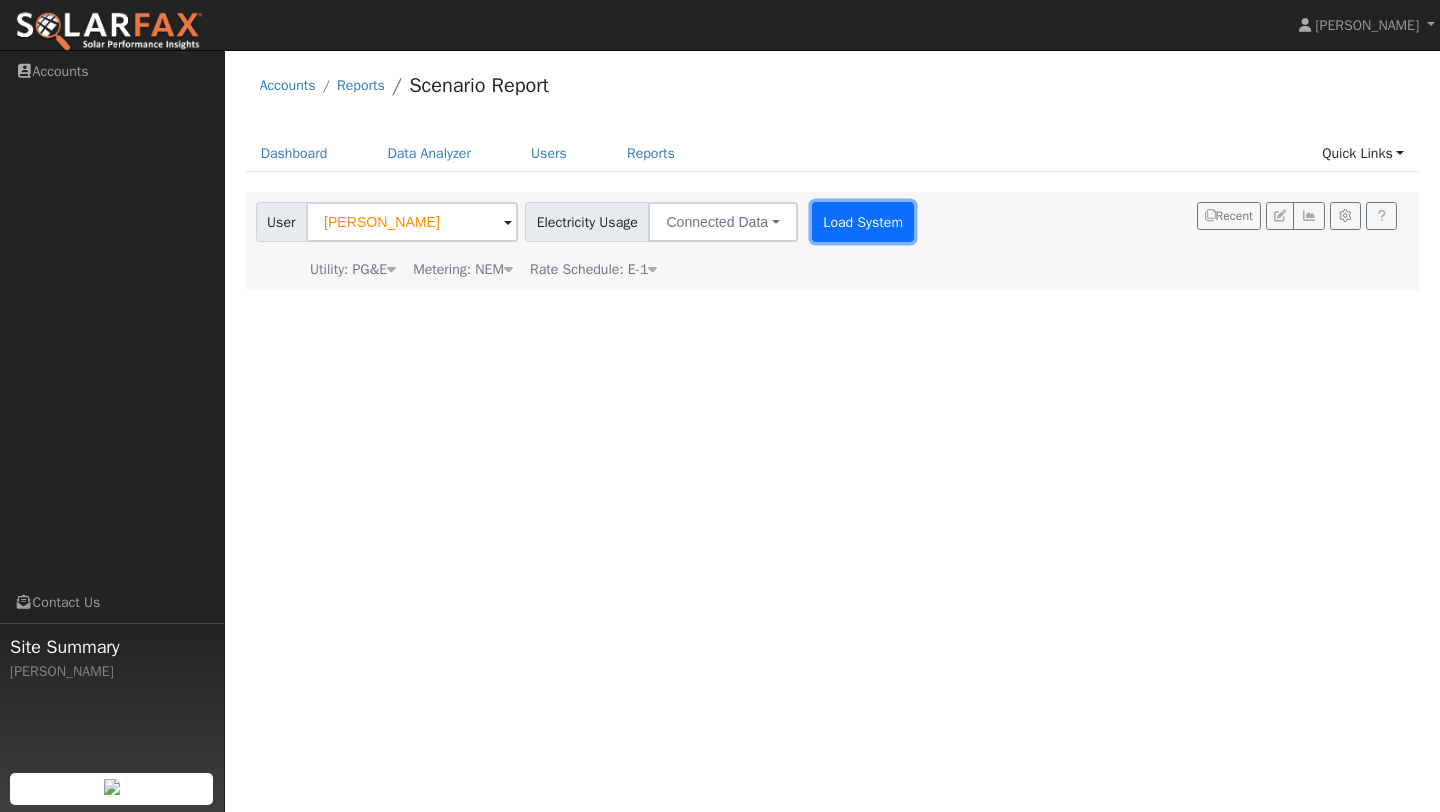 click on "Load System" at bounding box center (863, 222) 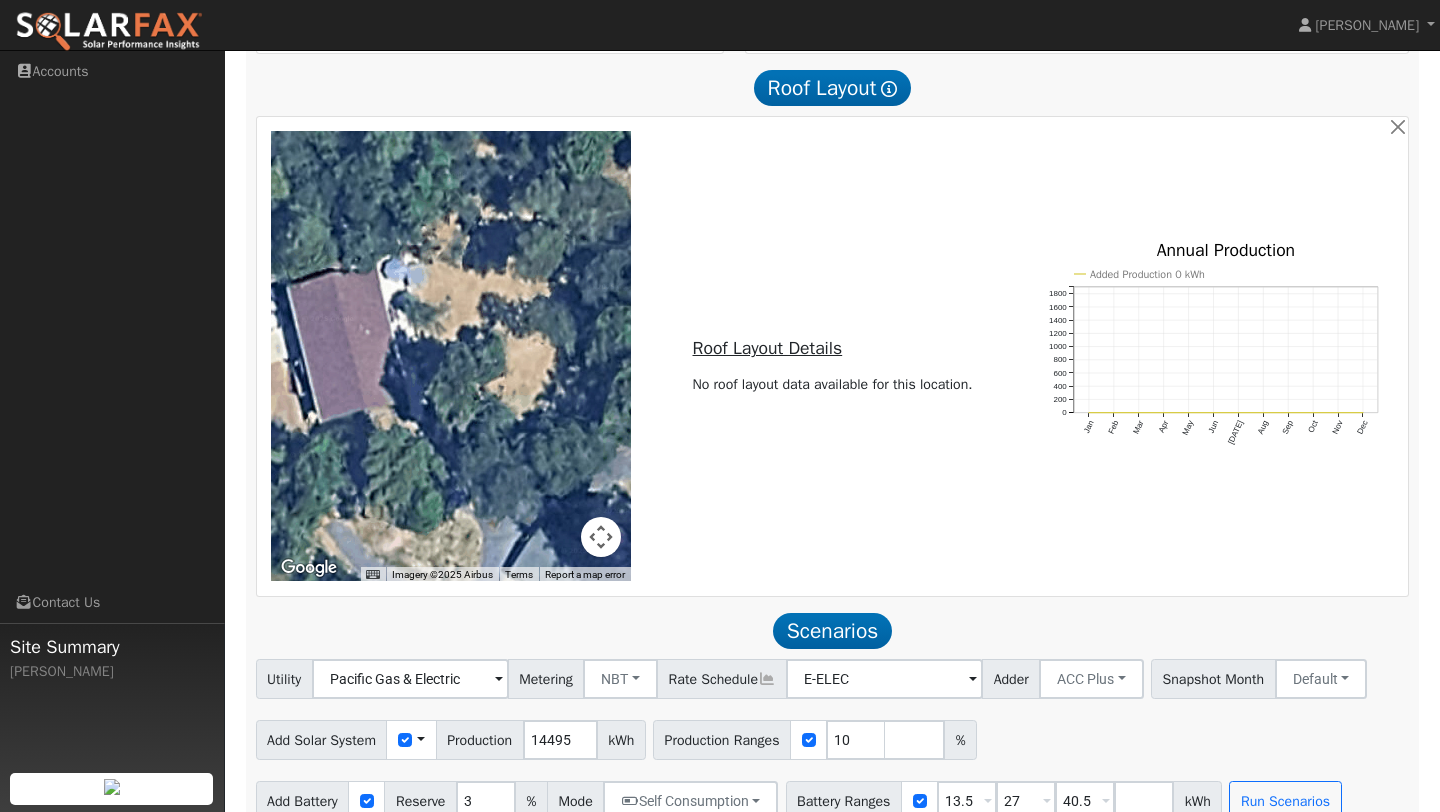 scroll, scrollTop: 698, scrollLeft: 0, axis: vertical 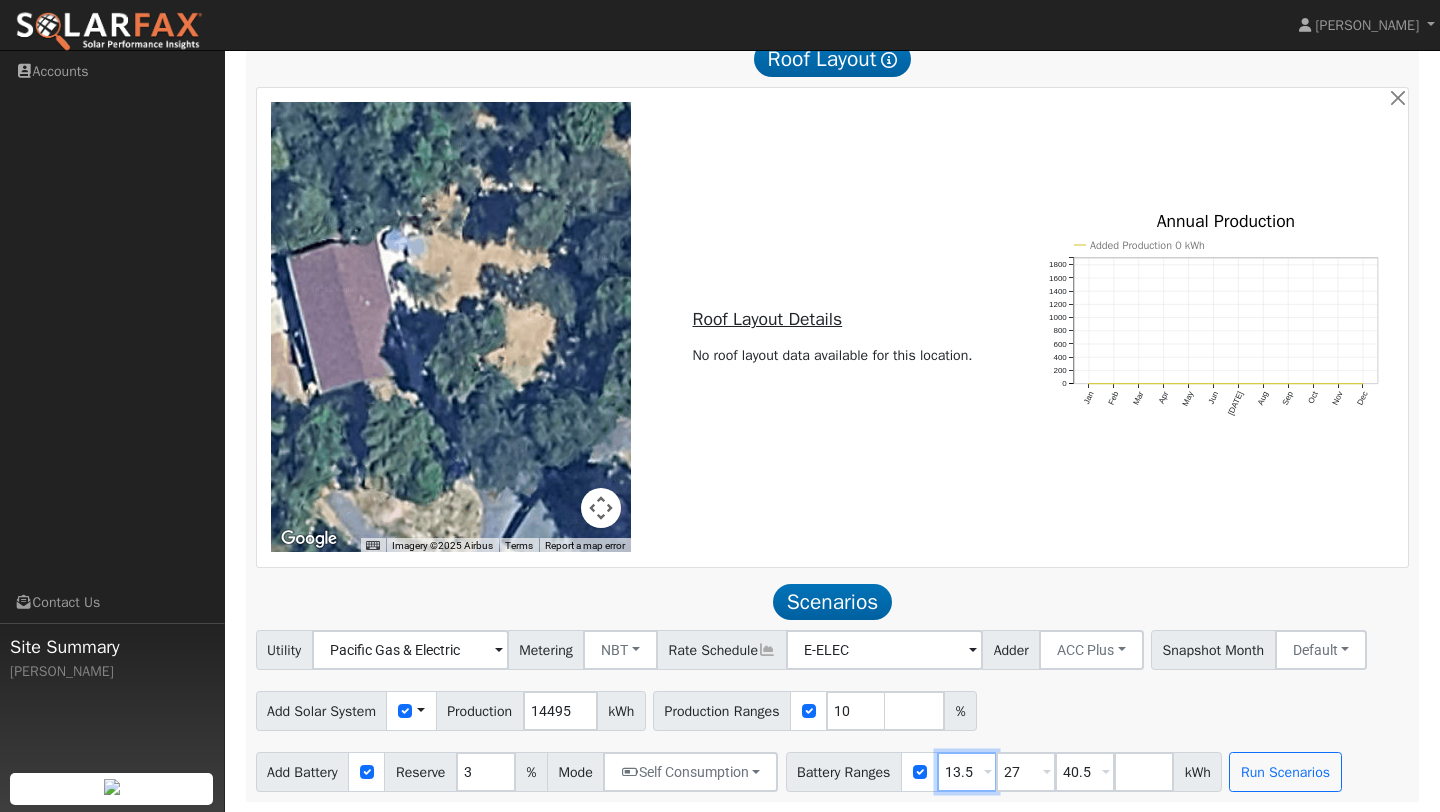 click on "13.5" at bounding box center (967, 772) 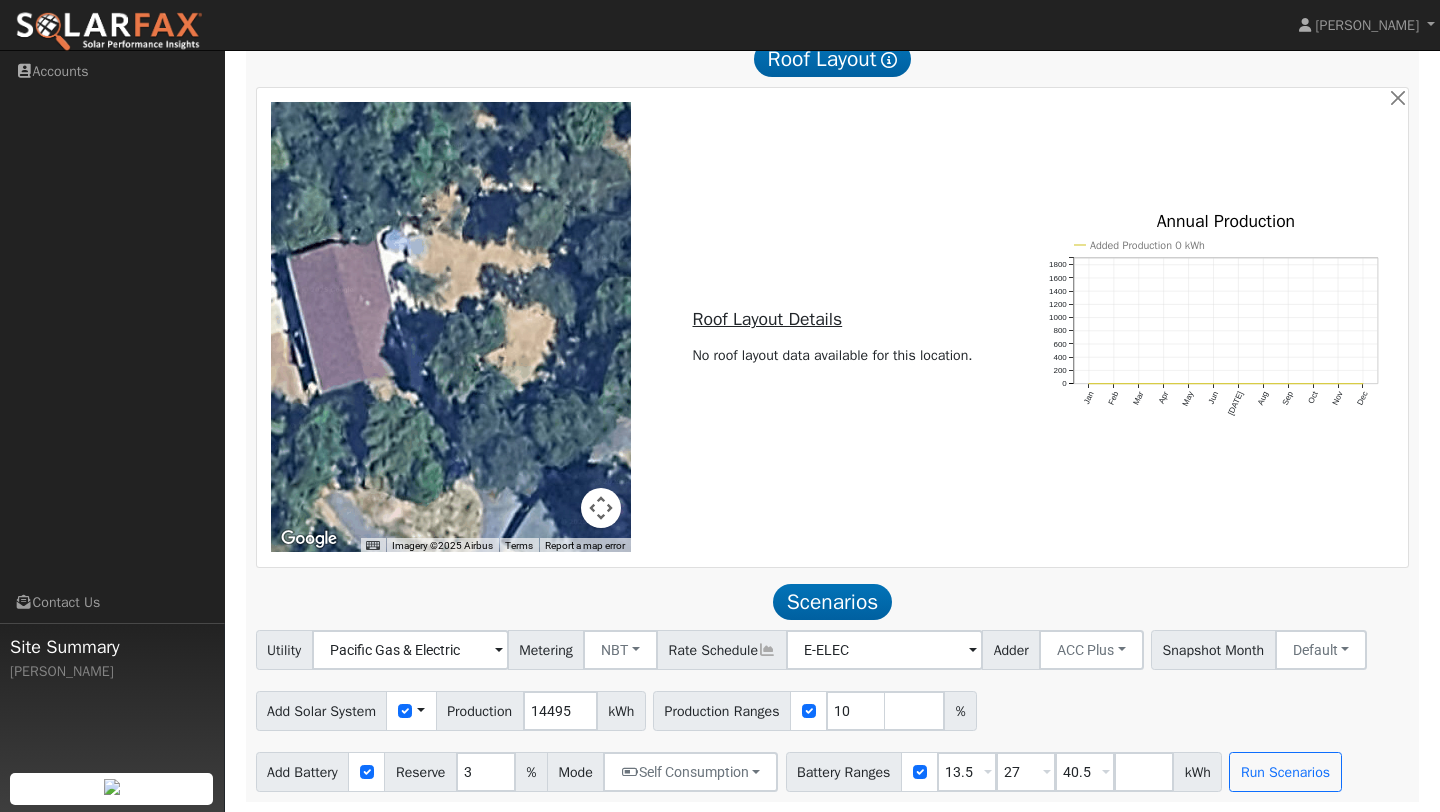 click at bounding box center (1047, 773) 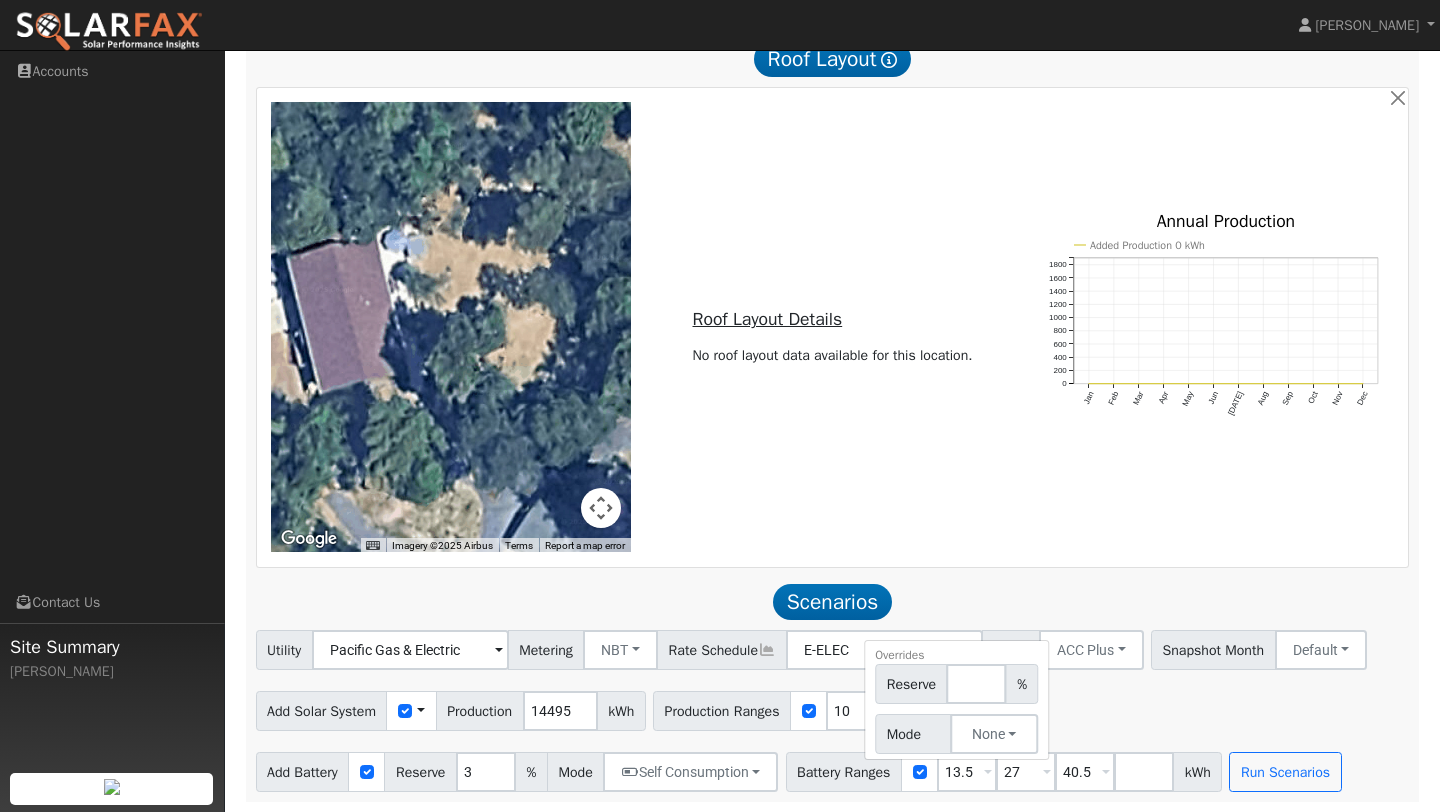 click on "← Move left → Move right ↑ Move up ↓ Move down + Zoom in - Zoom out Home Jump left by 75% End Jump right by 75% Page Up Jump up by 75% Page Down Jump down by 75% Map Data Imagery ©2025 Airbus Imagery ©2025 Airbus 5 m  Click to toggle between metric and imperial units Terms Report a map error Roof Layout Details No roof layout data available for this location. Added Production 0 kWh Jan Feb Mar Apr May Jun Jul Aug Sep Oct Nov Dec 0 200 400 600 800 1000 1200 1400 1600 1800 Annual Production onclick="" onclick="" onclick="" onclick="" onclick="" onclick="" onclick="" onclick="" onclick="" onclick="" onclick="" onclick=""" at bounding box center (832, 327) 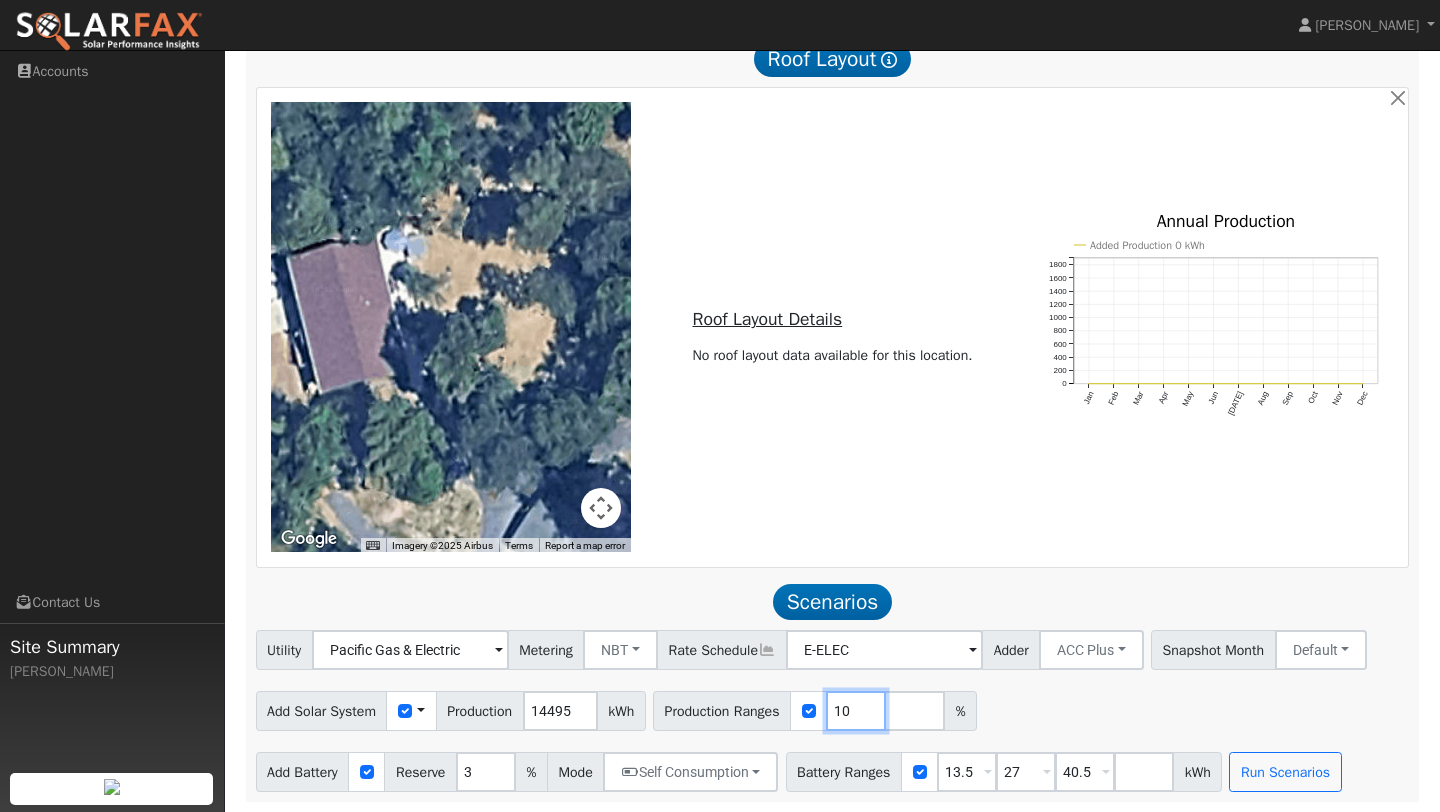 click on "10" at bounding box center (856, 711) 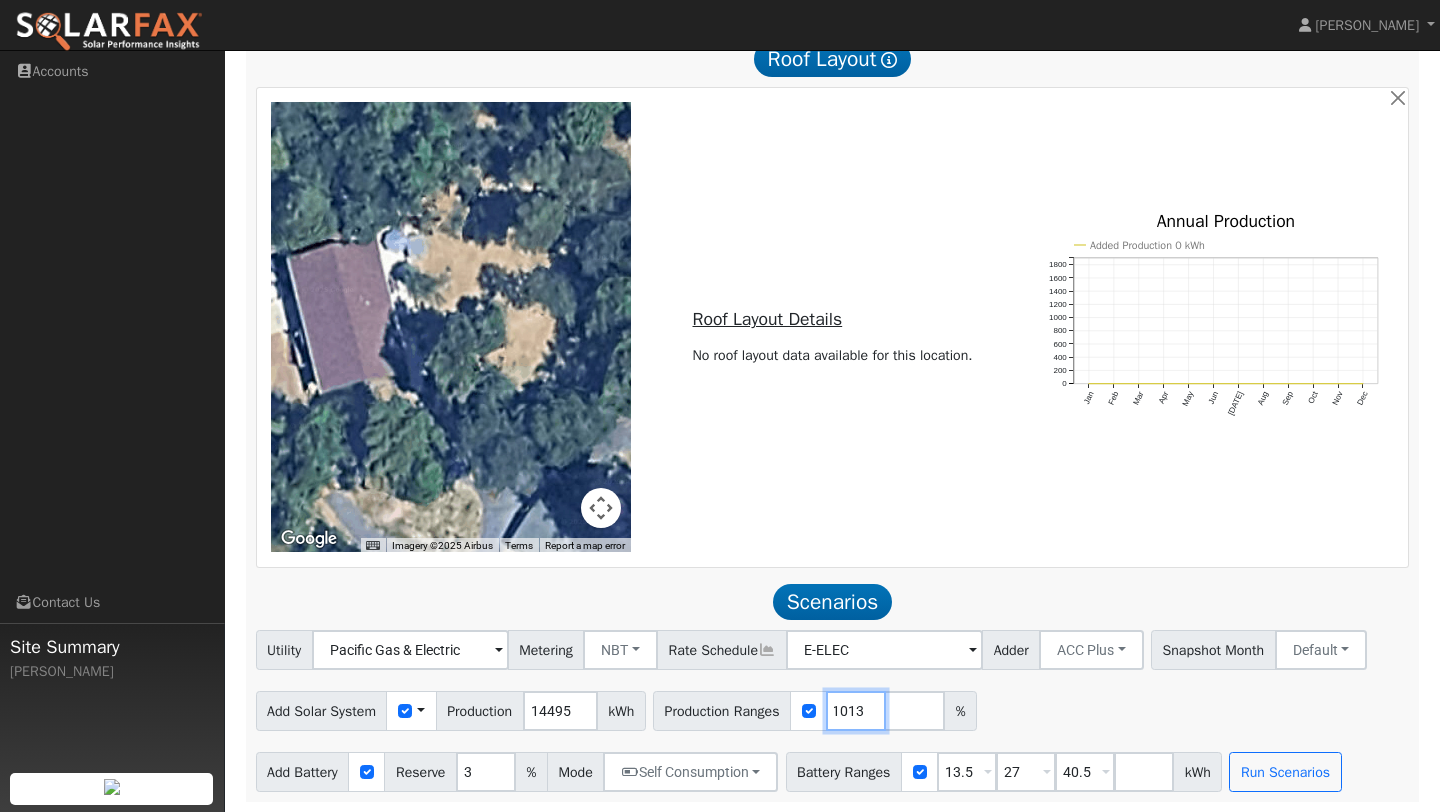 scroll, scrollTop: 0, scrollLeft: 10, axis: horizontal 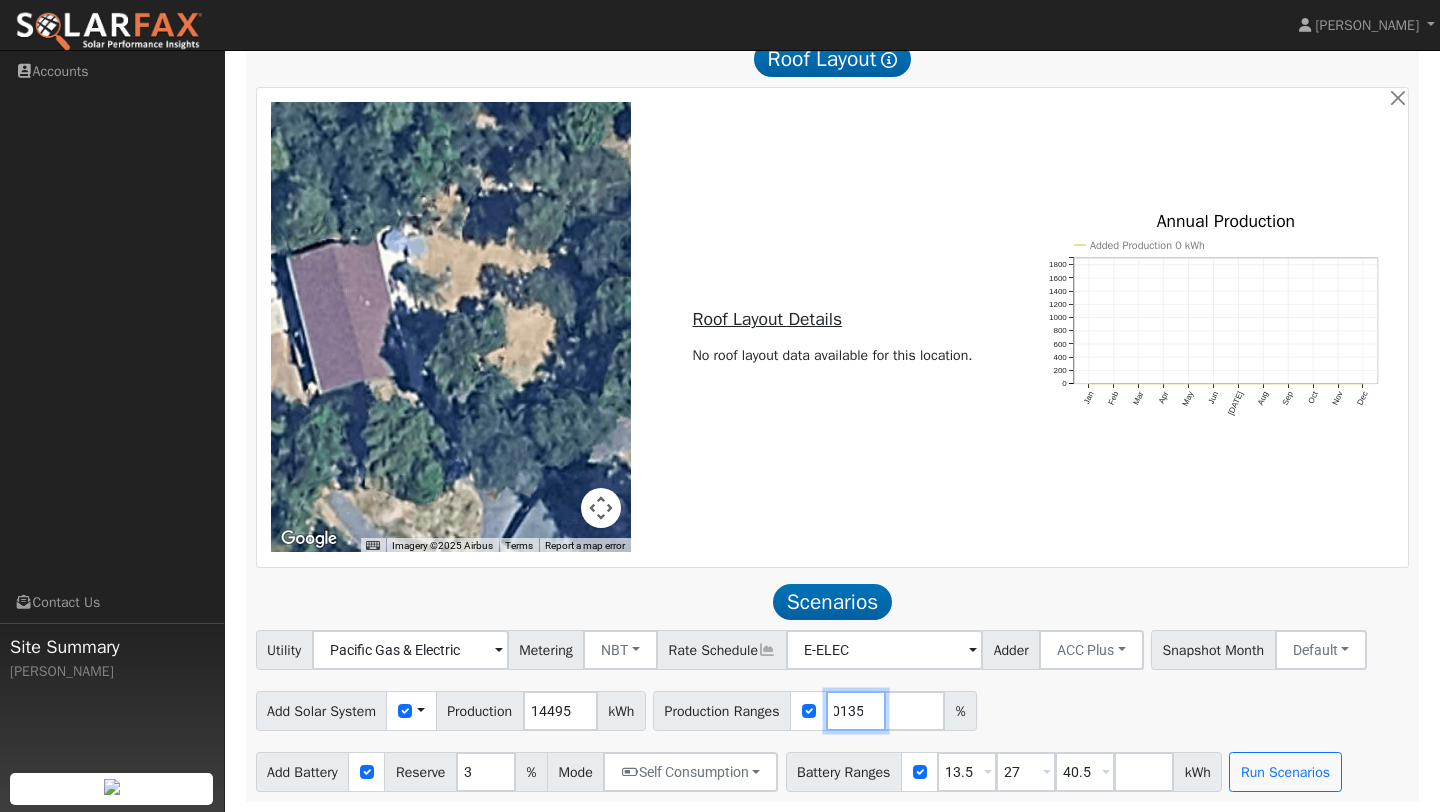 click on "10135" at bounding box center [856, 711] 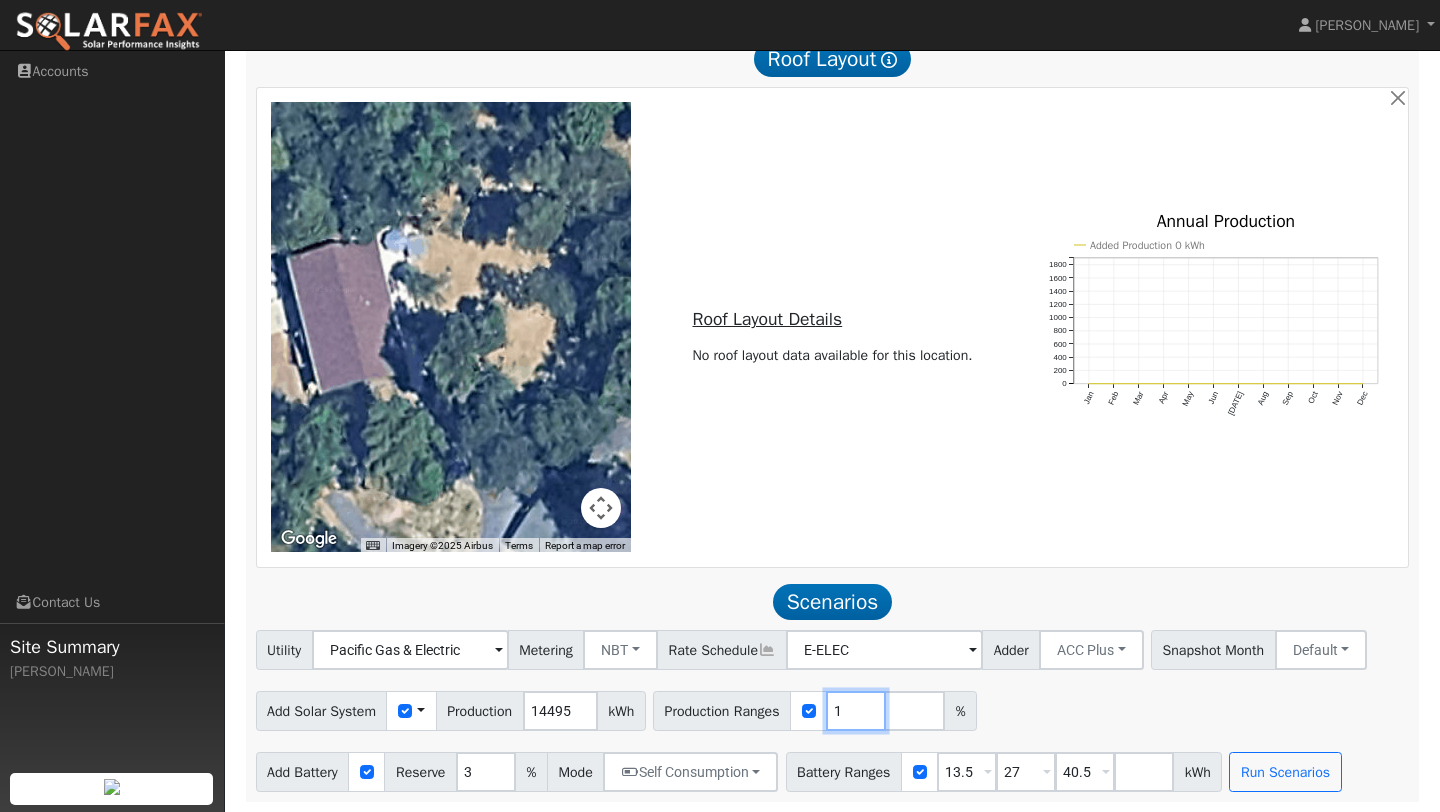 scroll, scrollTop: 0, scrollLeft: 0, axis: both 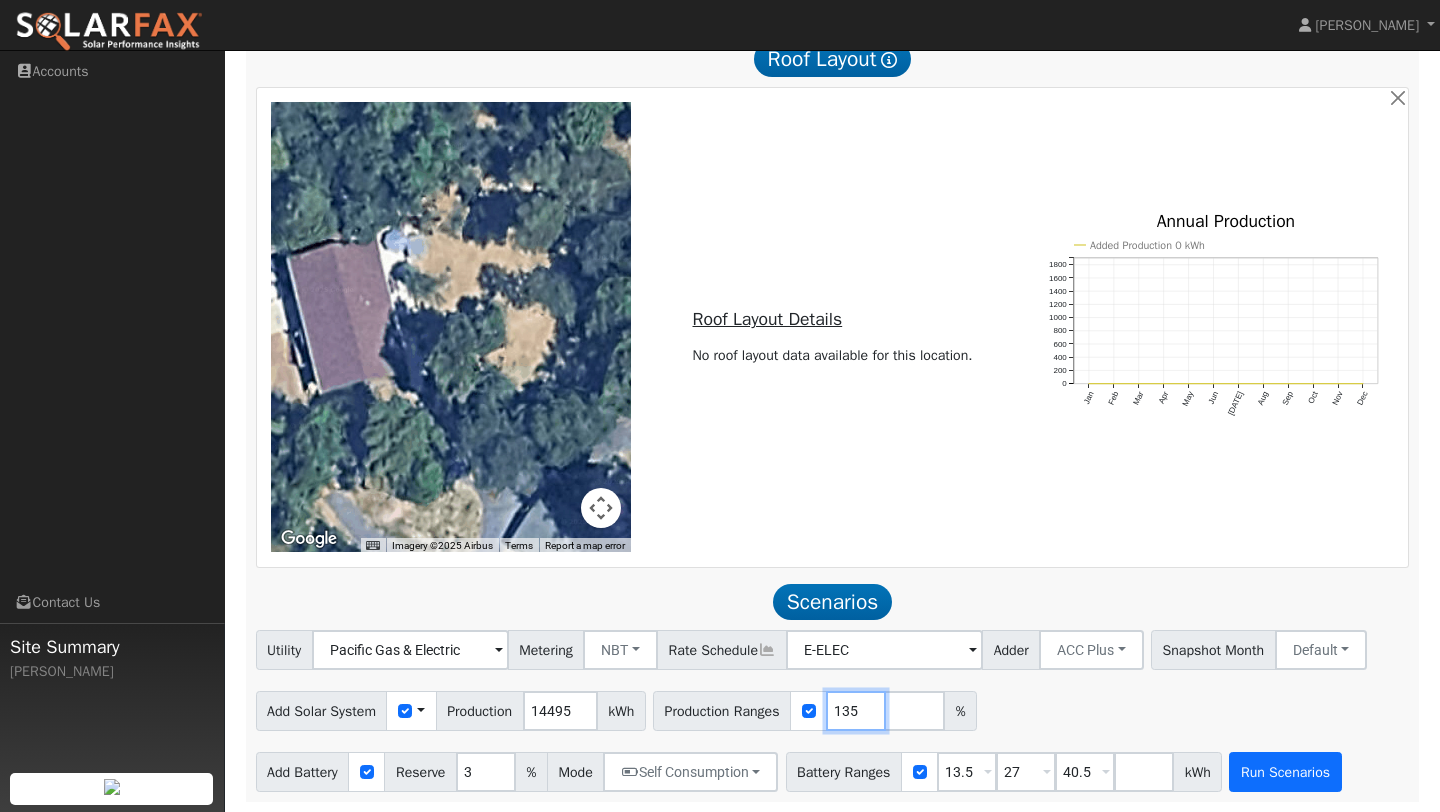 type on "135" 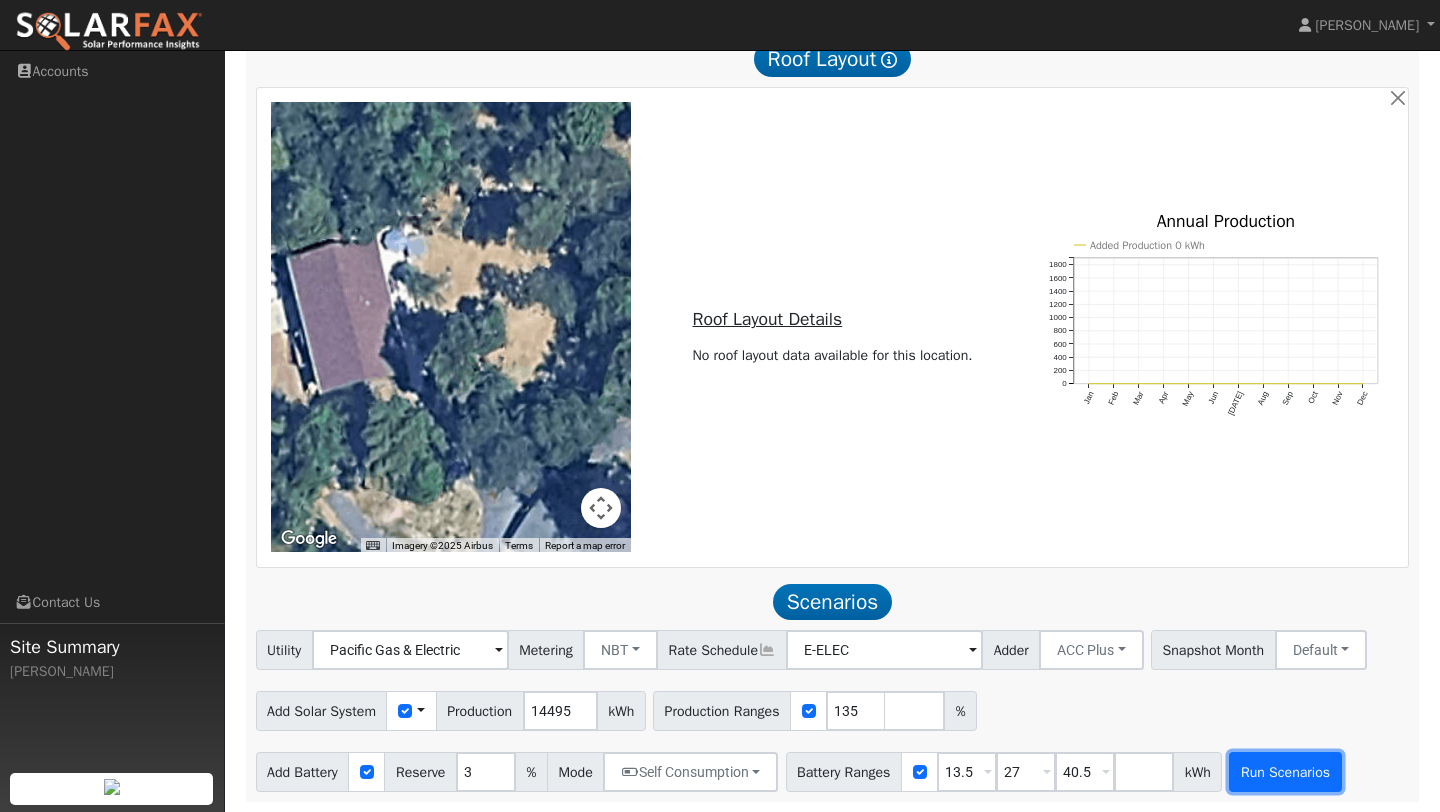 click on "Run Scenarios" at bounding box center [1285, 772] 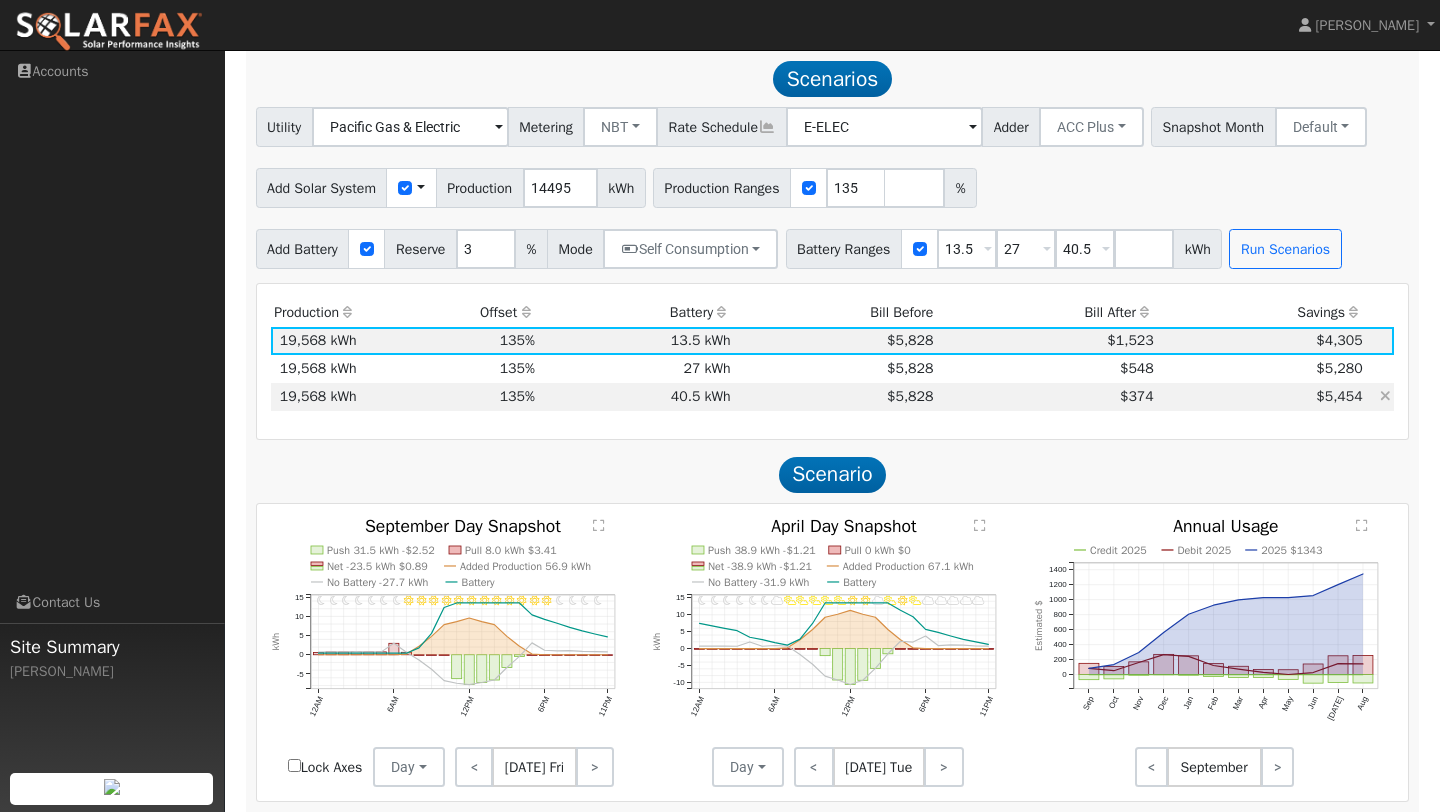 scroll, scrollTop: 1221, scrollLeft: 0, axis: vertical 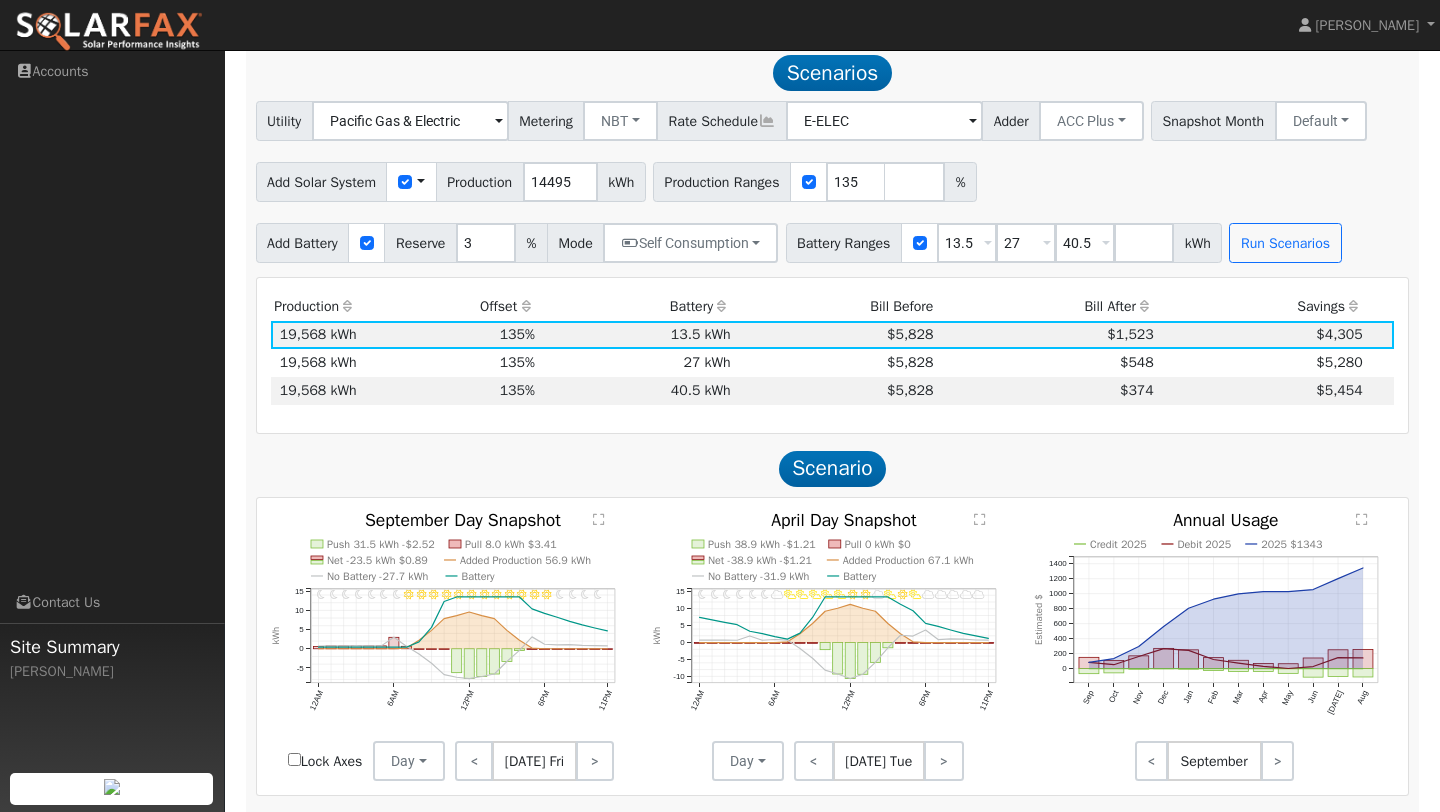 click on "Bill After" at bounding box center [1047, 306] 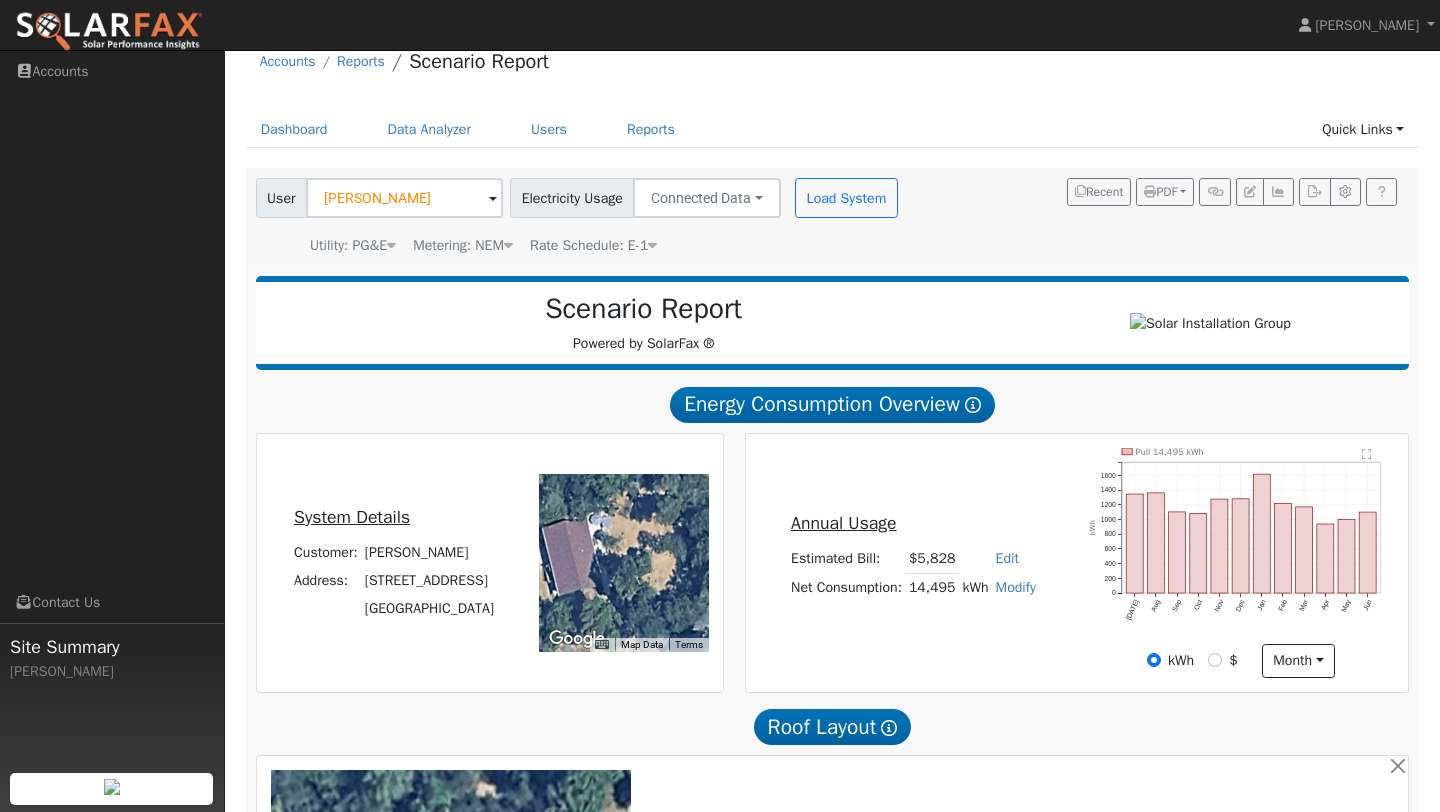 scroll, scrollTop: 108, scrollLeft: 0, axis: vertical 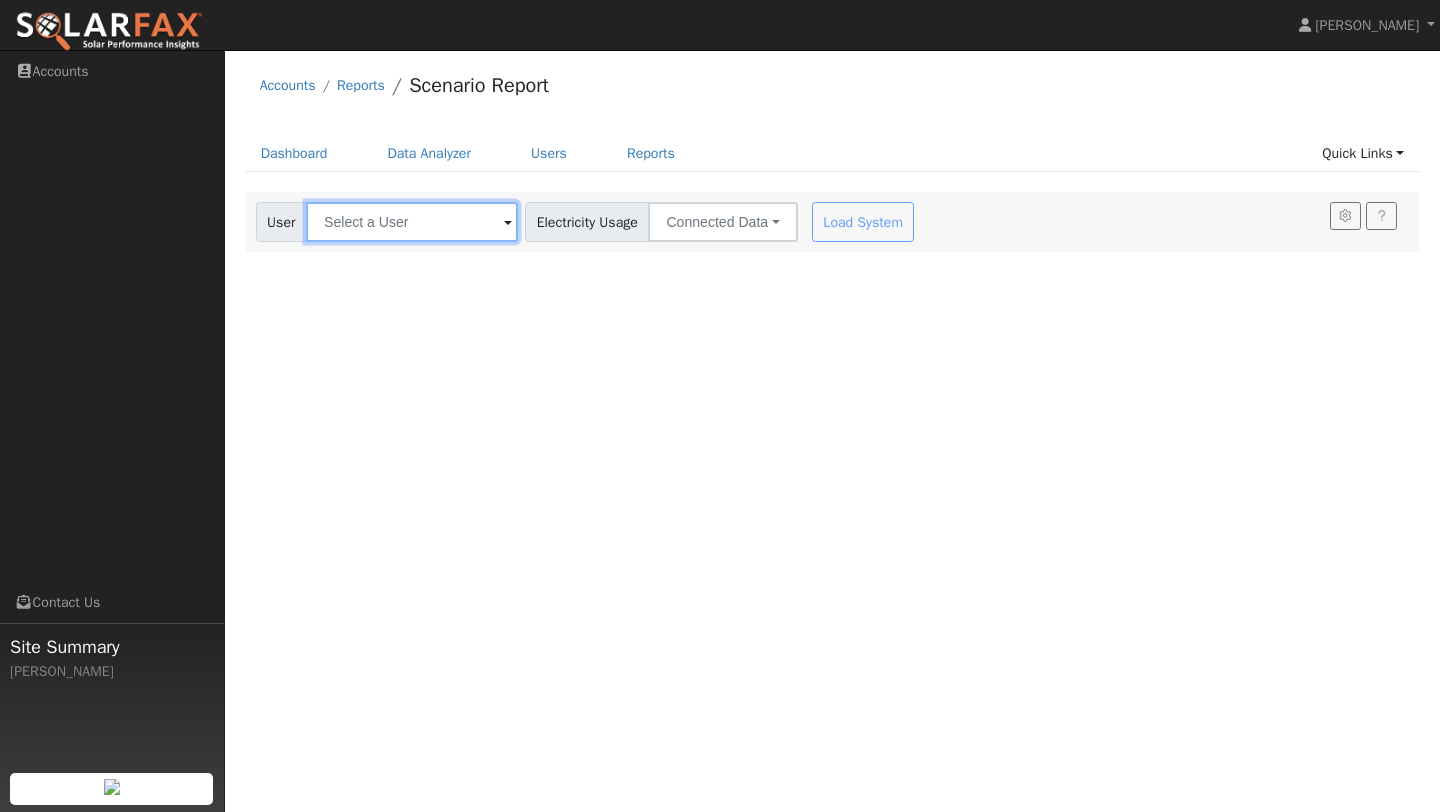 click at bounding box center [412, 222] 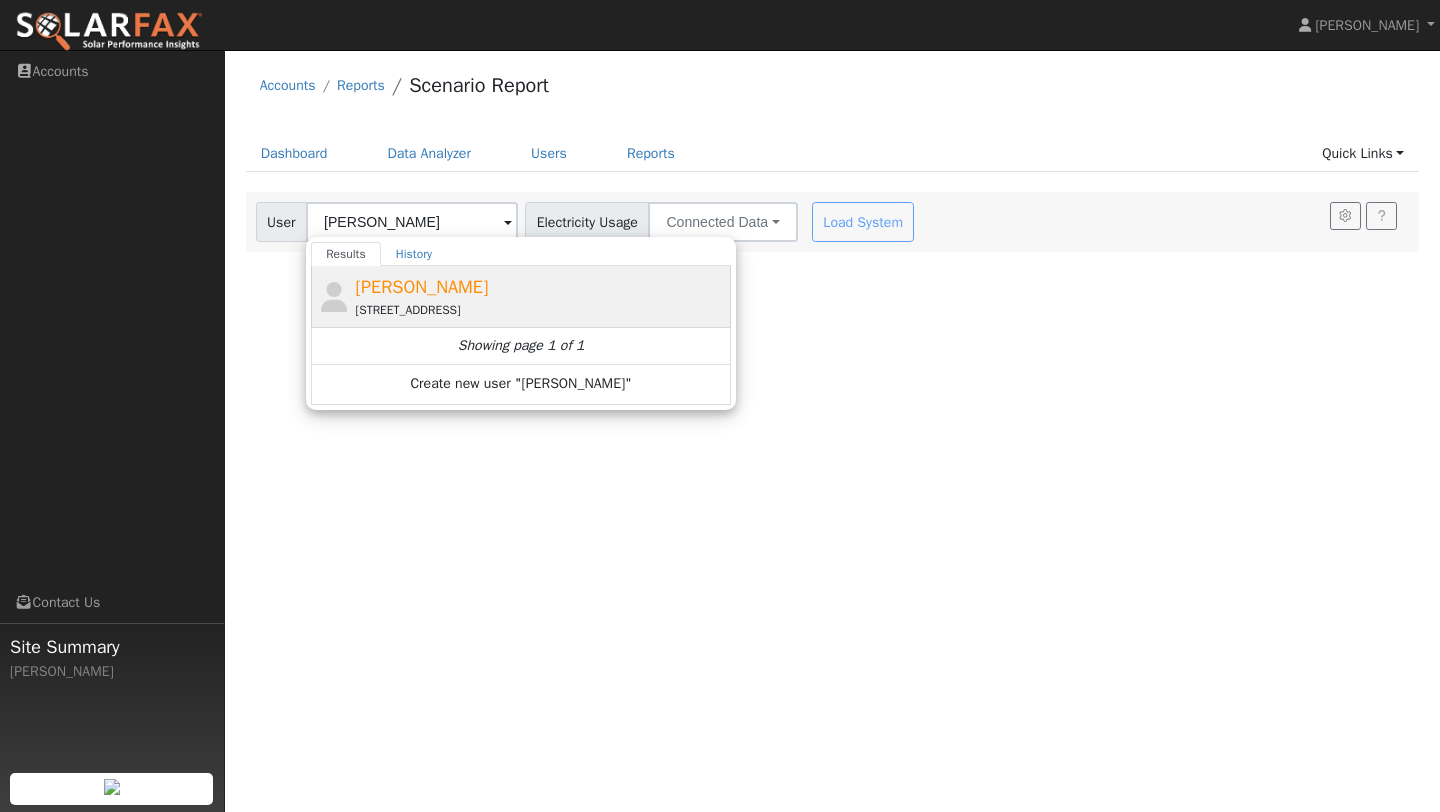 click on "[PERSON_NAME]" at bounding box center [422, 287] 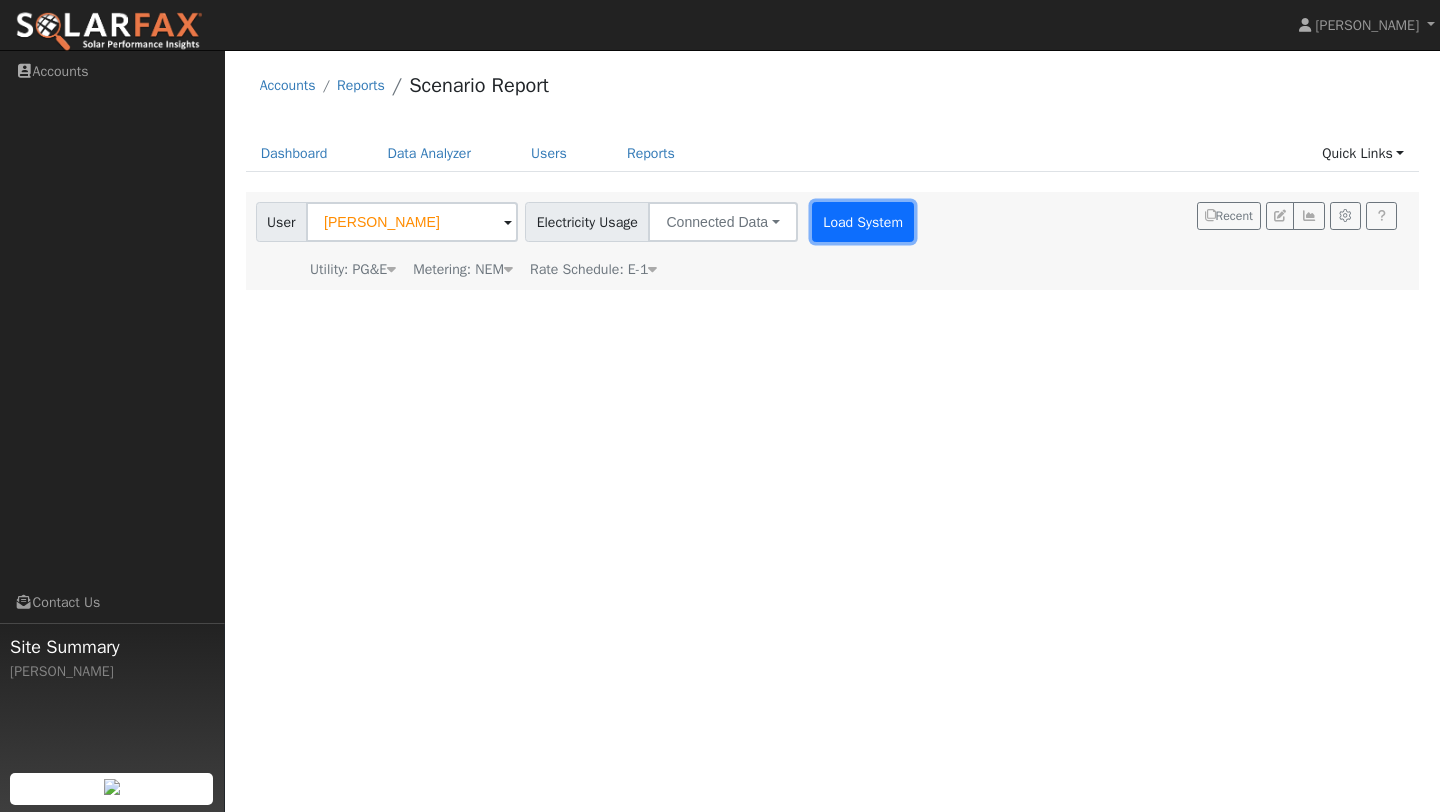 click on "Load System" at bounding box center (863, 222) 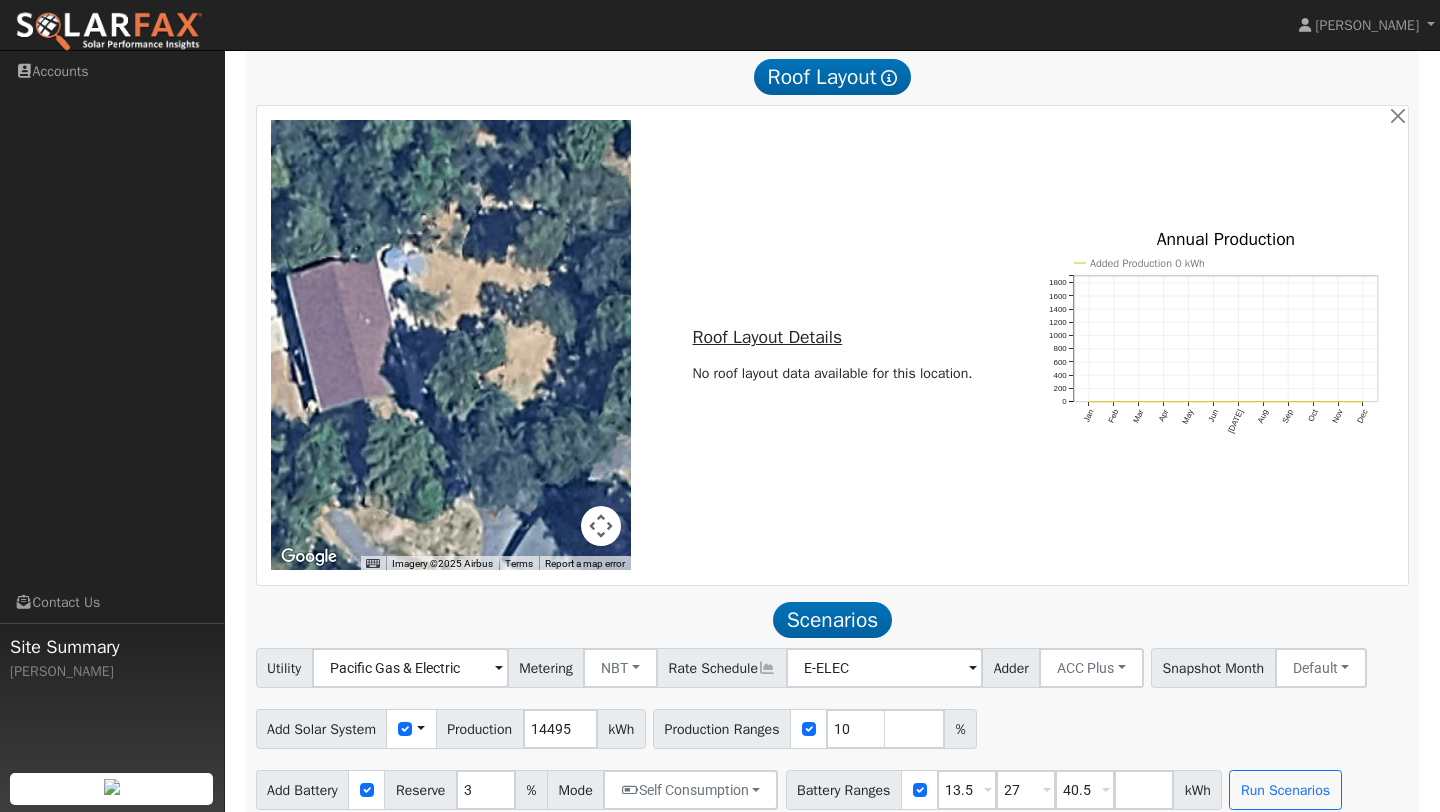 scroll, scrollTop: 698, scrollLeft: 0, axis: vertical 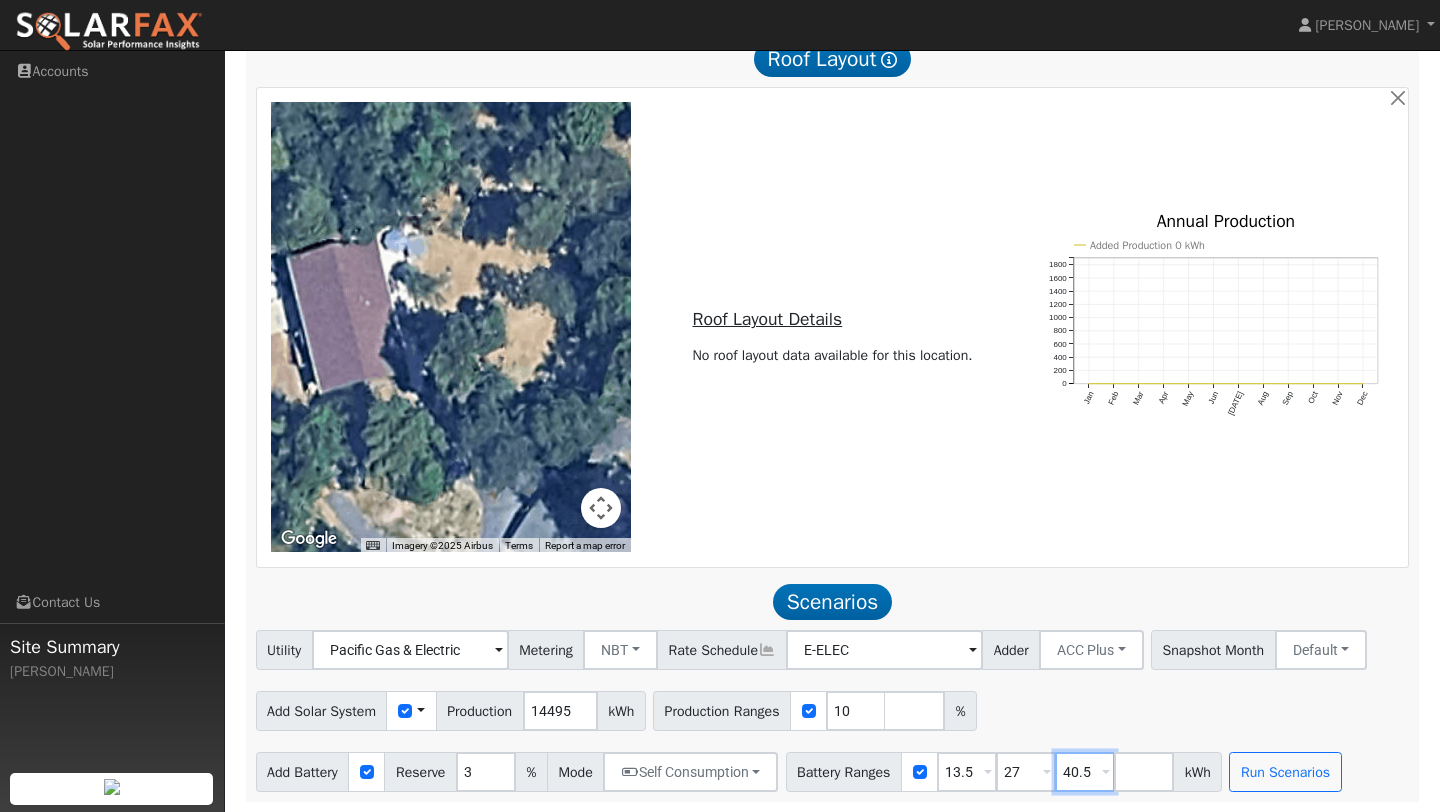 click on "40.5" at bounding box center (1085, 772) 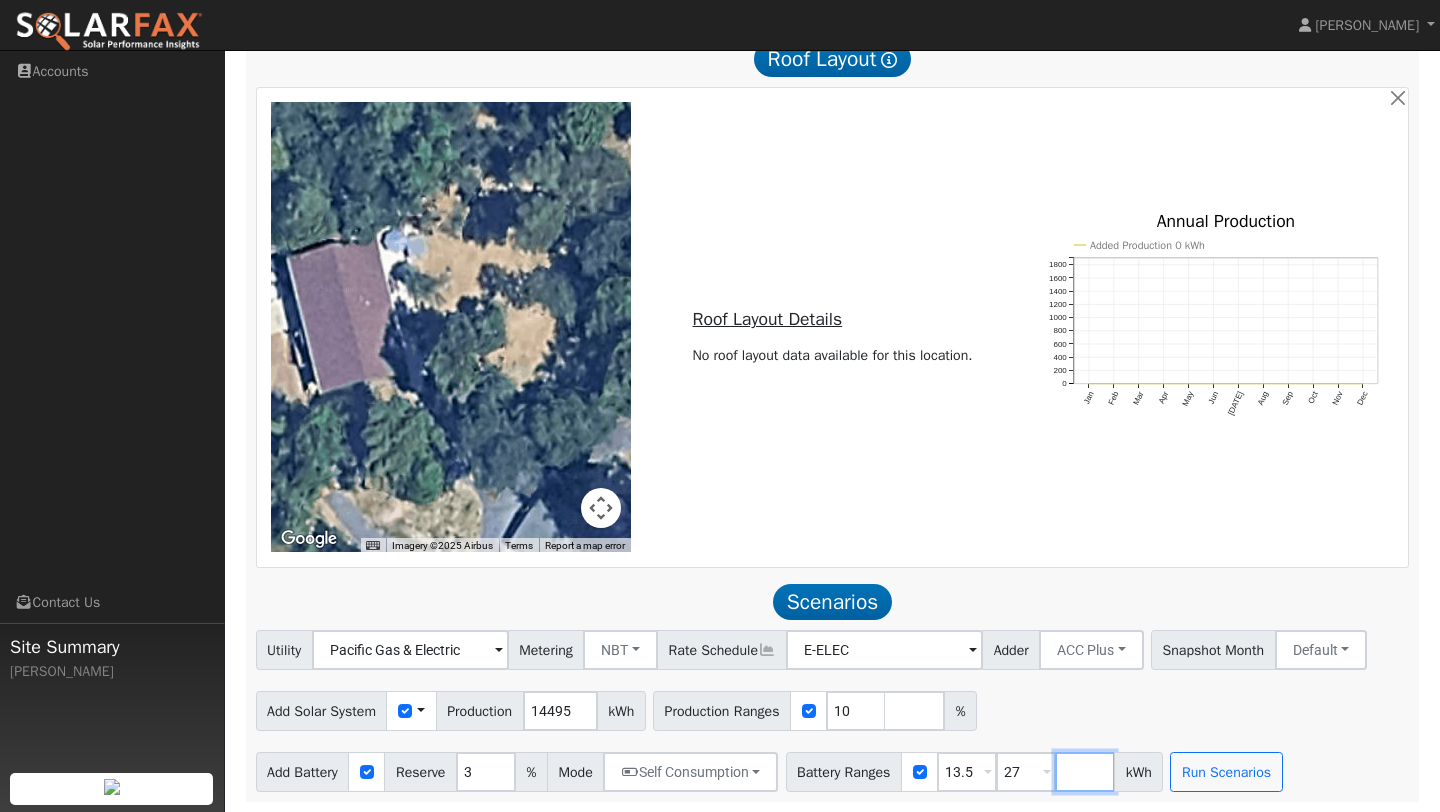 type 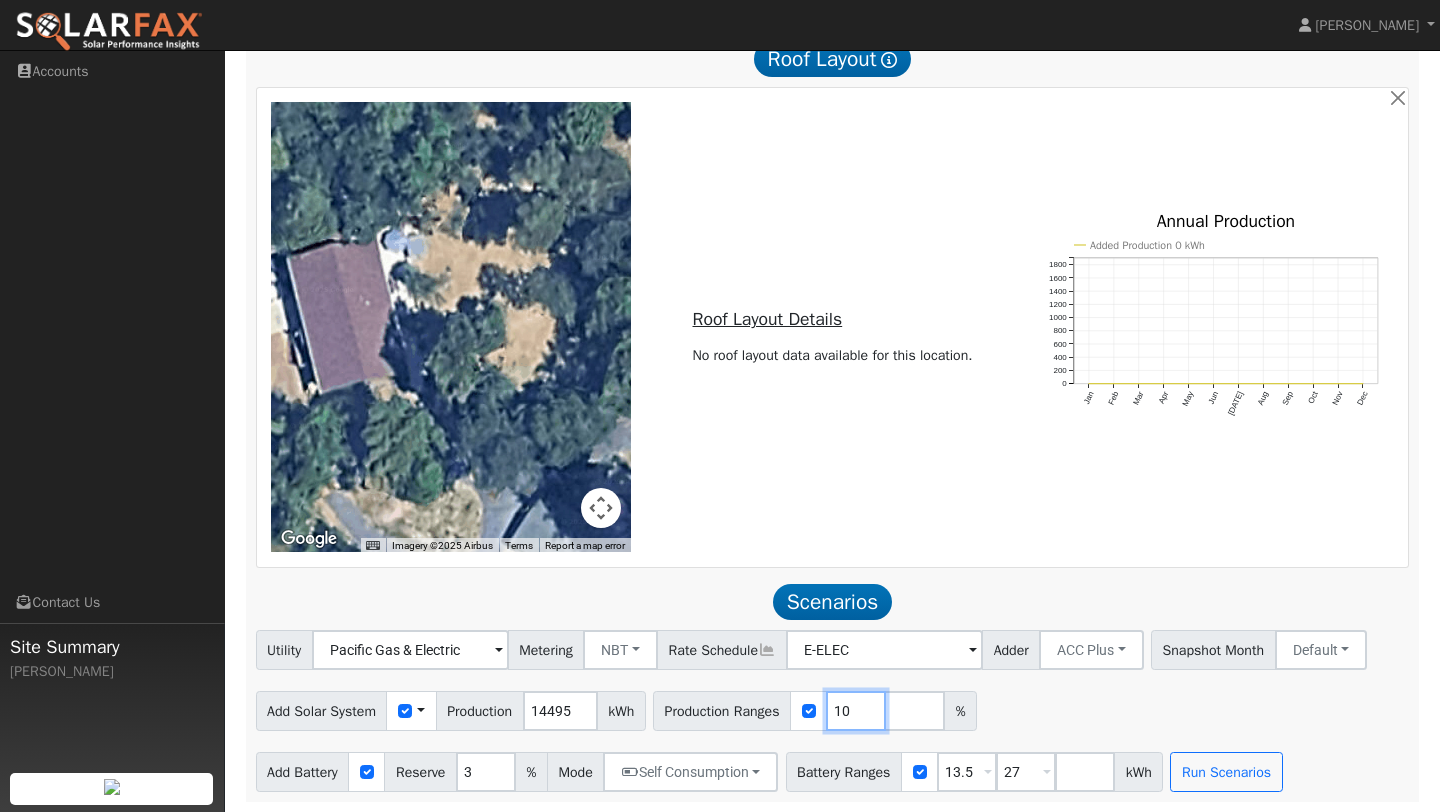 click on "10" at bounding box center [856, 711] 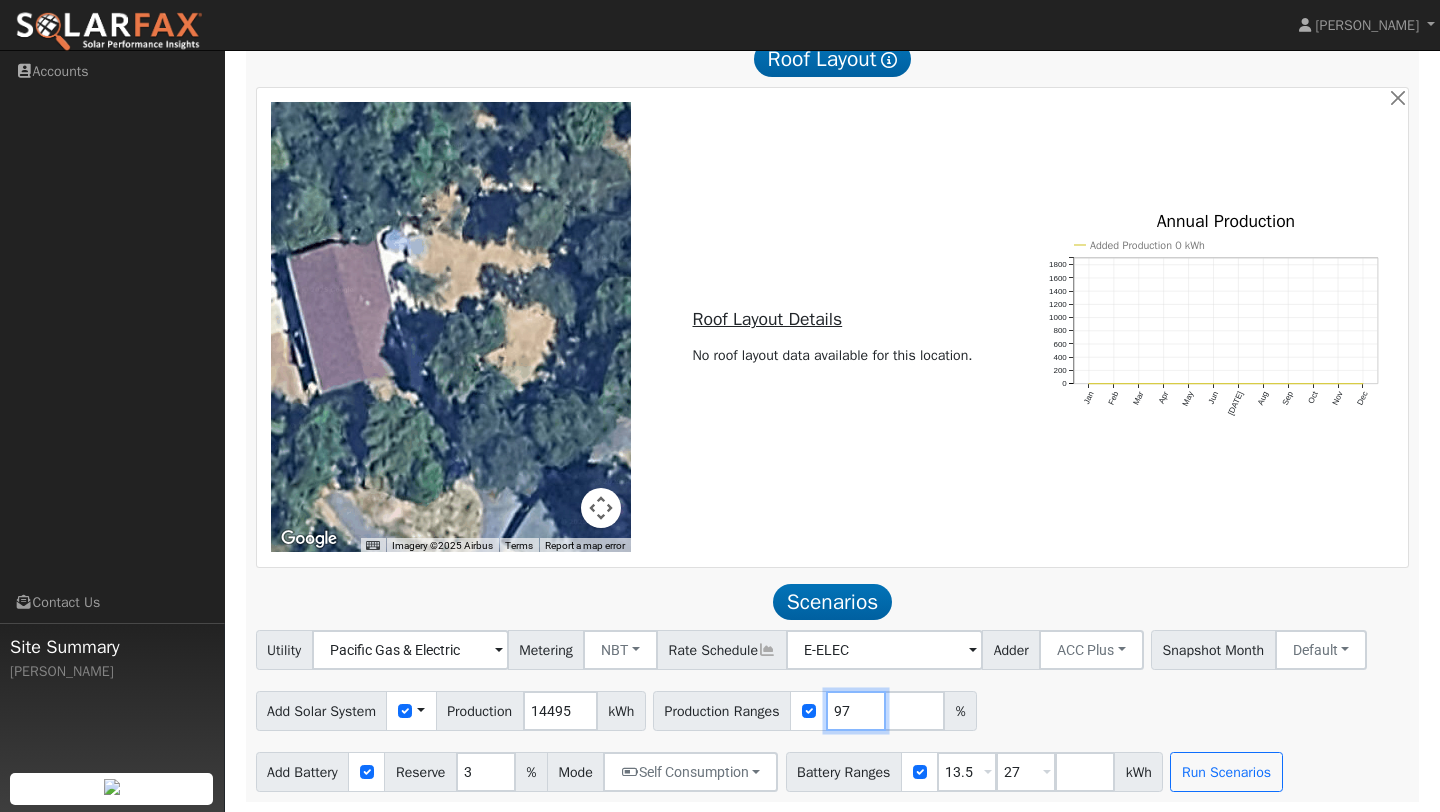 type on "97" 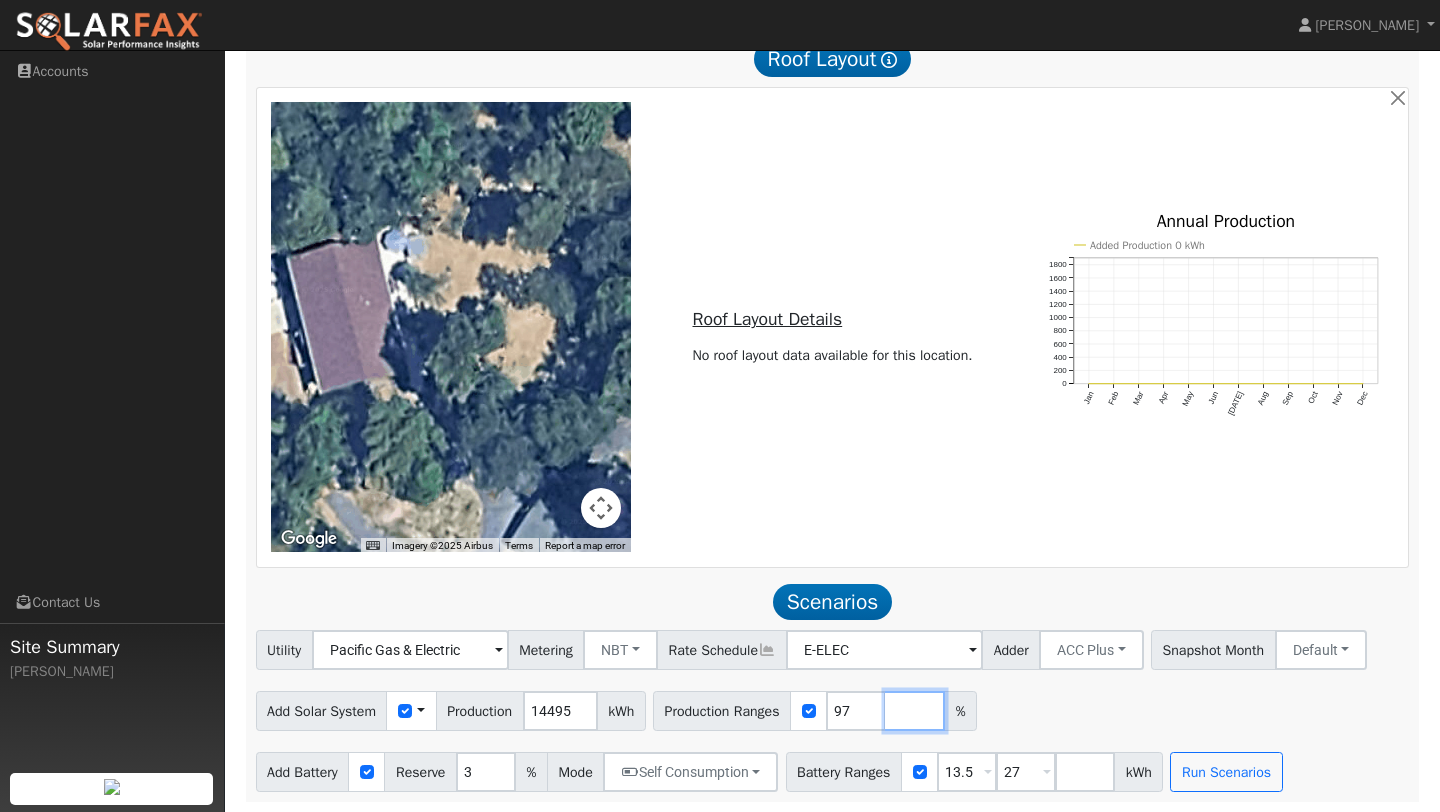 click at bounding box center (915, 711) 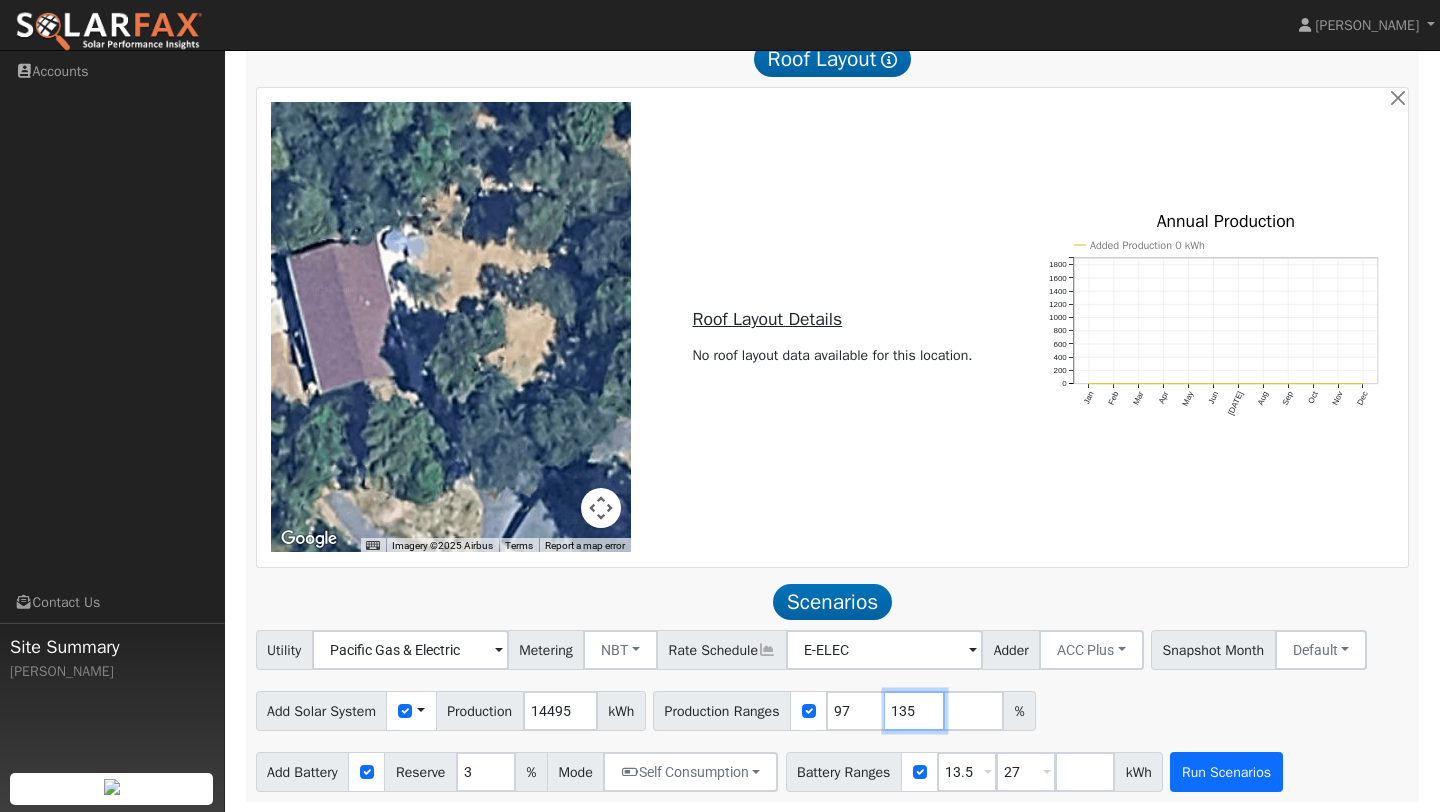 type on "135" 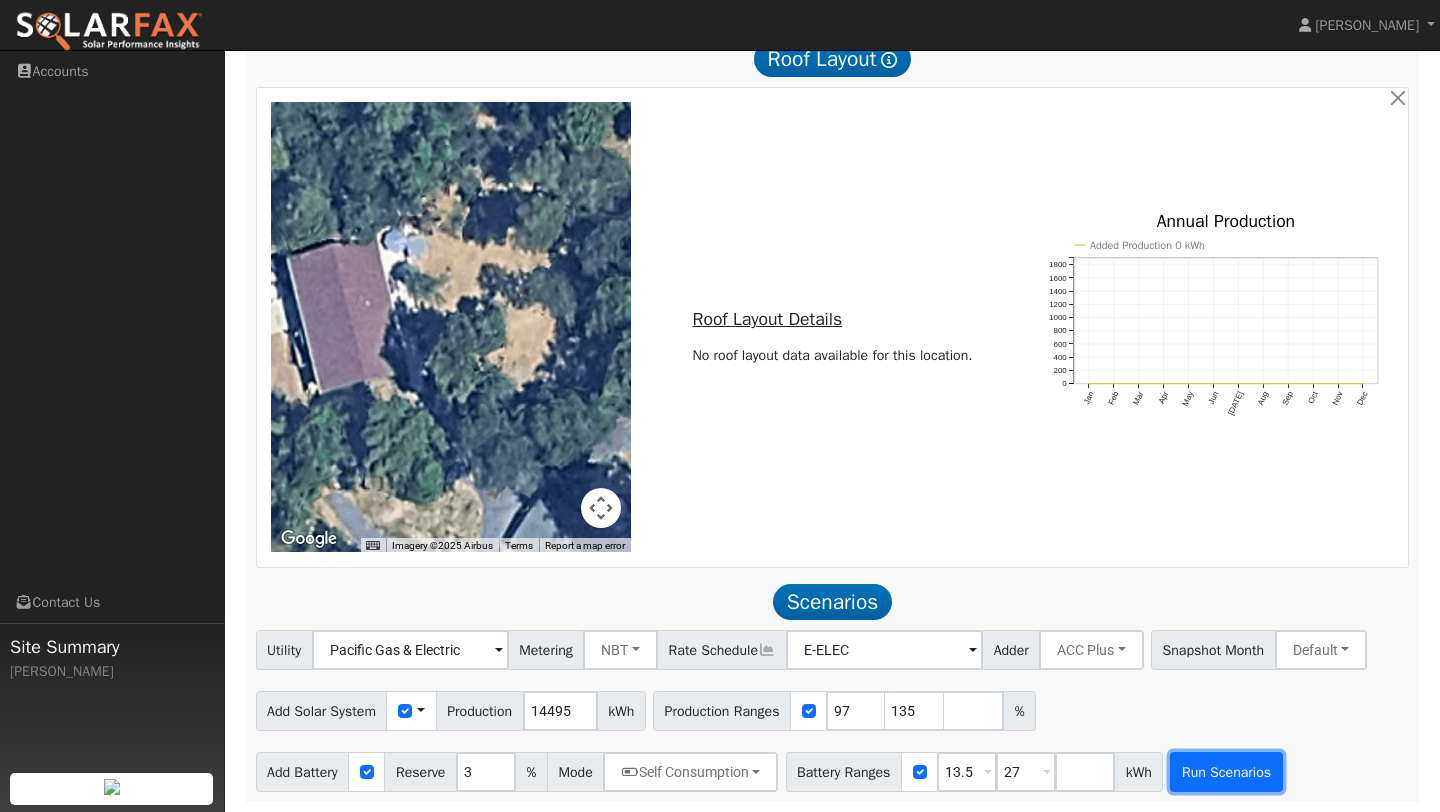 click on "Run Scenarios" at bounding box center [1226, 772] 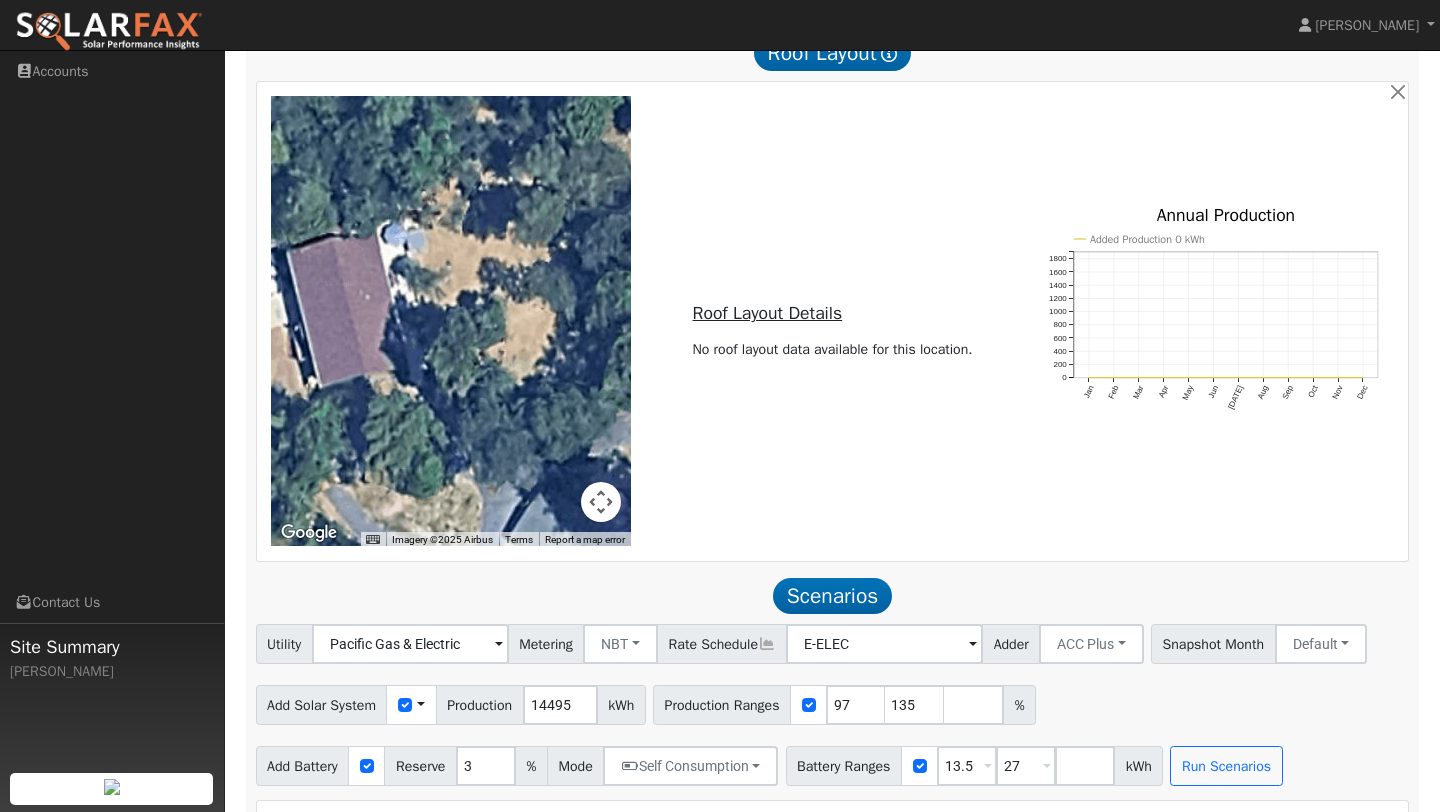 scroll, scrollTop: 1221, scrollLeft: 0, axis: vertical 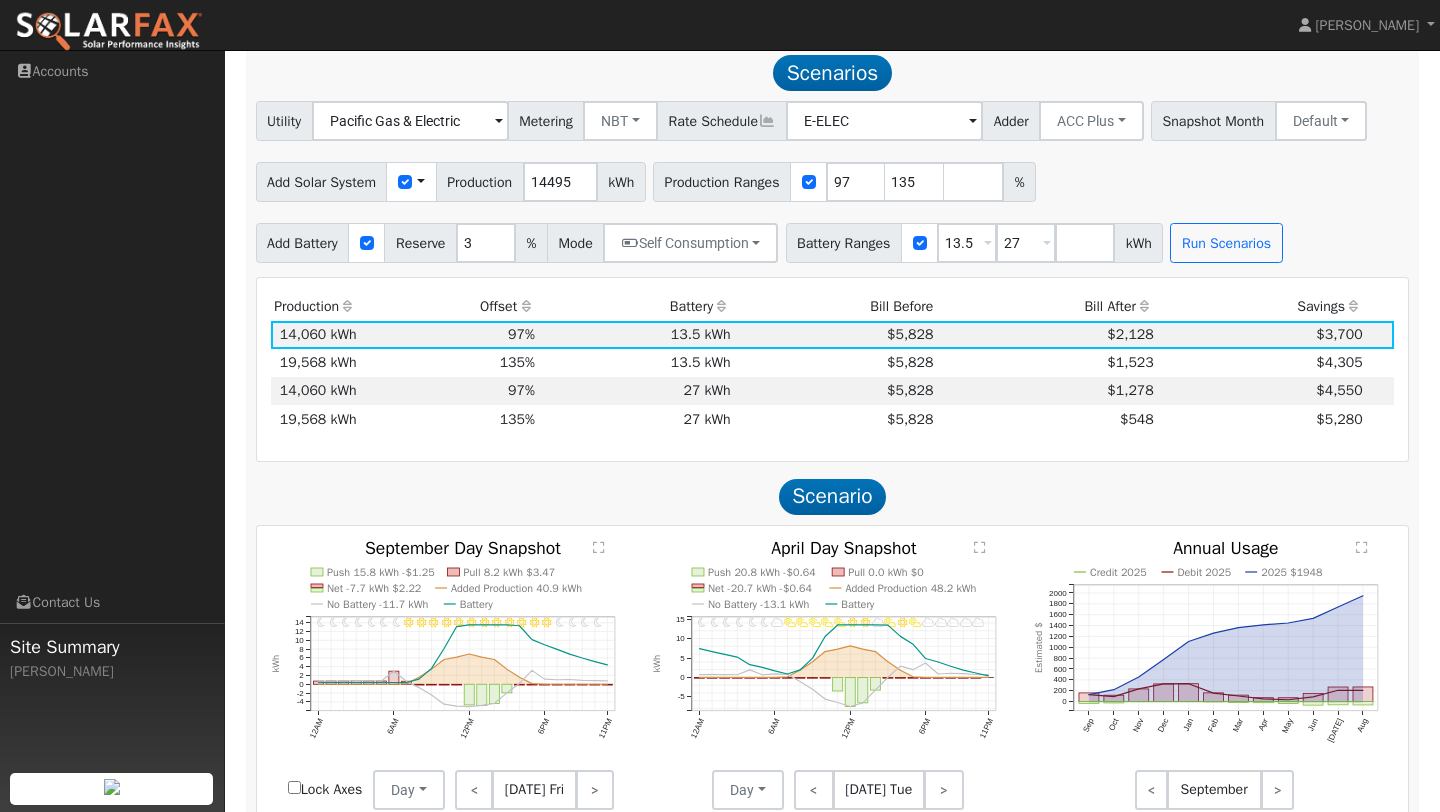 click on "Bill After" at bounding box center [1047, 306] 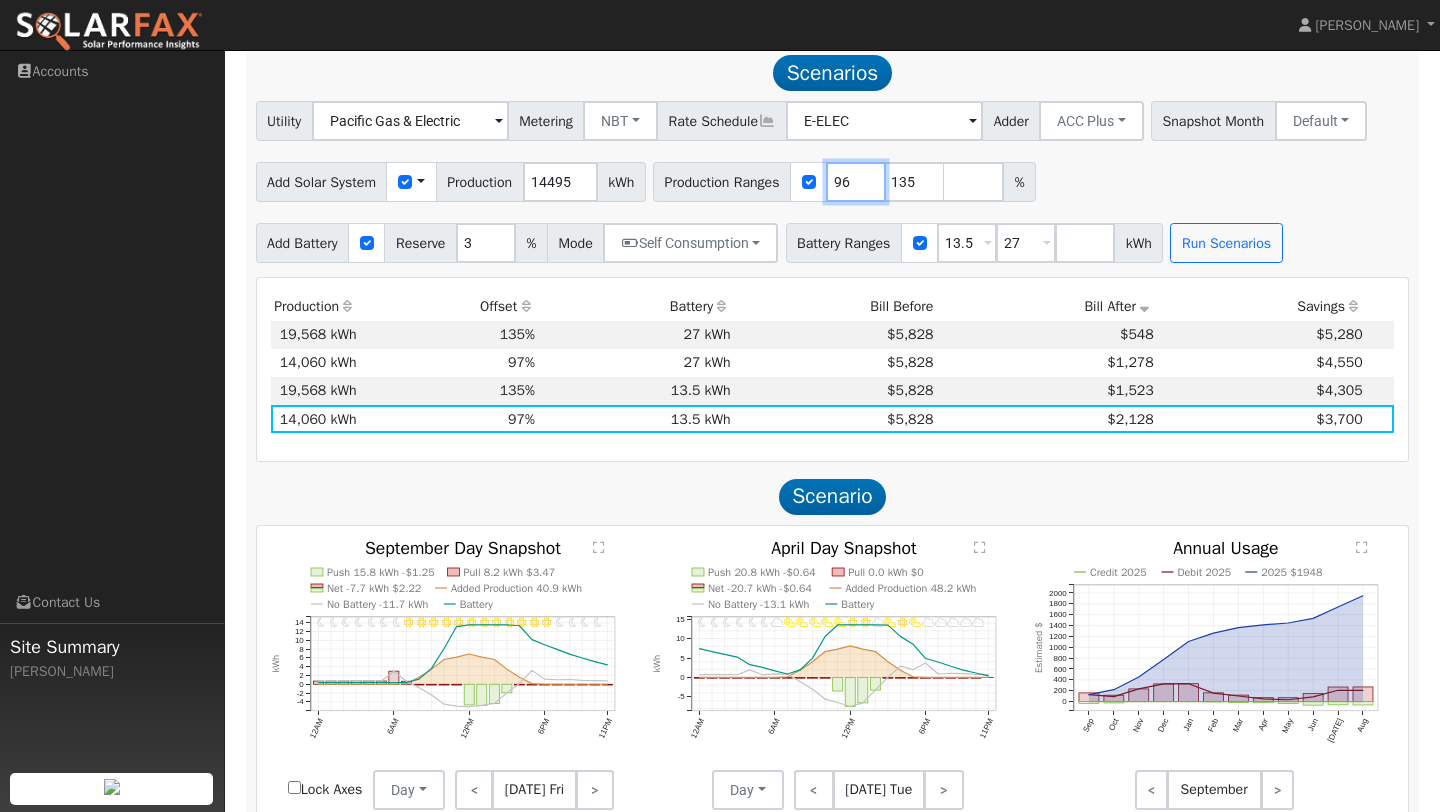 click on "96" at bounding box center (856, 182) 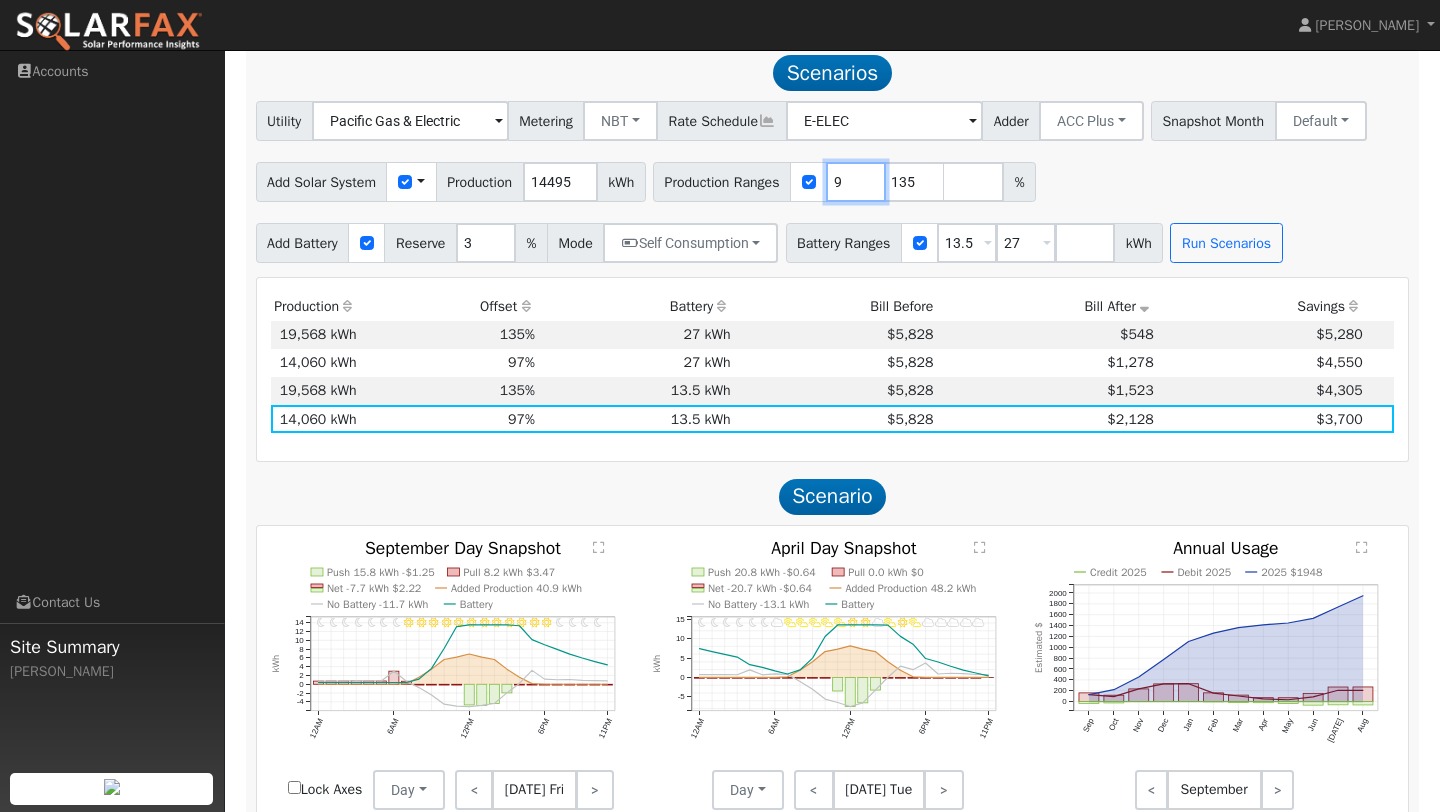type on "135" 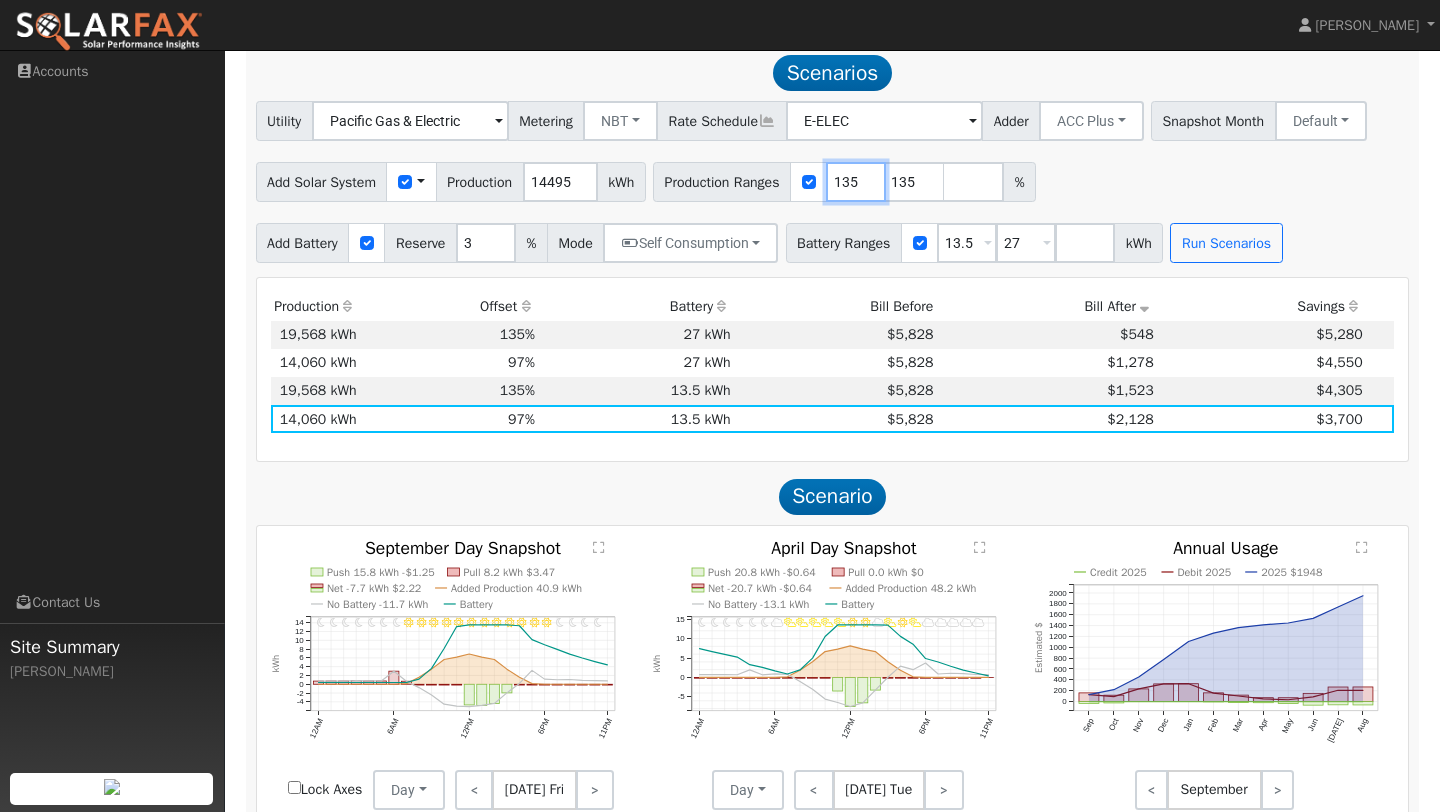 type 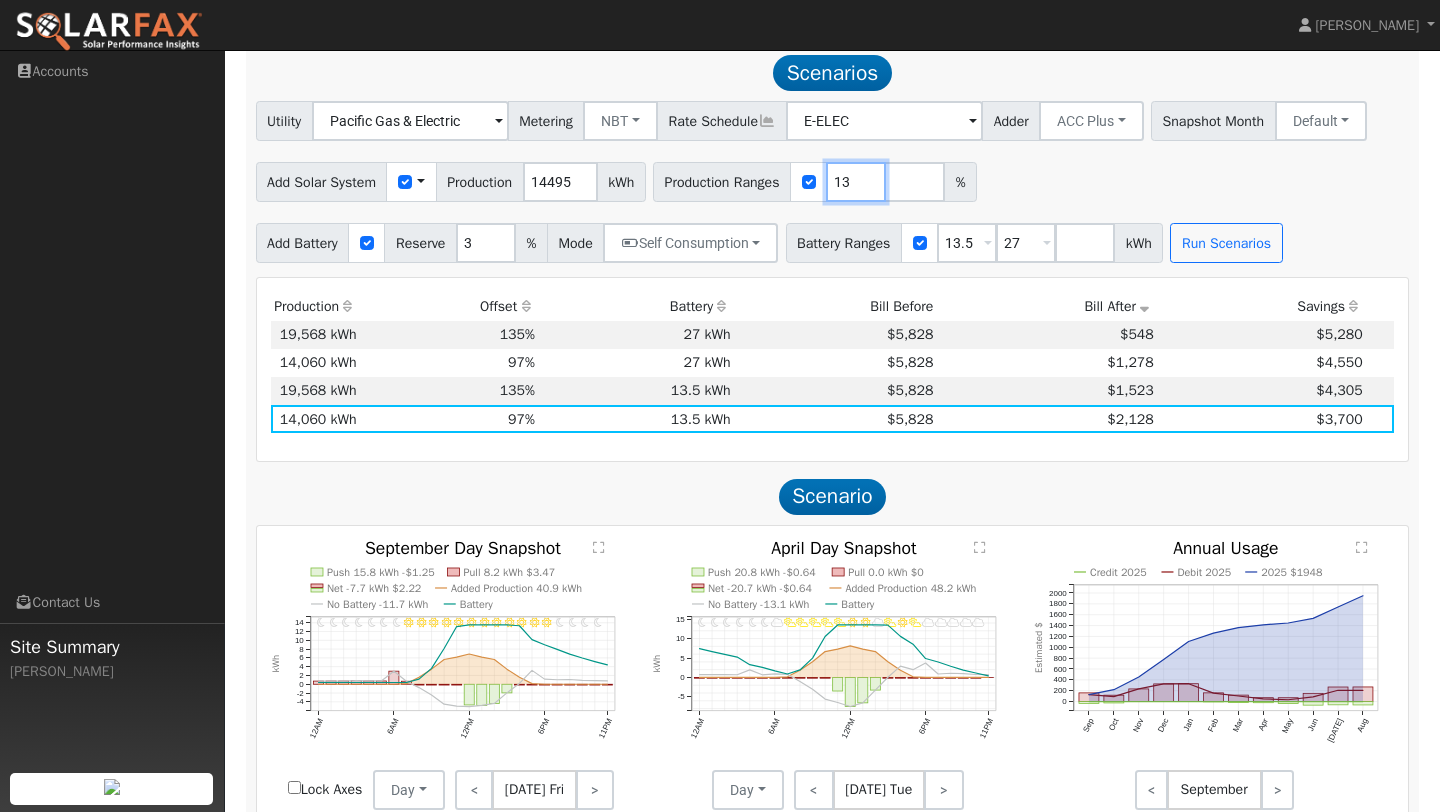 type on "1" 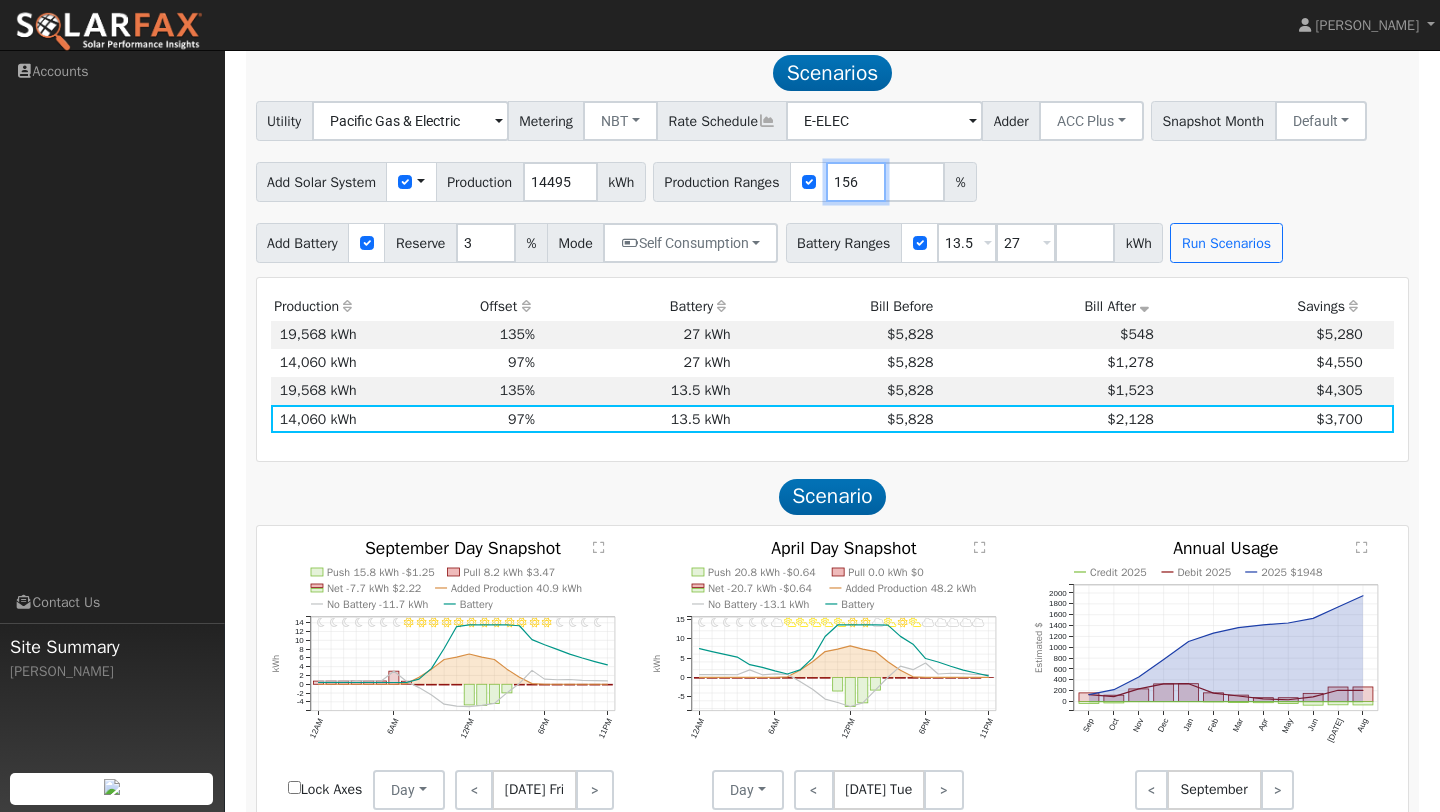 type on "156" 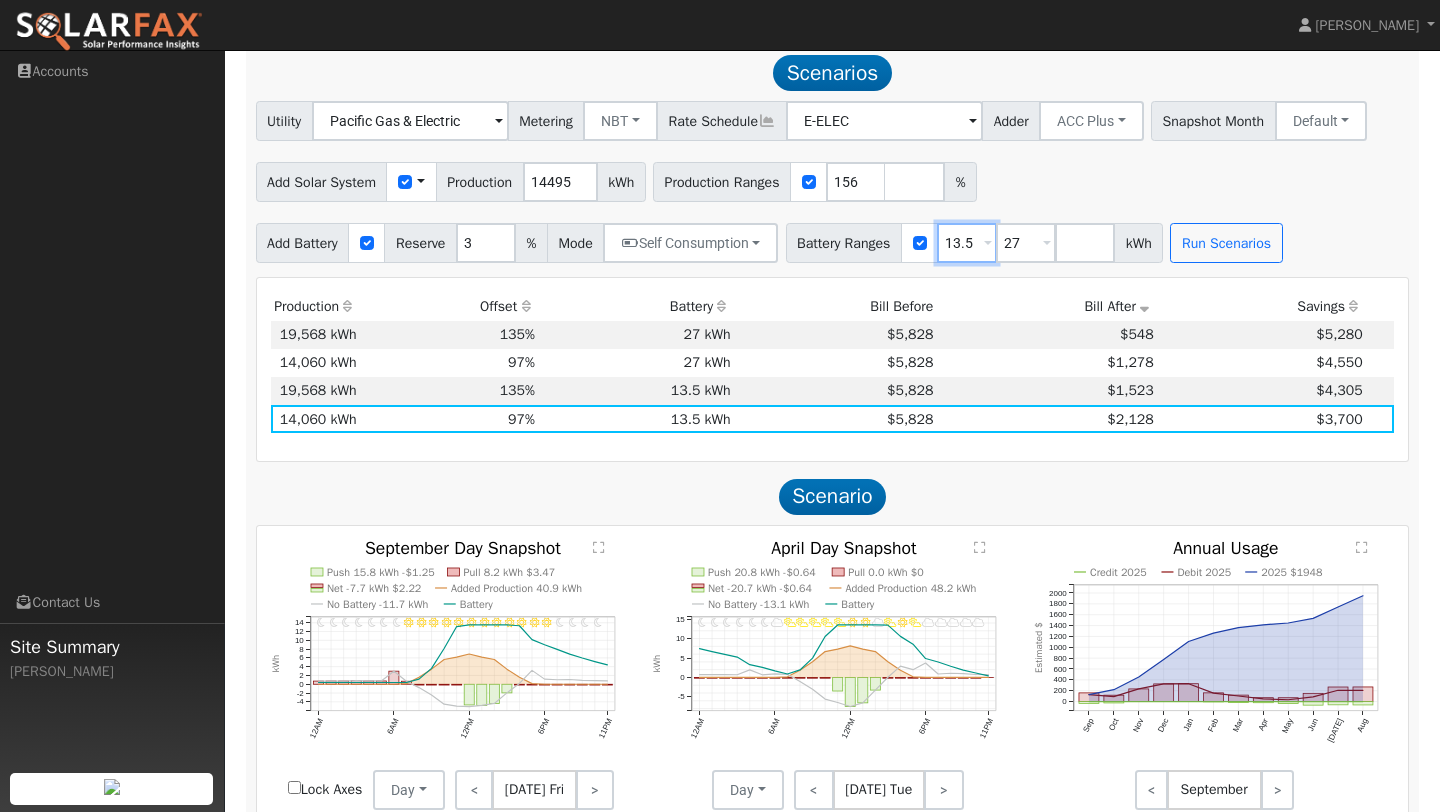 click on "13.5" at bounding box center (967, 243) 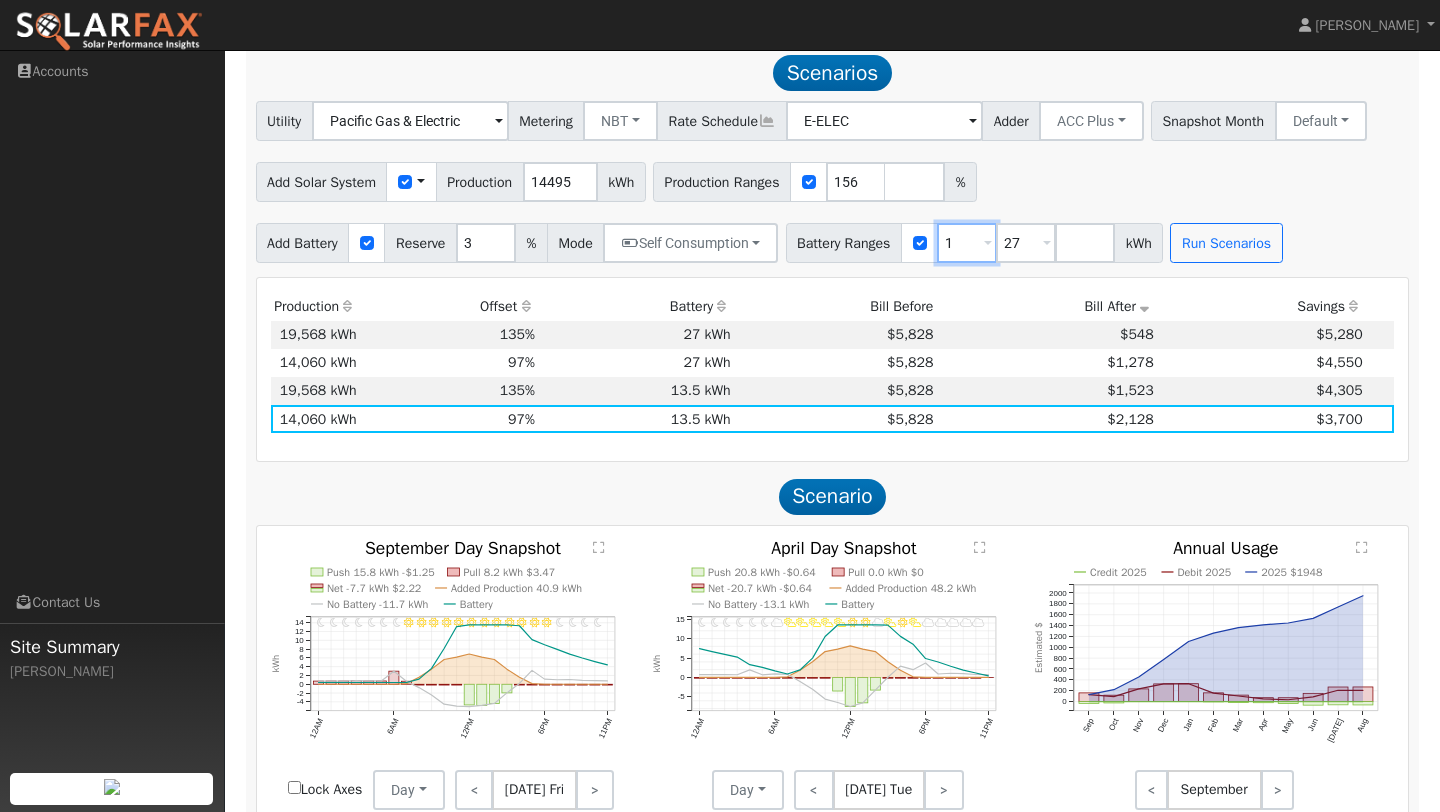 type on "27" 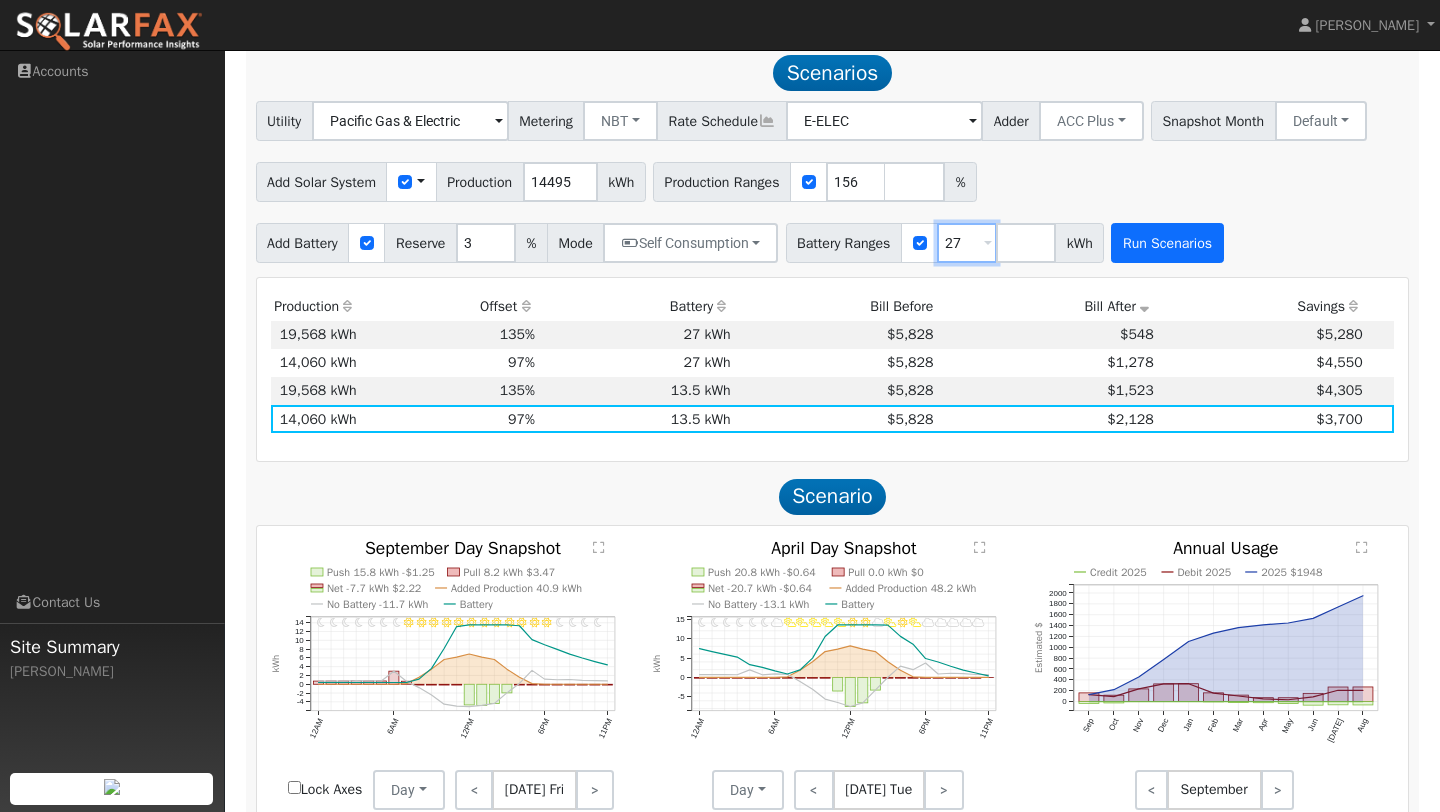 type on "27" 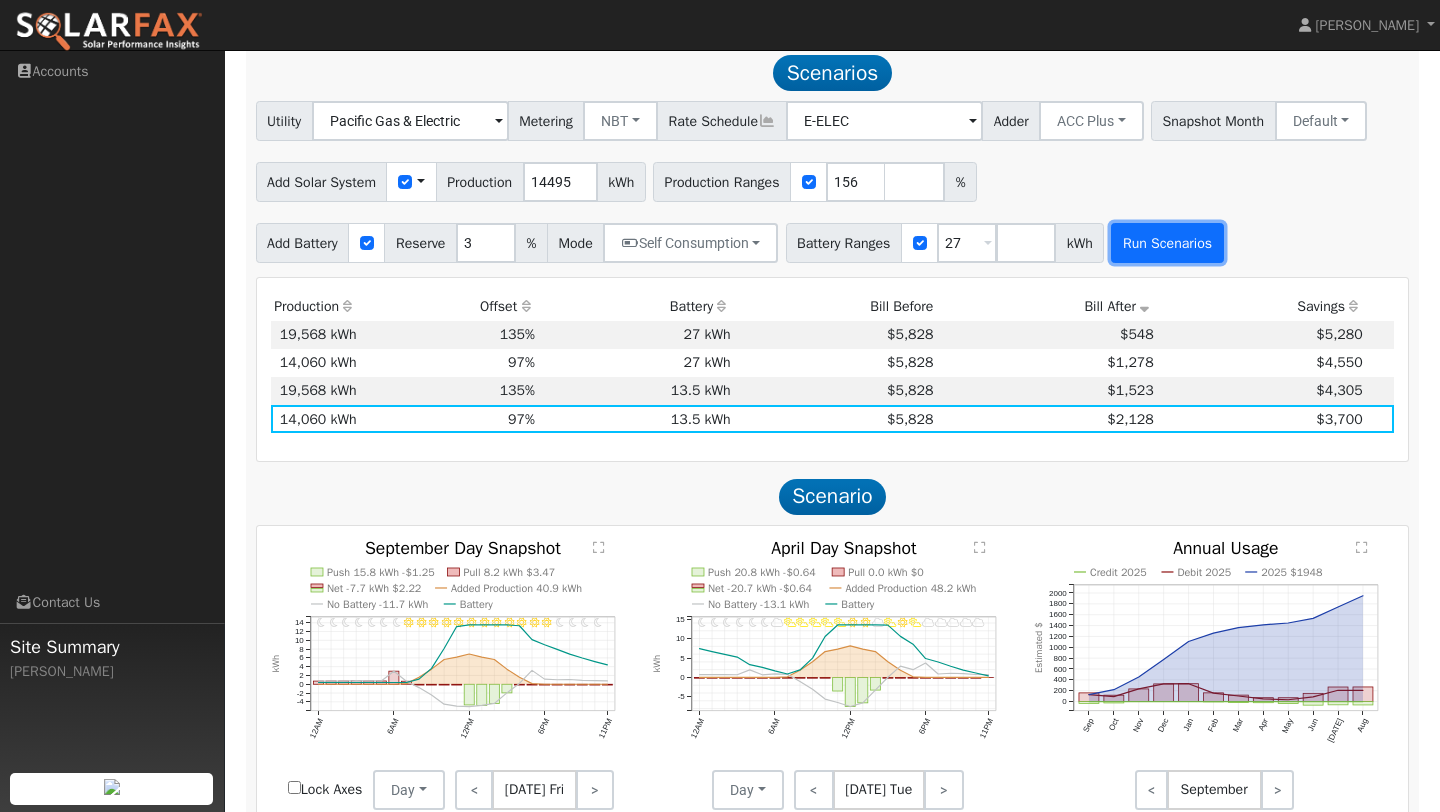 click on "Run Scenarios" at bounding box center (1167, 243) 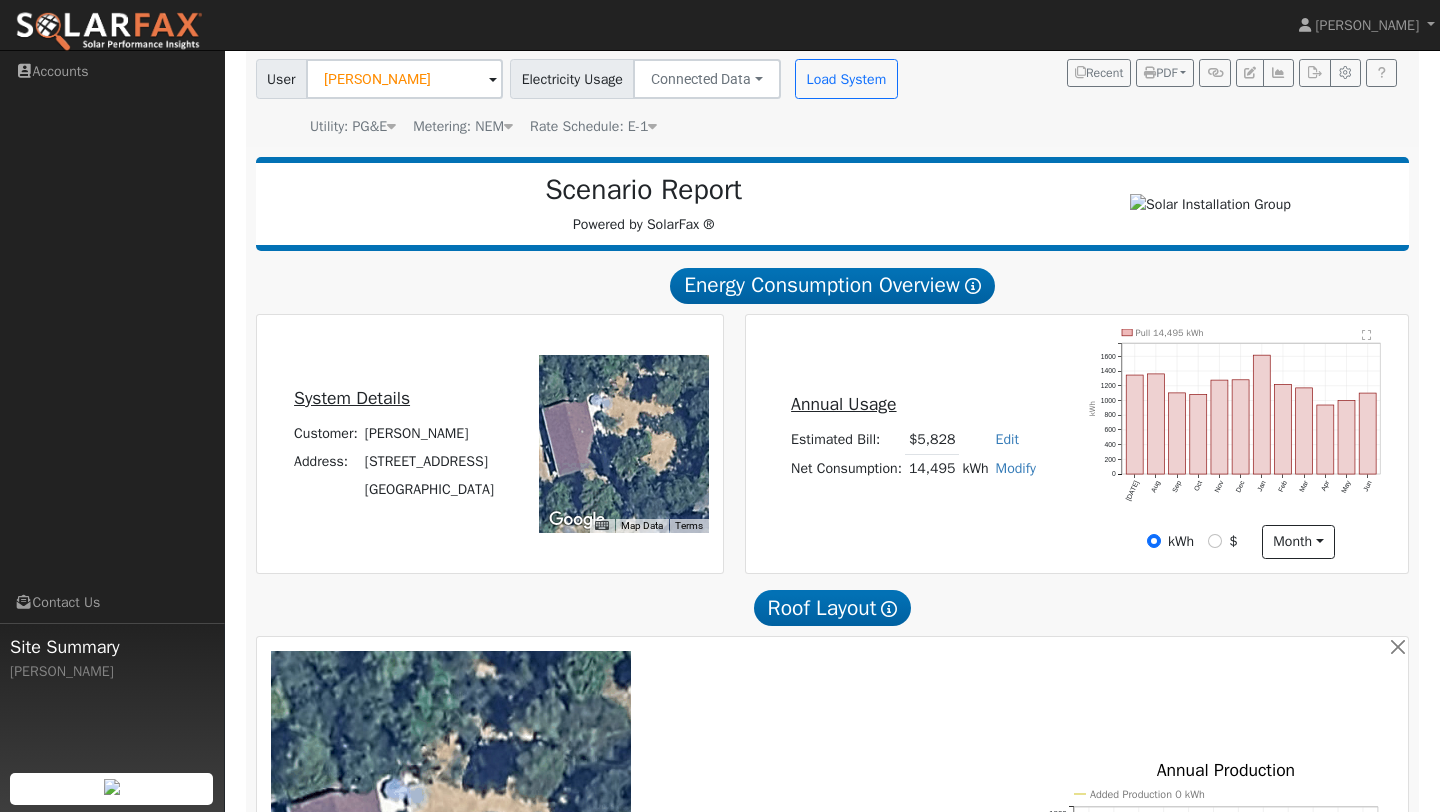 scroll, scrollTop: 0, scrollLeft: 0, axis: both 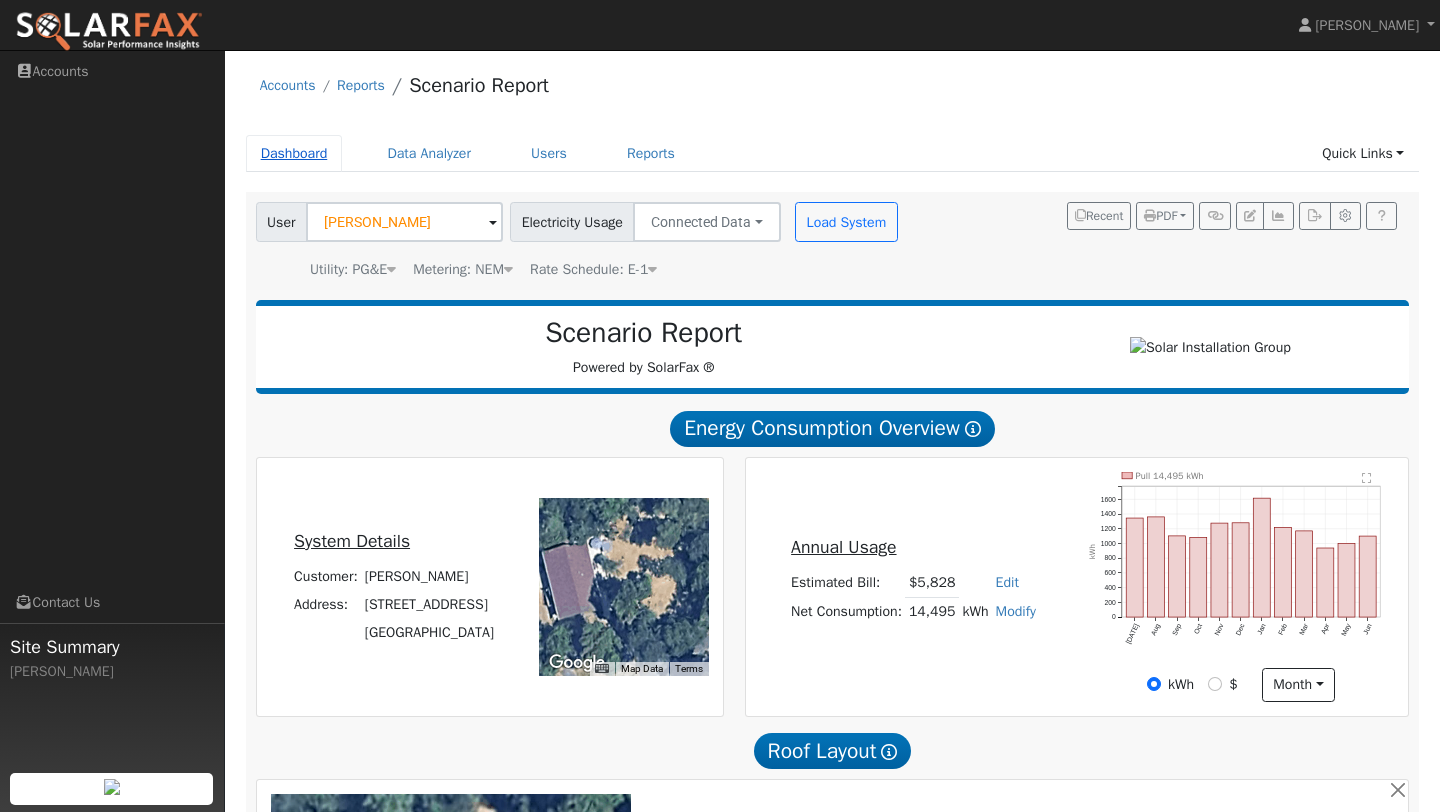click on "Dashboard" at bounding box center (294, 153) 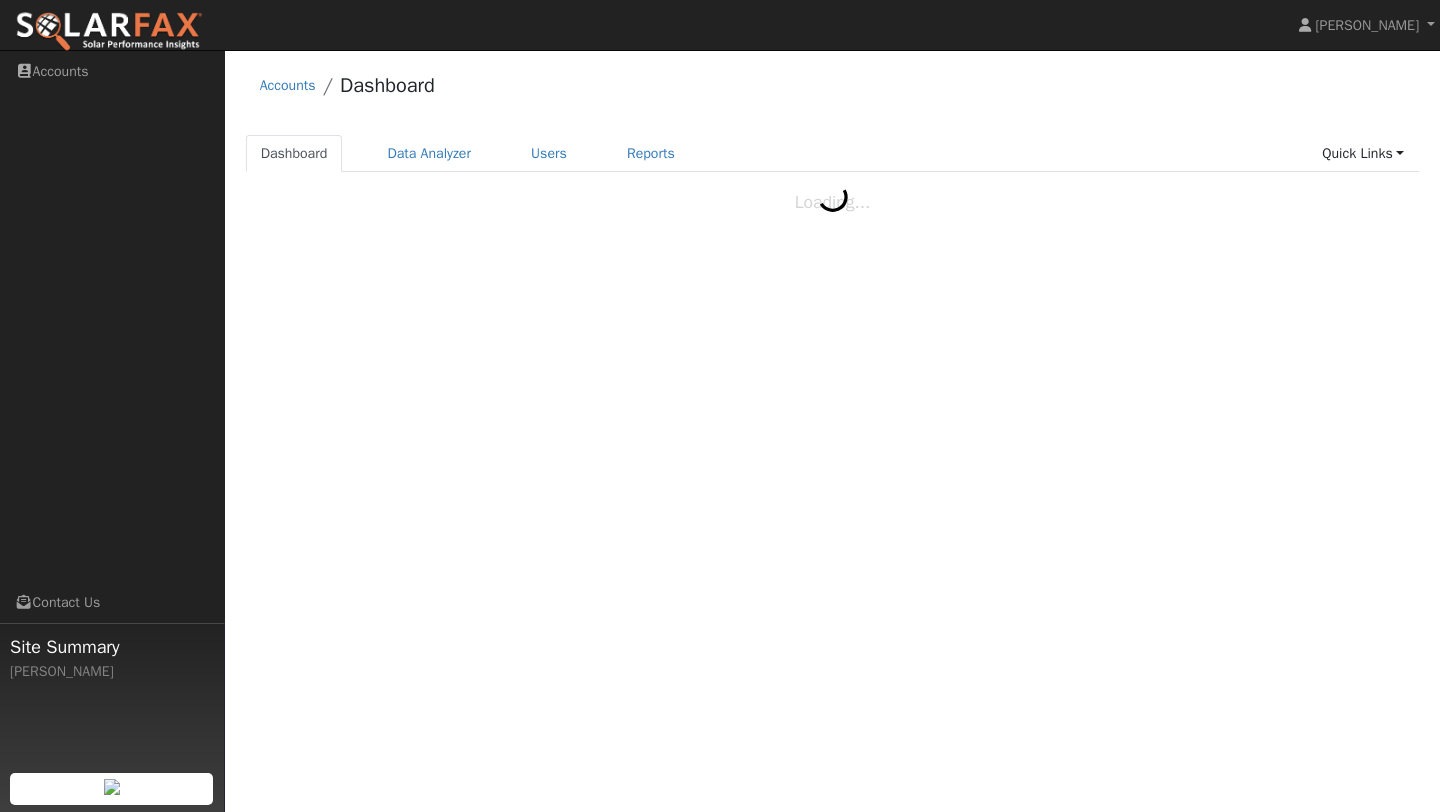scroll, scrollTop: 0, scrollLeft: 0, axis: both 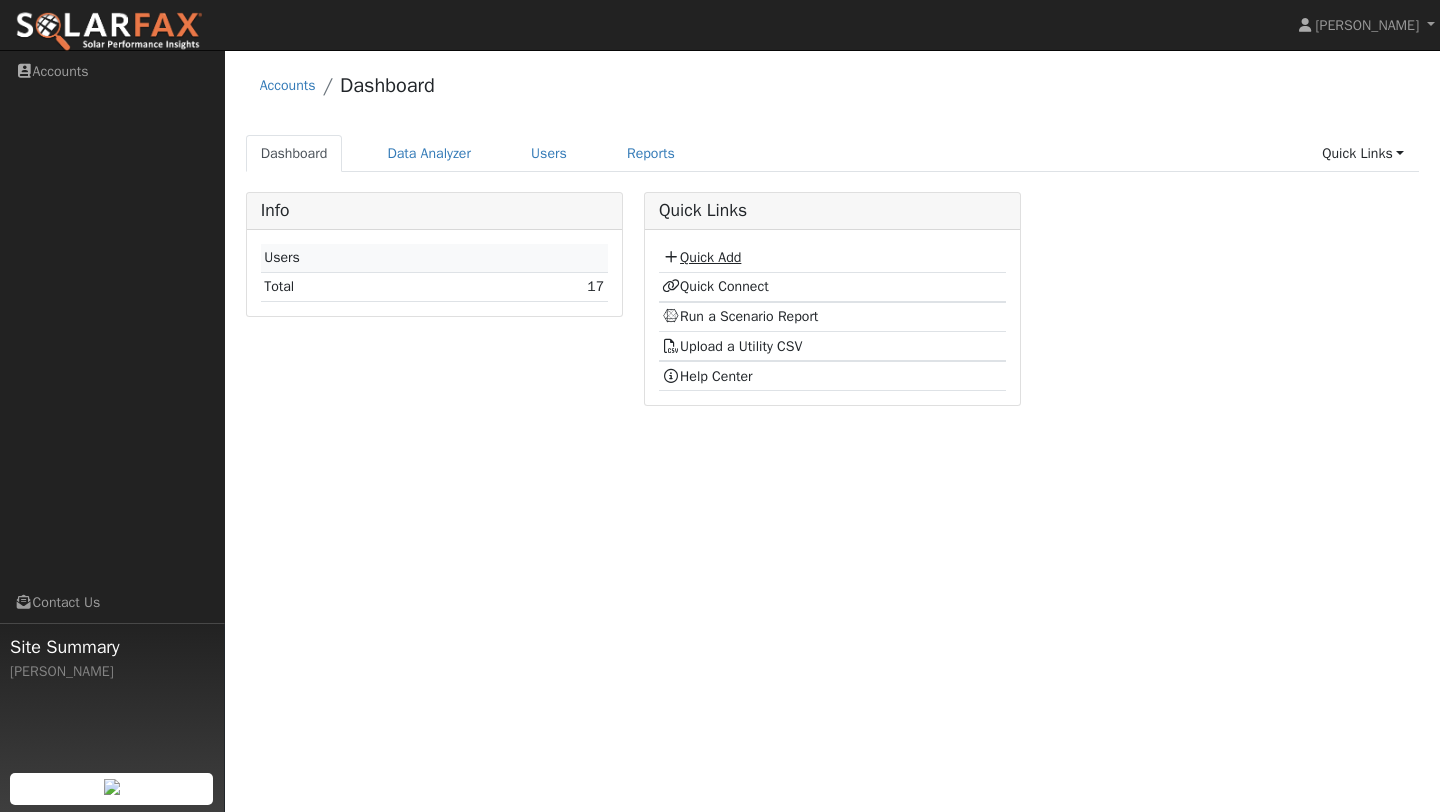 click on "Quick Add" at bounding box center [701, 257] 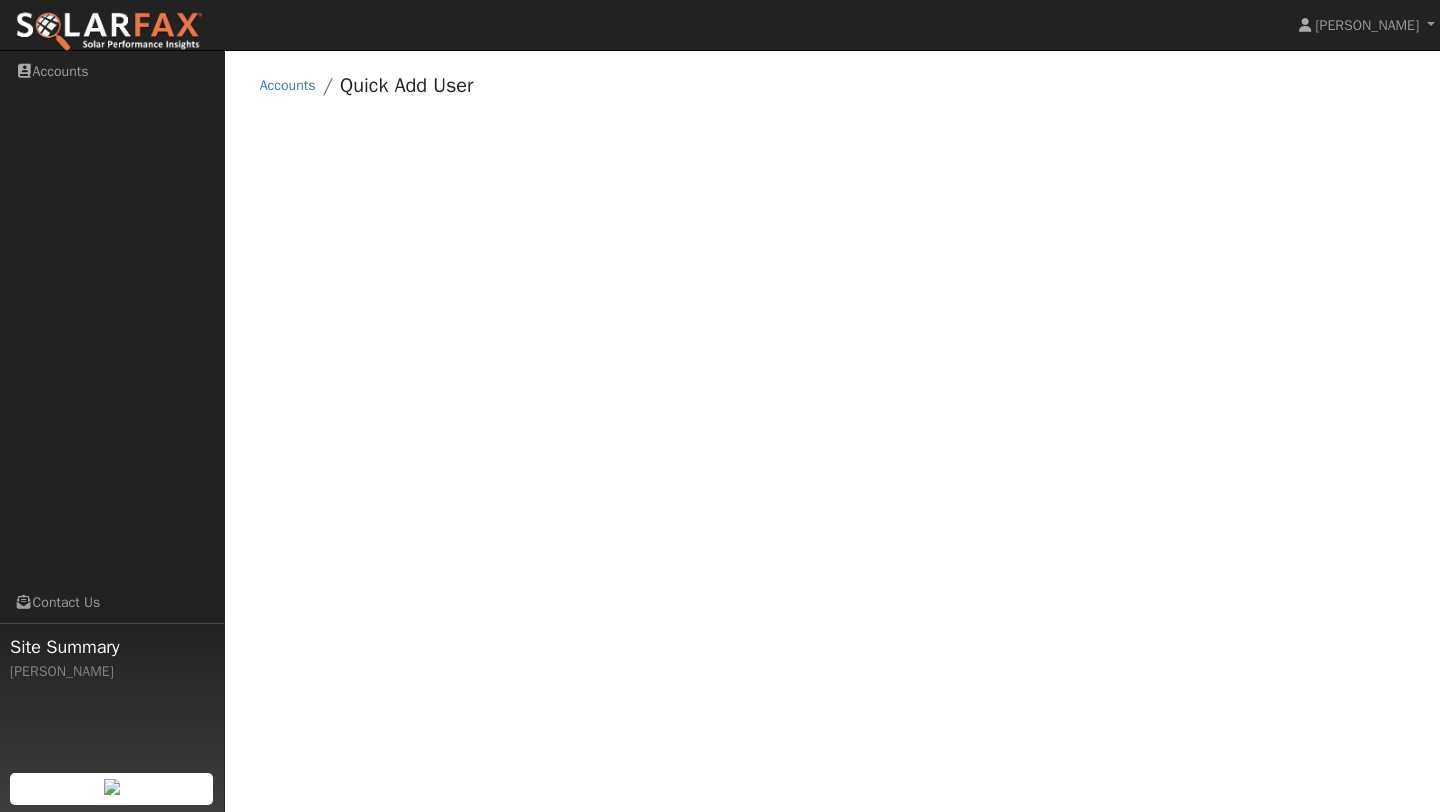 scroll, scrollTop: 0, scrollLeft: 0, axis: both 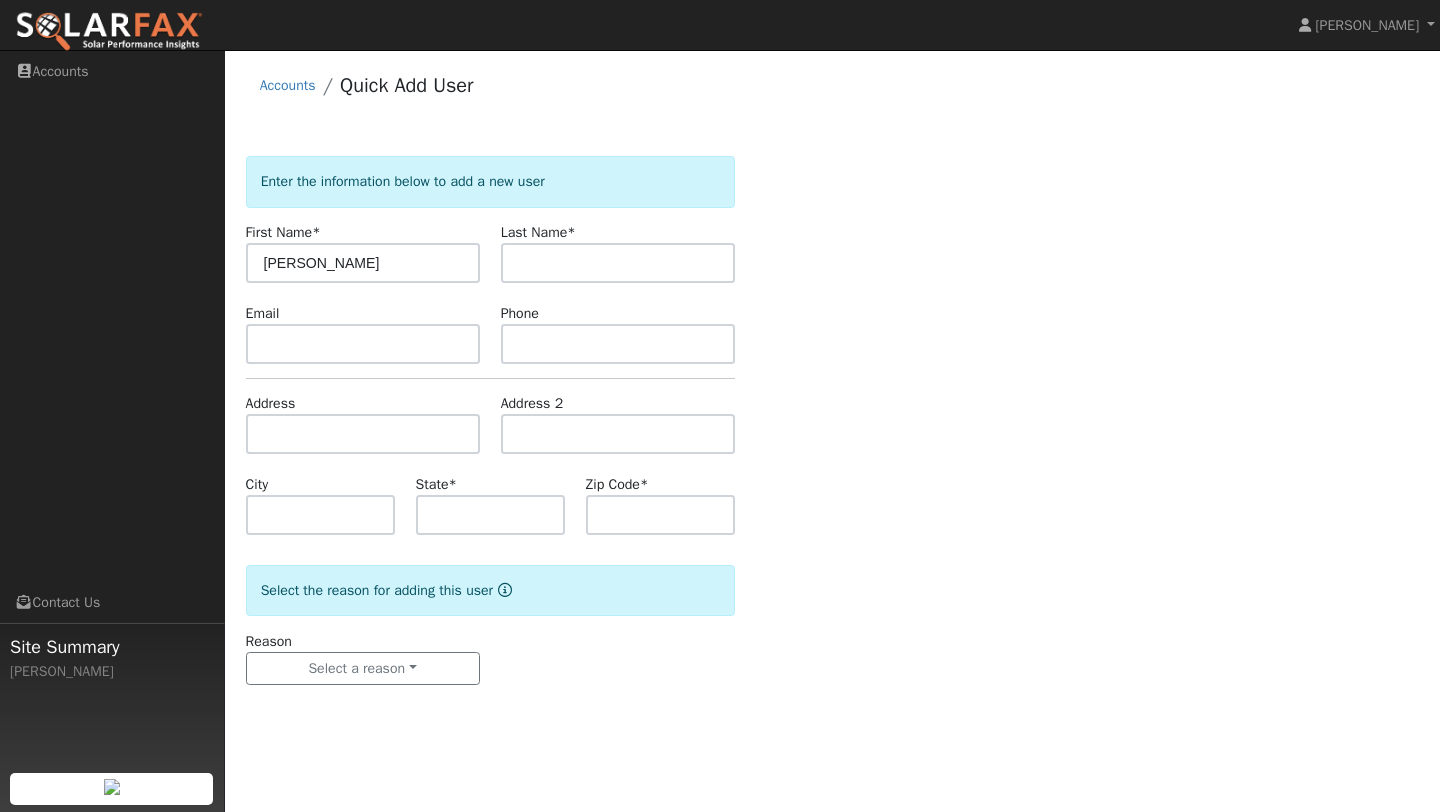 type on "[PERSON_NAME]" 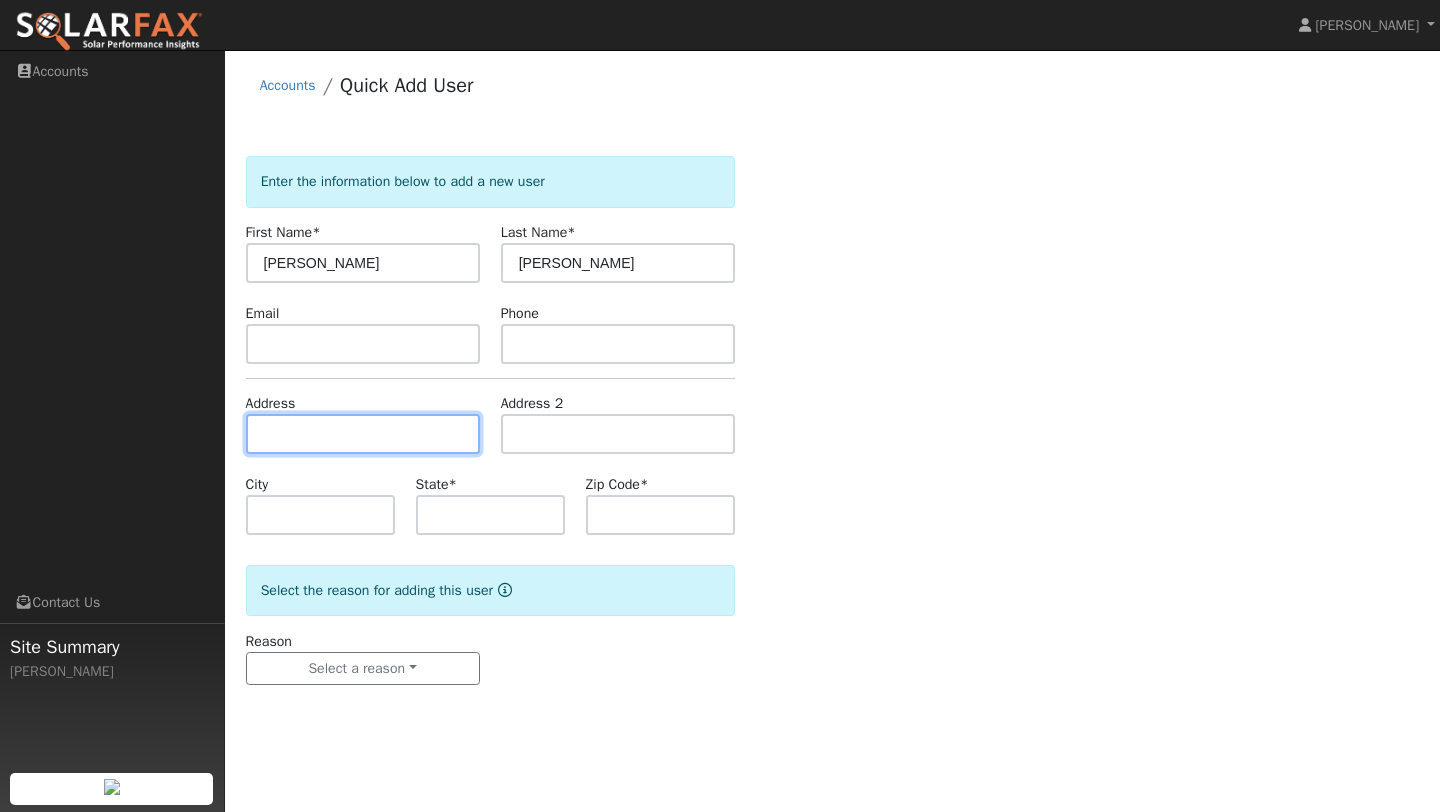 click at bounding box center (363, 434) 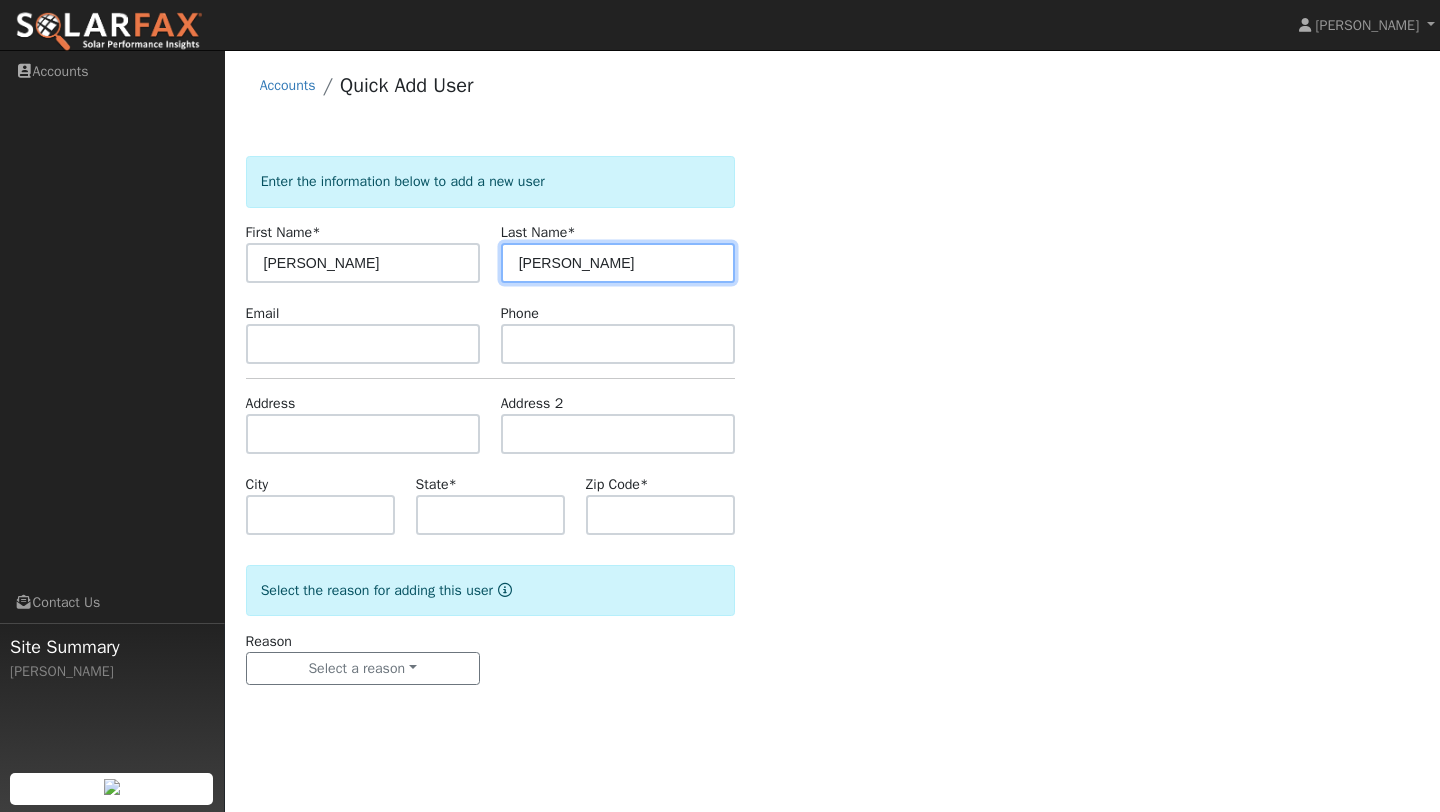click on "Hemphill" at bounding box center (618, 263) 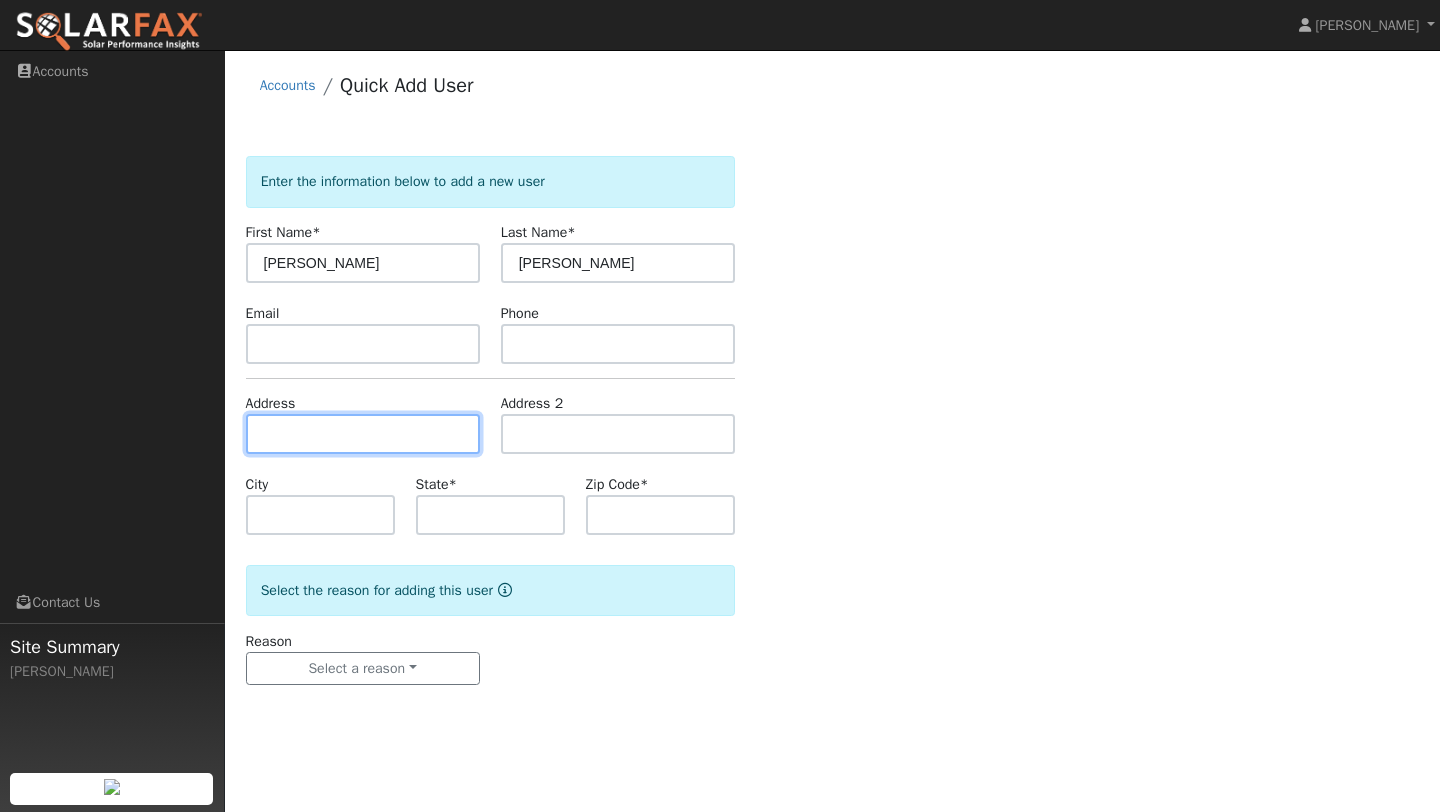 click at bounding box center (363, 434) 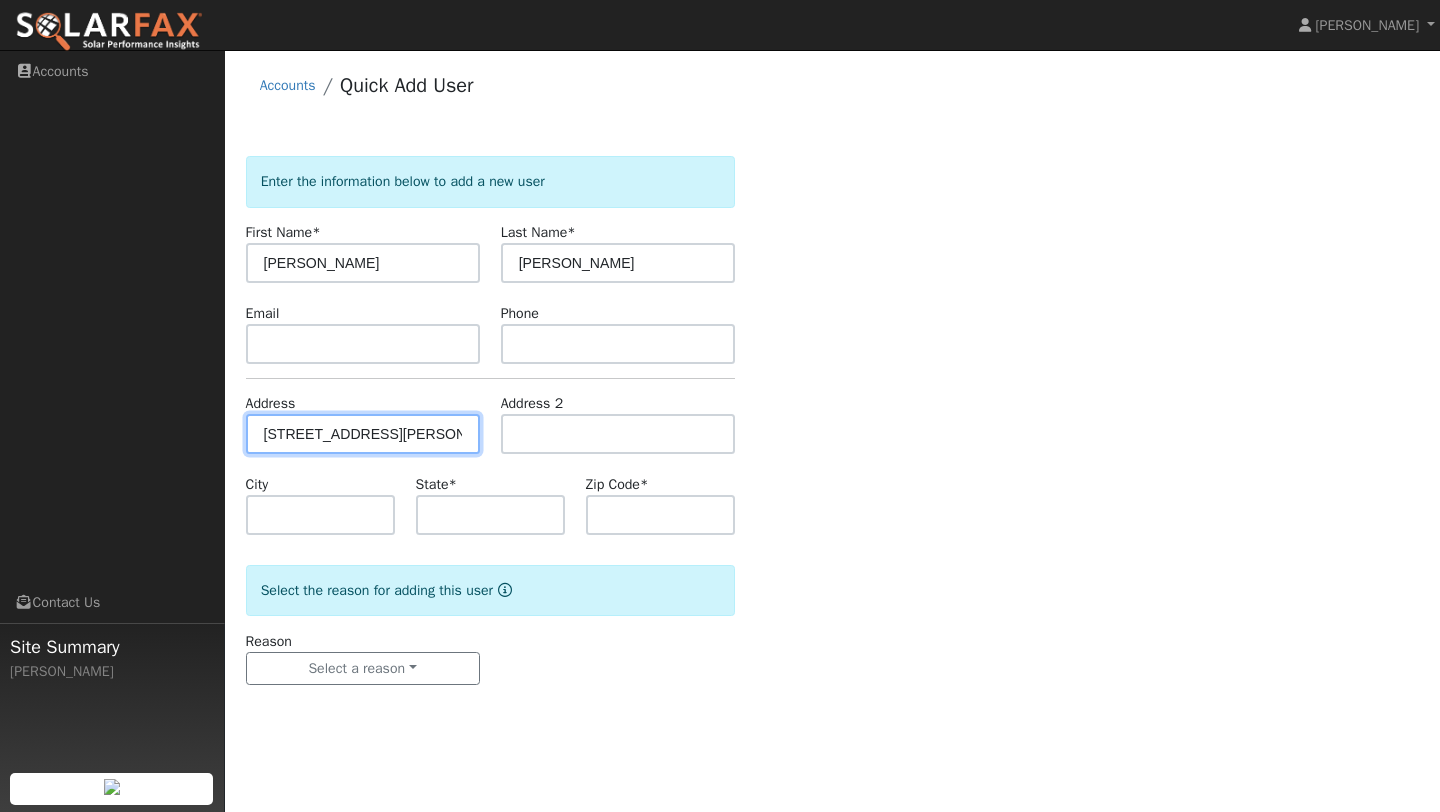type on "Old Shawmut Grade Road" 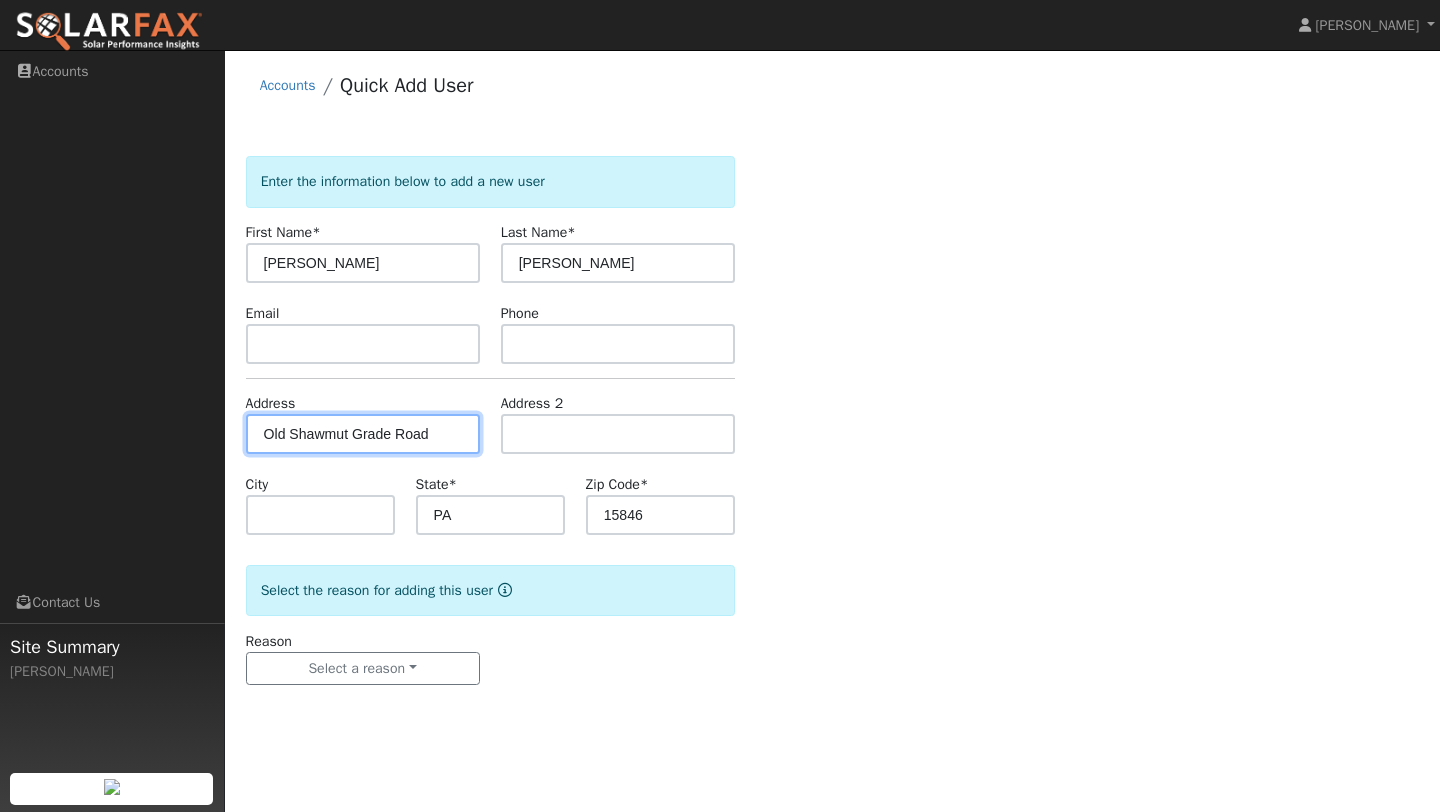 click on "Old Shawmut Grade Road" at bounding box center [363, 434] 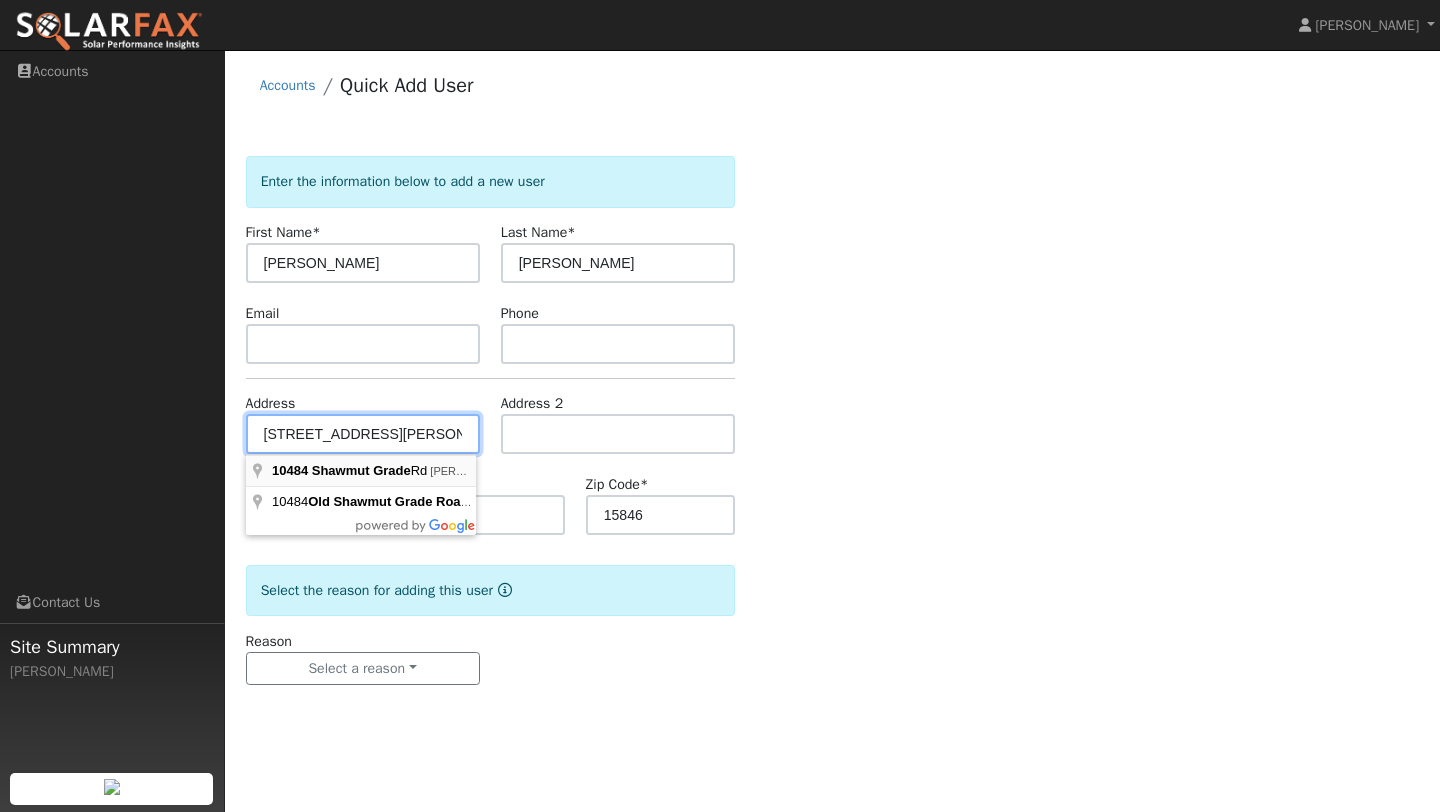 type on "10484 Shawmut Grade Road" 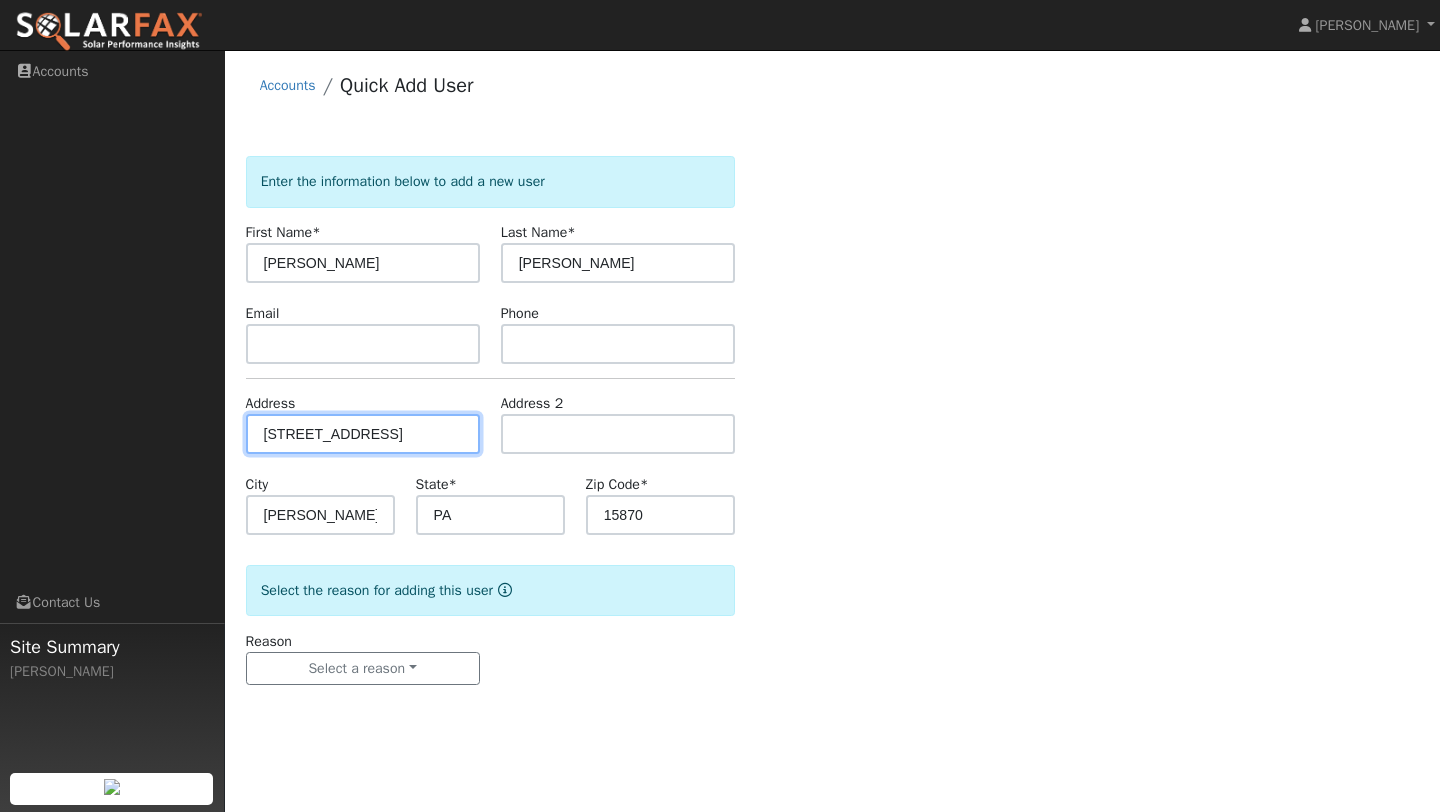 click on "10484 Shawmut Grade Road" at bounding box center [363, 434] 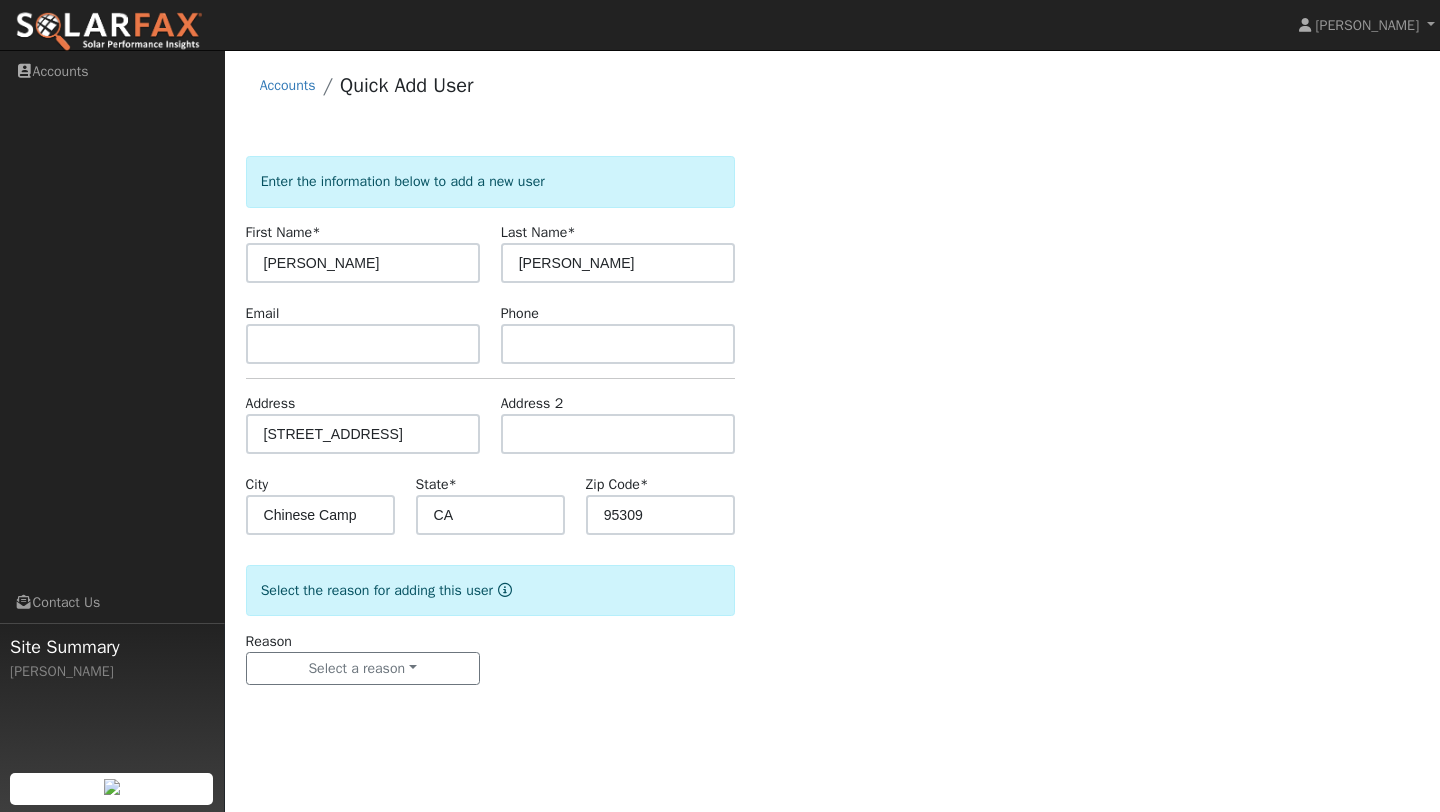 click on "Enter the information below to add a new user First Name  * Margaret Last Name  * Smith Email Phone Address 10484 Shawmut Road Address 2 City Chinese Camp State  * CA Zip Code  * 95309  Select the reason for adding this user  Reason Select a reason New lead New customer adding solar New customer has solar Settings Salesperson Leo Ayala Requested Utility Requested Inverter Enable Access Email Notifications No Emails No Emails Weekly Emails Monthly Emails" 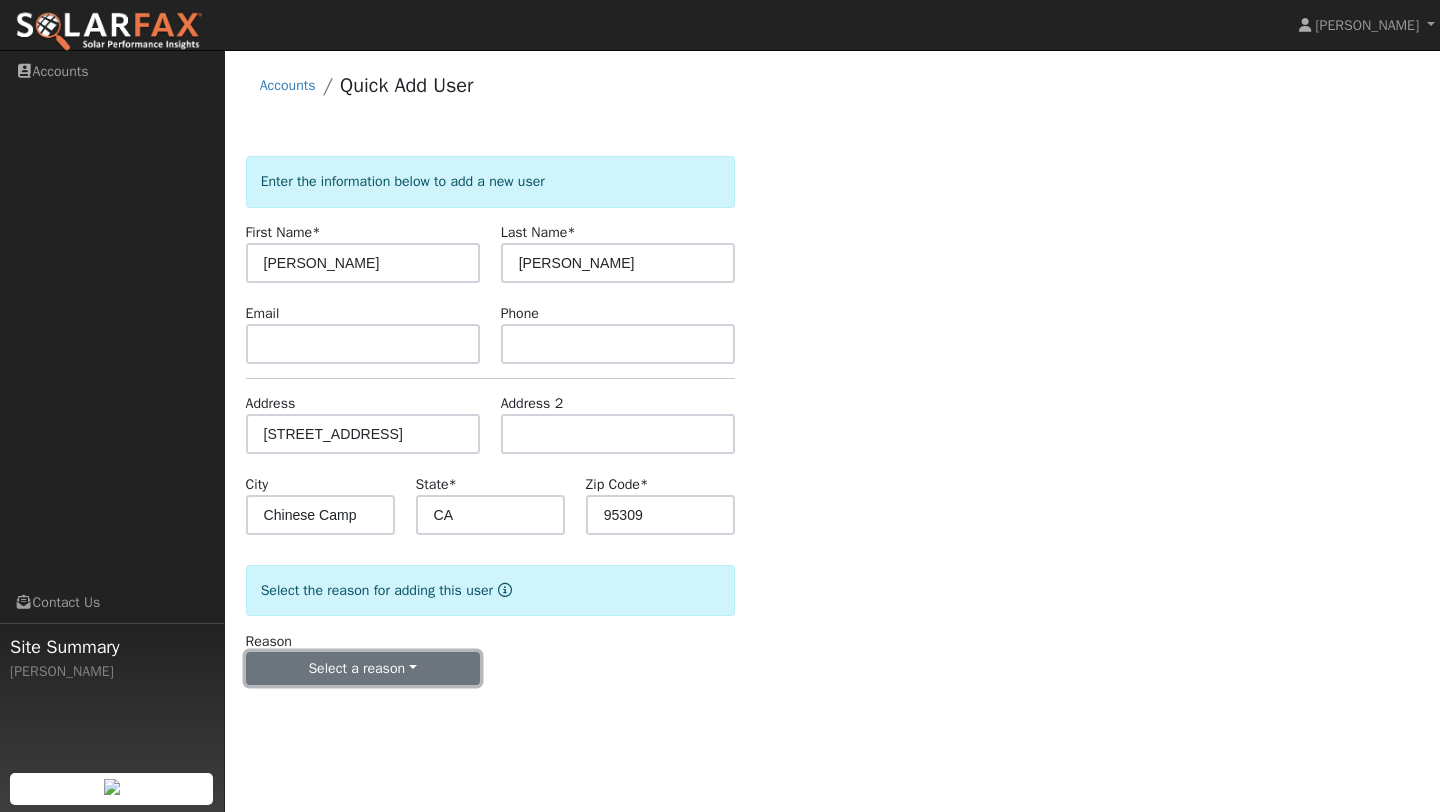 click on "Select a reason" at bounding box center [363, 669] 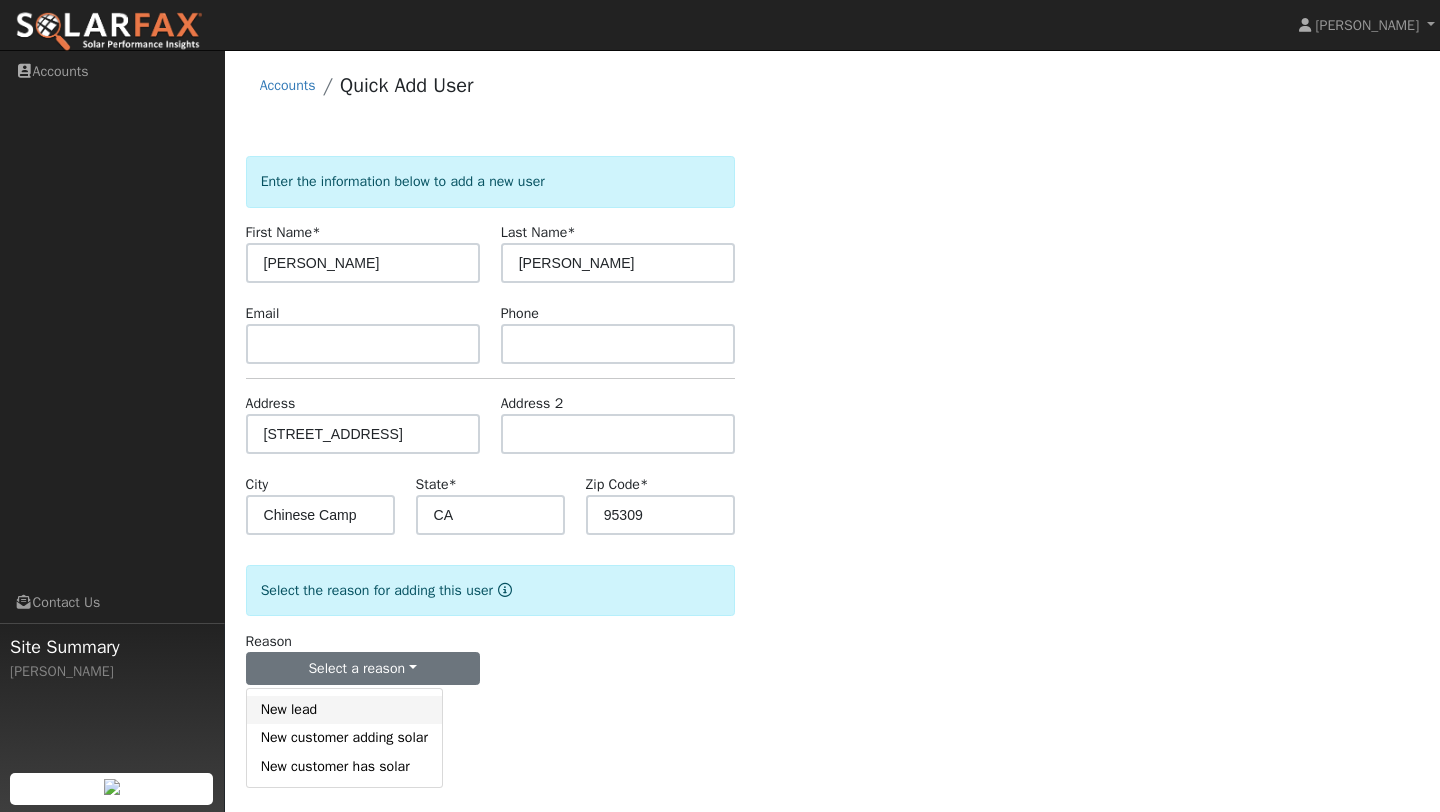 click on "New lead" at bounding box center [344, 710] 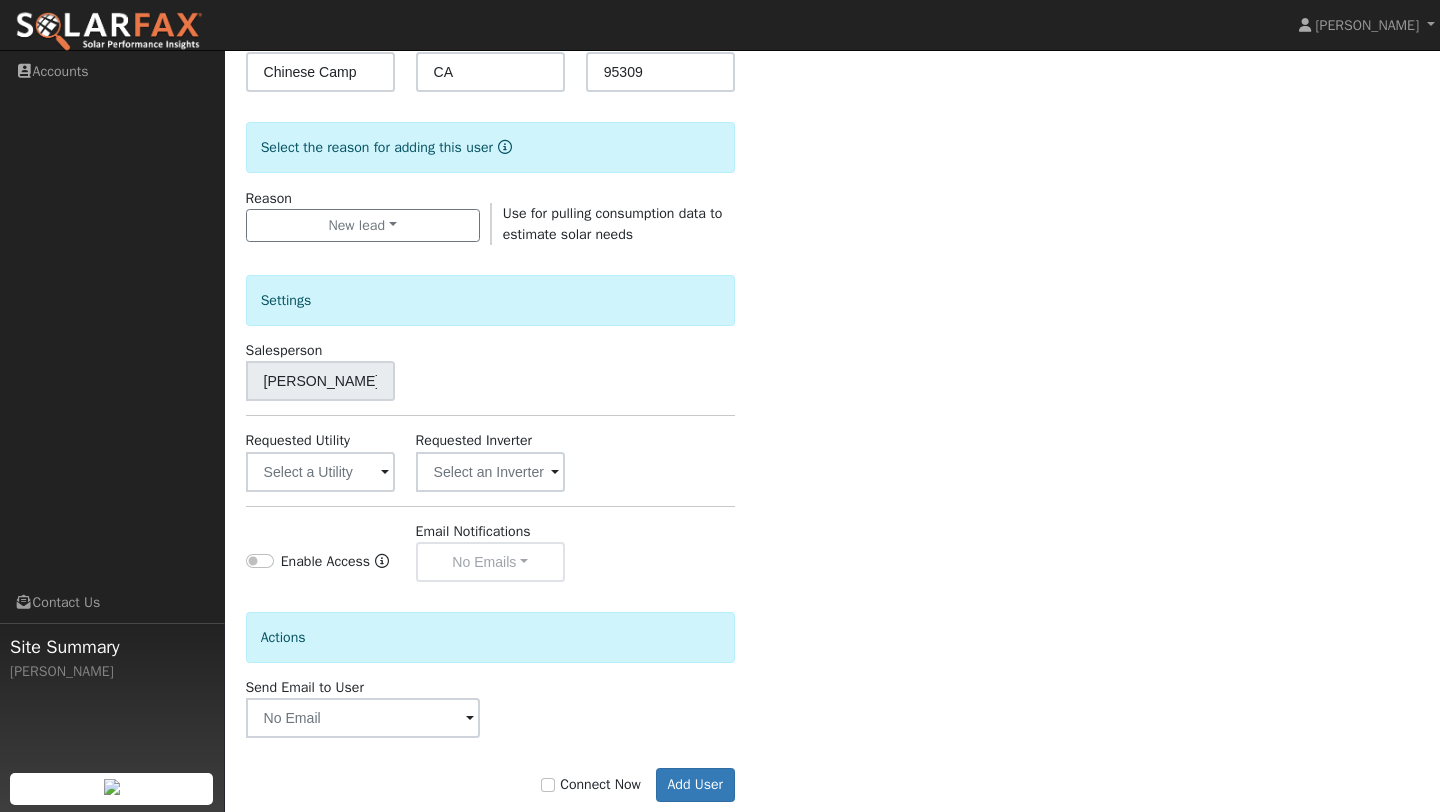 scroll, scrollTop: 483, scrollLeft: 0, axis: vertical 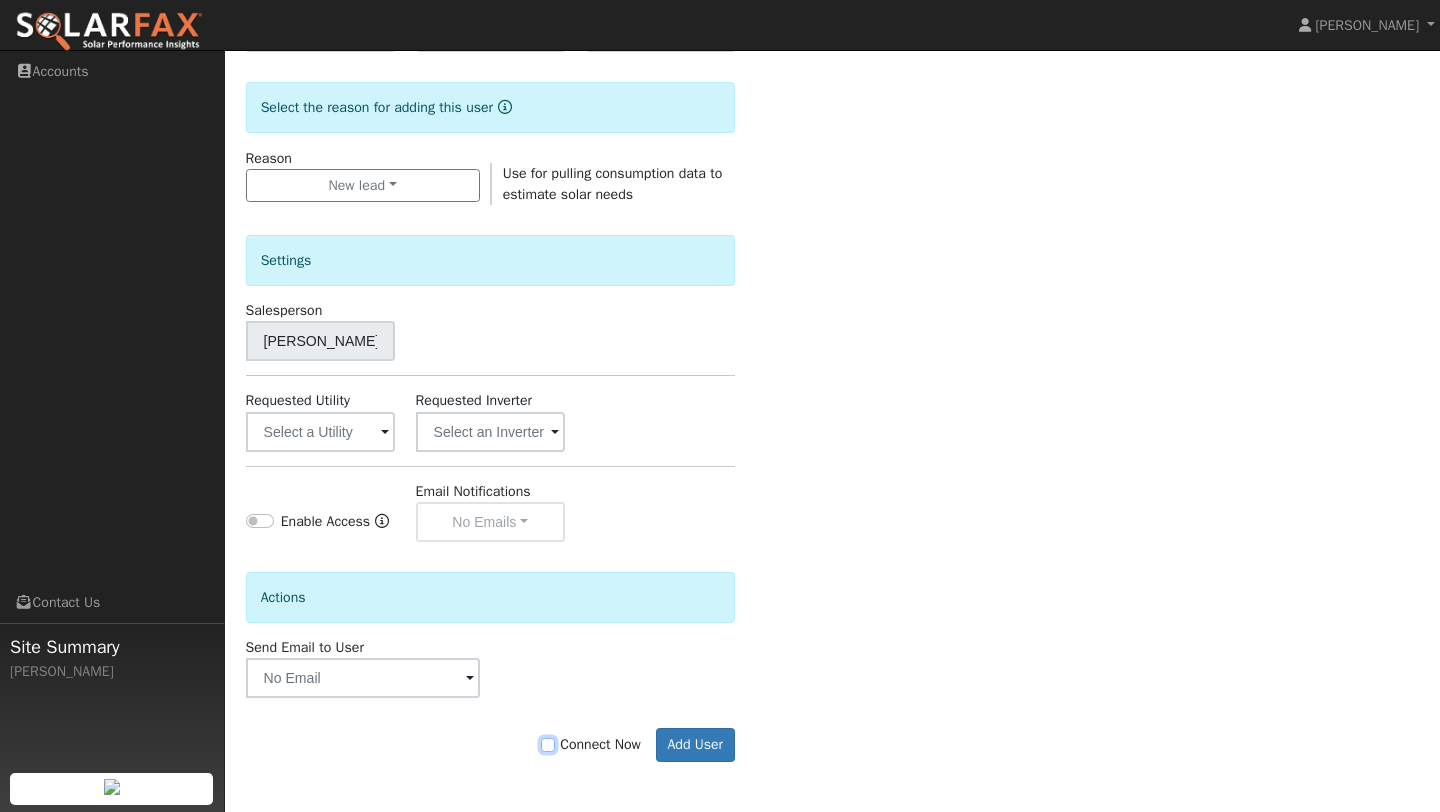 click on "Connect Now" at bounding box center (548, 745) 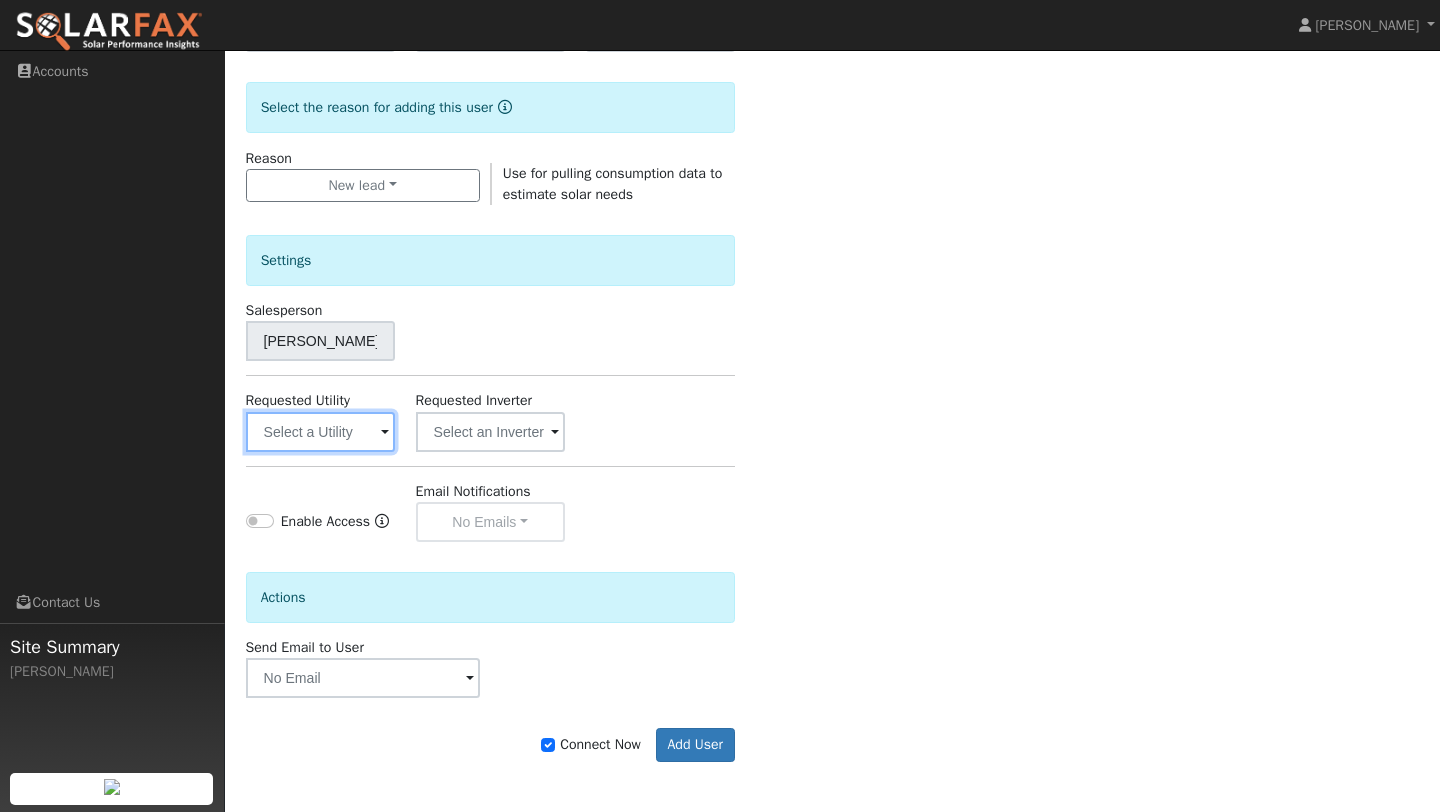 click at bounding box center [320, 432] 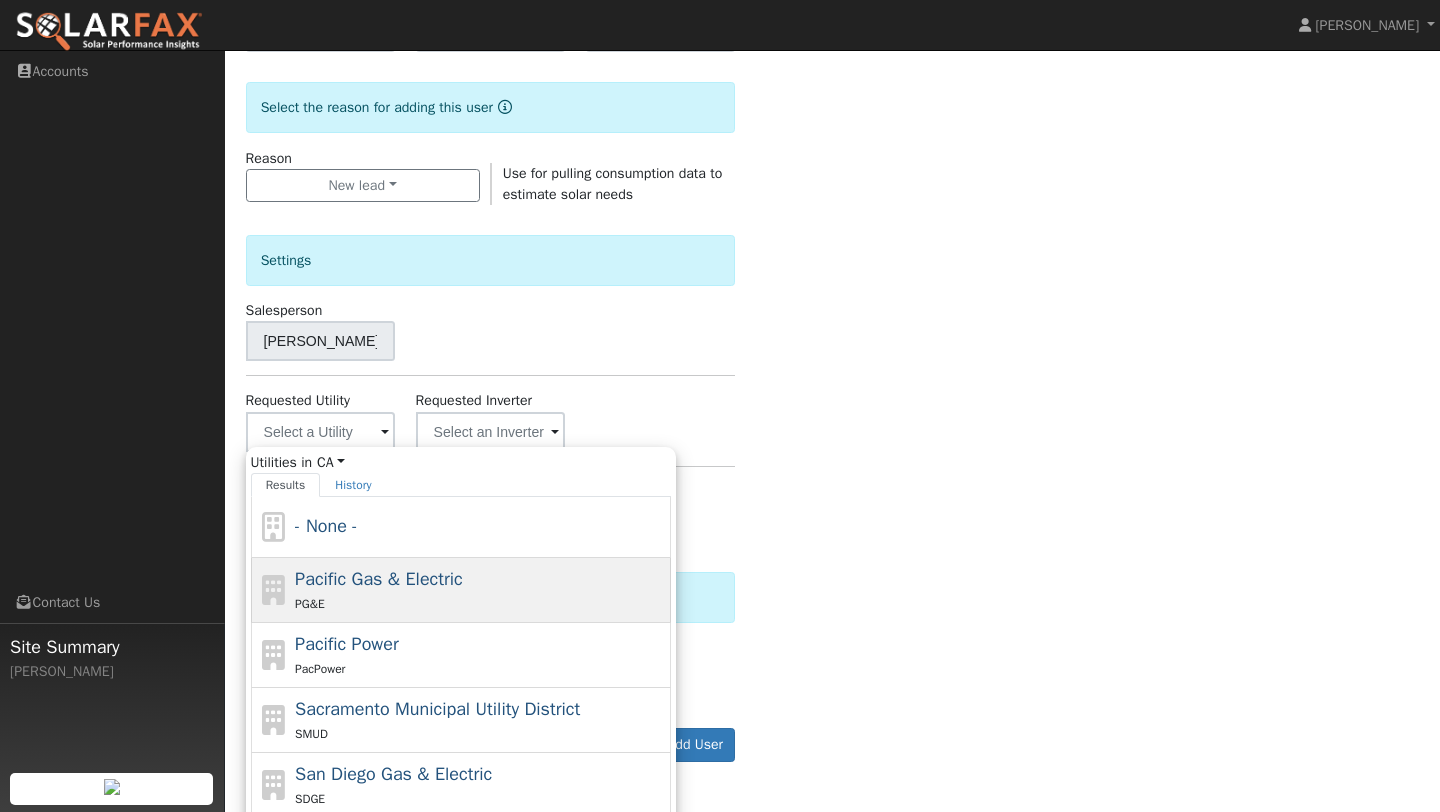 click on "Pacific Gas & Electric" at bounding box center [379, 579] 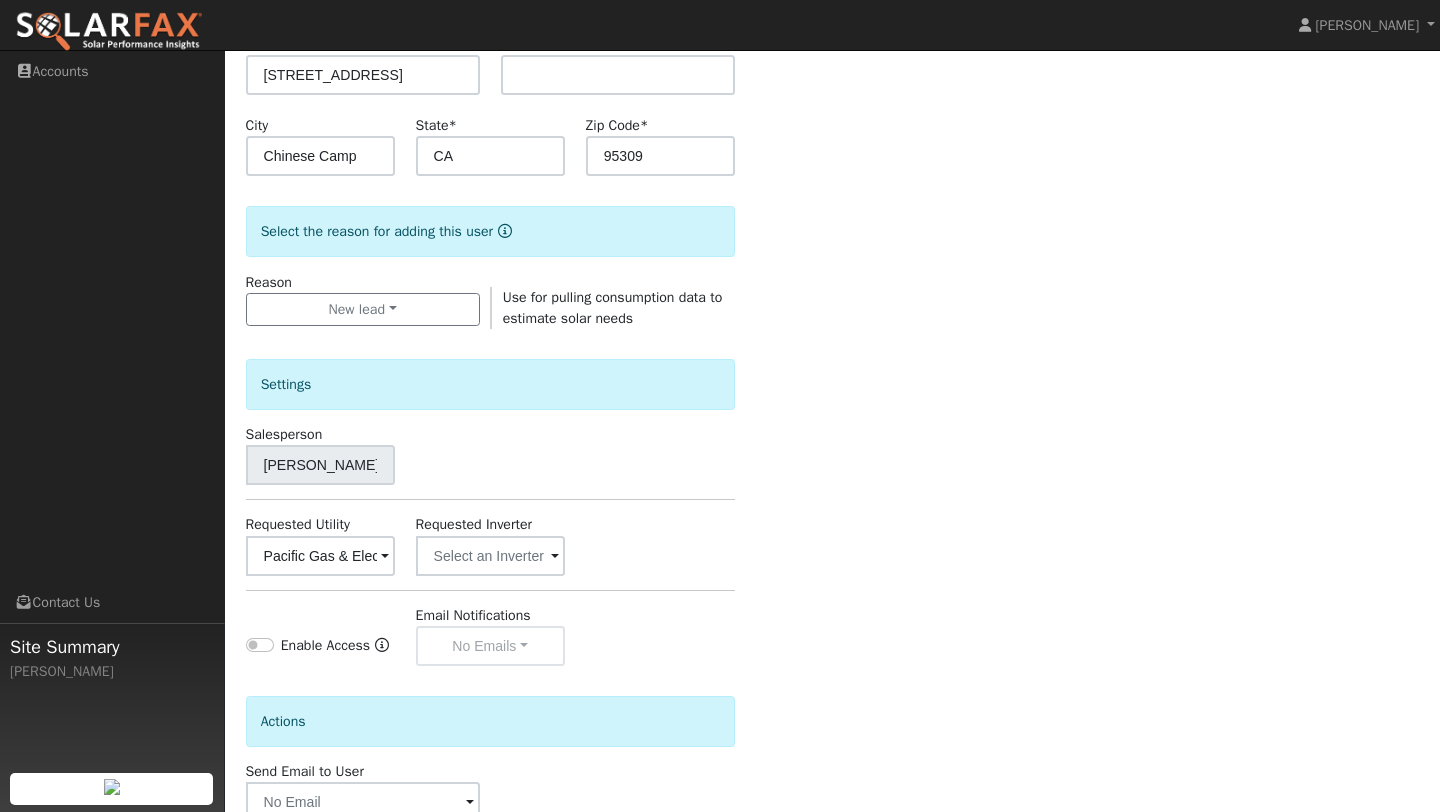 scroll, scrollTop: 483, scrollLeft: 0, axis: vertical 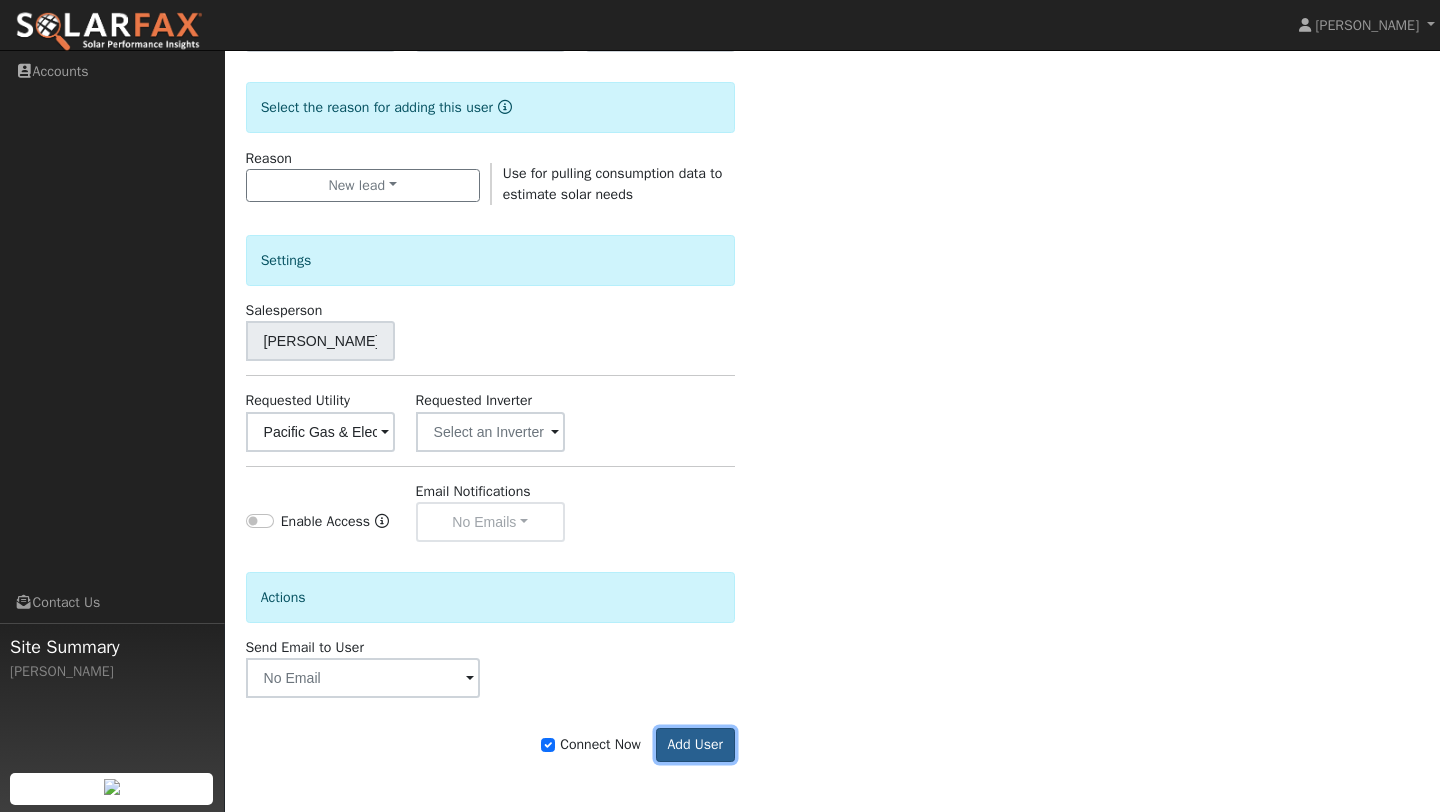 click on "Add User" at bounding box center (695, 745) 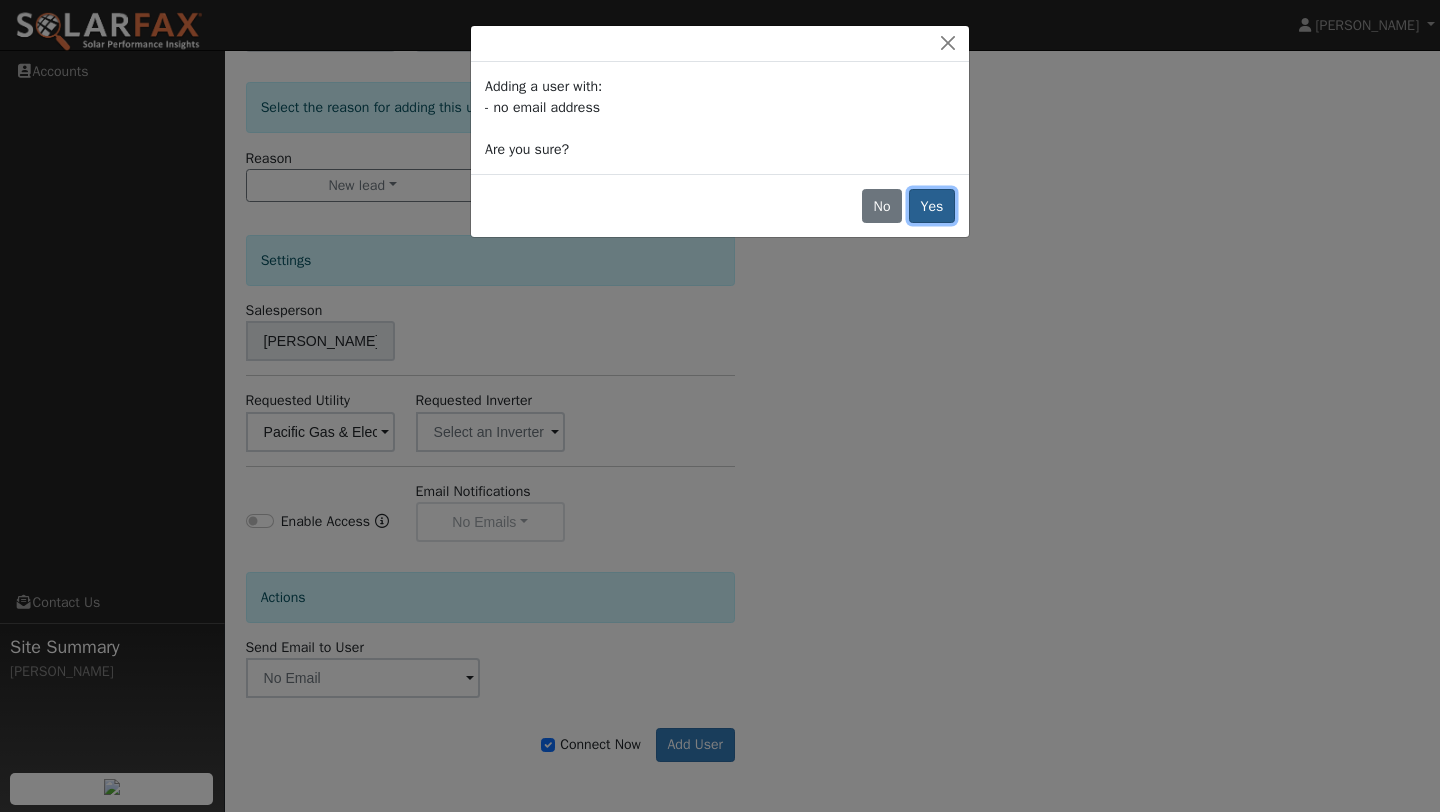 click on "Yes" at bounding box center [932, 206] 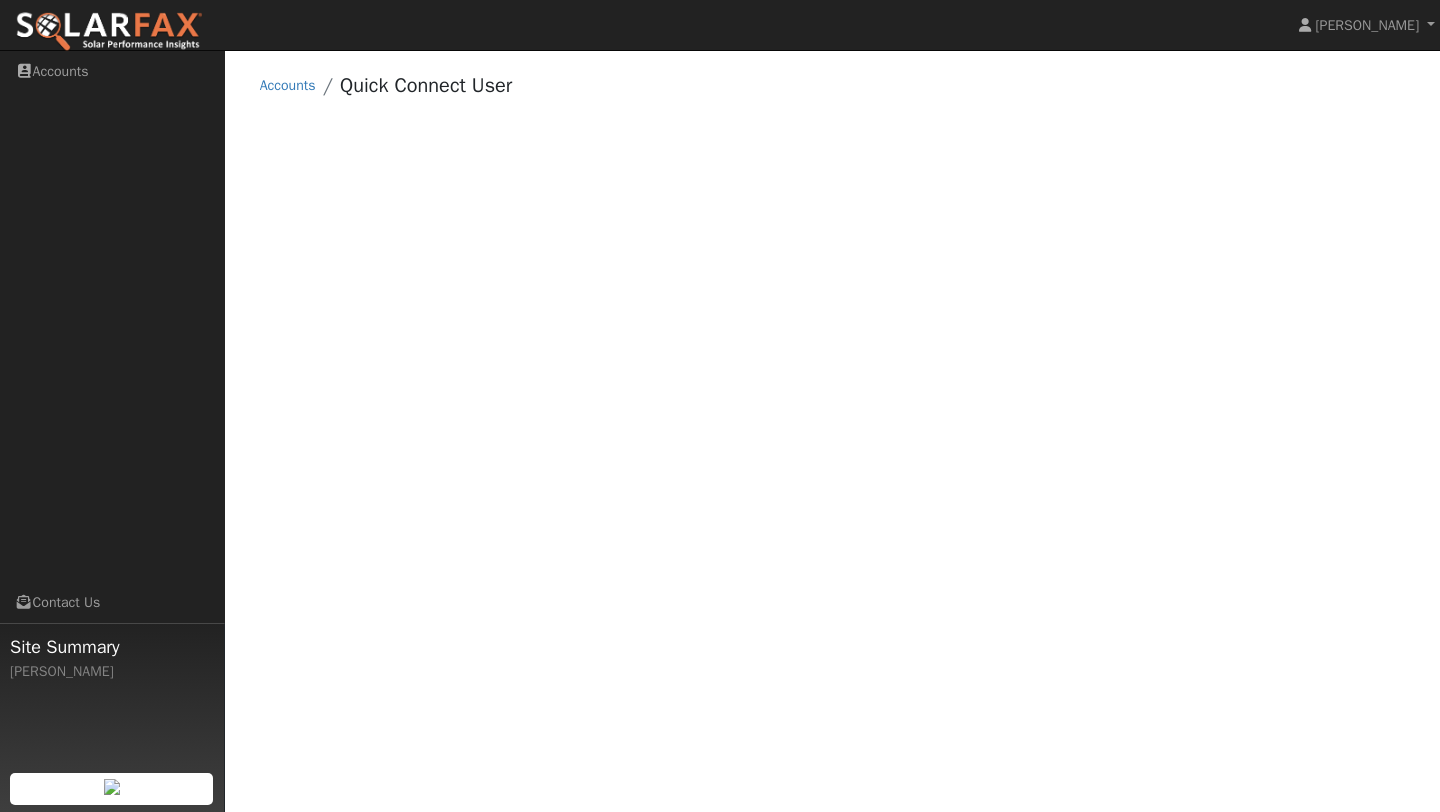 scroll, scrollTop: 0, scrollLeft: 0, axis: both 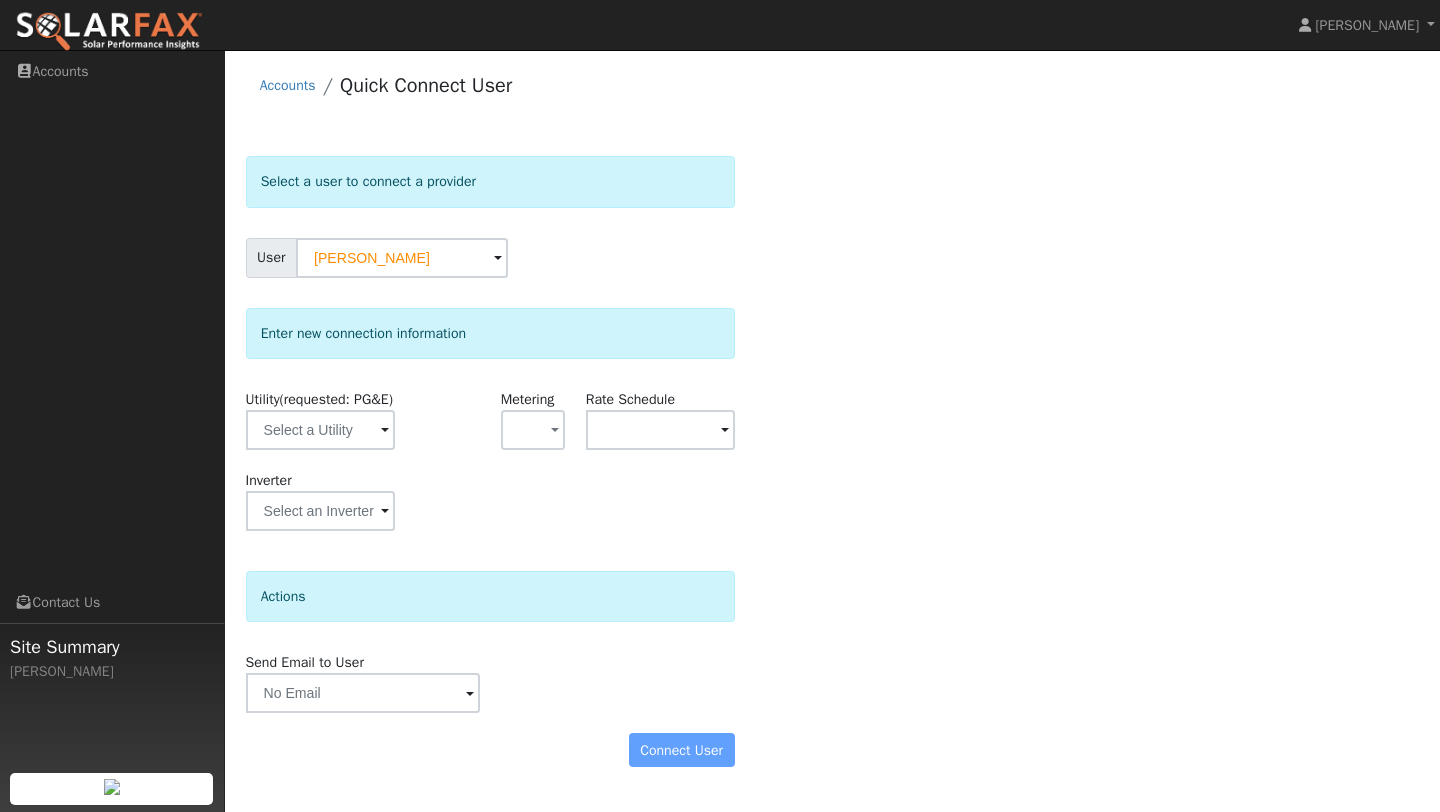 click at bounding box center (385, 431) 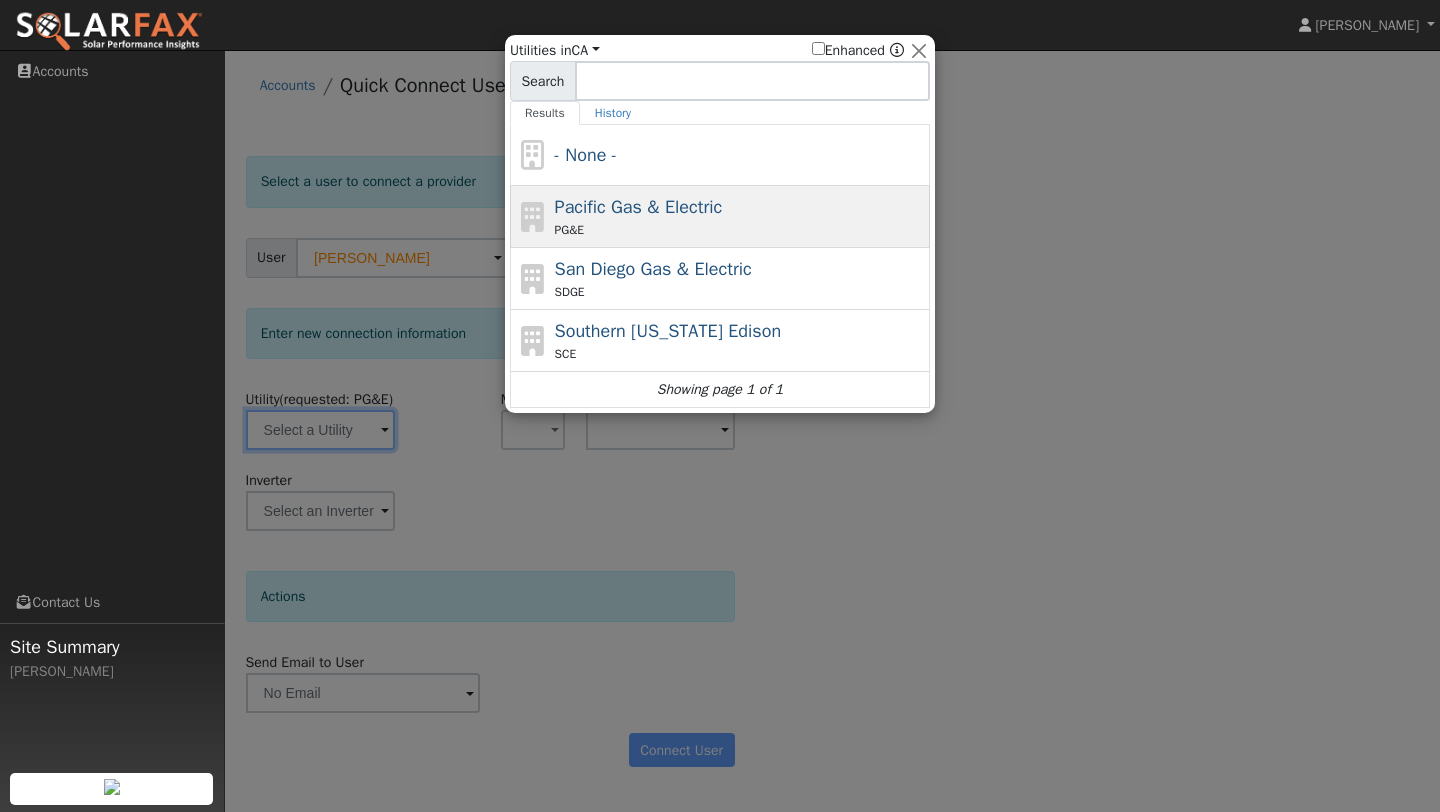 click on "Pacific Gas & Electric" at bounding box center [639, 207] 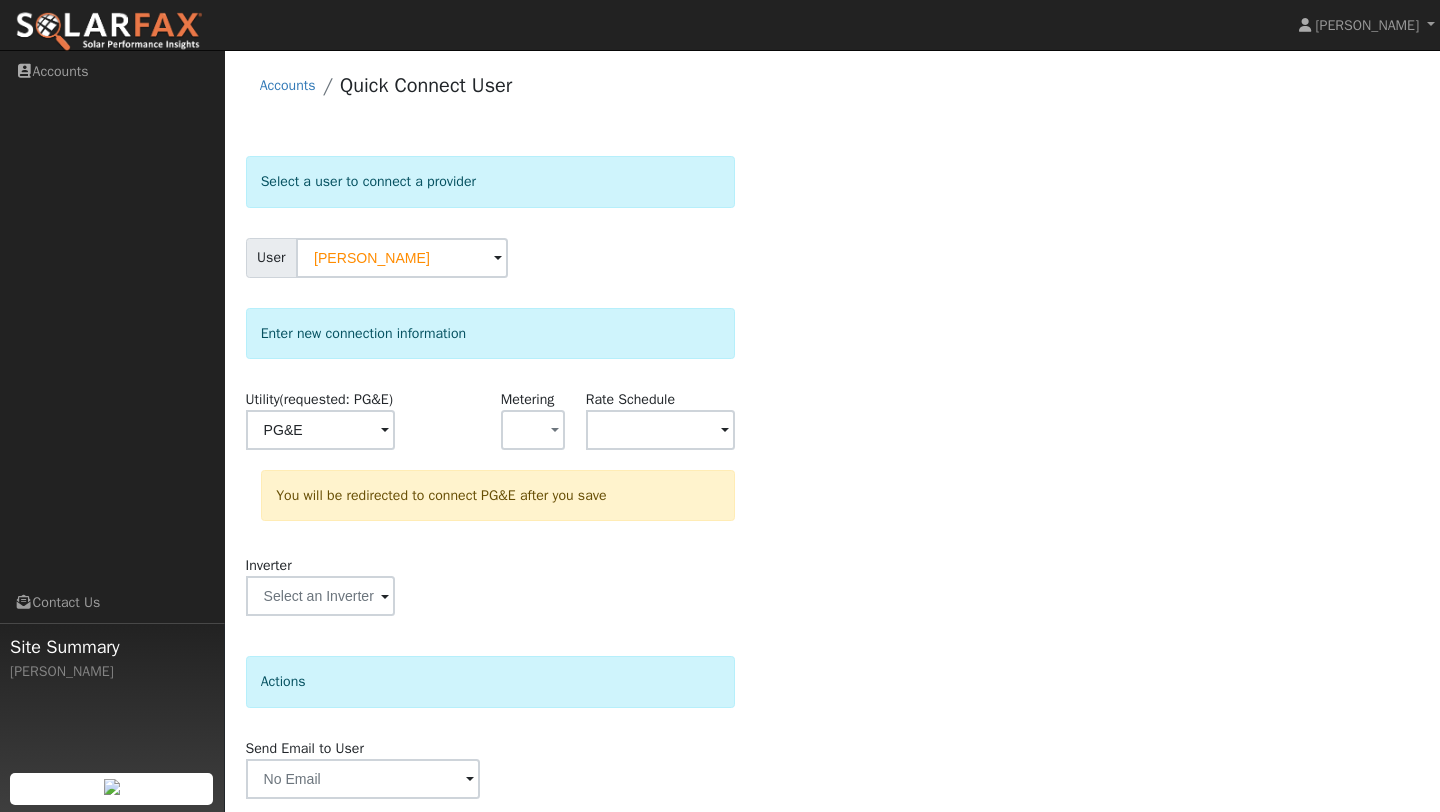 scroll, scrollTop: 91, scrollLeft: 0, axis: vertical 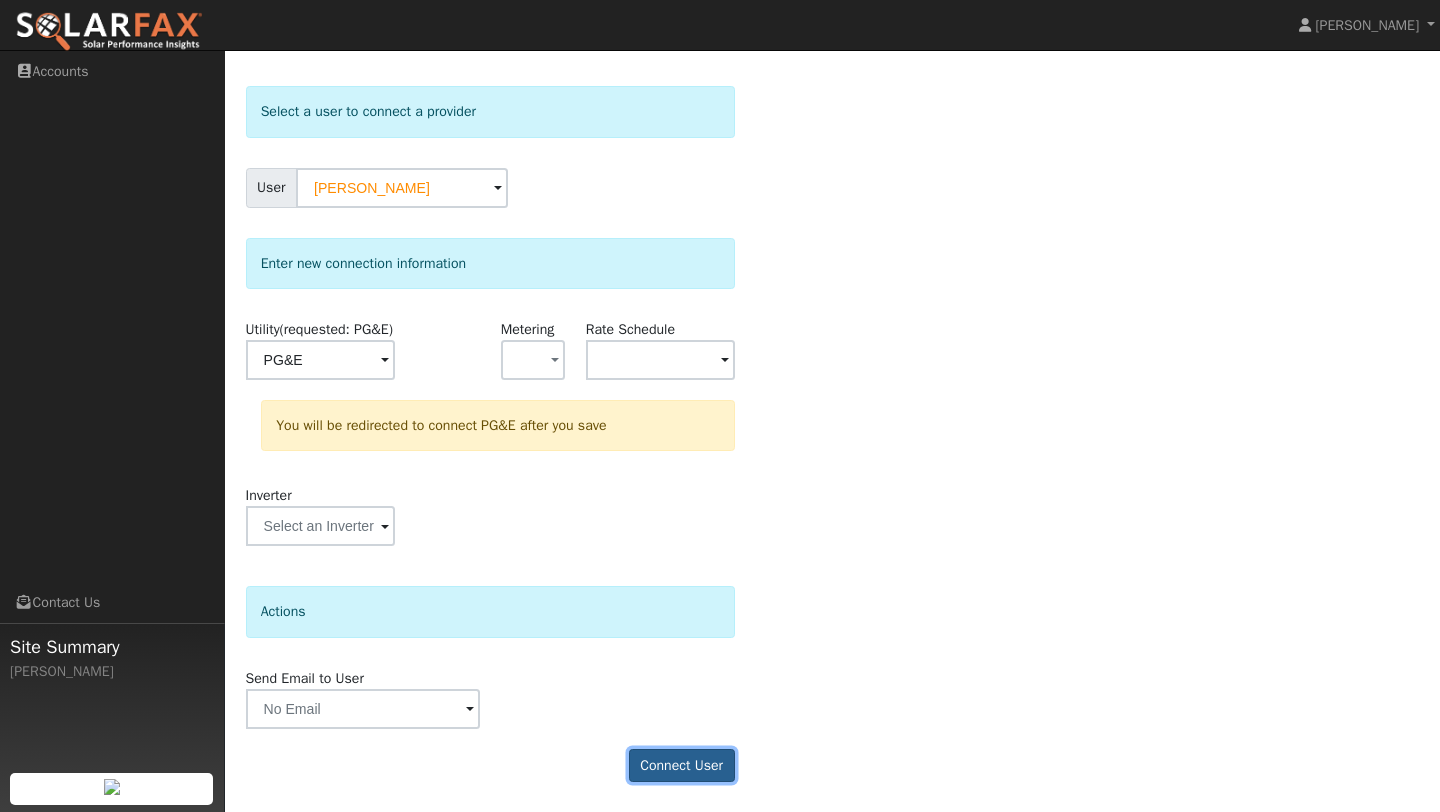 click on "Connect User" at bounding box center (682, 766) 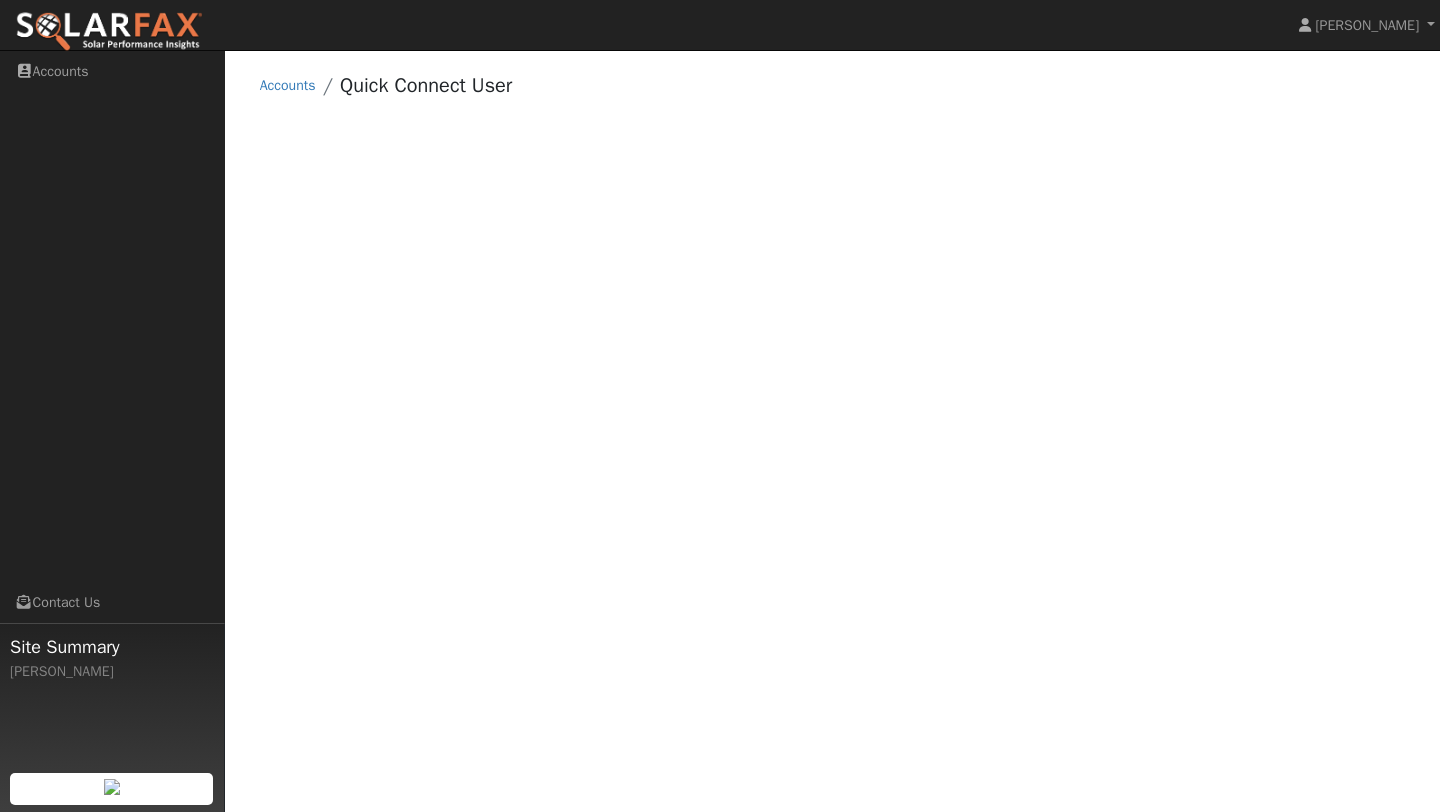 scroll, scrollTop: 0, scrollLeft: 0, axis: both 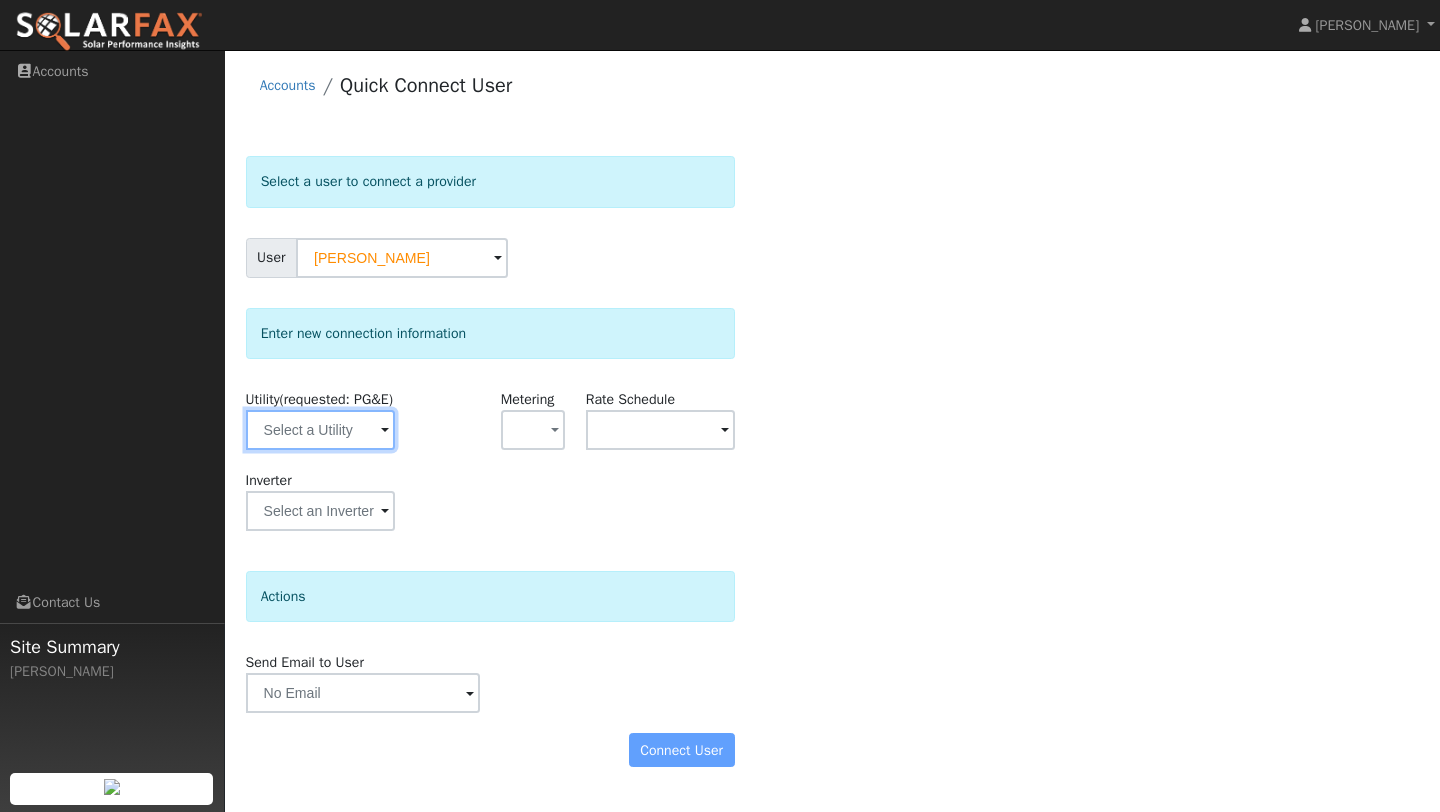 click at bounding box center (320, 430) 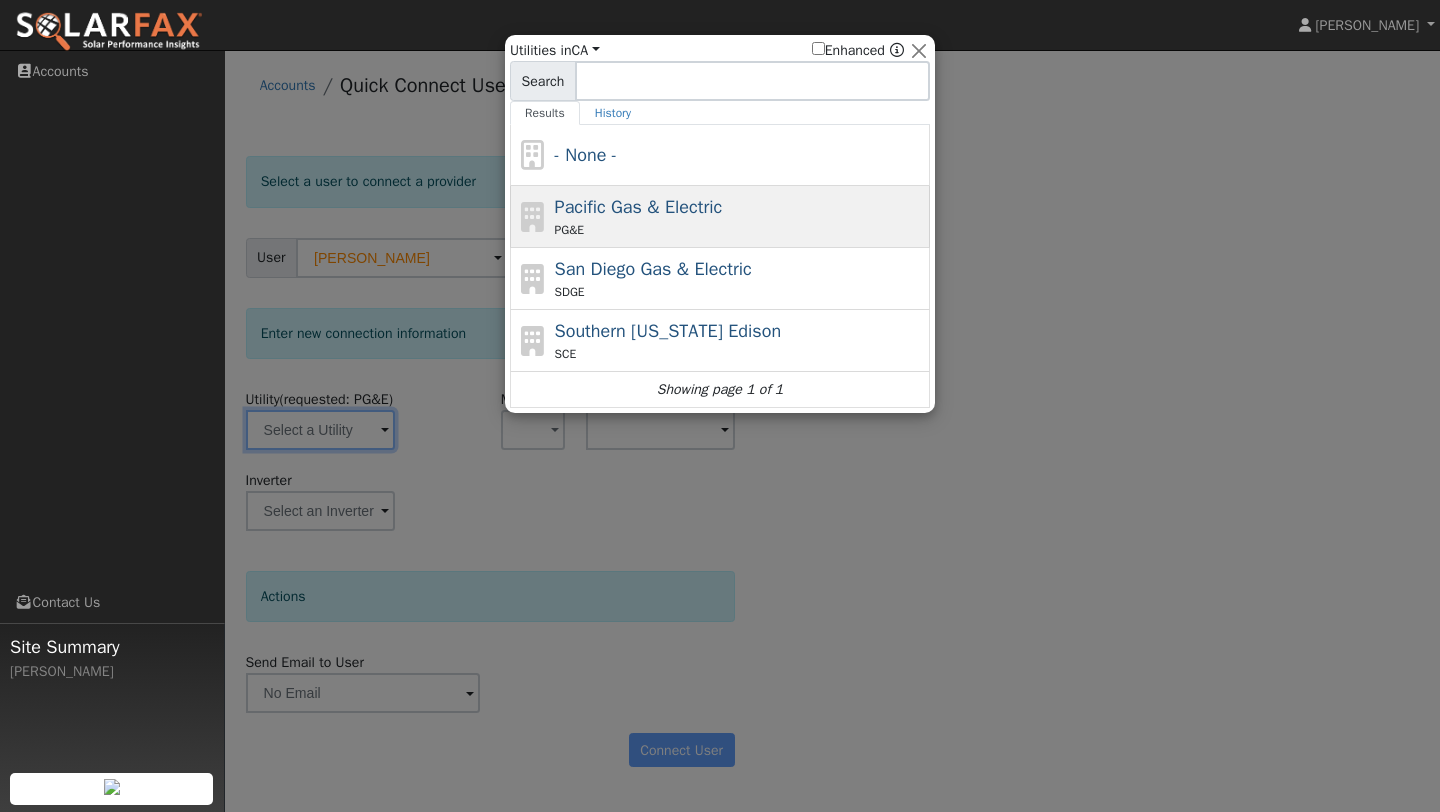 click on "PG&E" at bounding box center [570, 230] 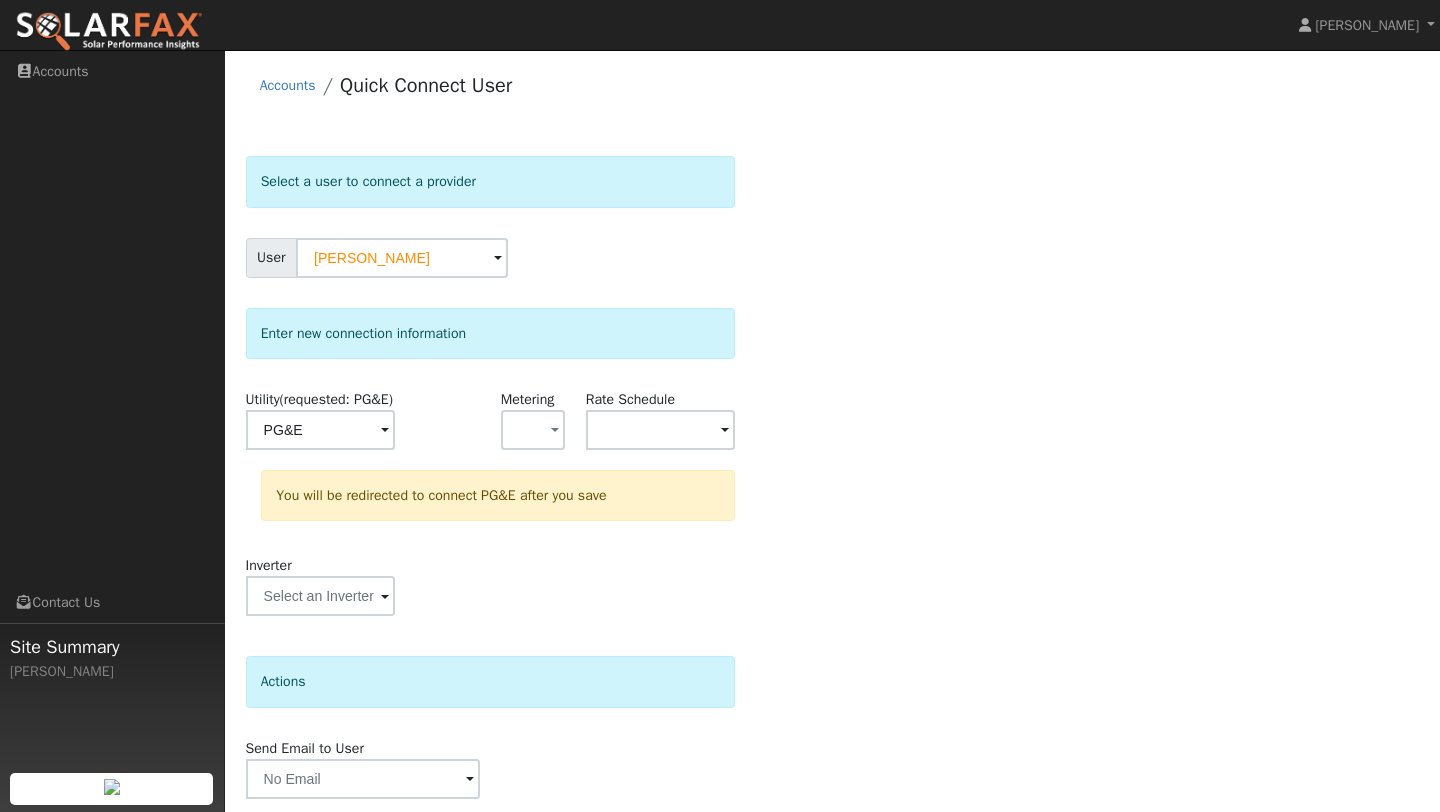 scroll, scrollTop: 91, scrollLeft: 0, axis: vertical 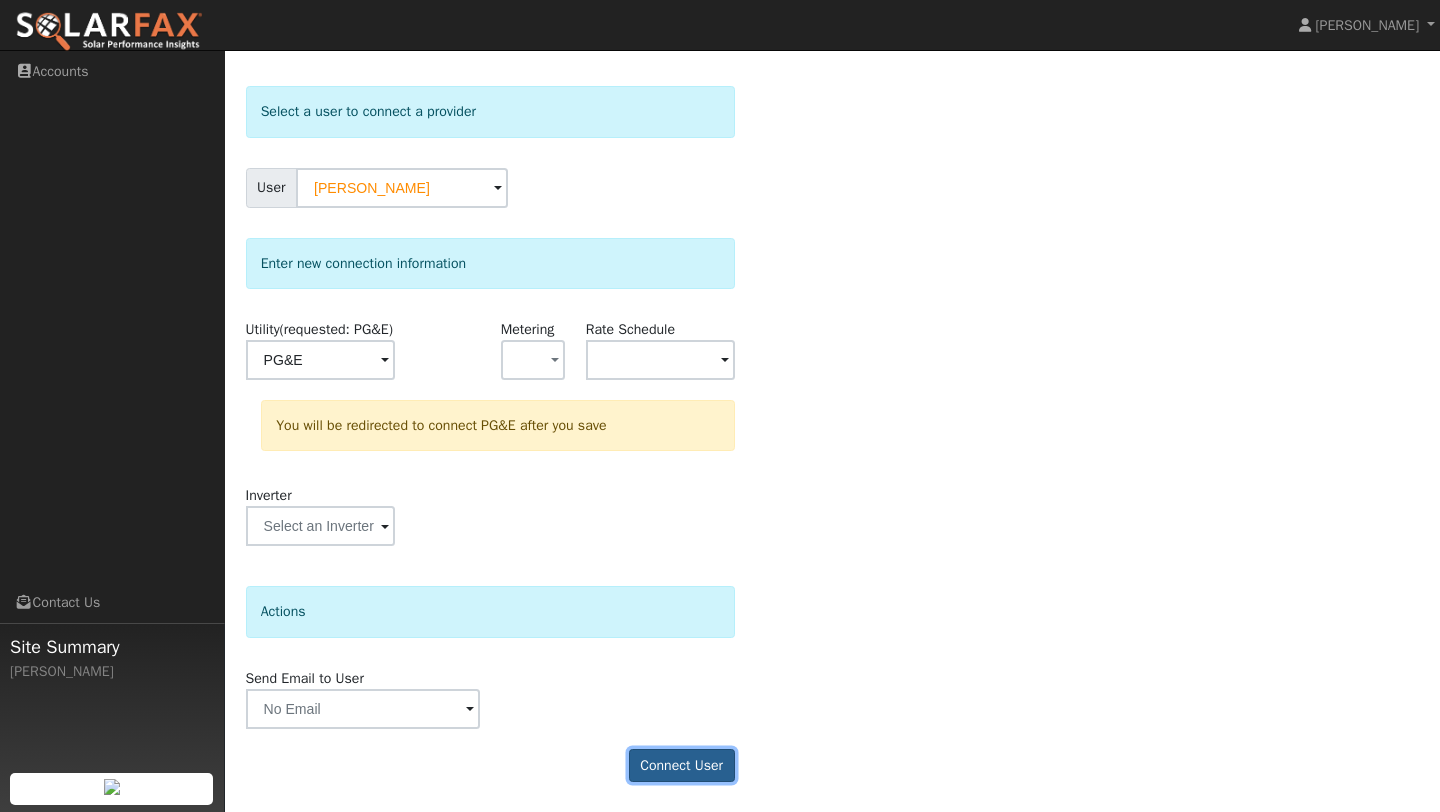 click on "Connect User" at bounding box center [682, 766] 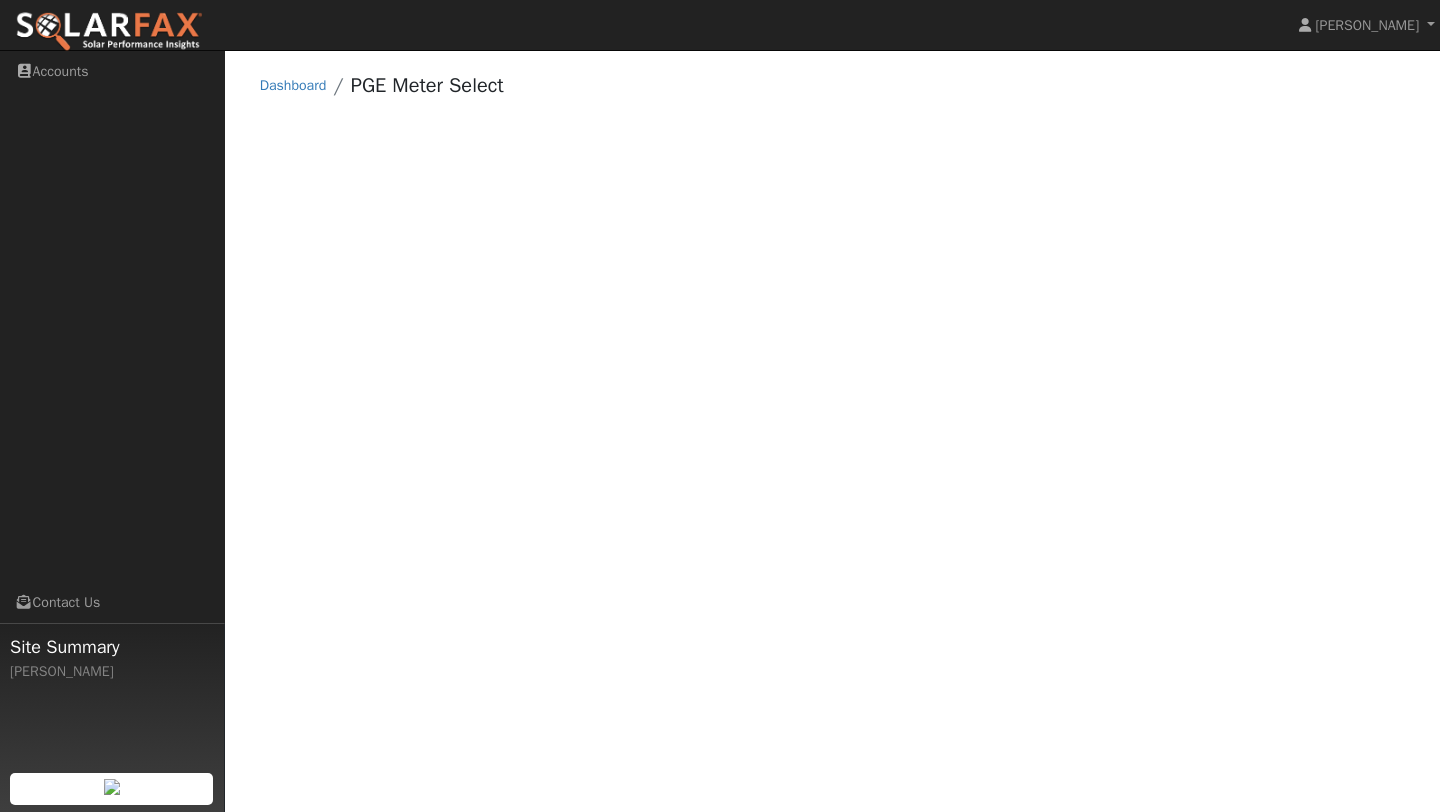 scroll, scrollTop: 0, scrollLeft: 0, axis: both 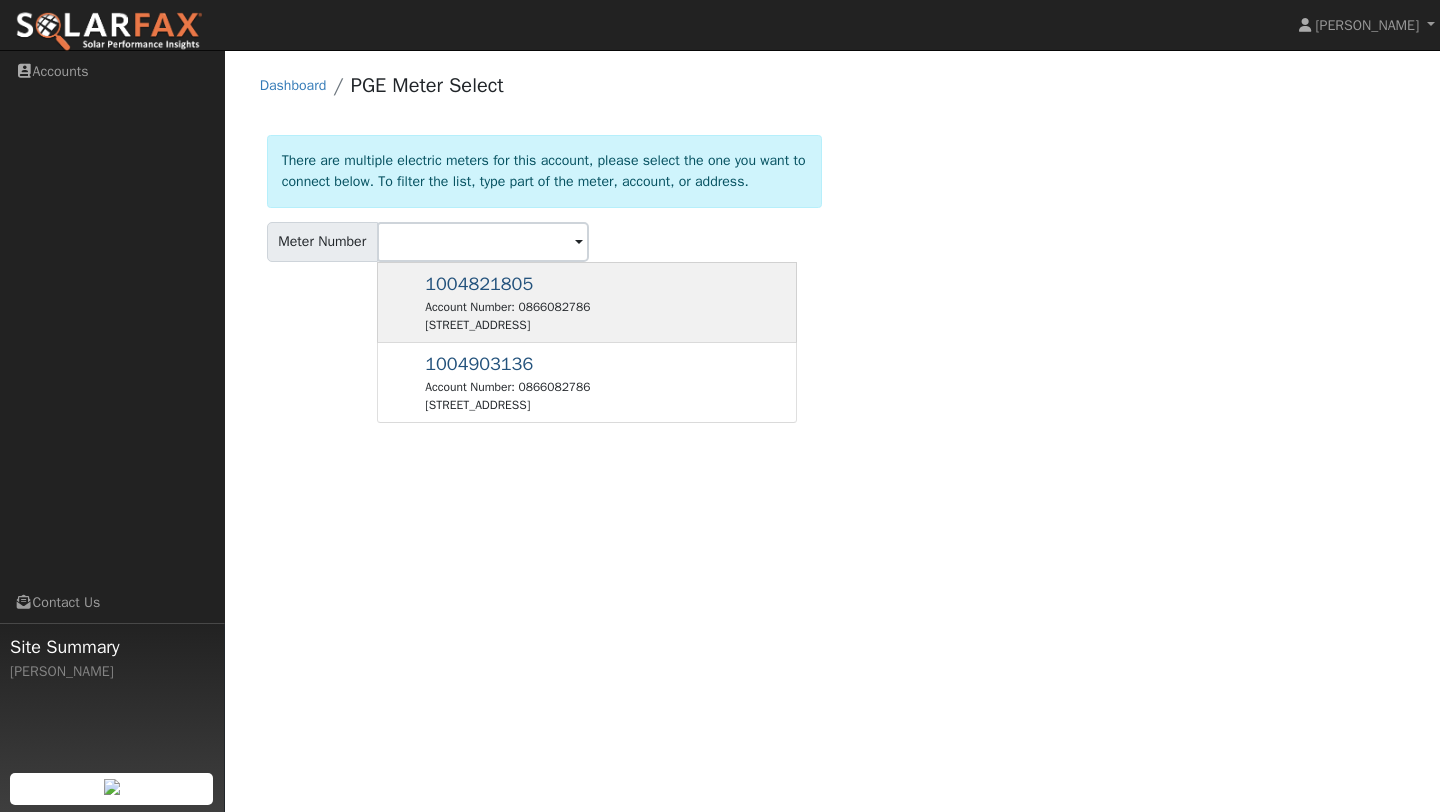 click on "1004821805 Account Number: 0866082786 [STREET_ADDRESS]" at bounding box center (507, 302) 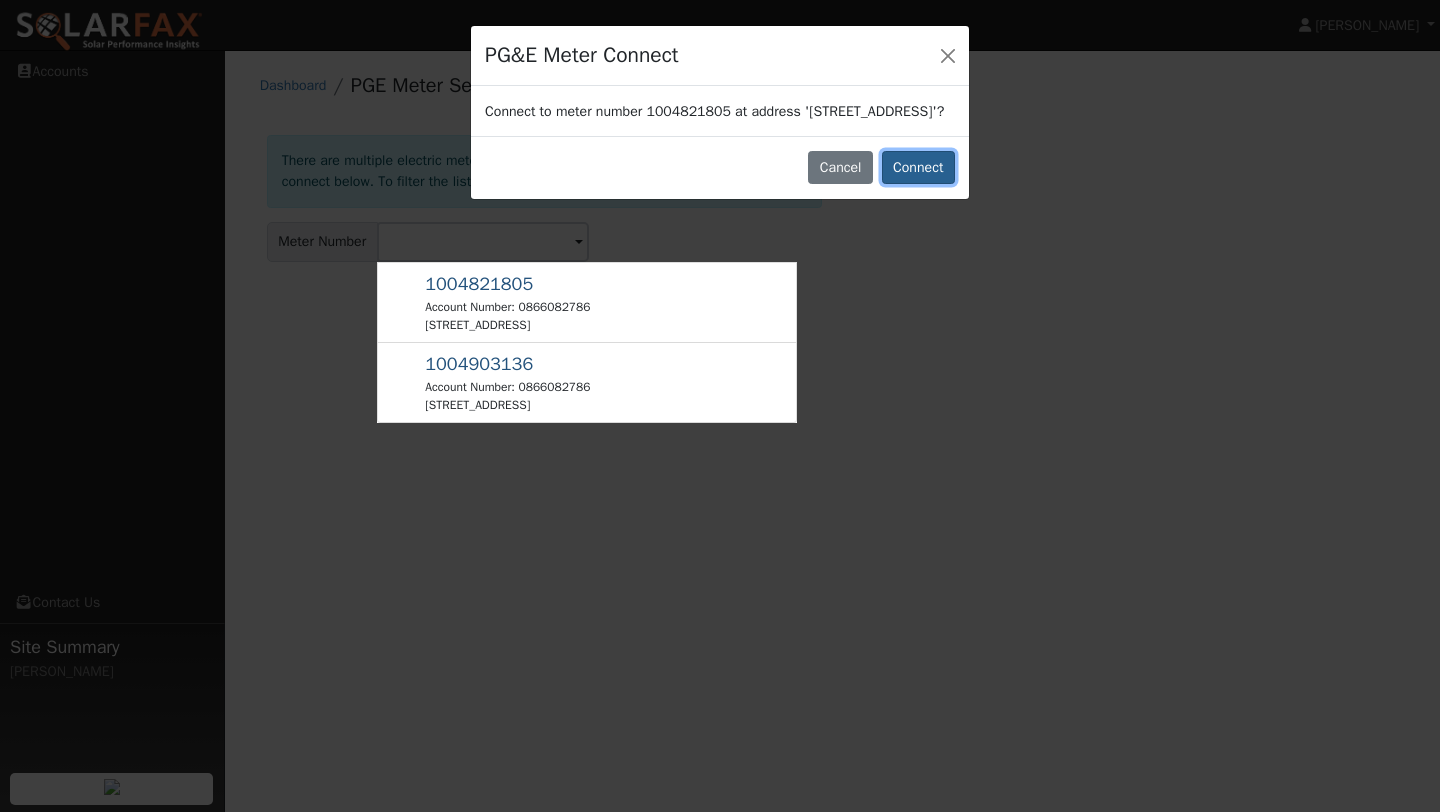 click on "Connect" at bounding box center (918, 168) 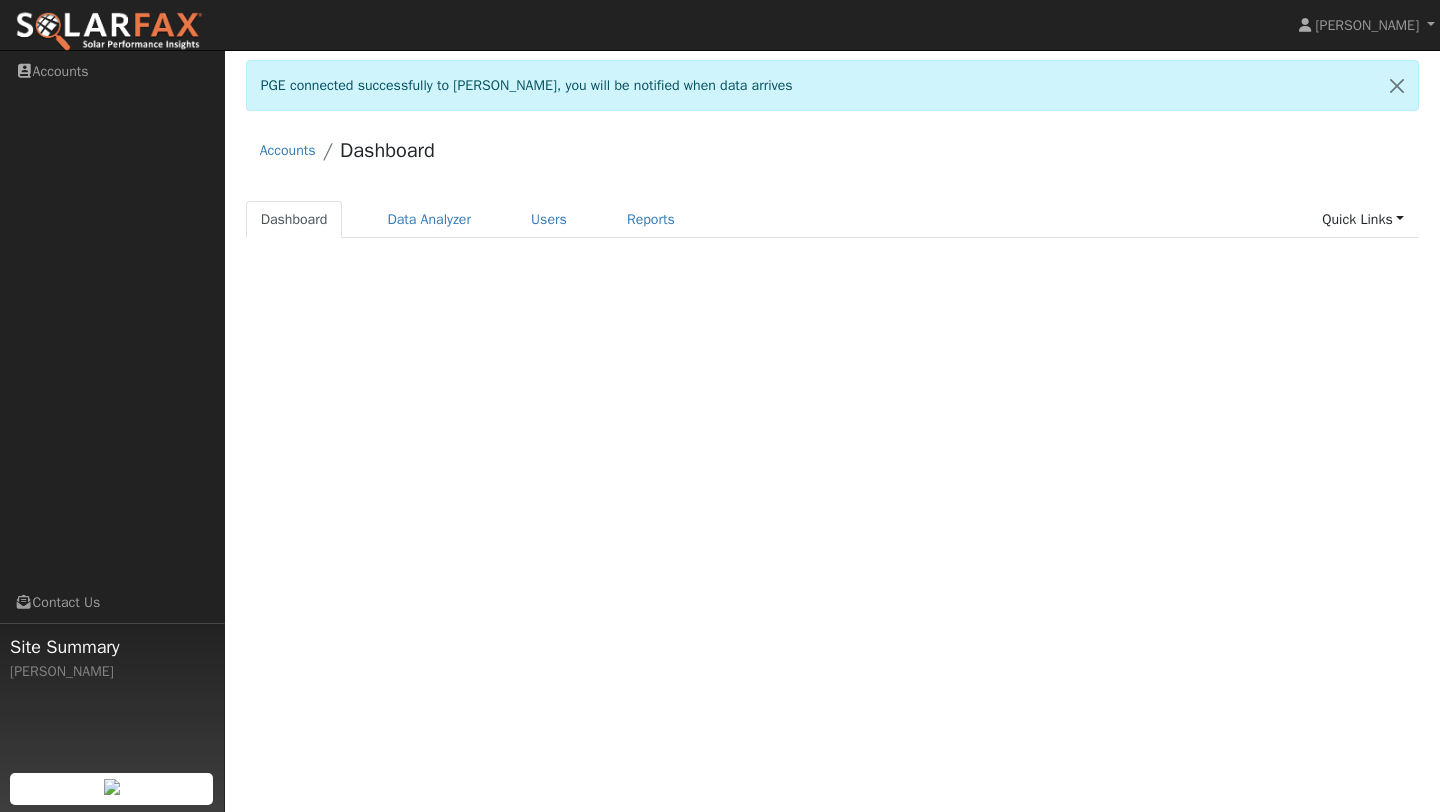 scroll, scrollTop: 0, scrollLeft: 0, axis: both 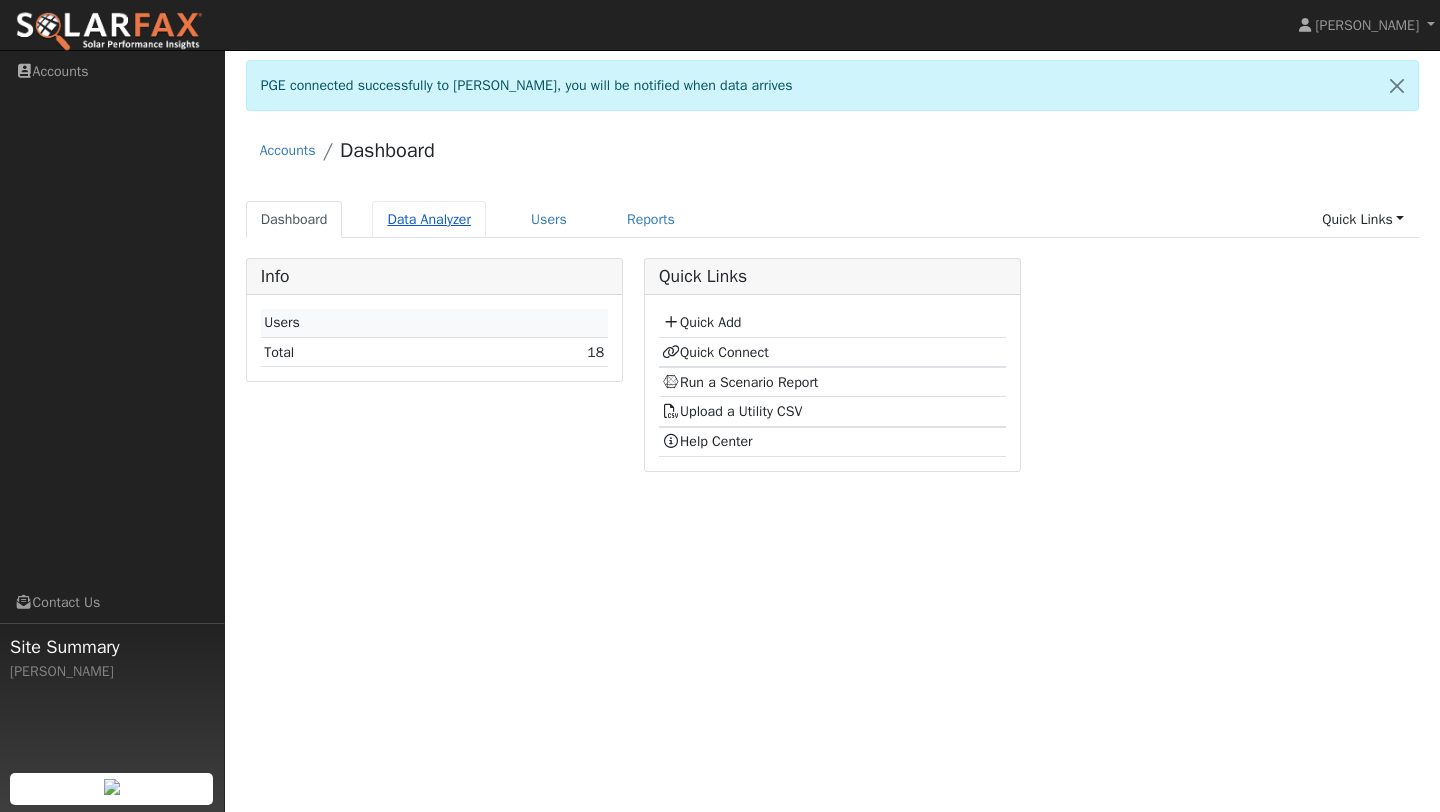 click on "Data Analyzer" at bounding box center [429, 219] 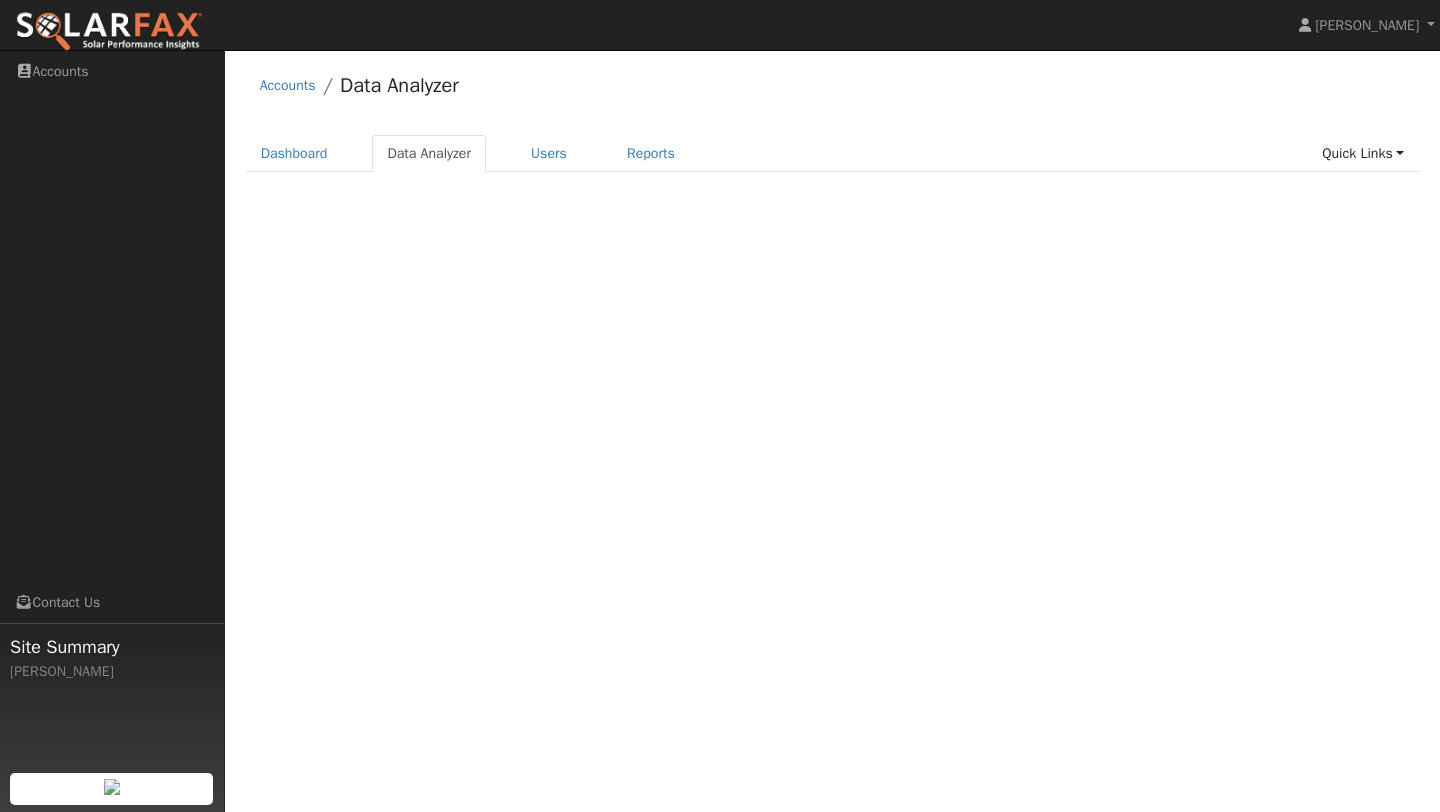 scroll, scrollTop: 0, scrollLeft: 0, axis: both 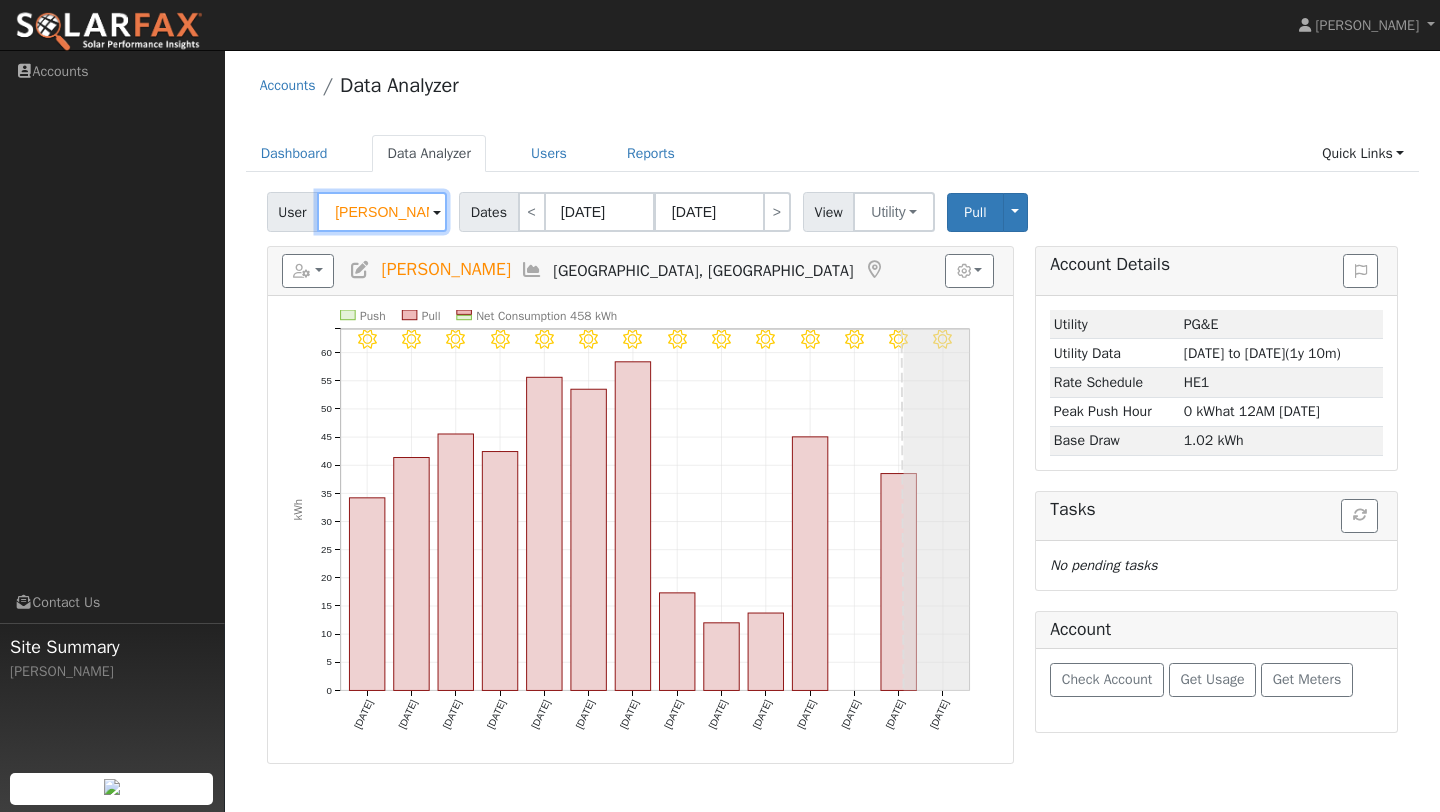 click on "Jason Kremsdorf" at bounding box center [382, 212] 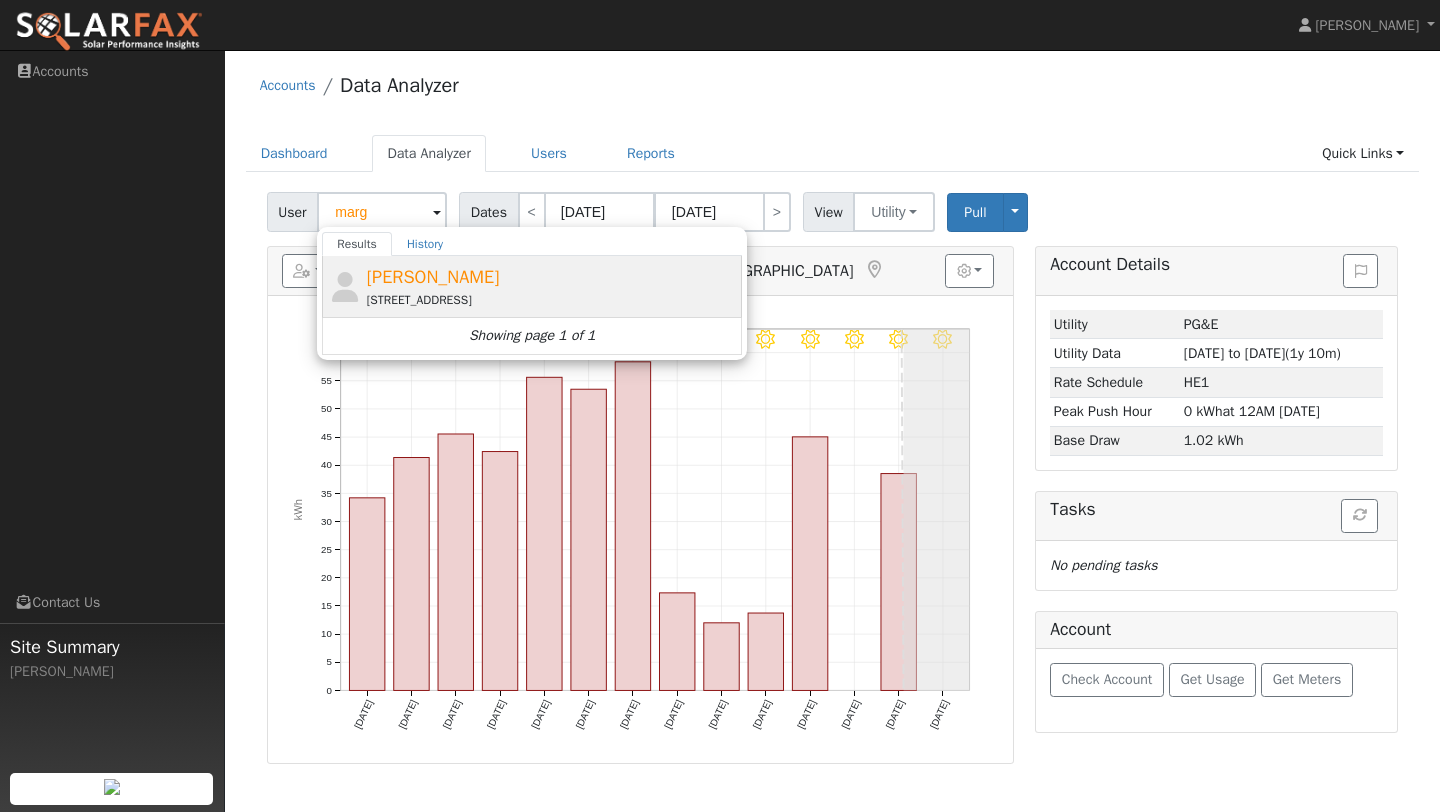 click on "Margaret Smith" at bounding box center (433, 277) 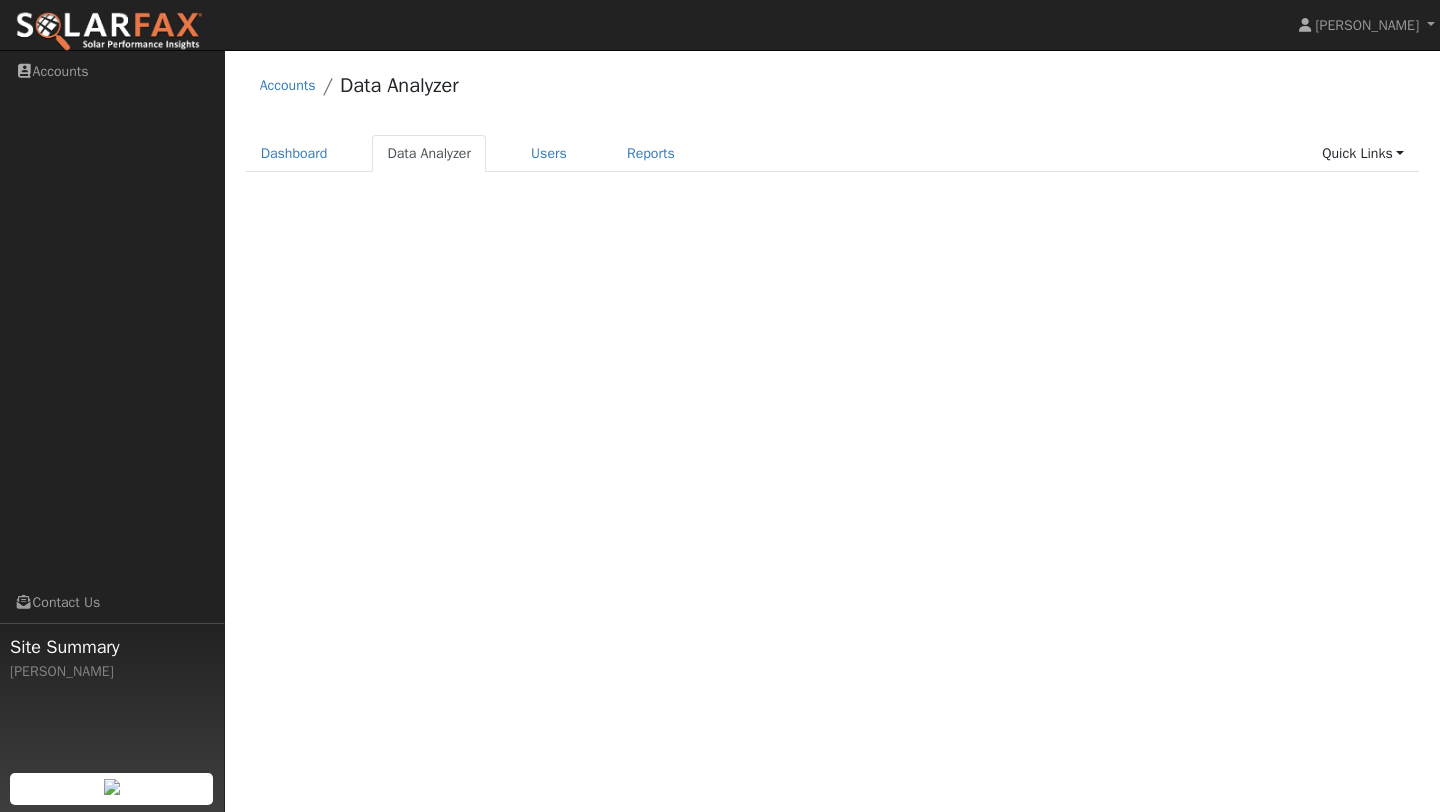 scroll, scrollTop: 0, scrollLeft: 0, axis: both 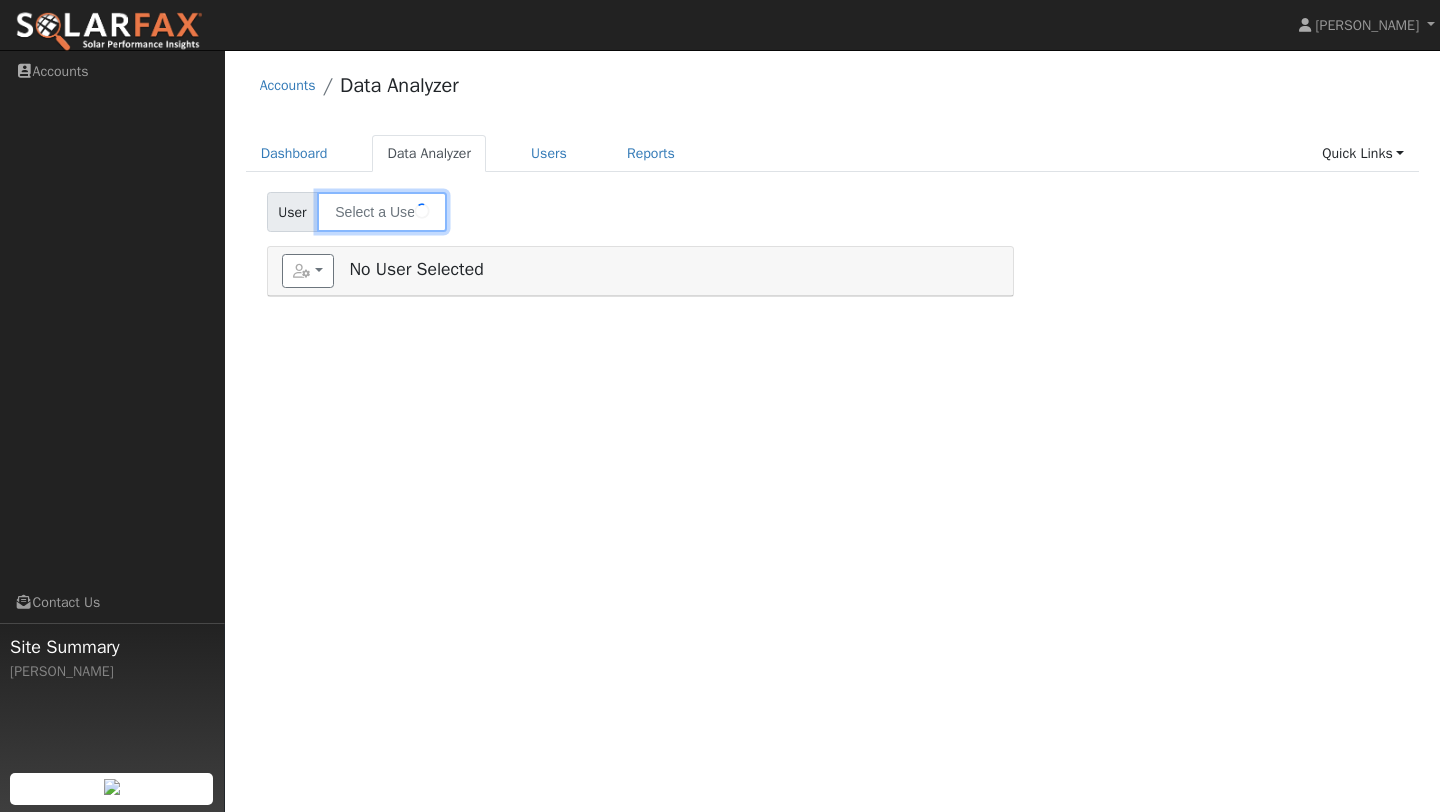 type on "[PERSON_NAME]" 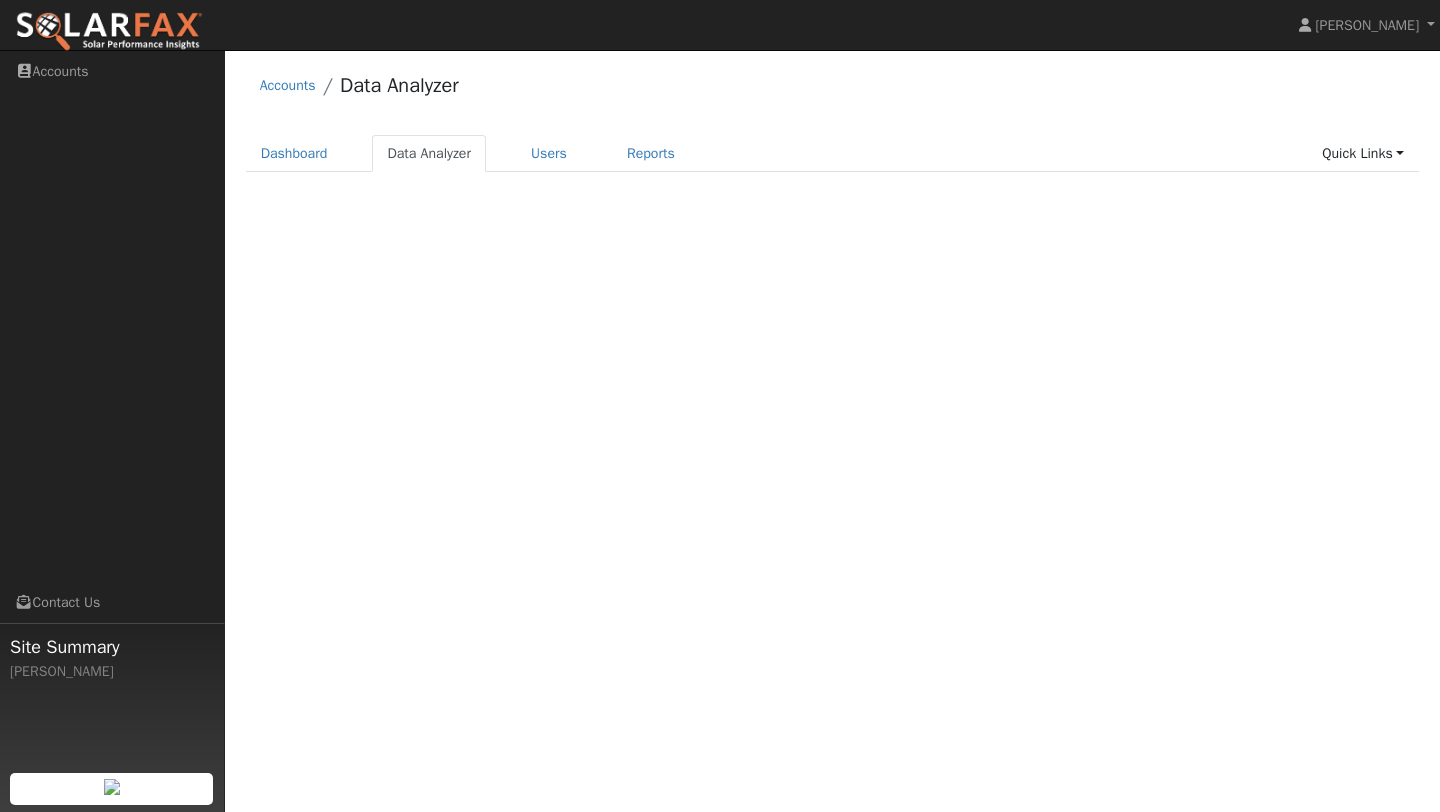 scroll, scrollTop: 0, scrollLeft: 0, axis: both 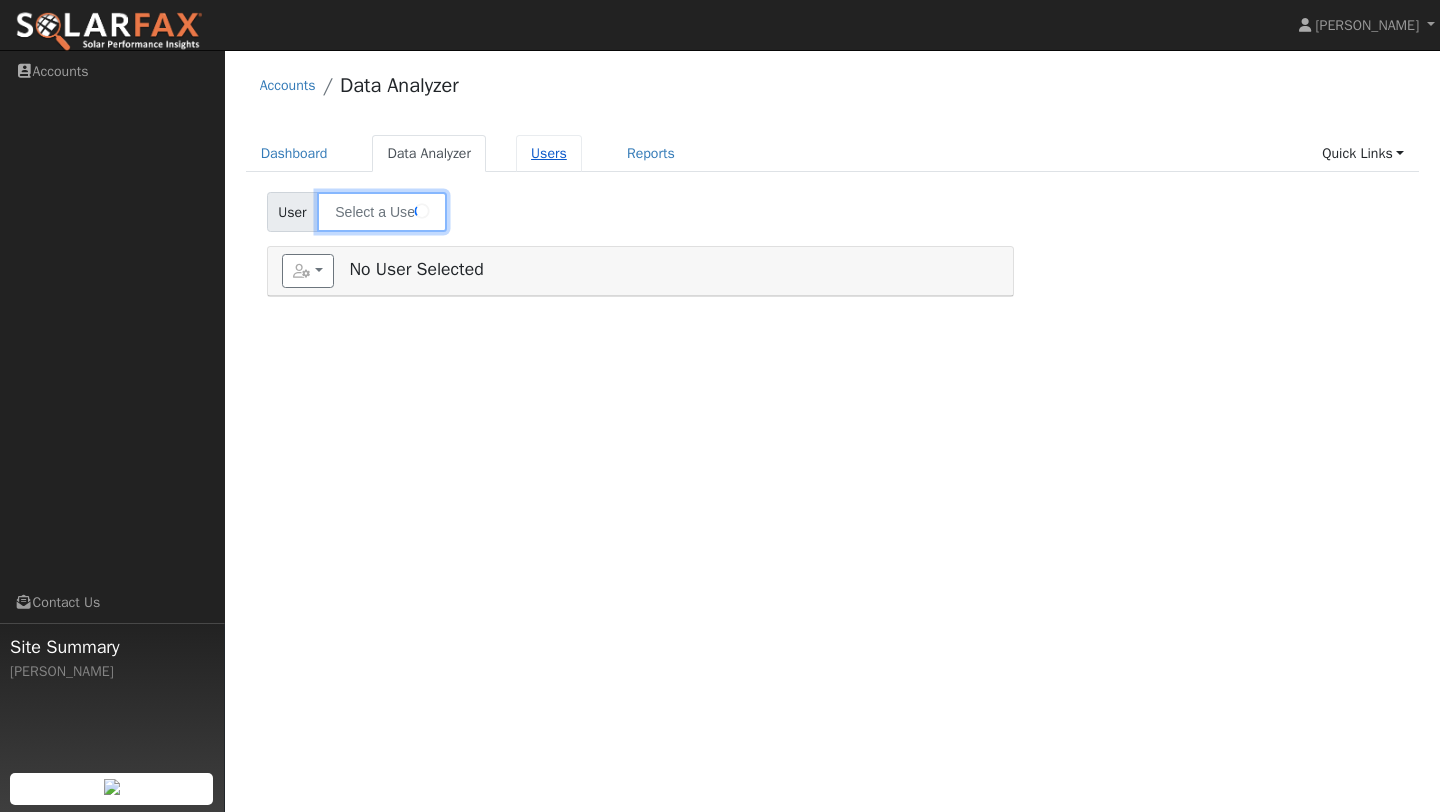 type on "[PERSON_NAME]" 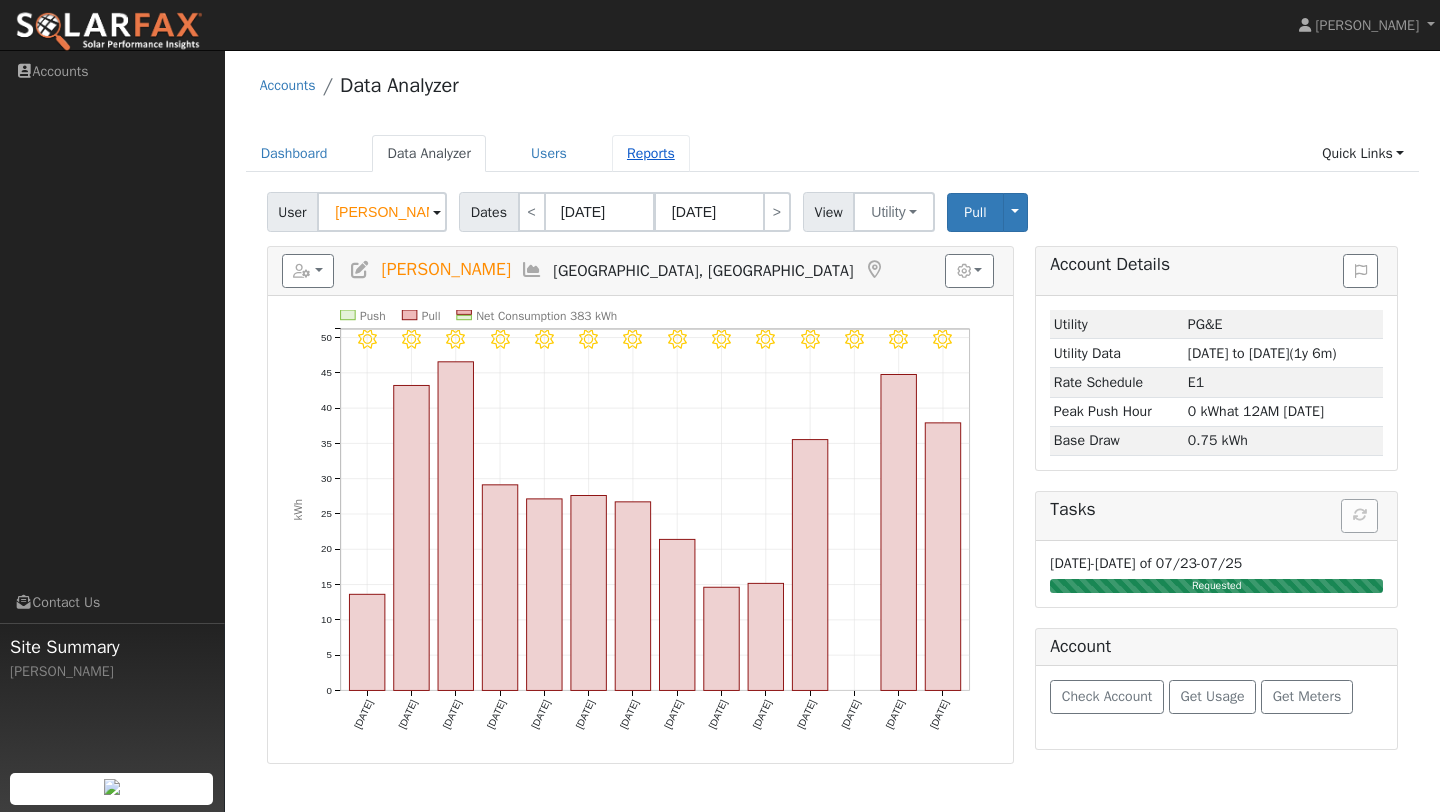 click on "Reports" at bounding box center [651, 153] 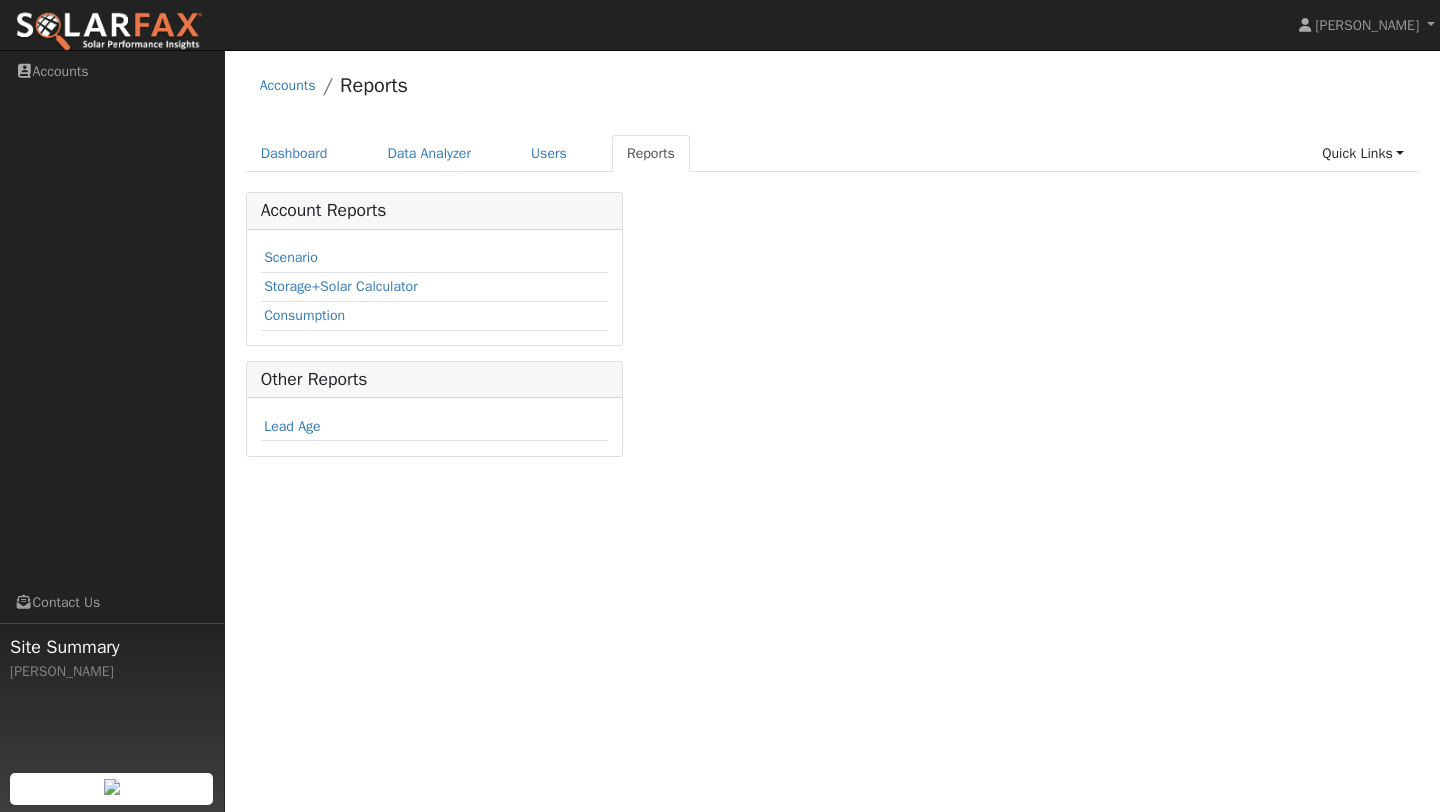 scroll, scrollTop: 0, scrollLeft: 0, axis: both 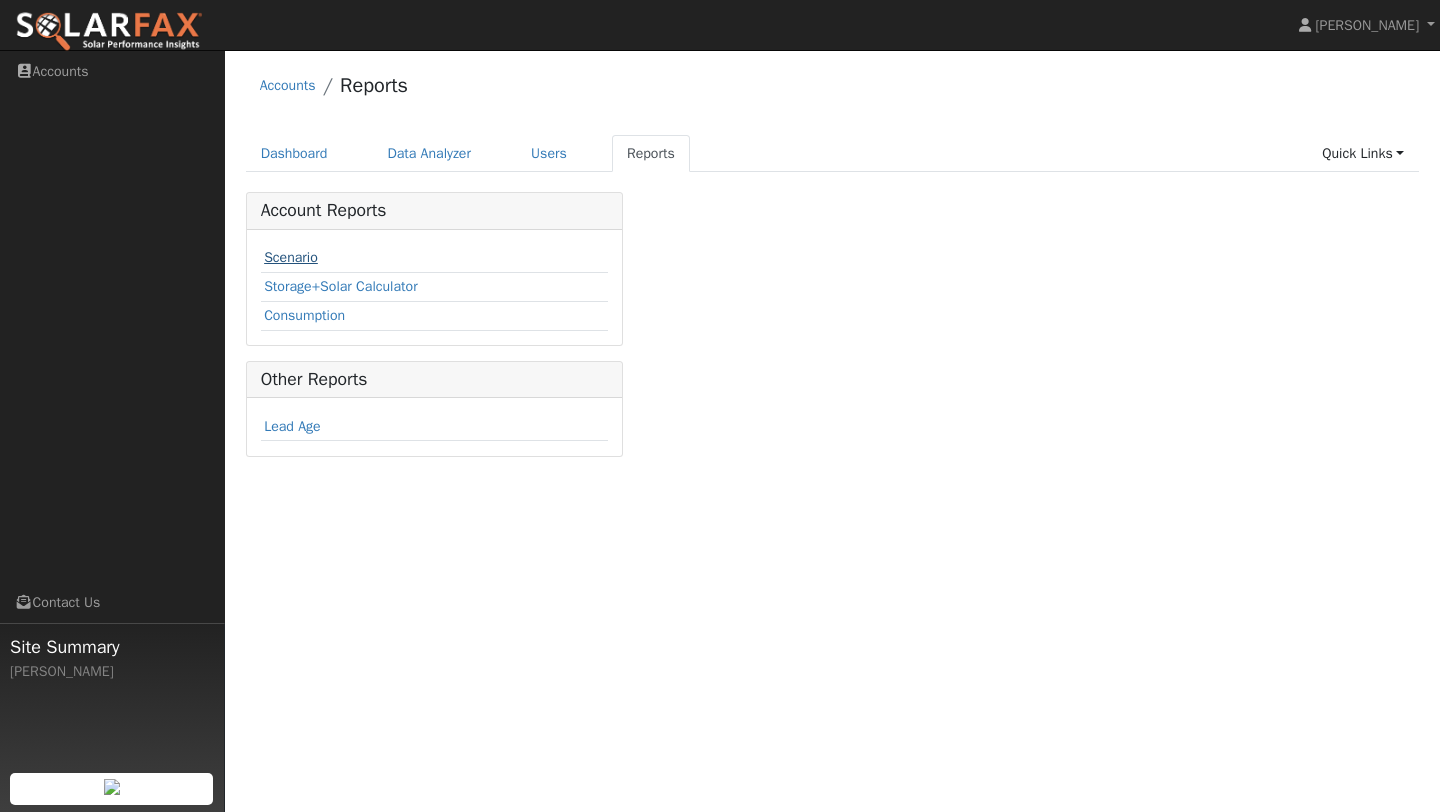 click on "Scenario" at bounding box center (291, 257) 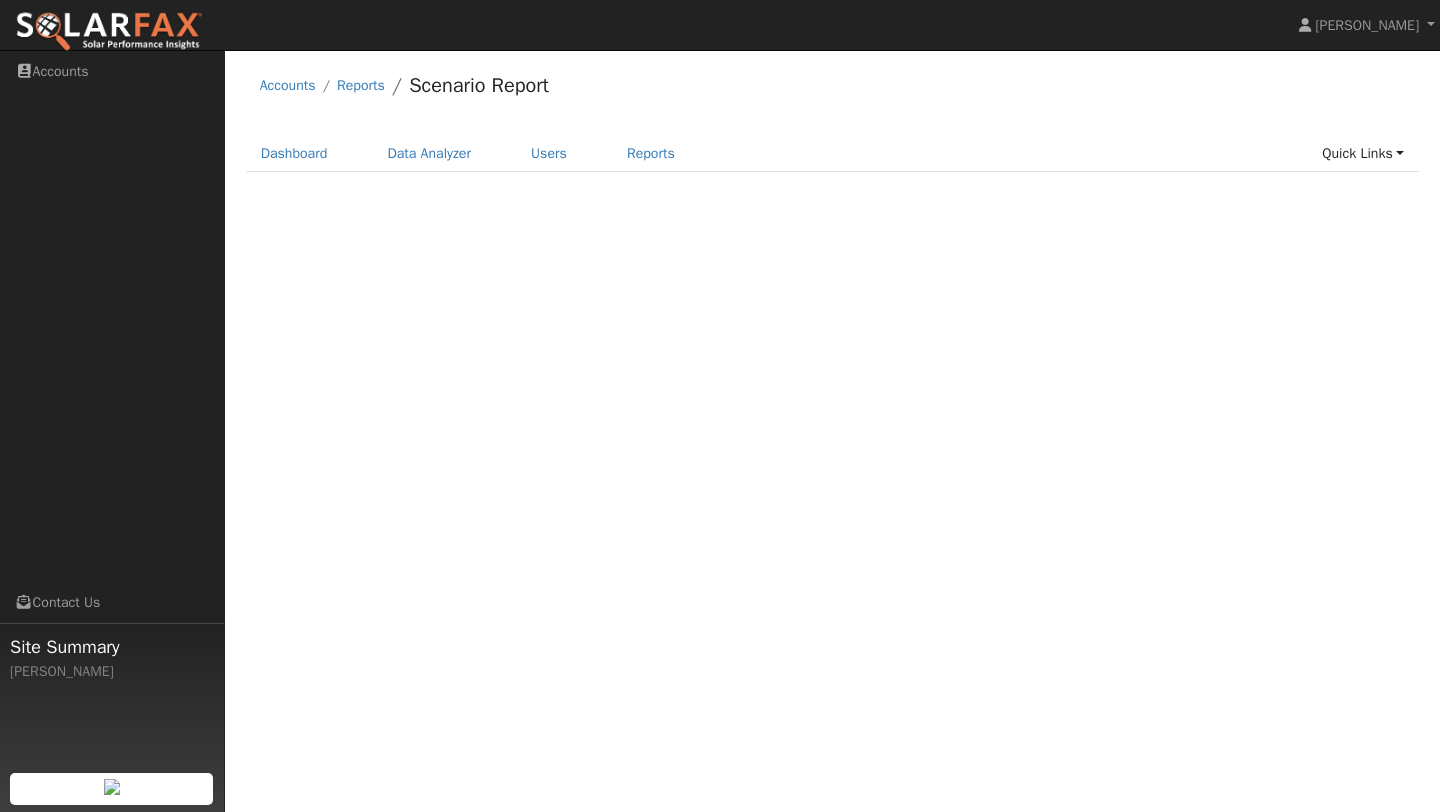 scroll, scrollTop: 0, scrollLeft: 0, axis: both 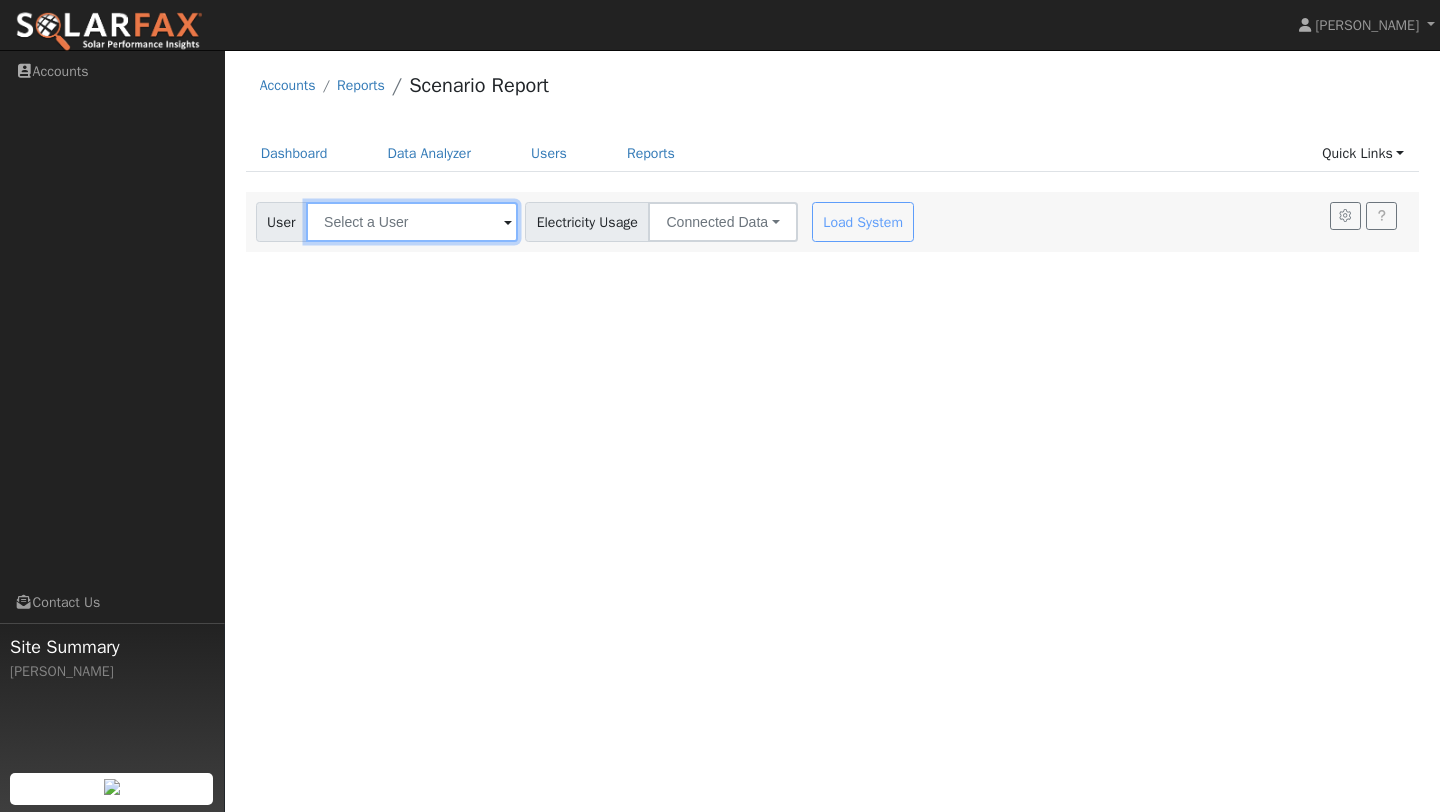 click at bounding box center (412, 222) 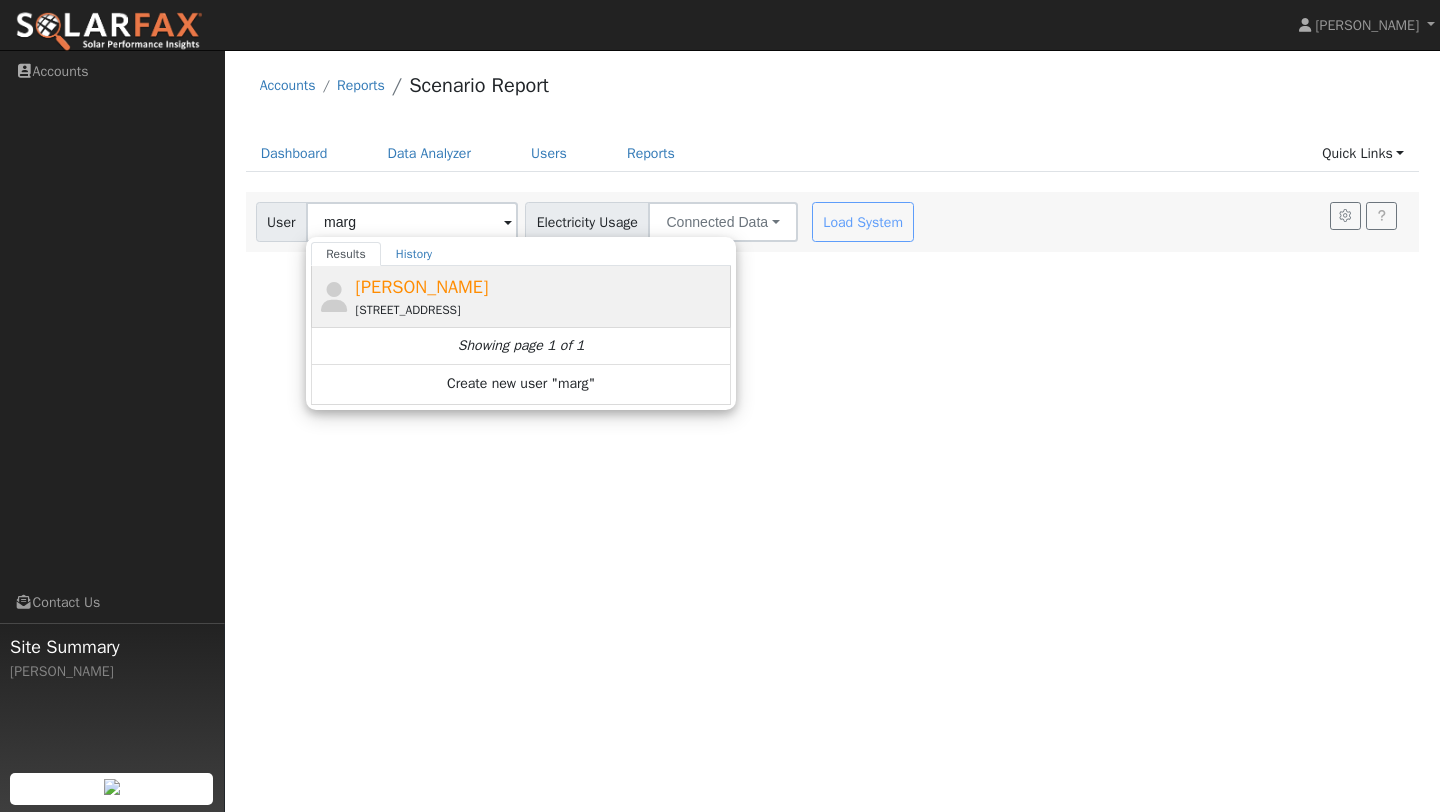 click on "Margaret Smith" at bounding box center (422, 287) 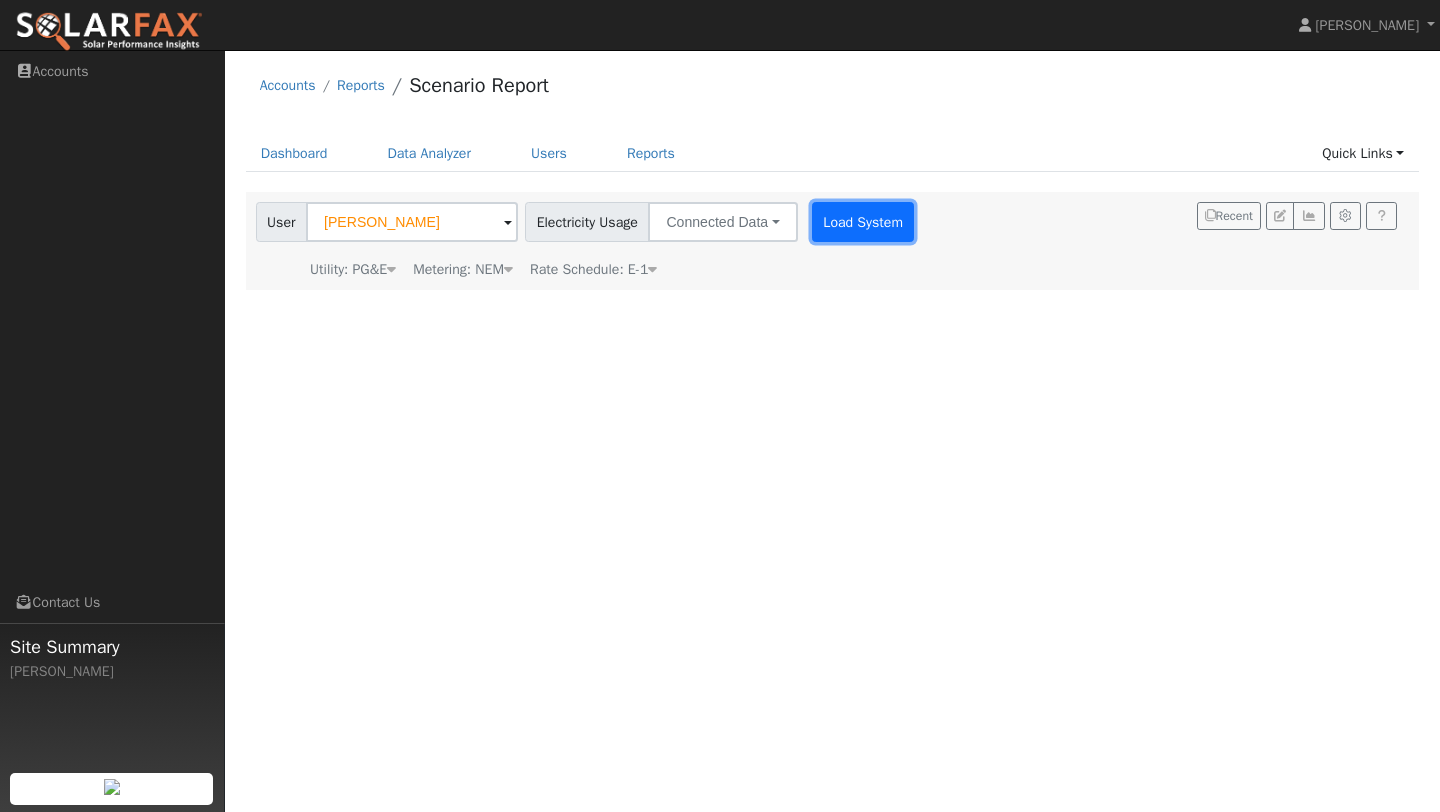 click on "Load System" at bounding box center [863, 222] 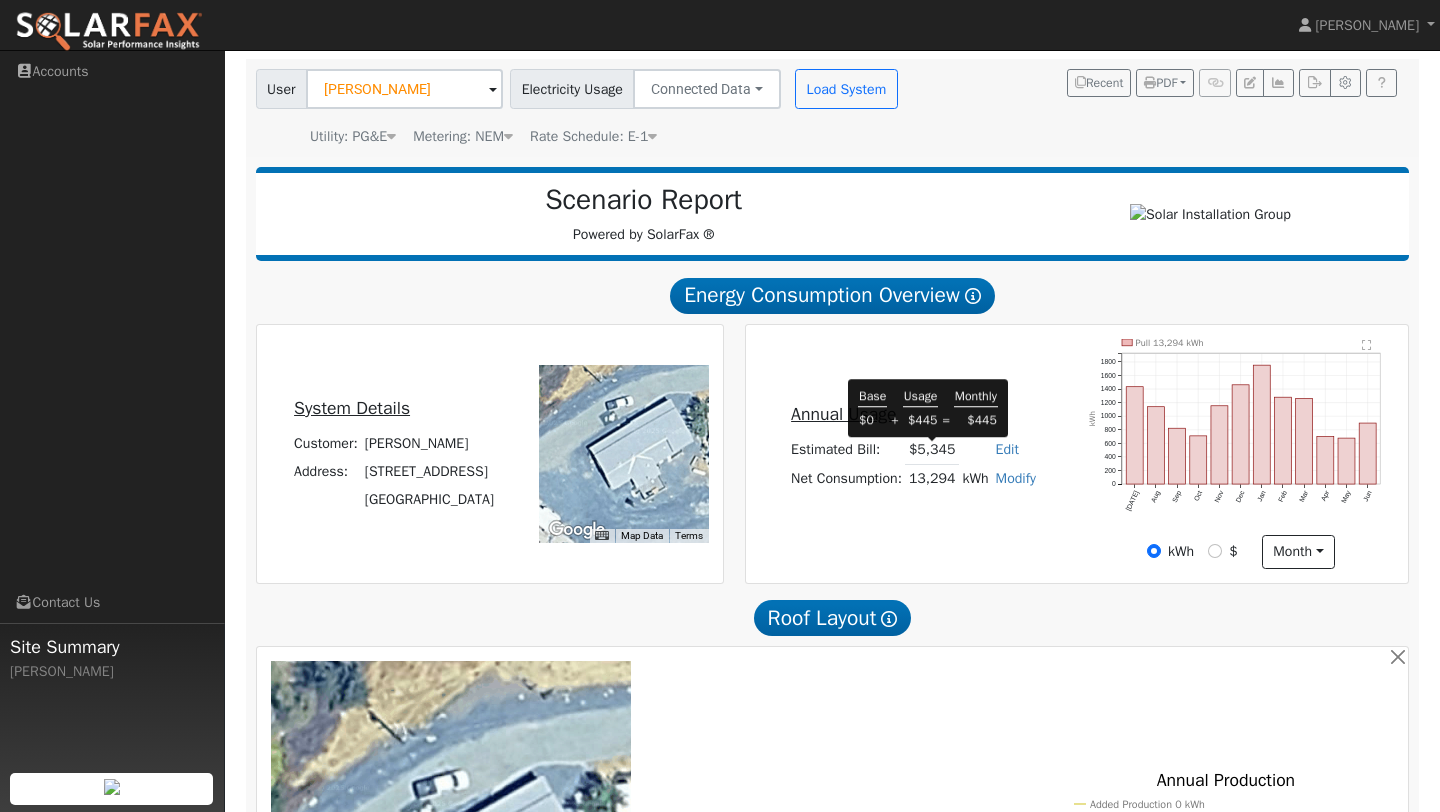 scroll, scrollTop: 0, scrollLeft: 0, axis: both 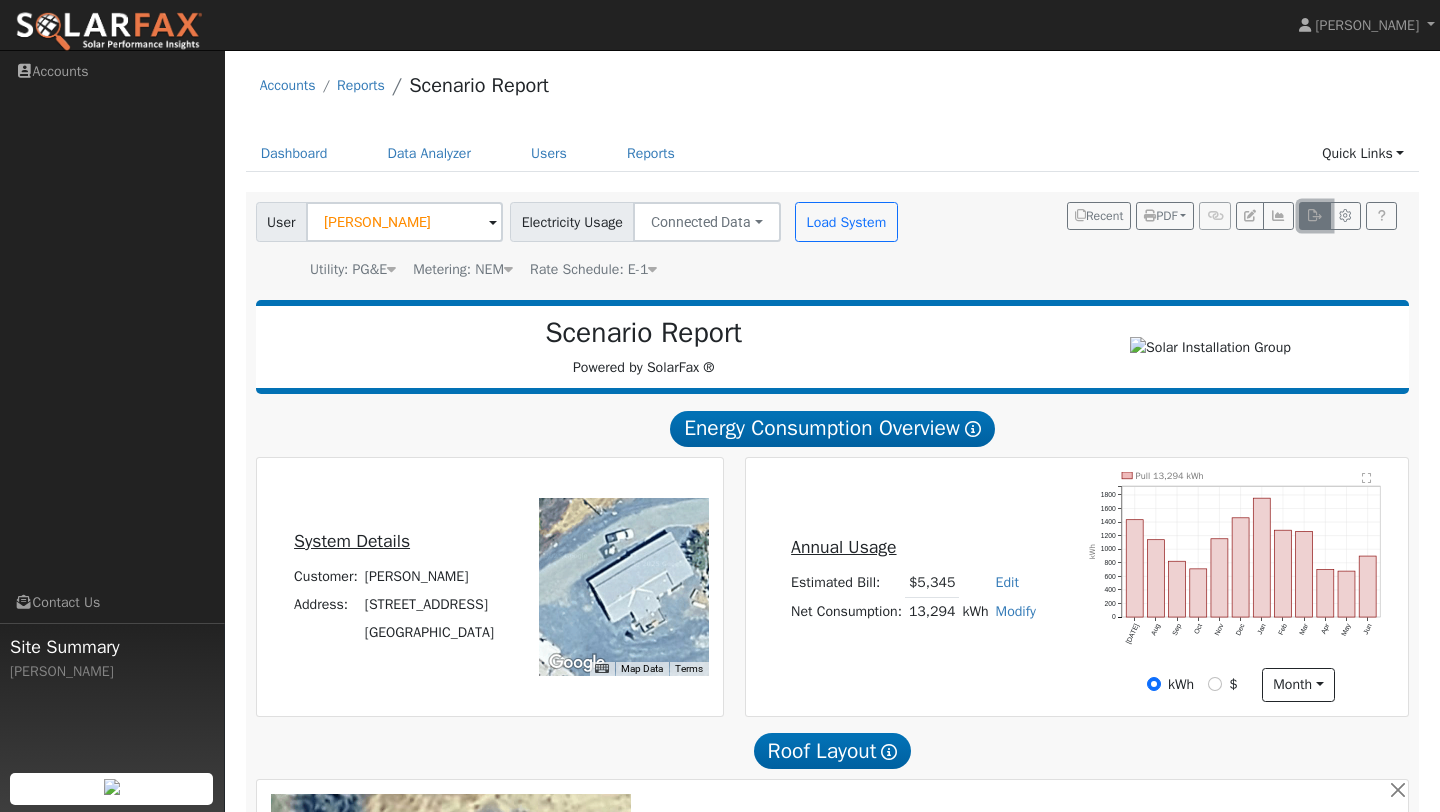 click at bounding box center [1314, 216] 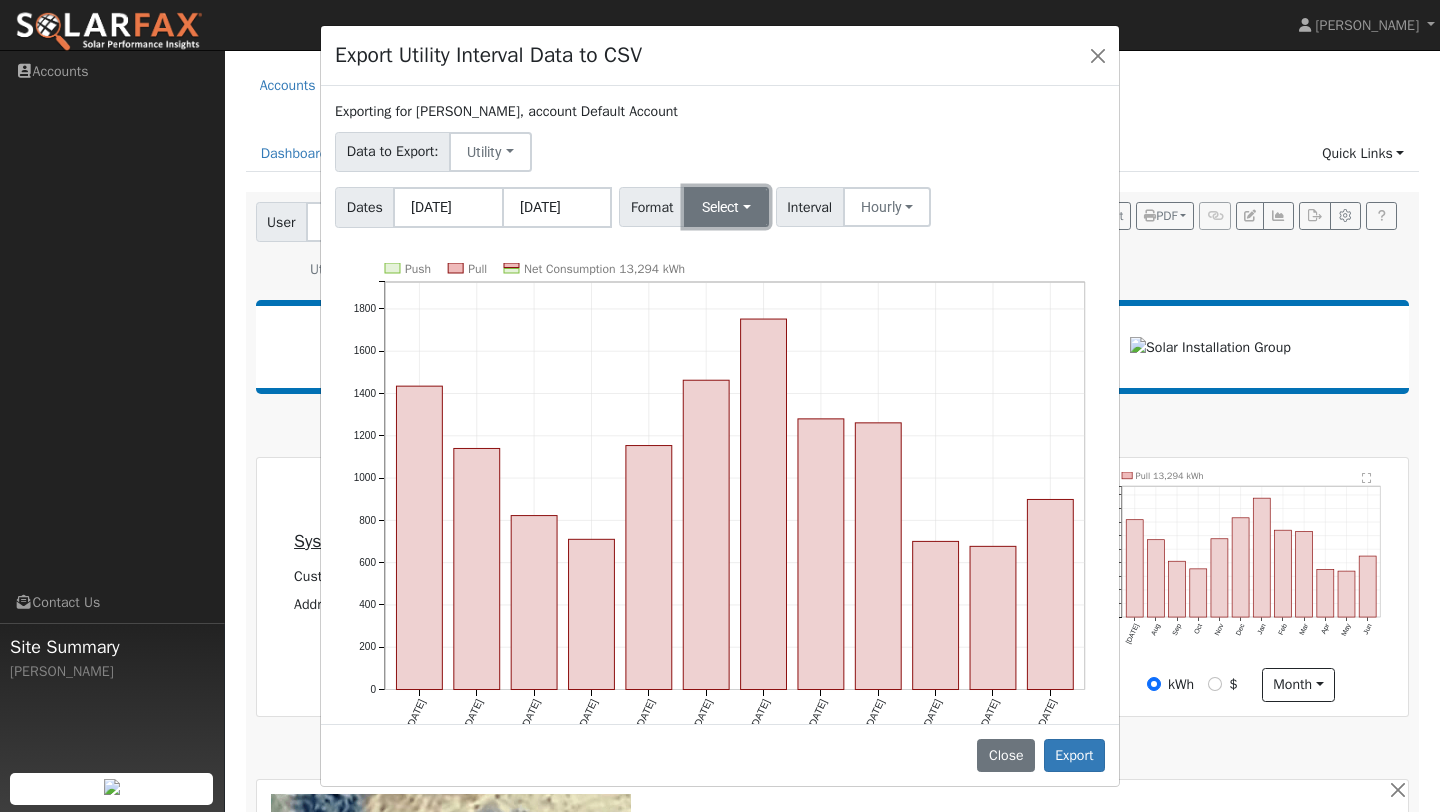 click on "Select" at bounding box center [726, 207] 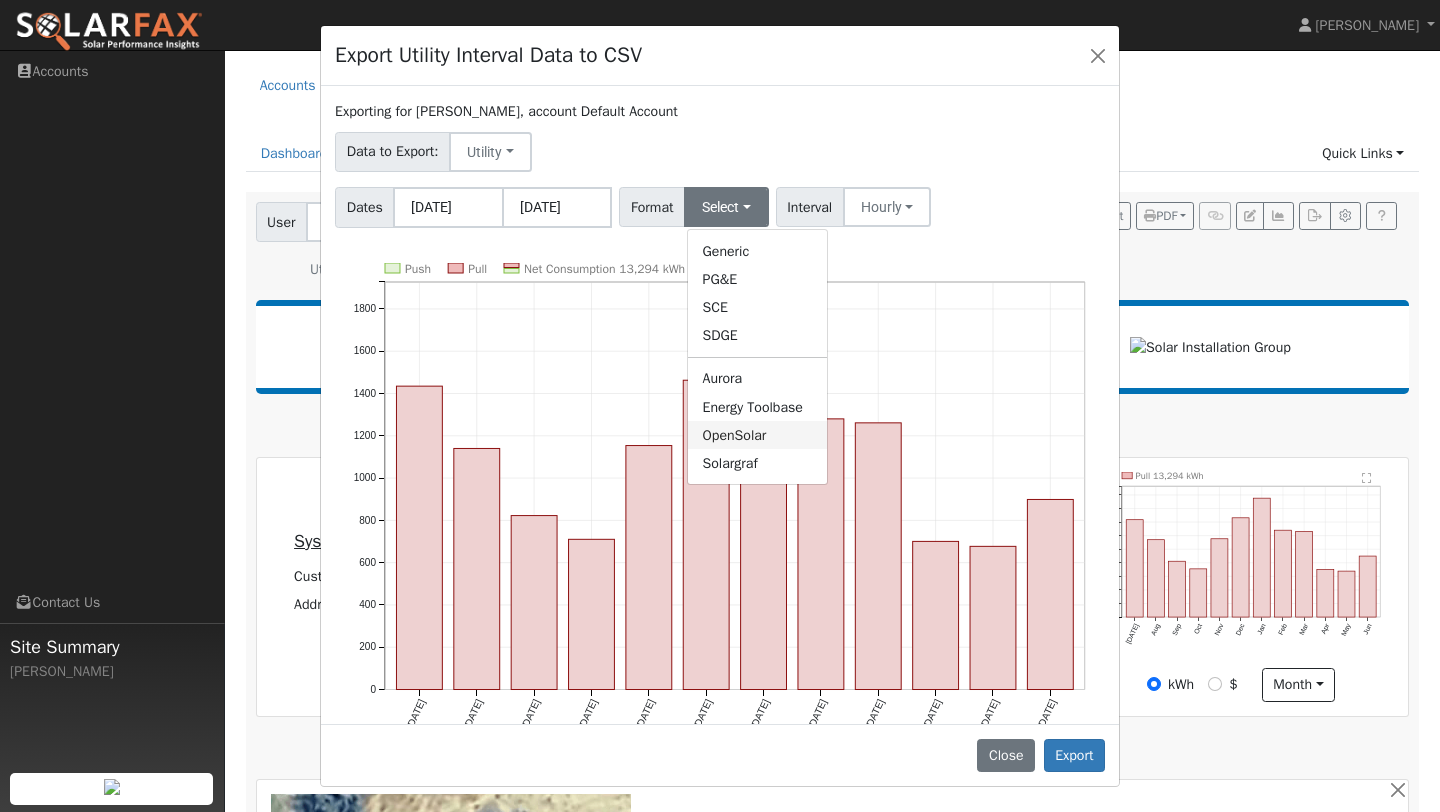 click on "OpenSolar" at bounding box center [757, 435] 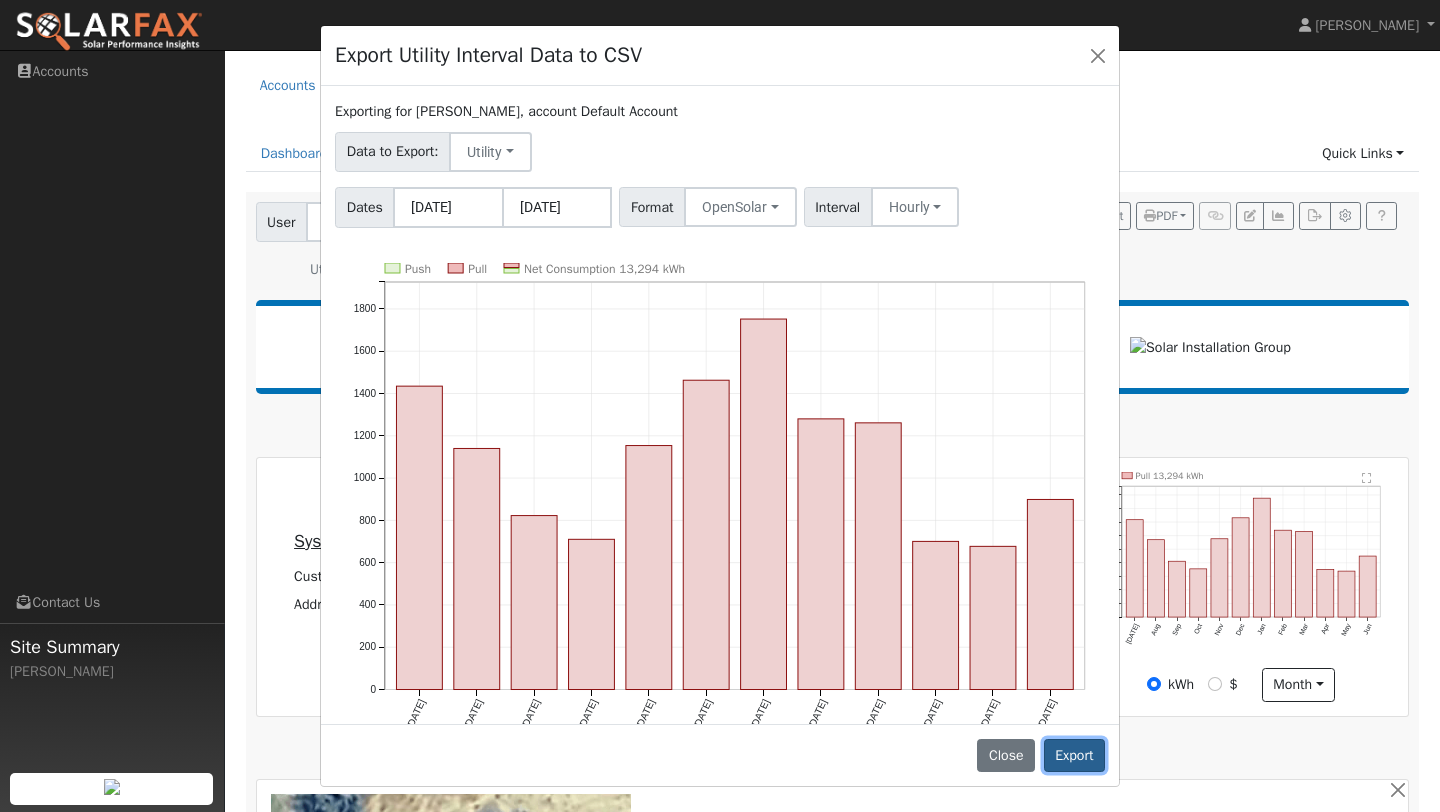 click on "Export" at bounding box center [1074, 756] 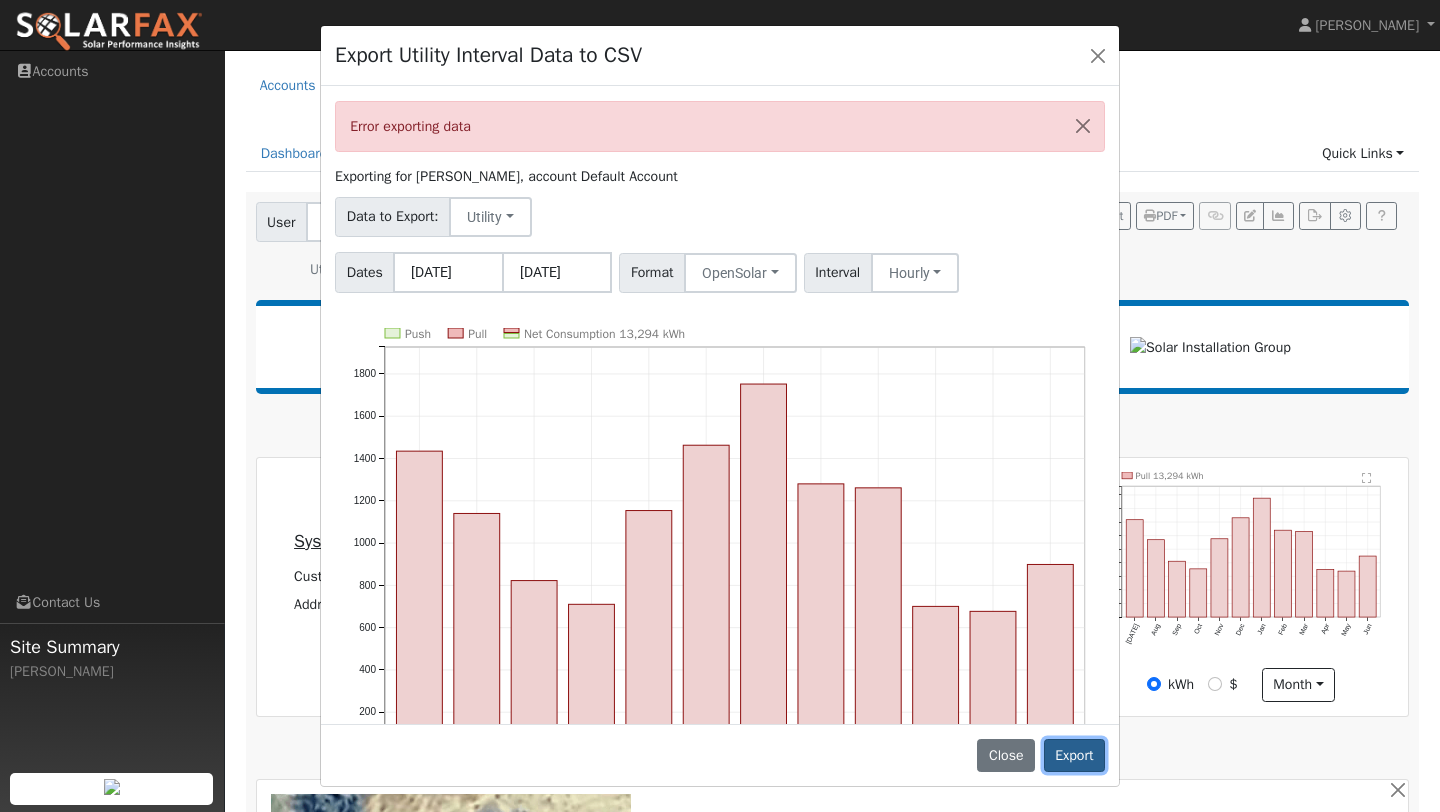 click on "Export" at bounding box center (1074, 756) 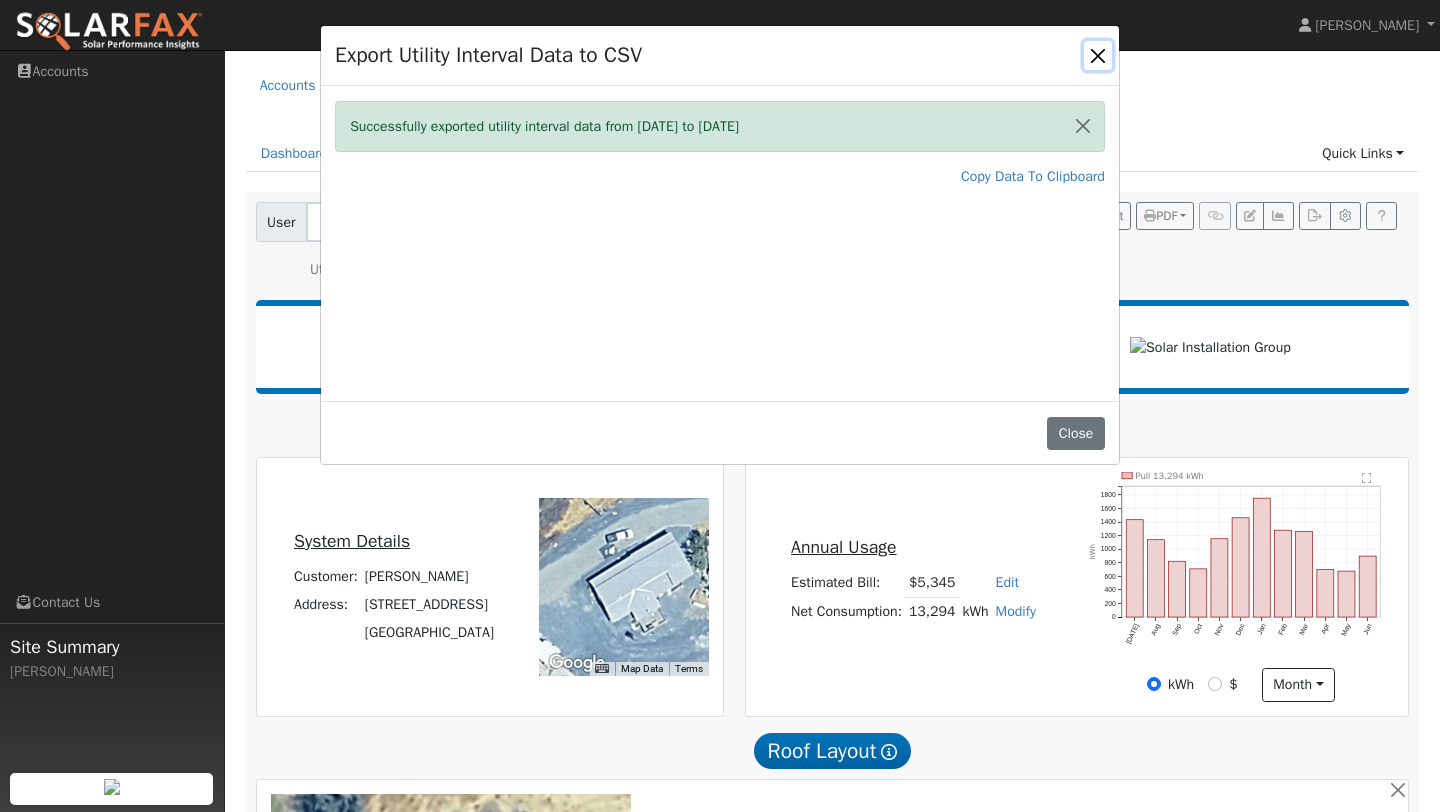 click at bounding box center (1098, 55) 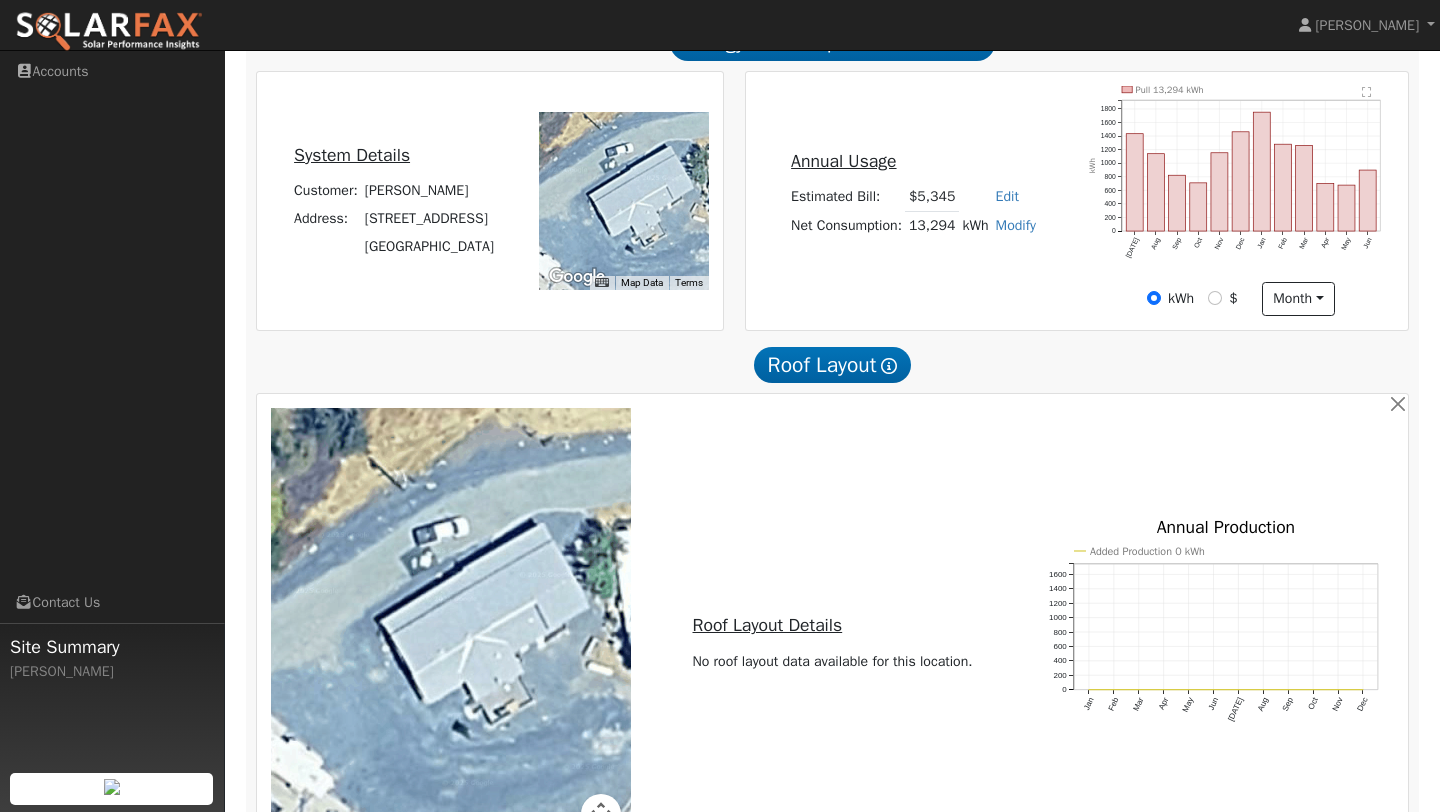 scroll, scrollTop: 698, scrollLeft: 0, axis: vertical 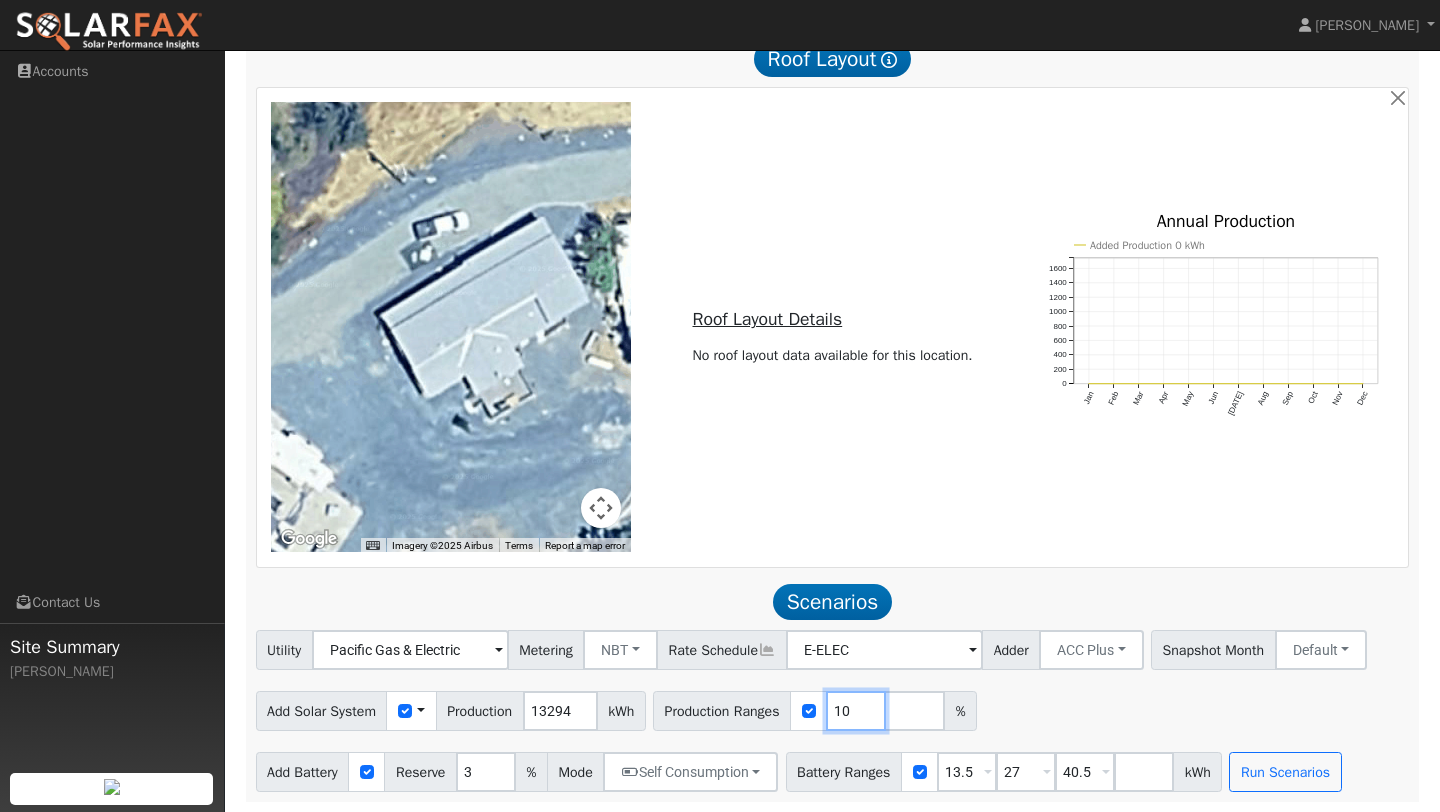 click on "10" at bounding box center (856, 711) 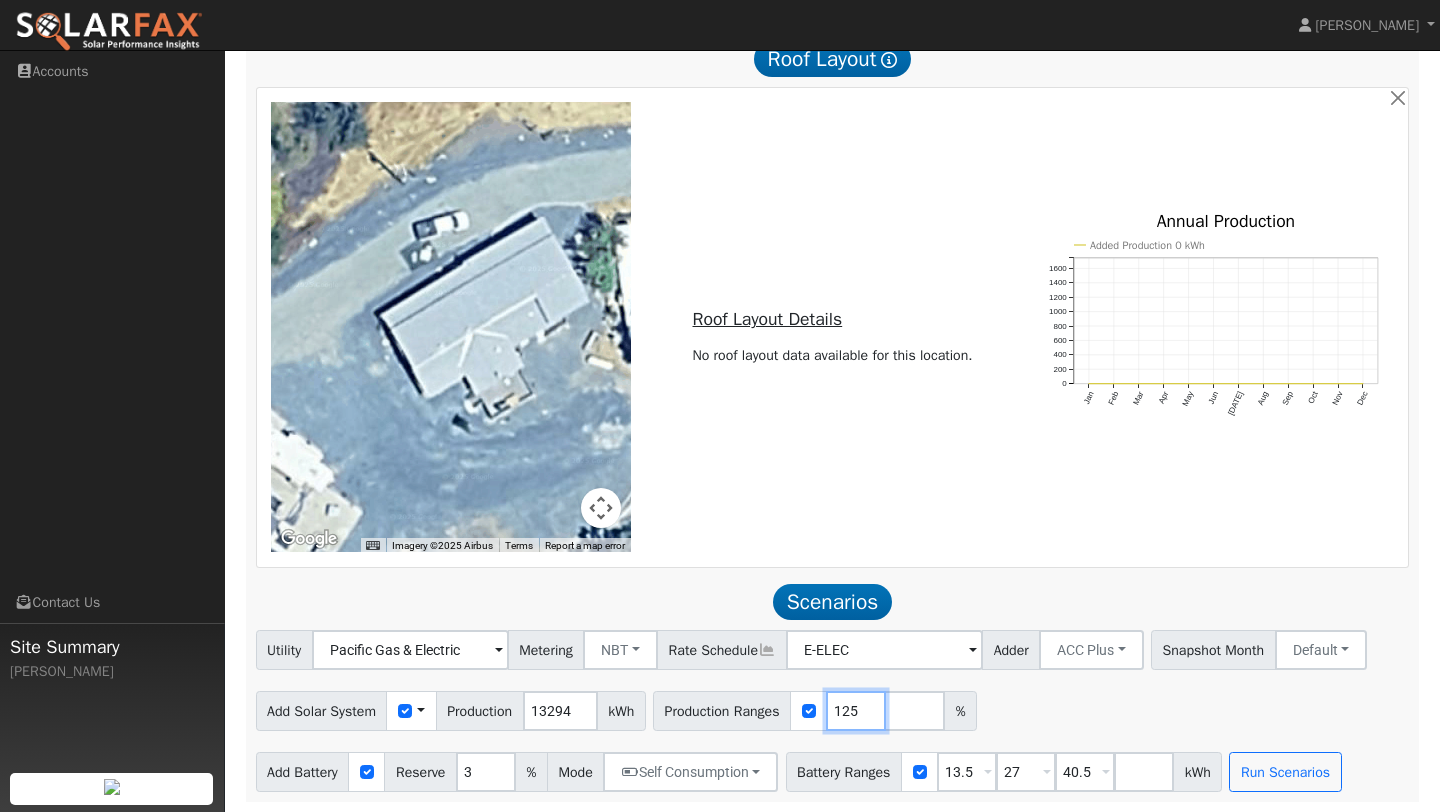 type on "125" 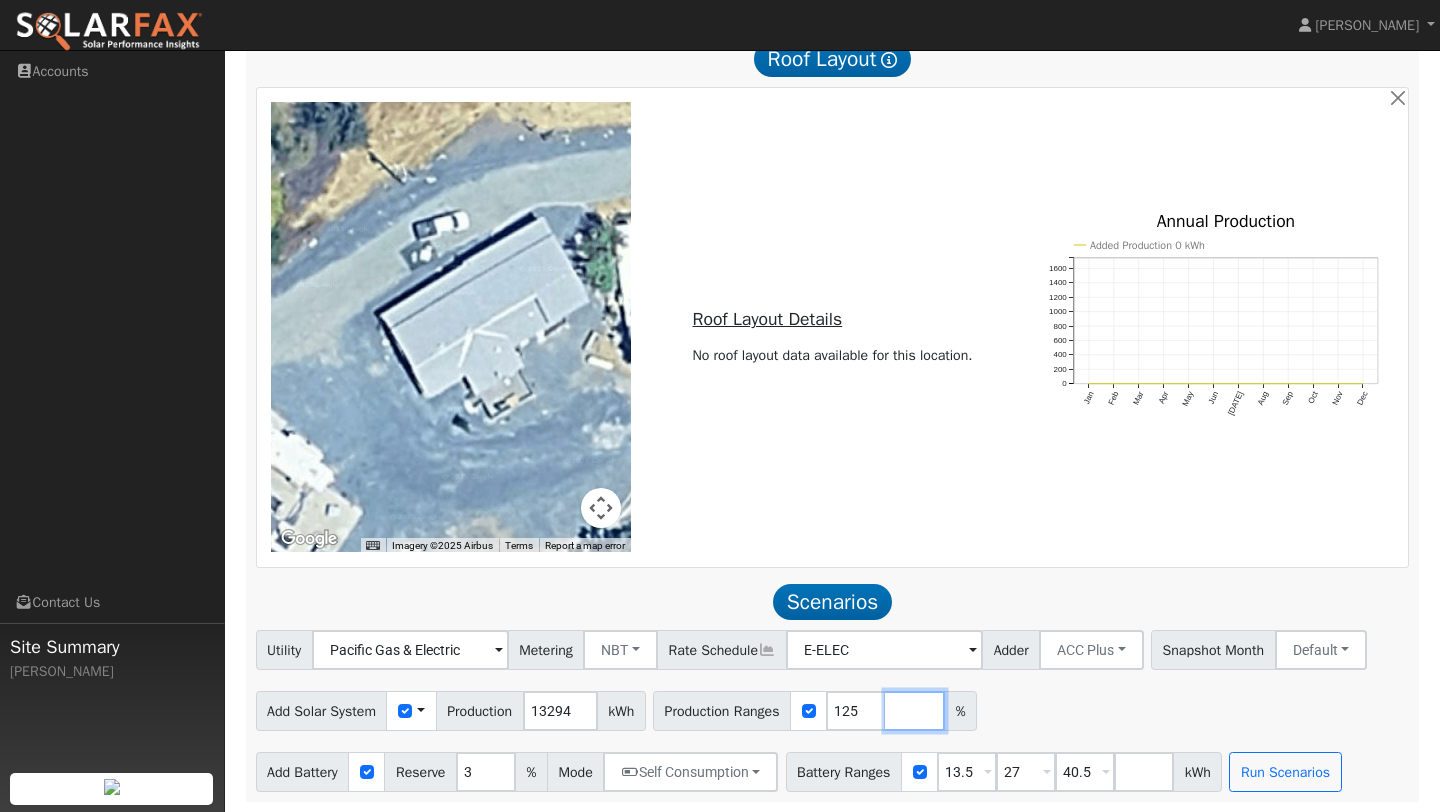 click at bounding box center (915, 711) 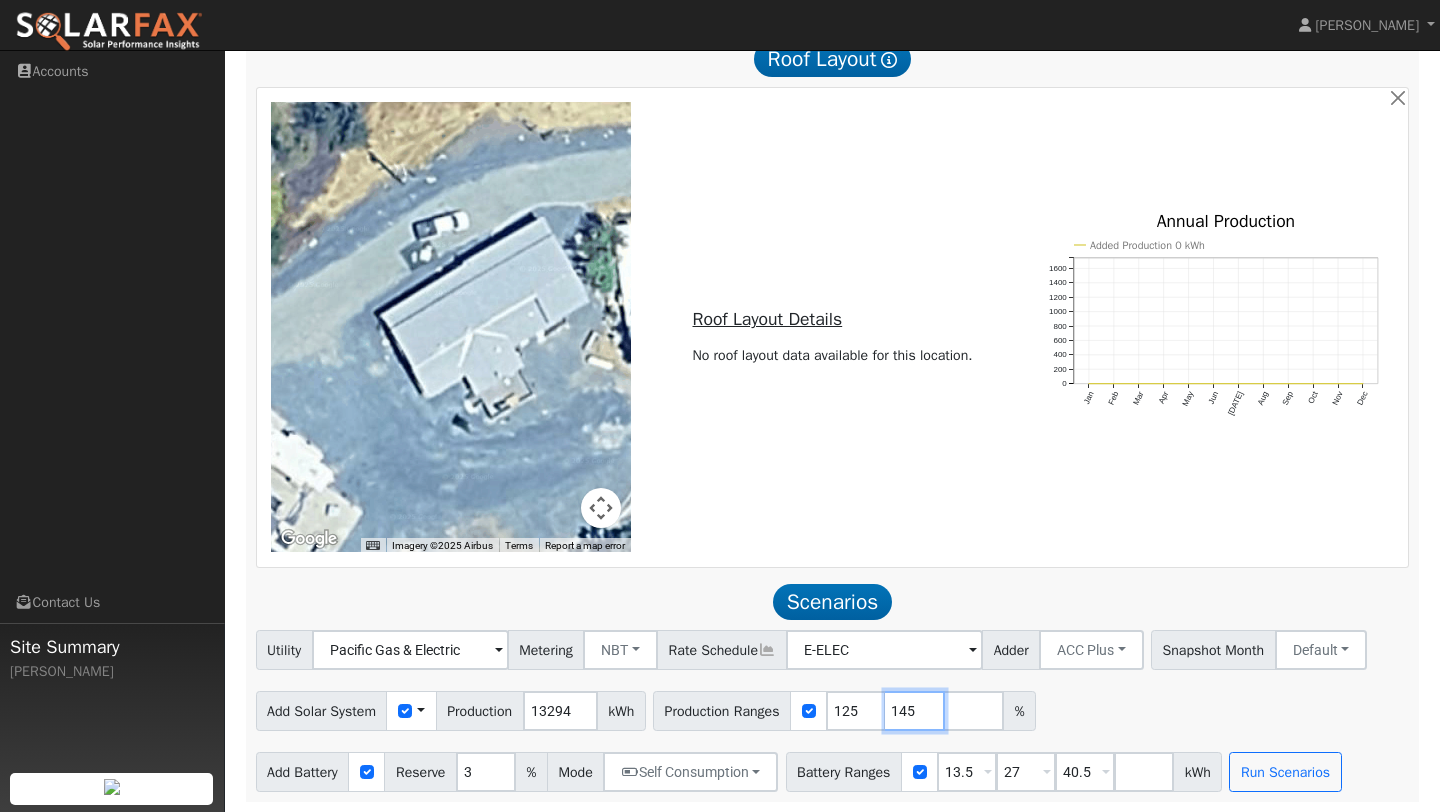 type on "145" 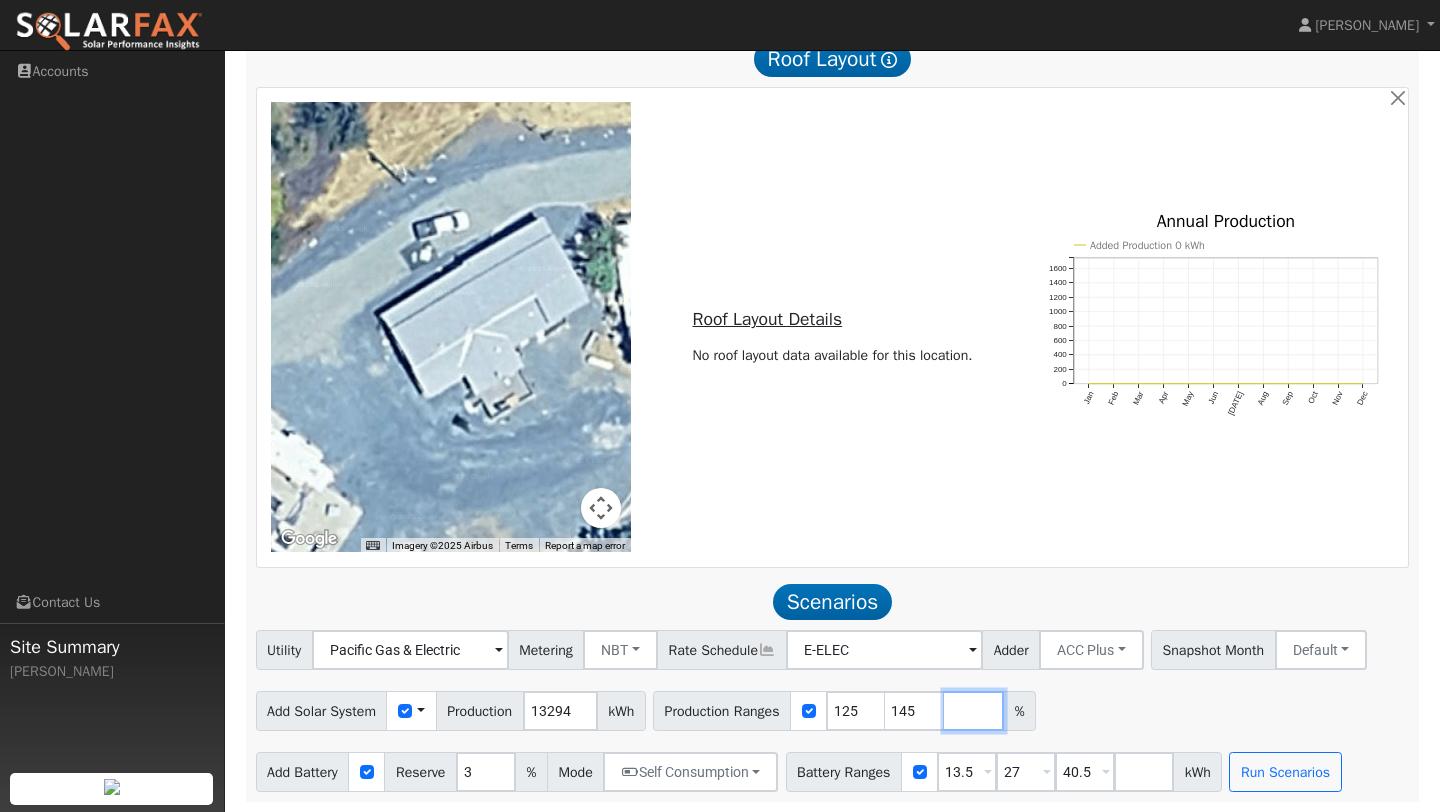 click at bounding box center [974, 711] 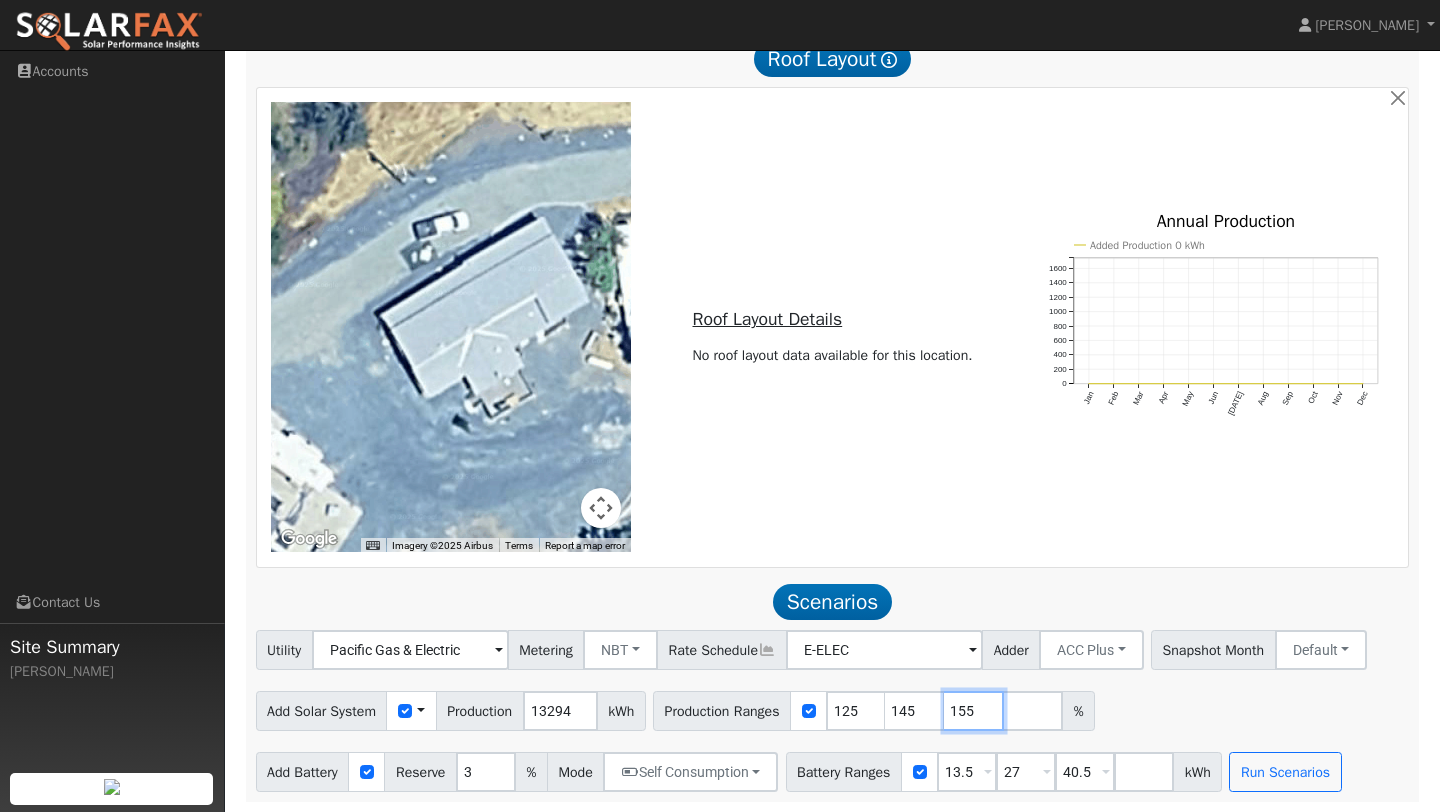 type on "155" 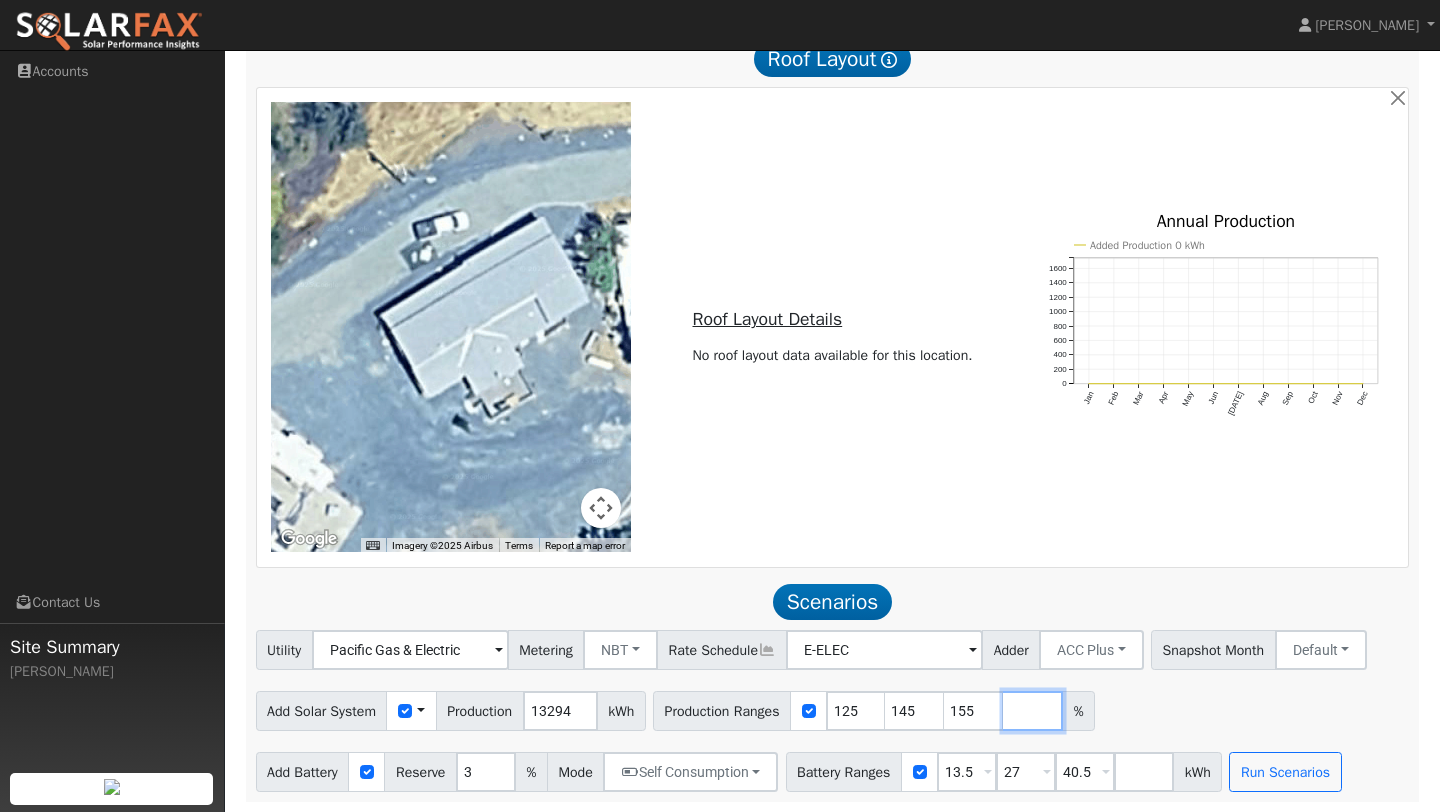 click at bounding box center [1033, 711] 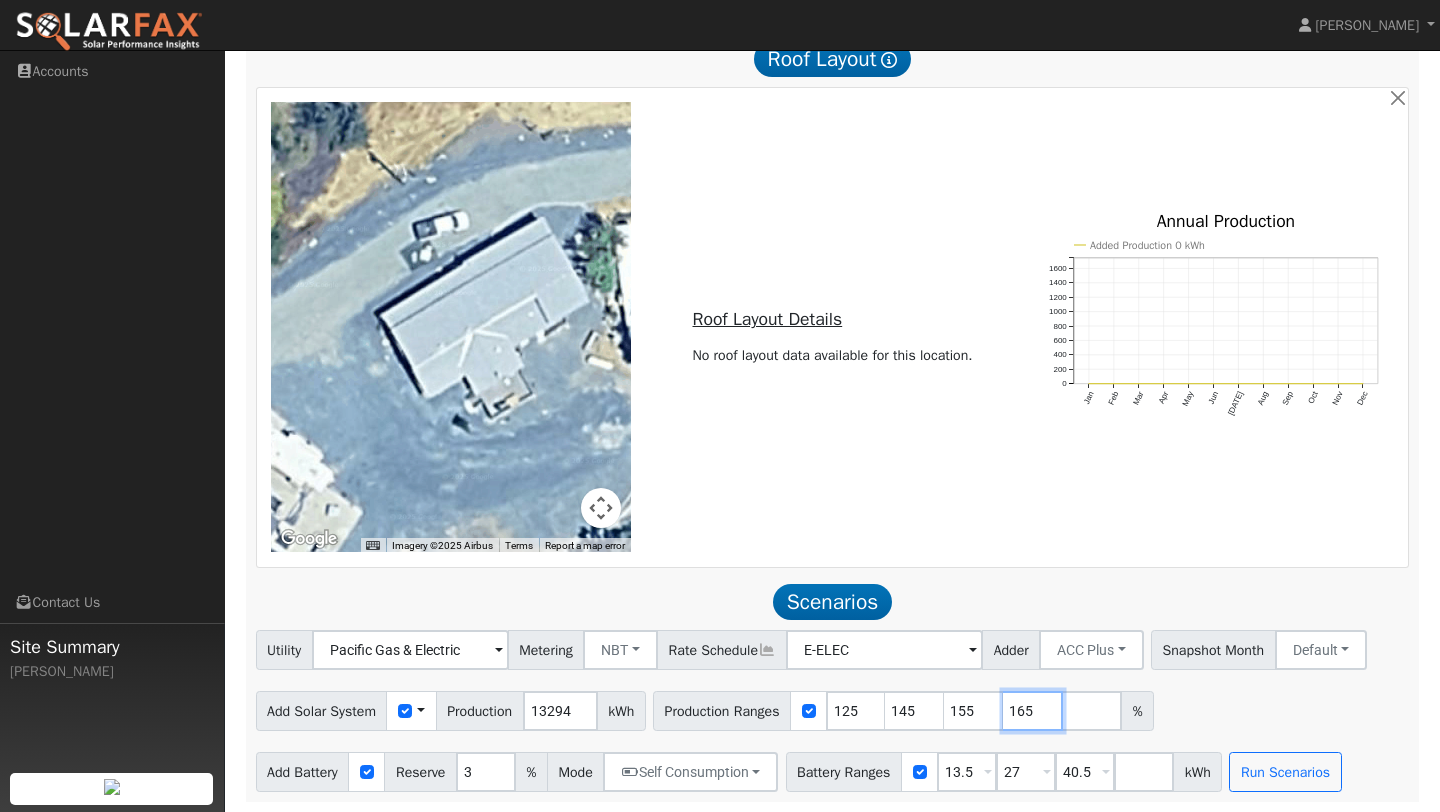 type on "165" 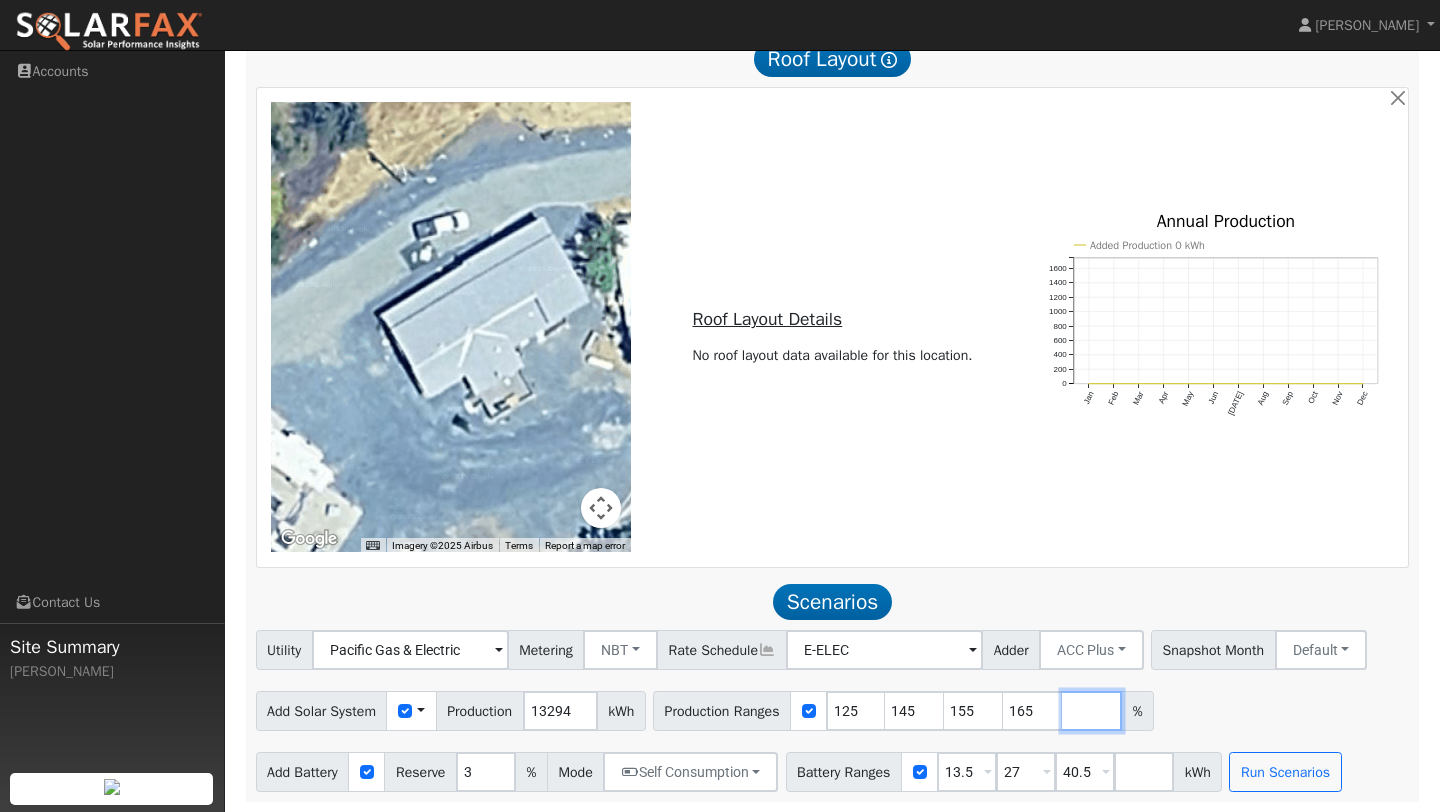 click at bounding box center [1092, 711] 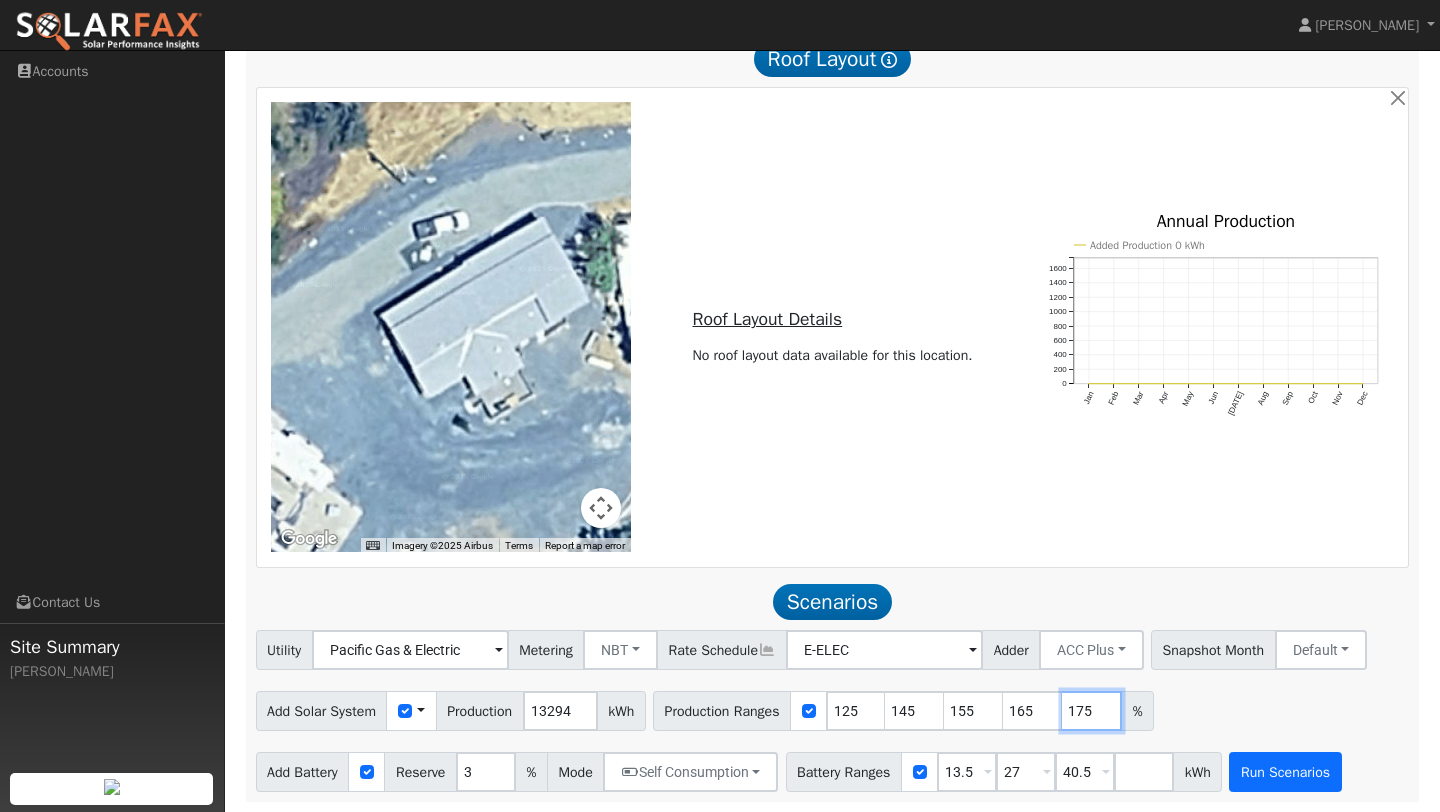 type on "175" 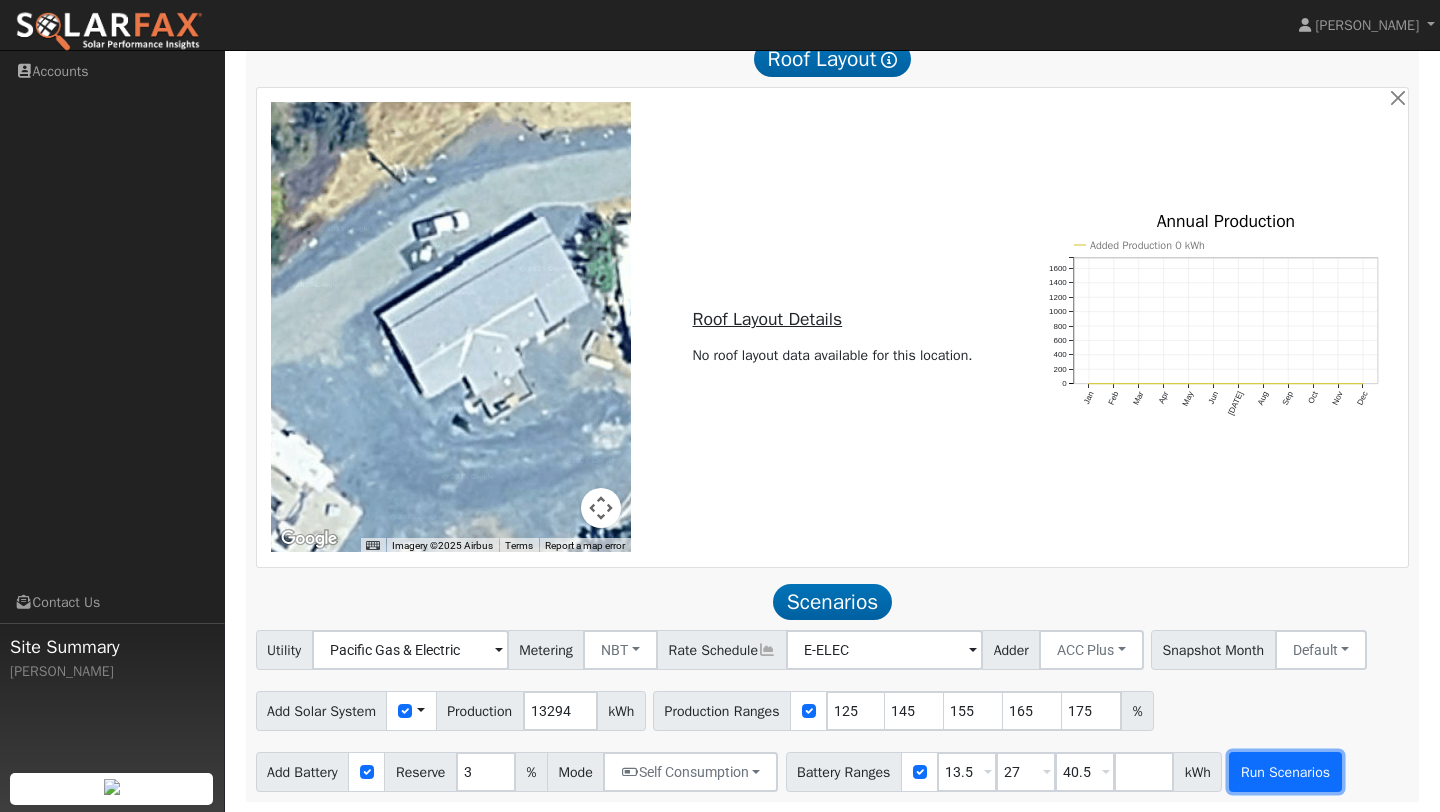 click on "Run Scenarios" at bounding box center [1285, 772] 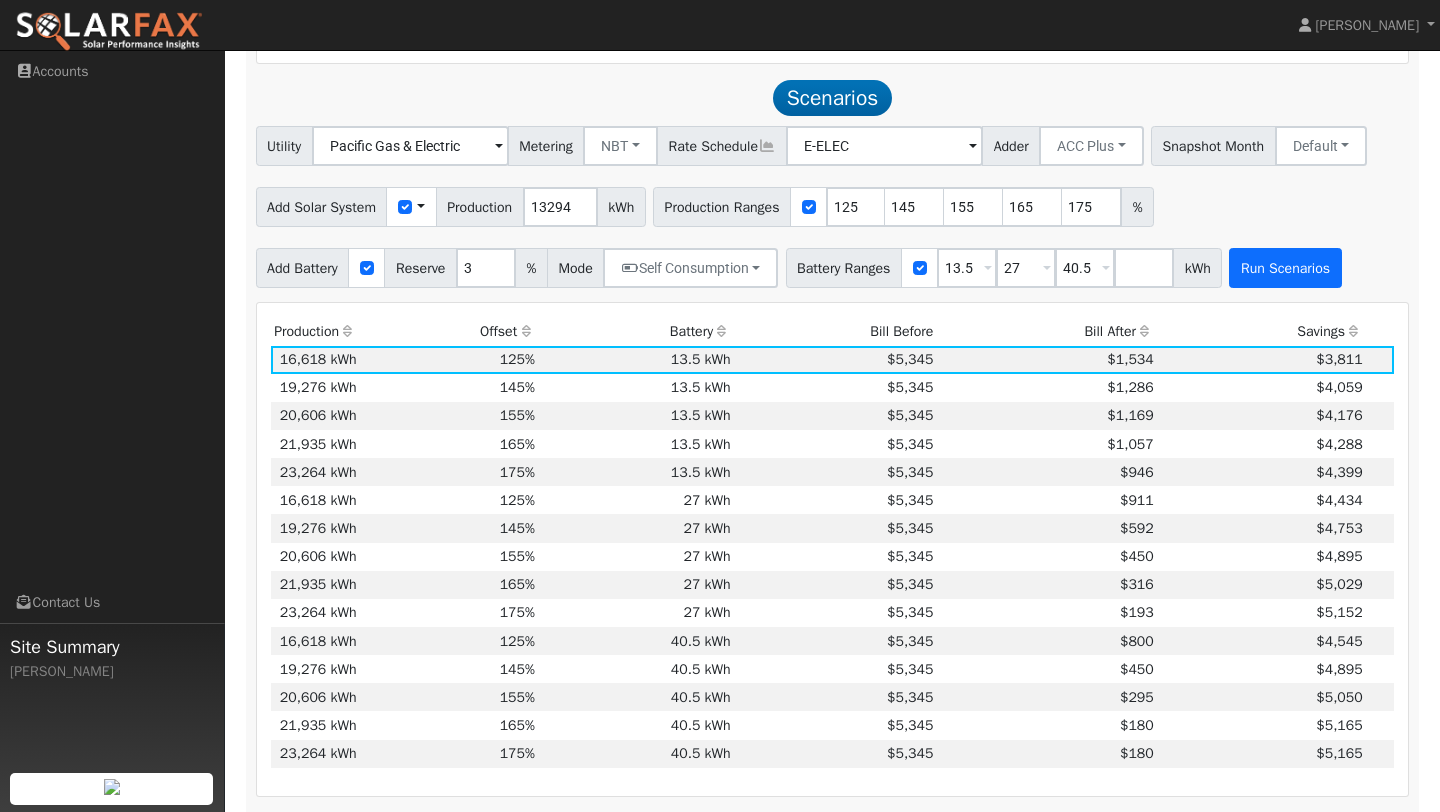 scroll, scrollTop: 1221, scrollLeft: 0, axis: vertical 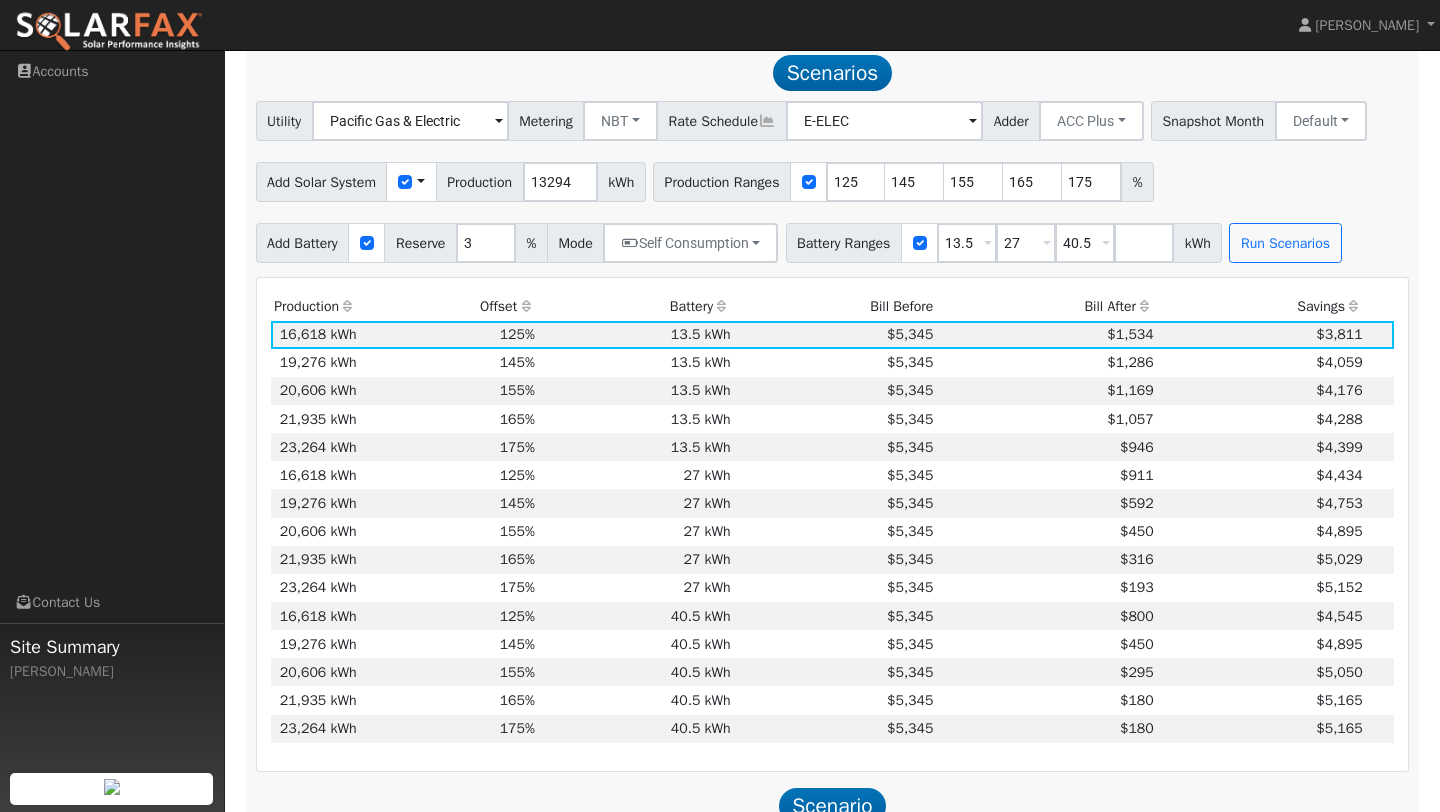 click at bounding box center (1145, 306) 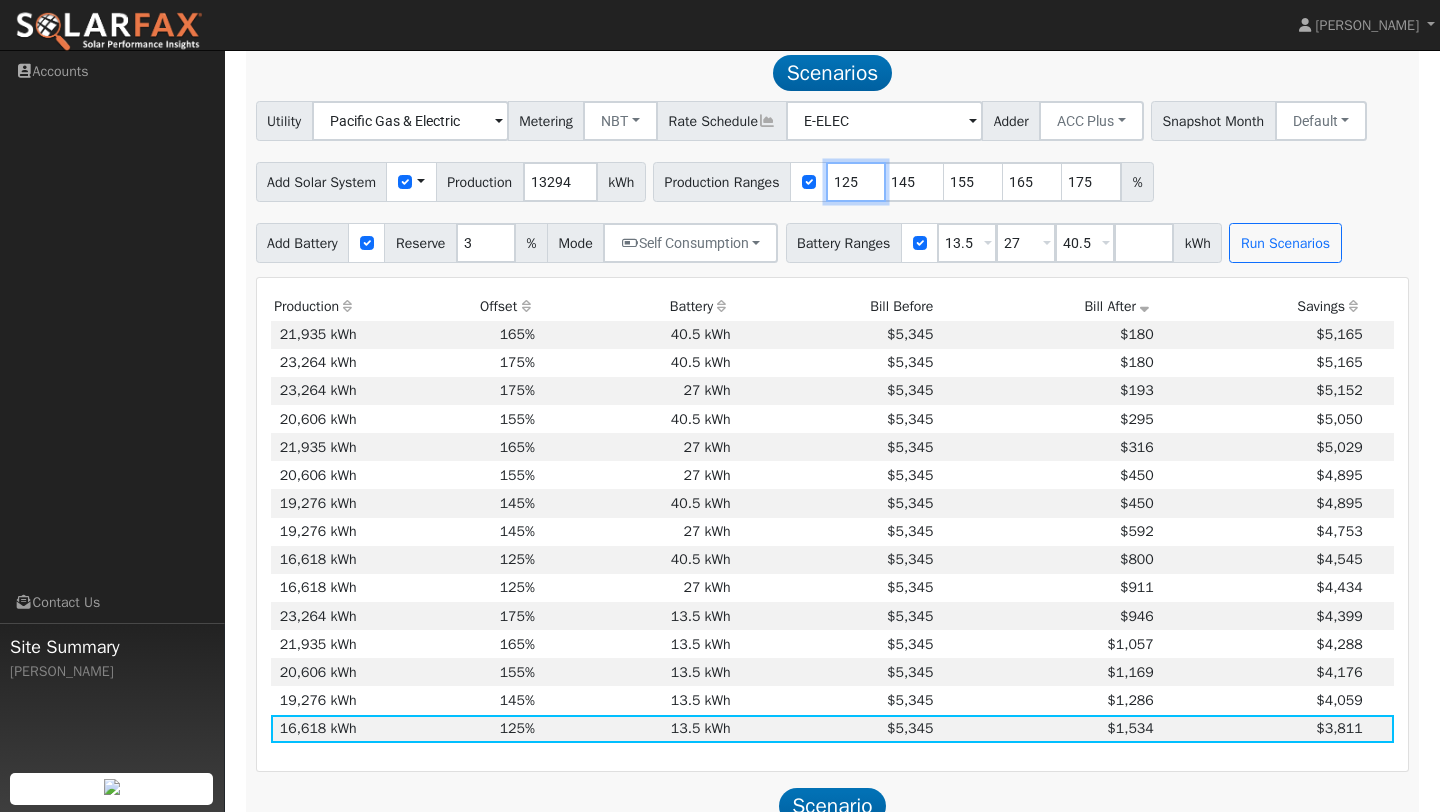 click on "125" at bounding box center (856, 182) 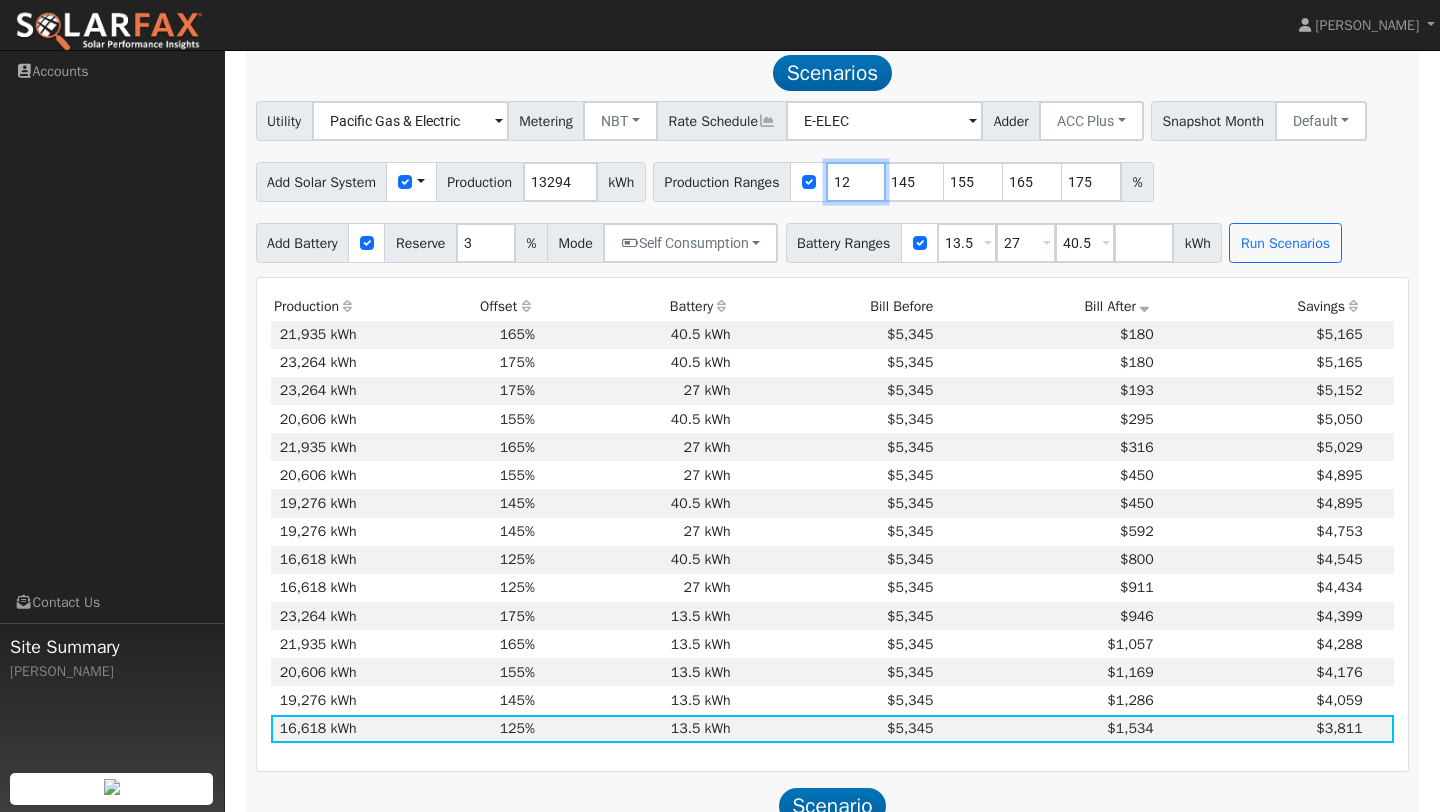click on "12" at bounding box center (856, 182) 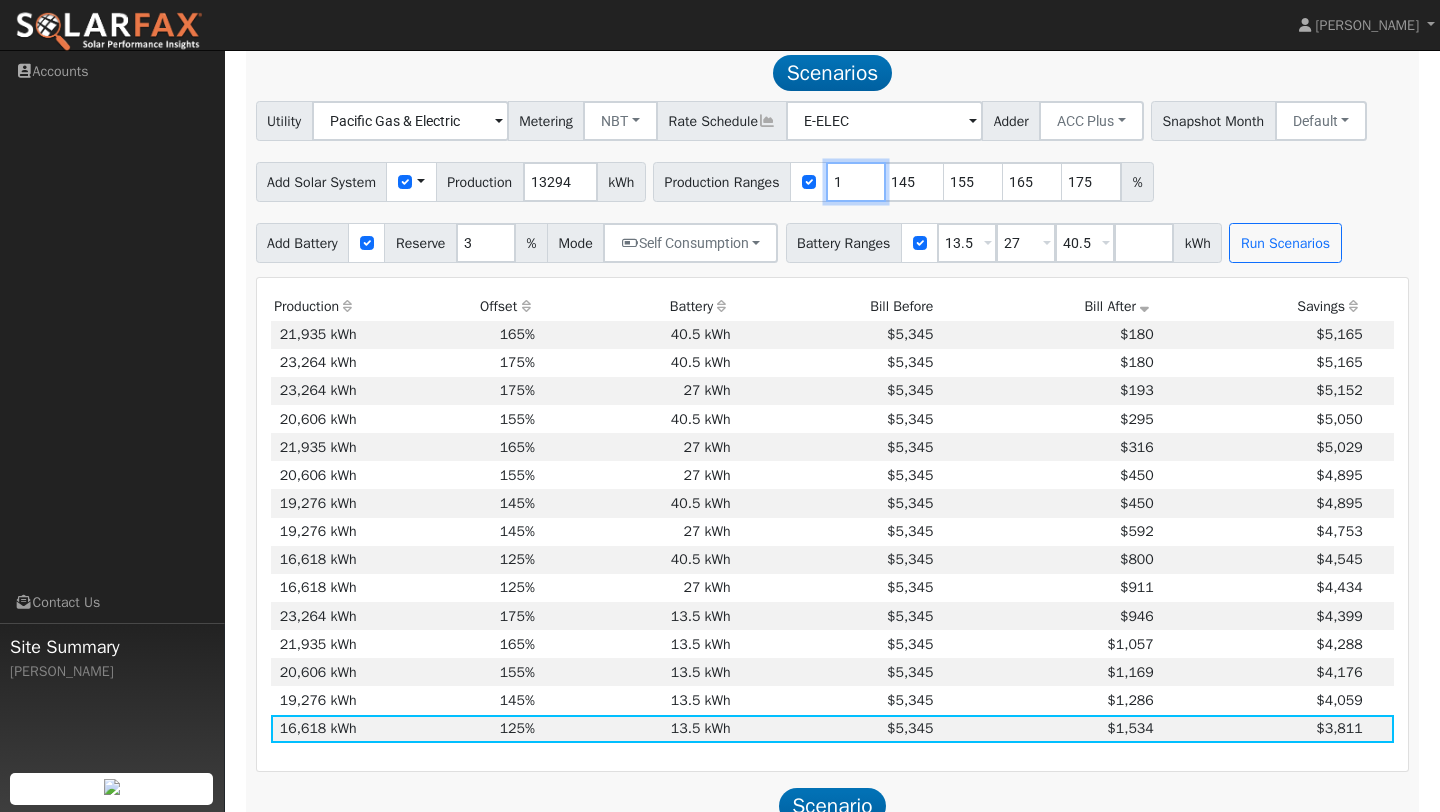 type on "145" 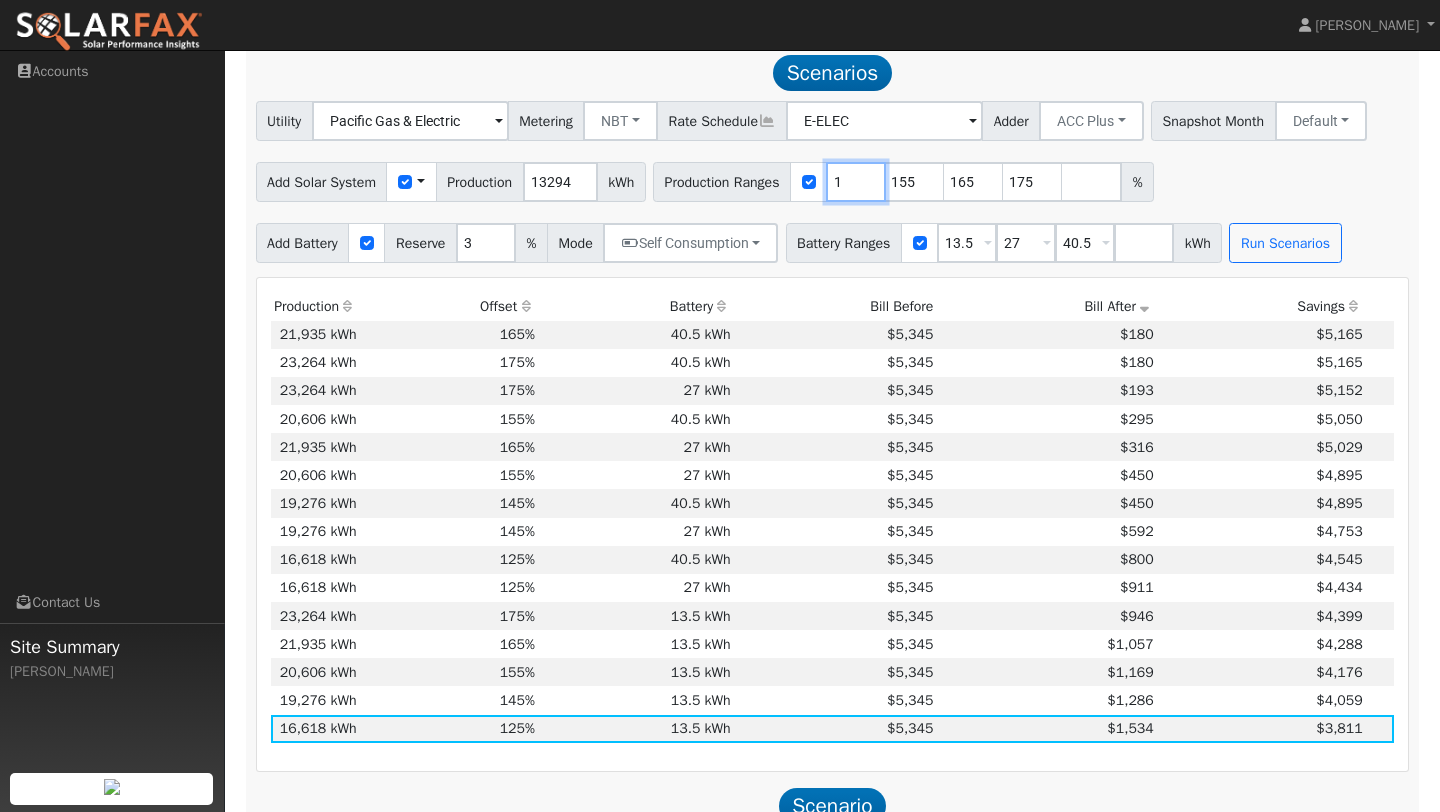 type on "155" 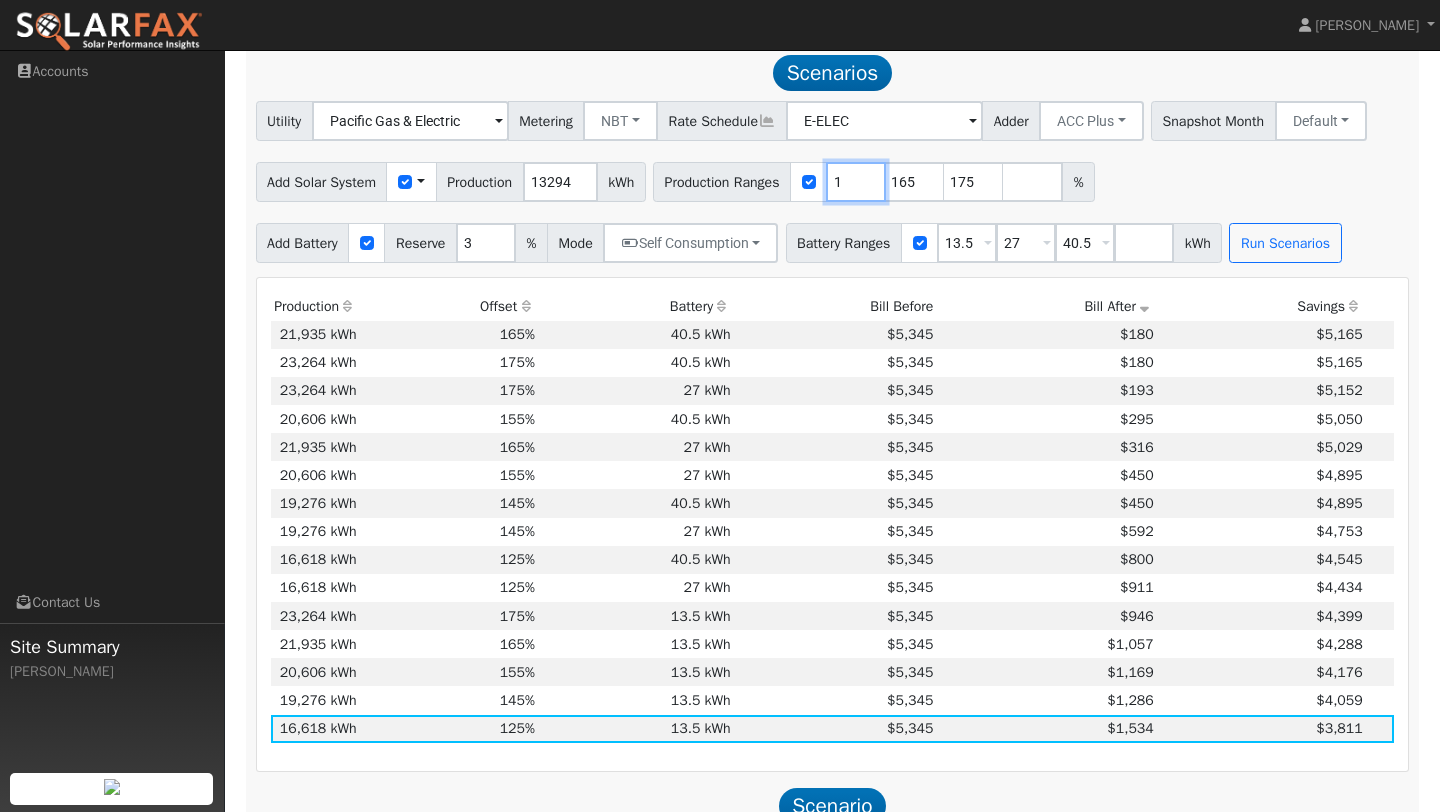 type on "165" 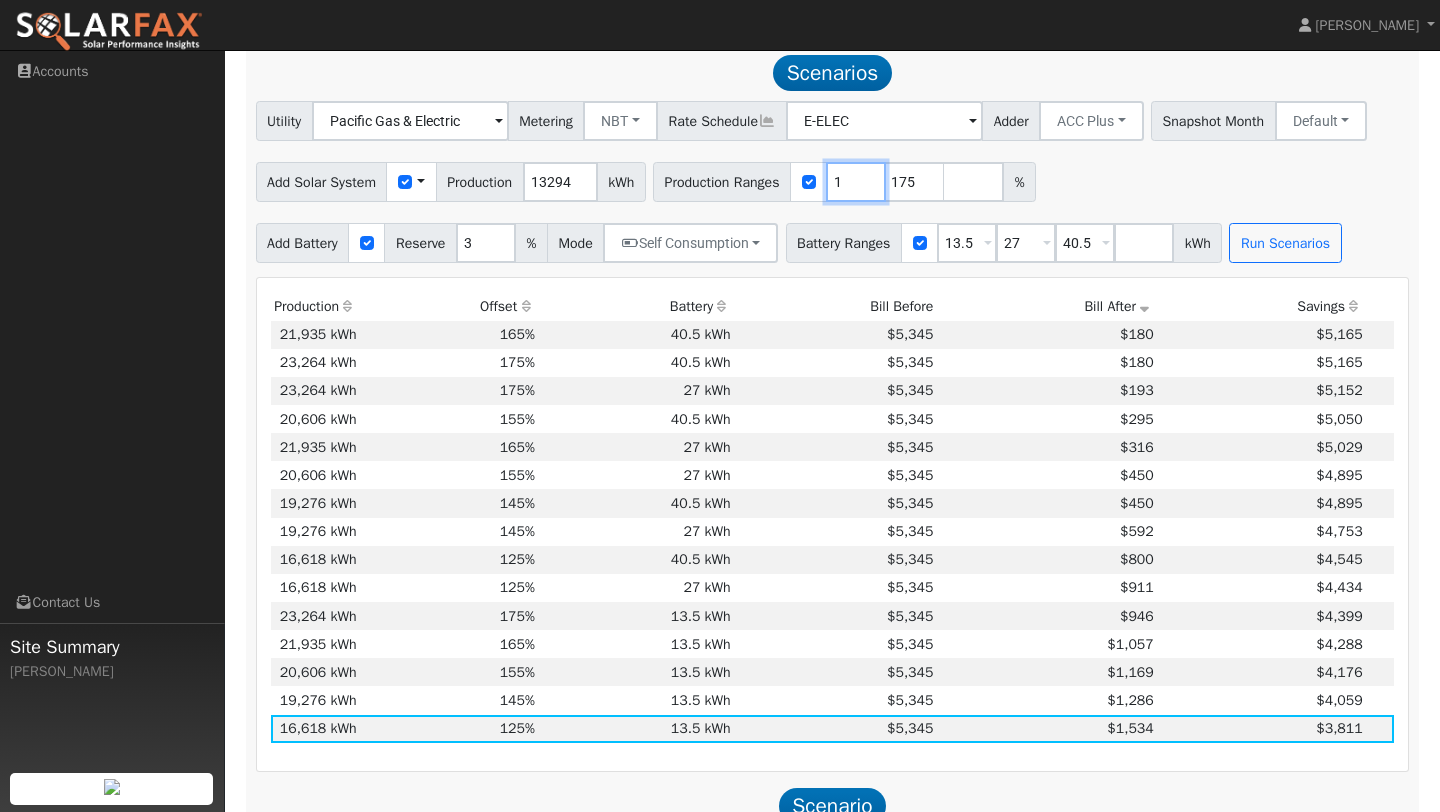type on "175" 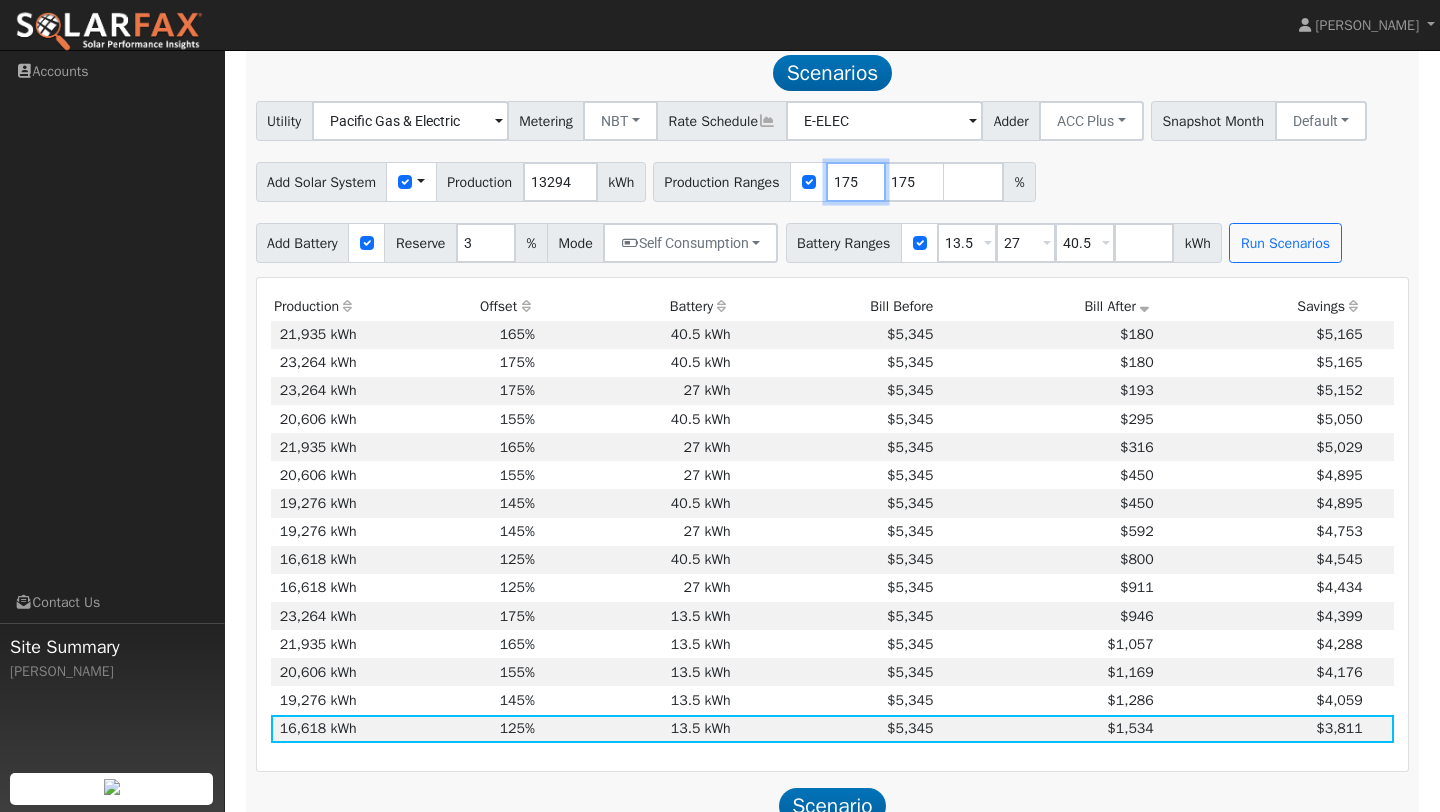 type 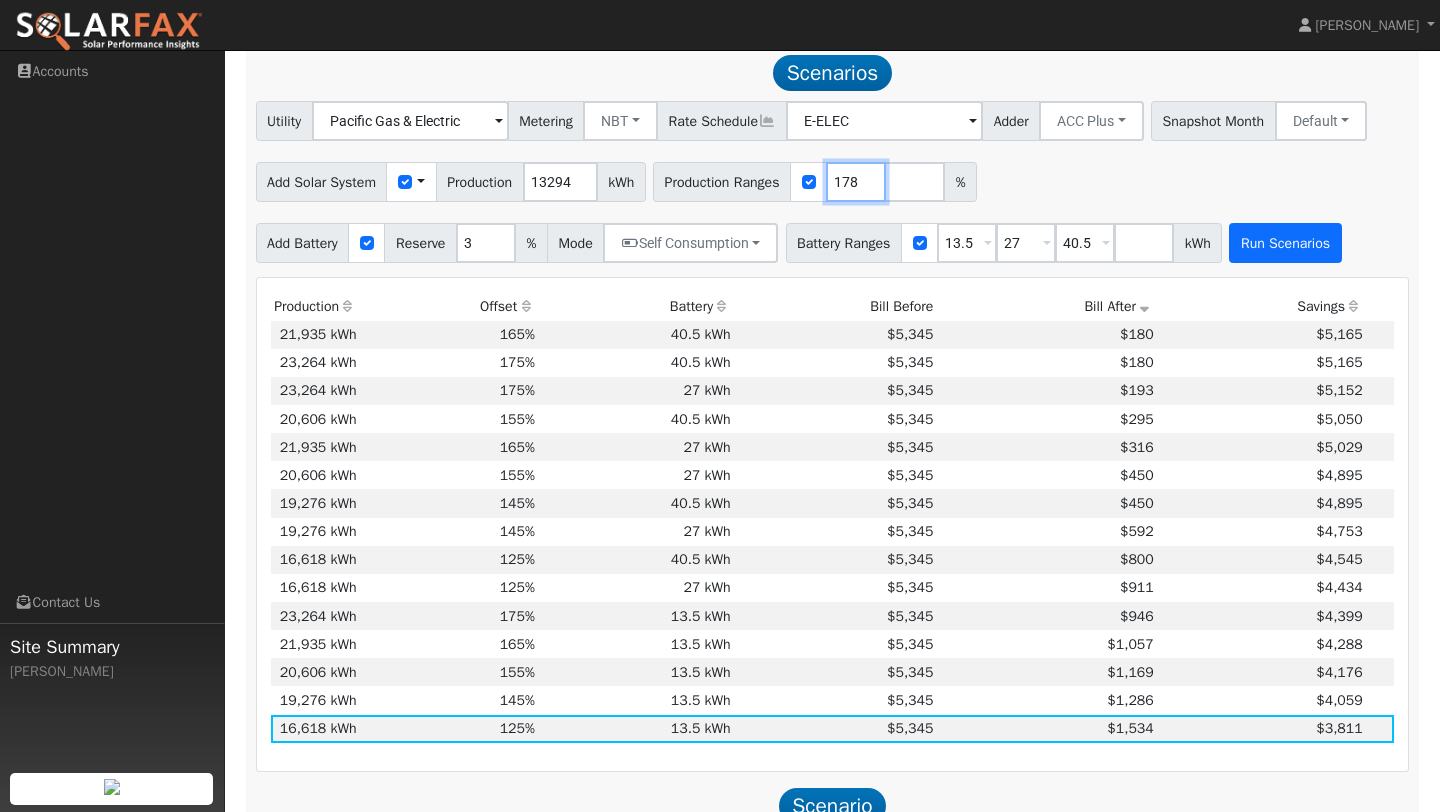 type on "178" 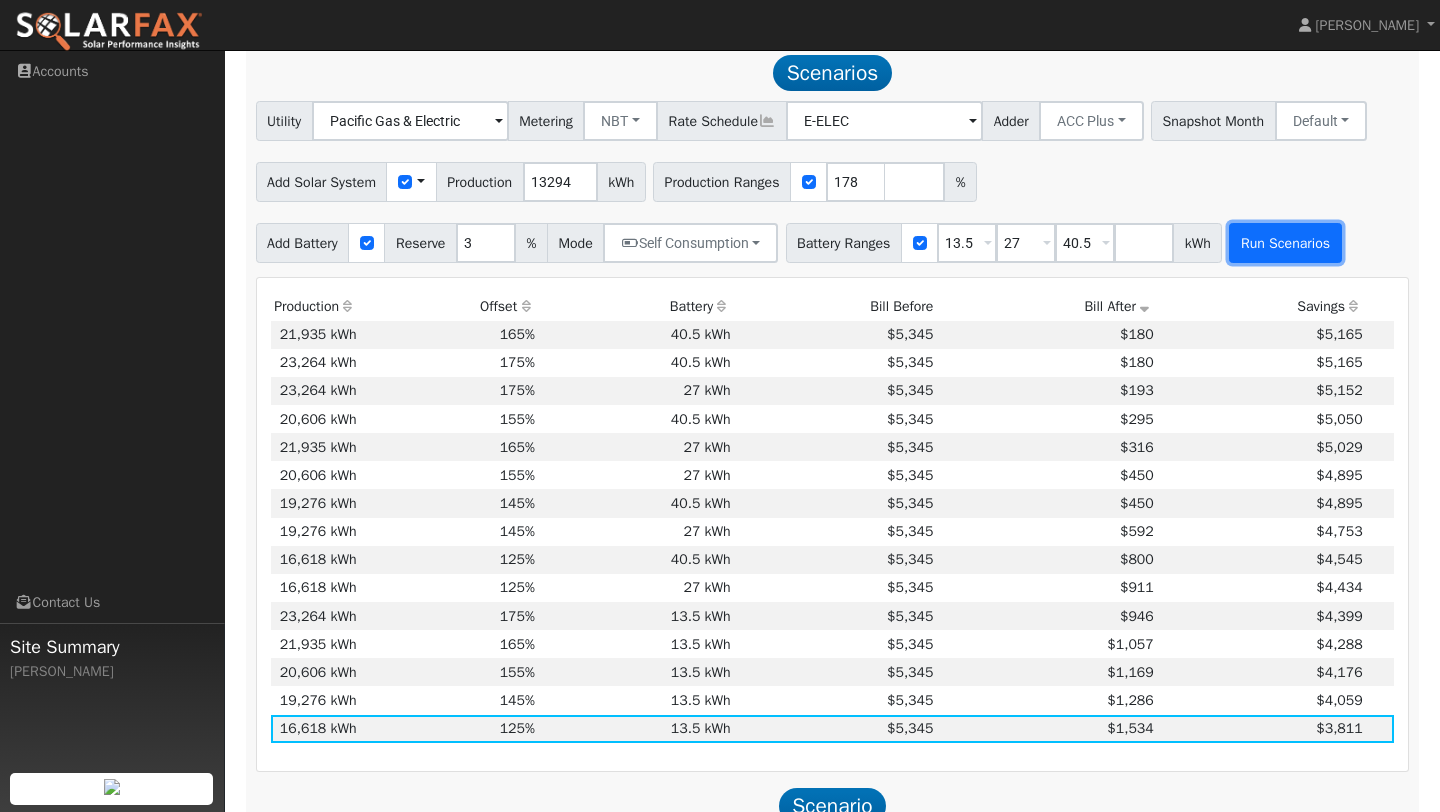 click on "Run Scenarios" at bounding box center [1285, 243] 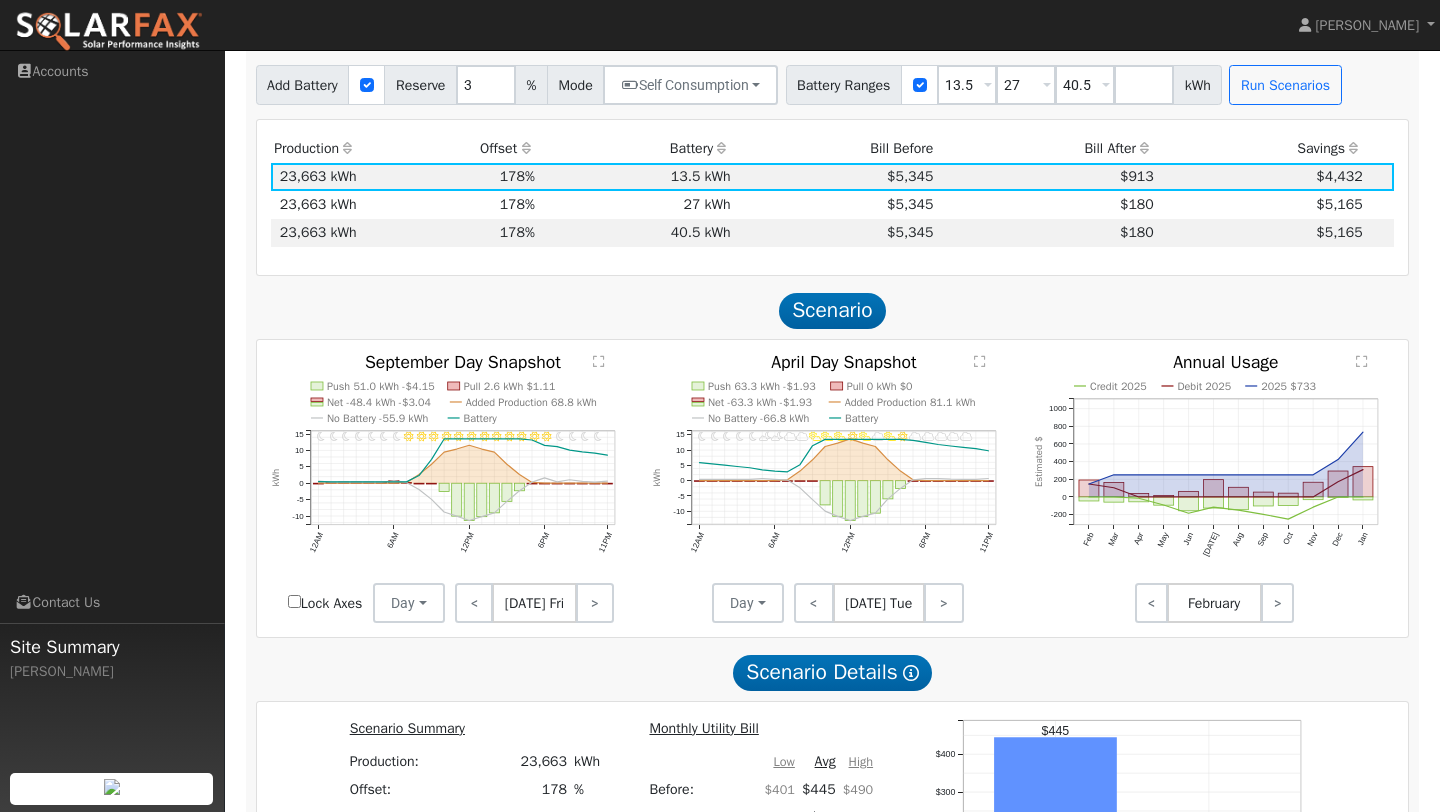 scroll, scrollTop: 1380, scrollLeft: 0, axis: vertical 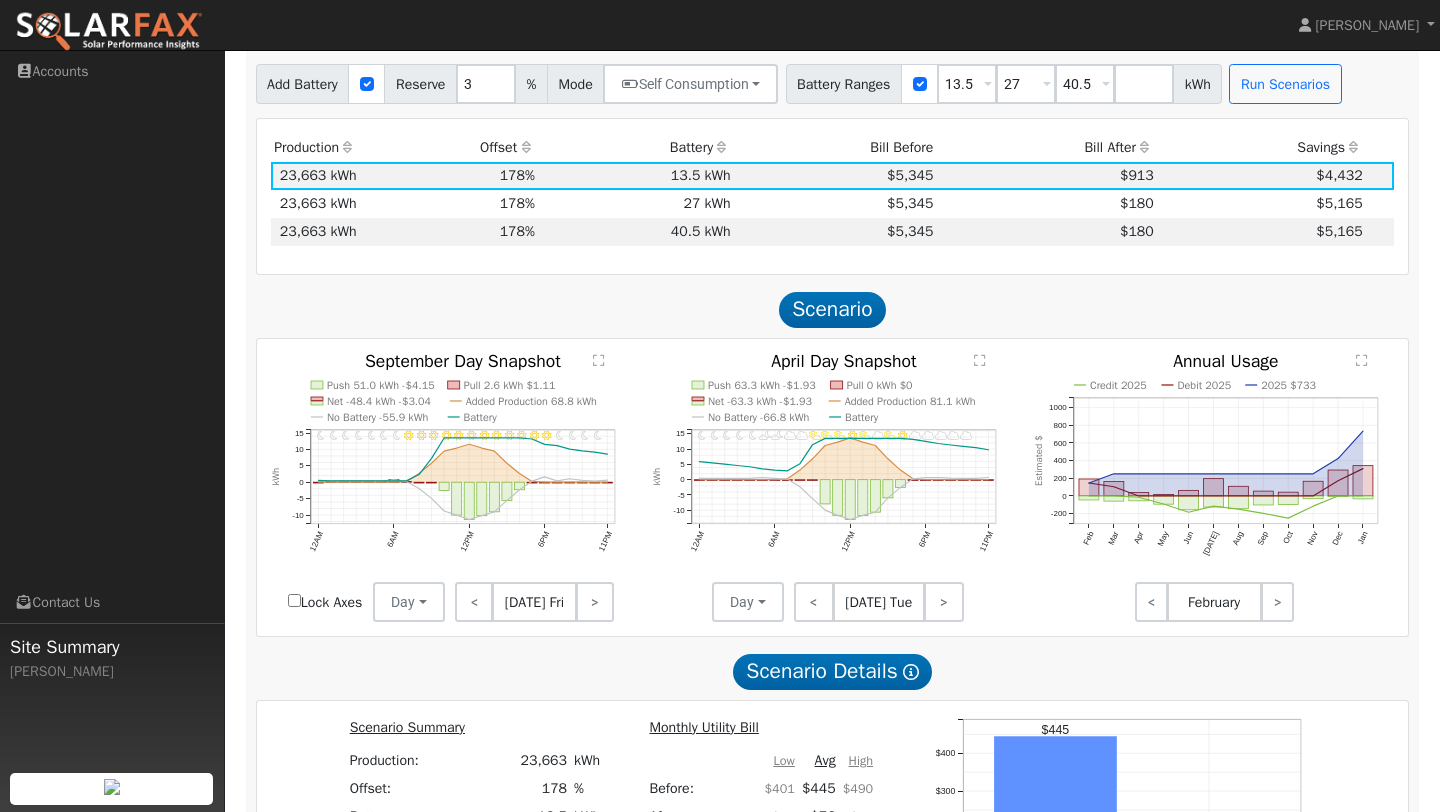 click at bounding box center (1145, 147) 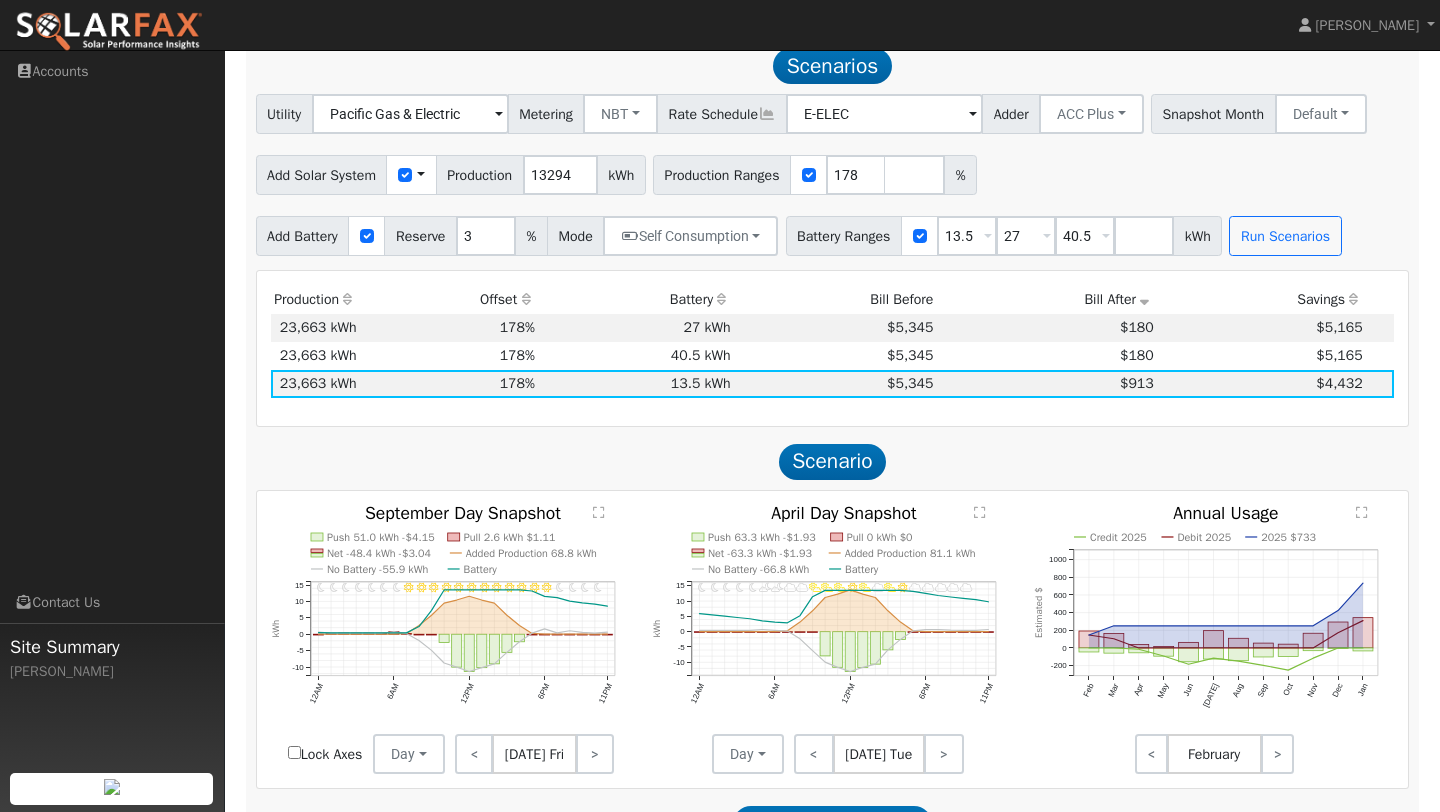 scroll, scrollTop: 1227, scrollLeft: 0, axis: vertical 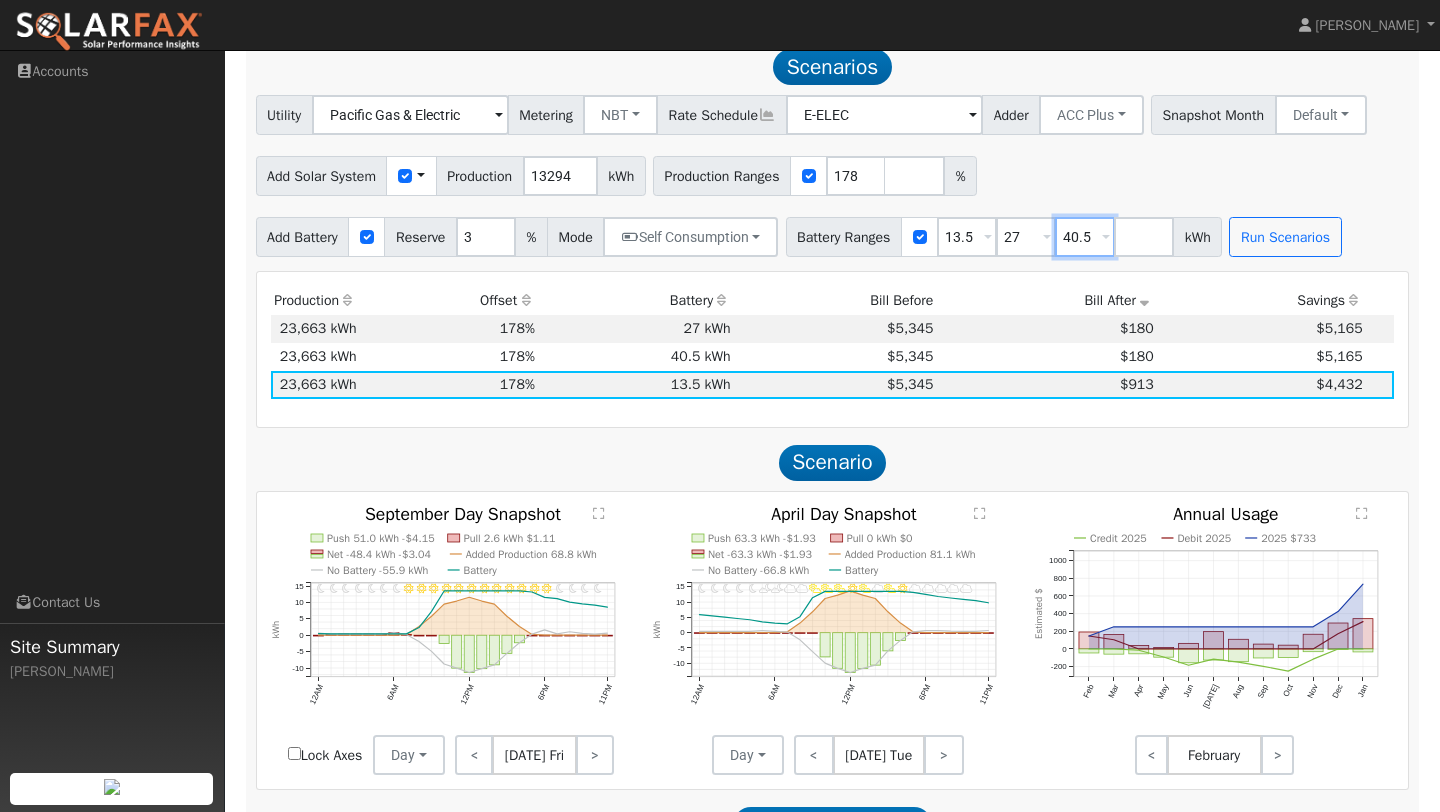 click on "40.5" at bounding box center [1085, 237] 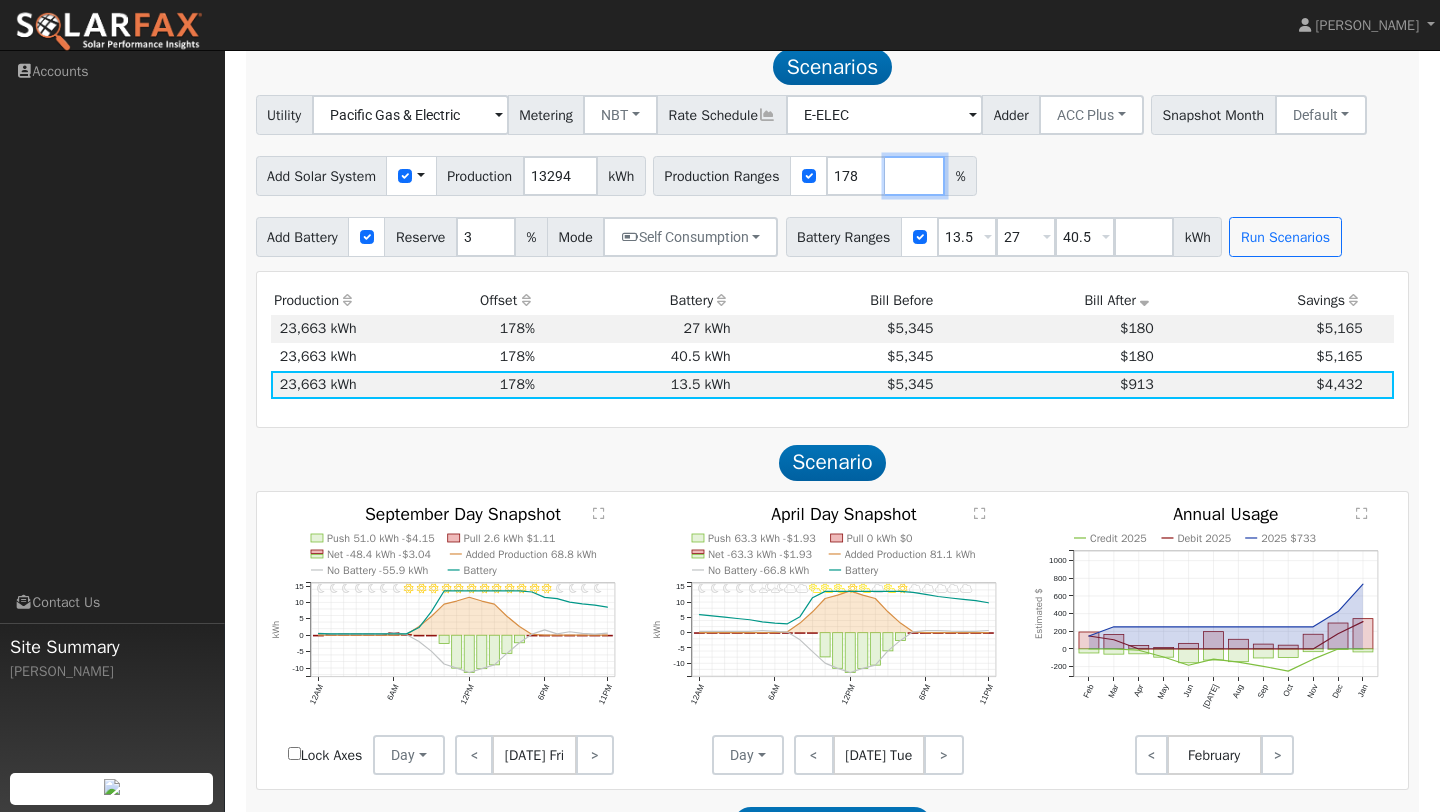 click at bounding box center (915, 176) 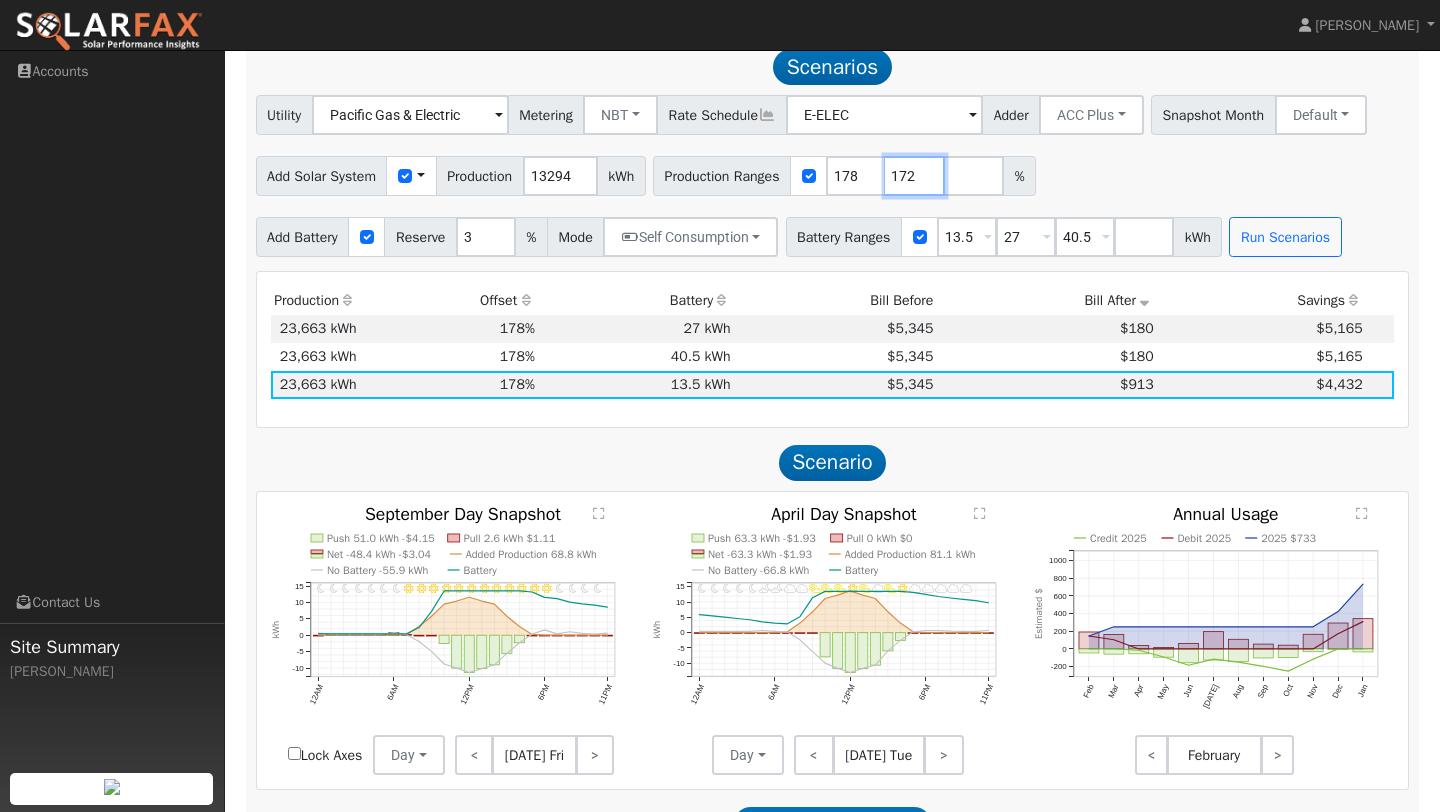 type on "172" 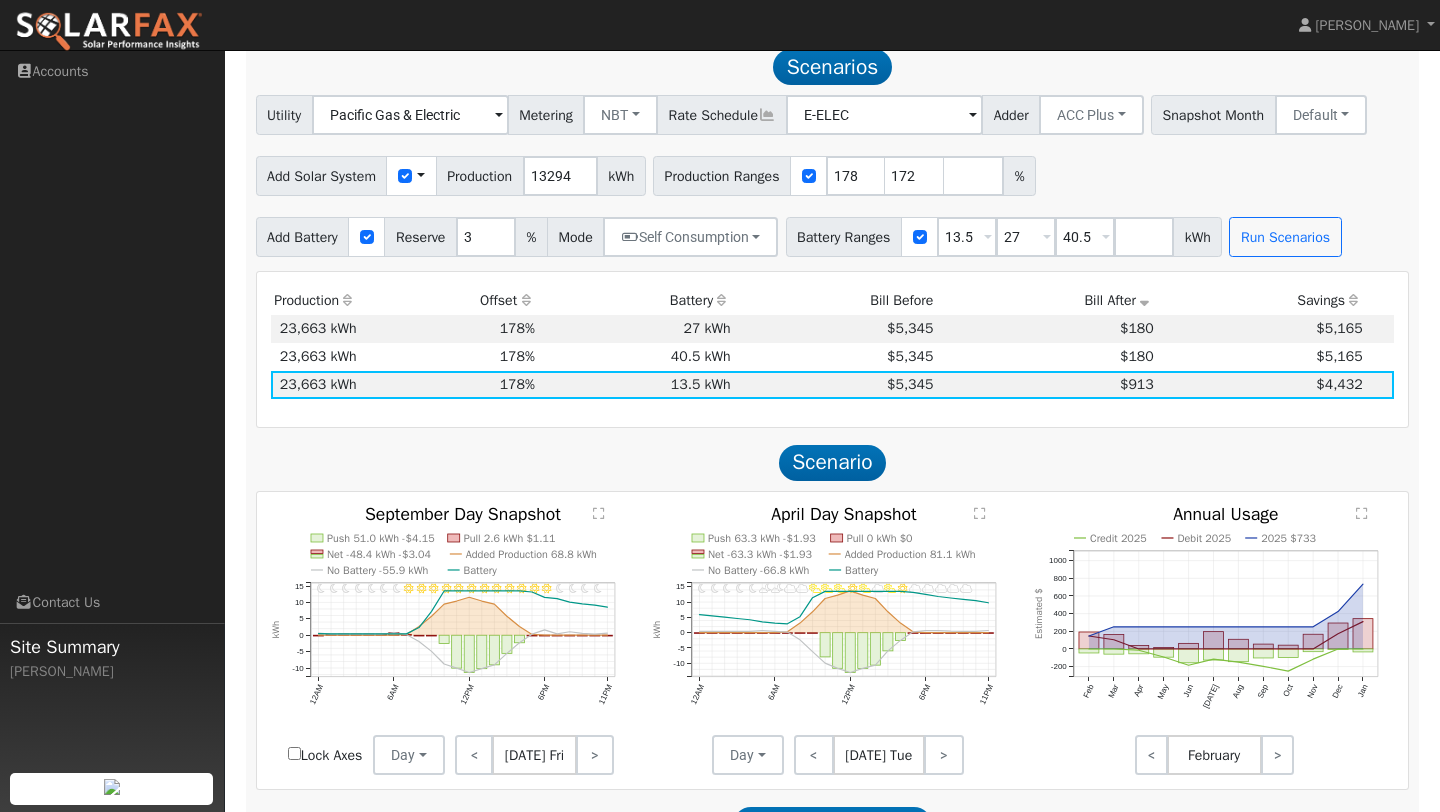 type on "172" 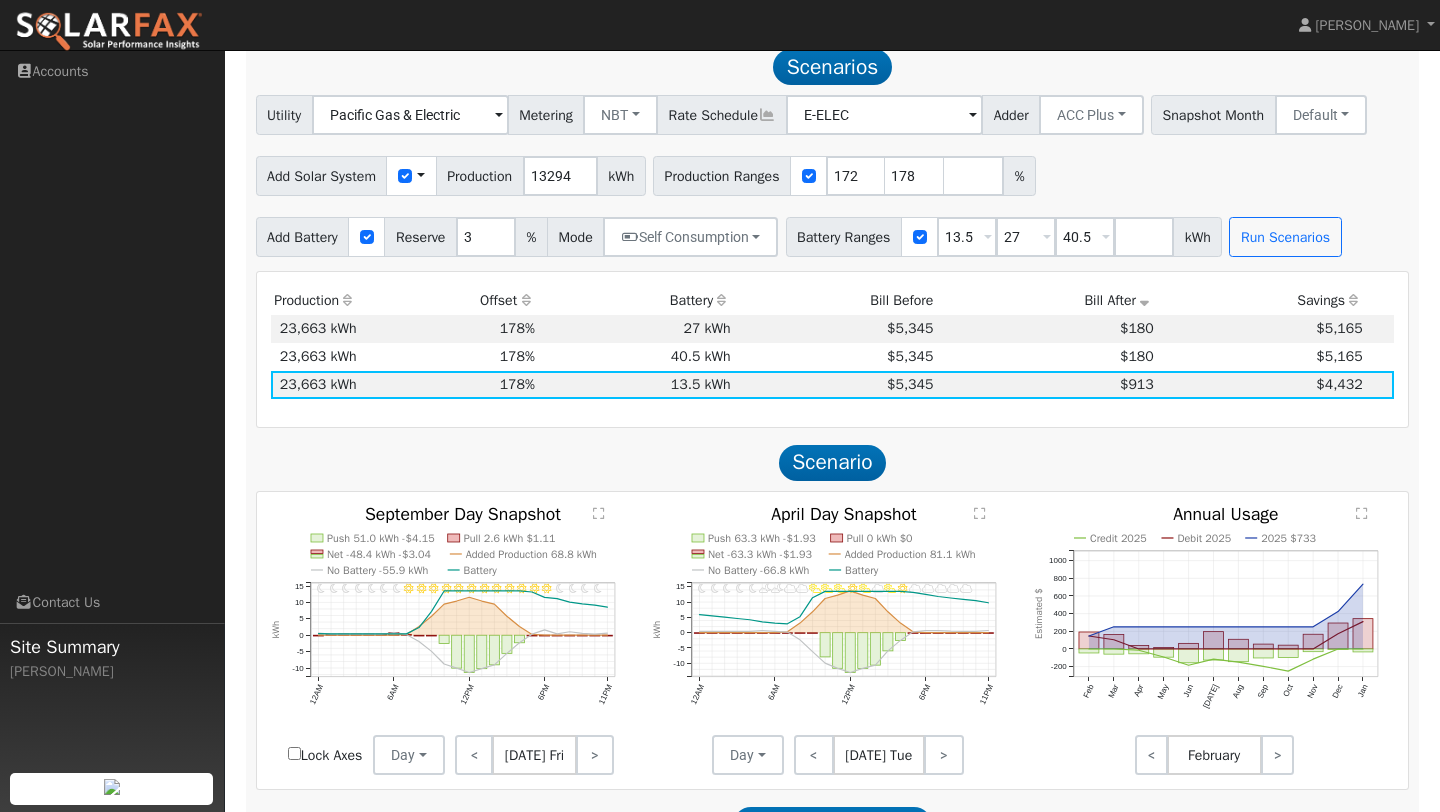 click on "Add Solar System Use CSV Data Production 13294 kWh Production Ranges 172 178 %" at bounding box center (832, 172) 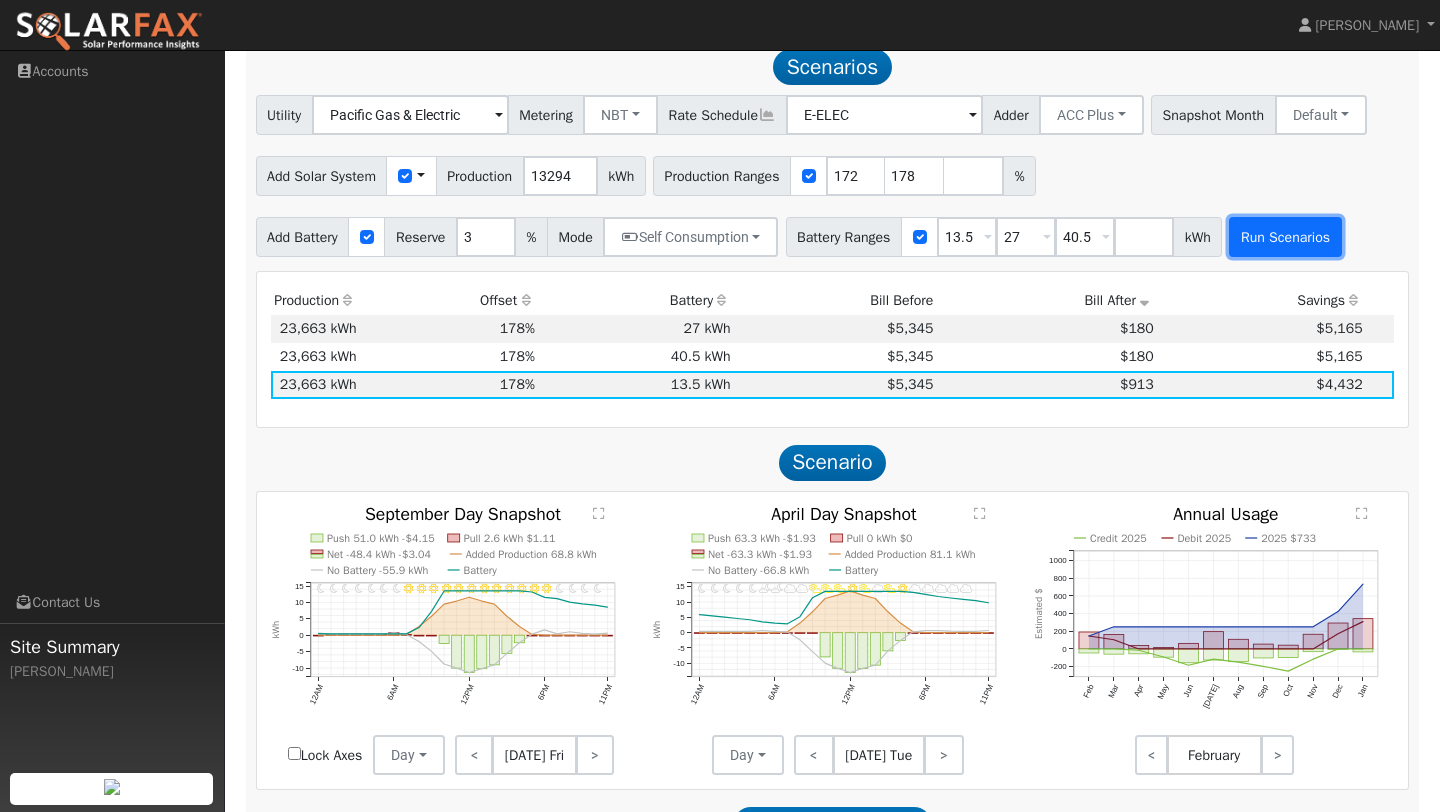 click on "Run Scenarios" at bounding box center (1285, 237) 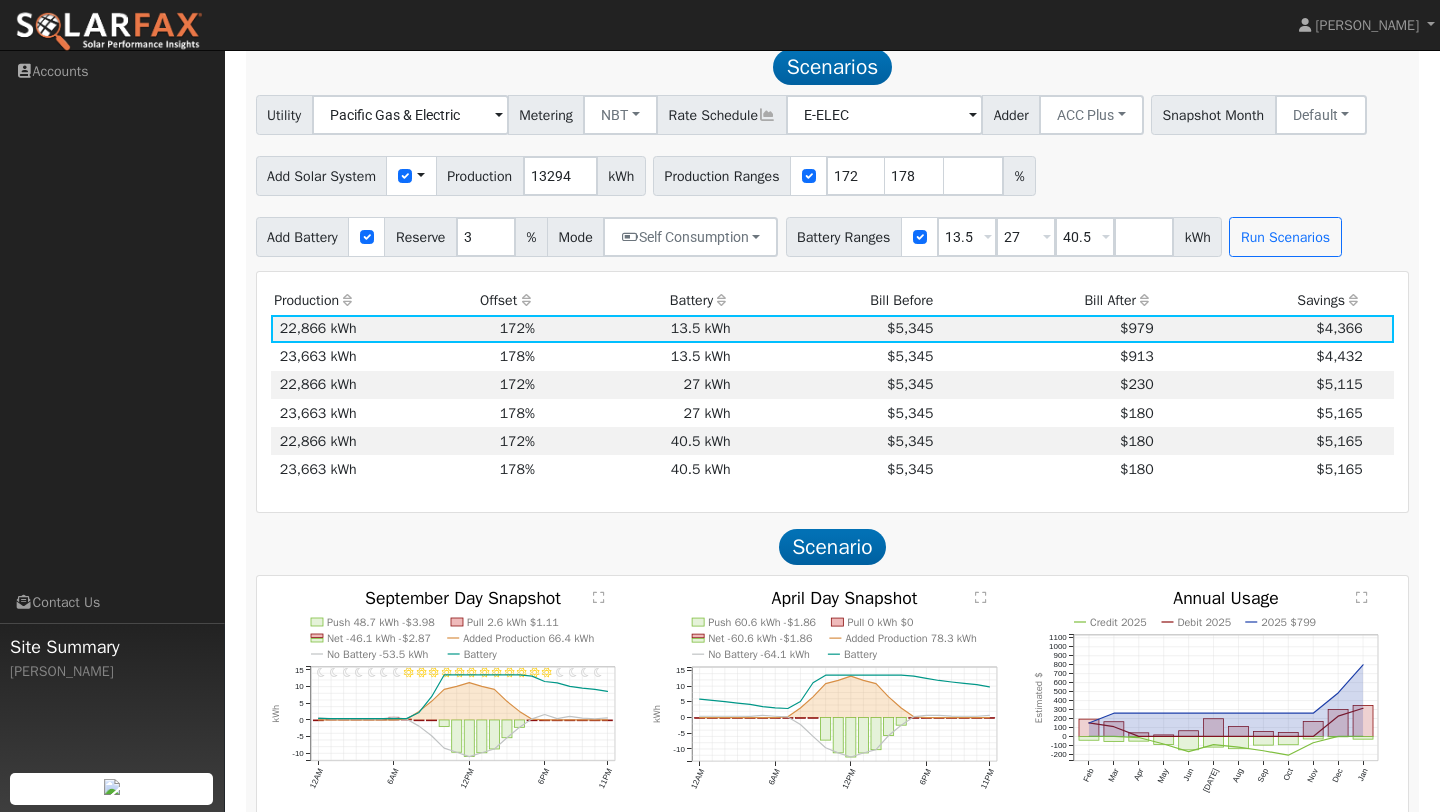 scroll, scrollTop: 1221, scrollLeft: 0, axis: vertical 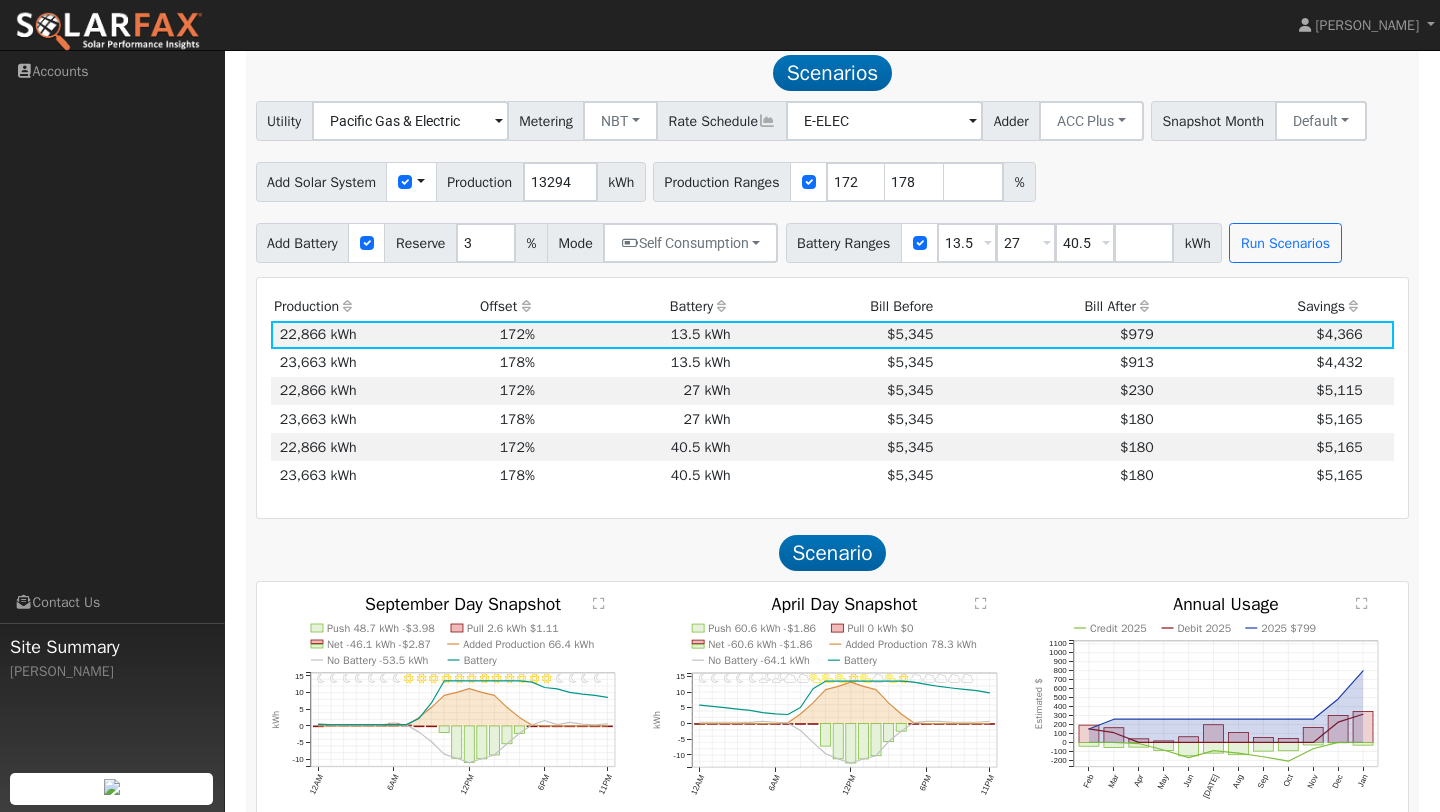 click at bounding box center (1145, 306) 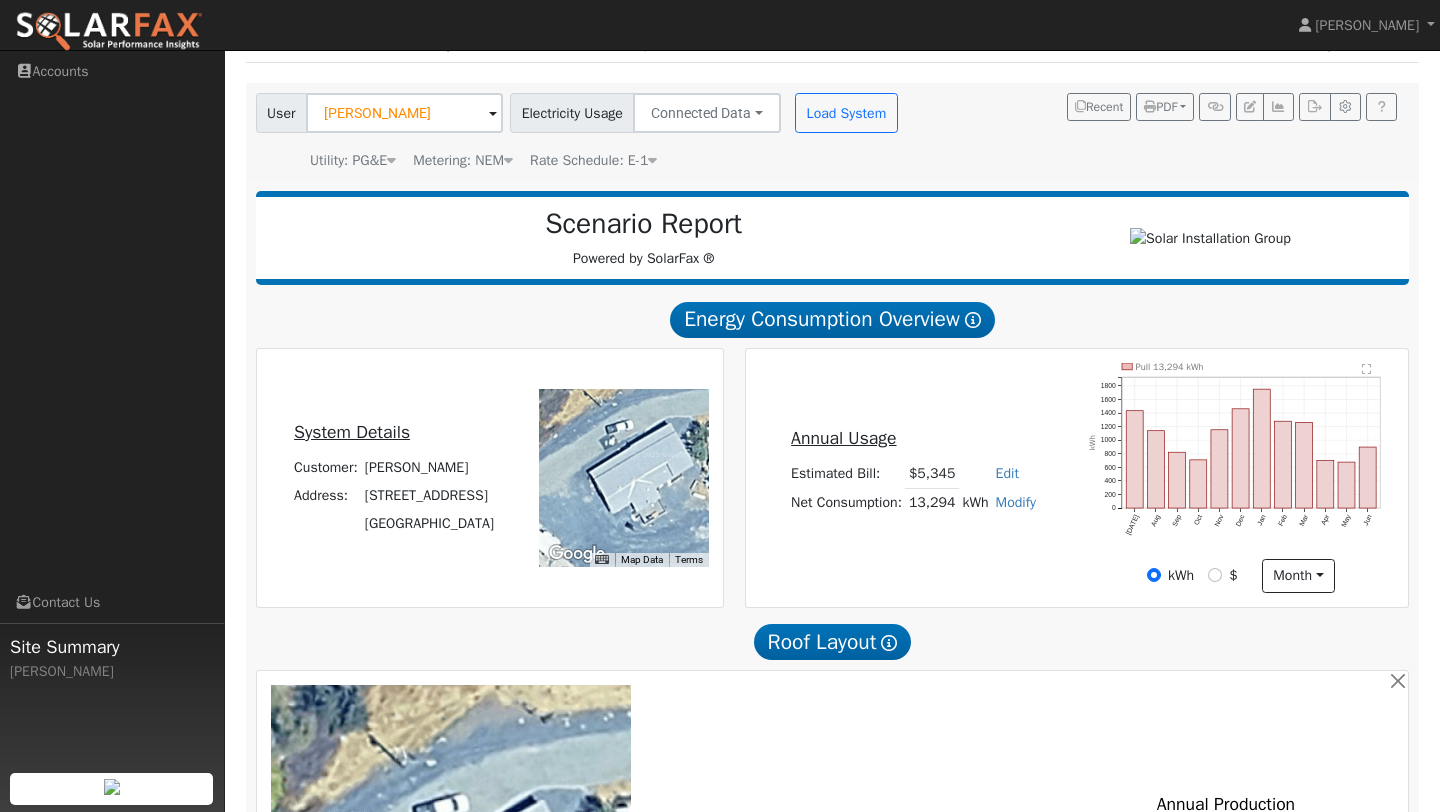 scroll, scrollTop: 0, scrollLeft: 0, axis: both 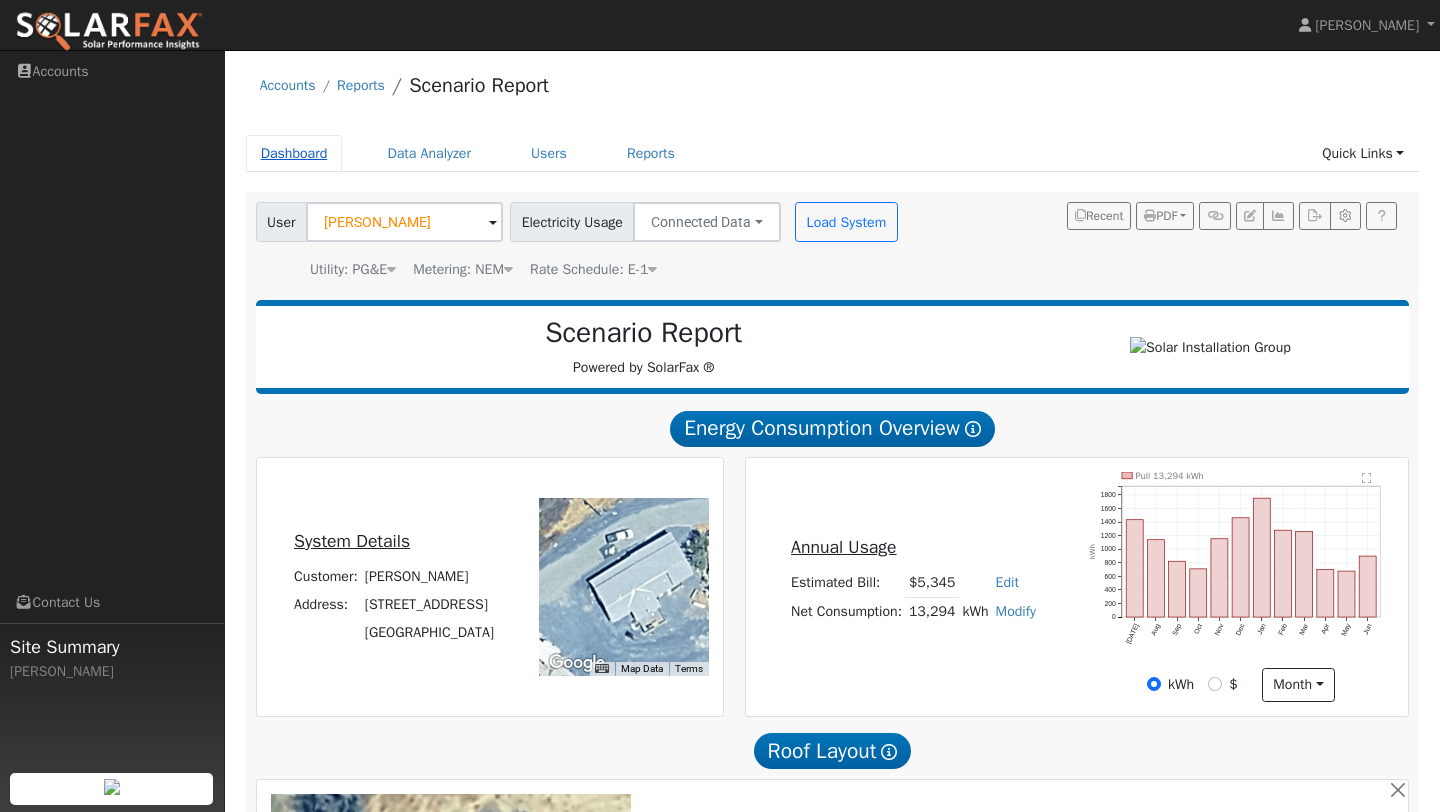 click on "Dashboard" at bounding box center [294, 153] 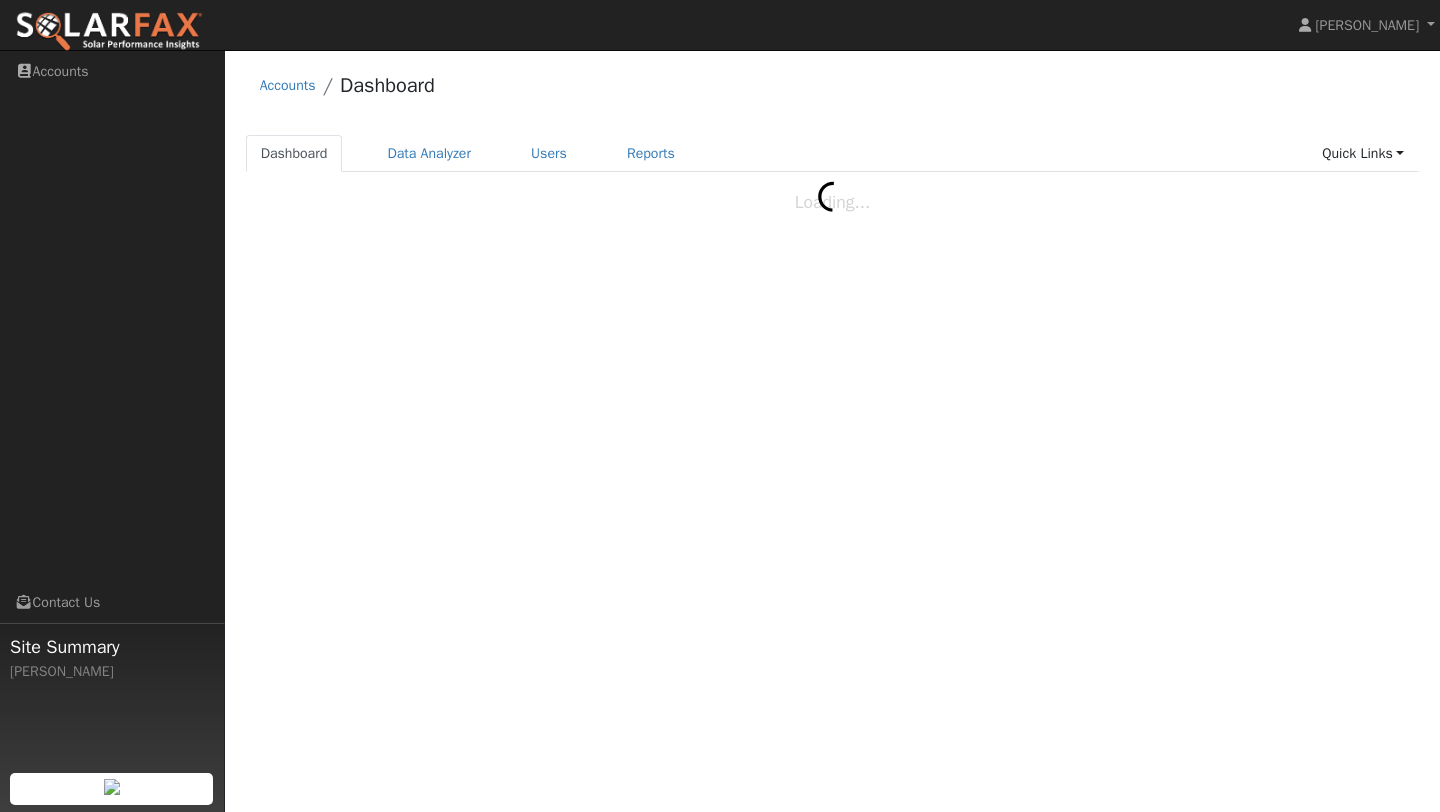 scroll, scrollTop: 0, scrollLeft: 0, axis: both 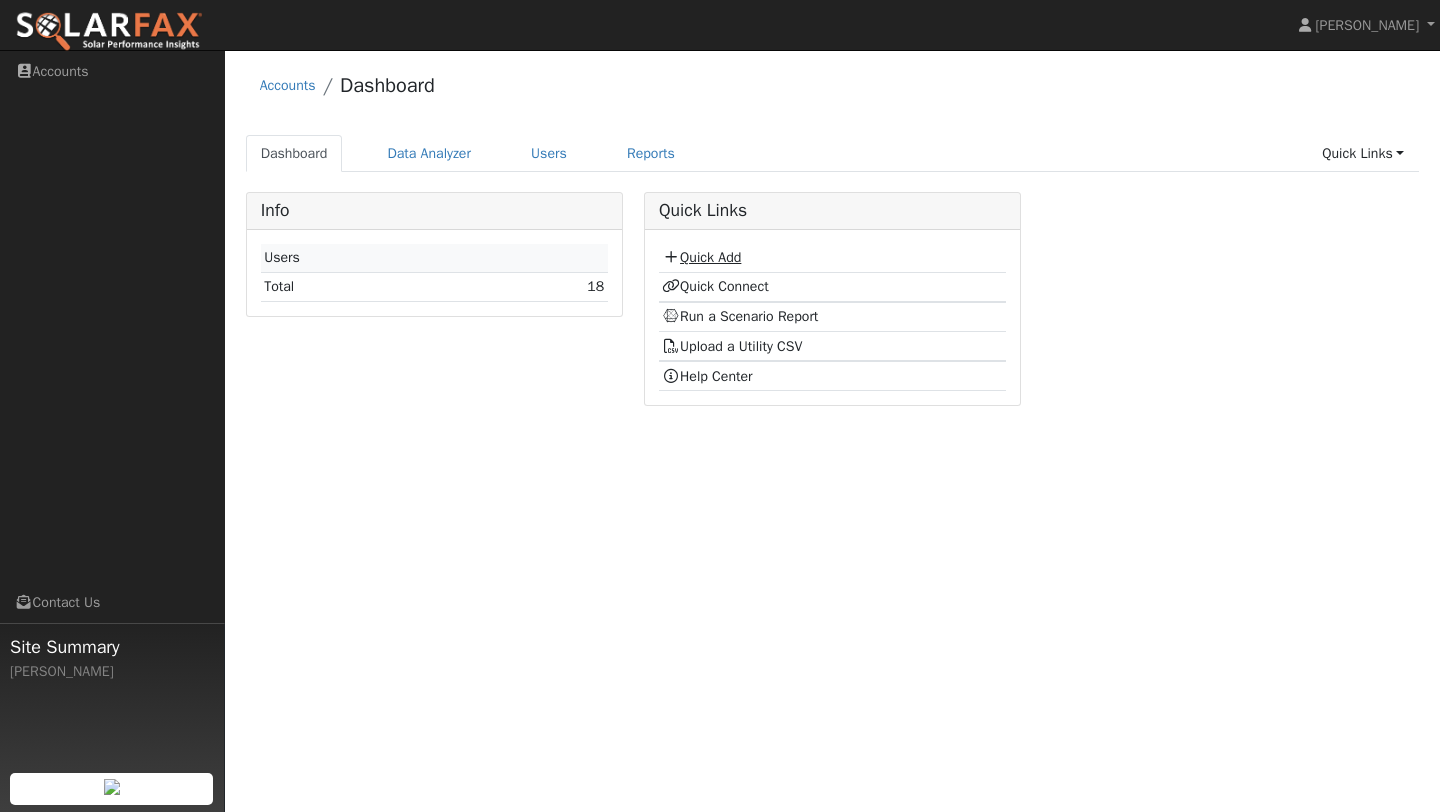 click on "Quick Add" at bounding box center [701, 257] 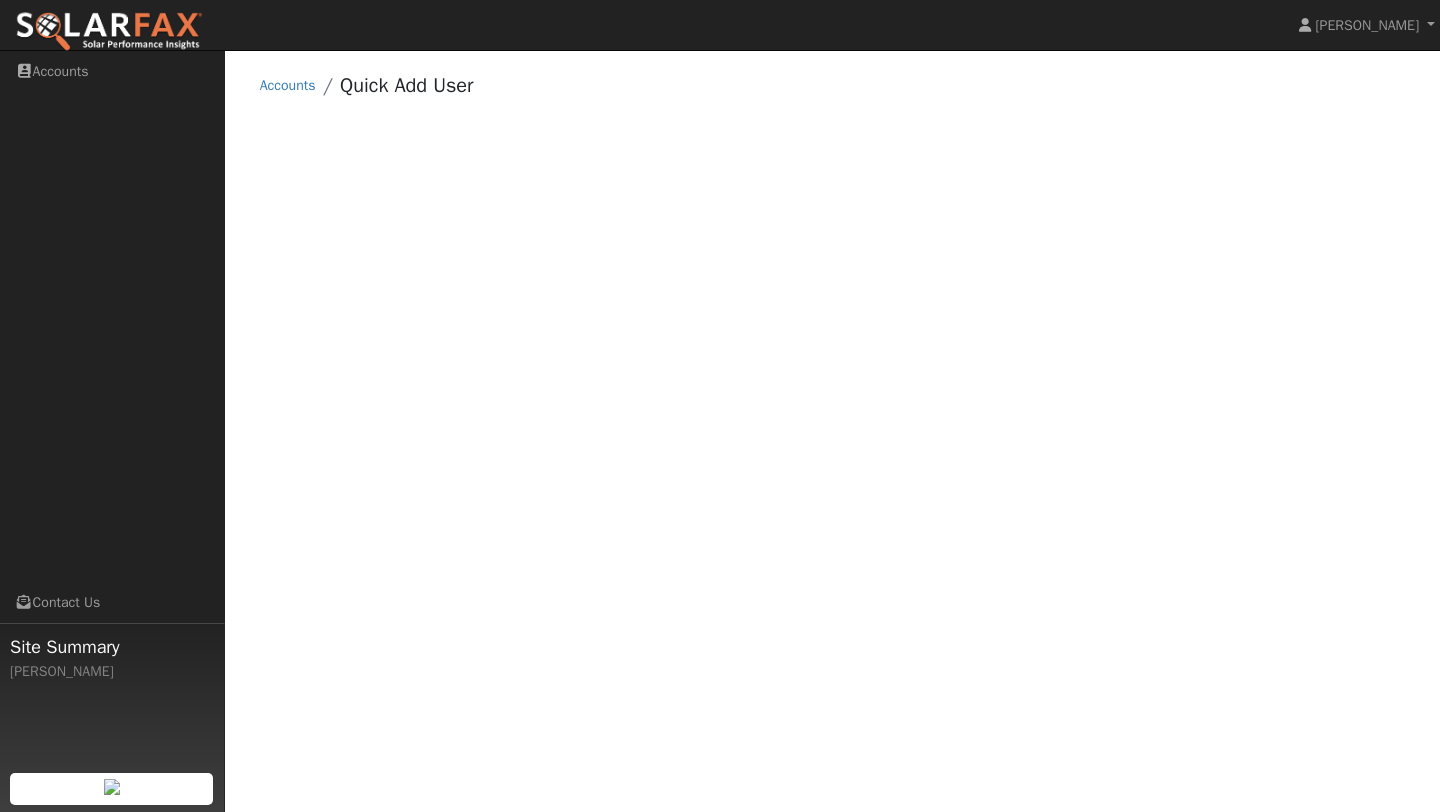 scroll, scrollTop: 0, scrollLeft: 0, axis: both 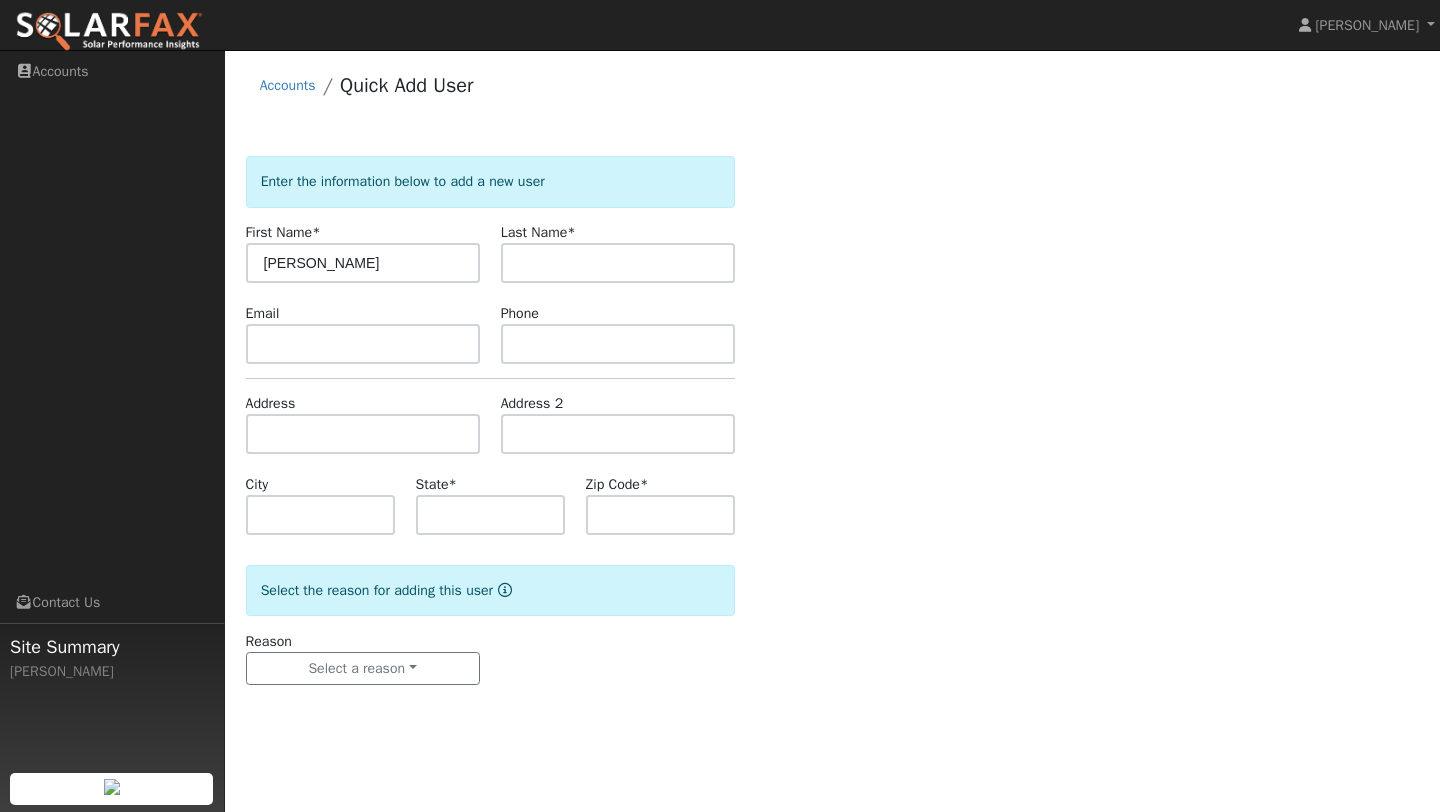 type on "[PERSON_NAME]" 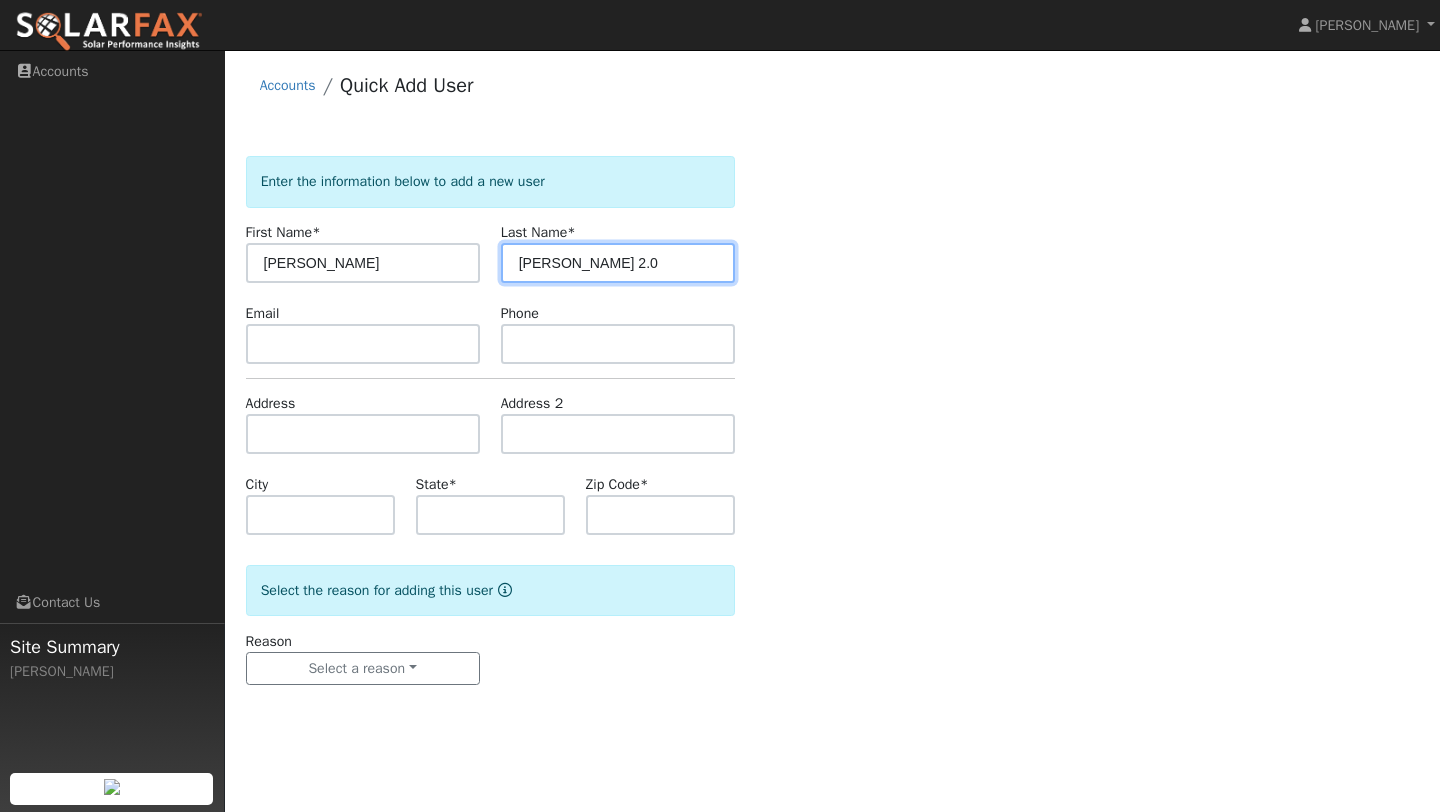 type on "[PERSON_NAME] 2.0" 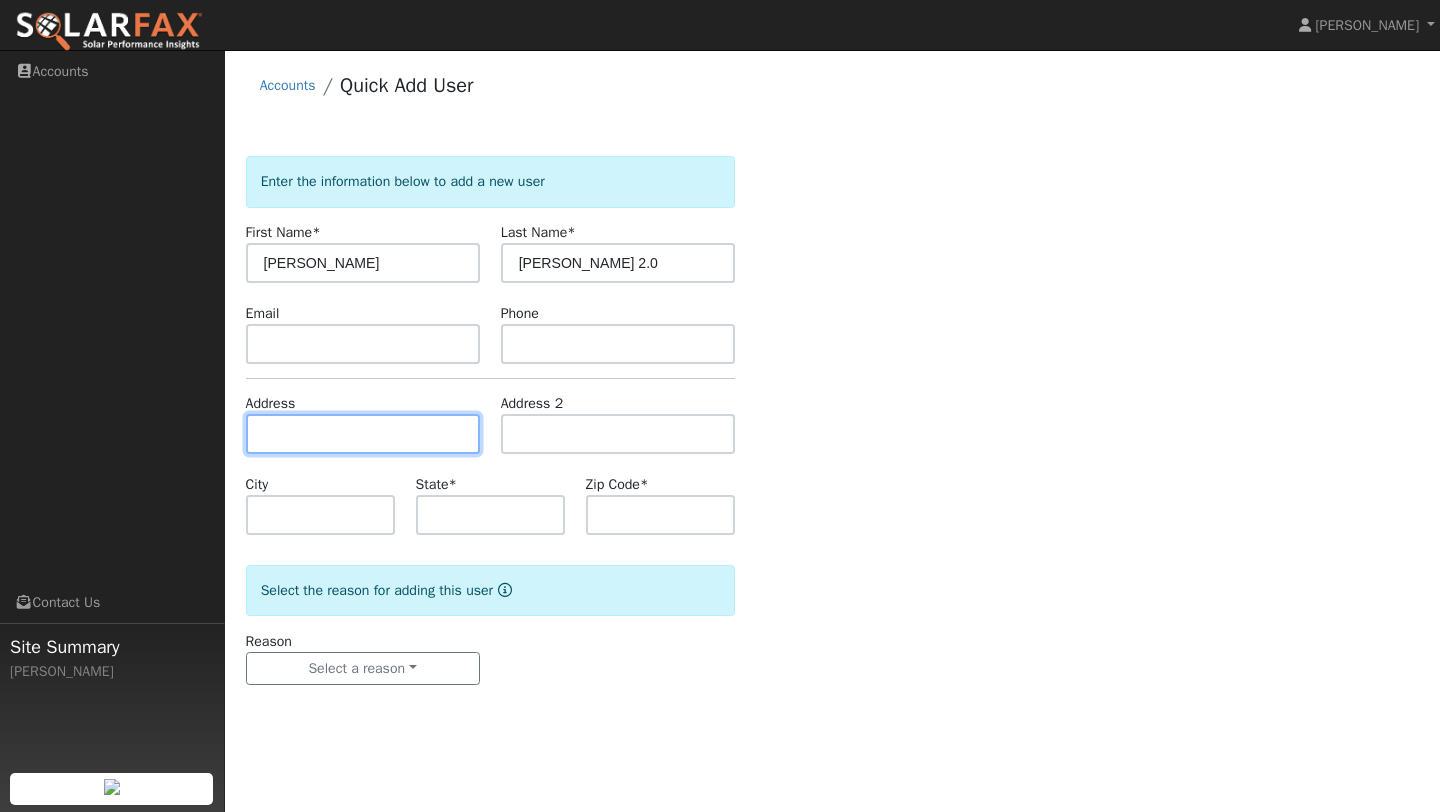 click at bounding box center [363, 434] 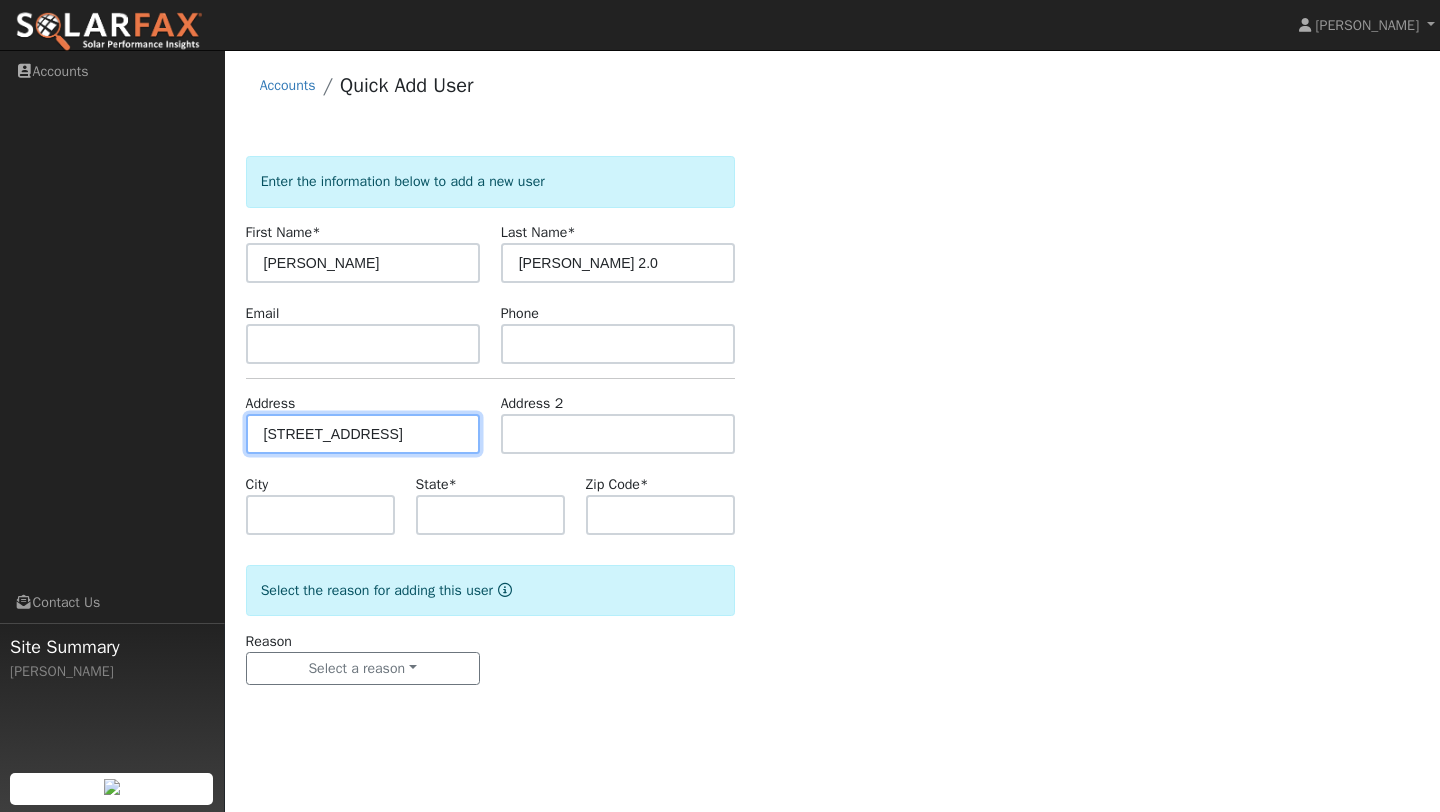 type on "10484 Shawmut Road" 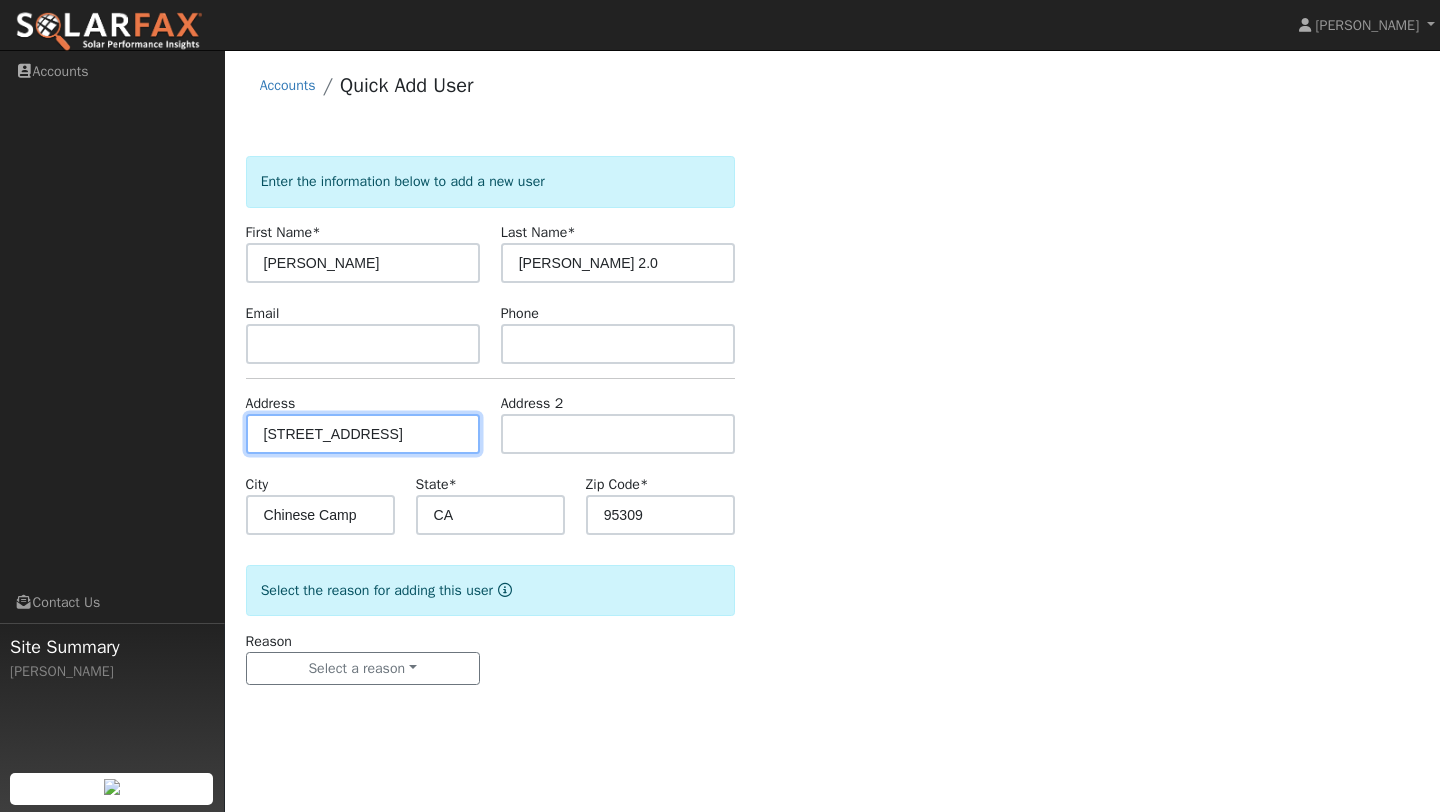 scroll, scrollTop: 0, scrollLeft: 0, axis: both 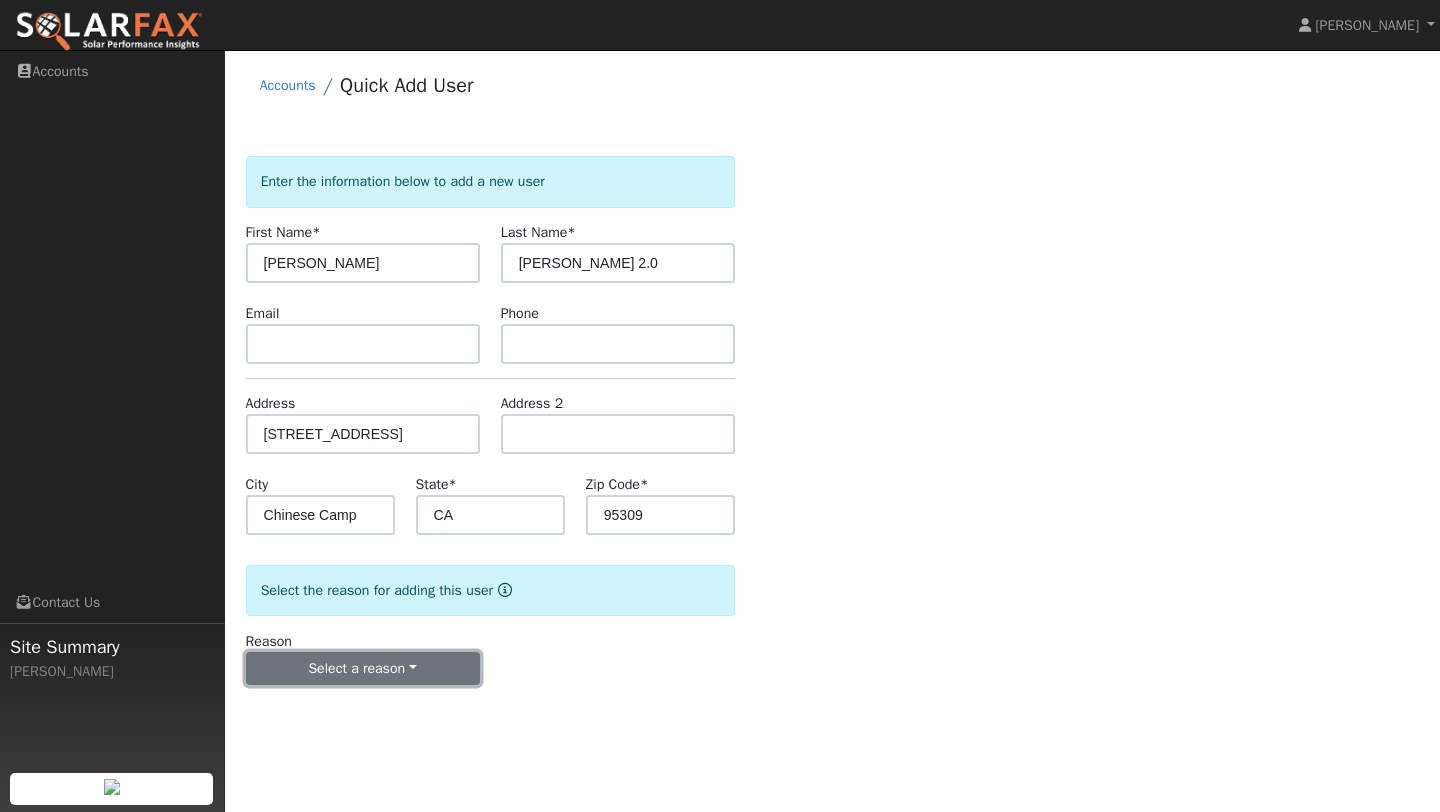 click on "Select a reason" at bounding box center (363, 669) 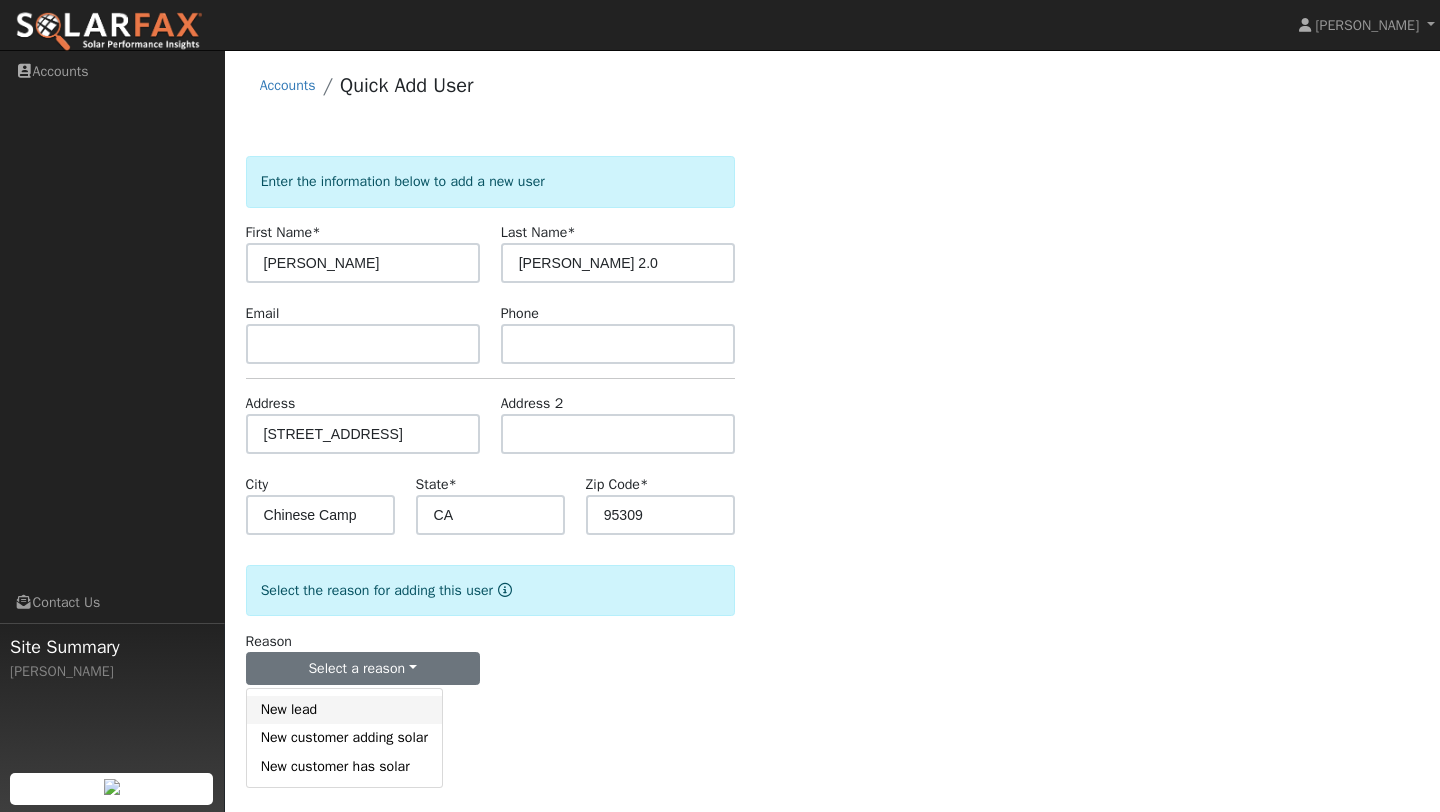click on "New lead" at bounding box center [344, 710] 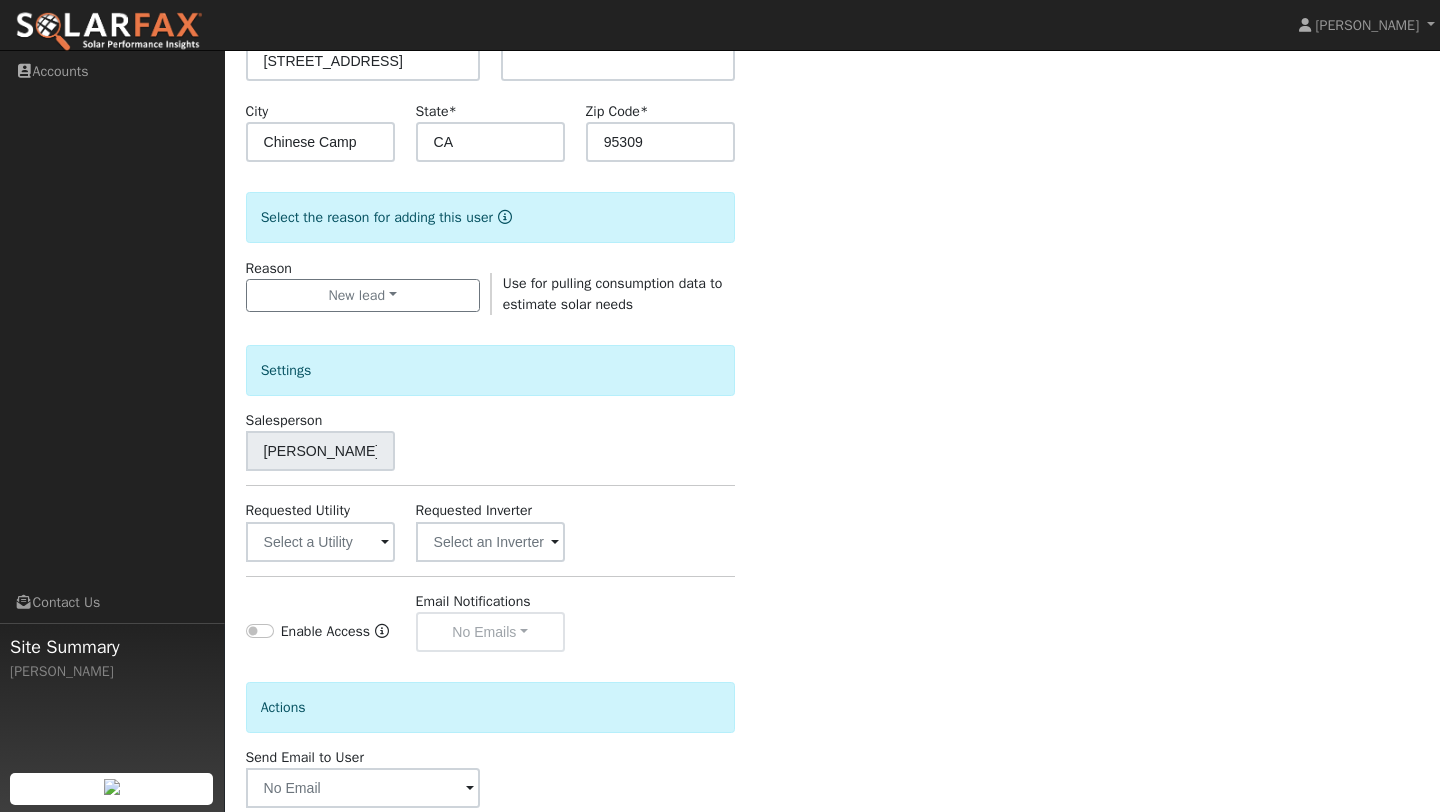 scroll, scrollTop: 483, scrollLeft: 0, axis: vertical 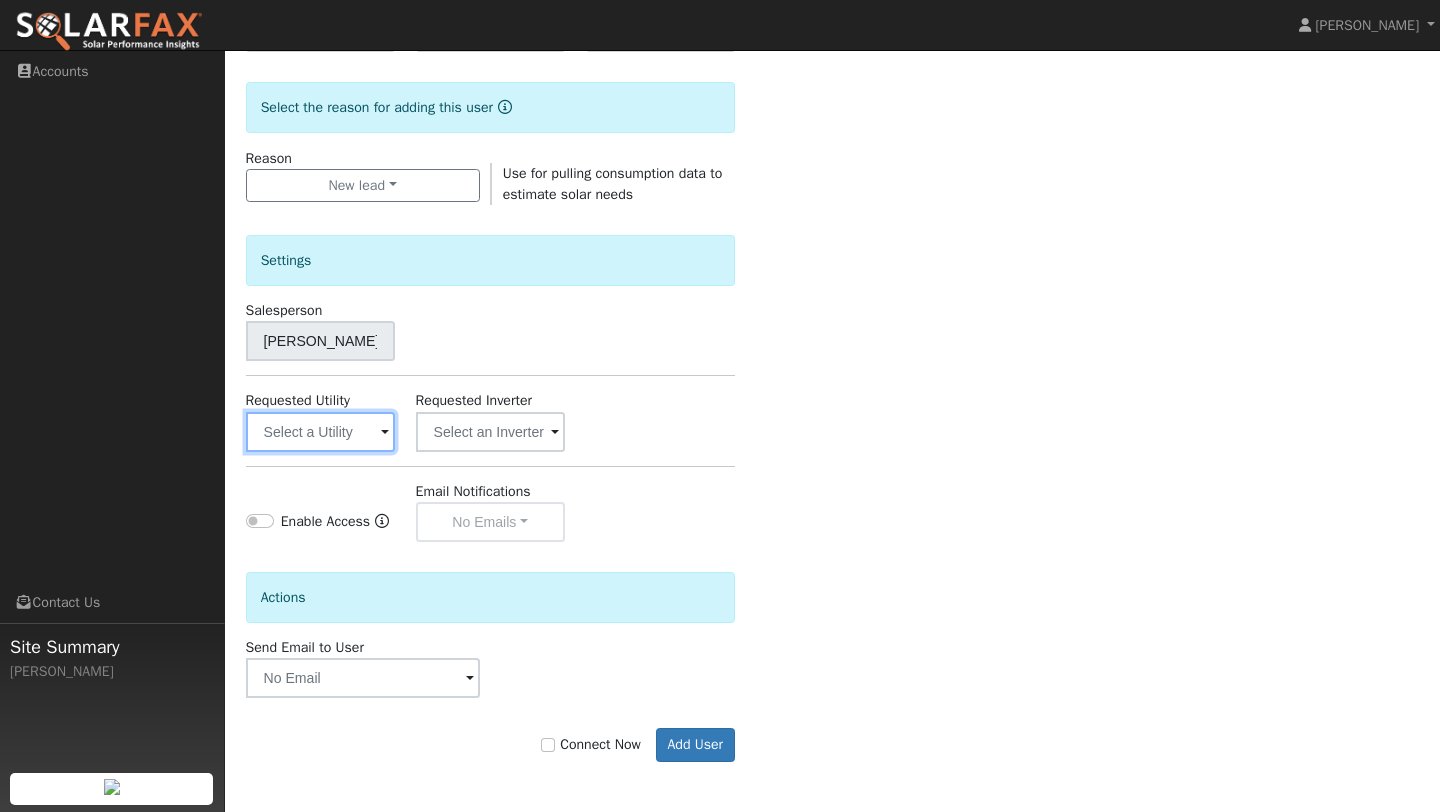 click at bounding box center (320, 432) 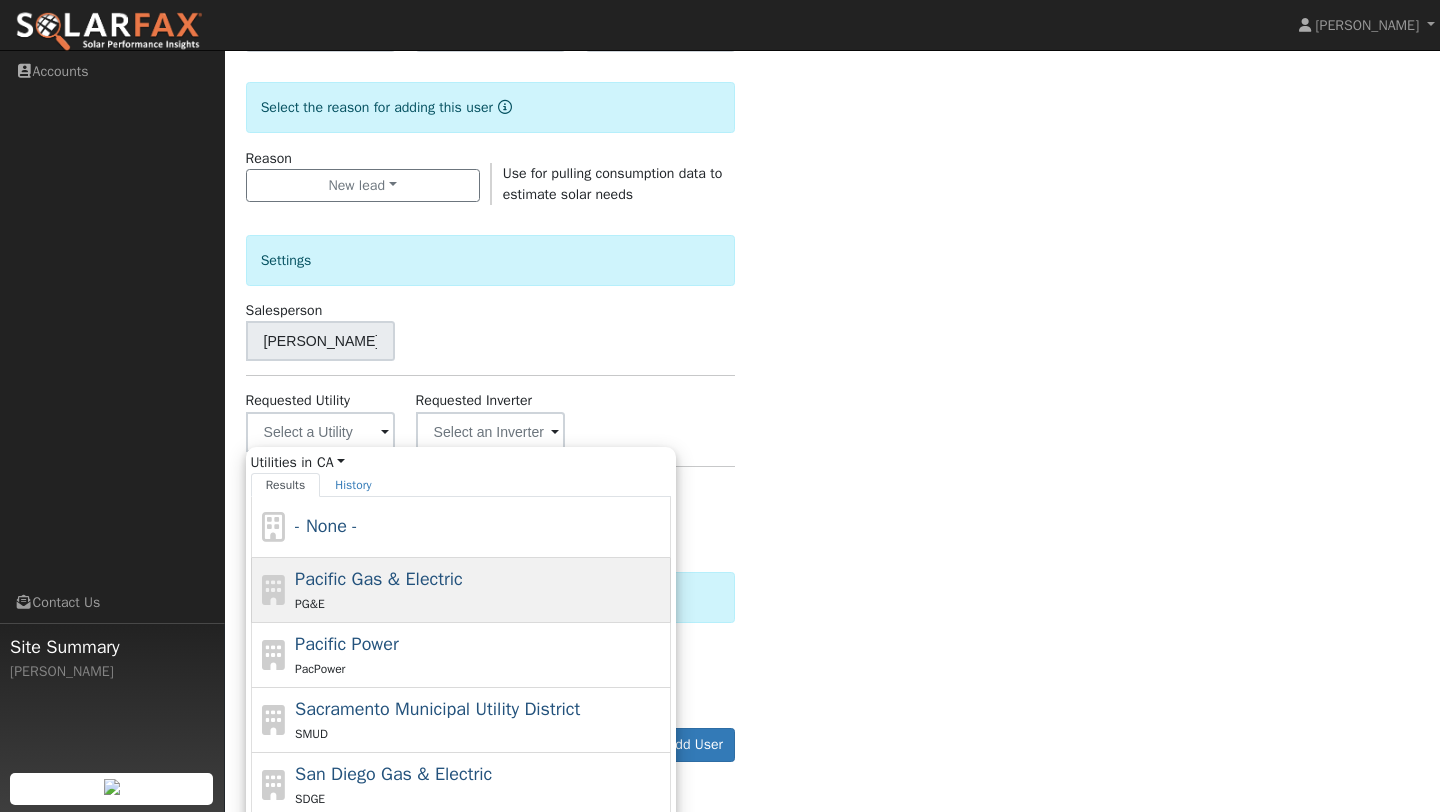click on "PG&E" at bounding box center [480, 603] 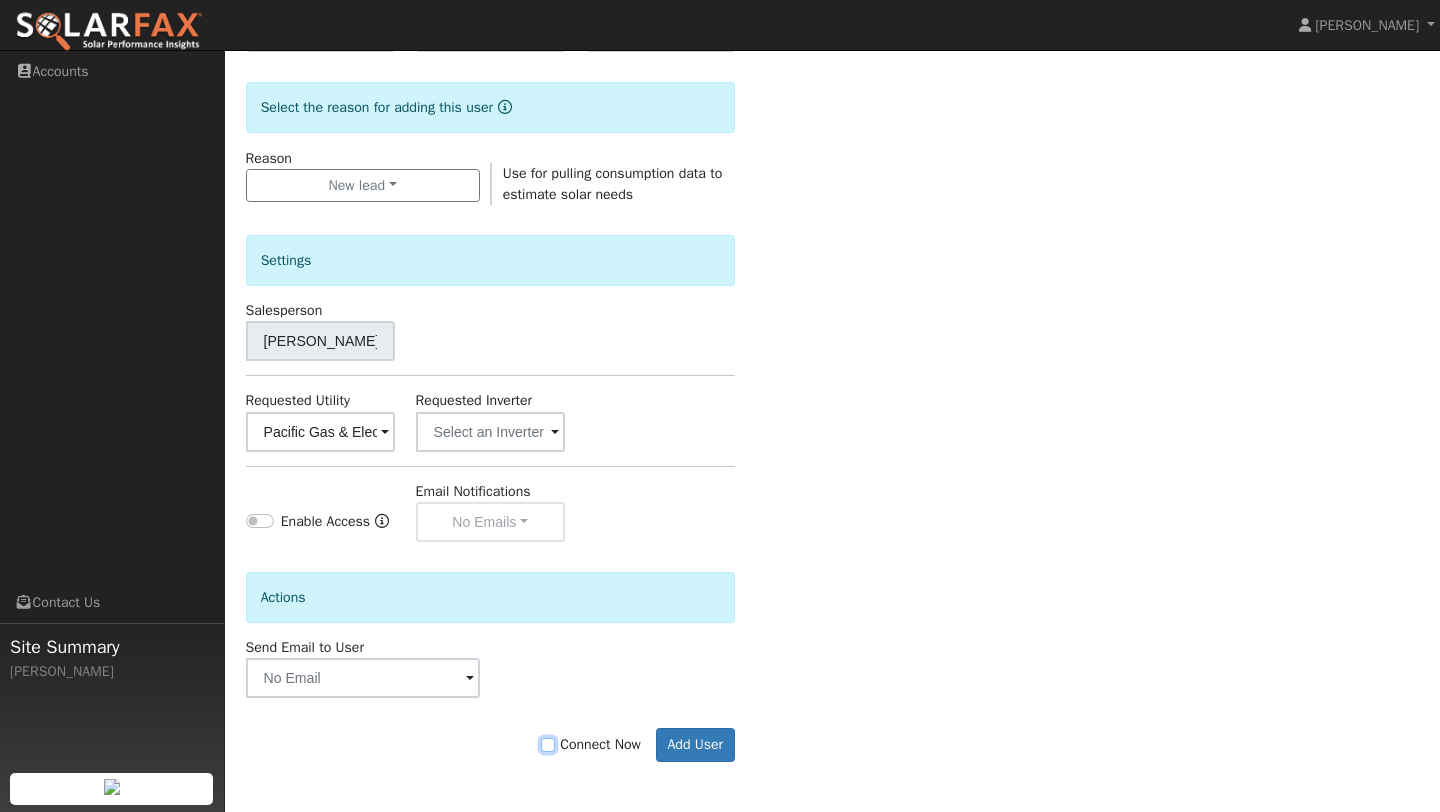 click on "Connect Now" at bounding box center (548, 745) 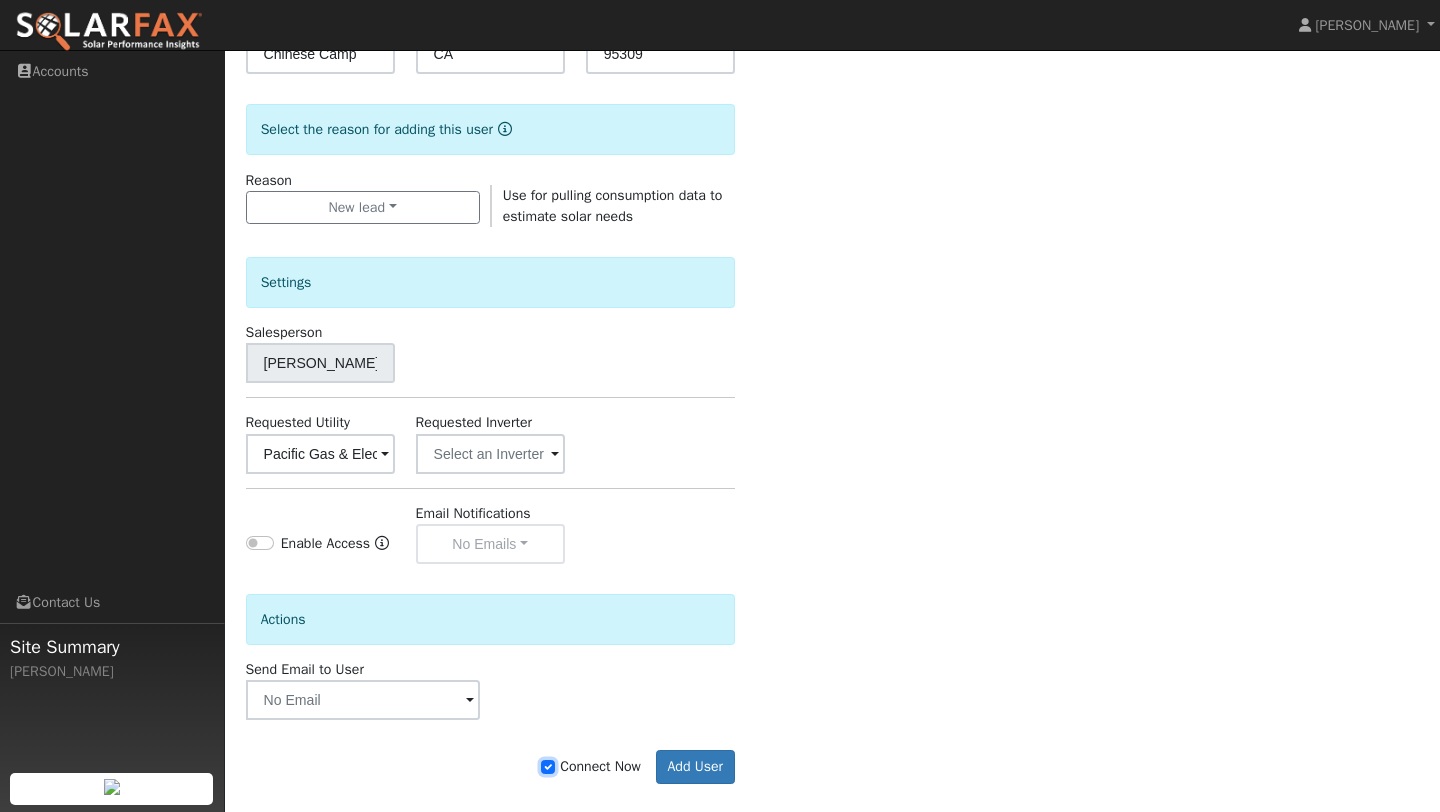 scroll, scrollTop: 483, scrollLeft: 0, axis: vertical 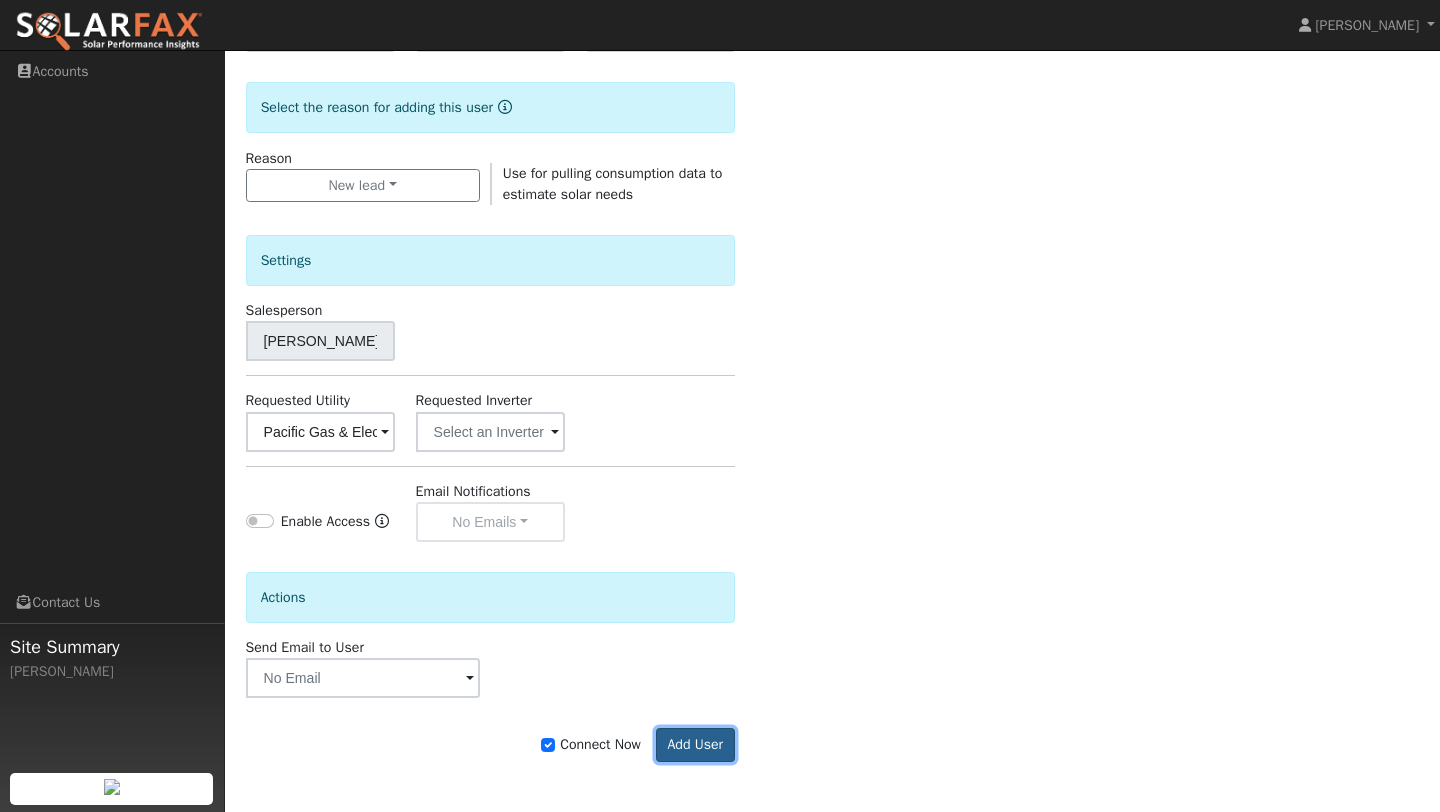 click on "Add User" at bounding box center [695, 745] 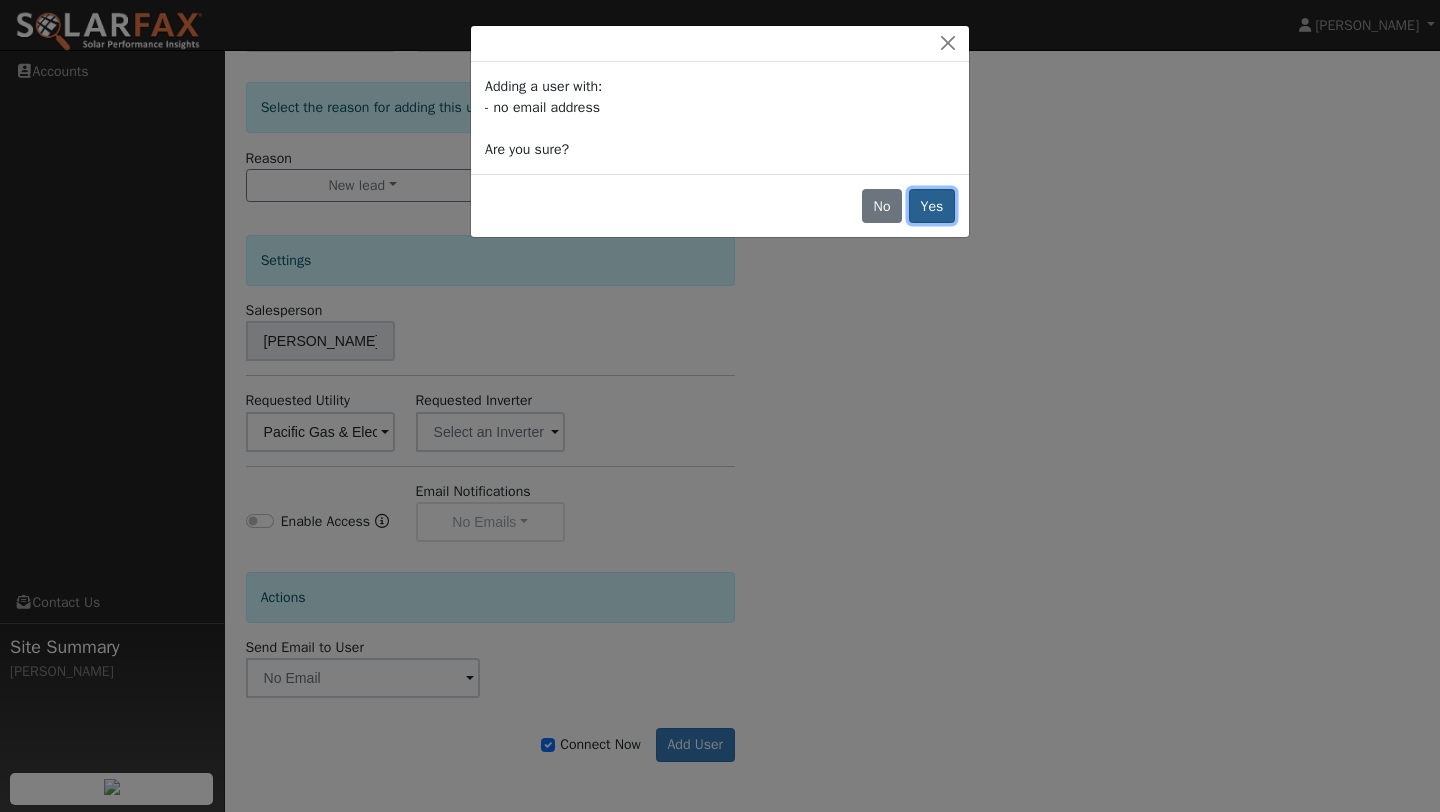 click on "Yes" at bounding box center (932, 206) 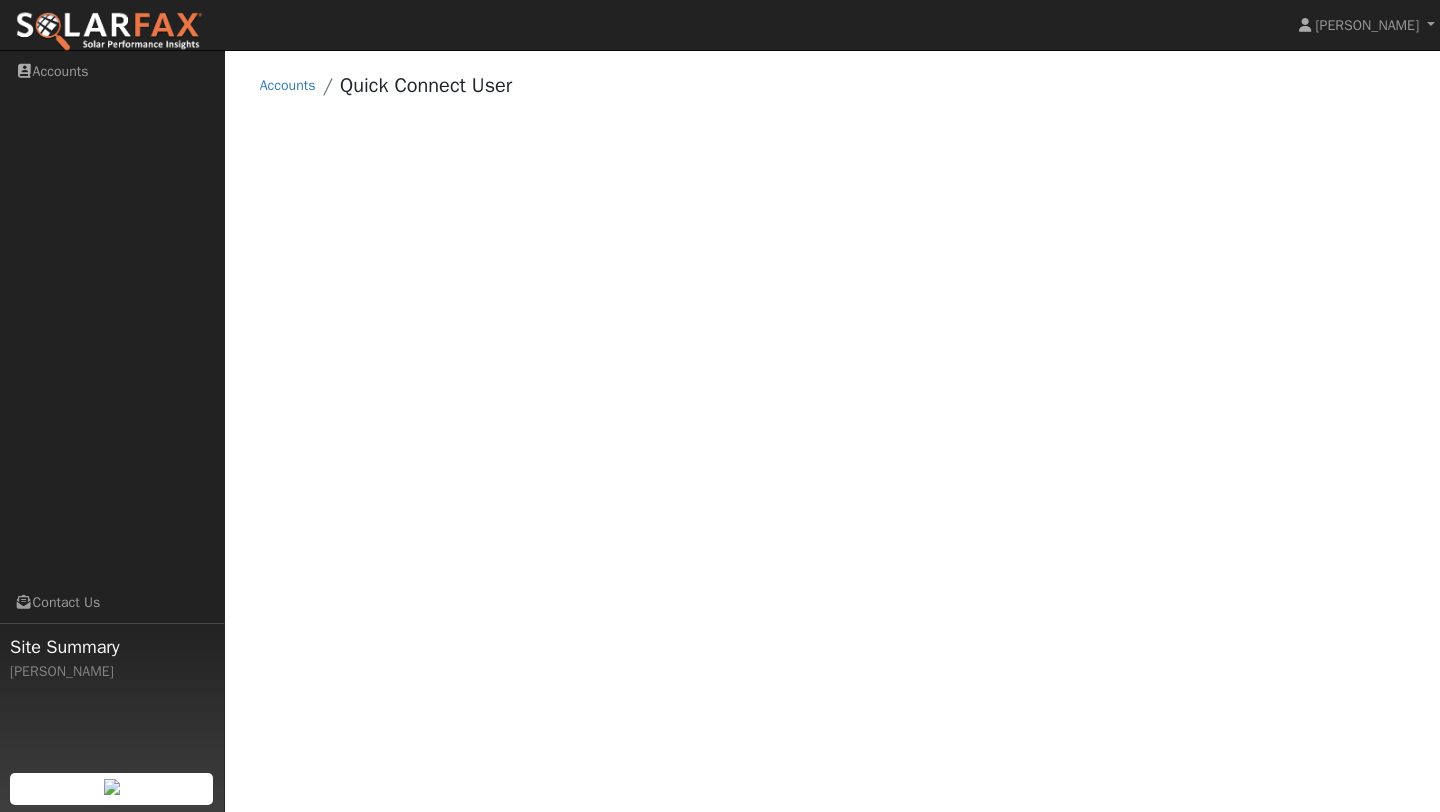 scroll, scrollTop: 0, scrollLeft: 0, axis: both 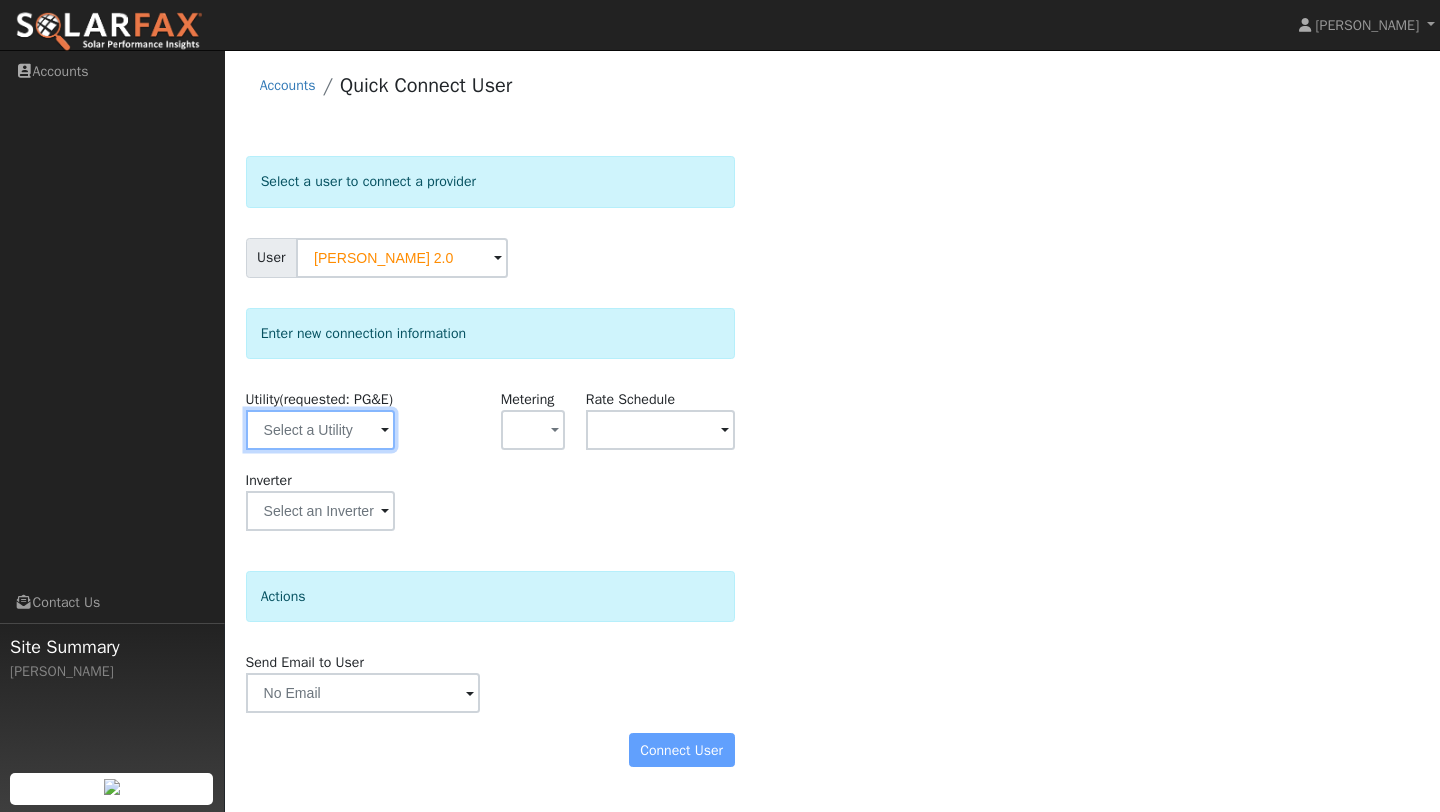 click at bounding box center [320, 430] 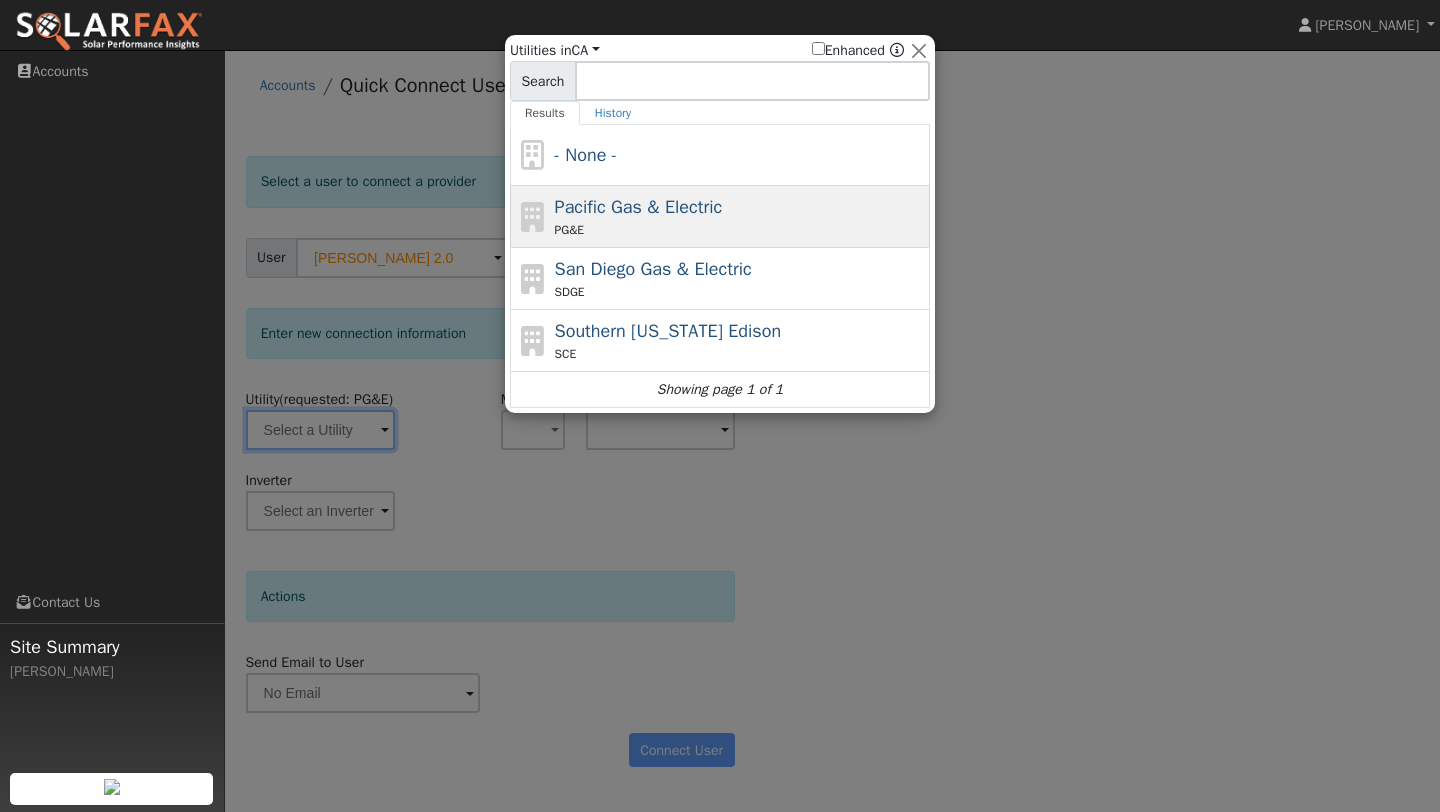 click on "PG&E" at bounding box center [740, 230] 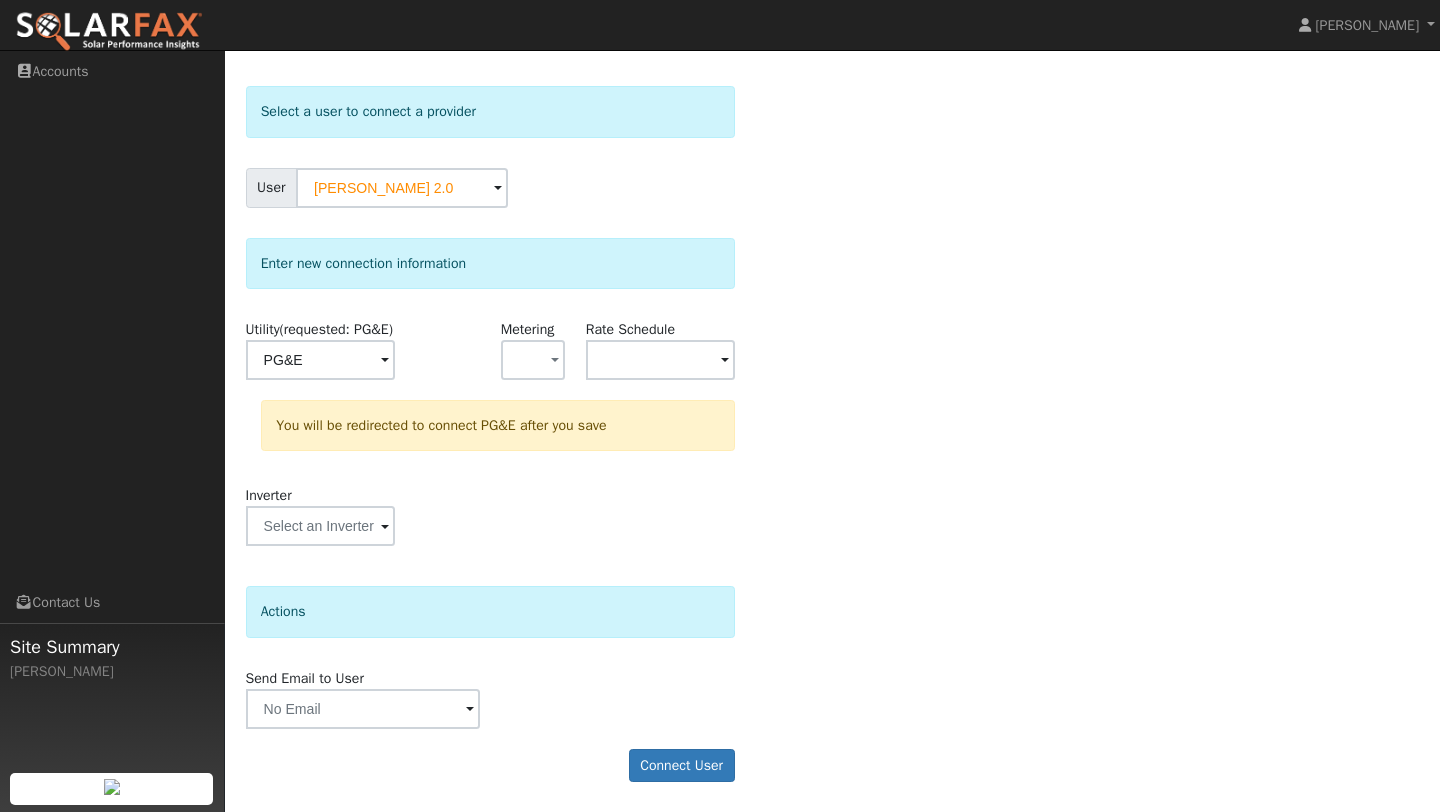scroll, scrollTop: 91, scrollLeft: 0, axis: vertical 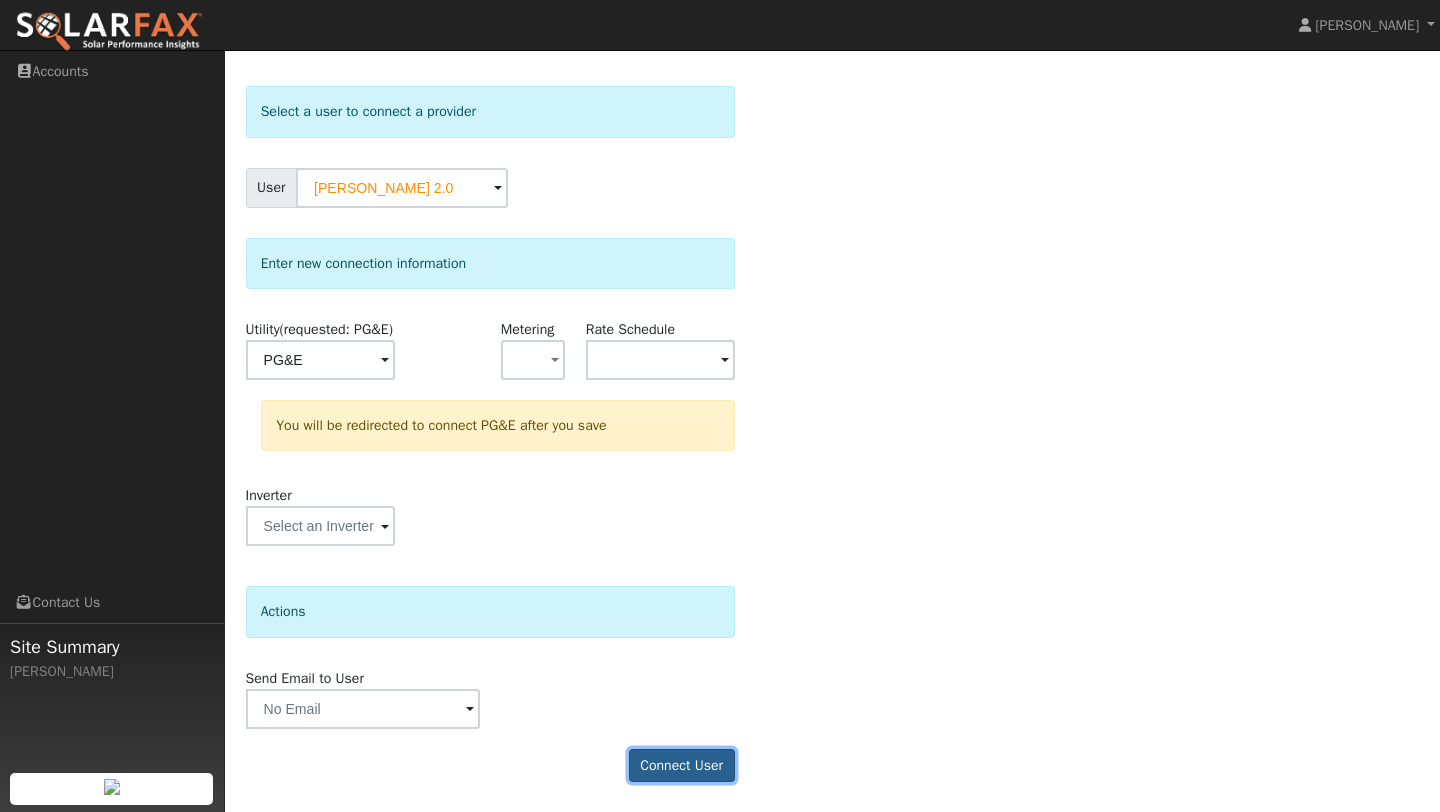 click on "Connect User" at bounding box center [682, 766] 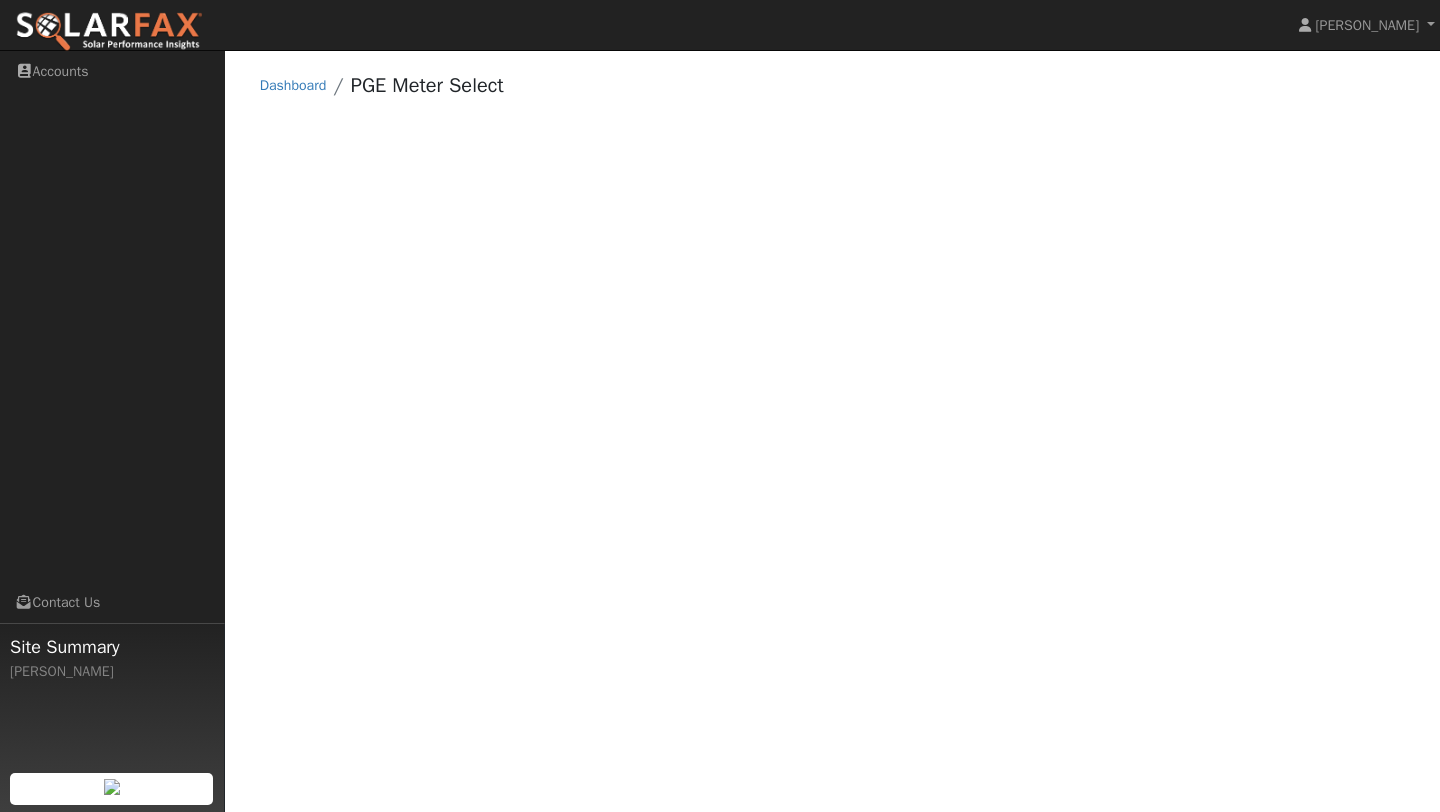 scroll, scrollTop: 0, scrollLeft: 0, axis: both 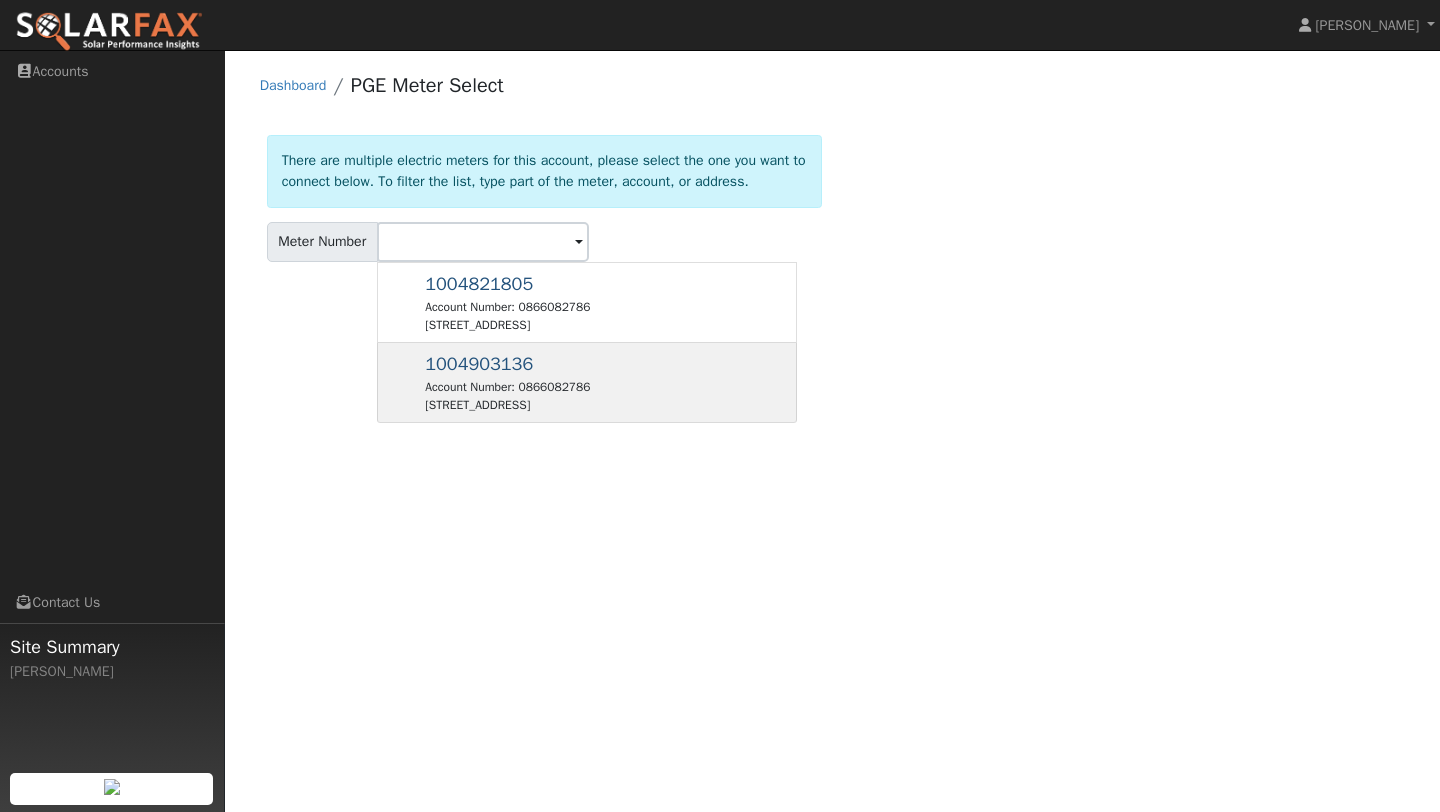 click on "1004903136 Account Number: 0866082786 10484 Shawmut Grade Rd, Chinese Camp, CA 95309" at bounding box center [507, 382] 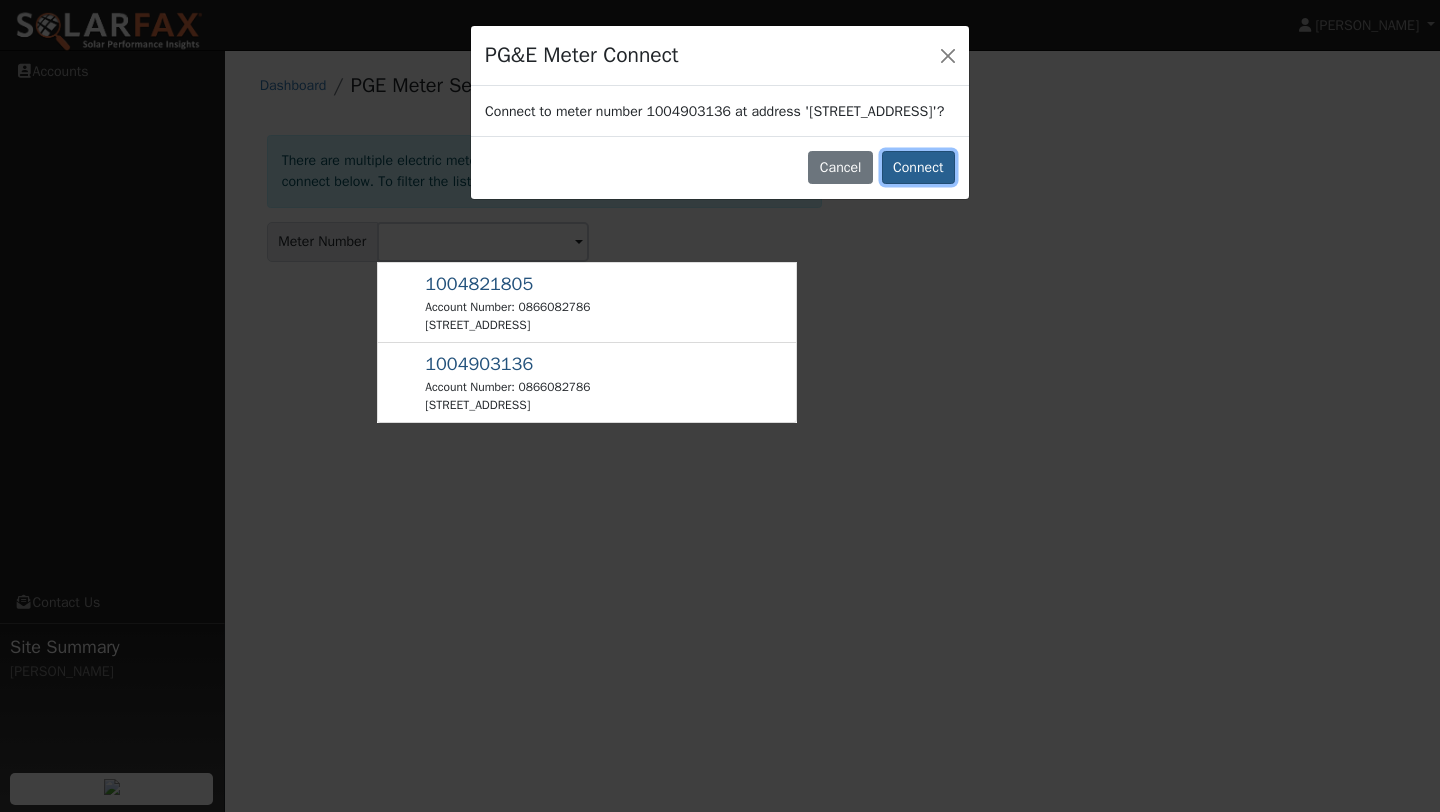 click on "Connect" at bounding box center (918, 168) 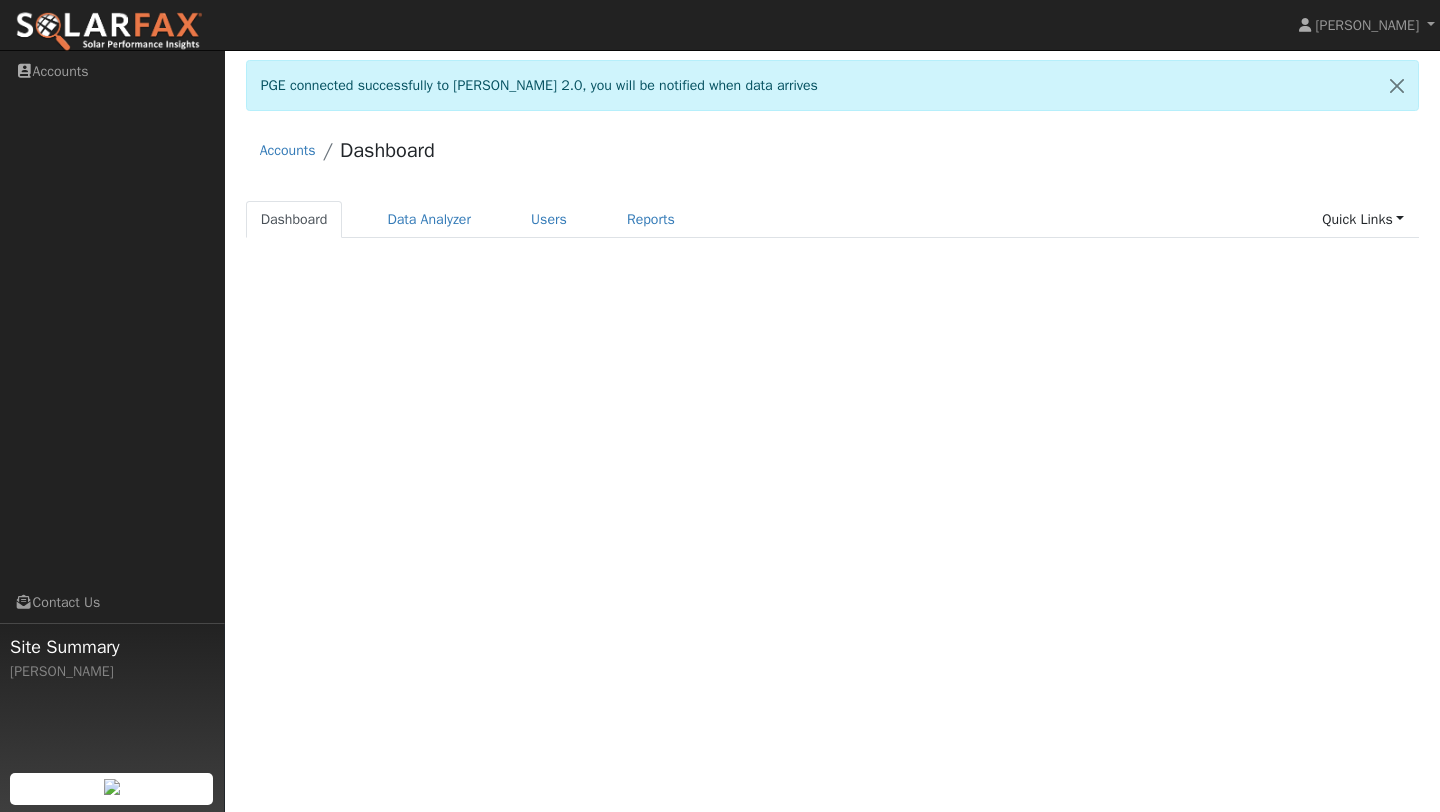 scroll, scrollTop: 0, scrollLeft: 0, axis: both 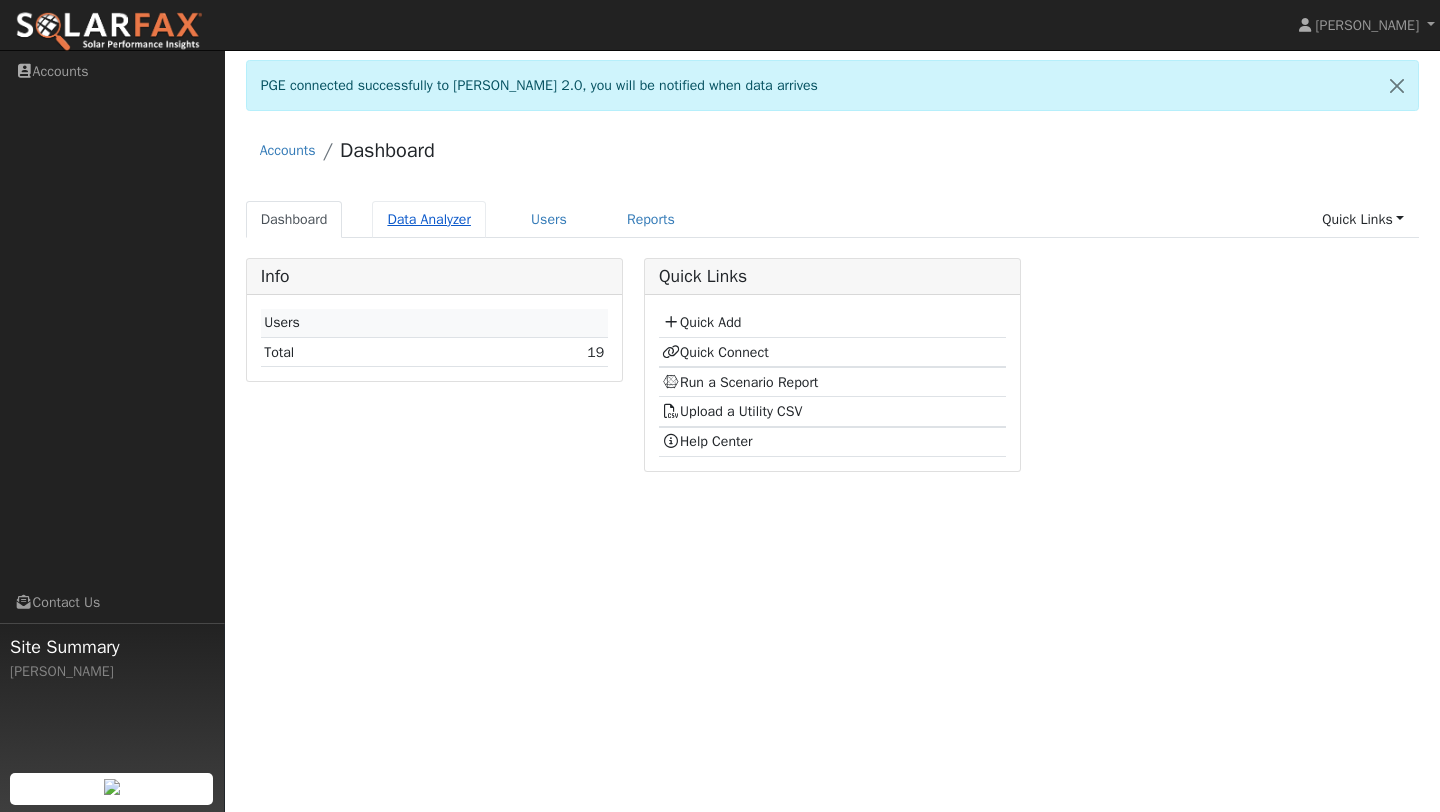 click on "Data Analyzer" at bounding box center (429, 219) 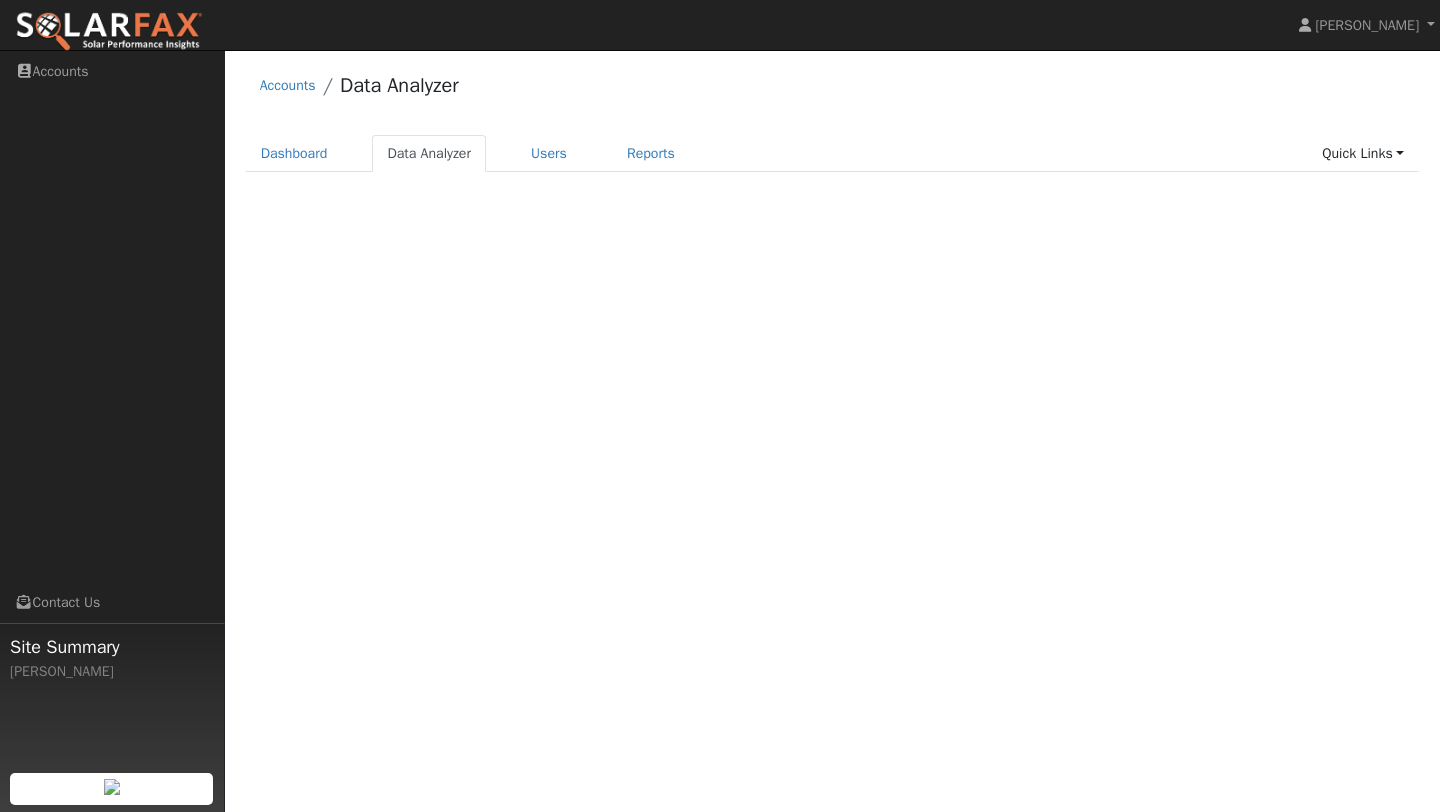 scroll, scrollTop: 0, scrollLeft: 0, axis: both 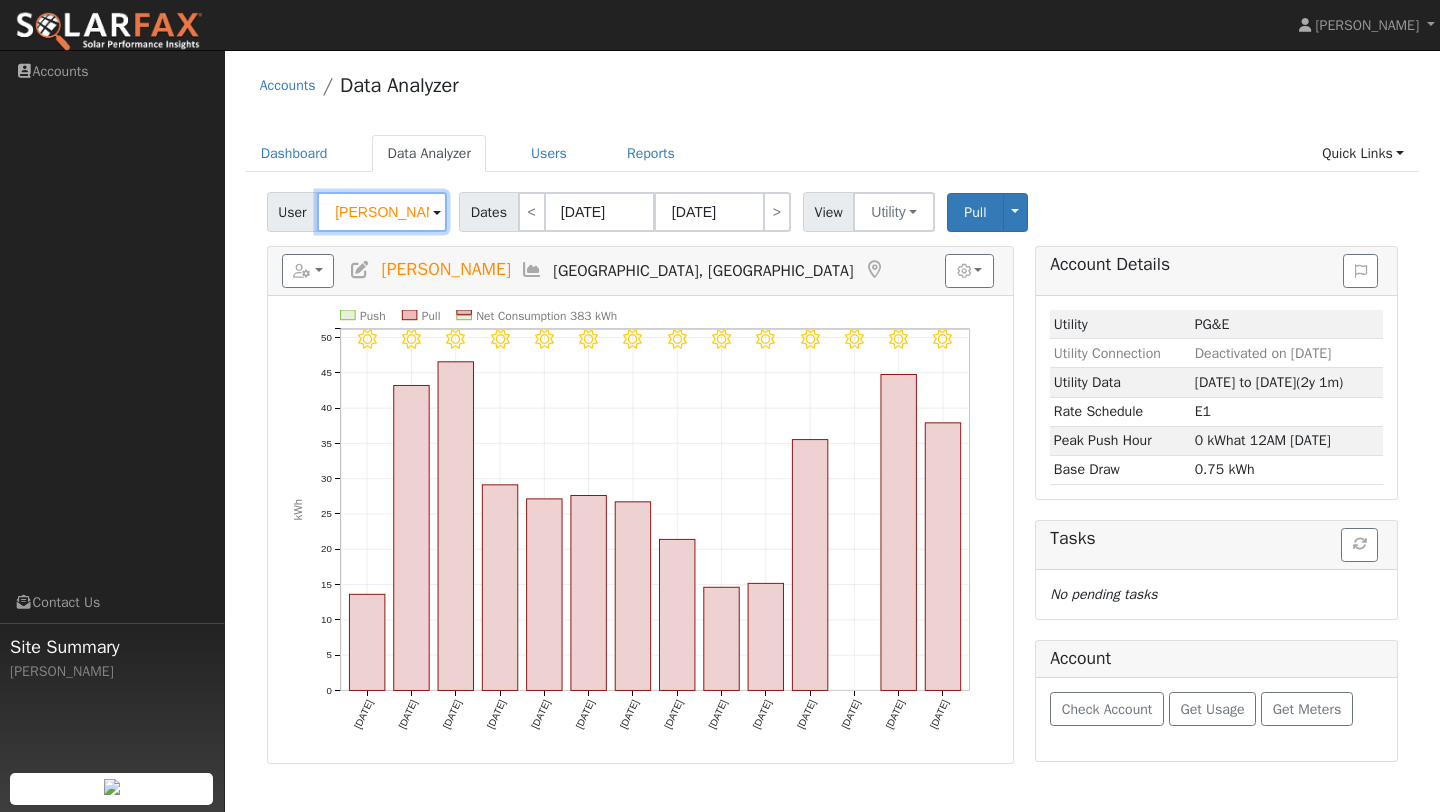 click on "Margaret Smith" at bounding box center [382, 212] 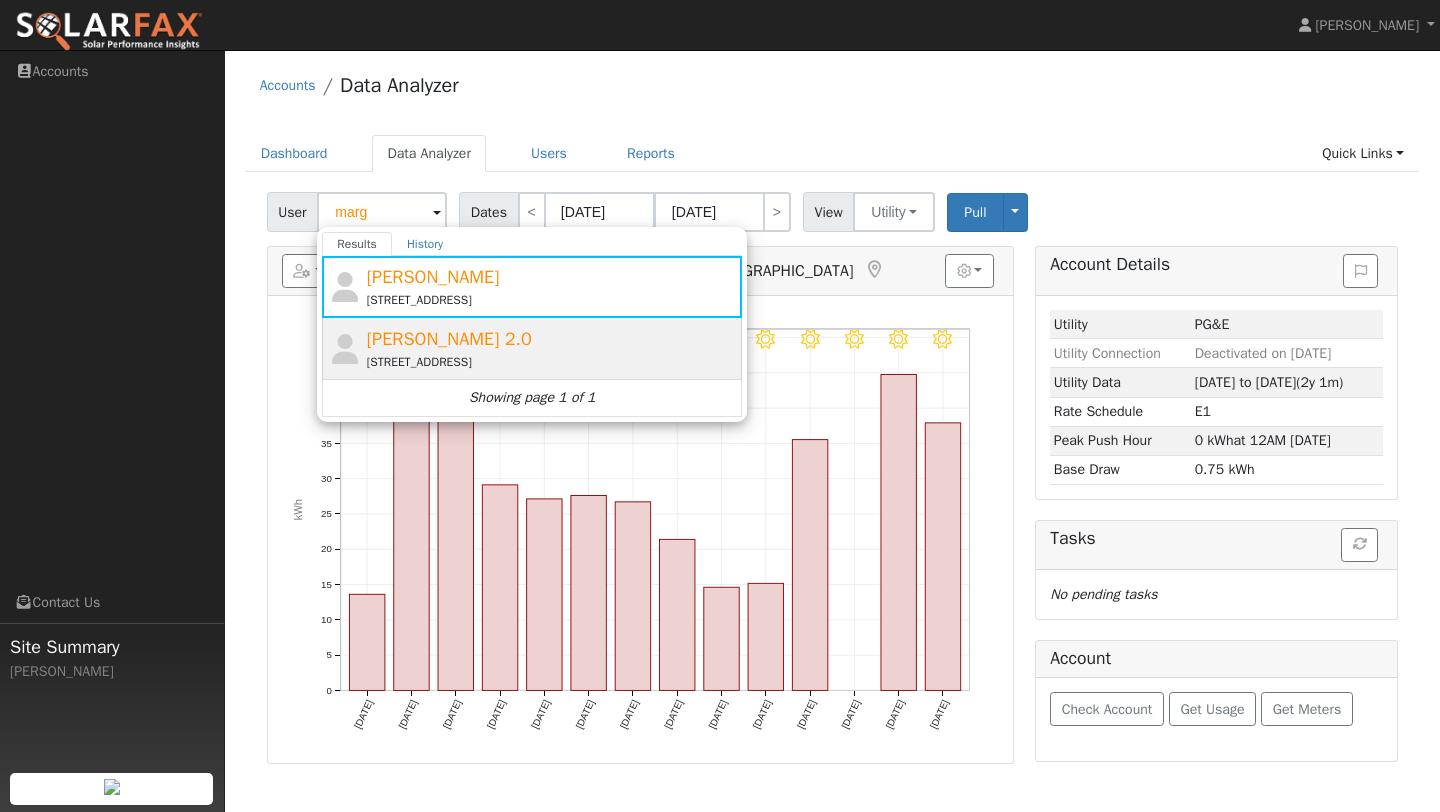 click on "[PERSON_NAME] 2.0" at bounding box center (449, 339) 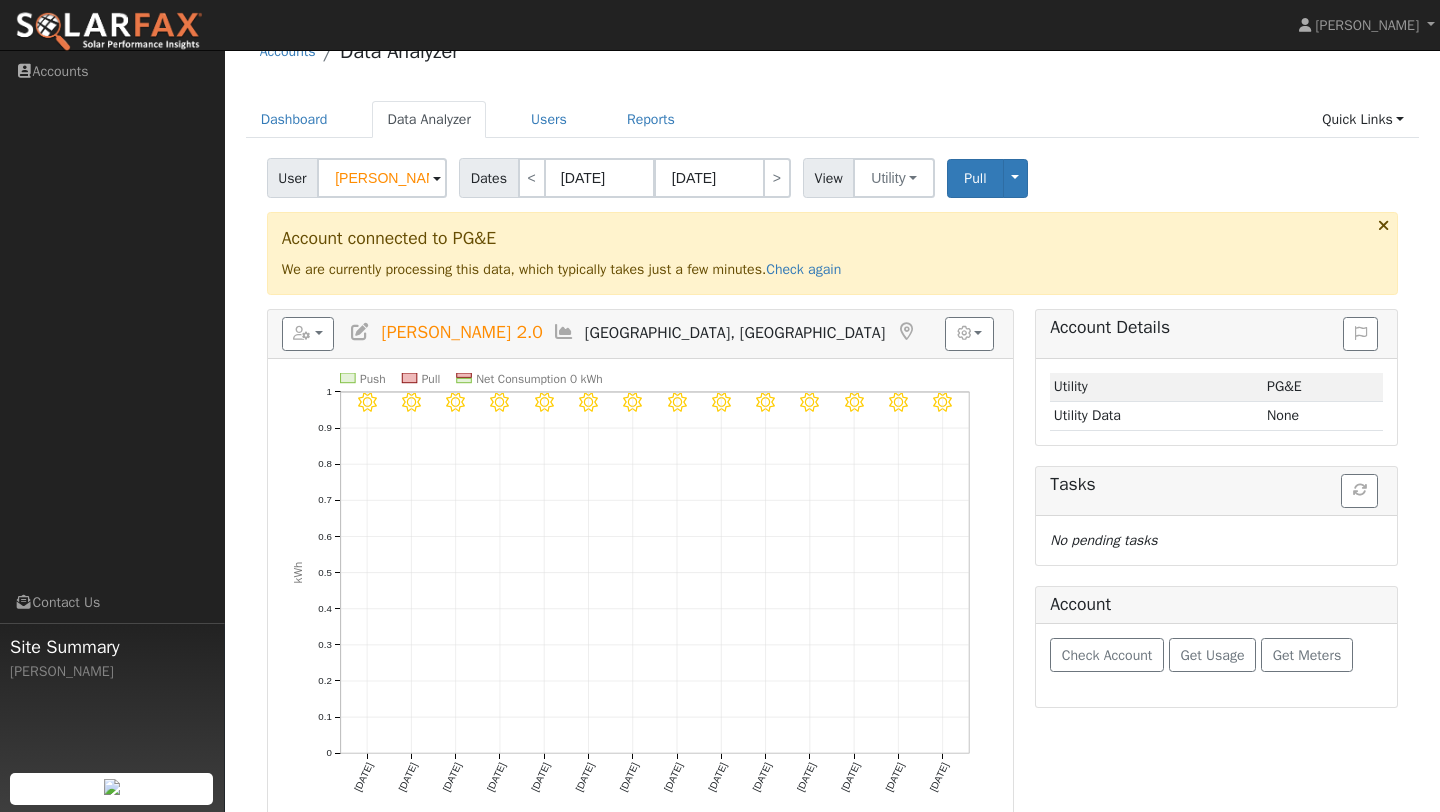 scroll, scrollTop: 37, scrollLeft: 0, axis: vertical 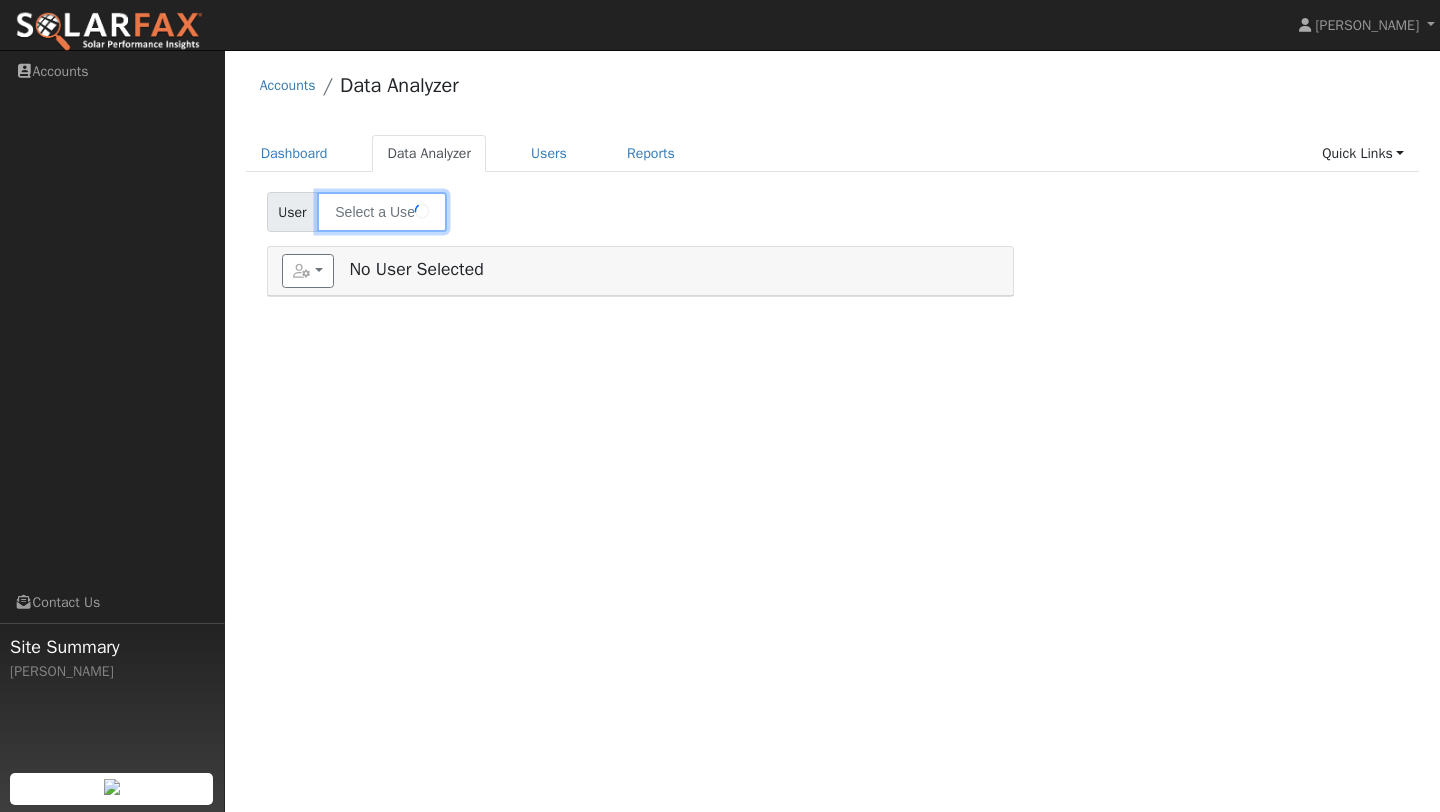 type on "[PERSON_NAME] 2.0" 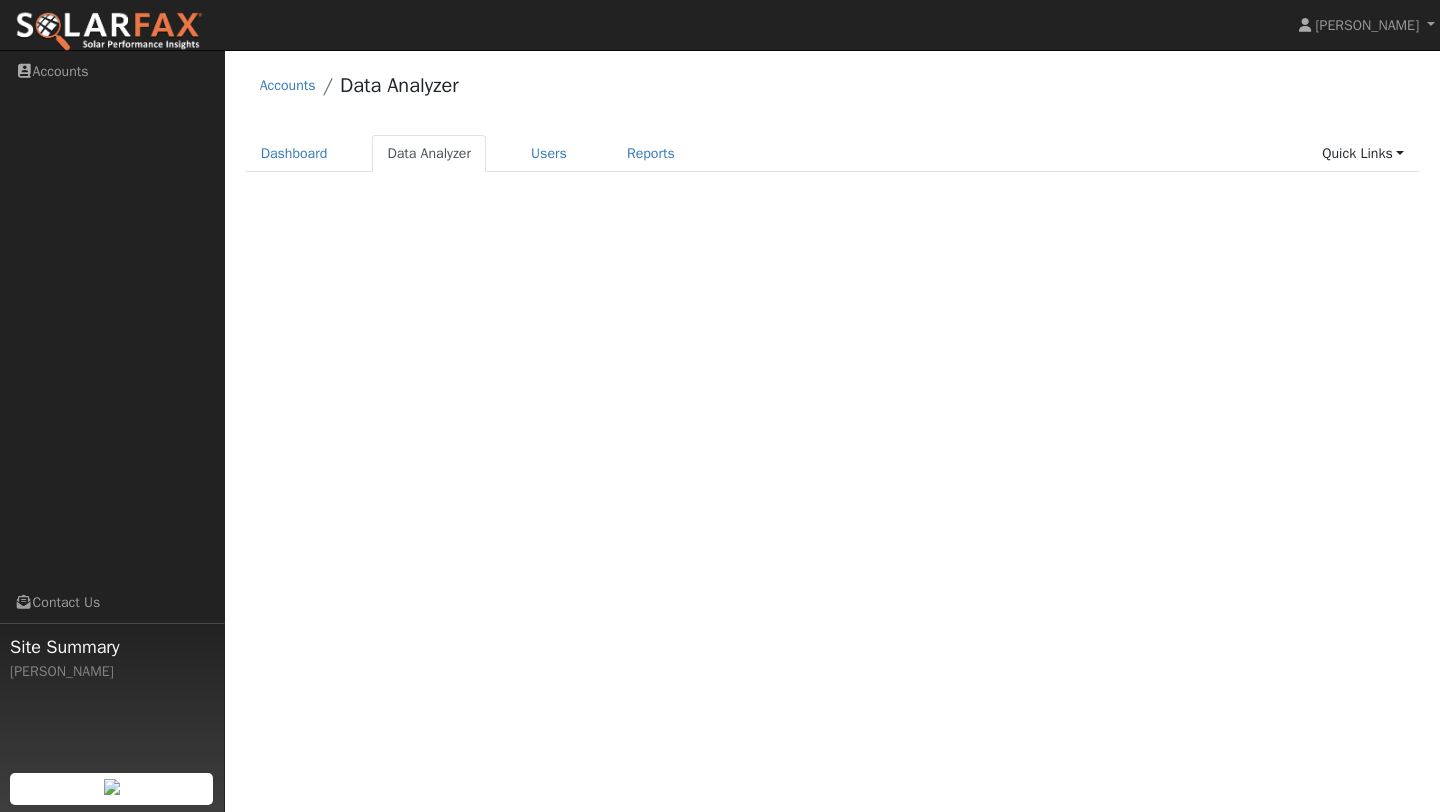 scroll, scrollTop: 0, scrollLeft: 0, axis: both 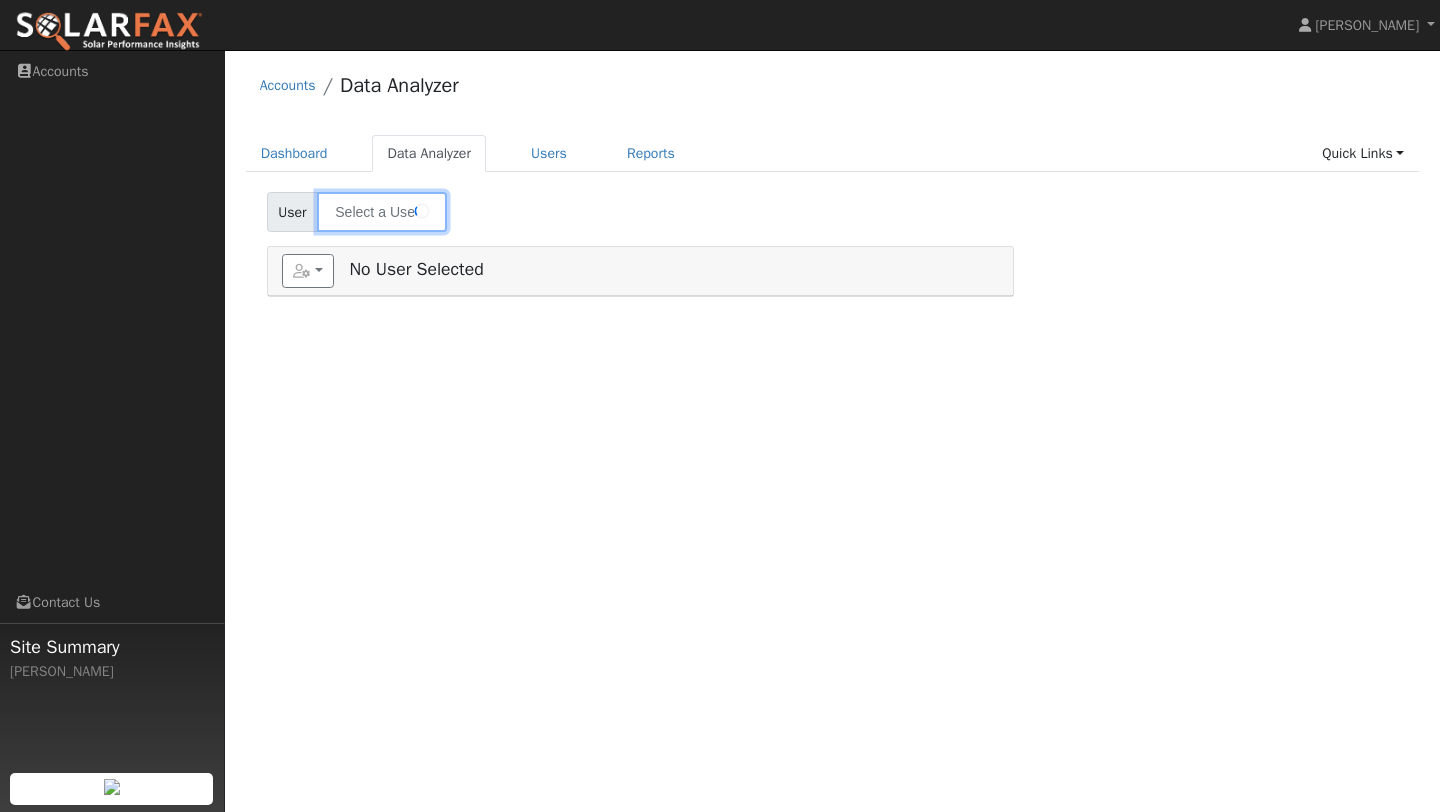 type on "[PERSON_NAME] 2.0" 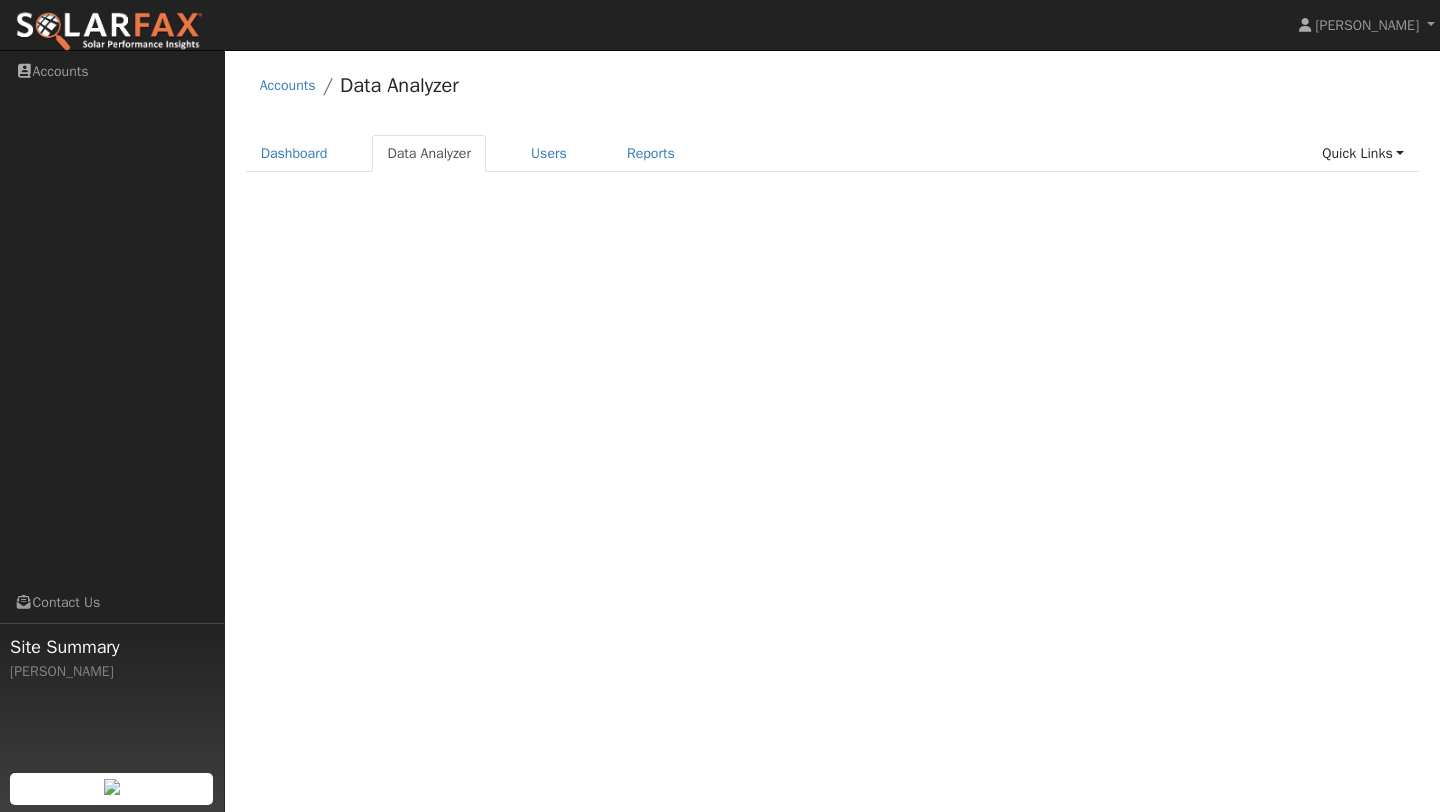 scroll, scrollTop: 0, scrollLeft: 0, axis: both 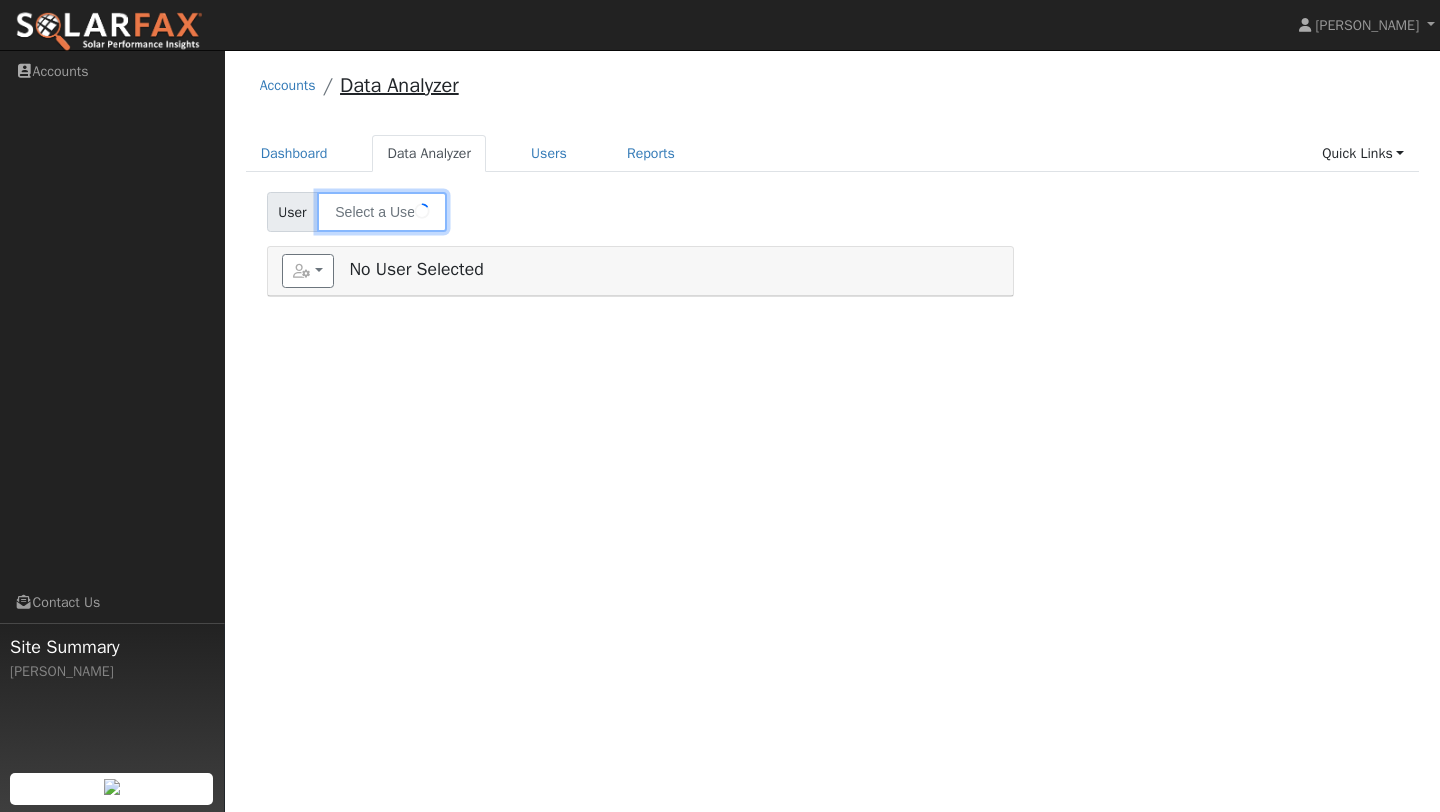 type on "Margaret Smith 2.0" 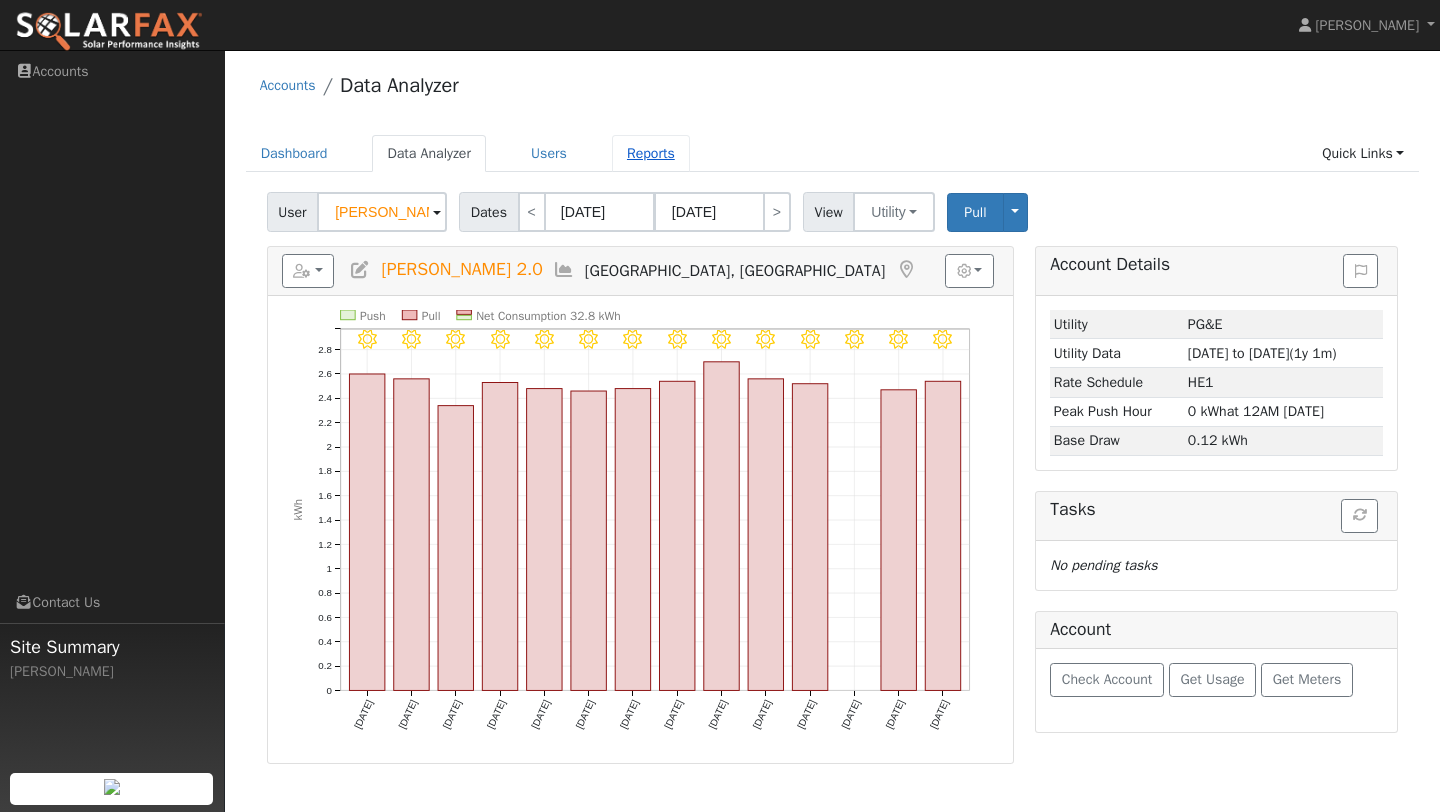 click on "Reports" at bounding box center [651, 153] 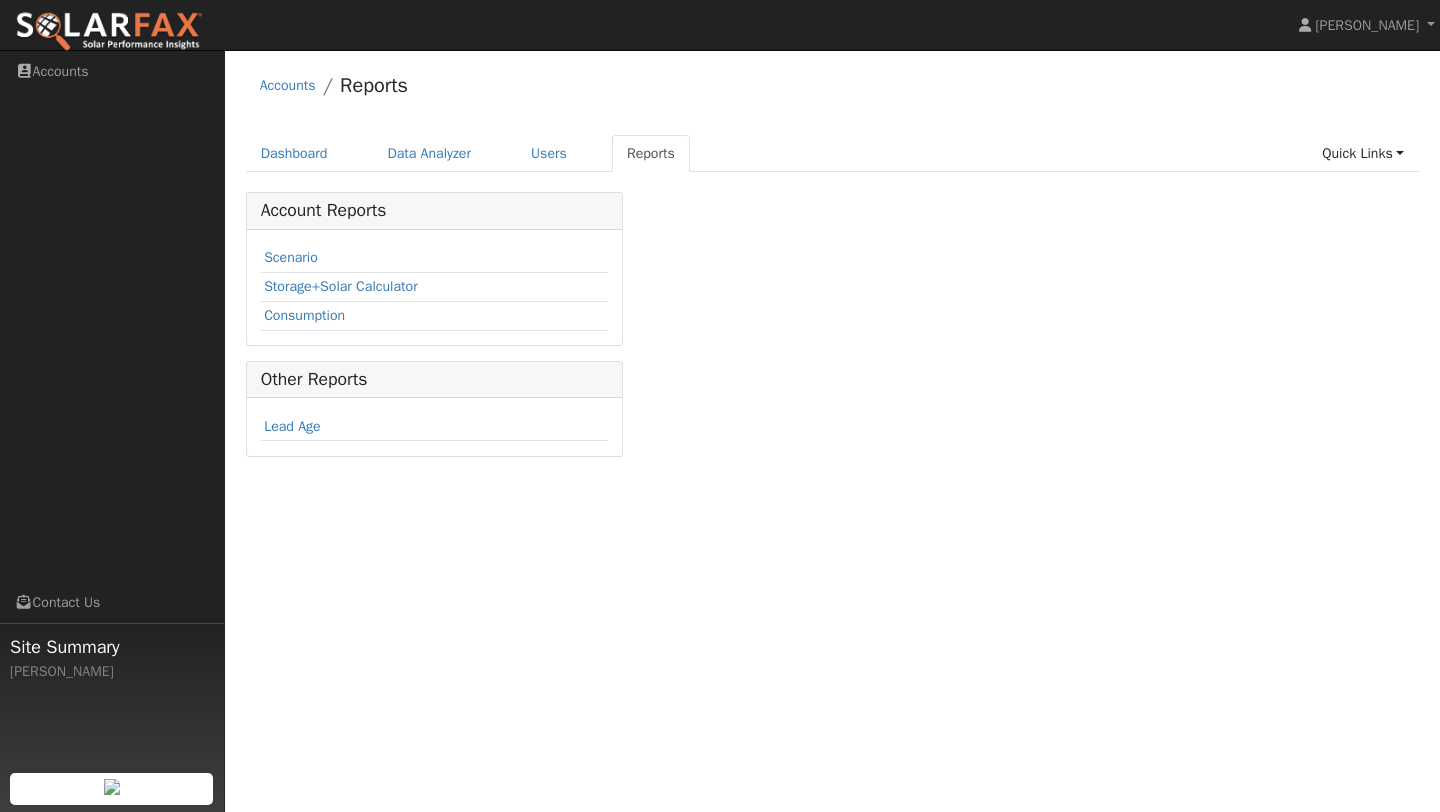 scroll, scrollTop: 0, scrollLeft: 0, axis: both 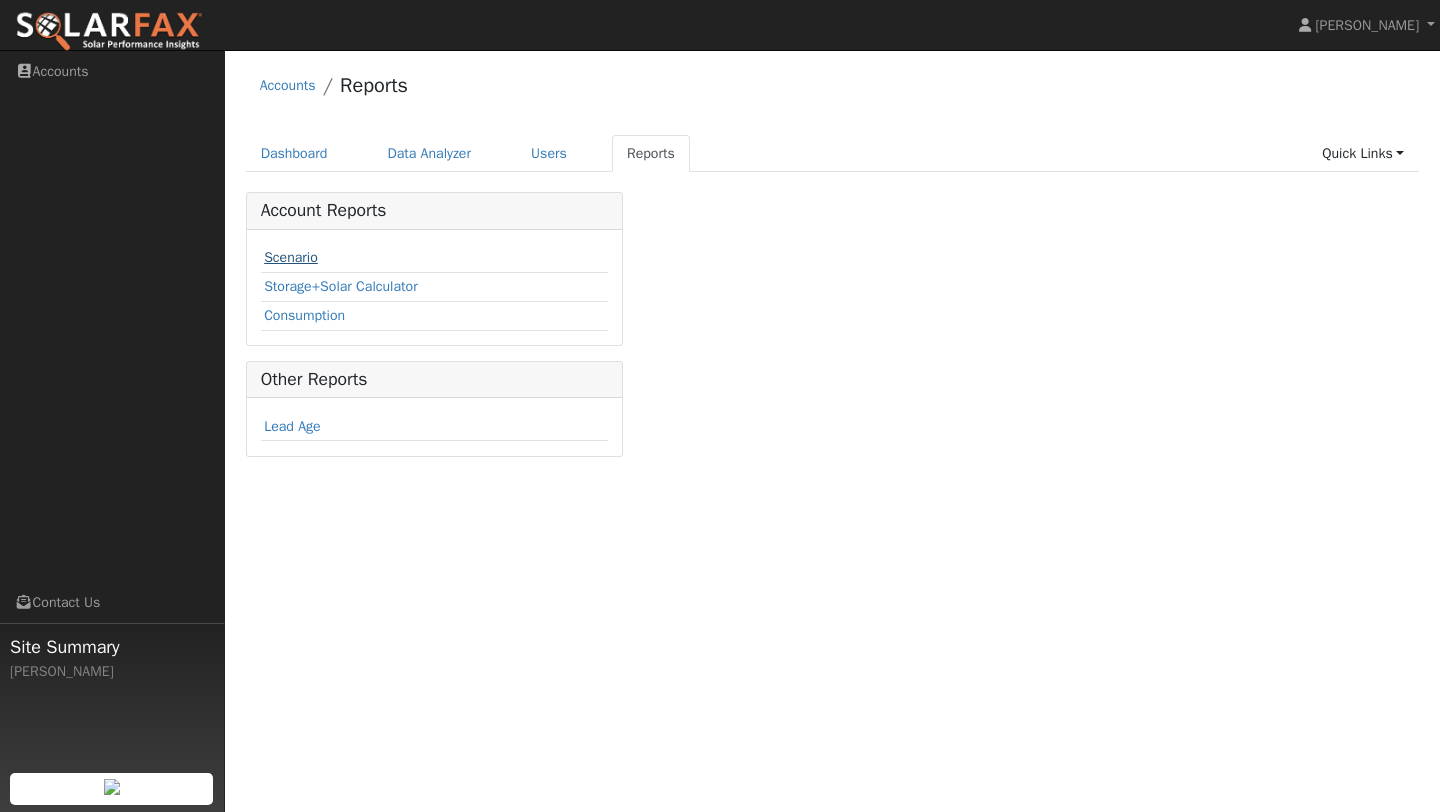 click on "Scenario" at bounding box center (291, 257) 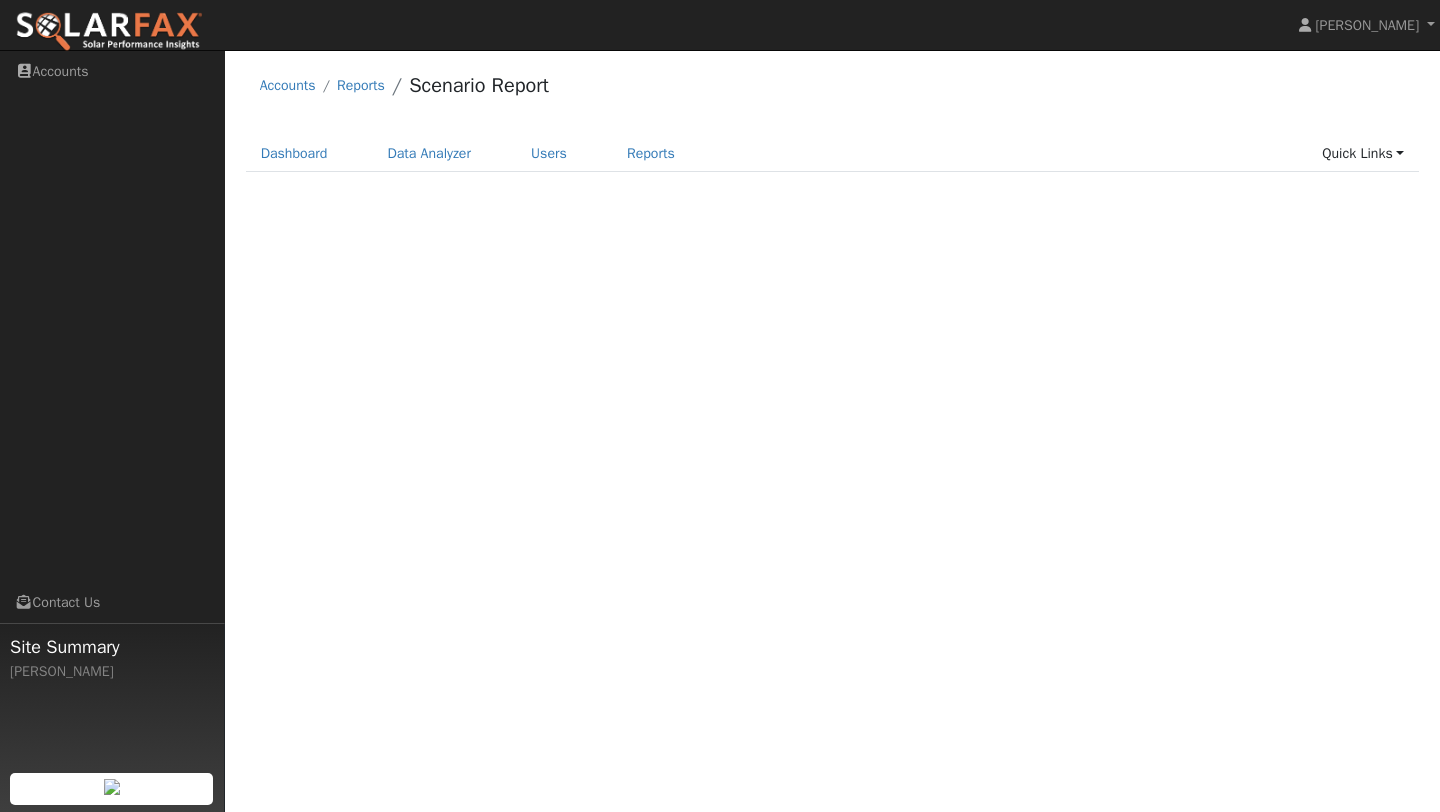 scroll, scrollTop: 0, scrollLeft: 0, axis: both 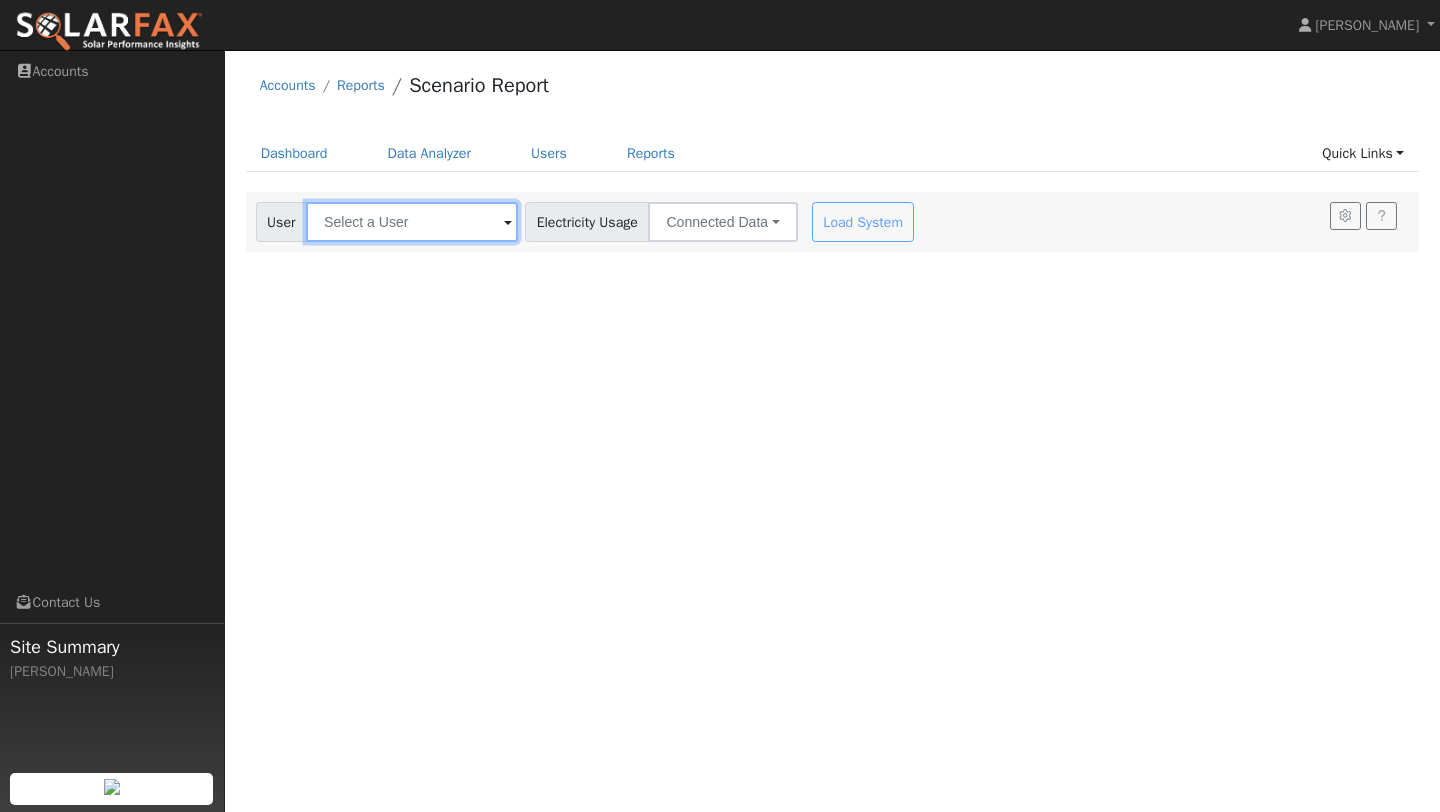 click at bounding box center (412, 222) 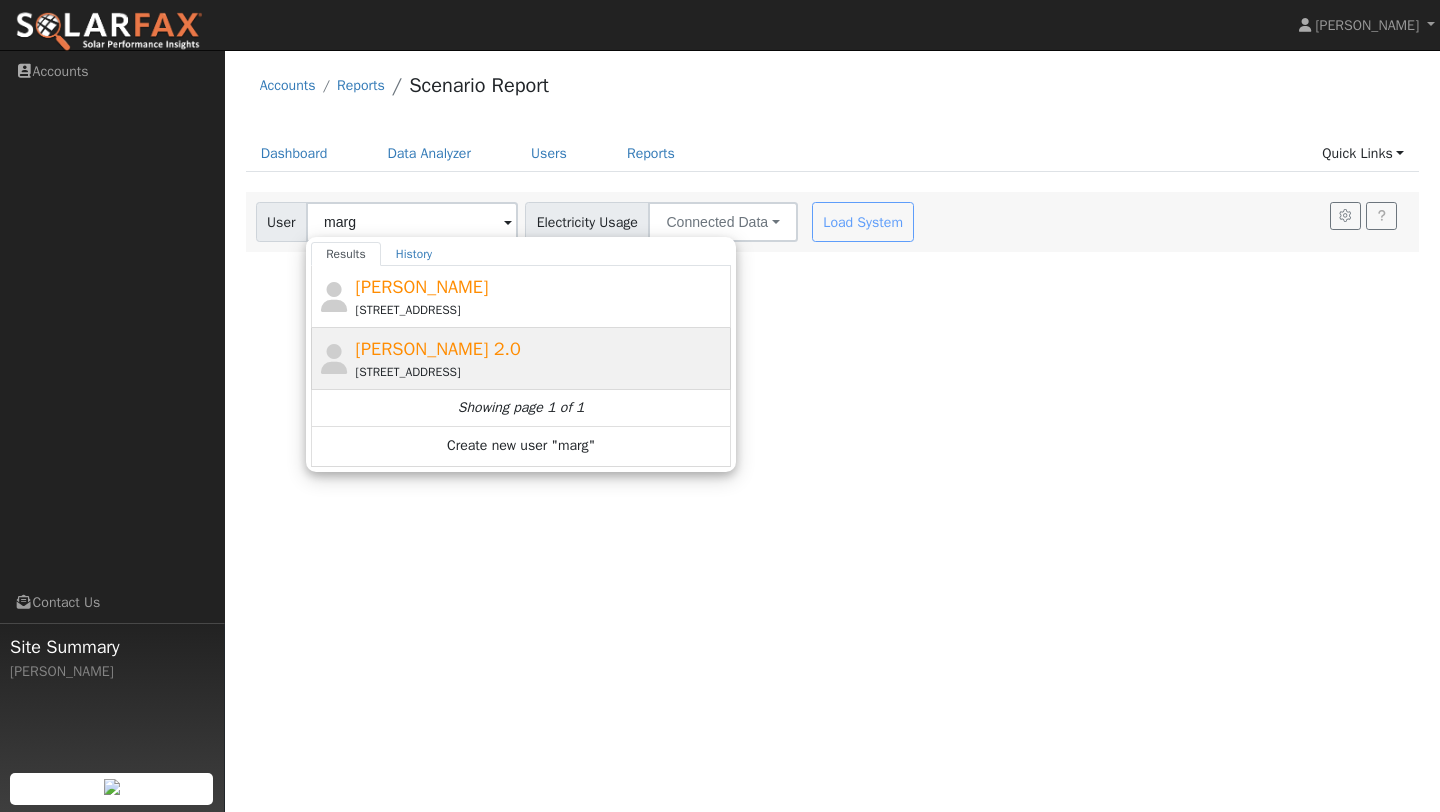 click on "[PERSON_NAME] 2.0" at bounding box center [438, 349] 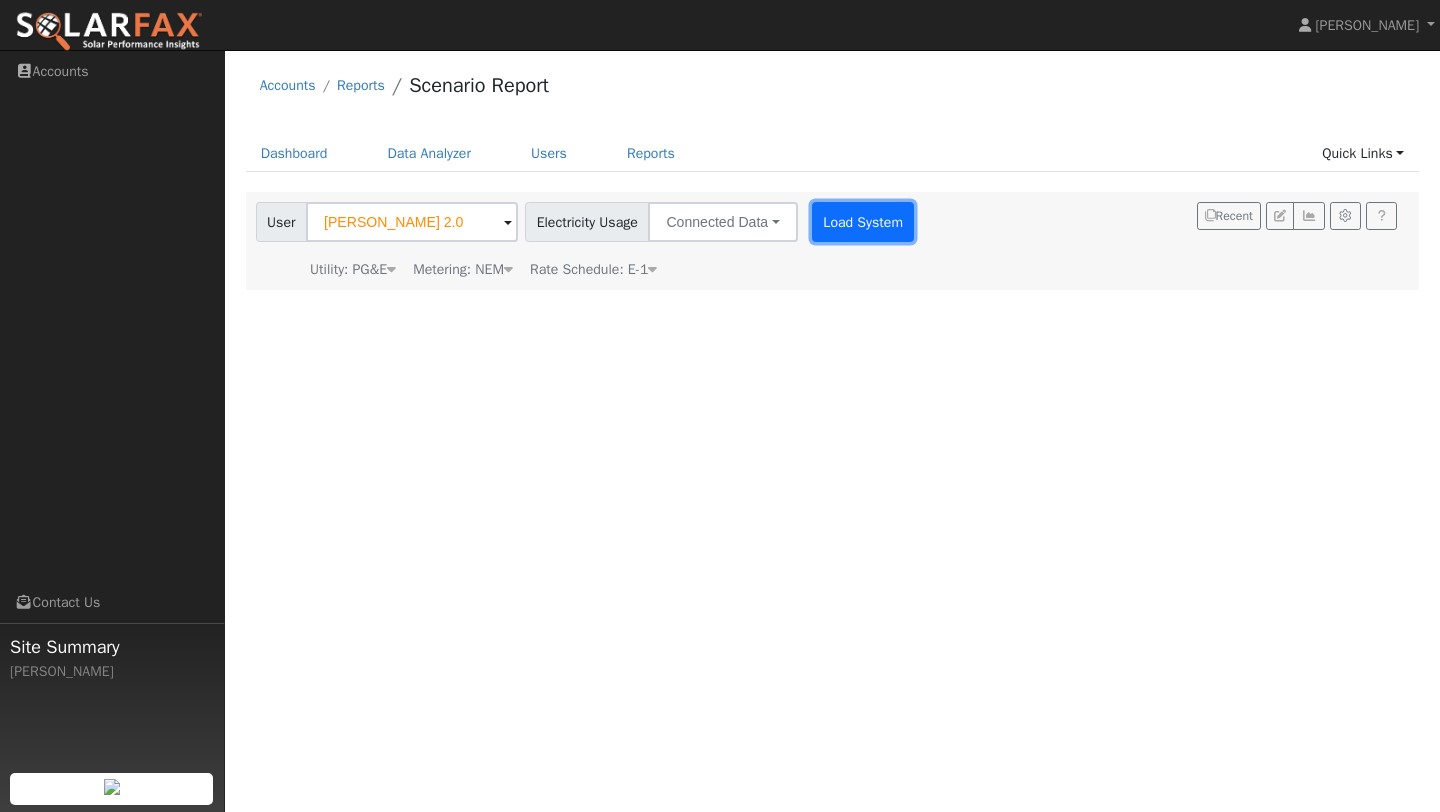 click on "Load System" at bounding box center (863, 222) 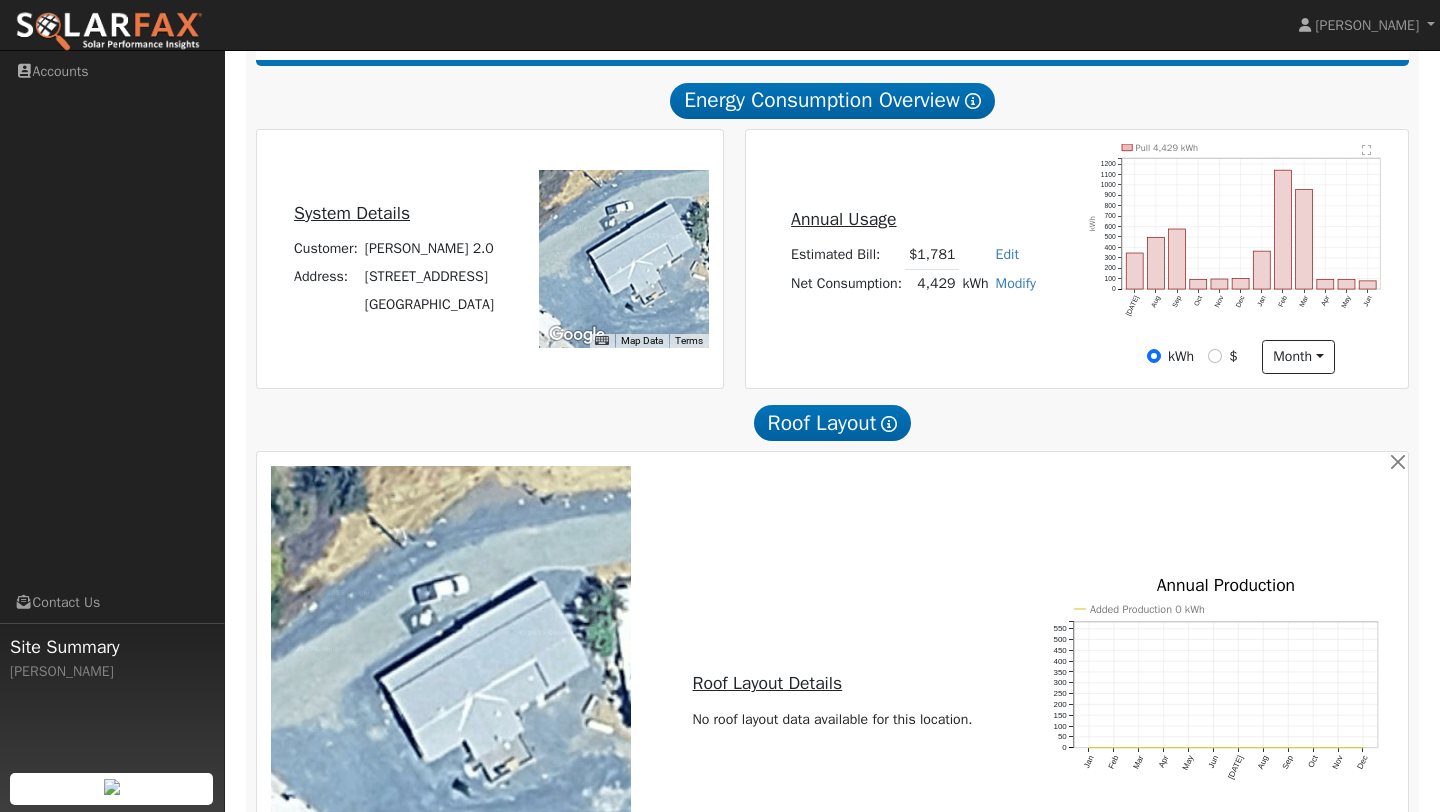 scroll, scrollTop: 698, scrollLeft: 0, axis: vertical 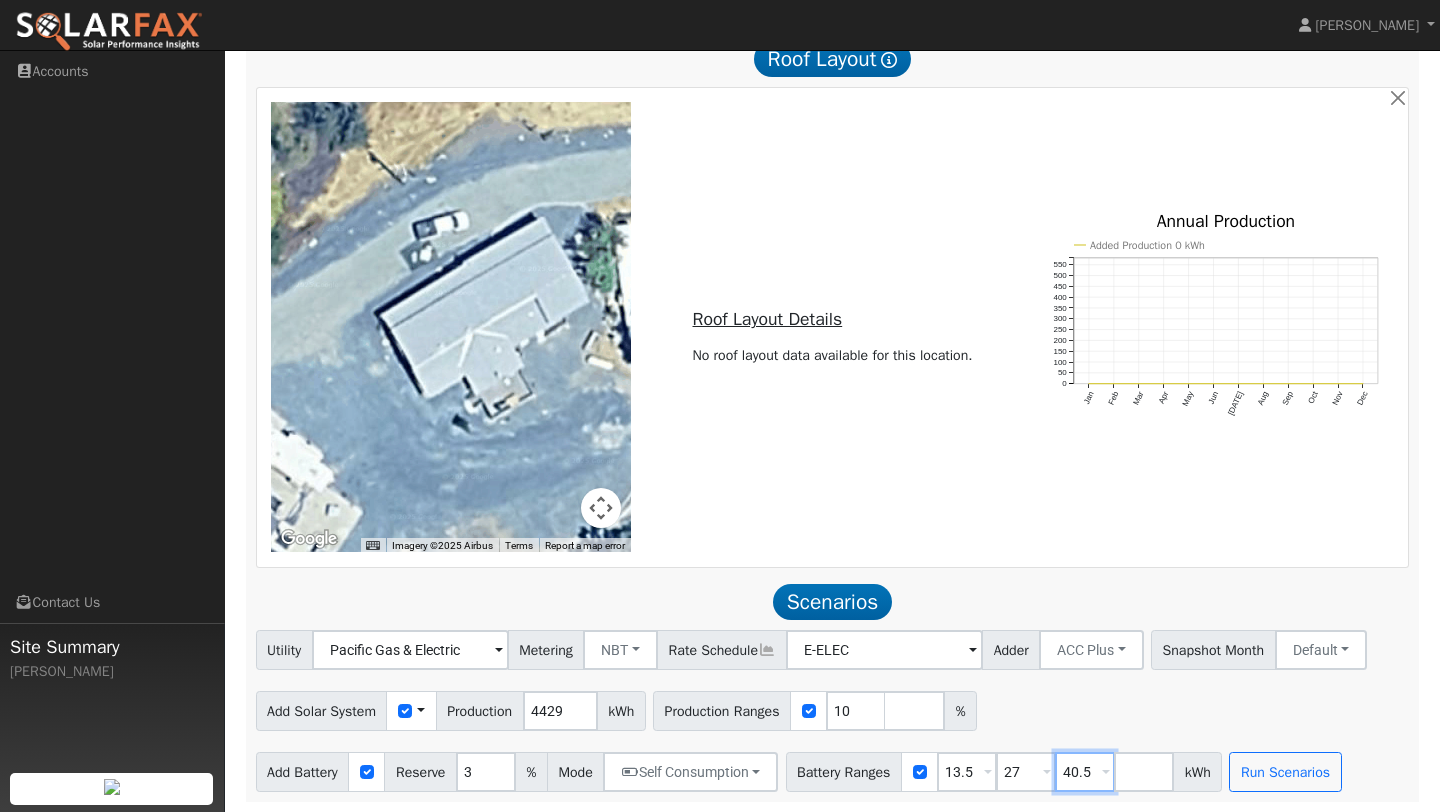 drag, startPoint x: 1117, startPoint y: 777, endPoint x: 1012, endPoint y: 764, distance: 105.801704 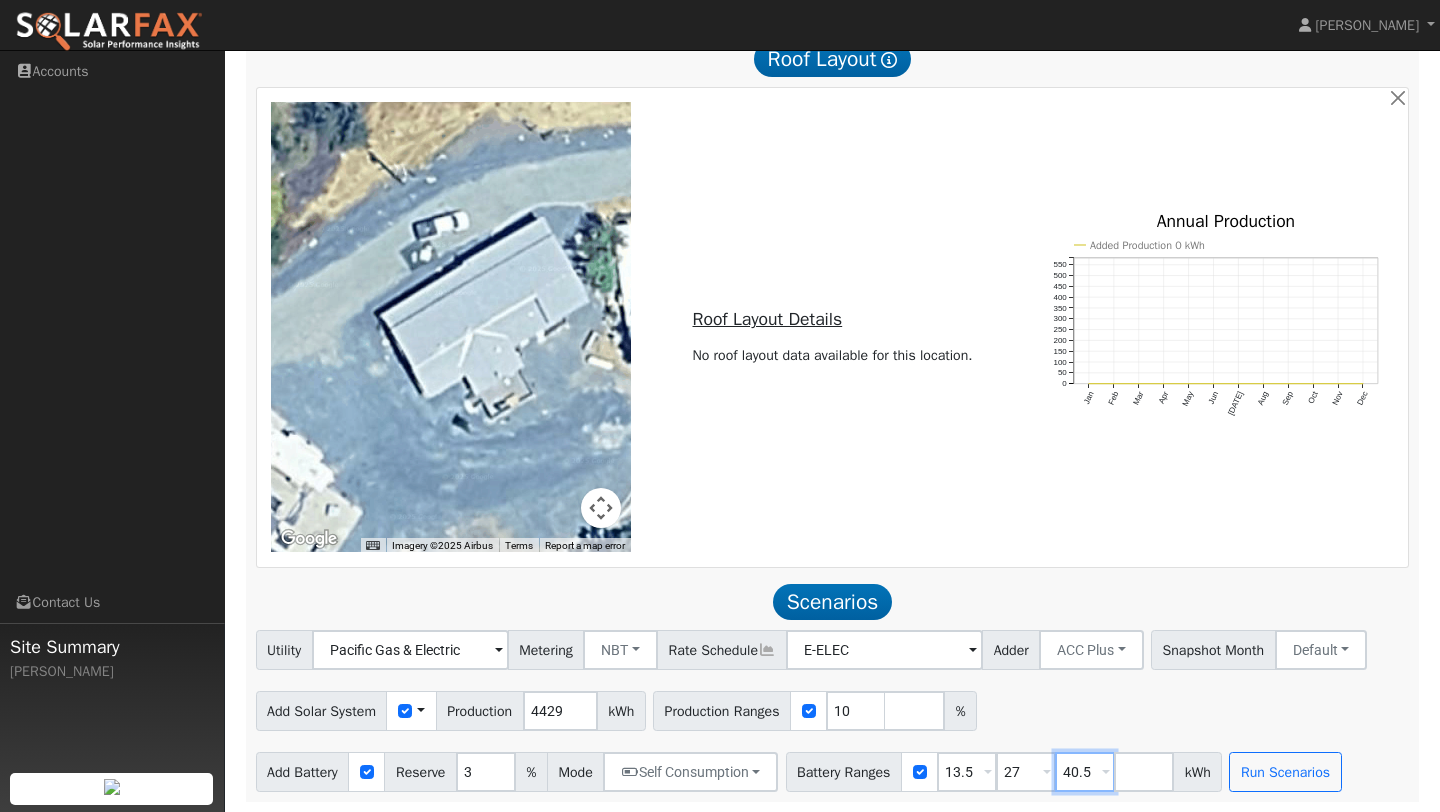 click on "Battery Ranges 13.5 Overrides Reserve % Mode  None None  Self Consumption  Peak Savings    ACC High Value Push    Backup 27 Overrides Reserve % Mode  None None  Self Consumption  Peak Savings    ACC High Value Push    Backup 40.5 Overrides Reserve % Mode  None None  Self Consumption  Peak Savings    ACC High Value Push    Backup kWh" at bounding box center [1004, 772] 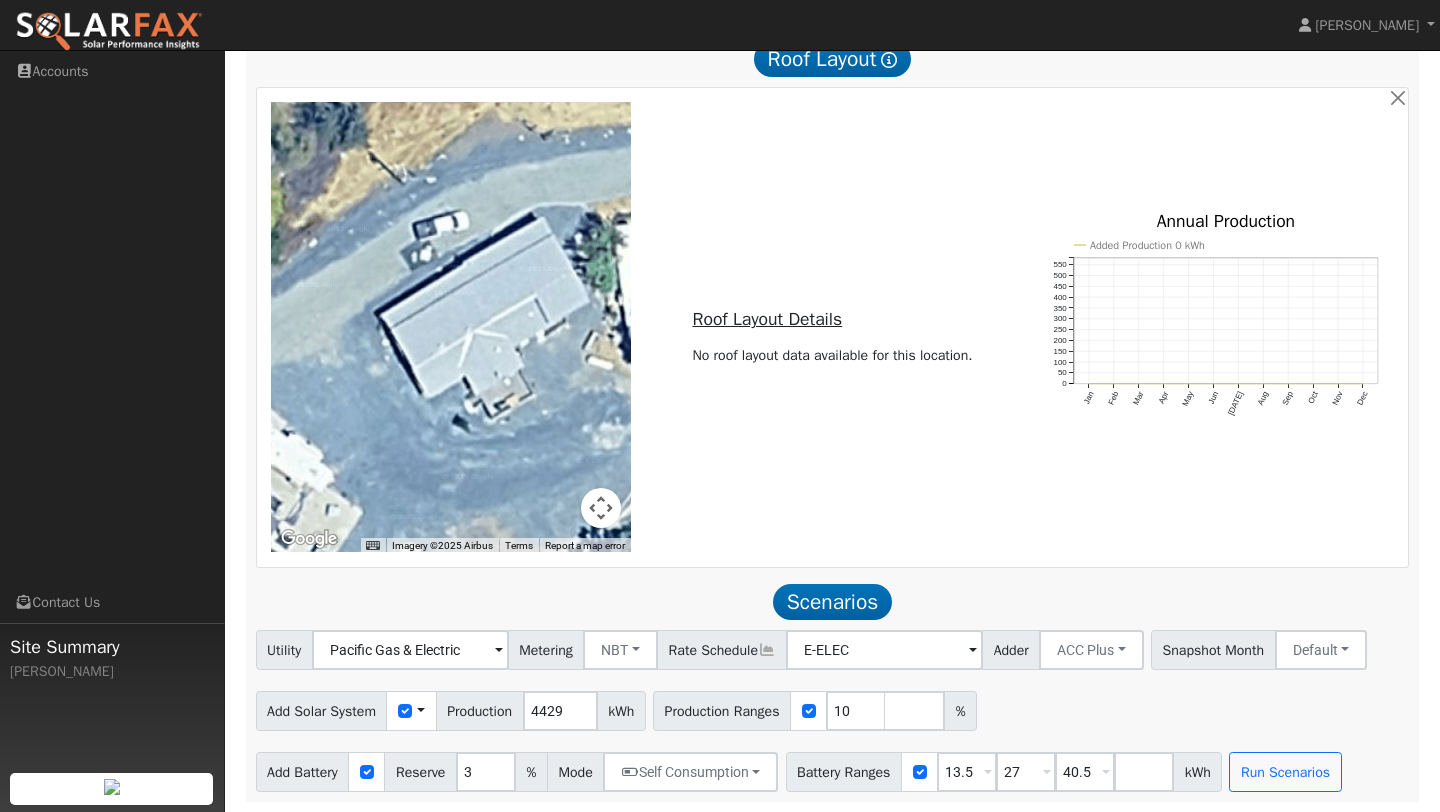 click on "Utility Pacific Gas & Electric Metering NBT NEM NBT  Rate Schedule  E-ELEC Adder ACC Plus - None - ACC Plus SB-535 Snapshot Month Default Jan Feb Mar Apr May Jun [DATE] Aug Sep Oct Nov Dec Add Solar System Use CSV Data Production 4429 kWh Production Ranges 10 % Add Battery Reserve 3 % Mode  Self Consumption  Self Consumption  Peak Savings    ACC High Value Push    Backup Battery Ranges 13.5 Overrides Reserve % Mode  None None  Self Consumption  Peak Savings    ACC High Value Push    Backup 27 Overrides Reserve % Mode  None None  Self Consumption  Peak Savings    ACC High Value Push    Backup 40.5 Overrides Reserve % Mode  None None  Self Consumption  Peak Savings    ACC High Value Push    Backup kWh Run Scenarios" at bounding box center [832, 711] 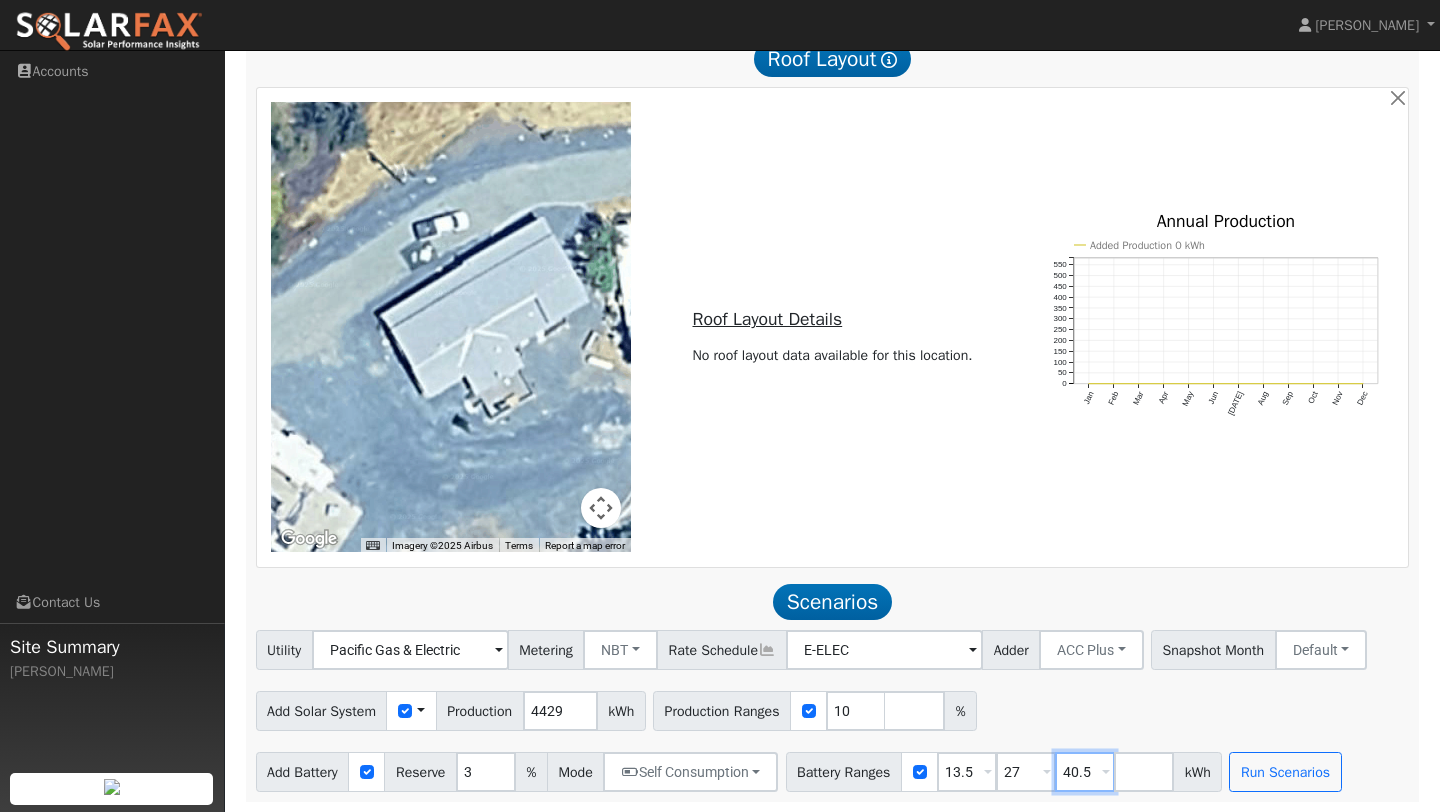 click on "40.5" at bounding box center (1085, 772) 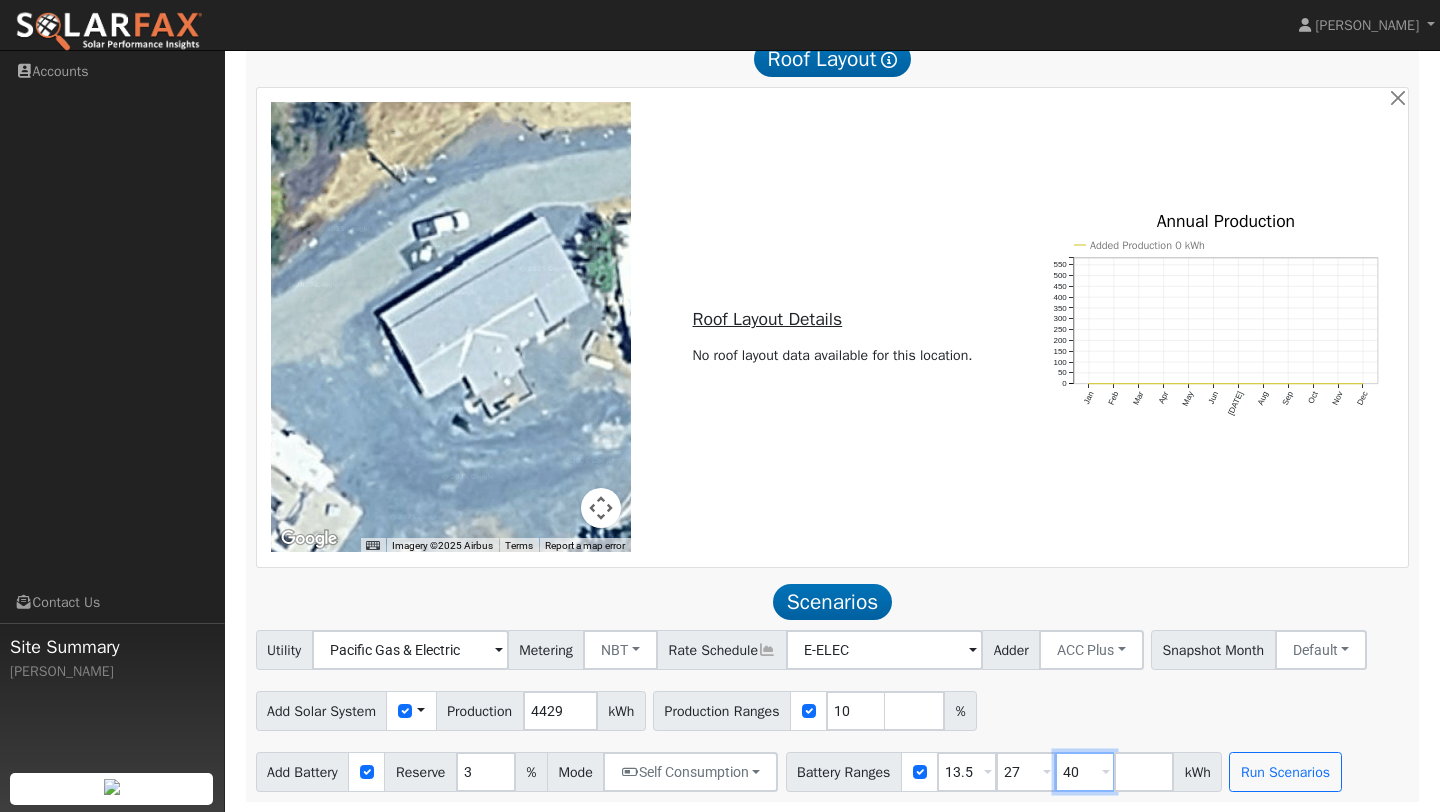 type on "4" 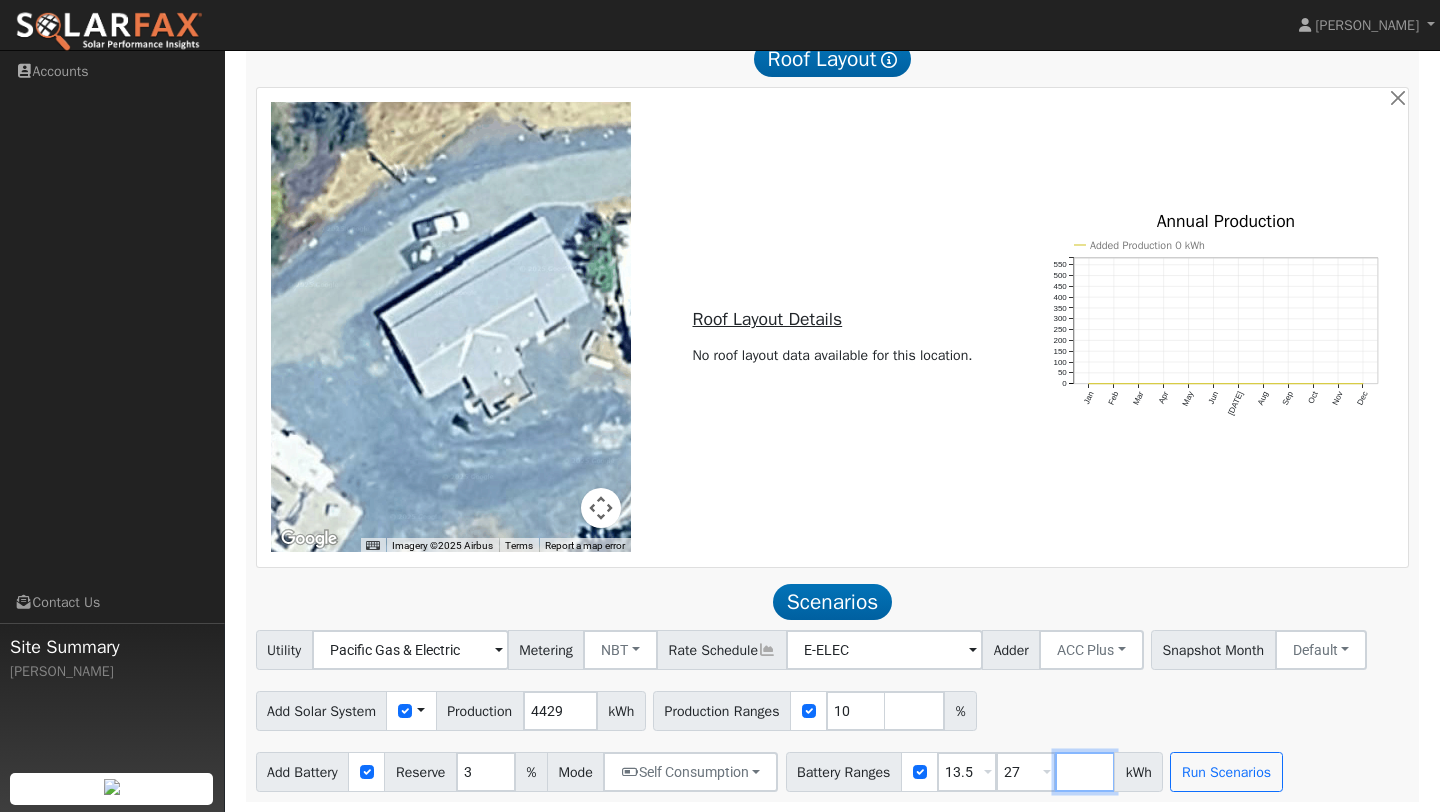 type 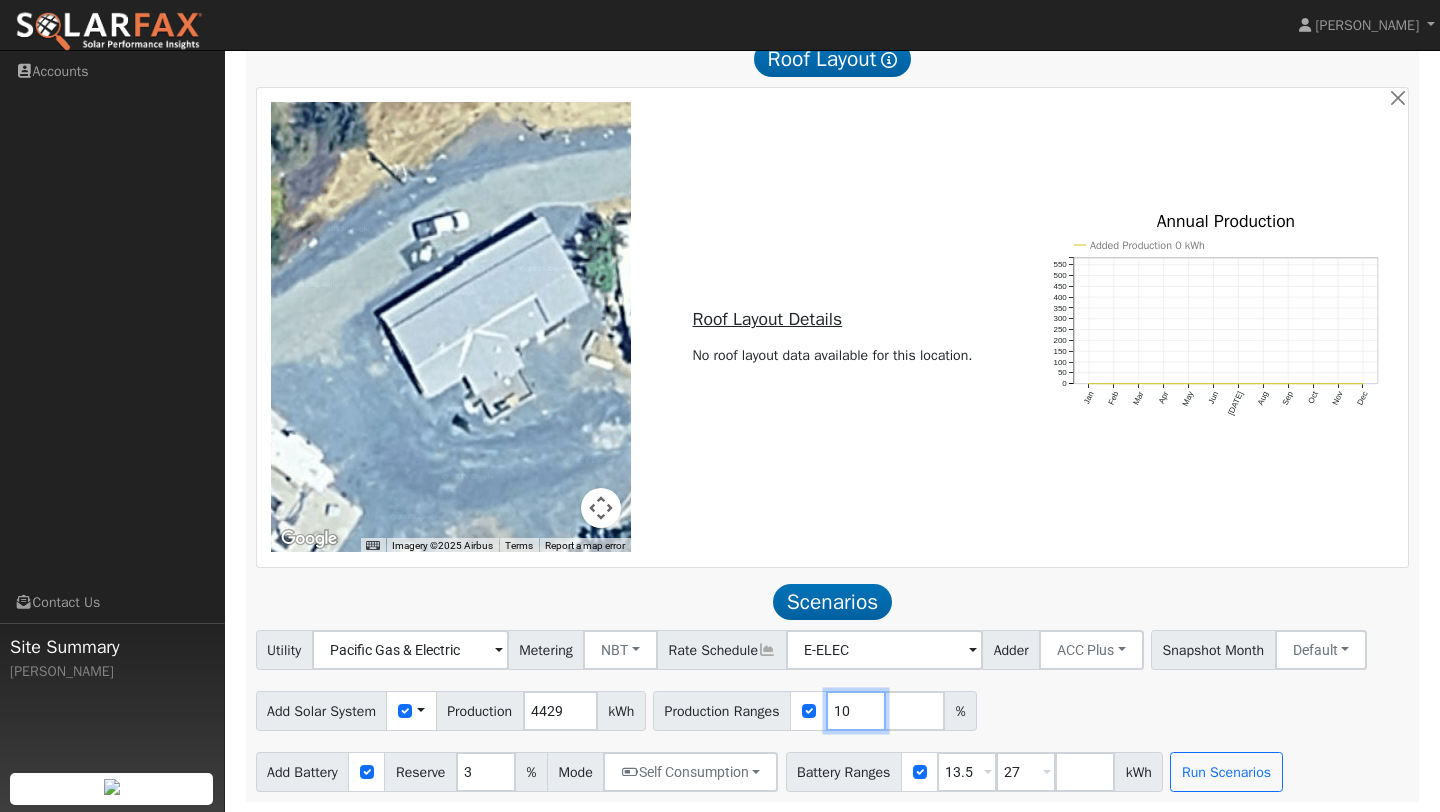 click on "10" at bounding box center (856, 711) 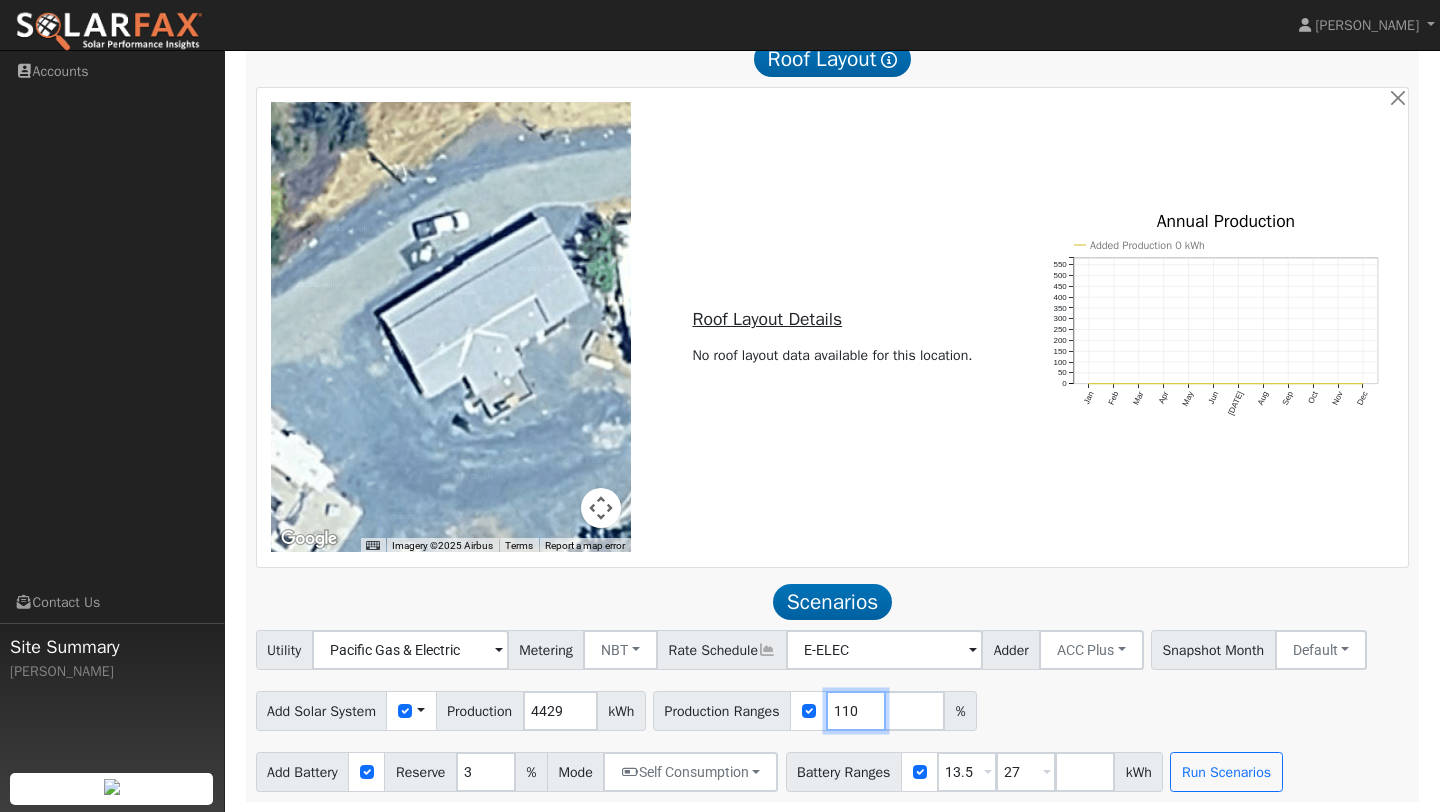 type on "110" 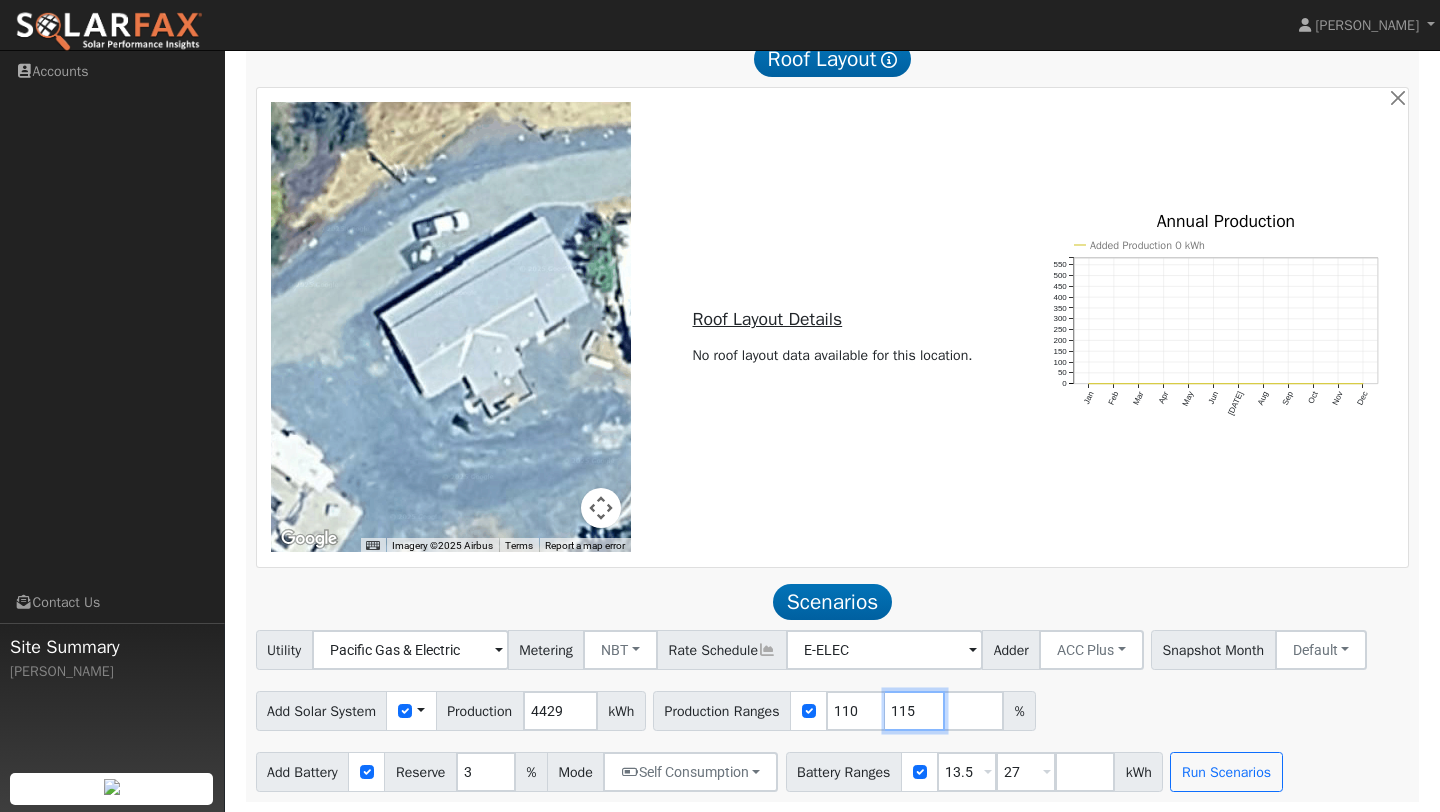 type on "115" 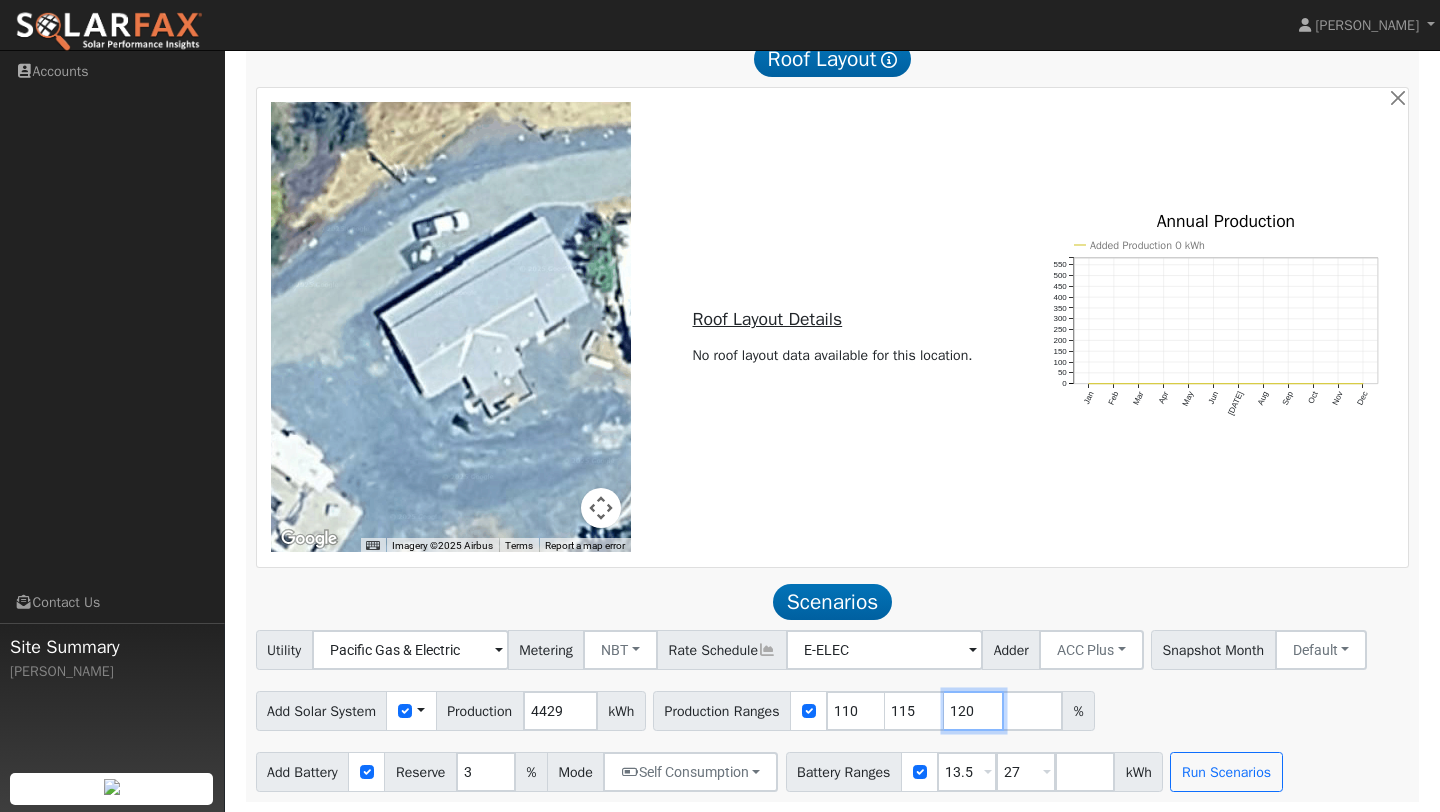 type on "120" 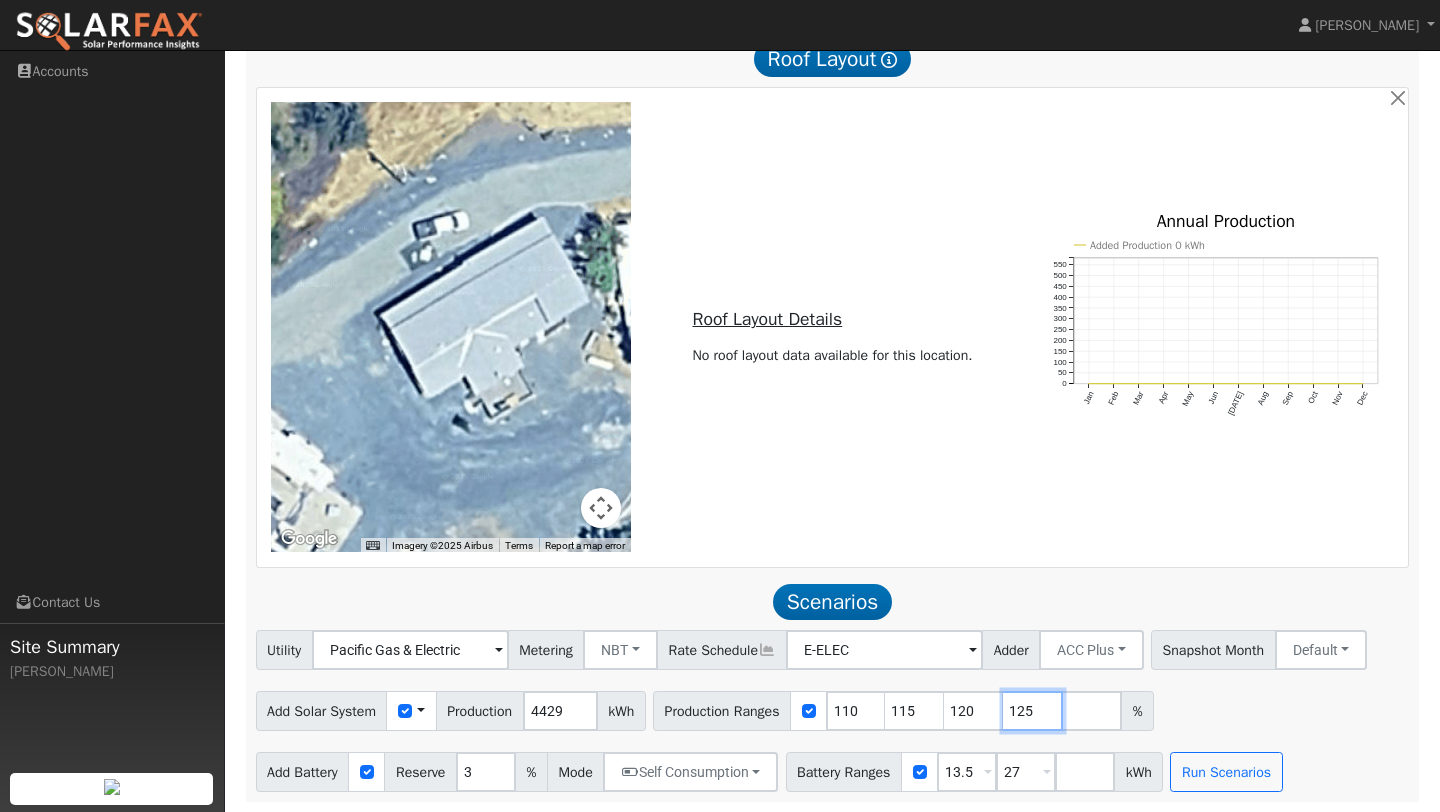 type on "125" 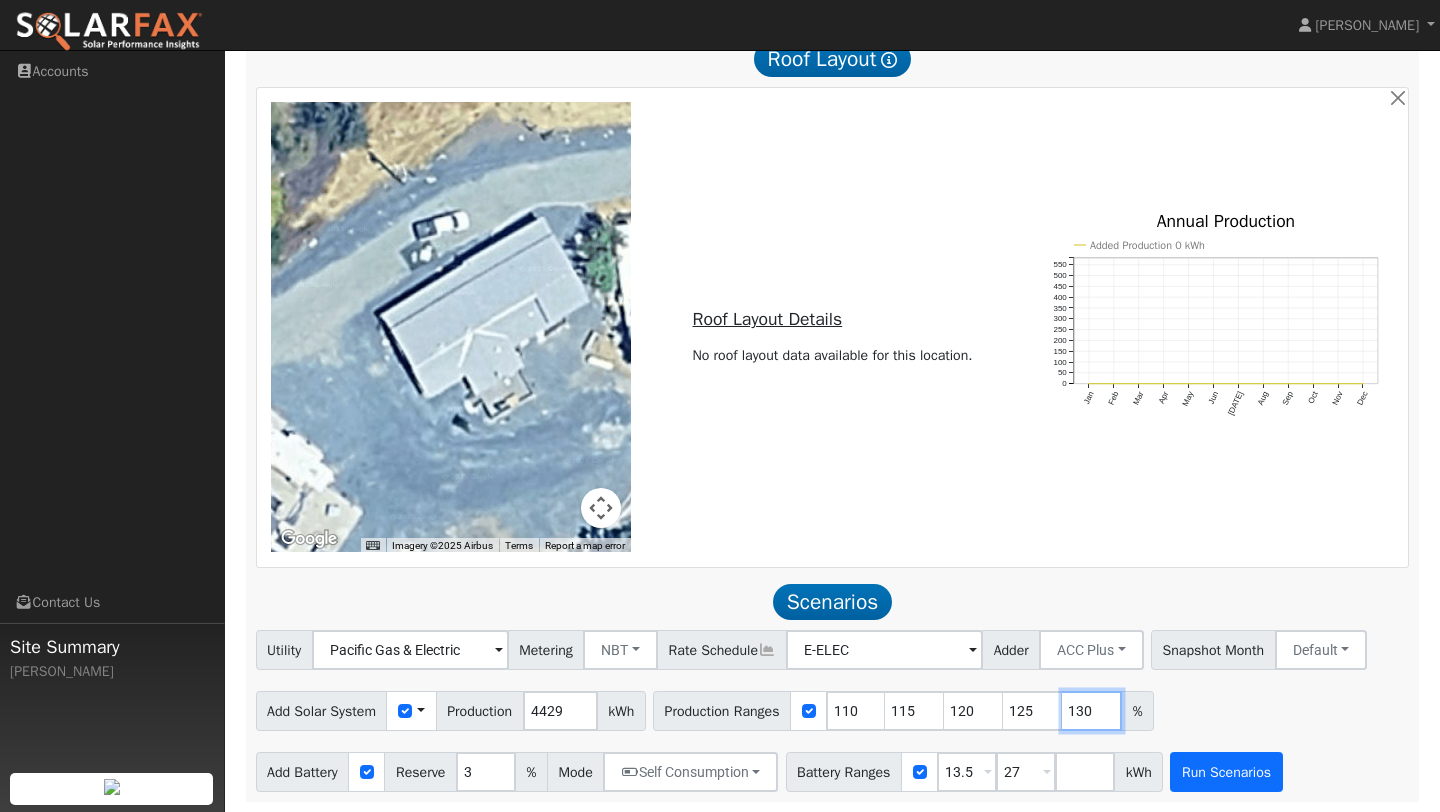type on "130" 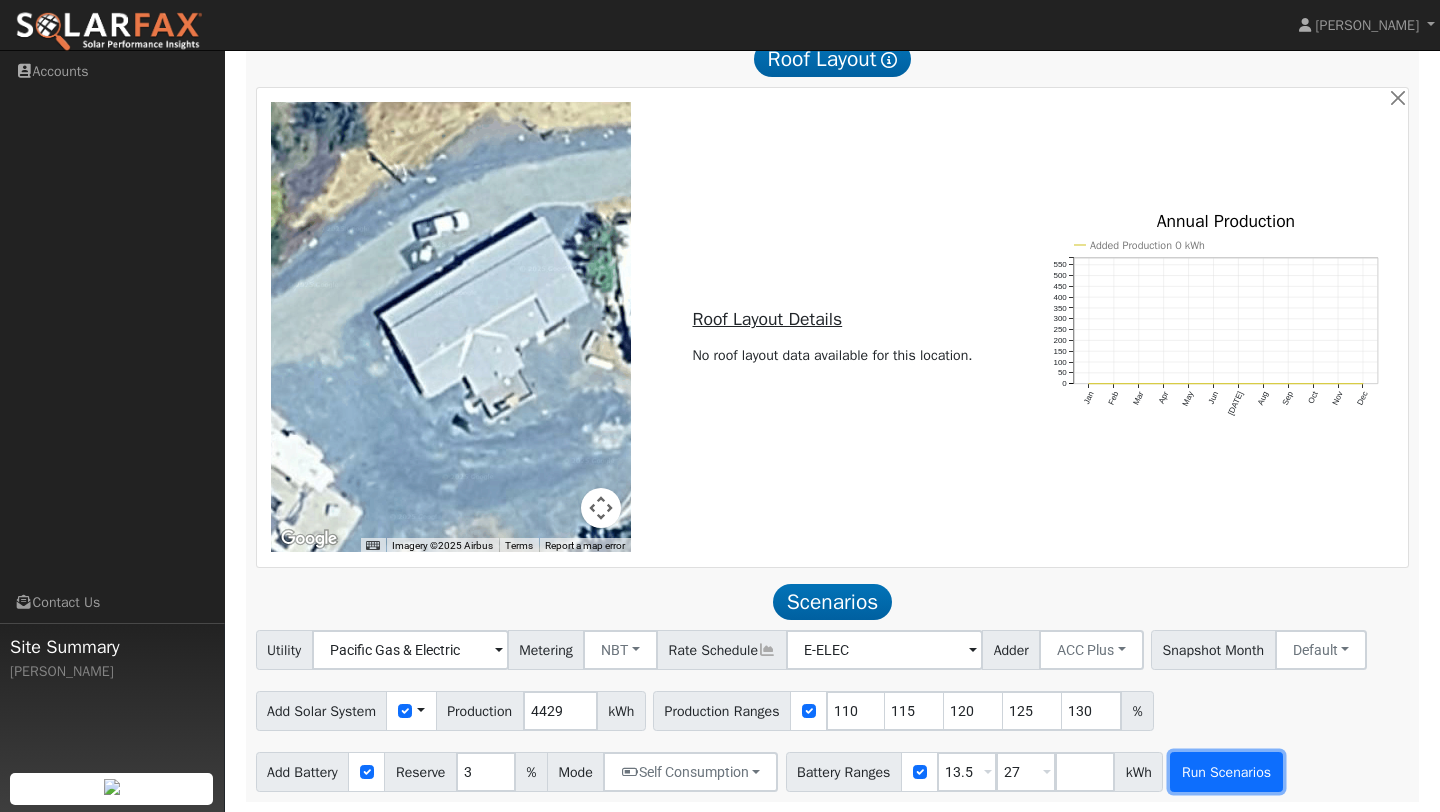 click on "Run Scenarios" at bounding box center (1226, 772) 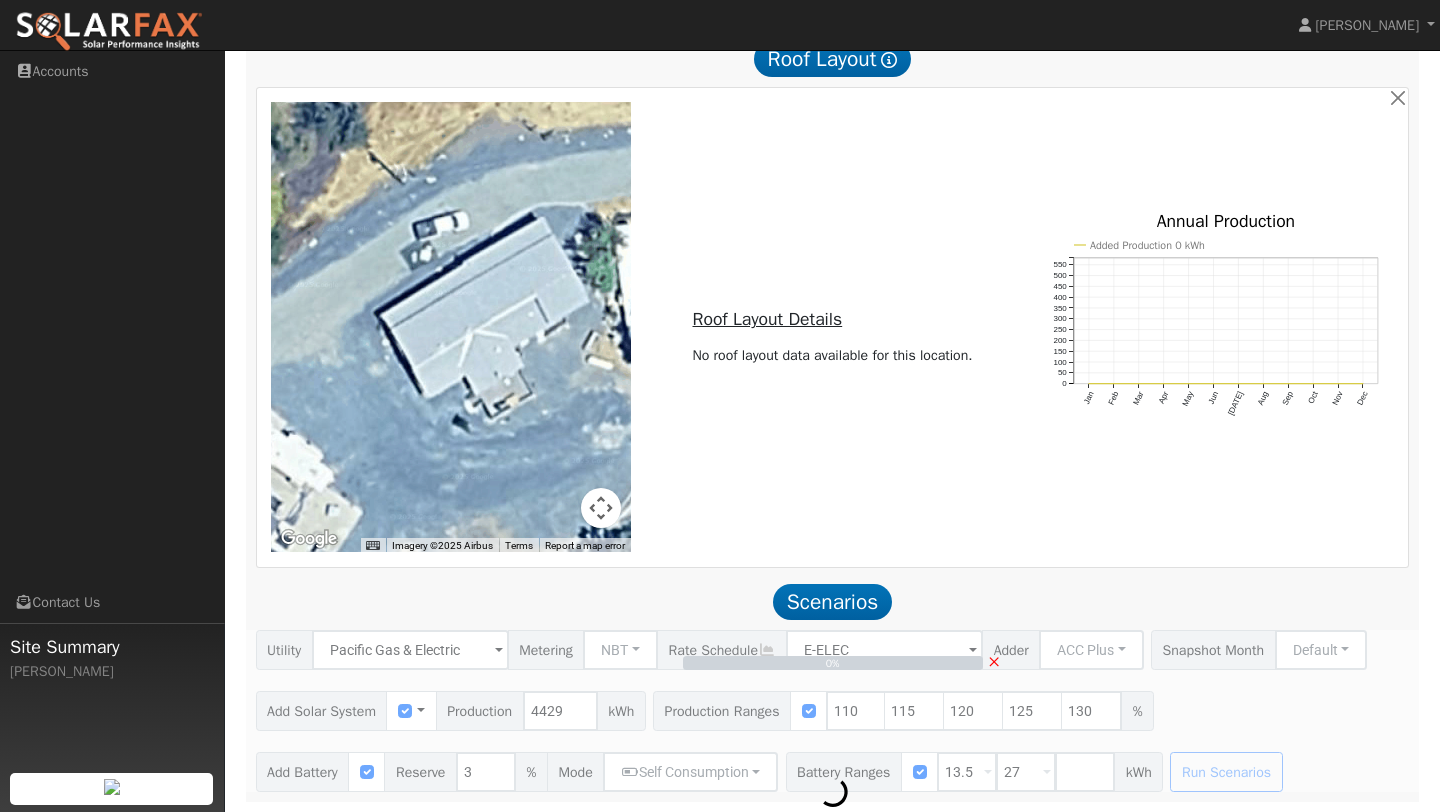 click on "×" at bounding box center (994, 660) 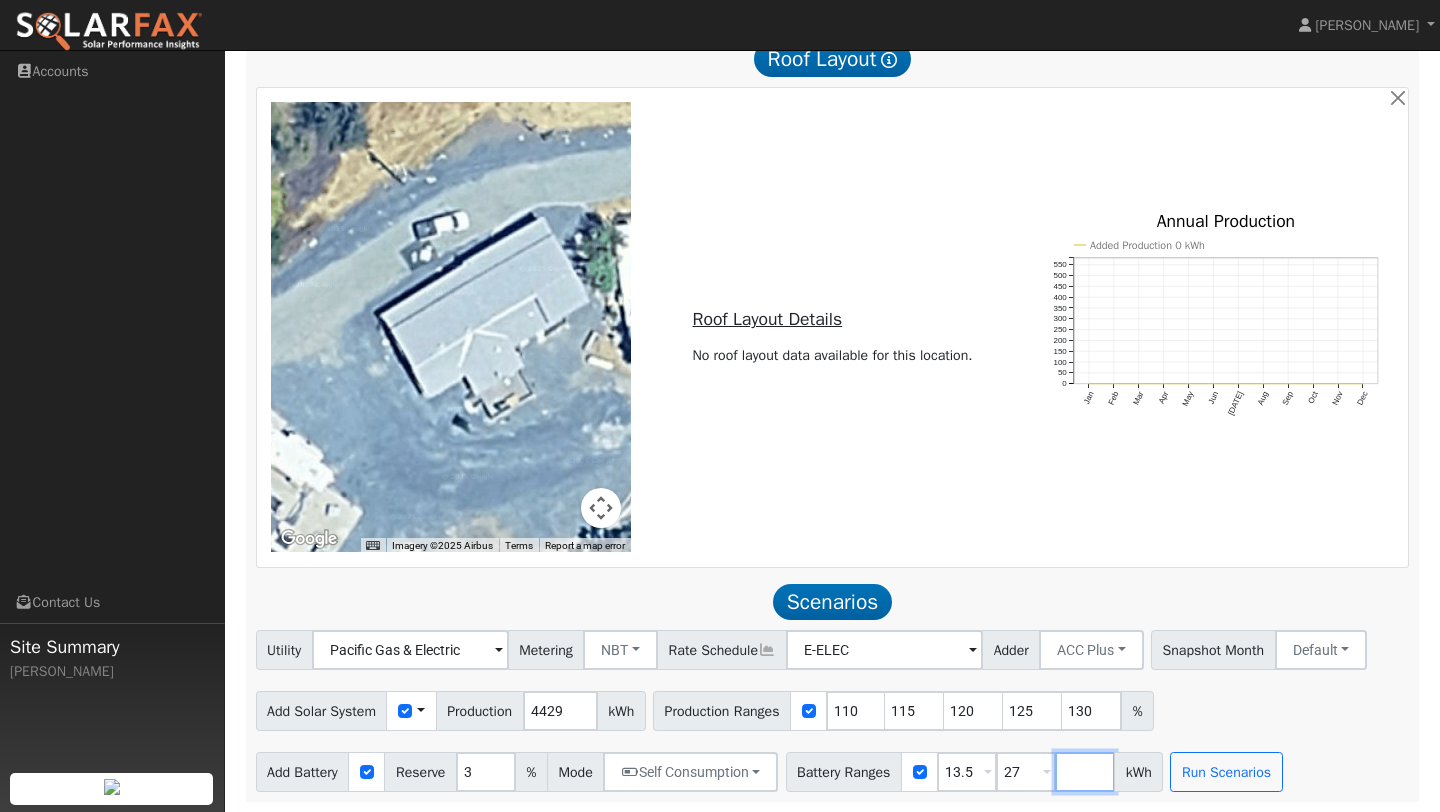 click at bounding box center [1085, 772] 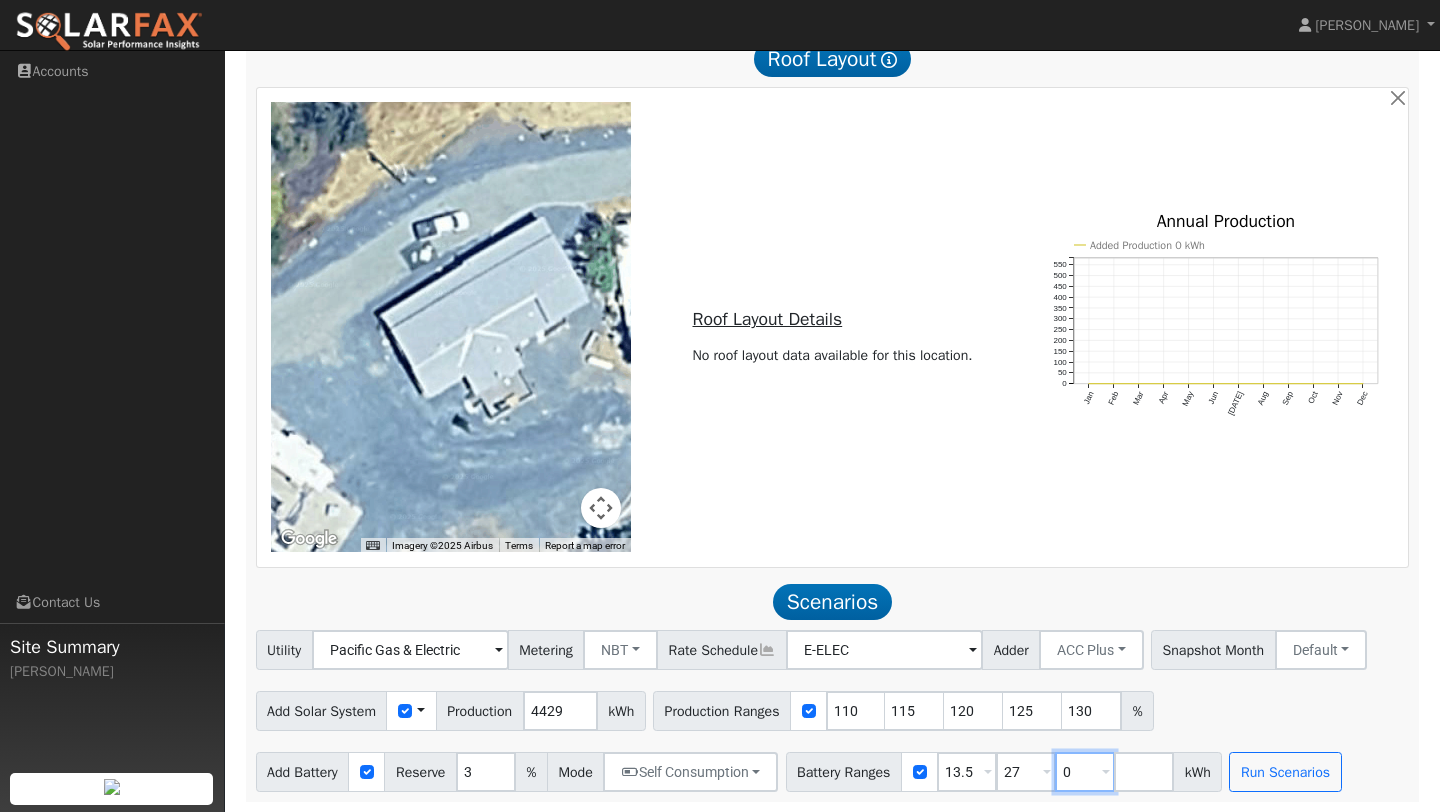 type on "0" 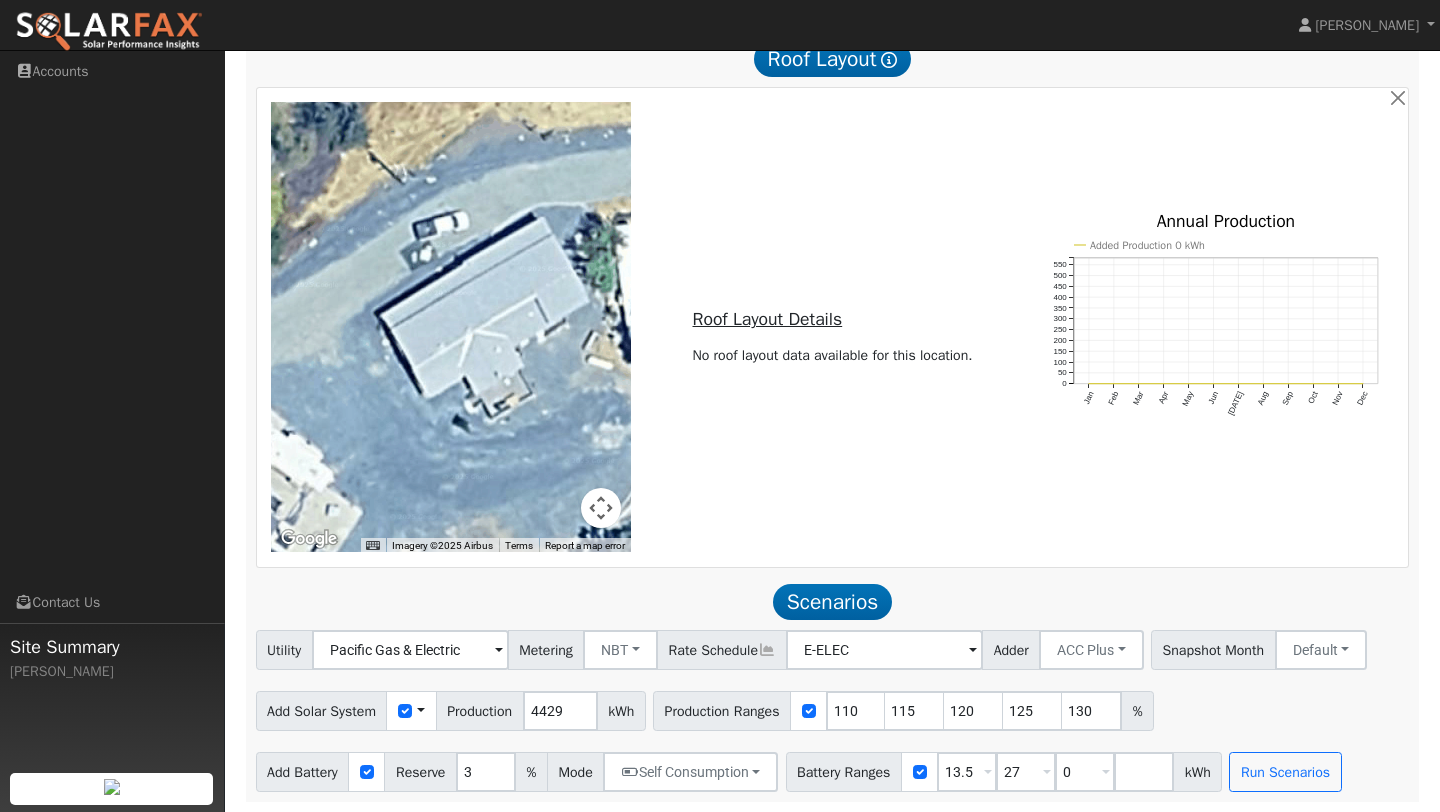 type on "0" 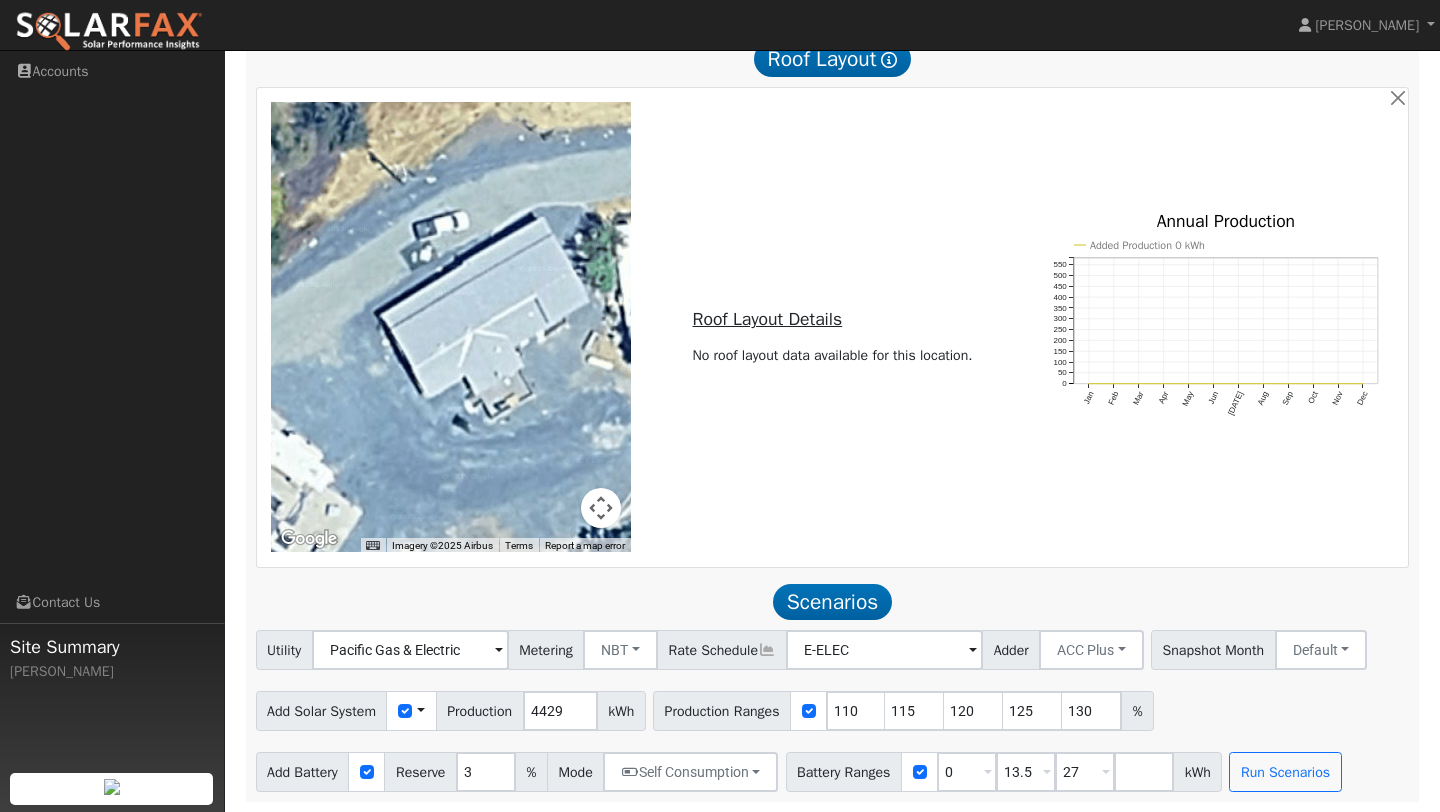 click on "Add Solar System Use CSV Data Production 4429 kWh Production Ranges 110 115 120 125 130 %" at bounding box center [832, 707] 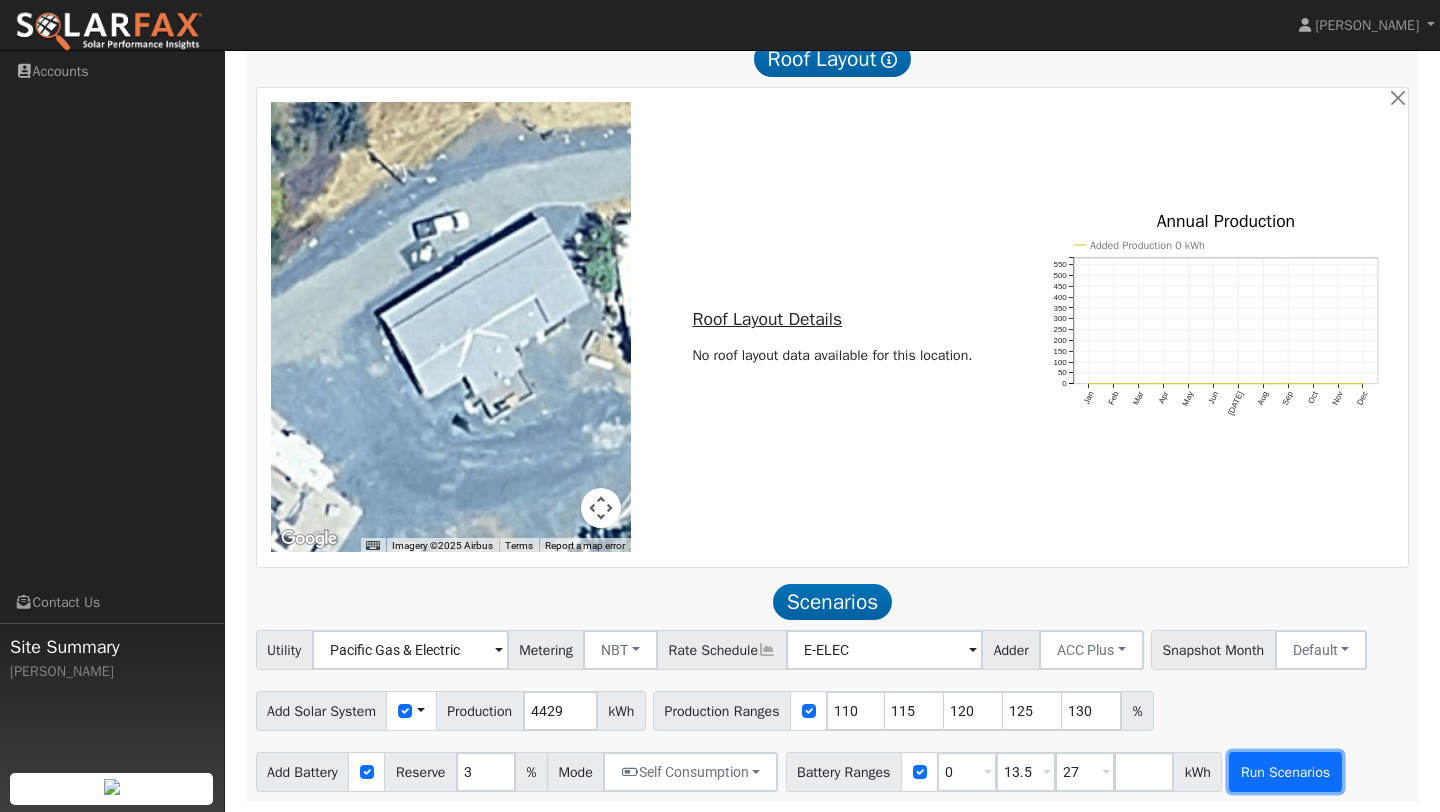 click on "Run Scenarios" at bounding box center [1285, 772] 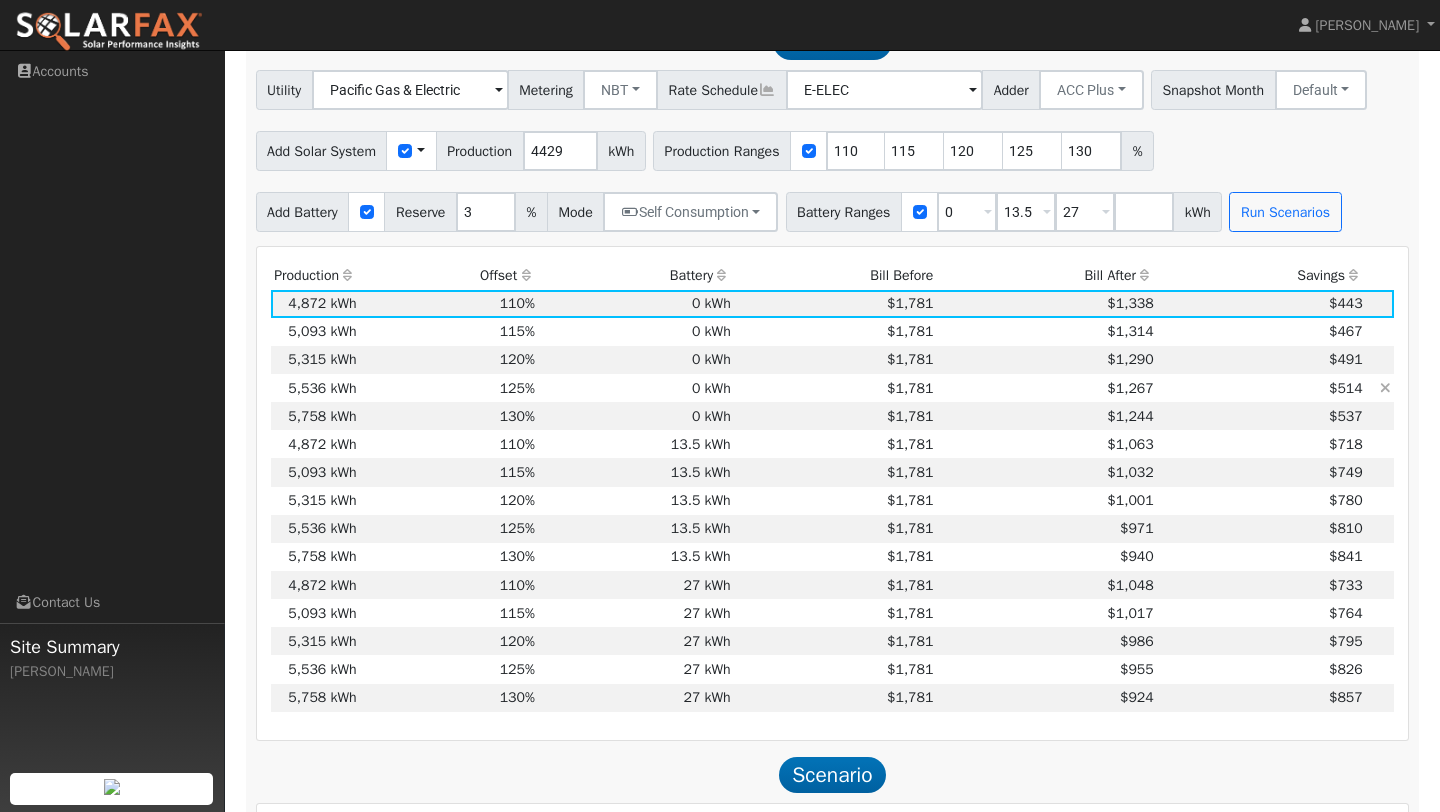 scroll, scrollTop: 1267, scrollLeft: 0, axis: vertical 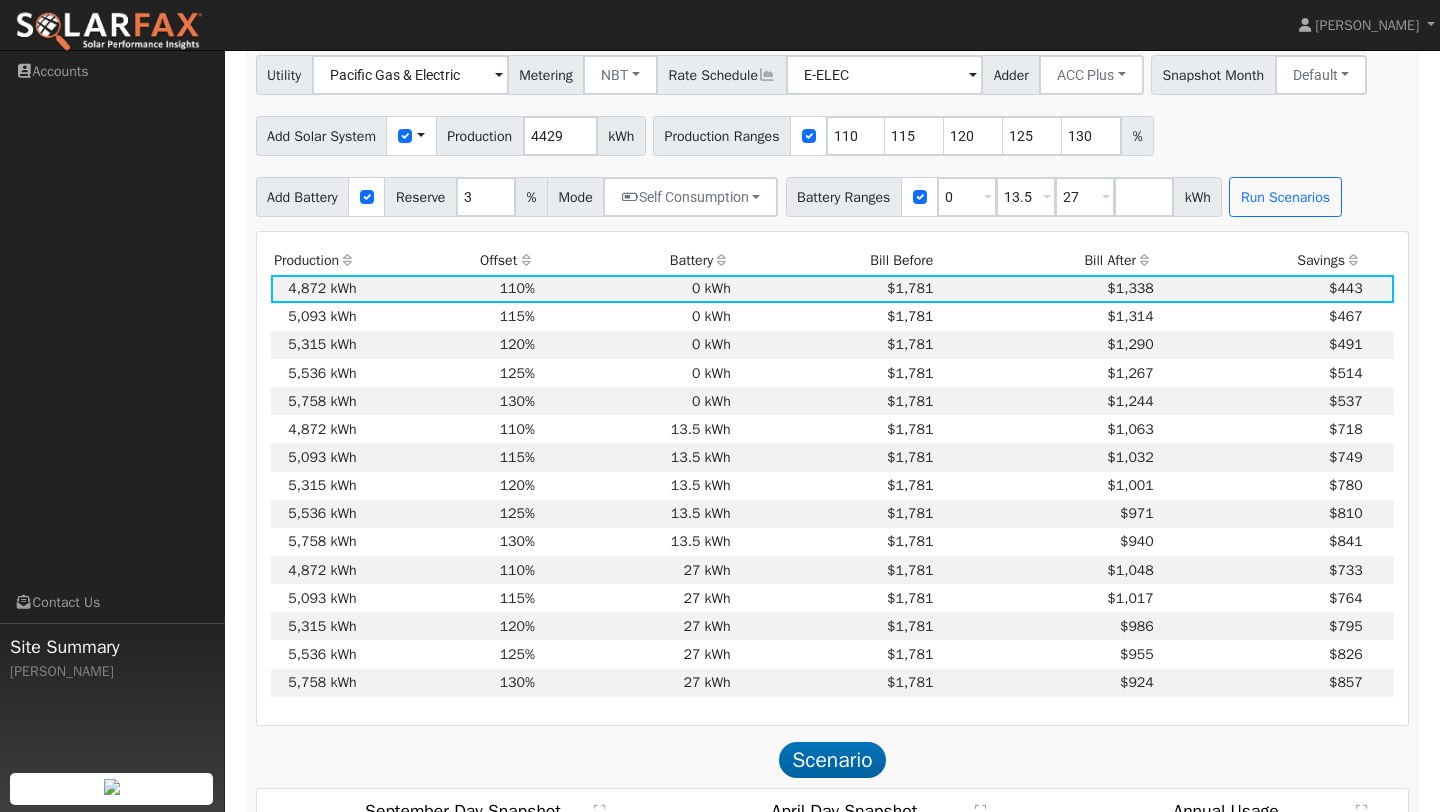 click on "Bill After" at bounding box center (1047, 260) 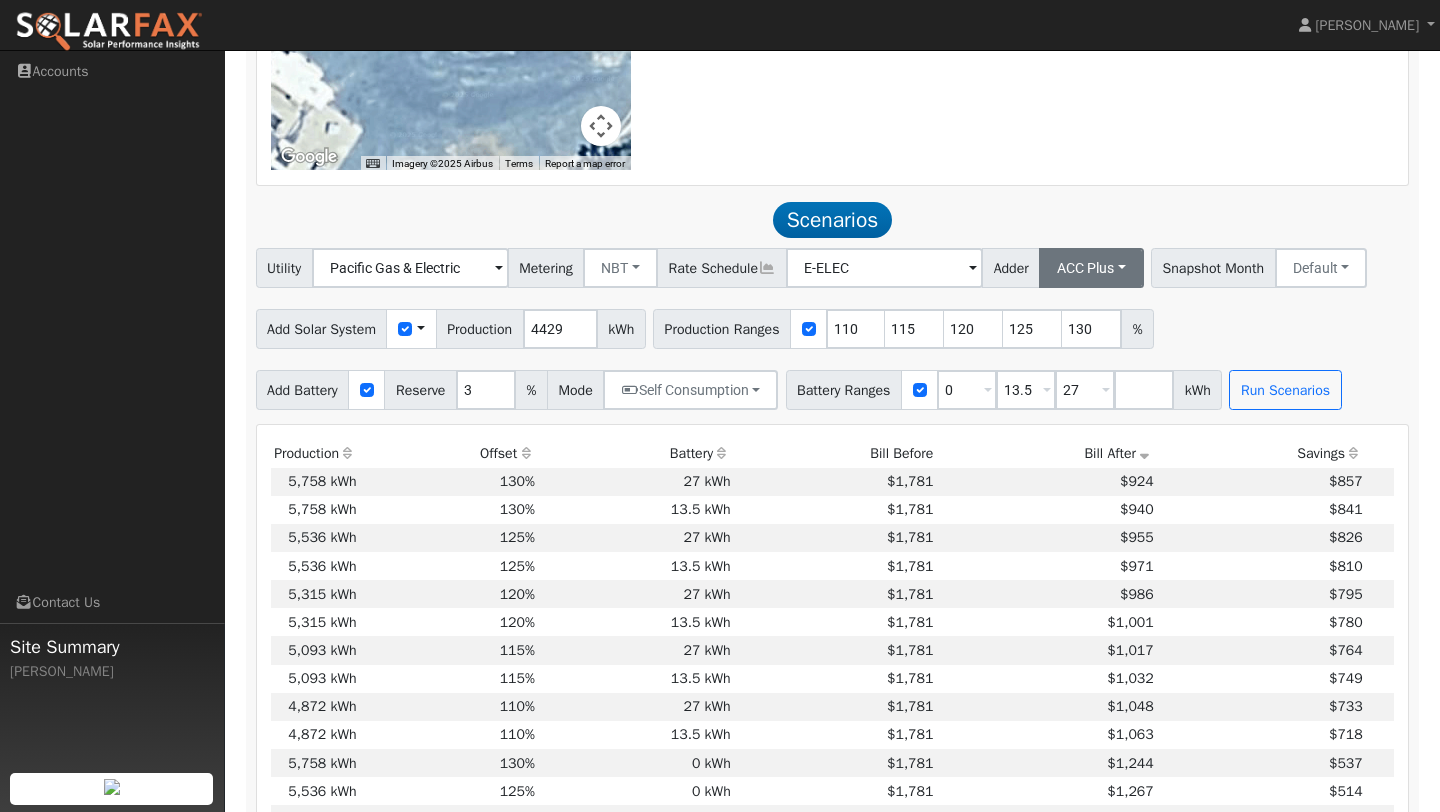 scroll, scrollTop: 1058, scrollLeft: 0, axis: vertical 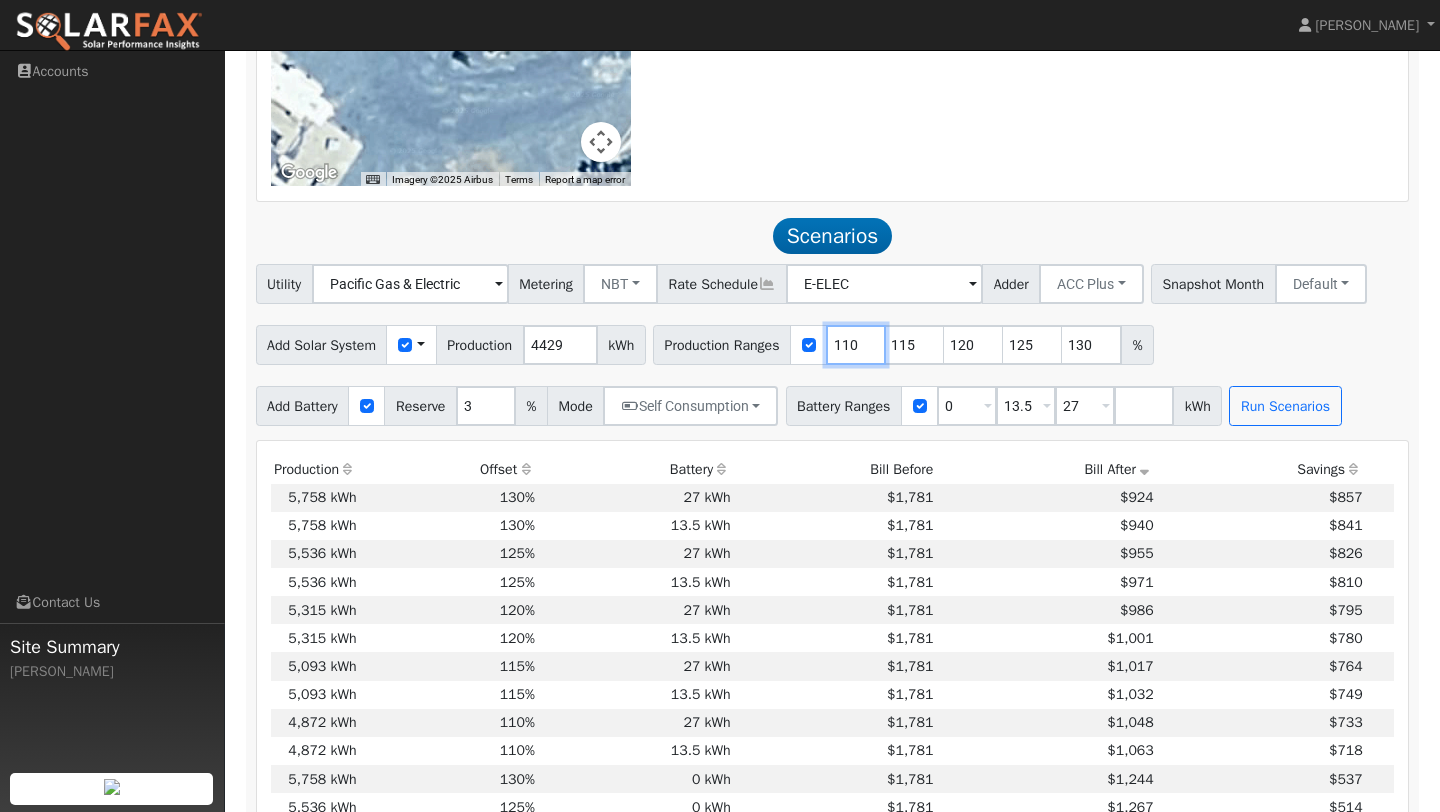 click on "110" at bounding box center [856, 345] 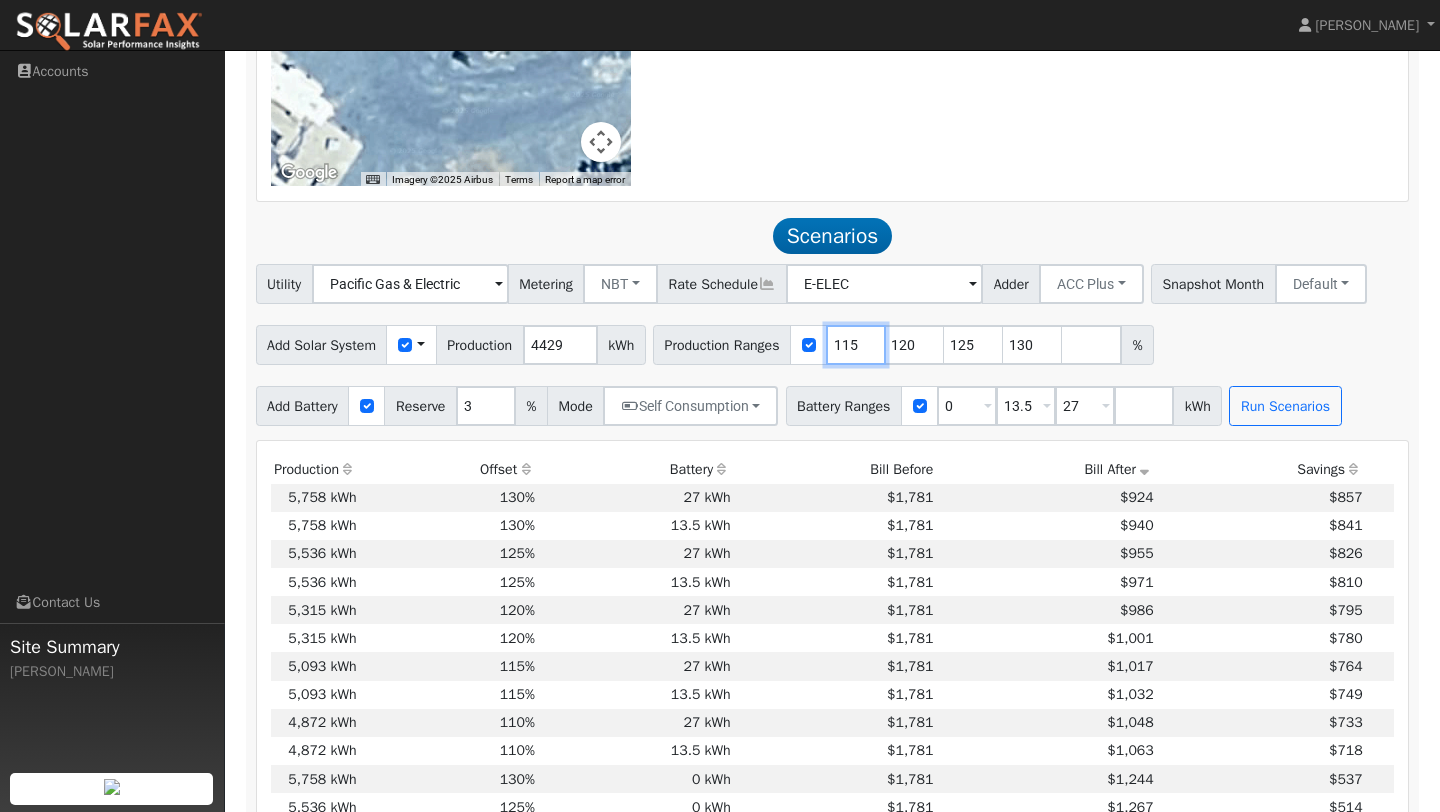 click on "115" at bounding box center (856, 345) 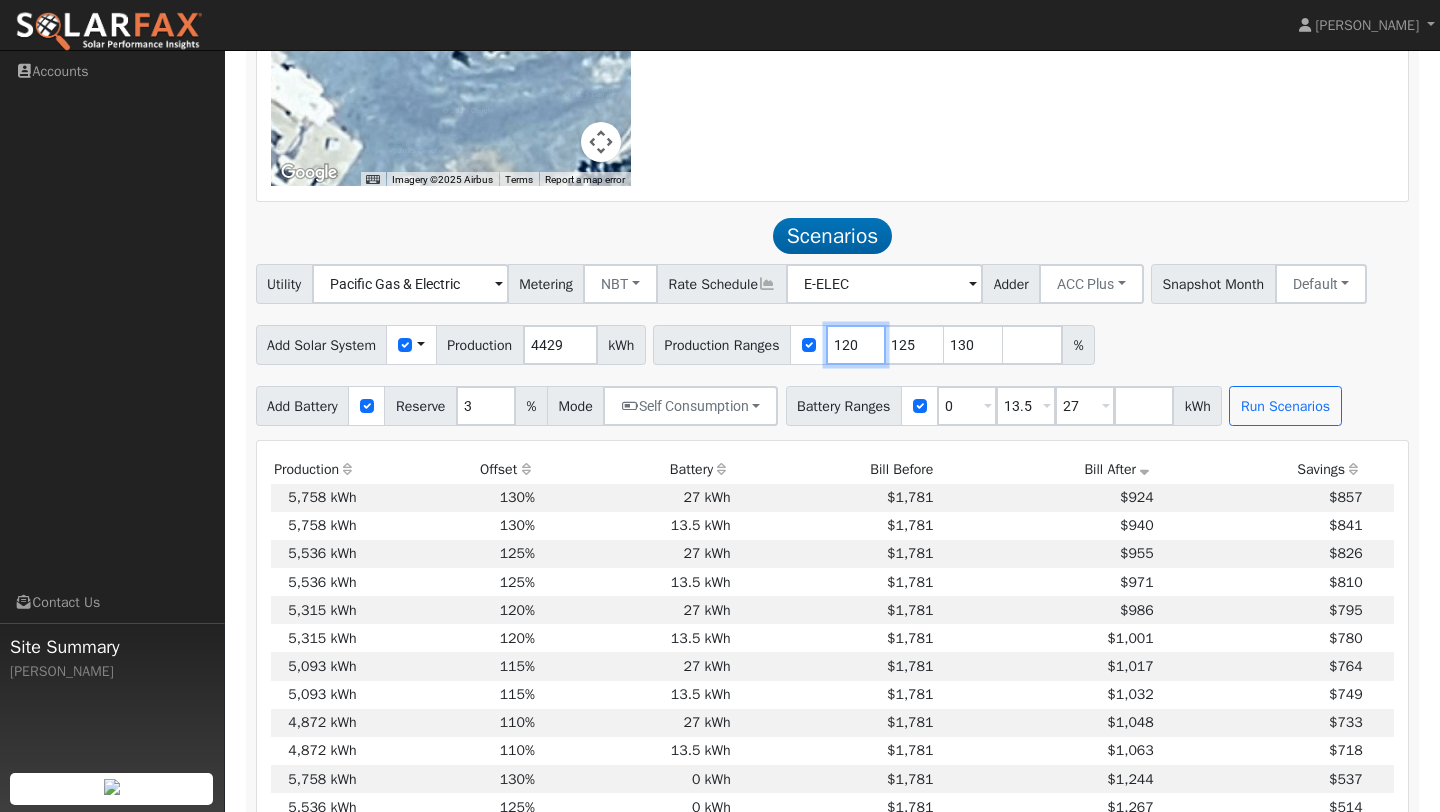 click on "120" at bounding box center [856, 345] 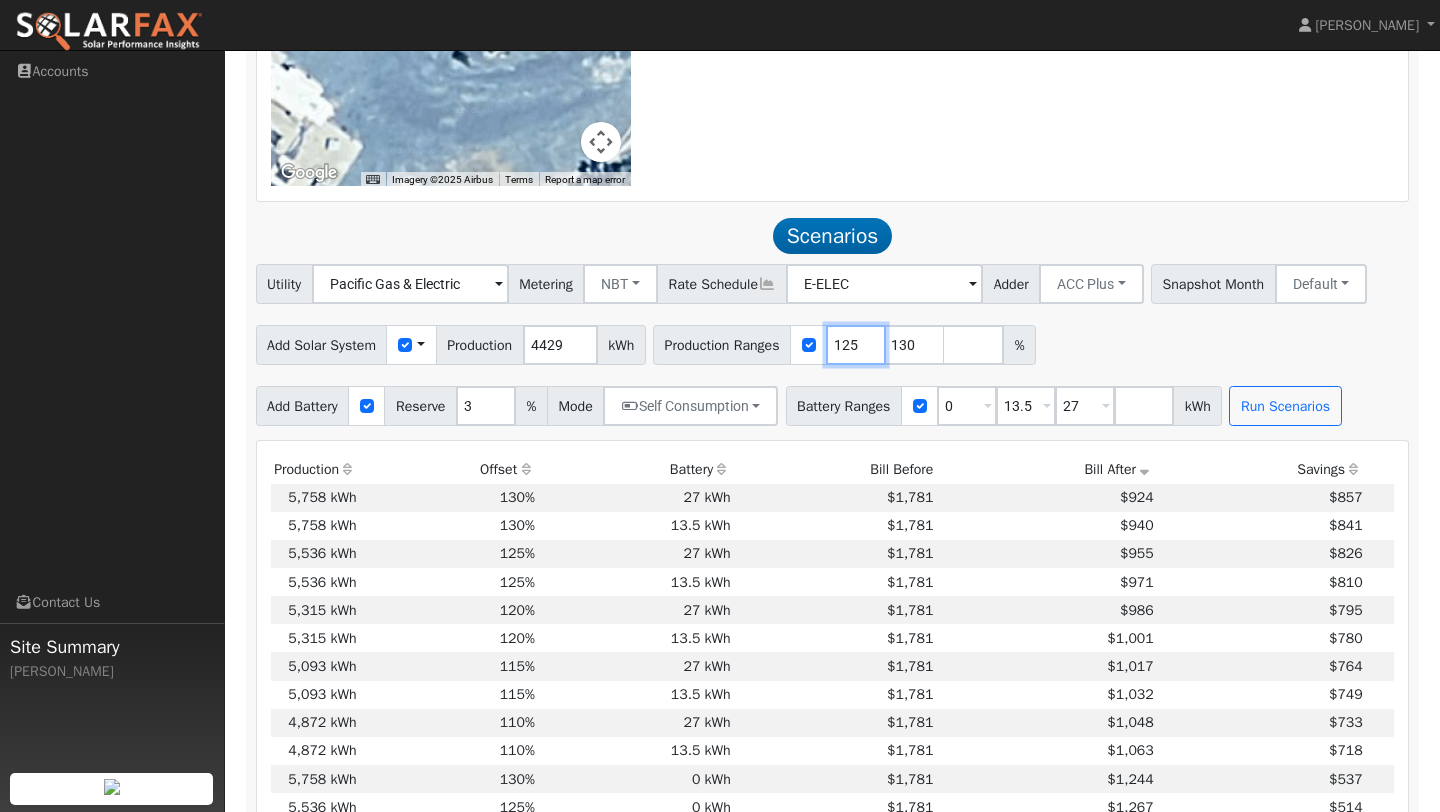 click on "125" at bounding box center [856, 345] 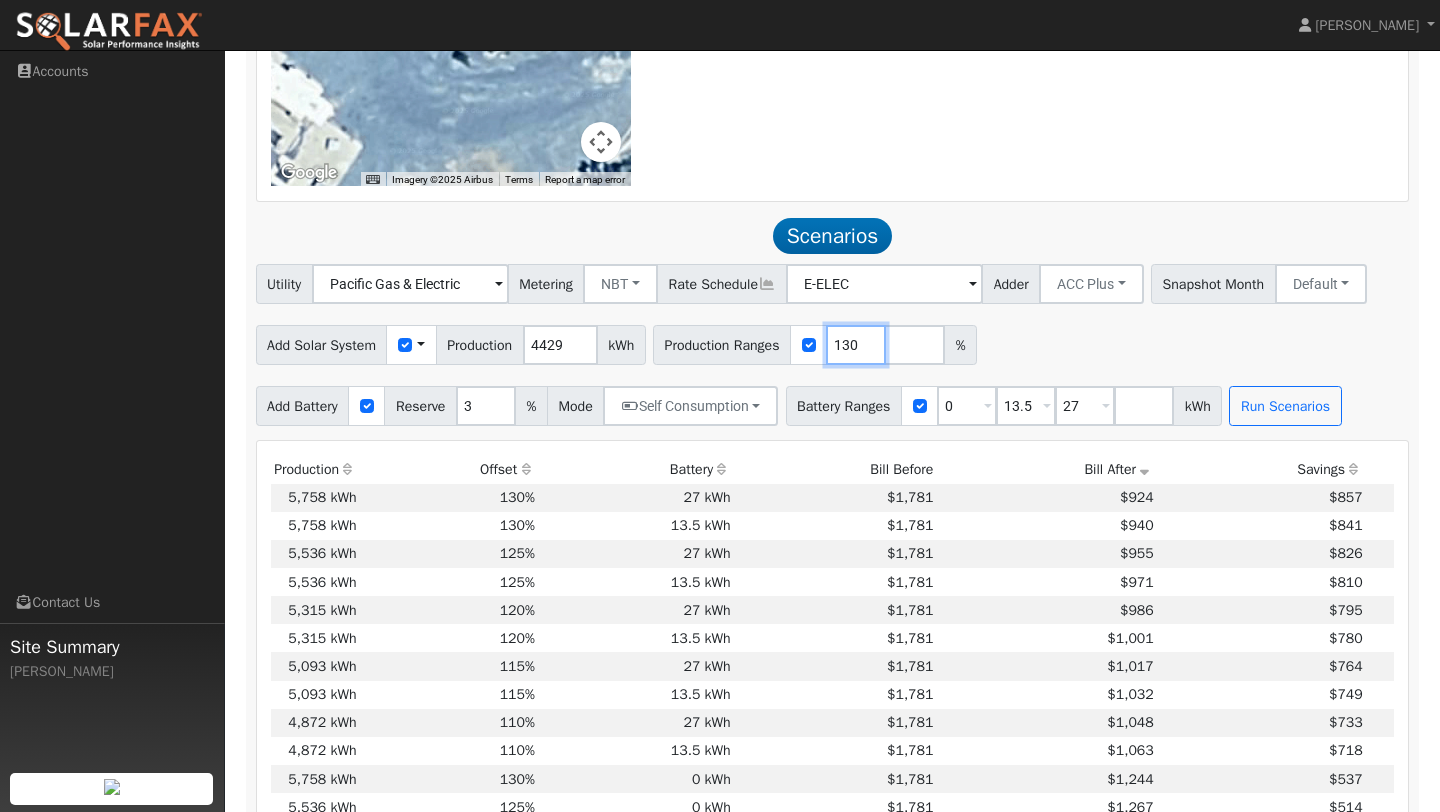 type on "130" 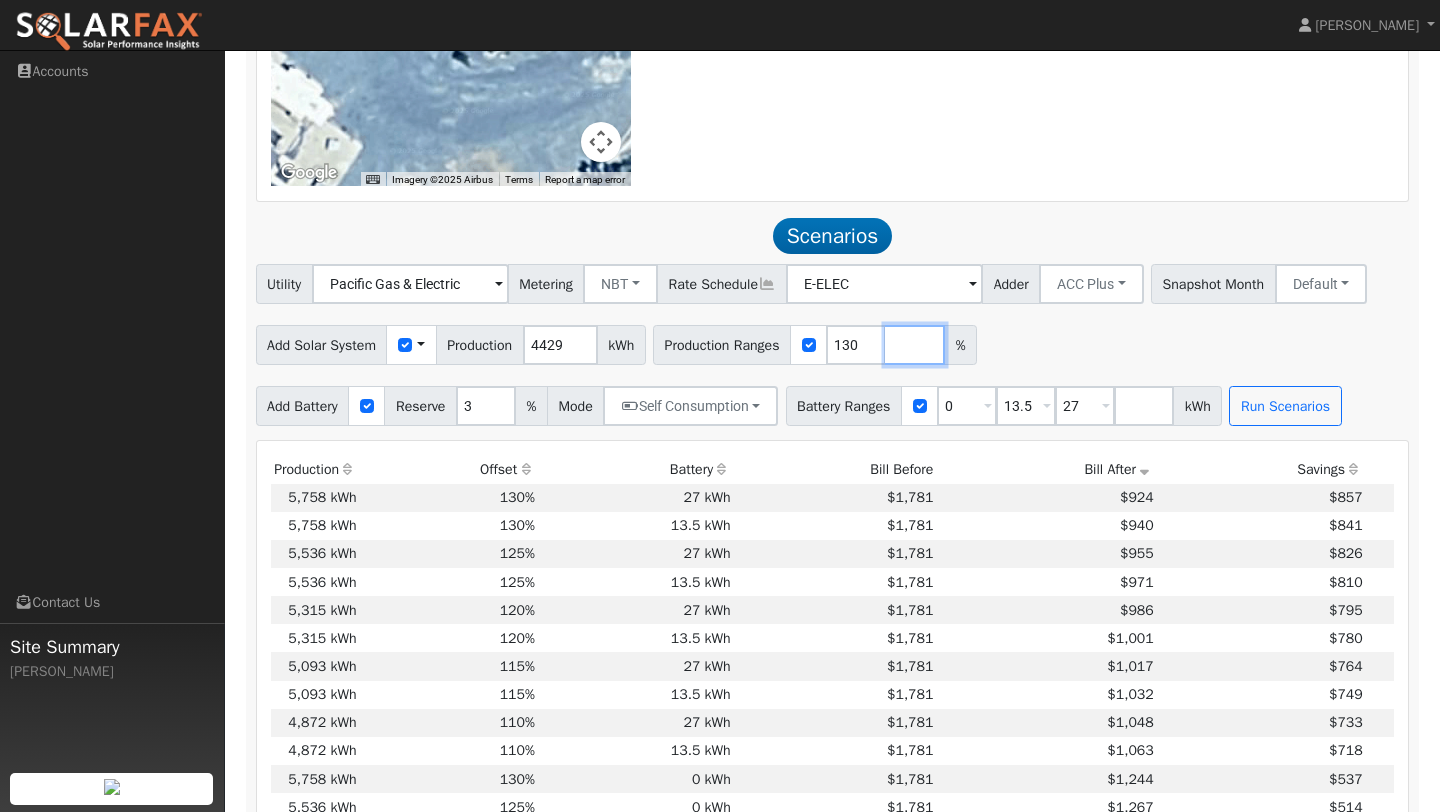 click at bounding box center (915, 345) 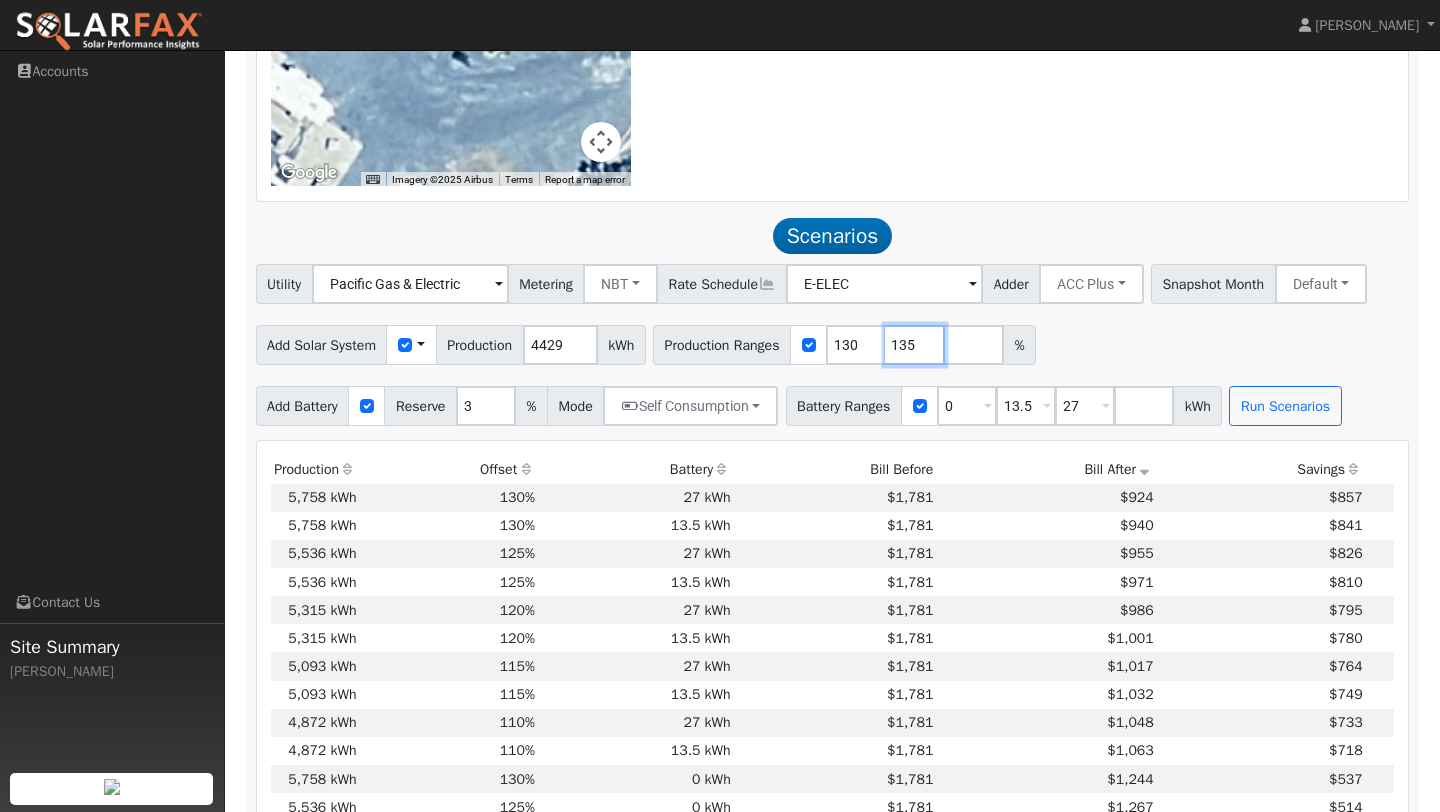 type on "135" 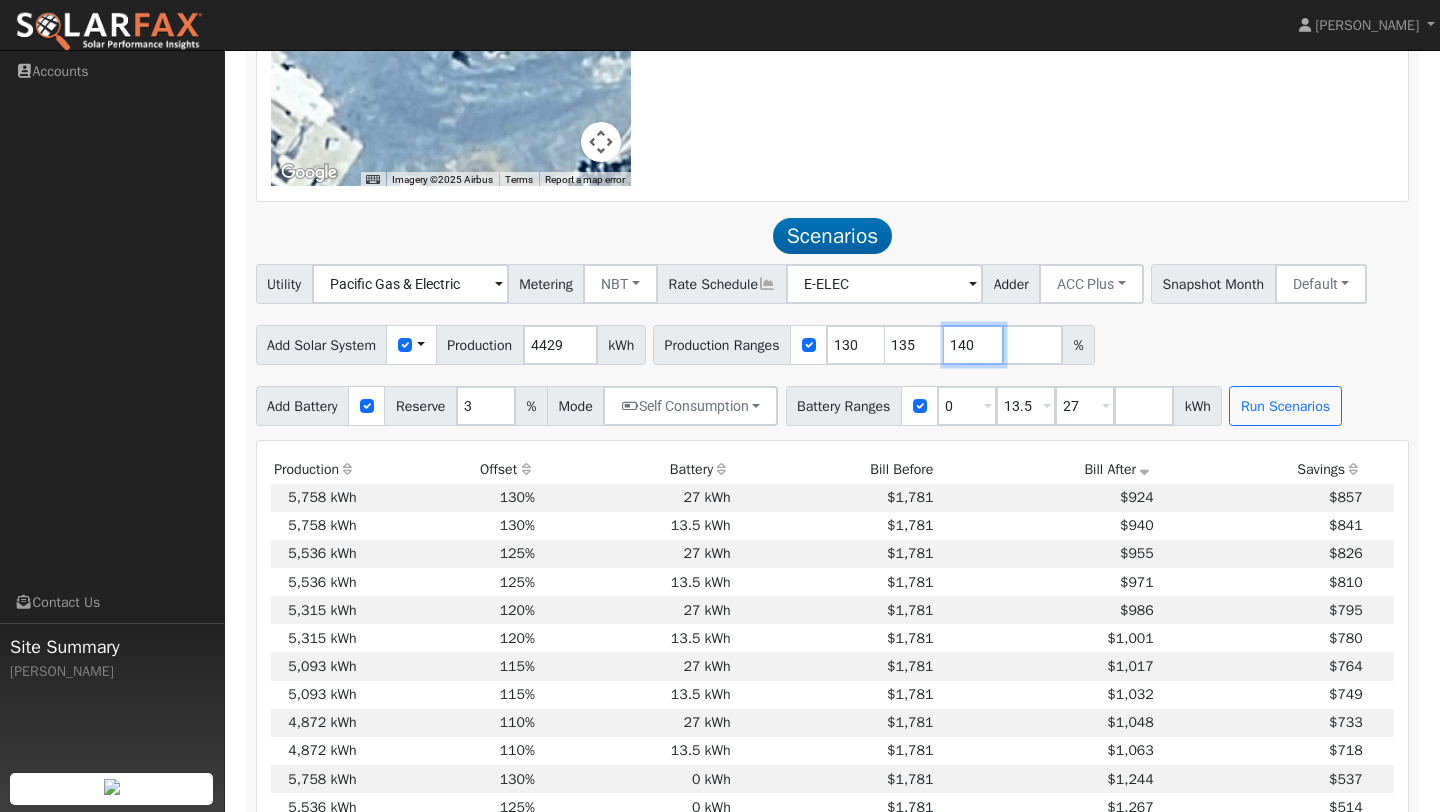 type on "140" 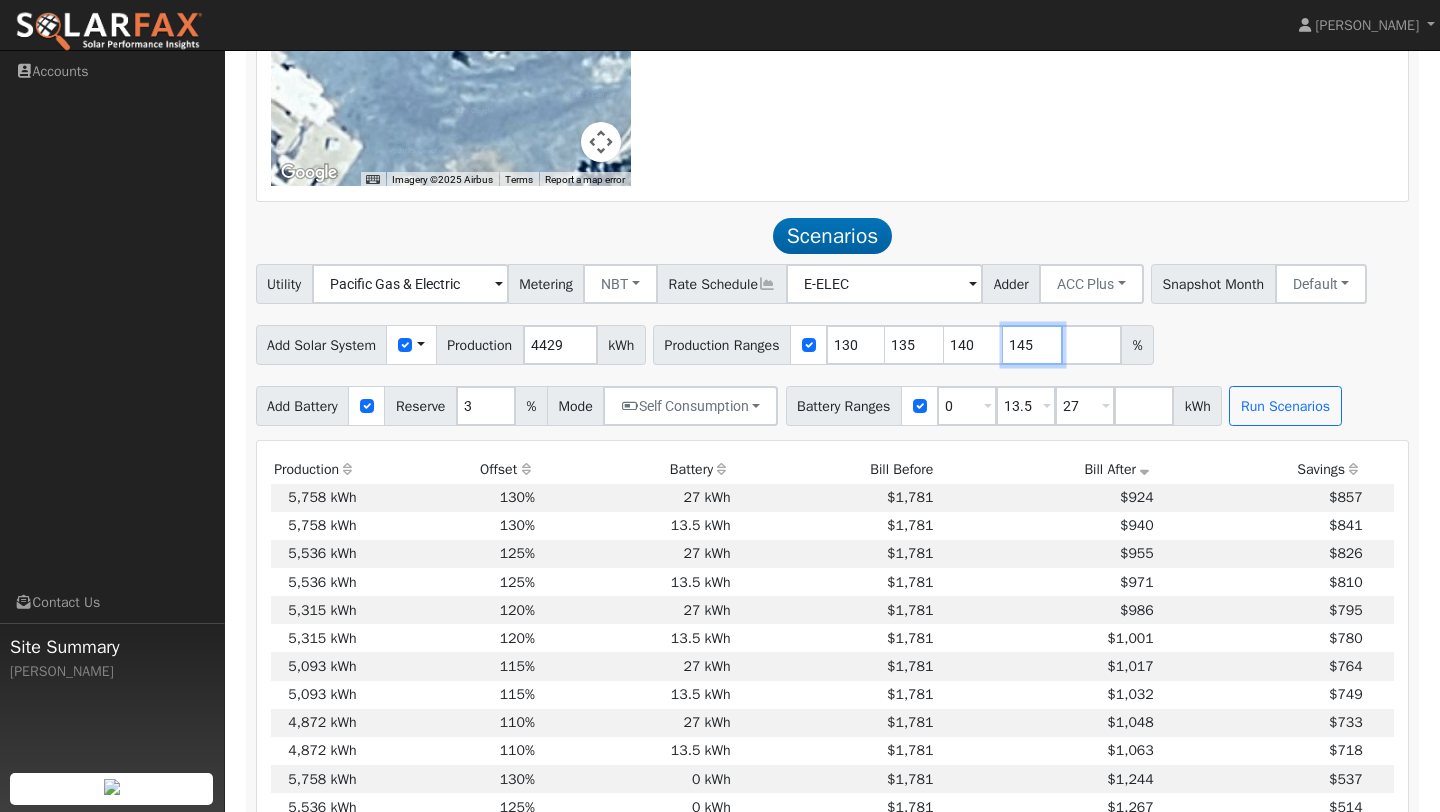 type on "145" 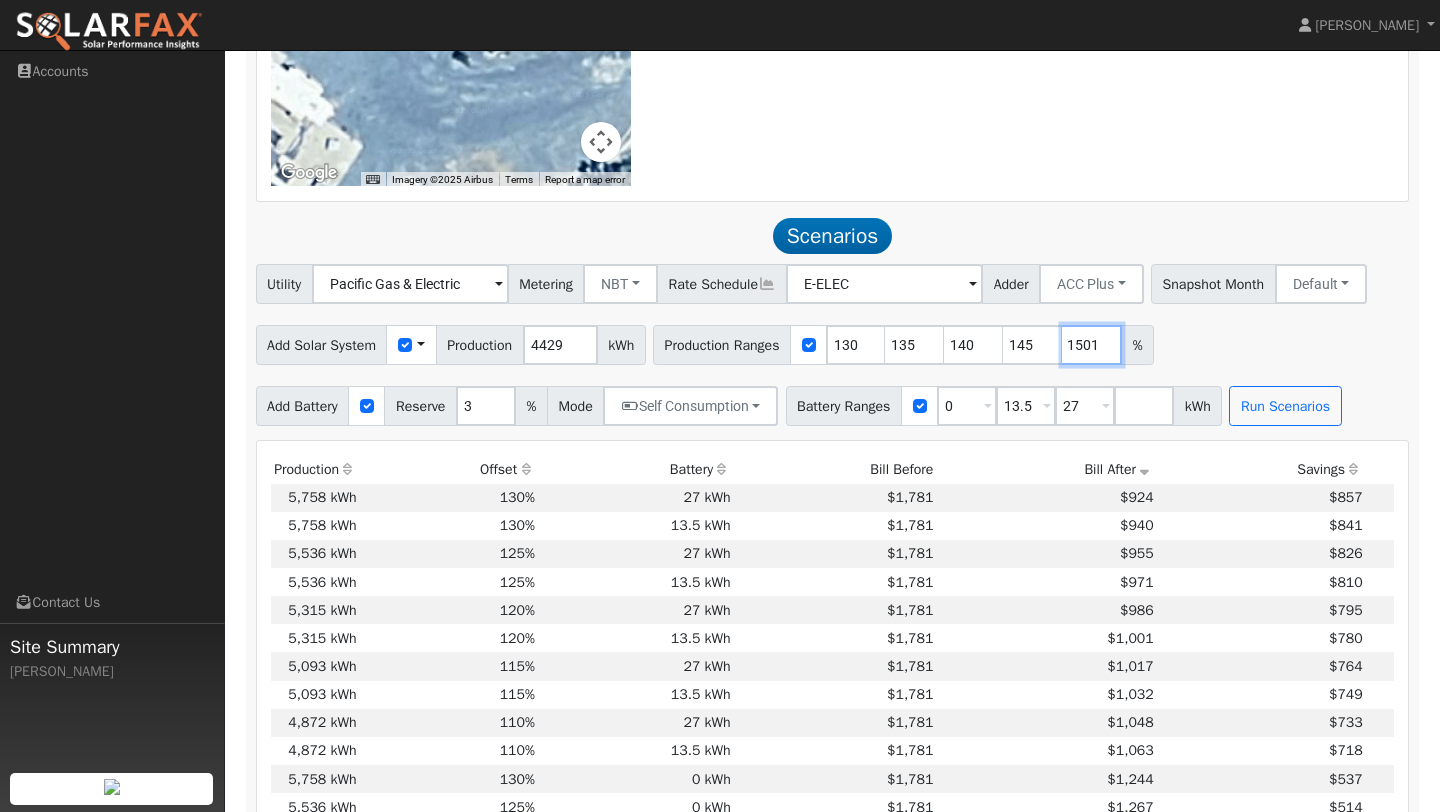 scroll, scrollTop: 0, scrollLeft: 0, axis: both 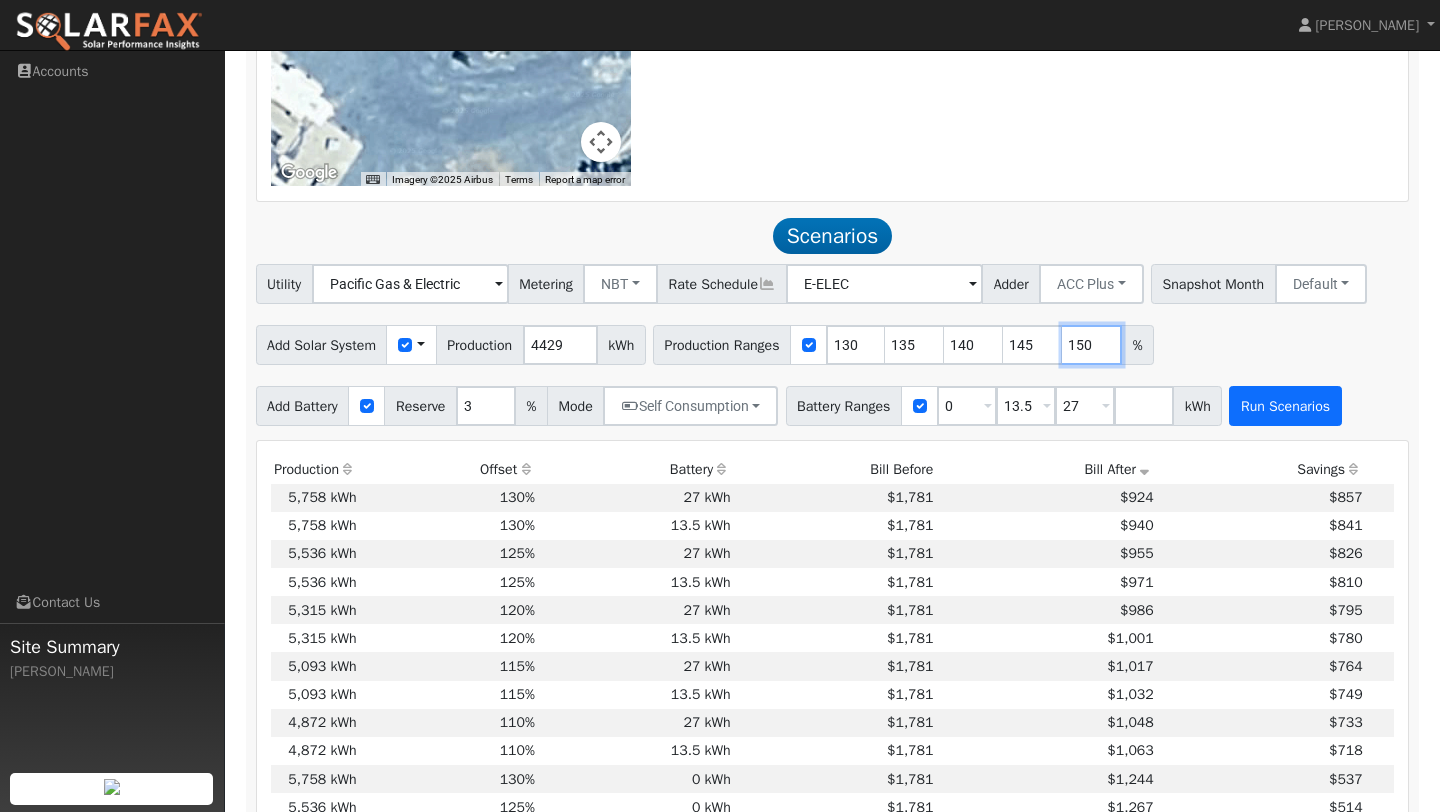 type on "150" 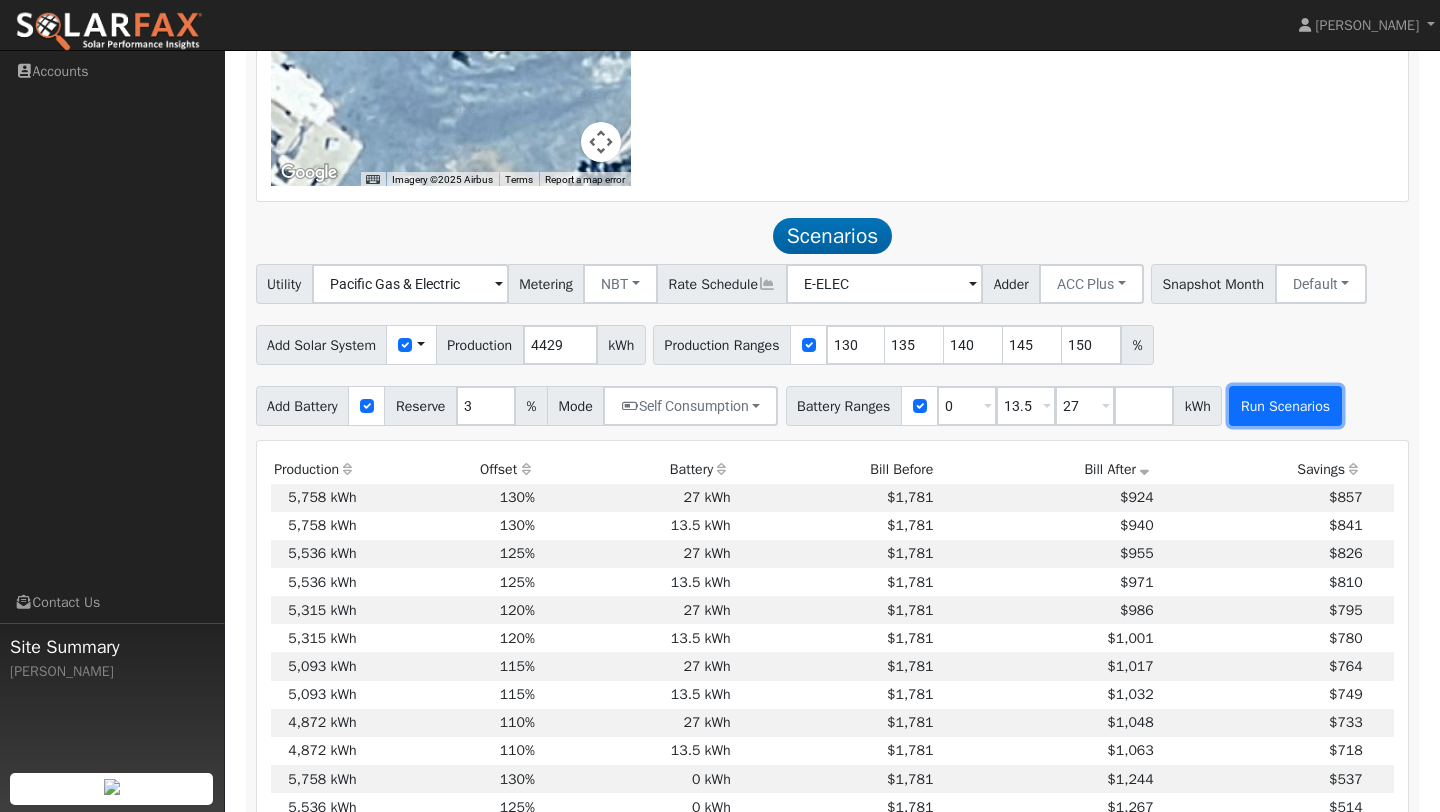 click on "Run Scenarios" at bounding box center [1285, 406] 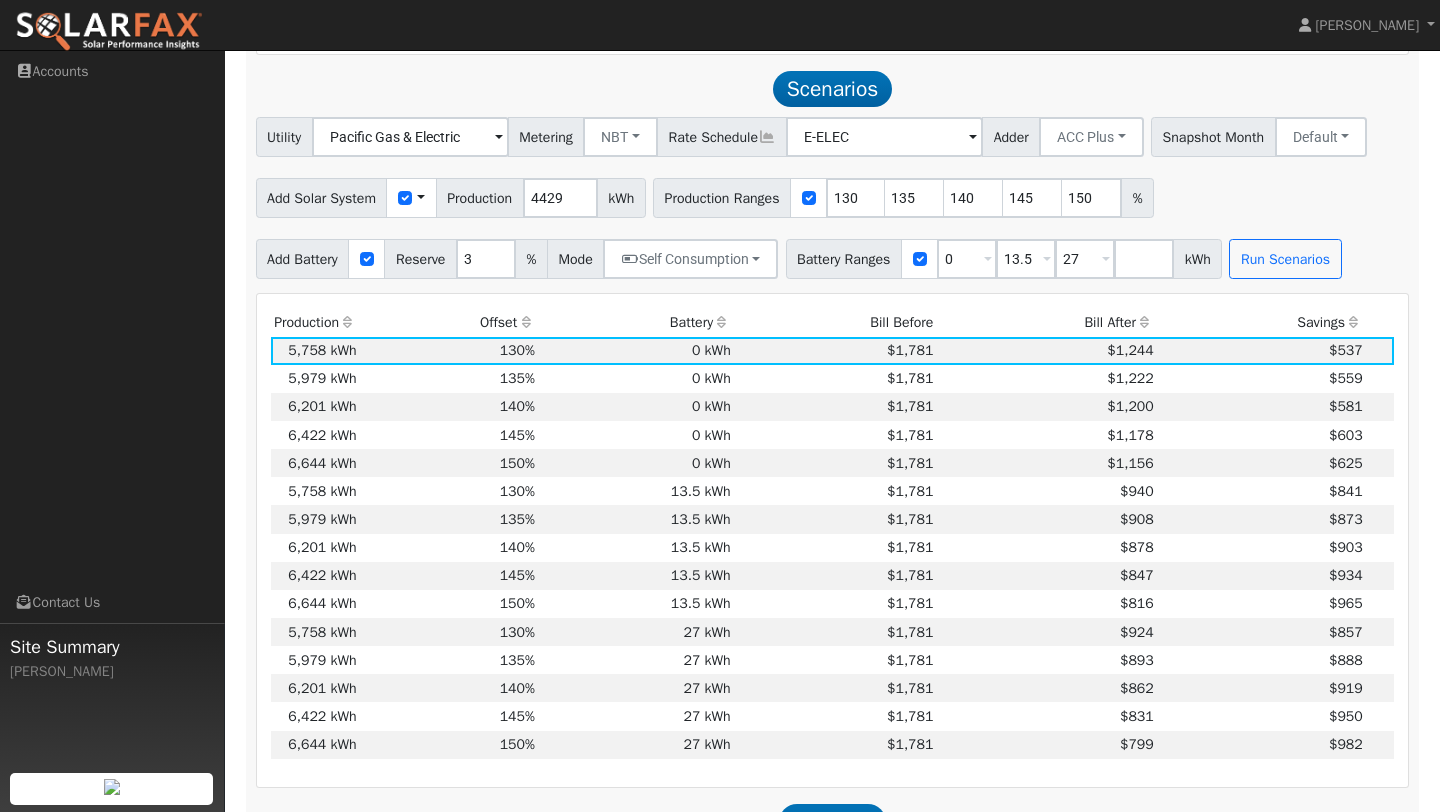 scroll, scrollTop: 1221, scrollLeft: 0, axis: vertical 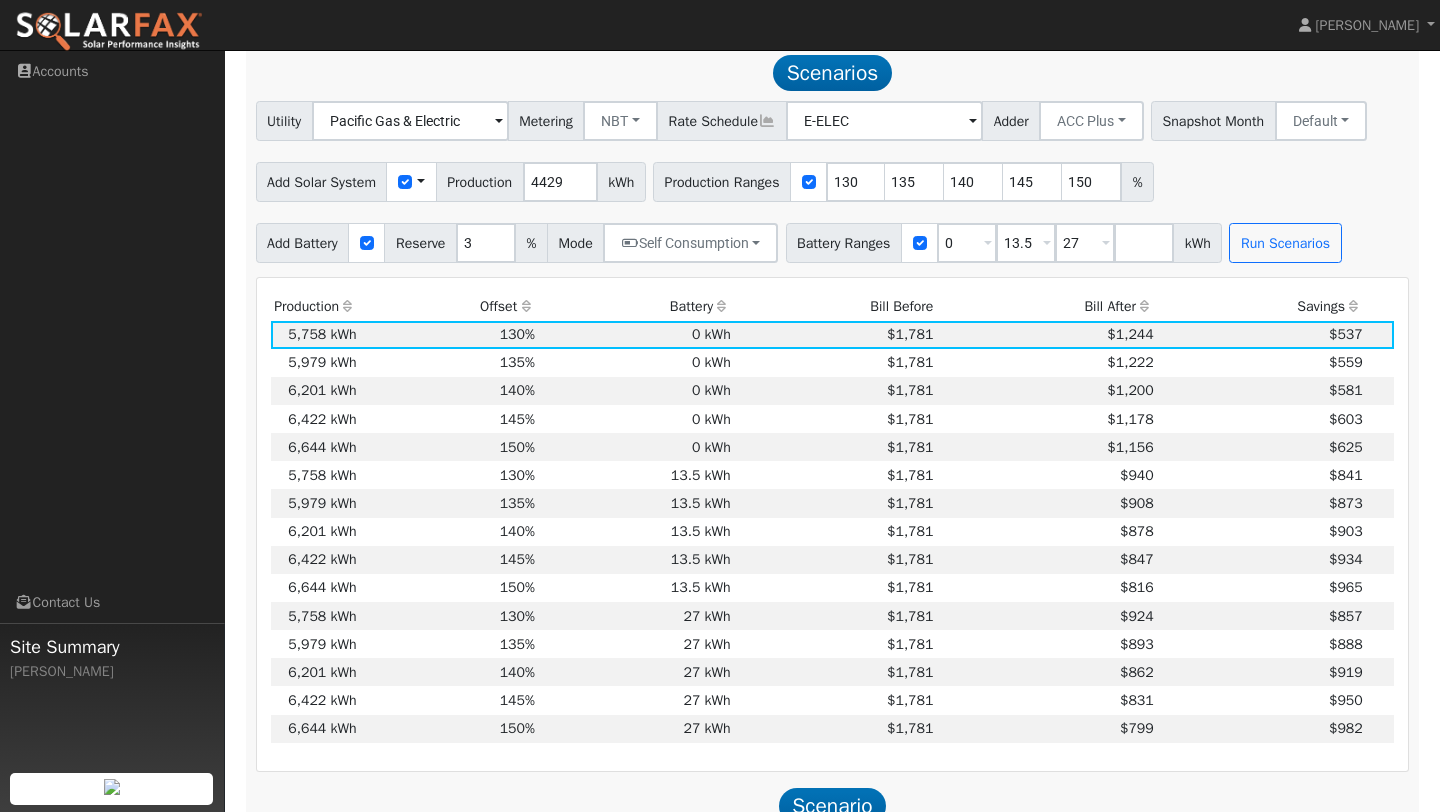 click on "Bill After" at bounding box center (1047, 306) 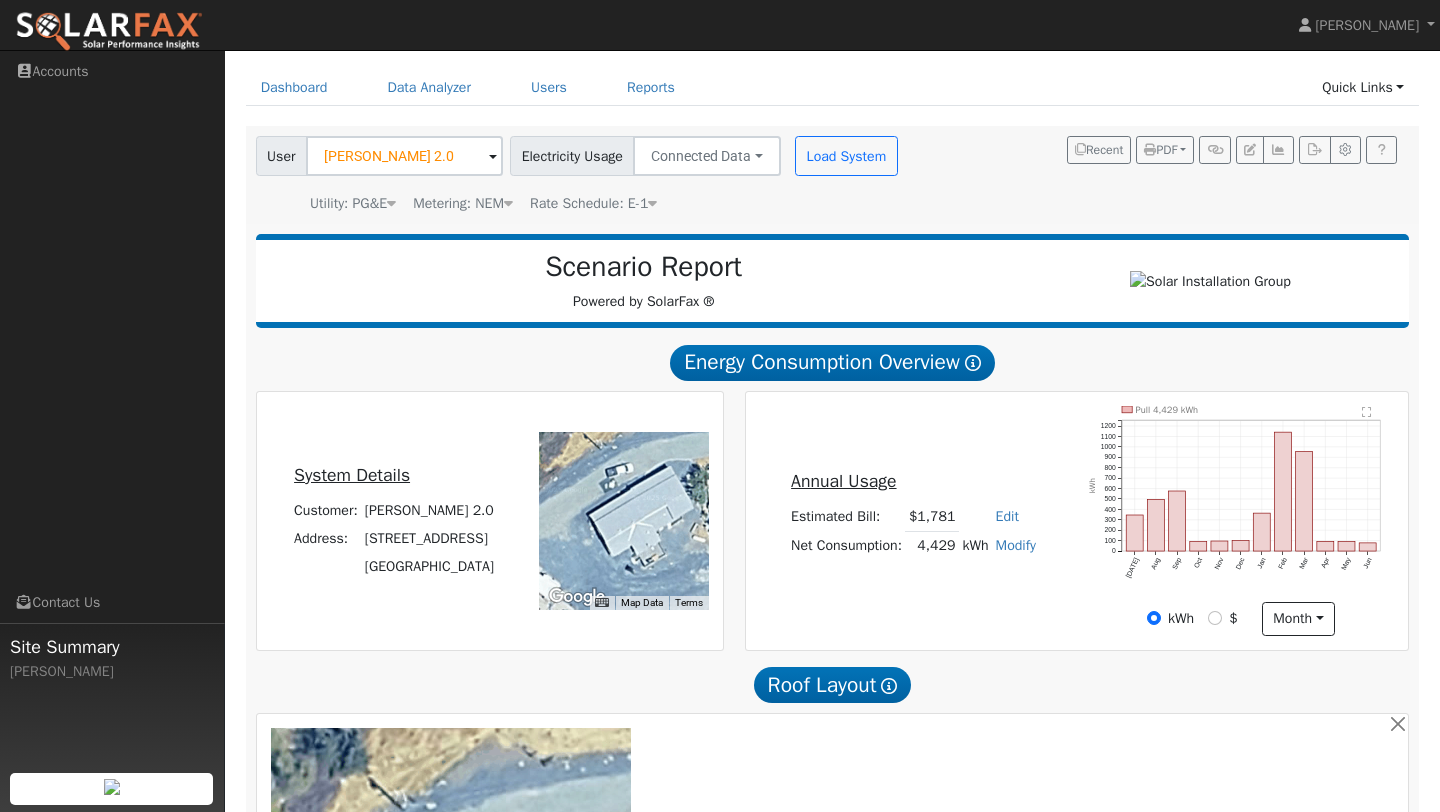 scroll, scrollTop: 67, scrollLeft: 0, axis: vertical 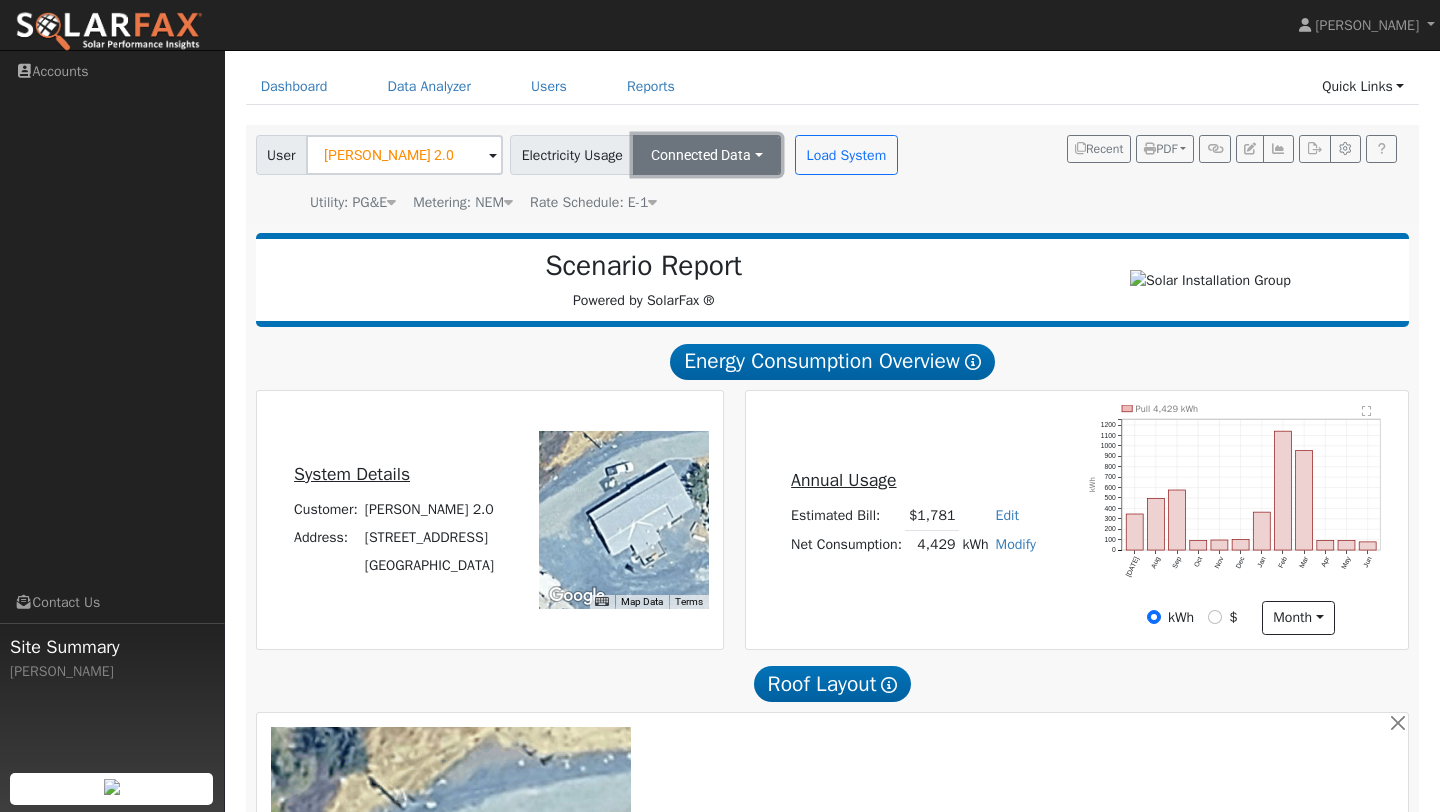click on "Connected Data" at bounding box center [707, 155] 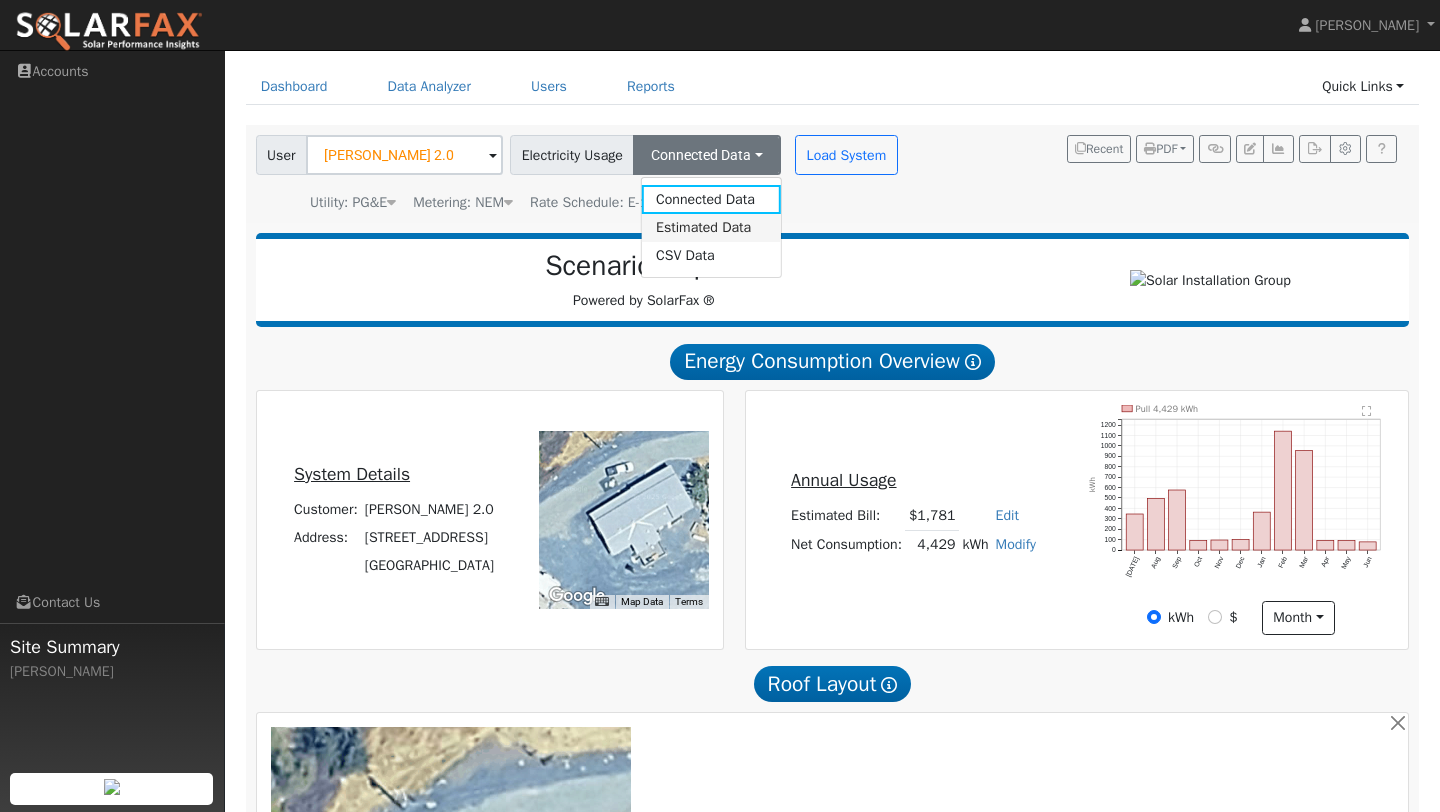 click on "Estimated Data" at bounding box center (711, 228) 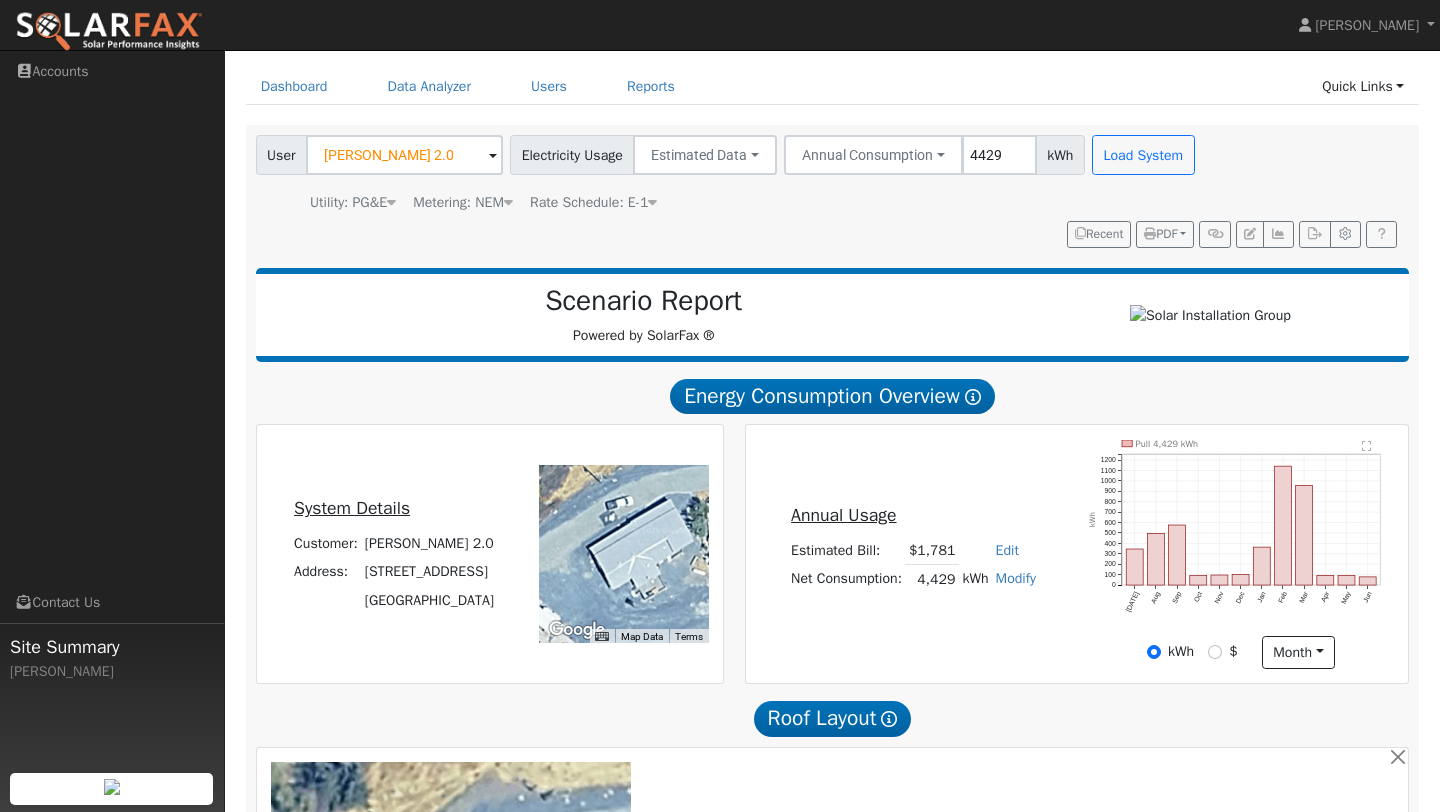click on "4429" at bounding box center [999, 155] 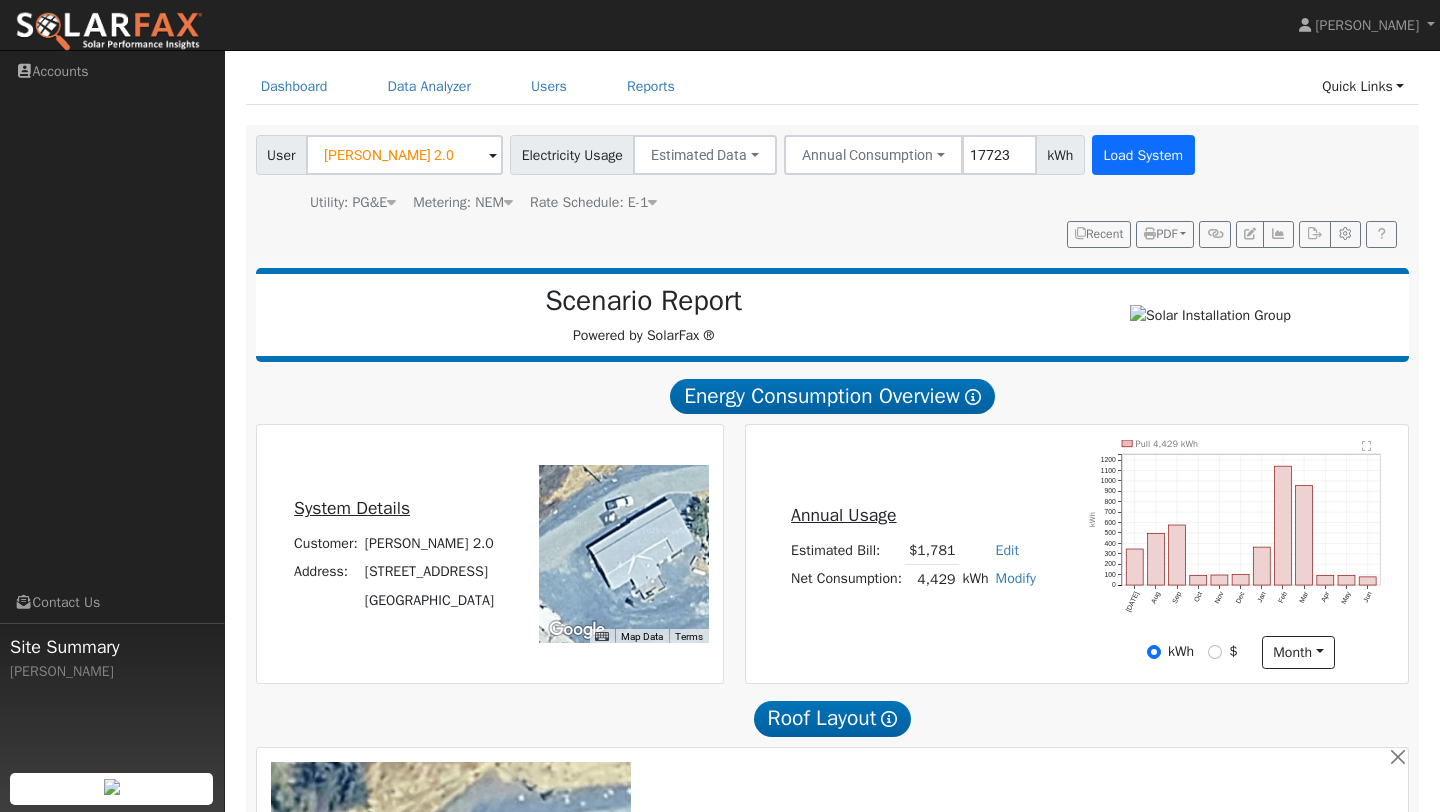 type on "17723" 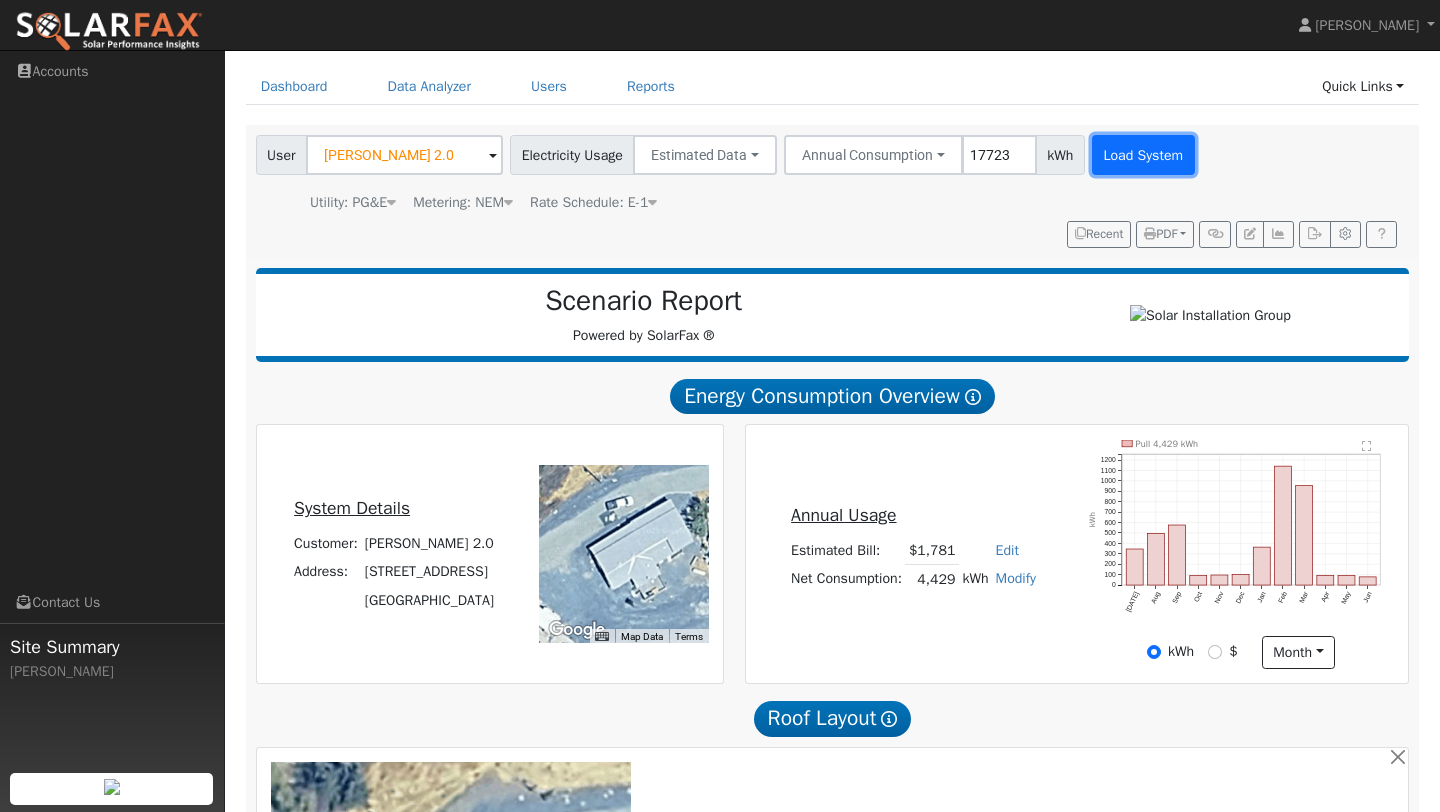 click on "Load System" at bounding box center (1143, 155) 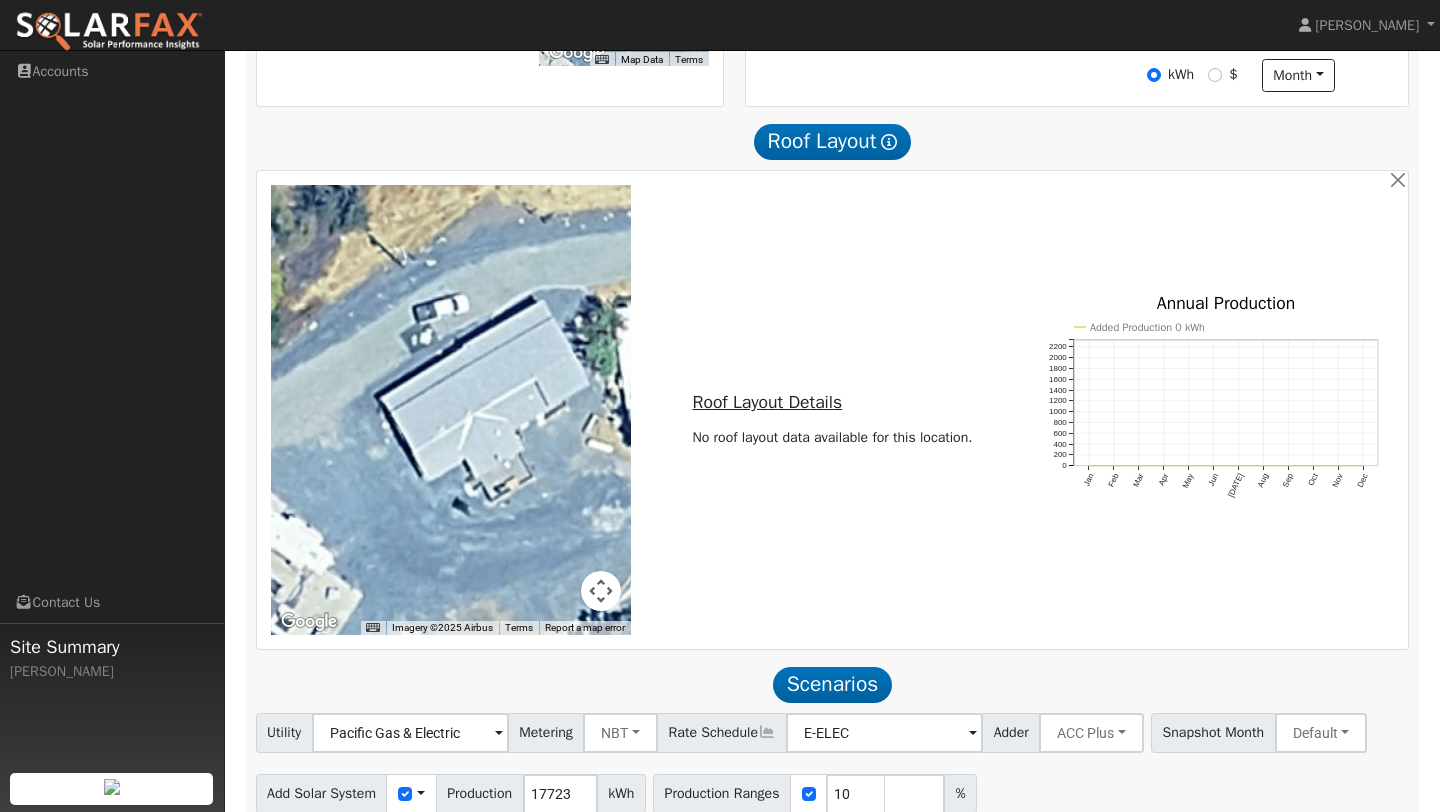 scroll, scrollTop: 733, scrollLeft: 0, axis: vertical 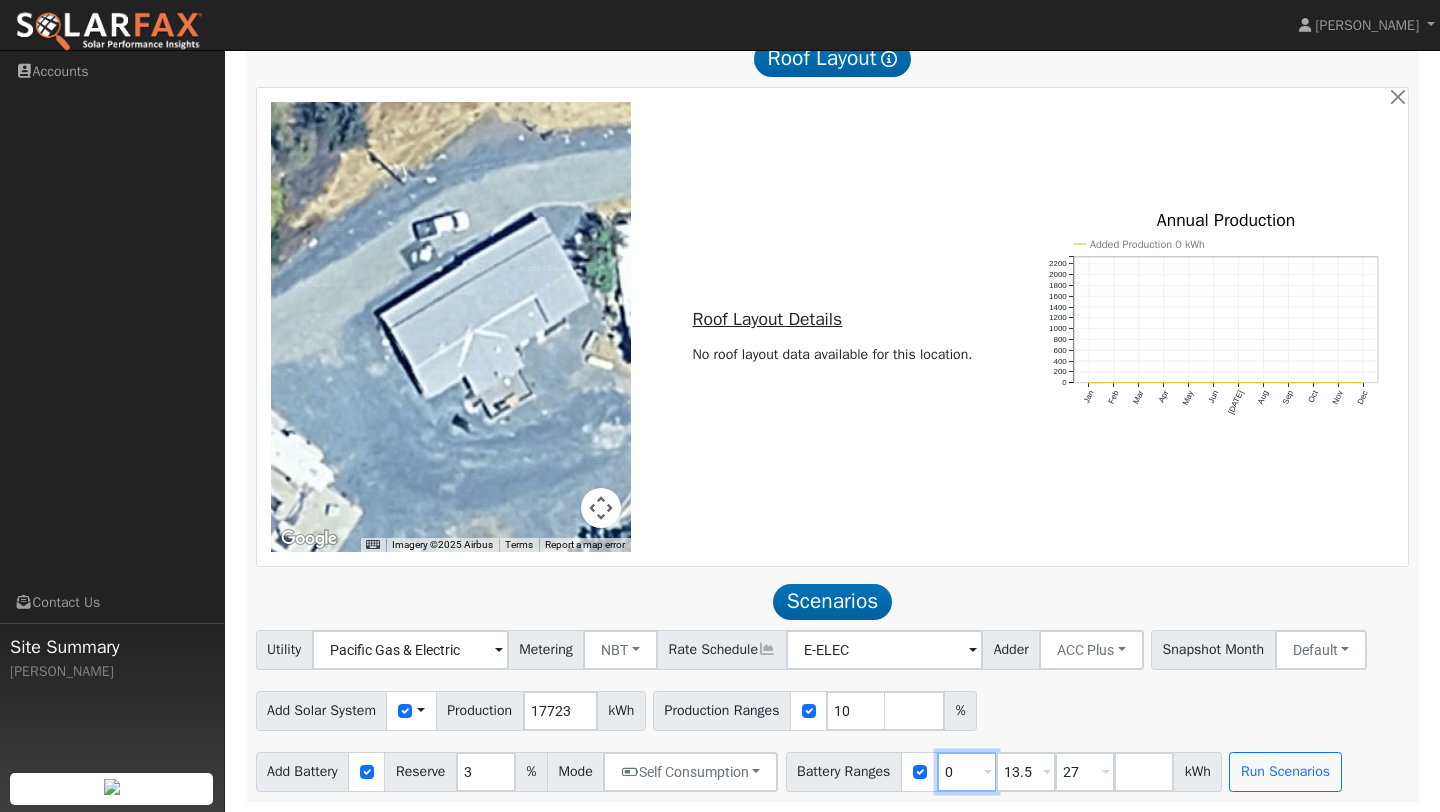 click on "0" at bounding box center (967, 772) 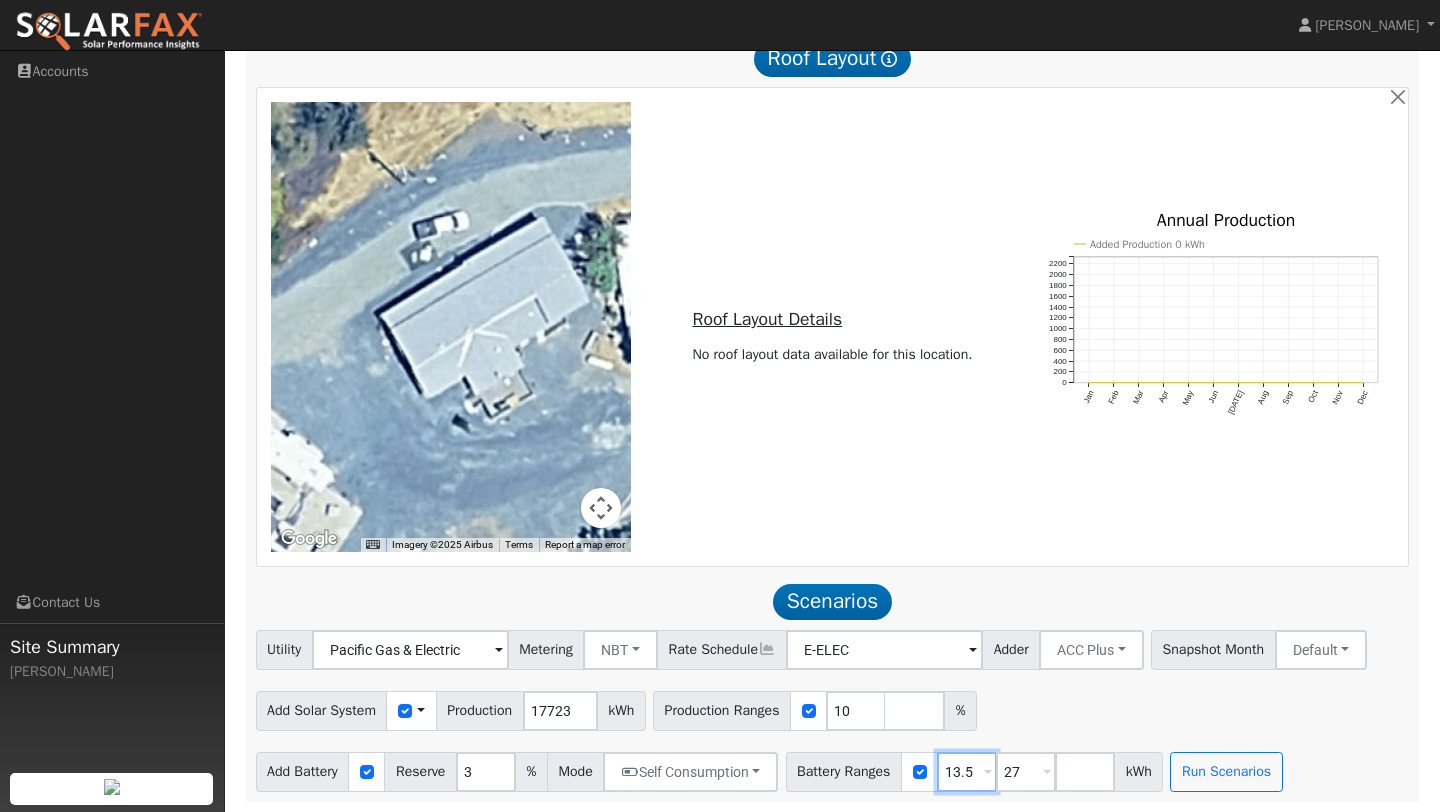type on "13.5" 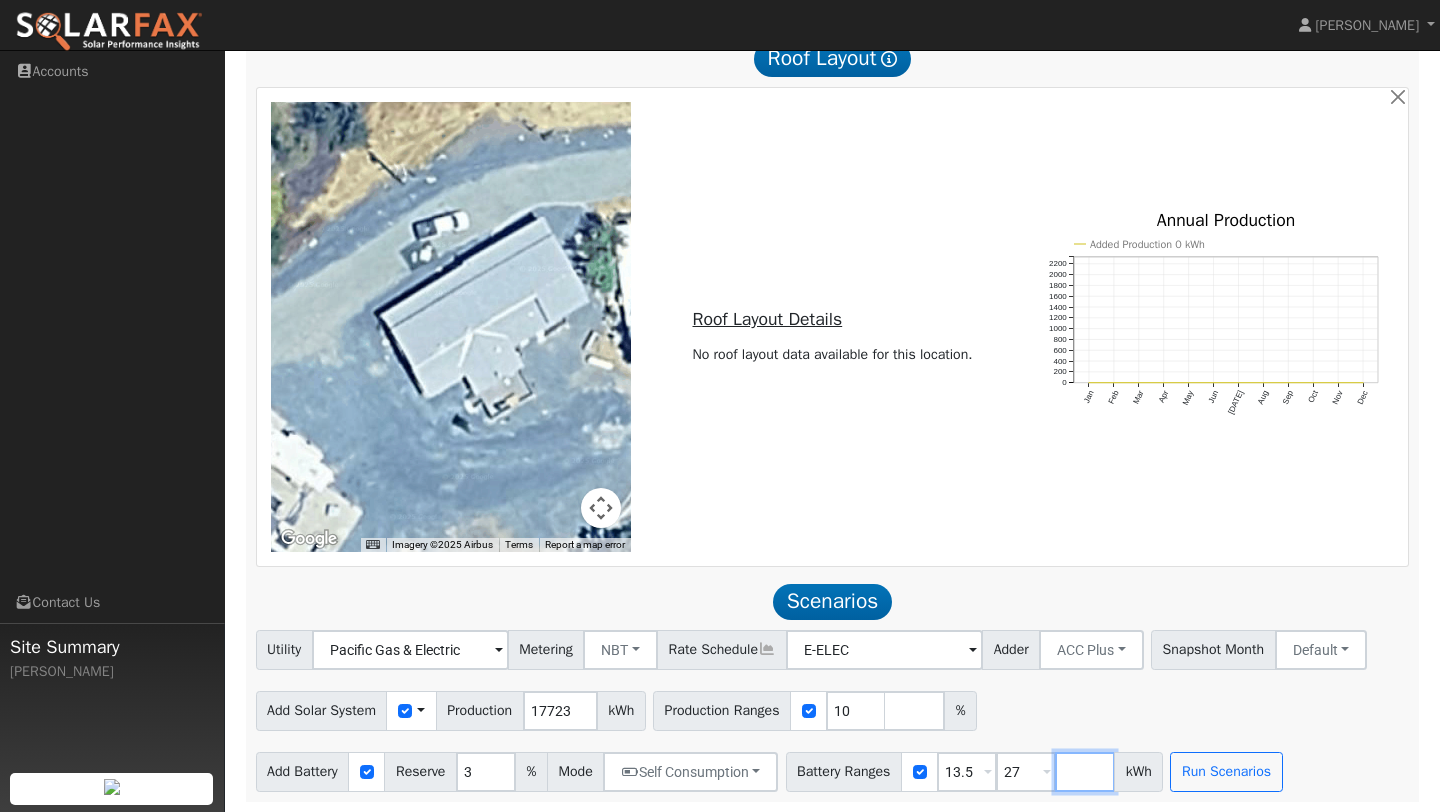 click at bounding box center [1085, 772] 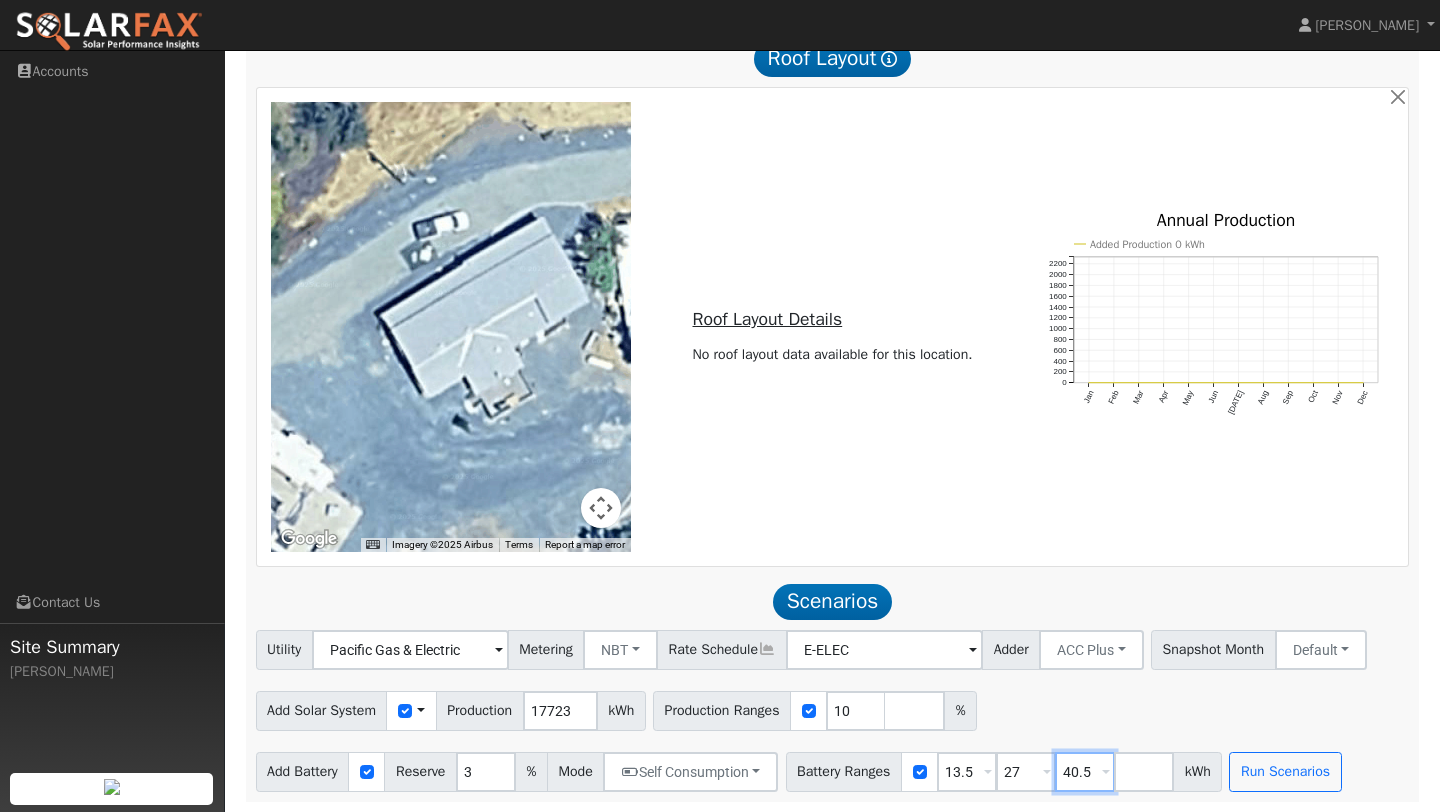 type on "40.5" 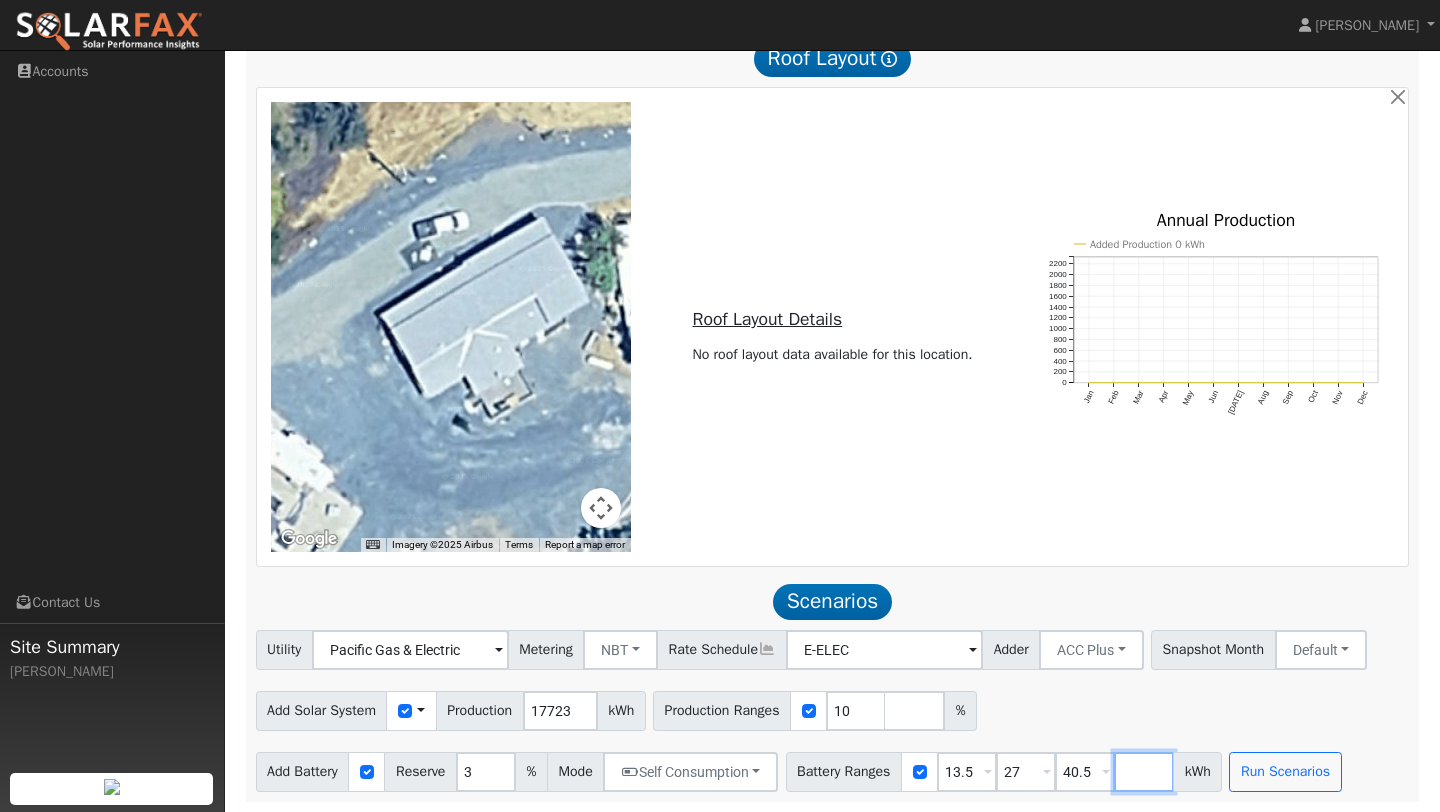 click at bounding box center (1144, 772) 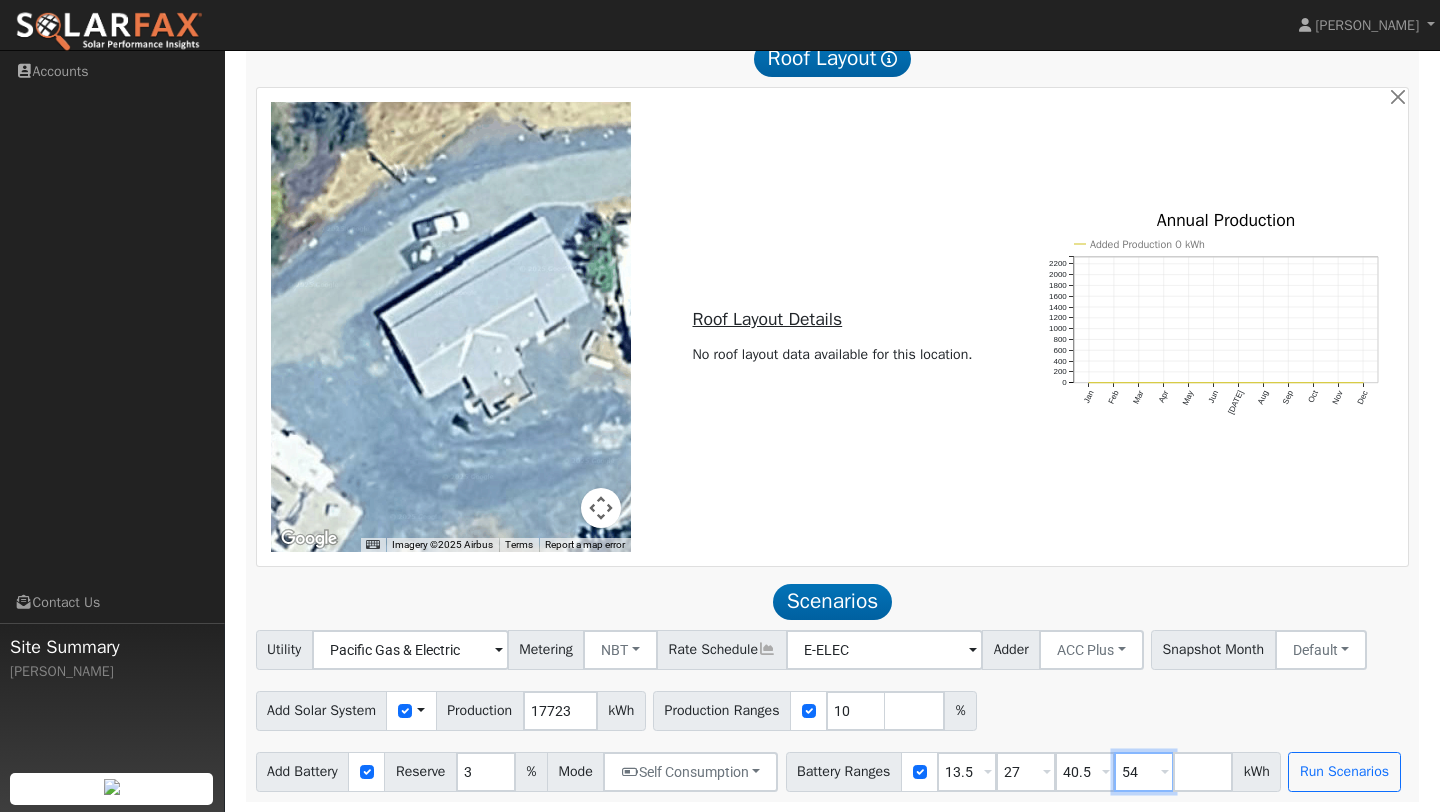 type on "54" 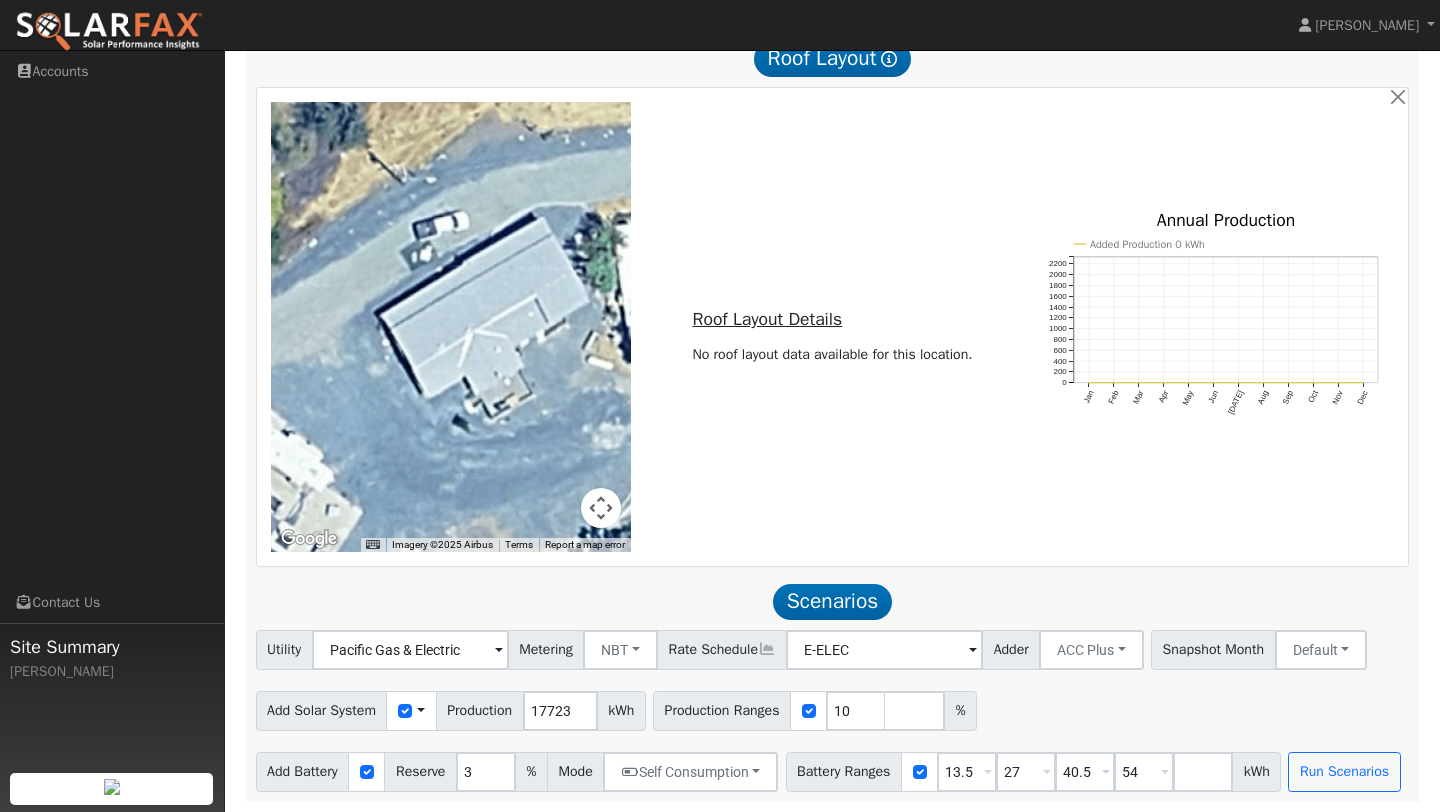 click on "Add Solar System Use CSV Data Production 17723 kWh Production Ranges 10 %" at bounding box center [832, 707] 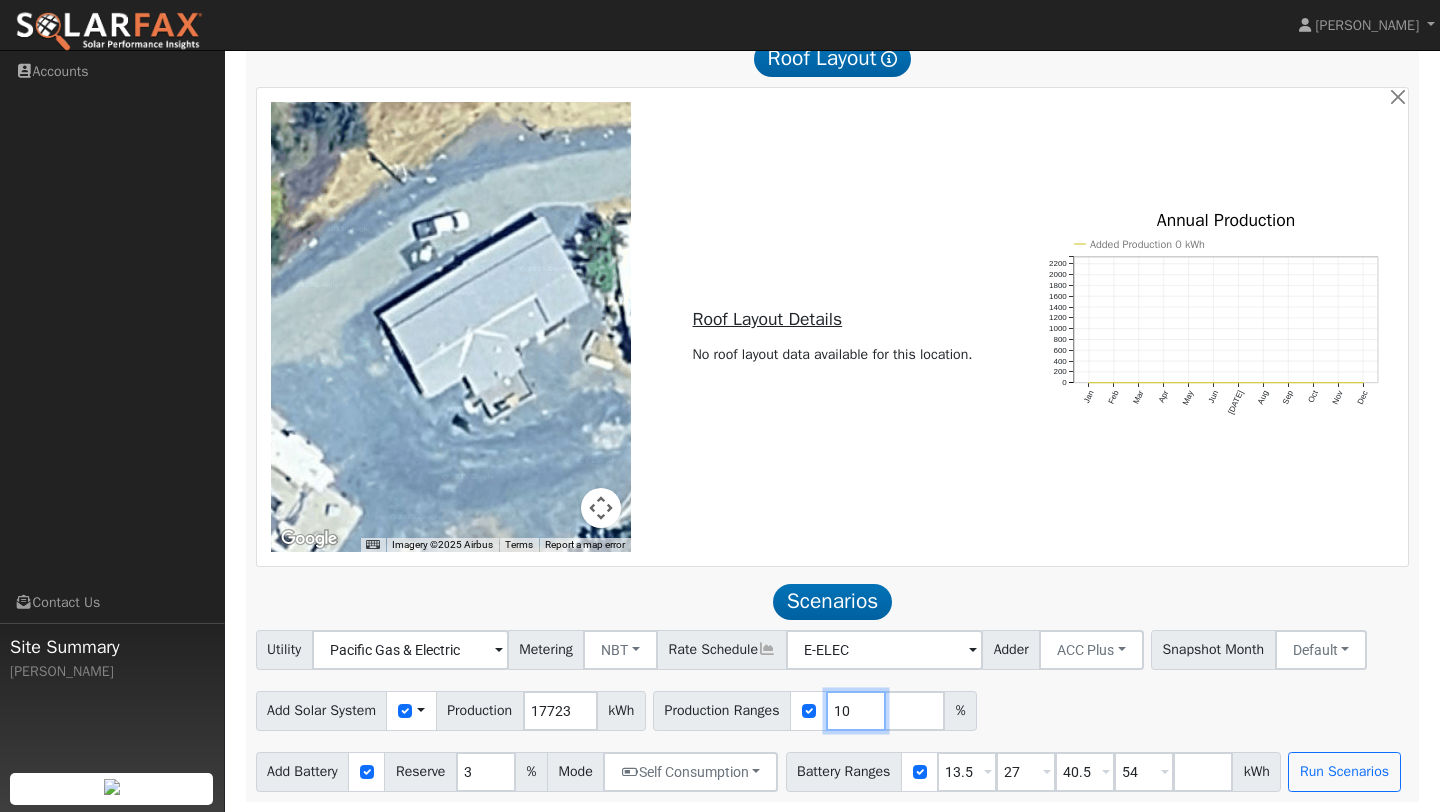 click on "10" at bounding box center [856, 711] 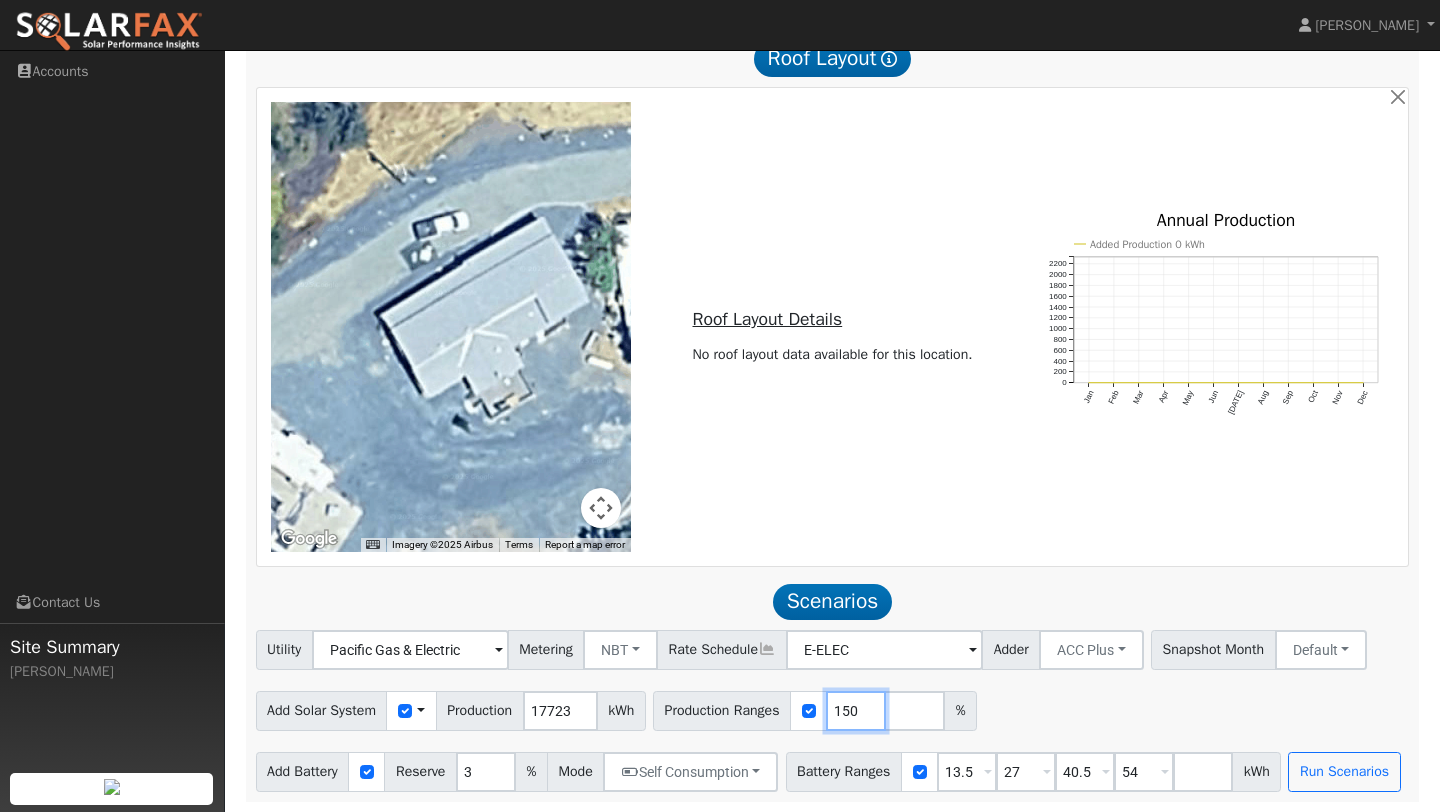 type on "150" 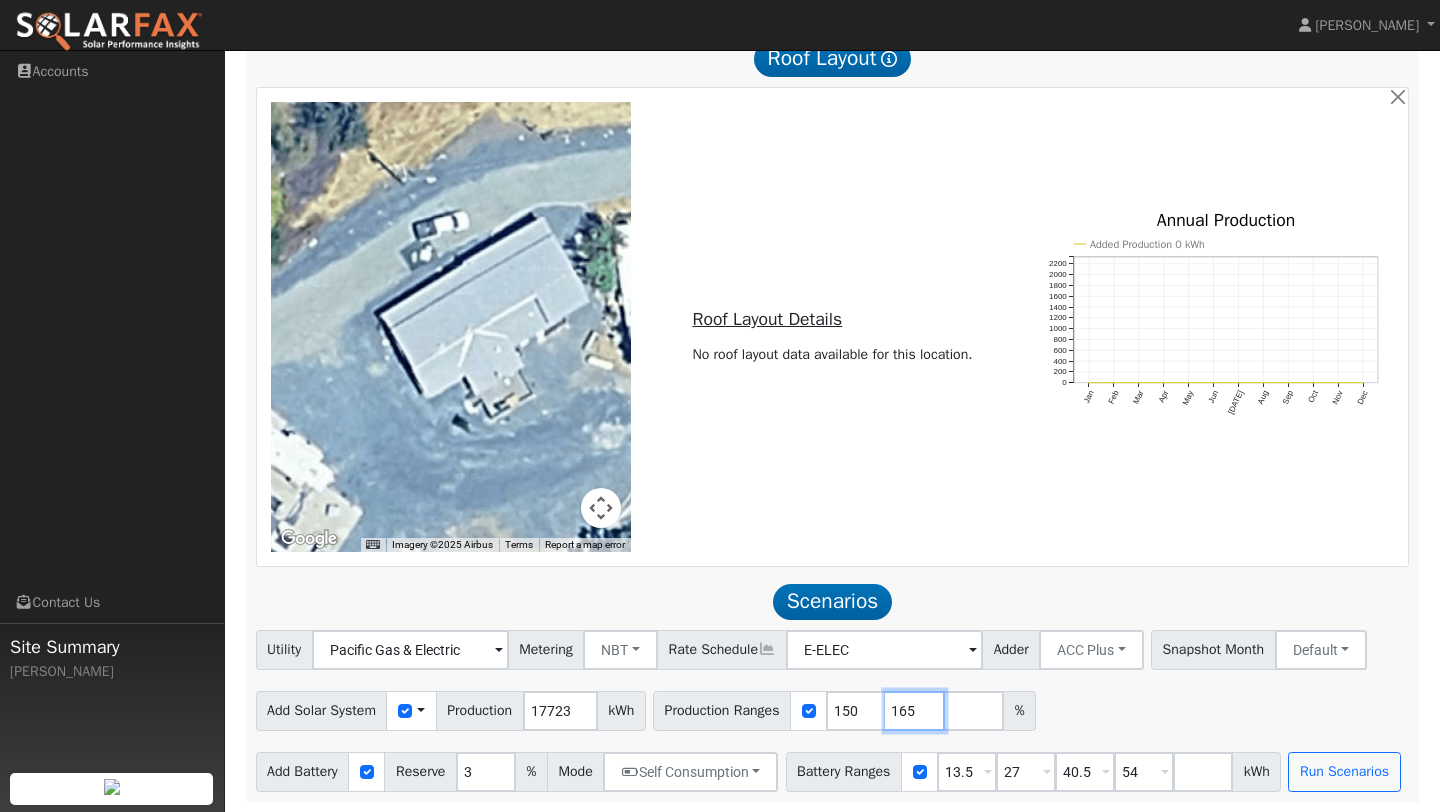 type on "165" 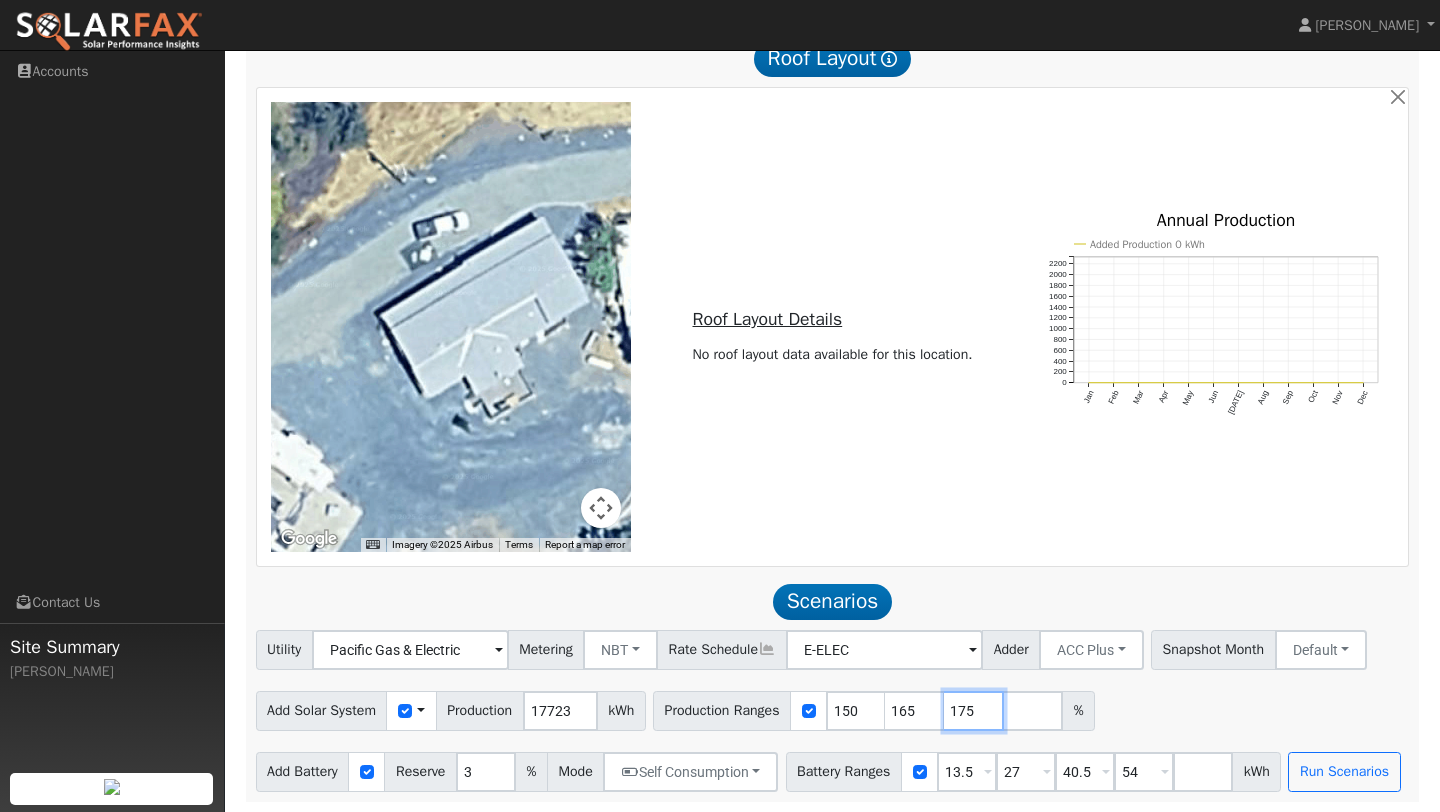 type on "175" 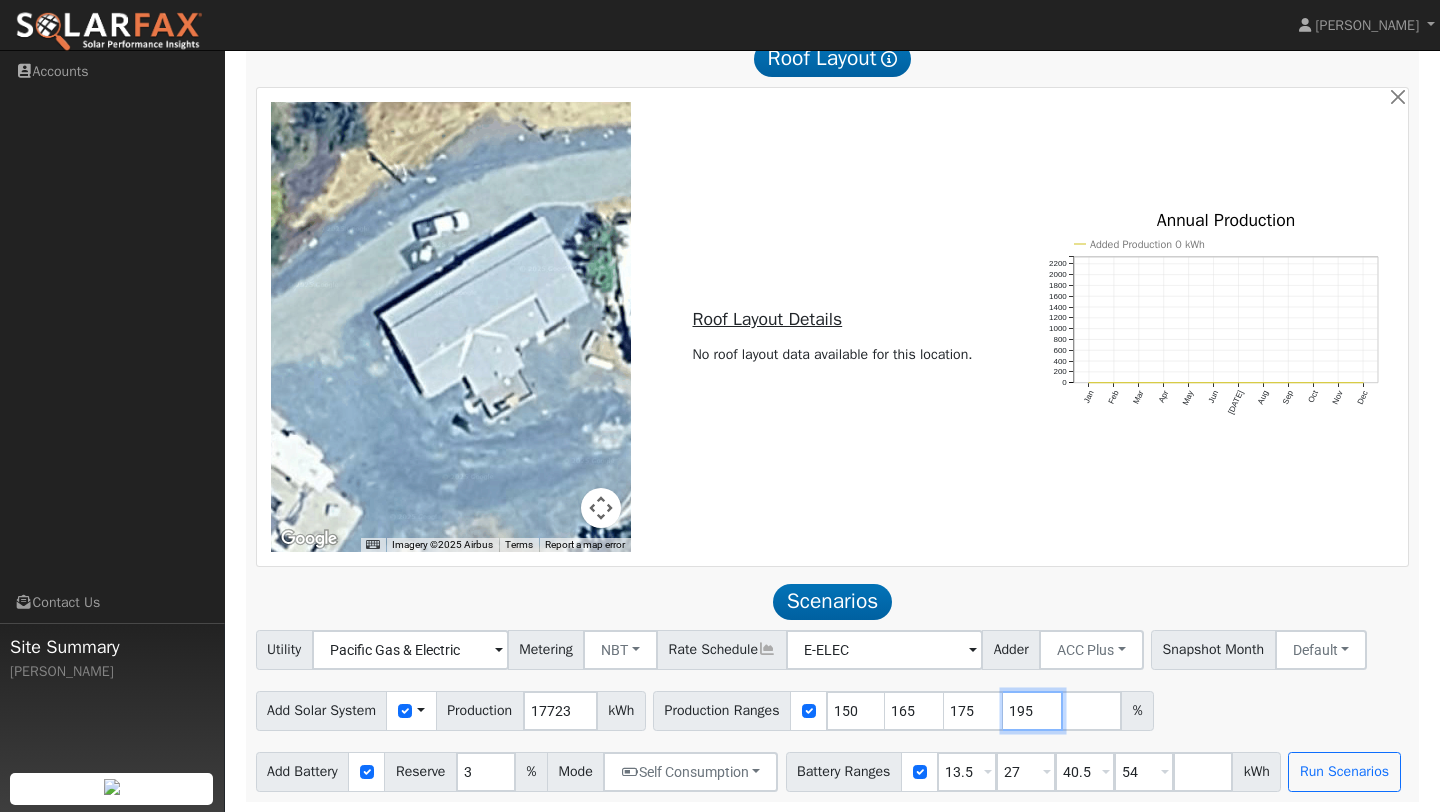 type on "195" 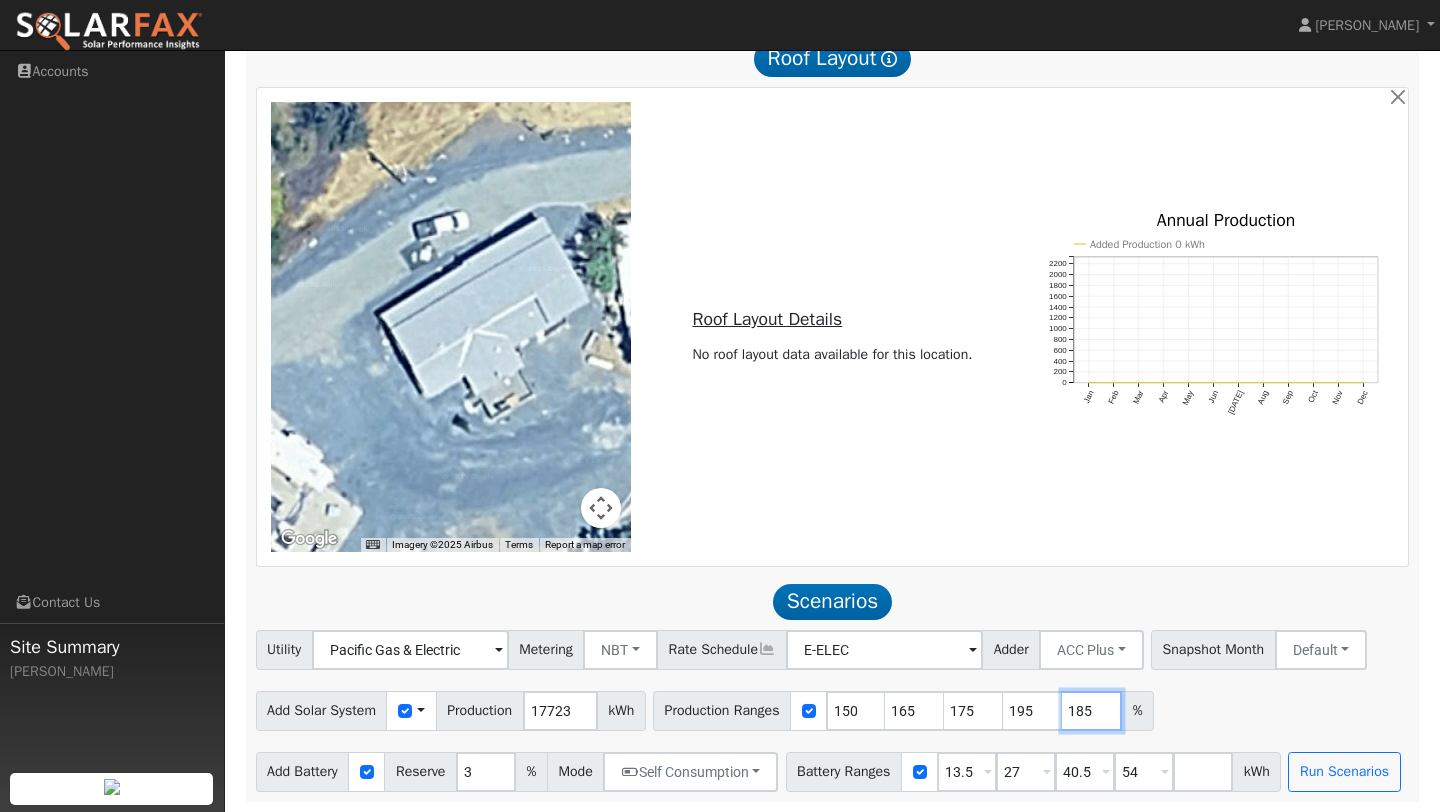 type on "185" 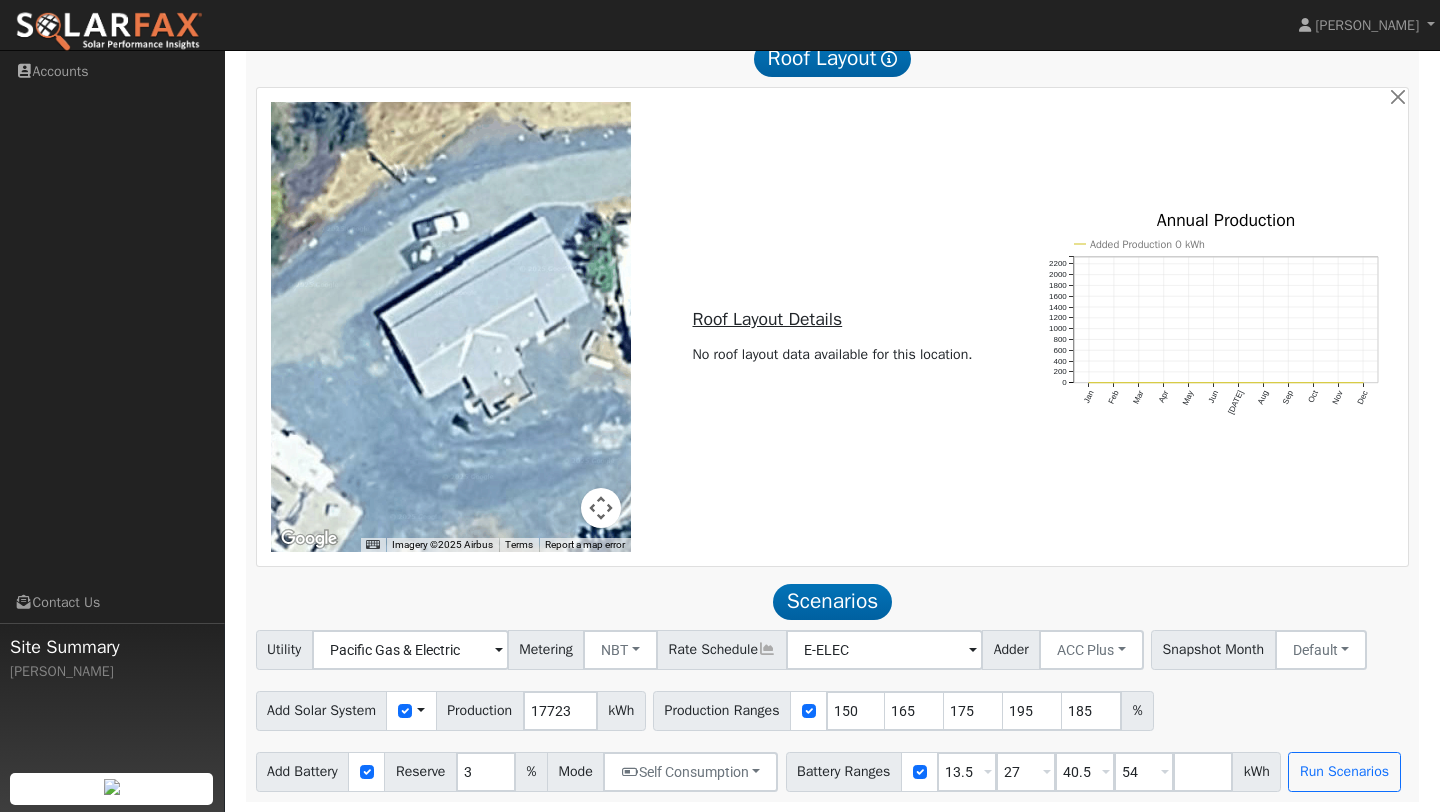 type on "185" 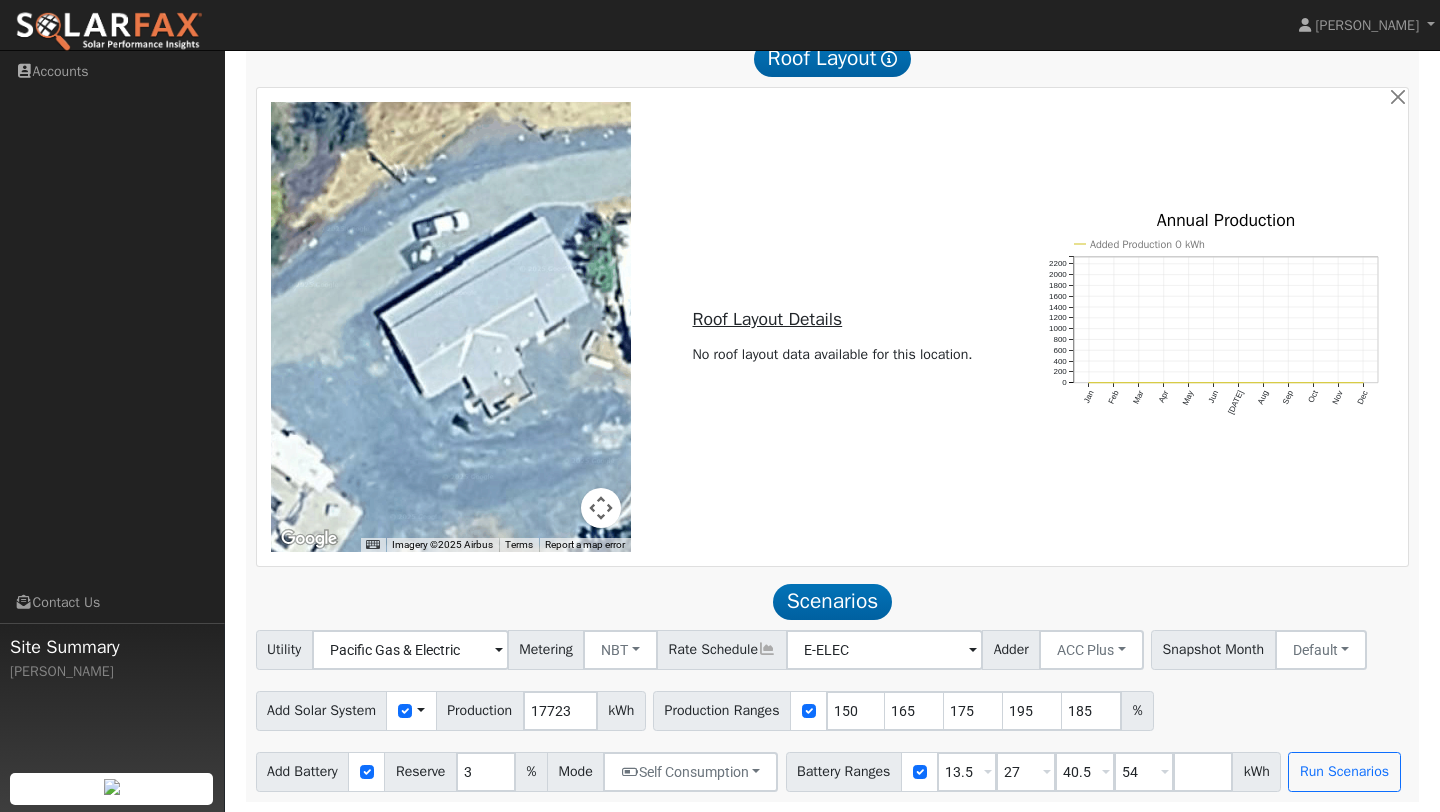 type on "195" 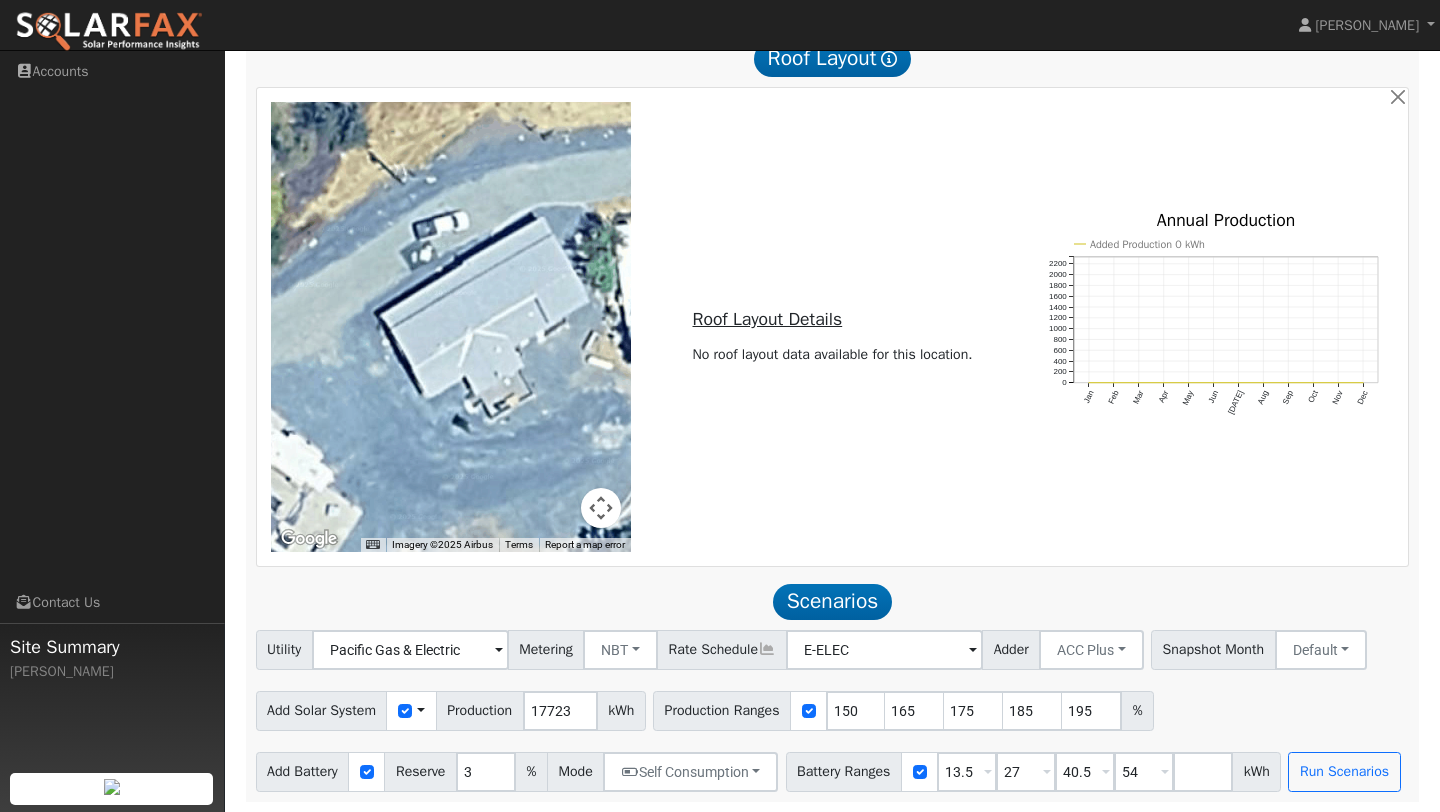 click on "Add Solar System Use CSV Data Production 17723 kWh Production Ranges 150 165 175 185 195 %" at bounding box center [832, 707] 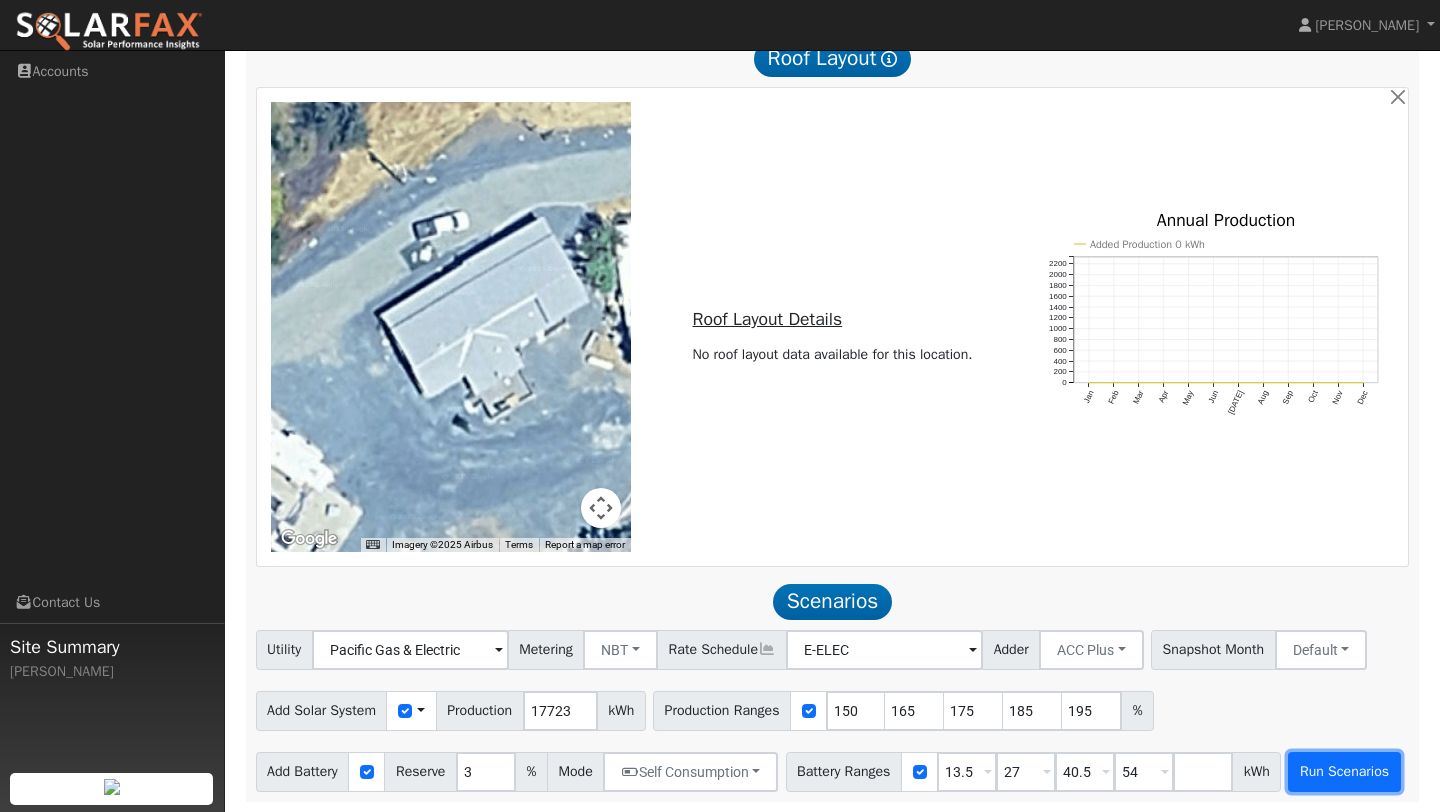 click on "Run Scenarios" at bounding box center [1344, 772] 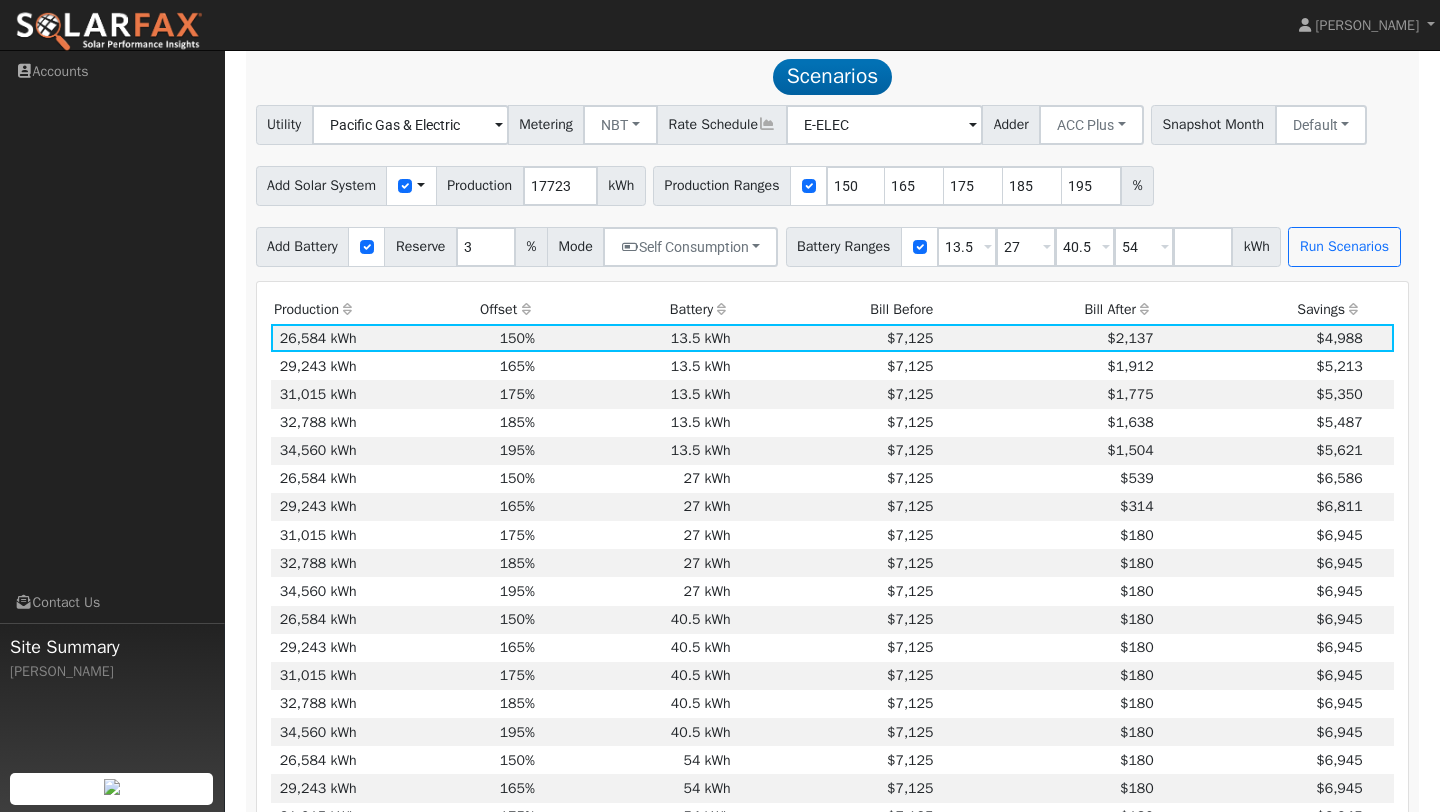 scroll, scrollTop: 1255, scrollLeft: 0, axis: vertical 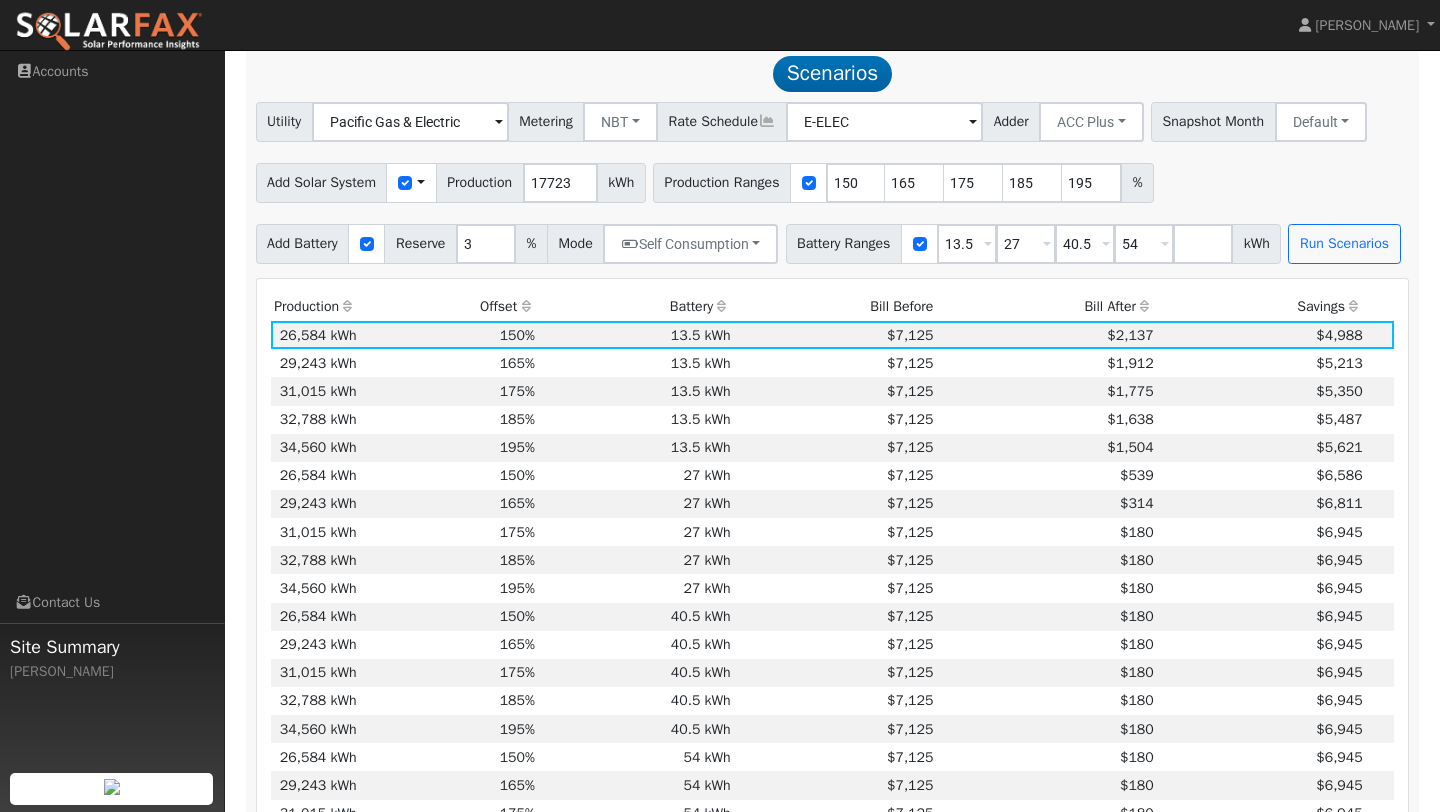 click on "Bill After" at bounding box center (1047, 307) 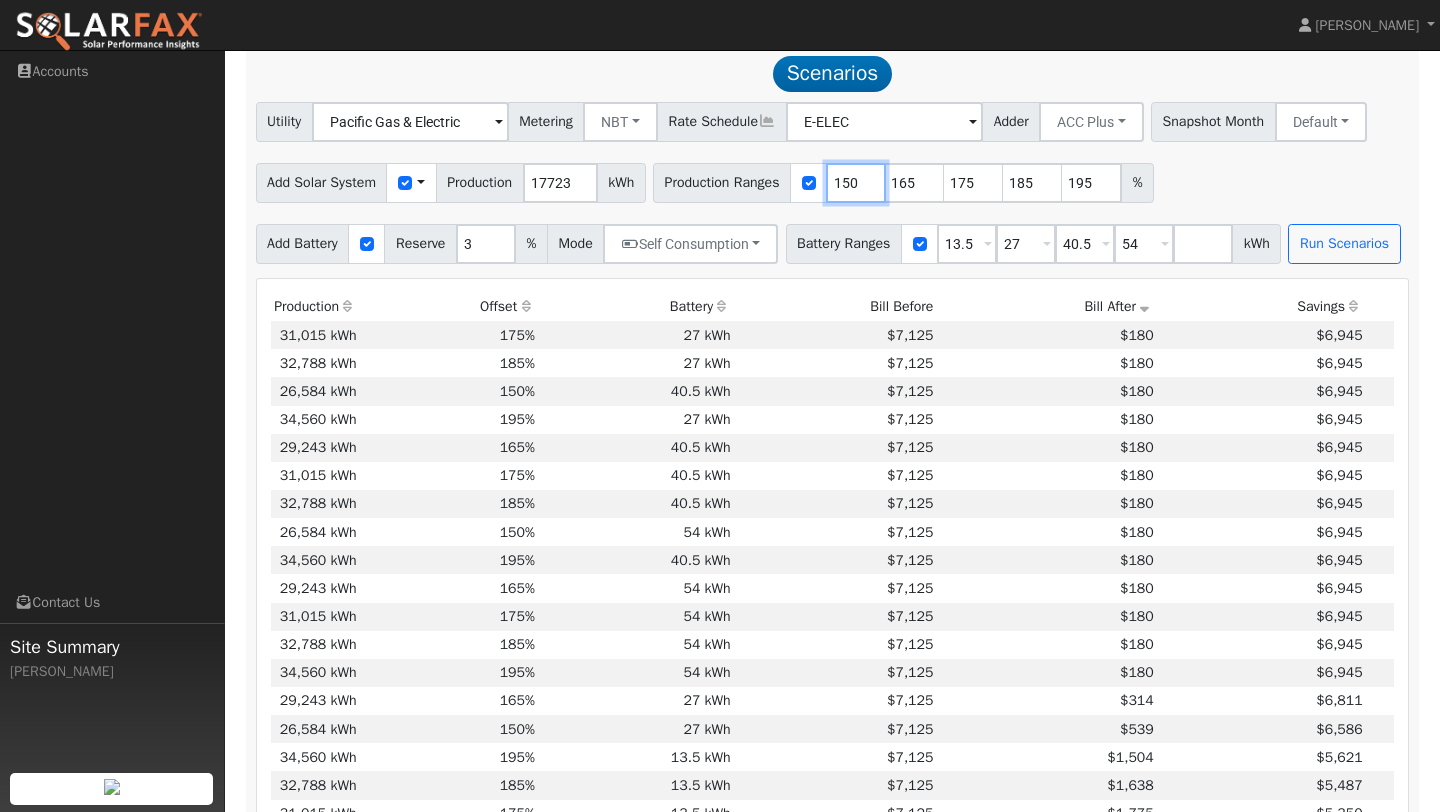 click on "150" at bounding box center (856, 183) 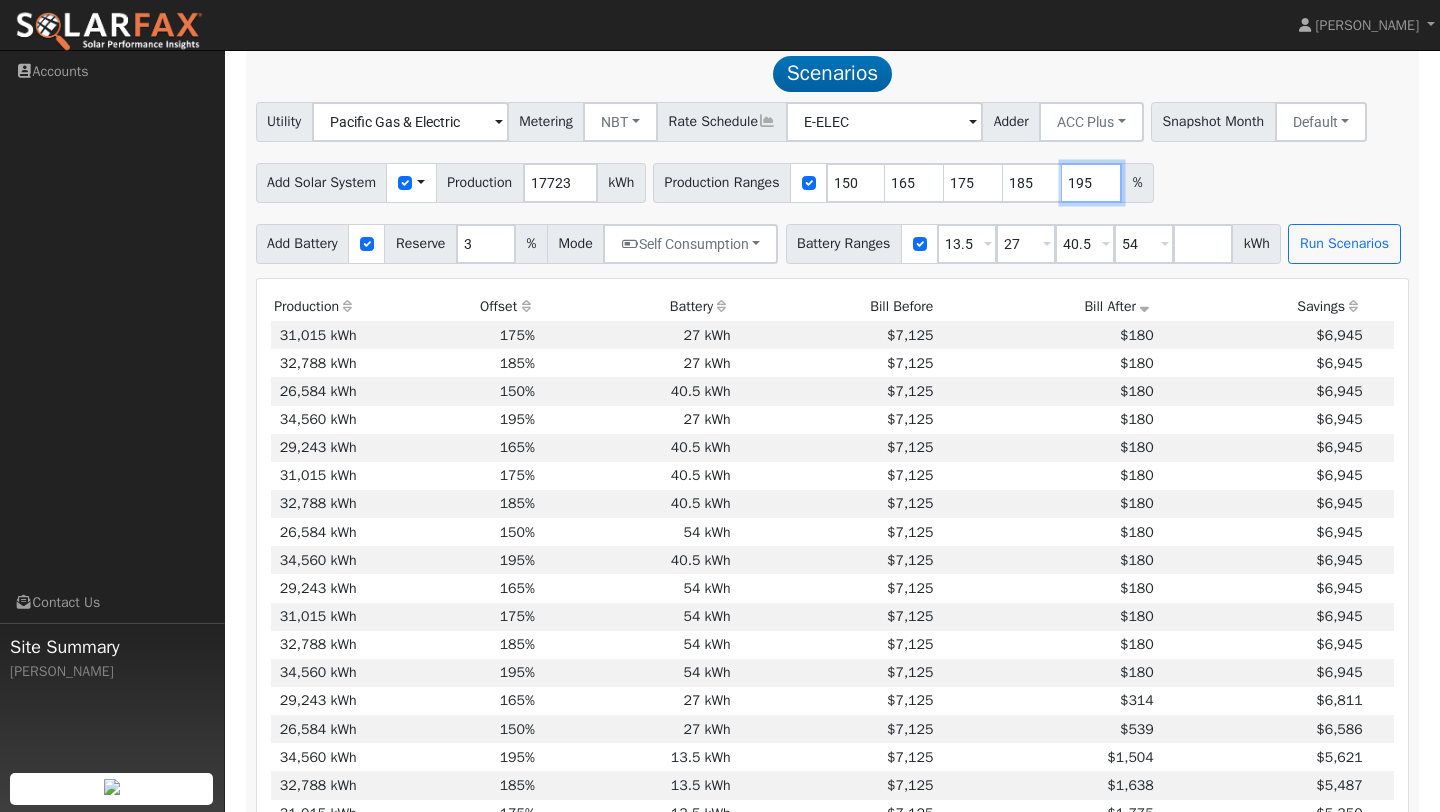 click on "195" at bounding box center [1092, 183] 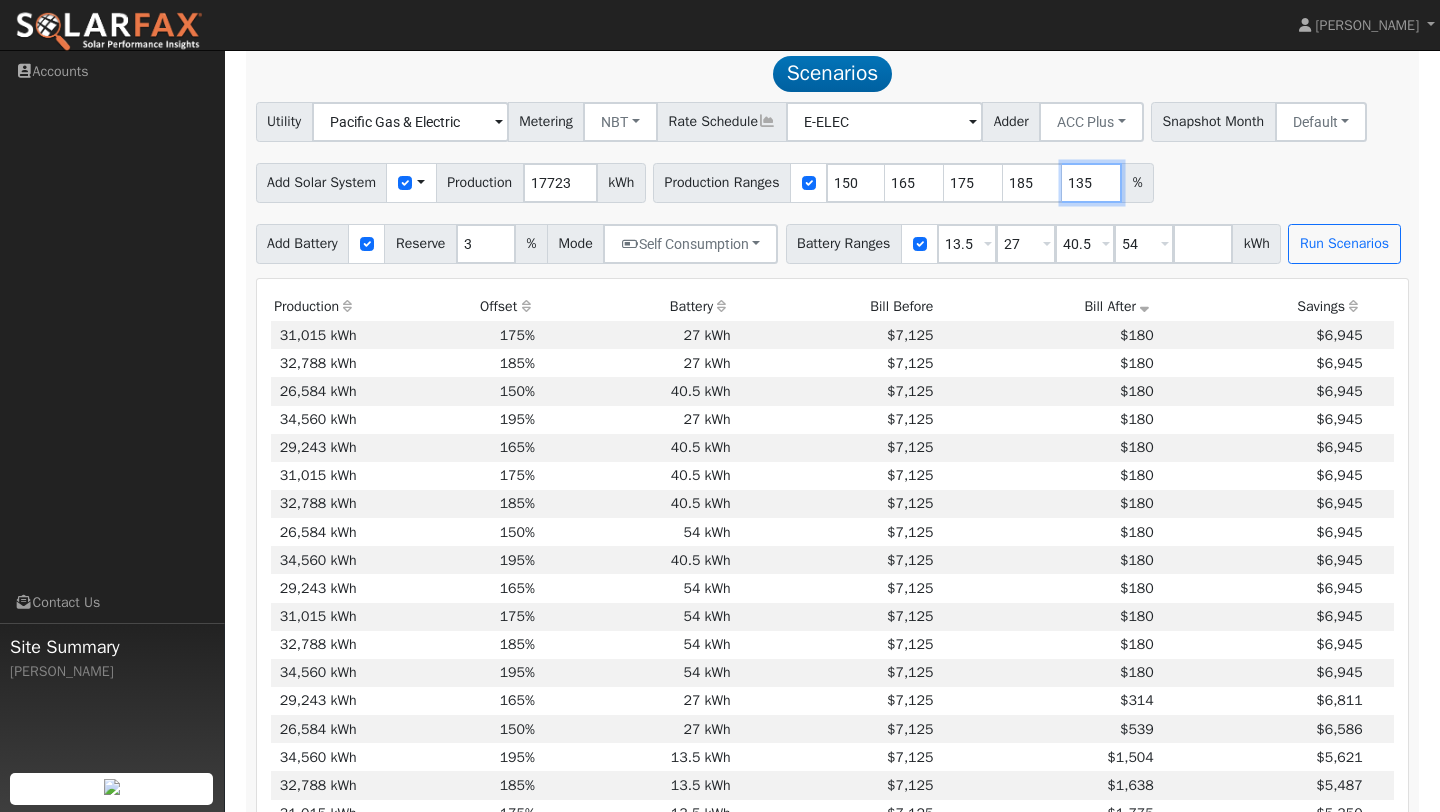 type on "135" 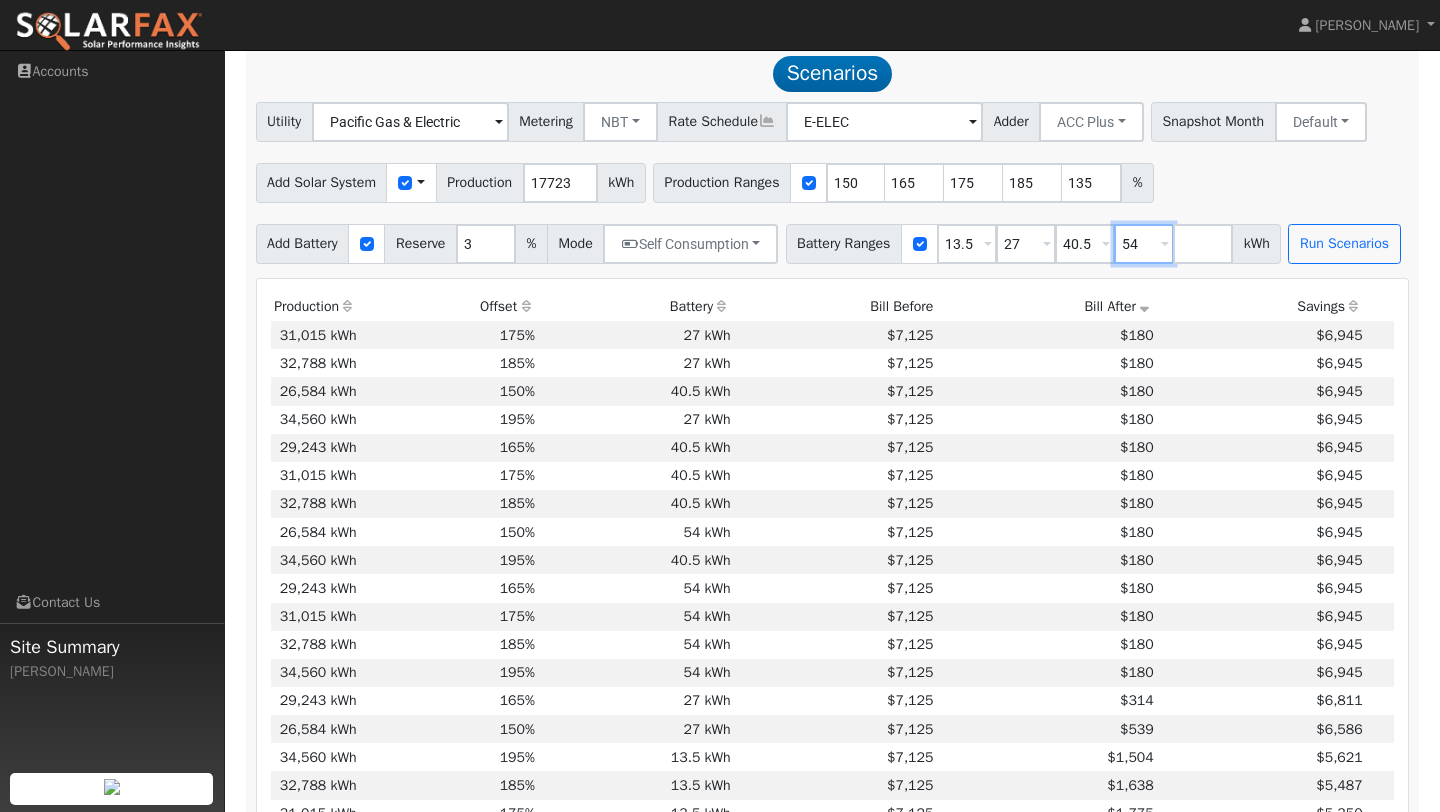 type on "135" 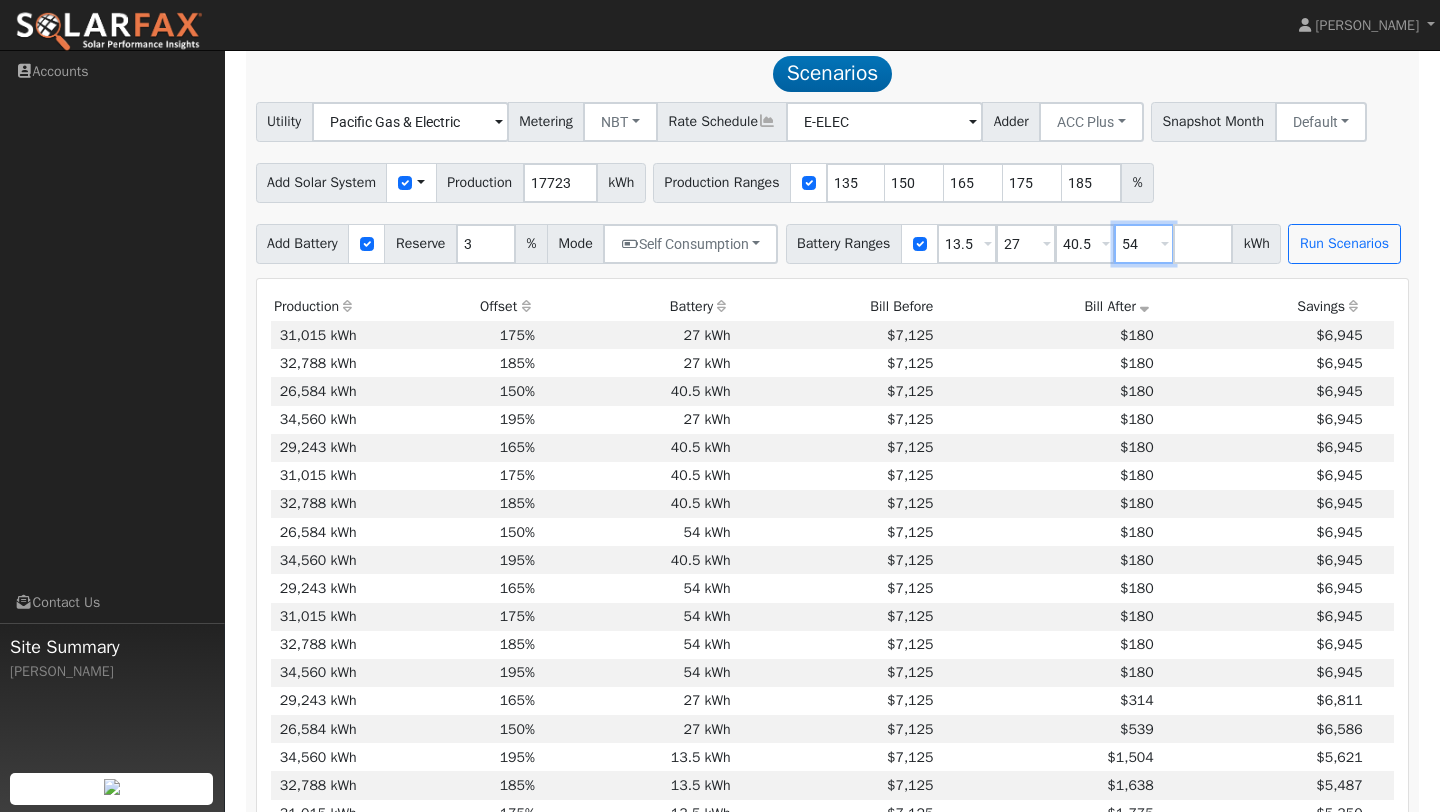 click on "54" at bounding box center [1144, 244] 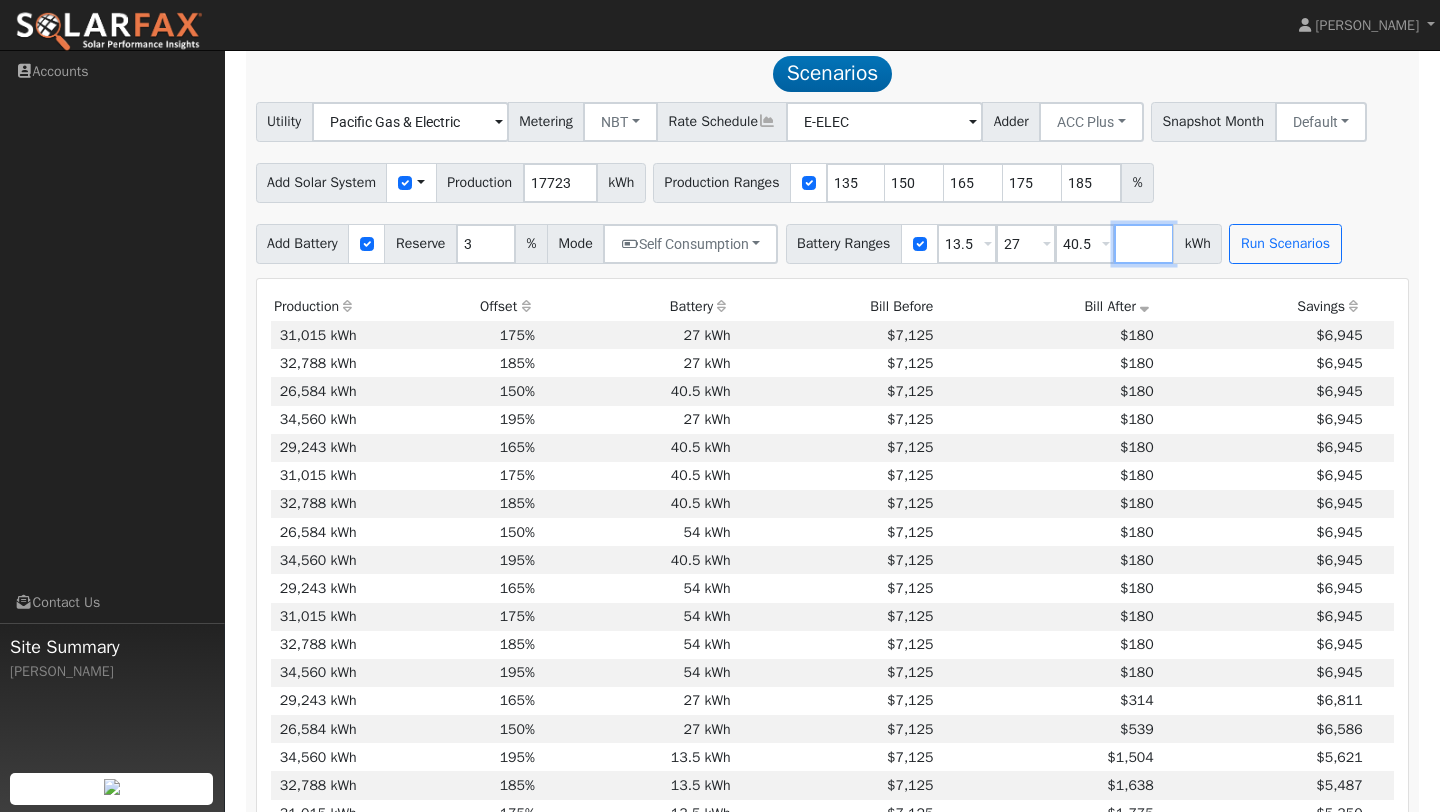 type 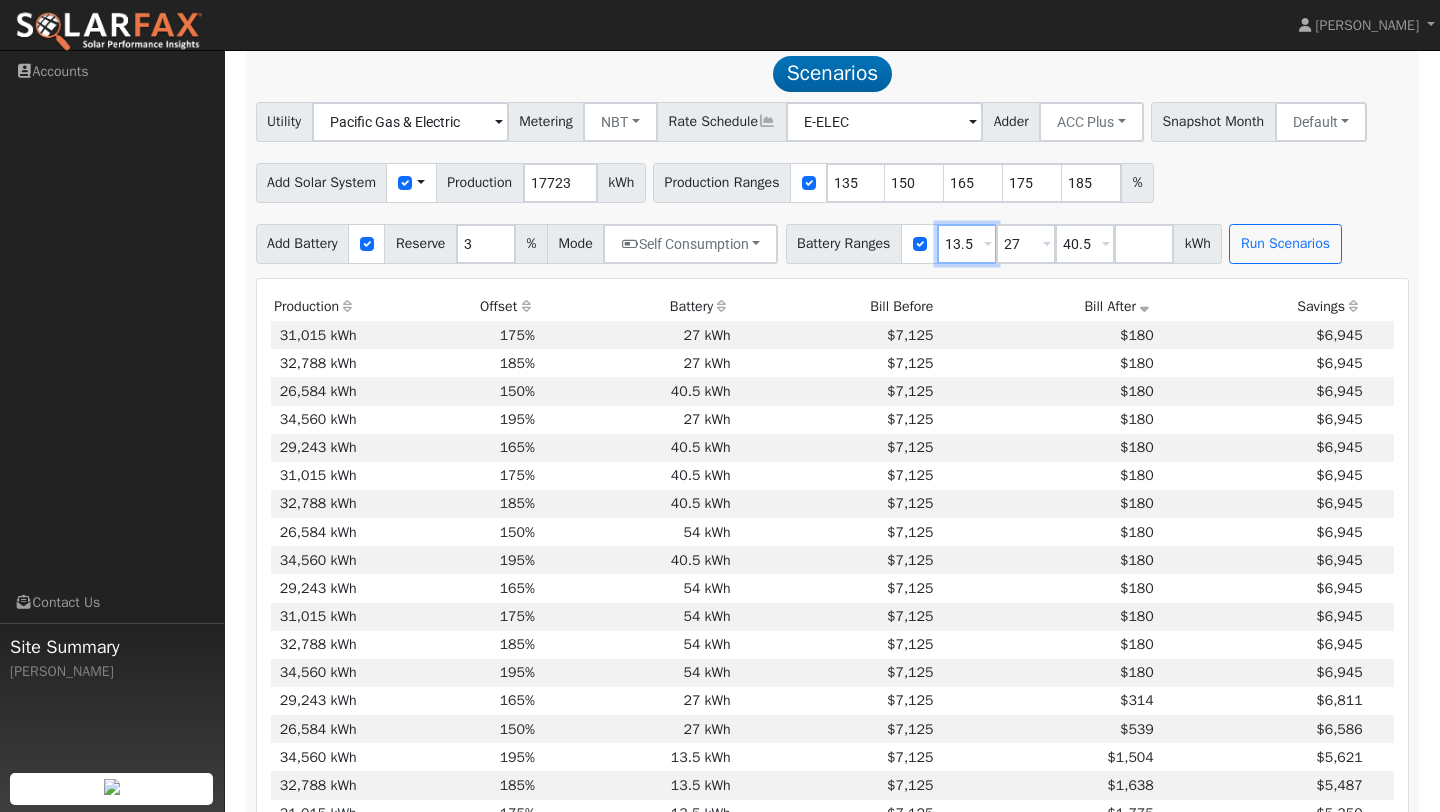 click on "13.5" at bounding box center [967, 244] 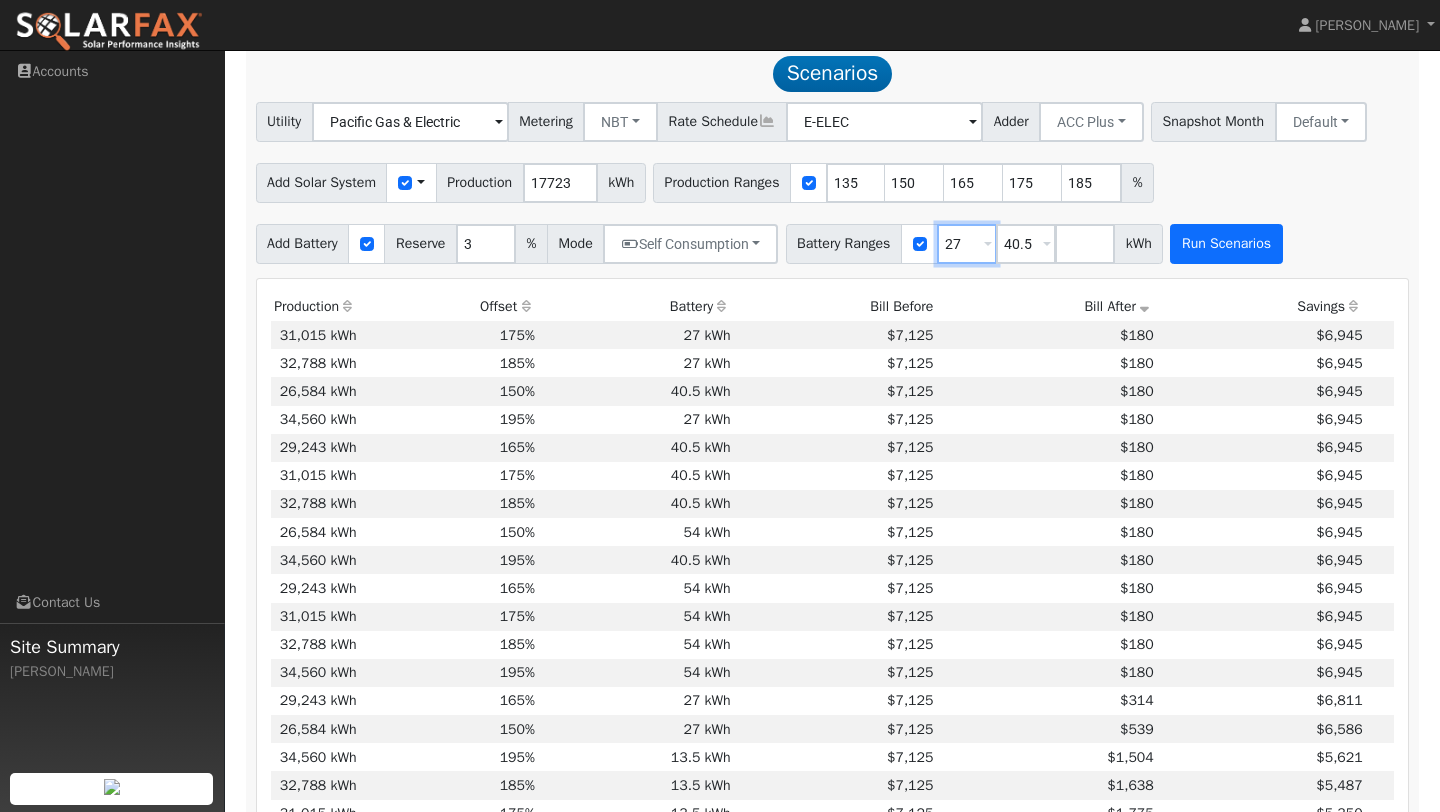 type on "27" 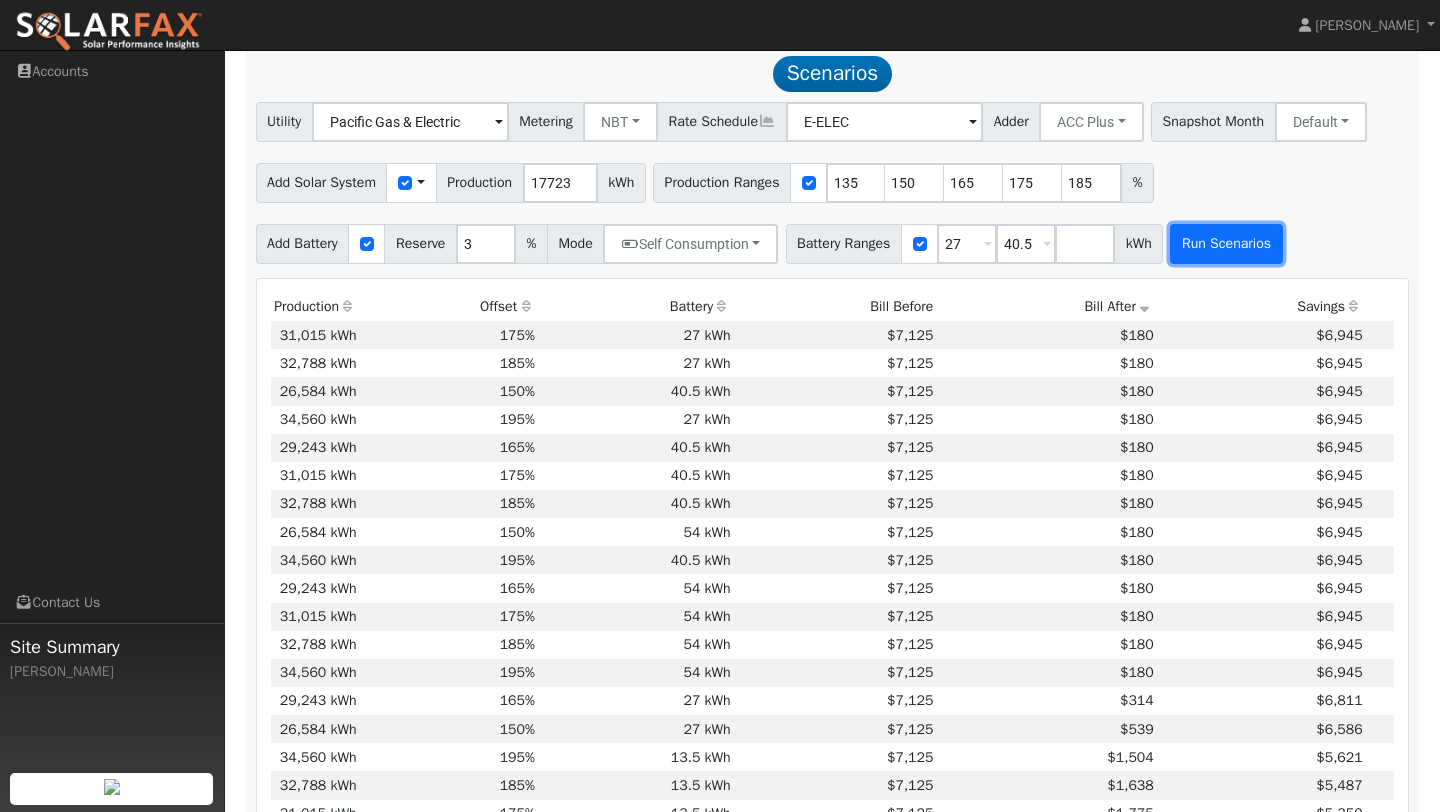 click on "Run Scenarios" at bounding box center [1226, 244] 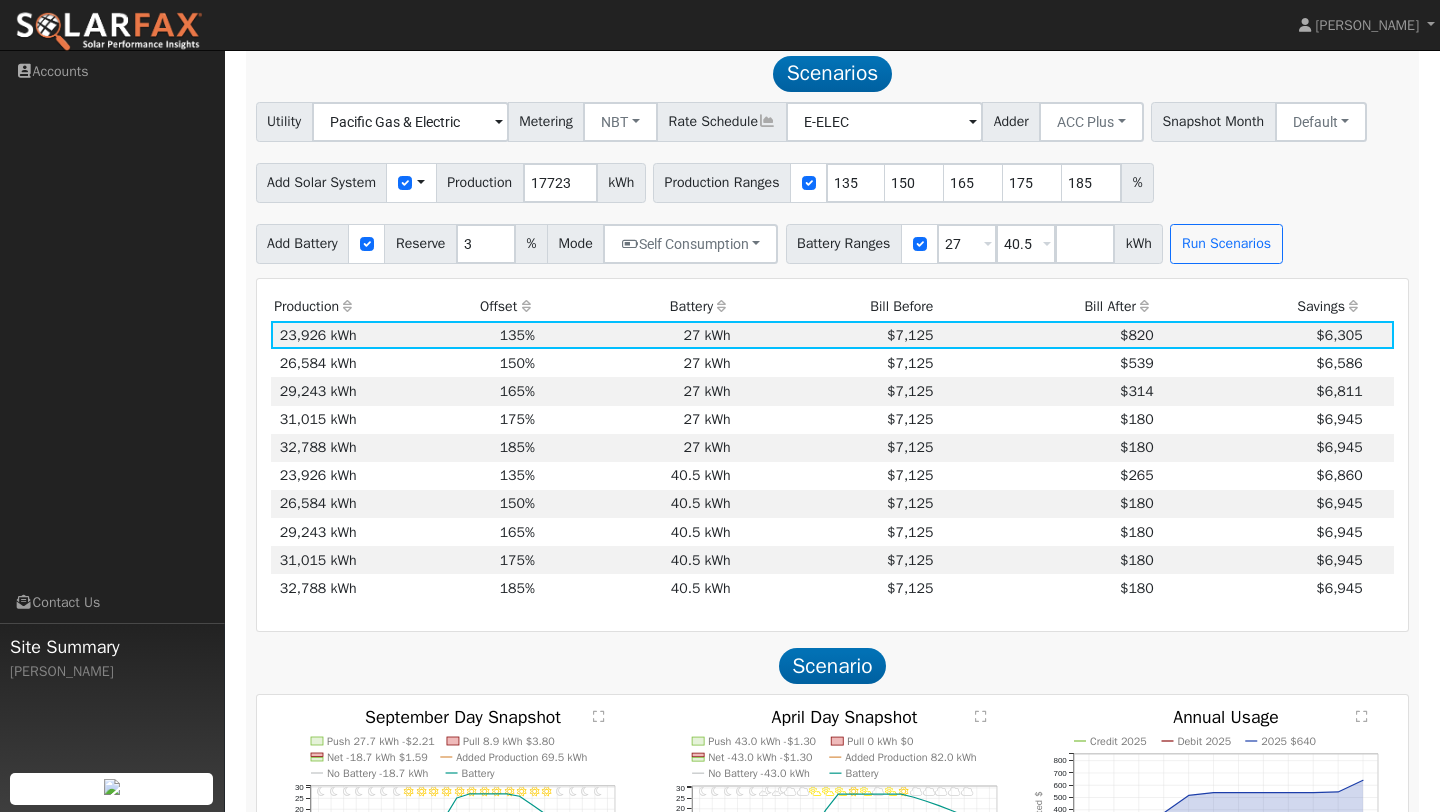 click on "Bill After" at bounding box center [1047, 307] 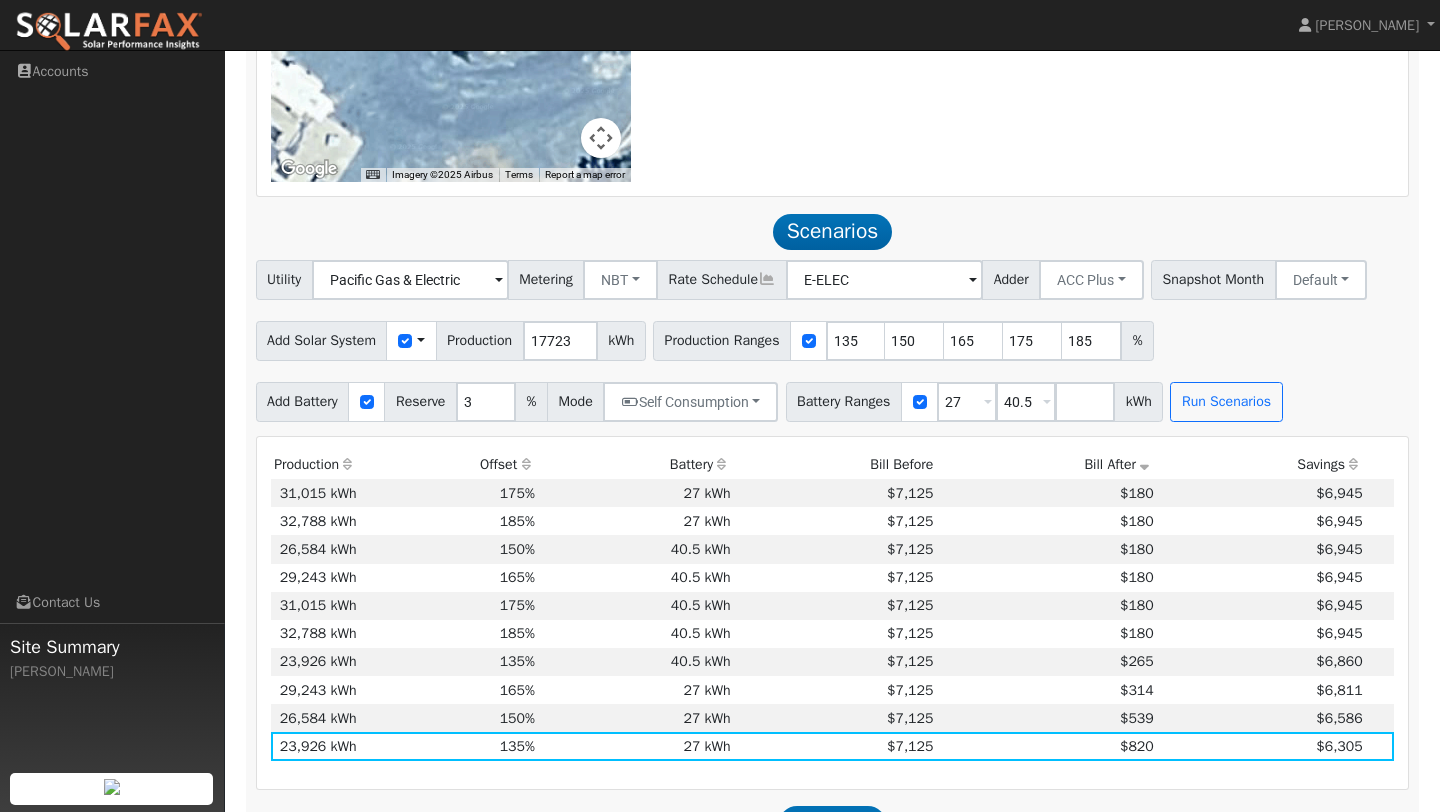 scroll, scrollTop: 1100, scrollLeft: 0, axis: vertical 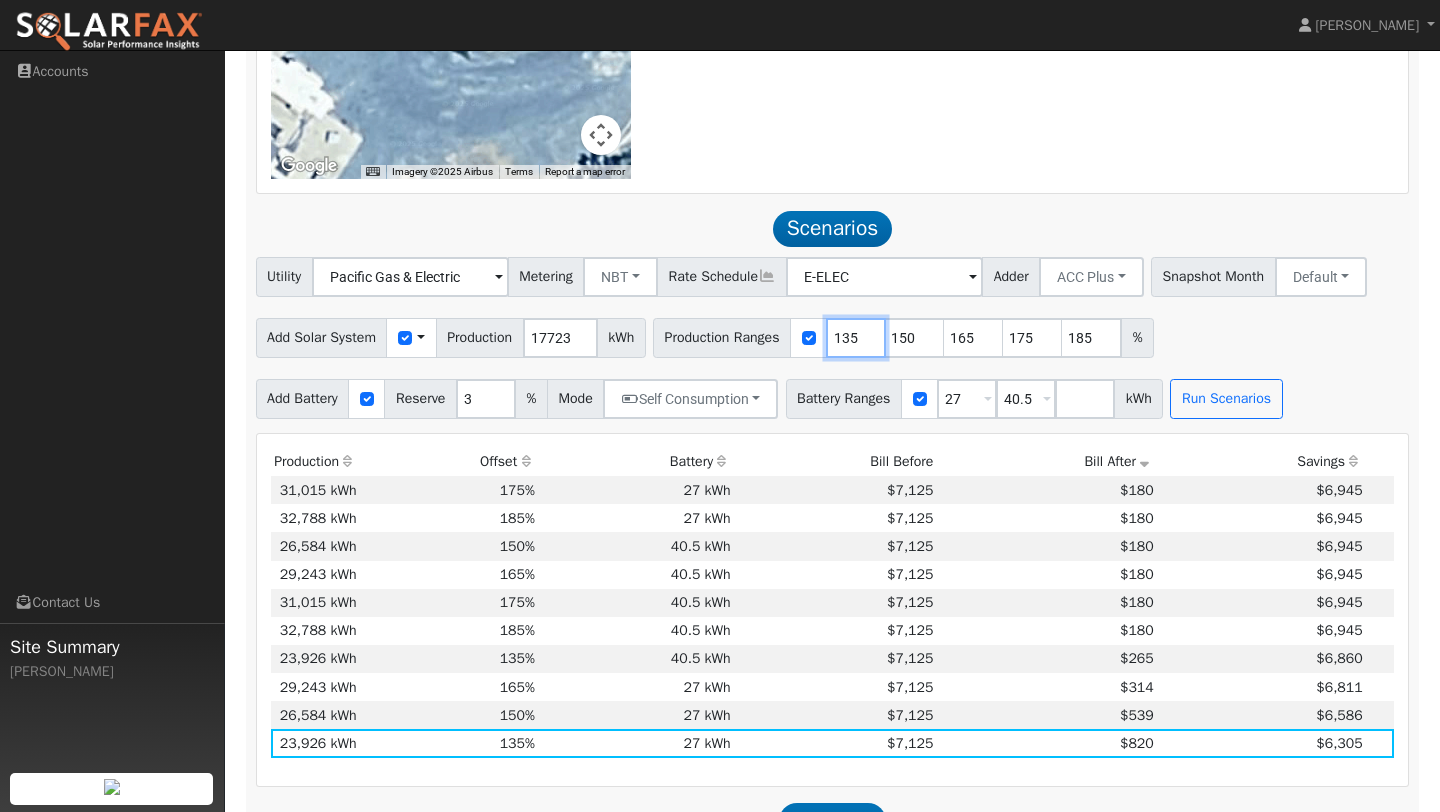 click on "135" at bounding box center [856, 338] 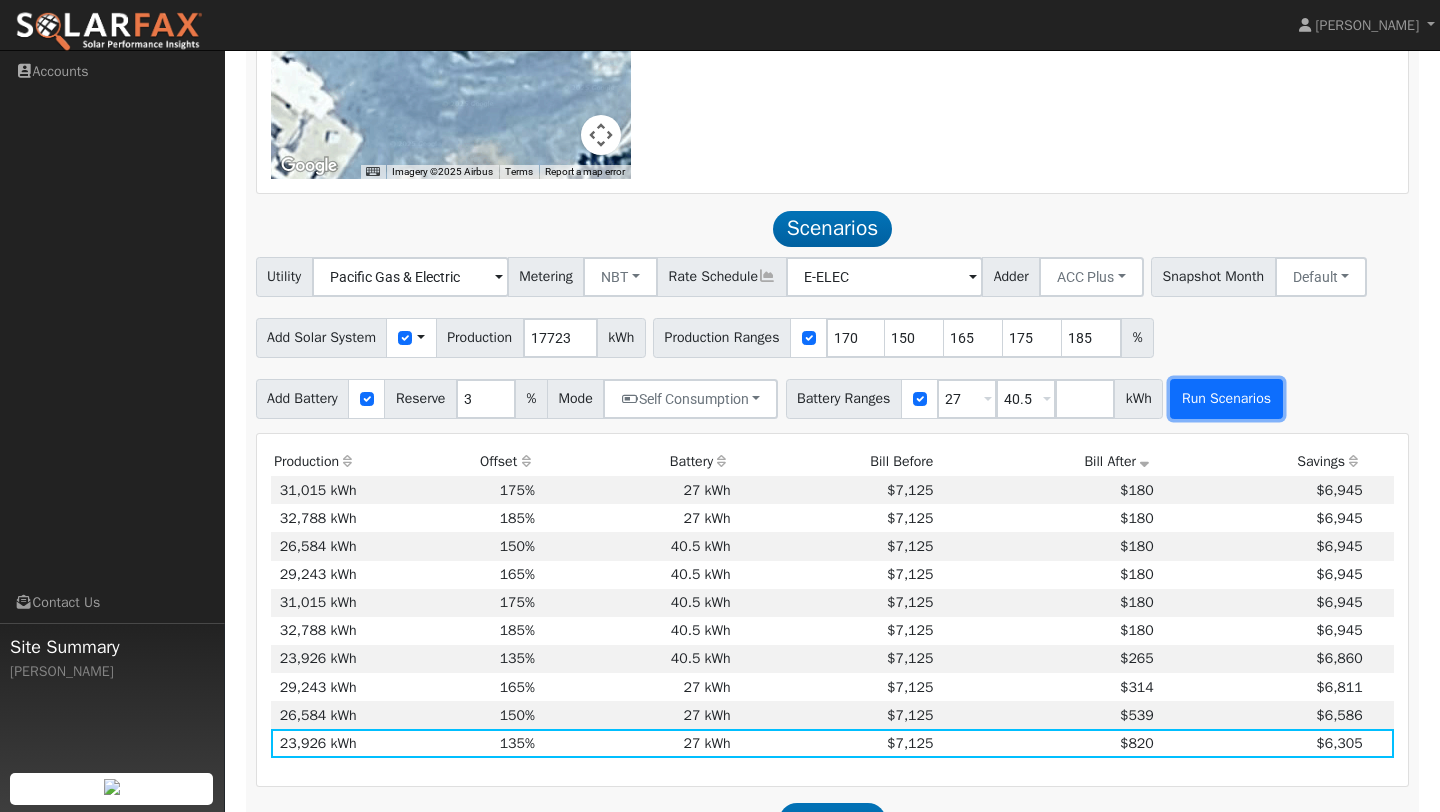 click on "Run Scenarios" at bounding box center (1226, 399) 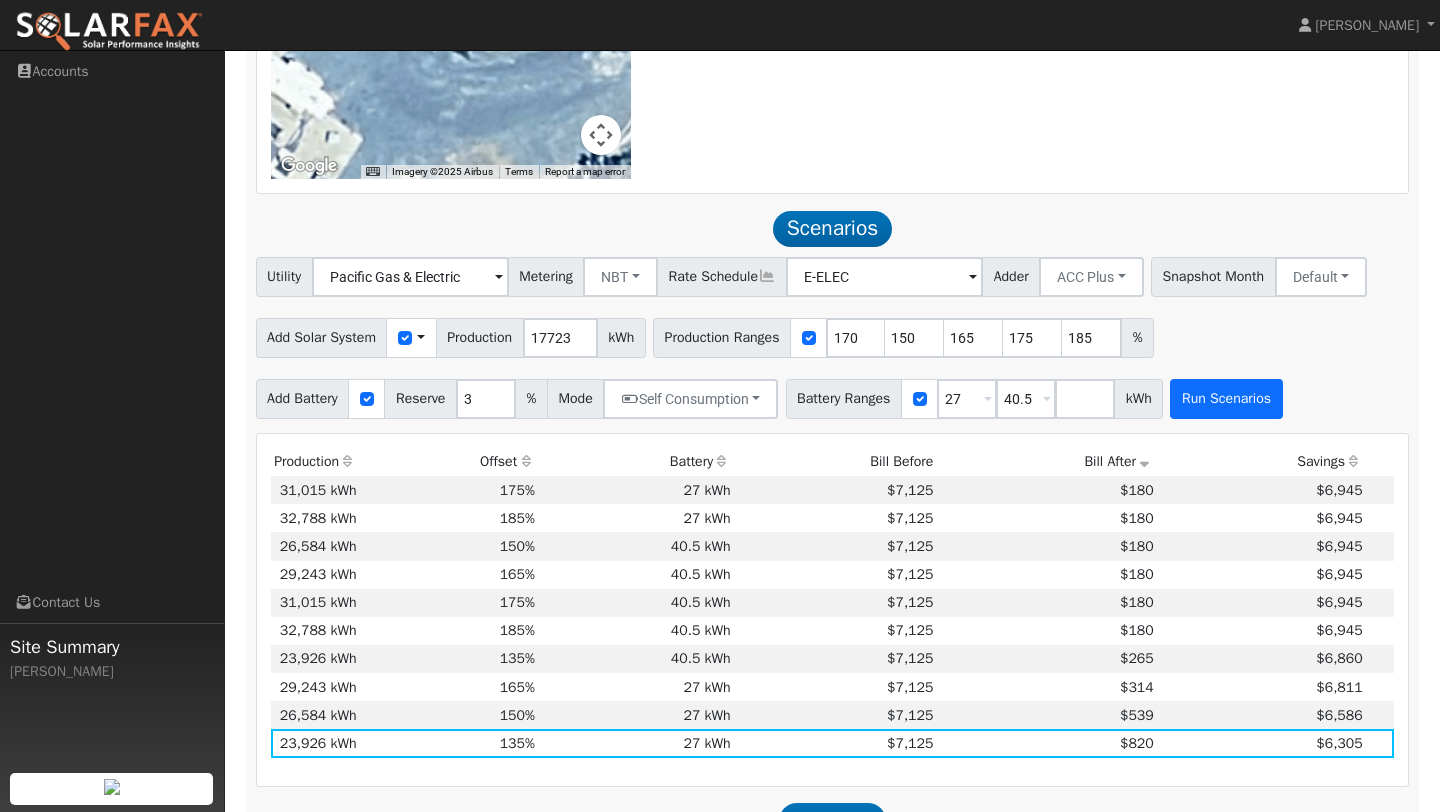 type on "150" 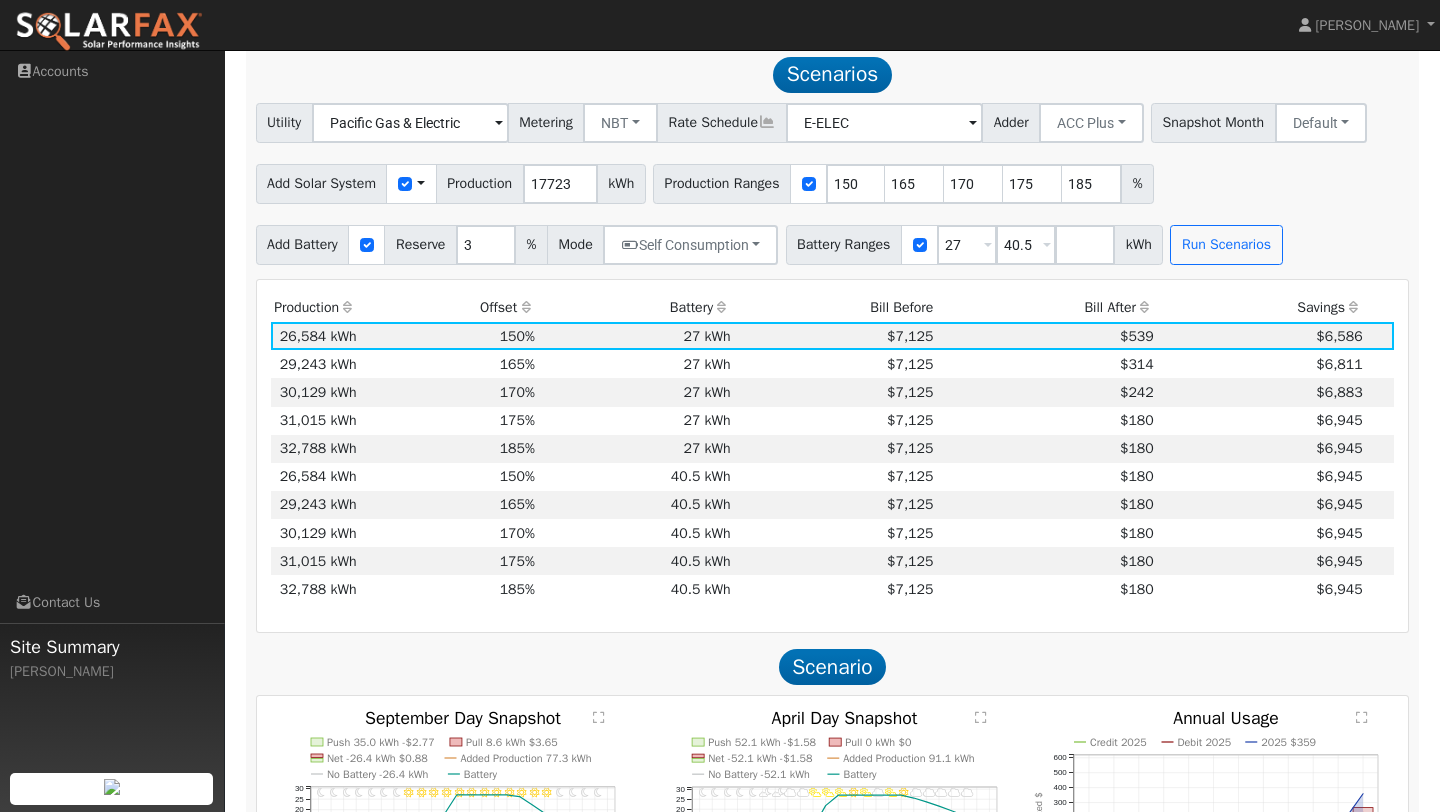 scroll, scrollTop: 1255, scrollLeft: 0, axis: vertical 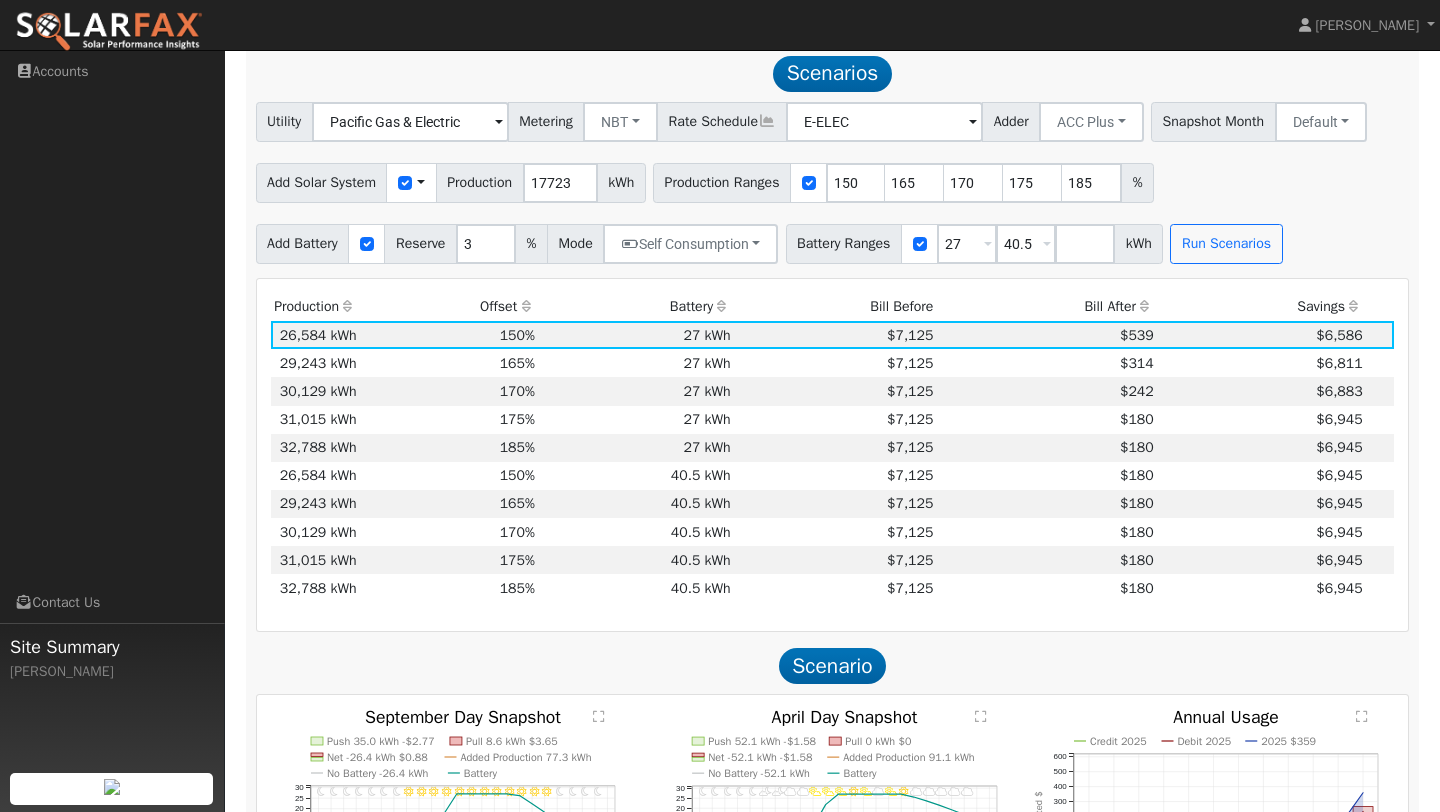 click at bounding box center [1145, 306] 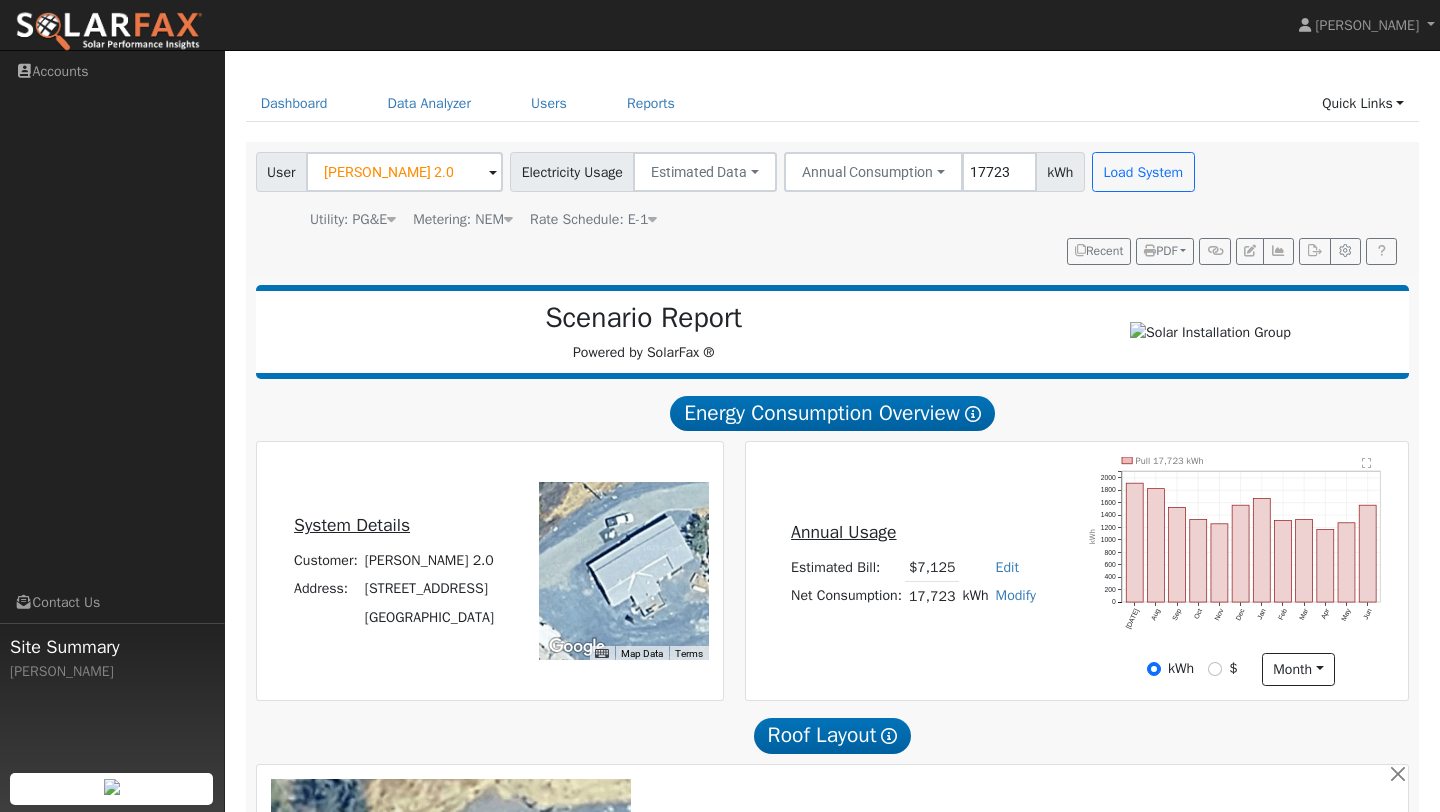 scroll, scrollTop: 0, scrollLeft: 0, axis: both 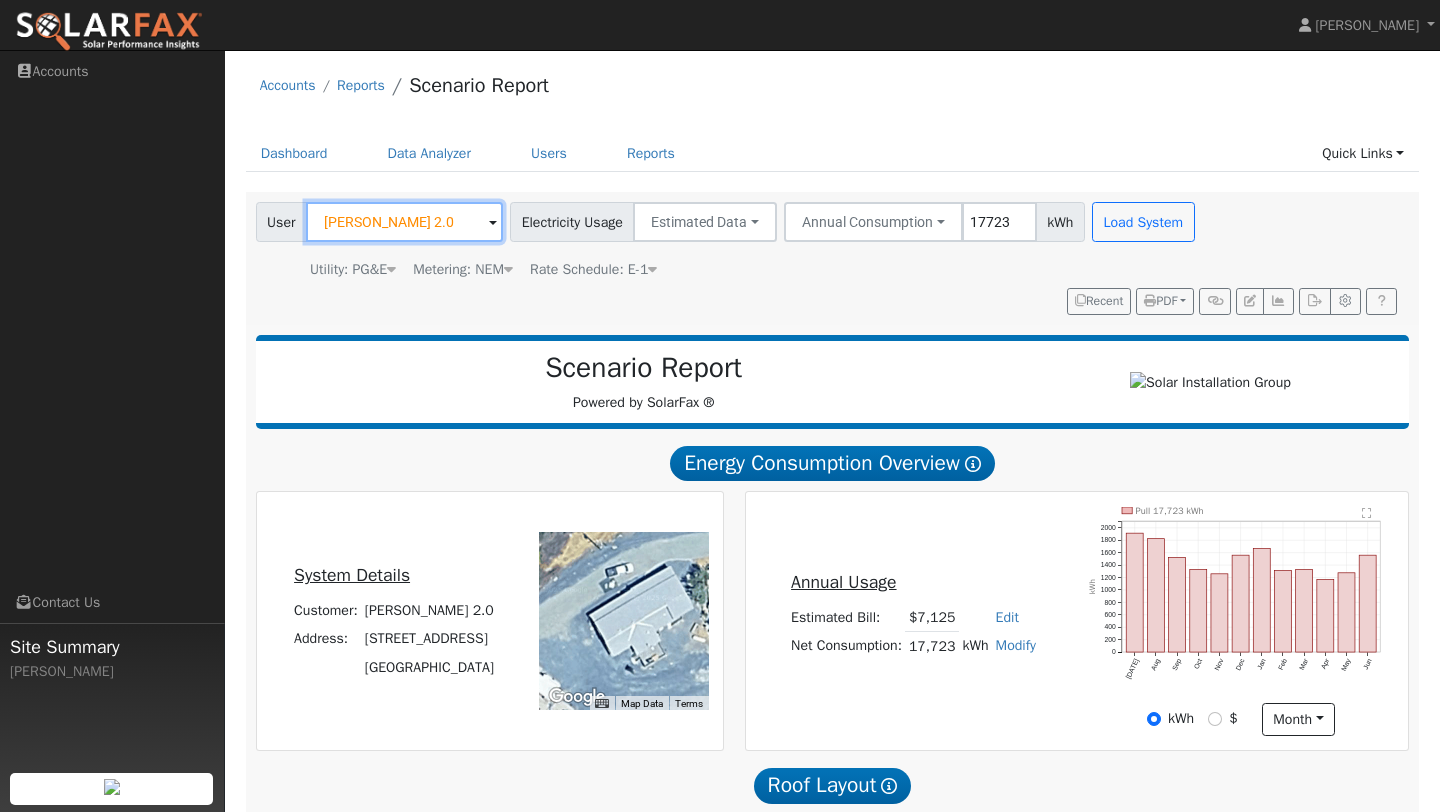 click on "[PERSON_NAME] 2.0" at bounding box center (404, 222) 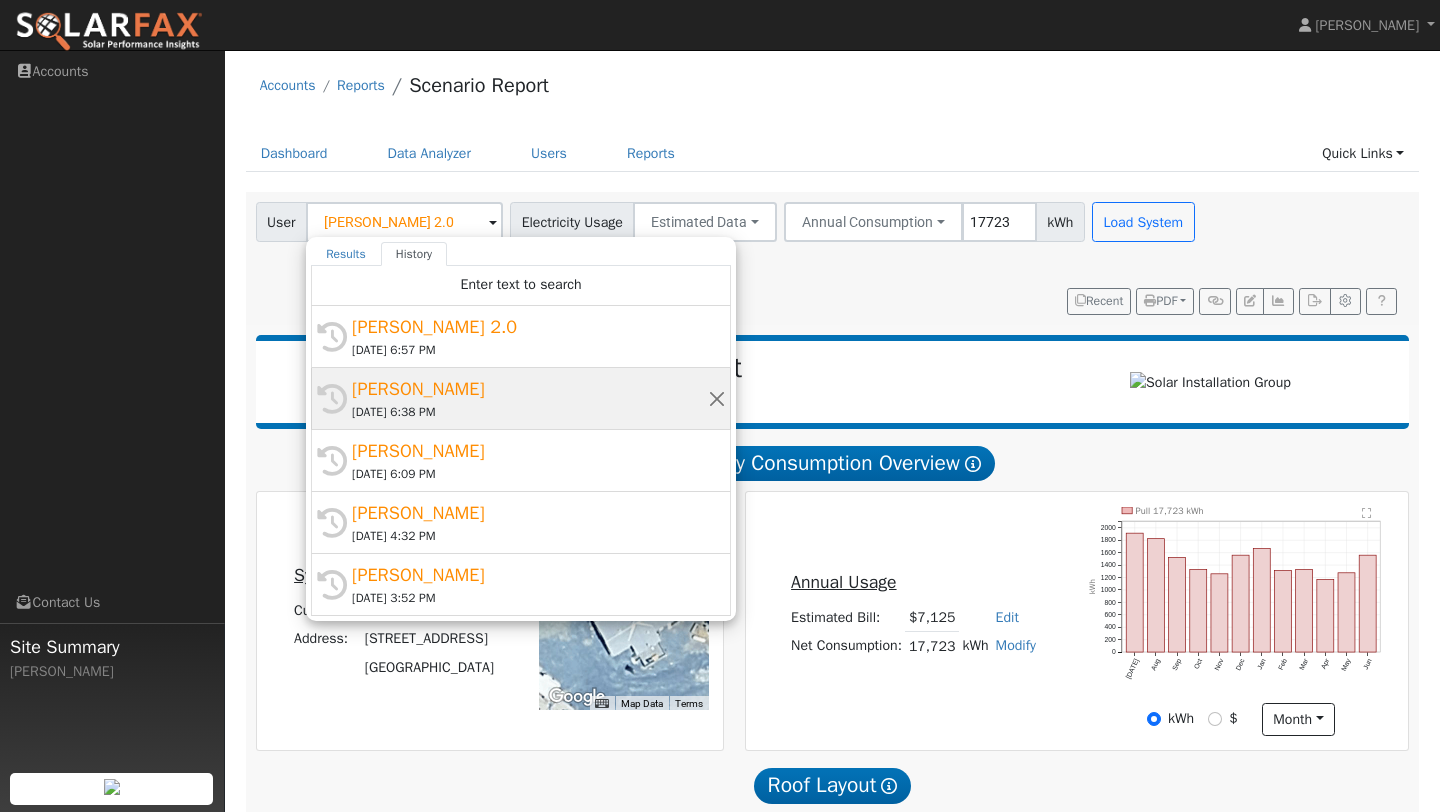 click on "[PERSON_NAME]" at bounding box center (530, 389) 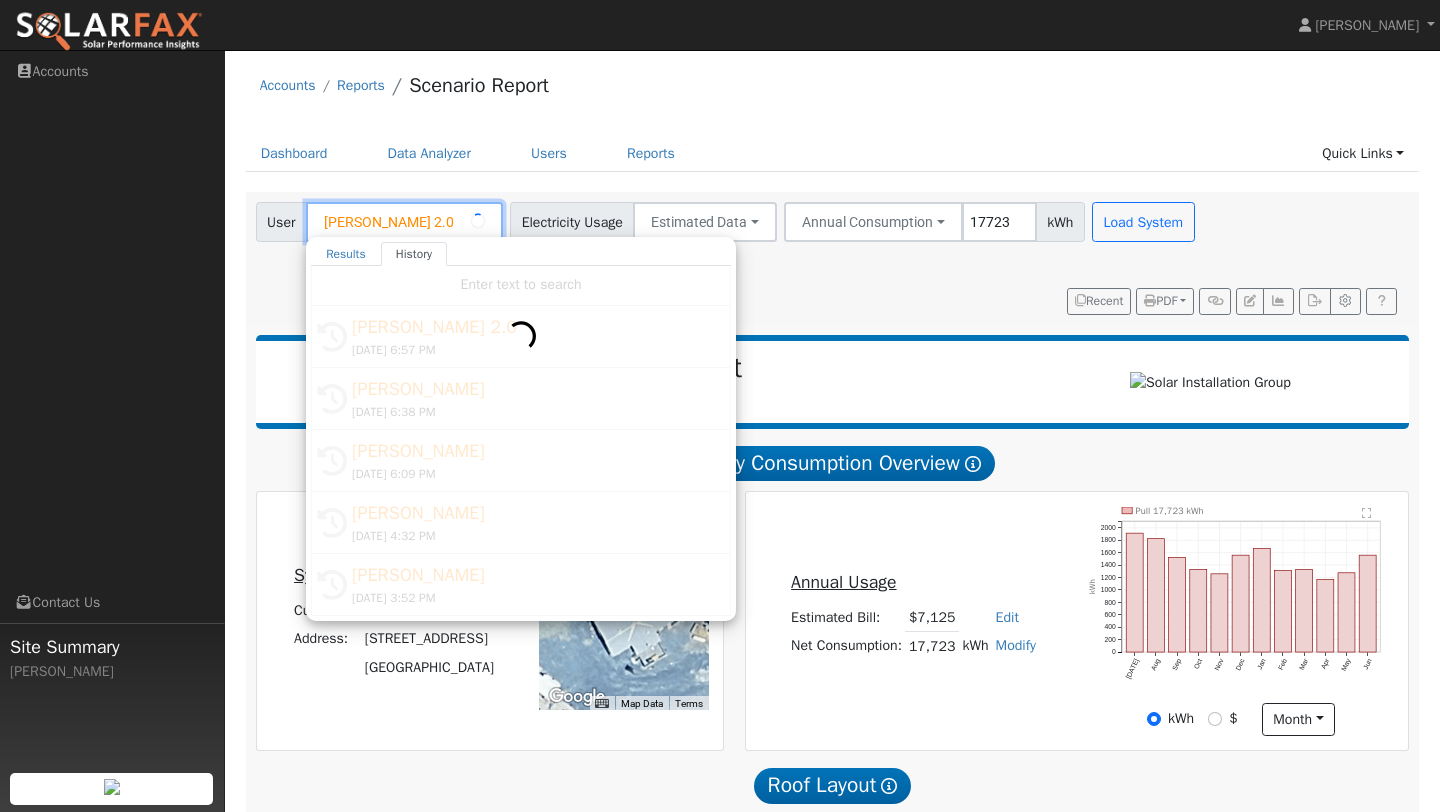 type on "[PERSON_NAME]" 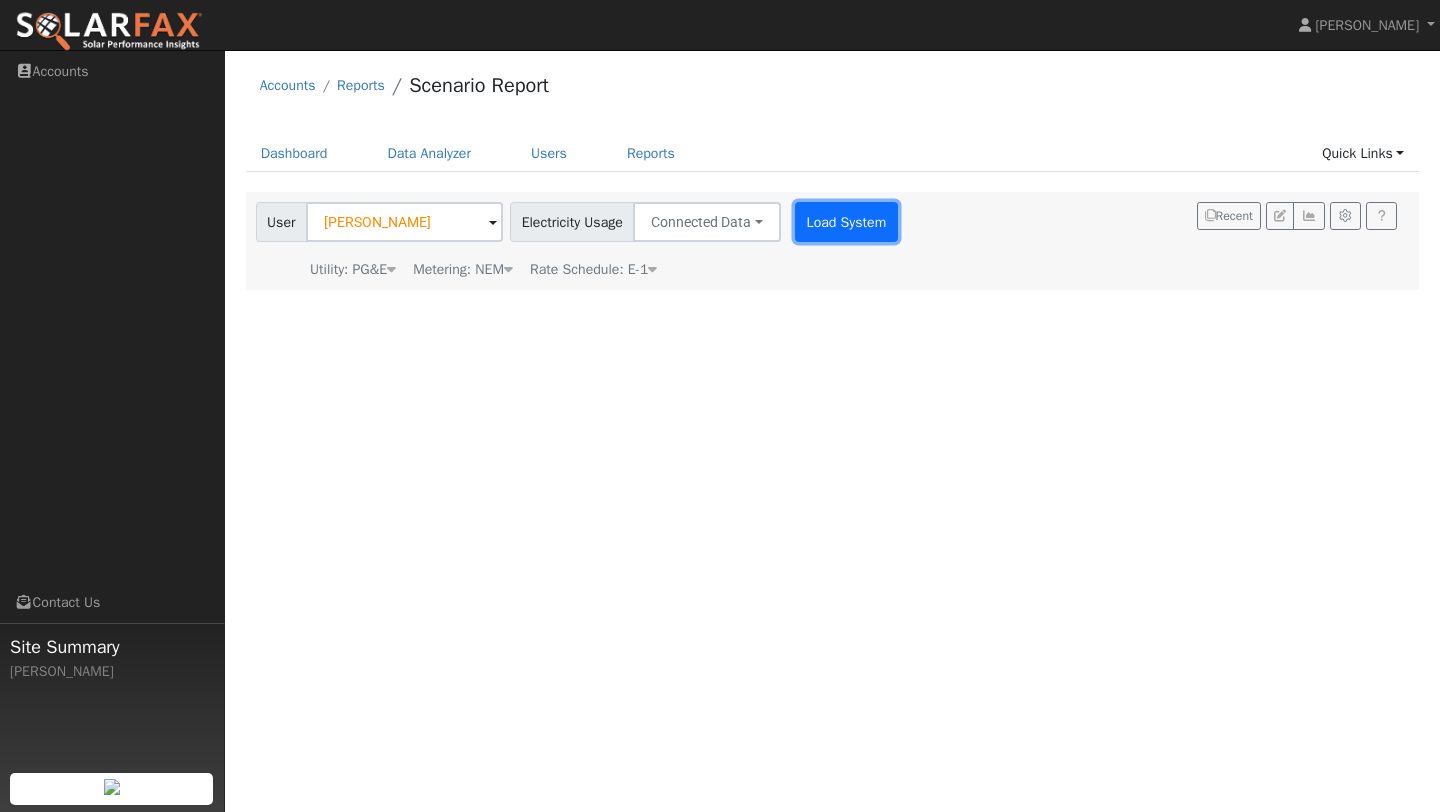 click on "Load System" at bounding box center [846, 222] 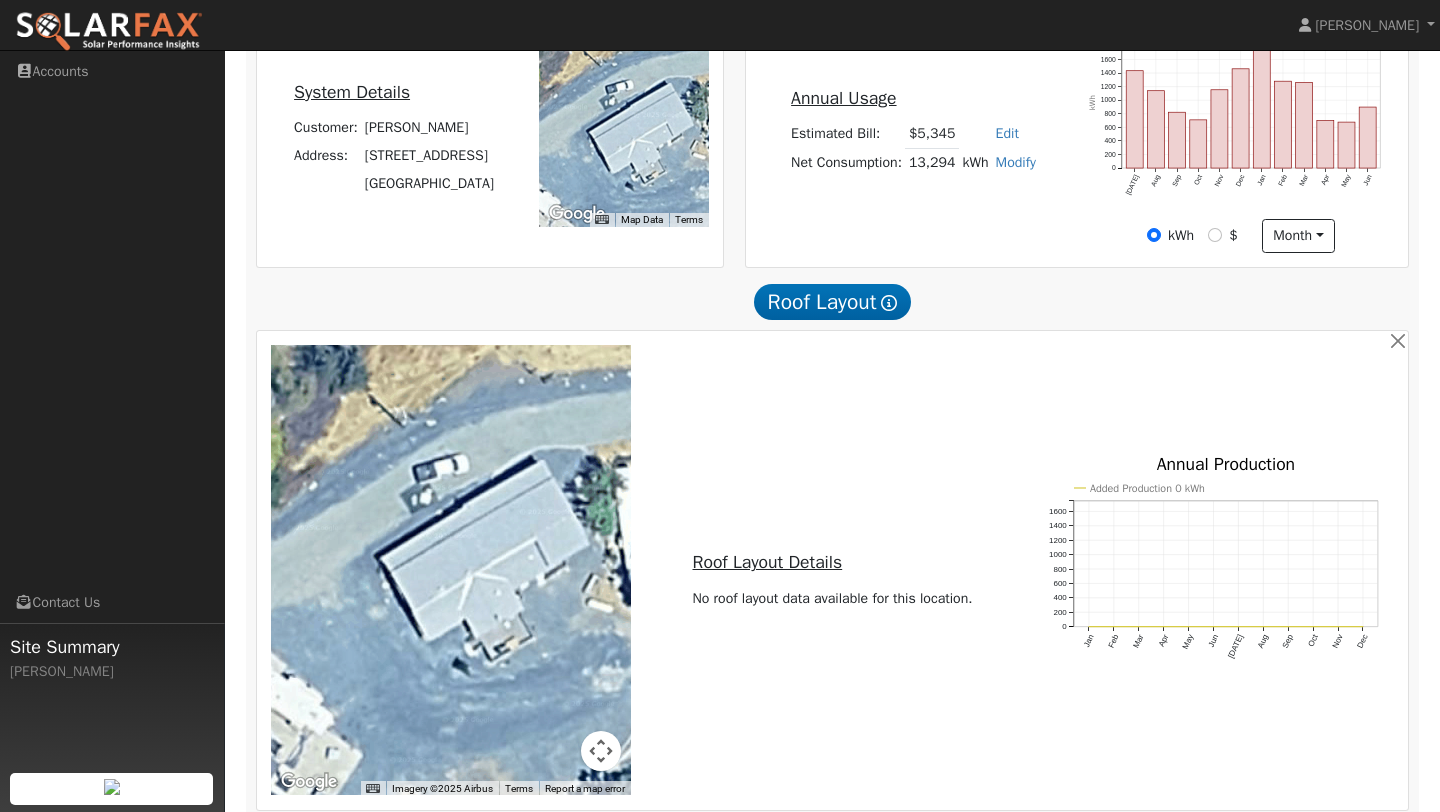 scroll, scrollTop: 698, scrollLeft: 0, axis: vertical 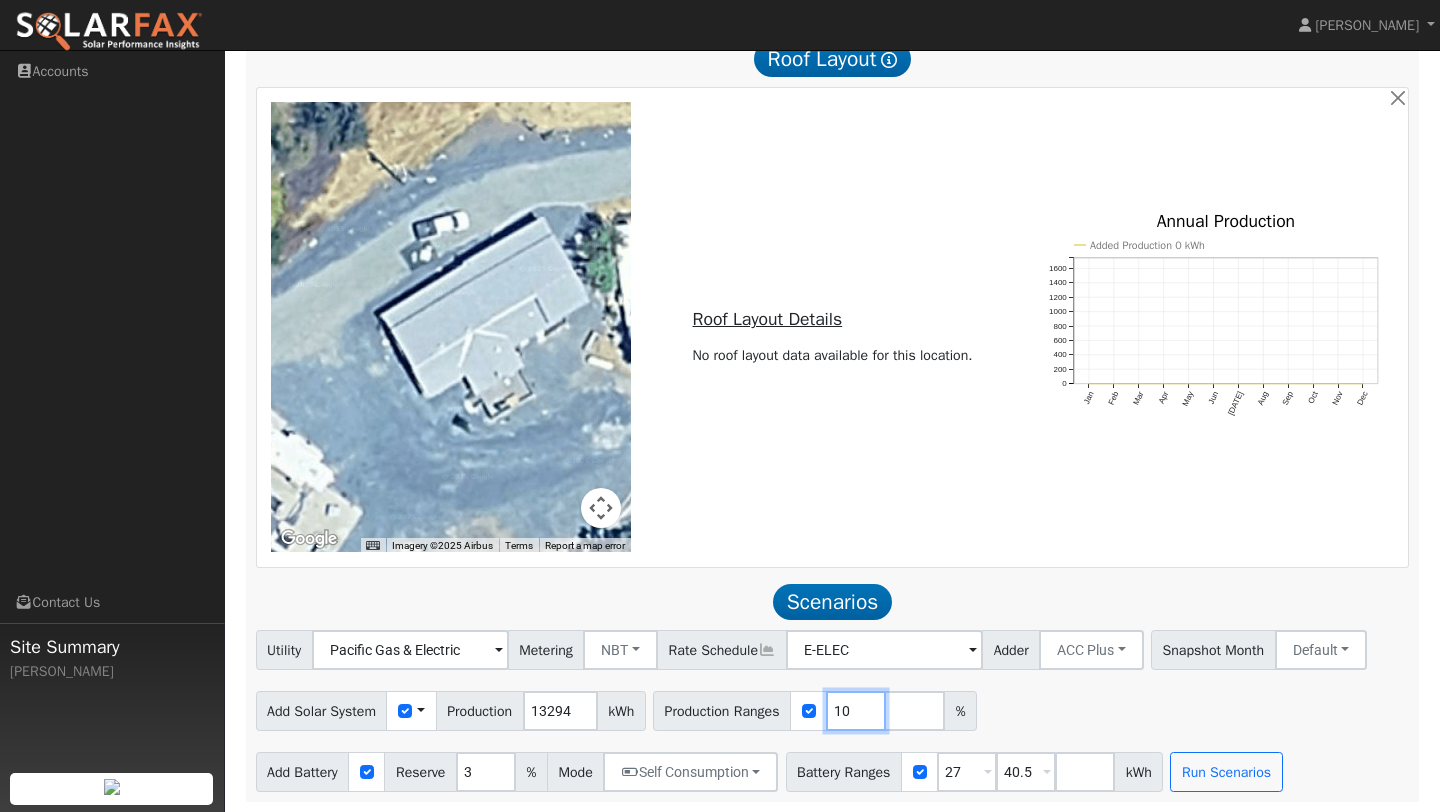 click on "10" at bounding box center [856, 711] 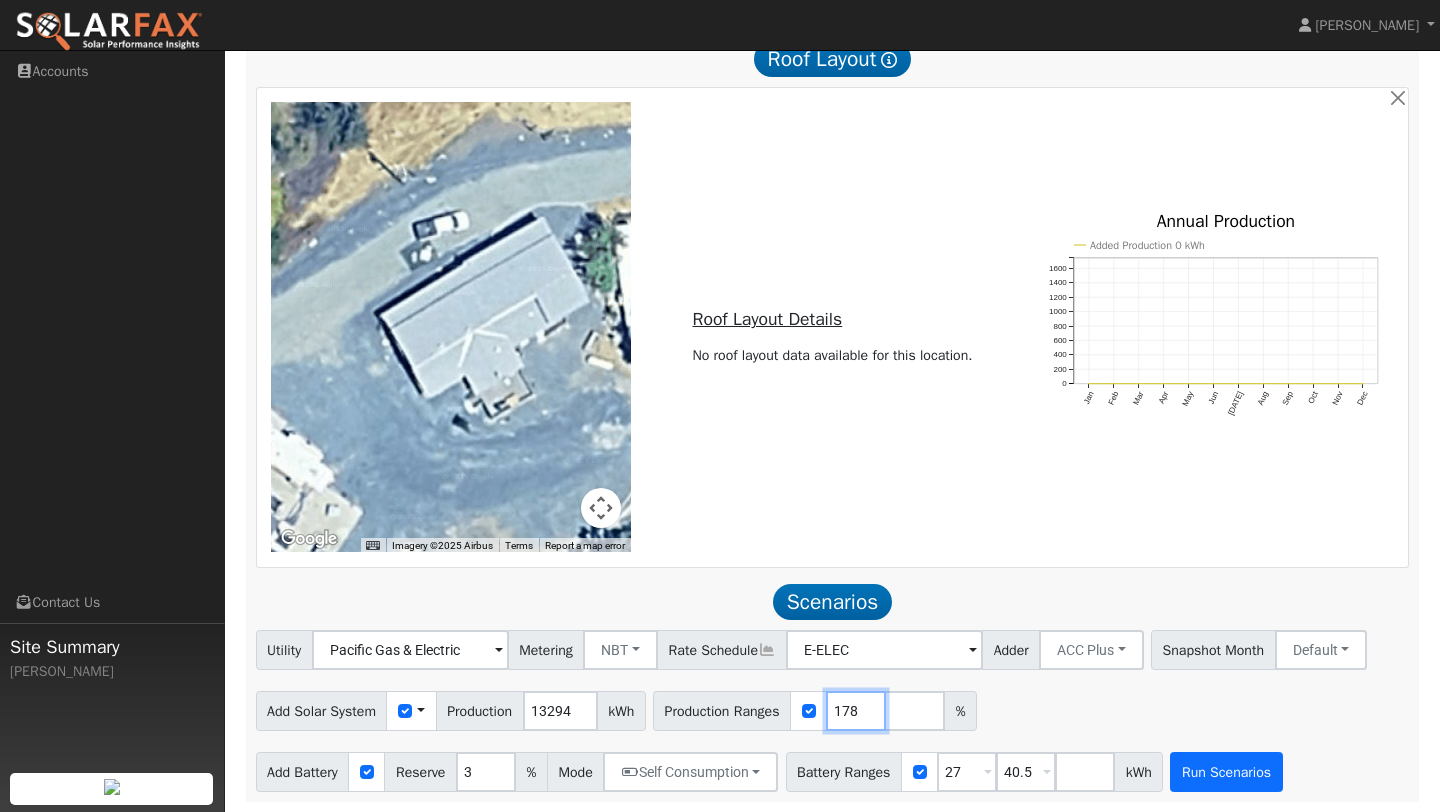 type on "178" 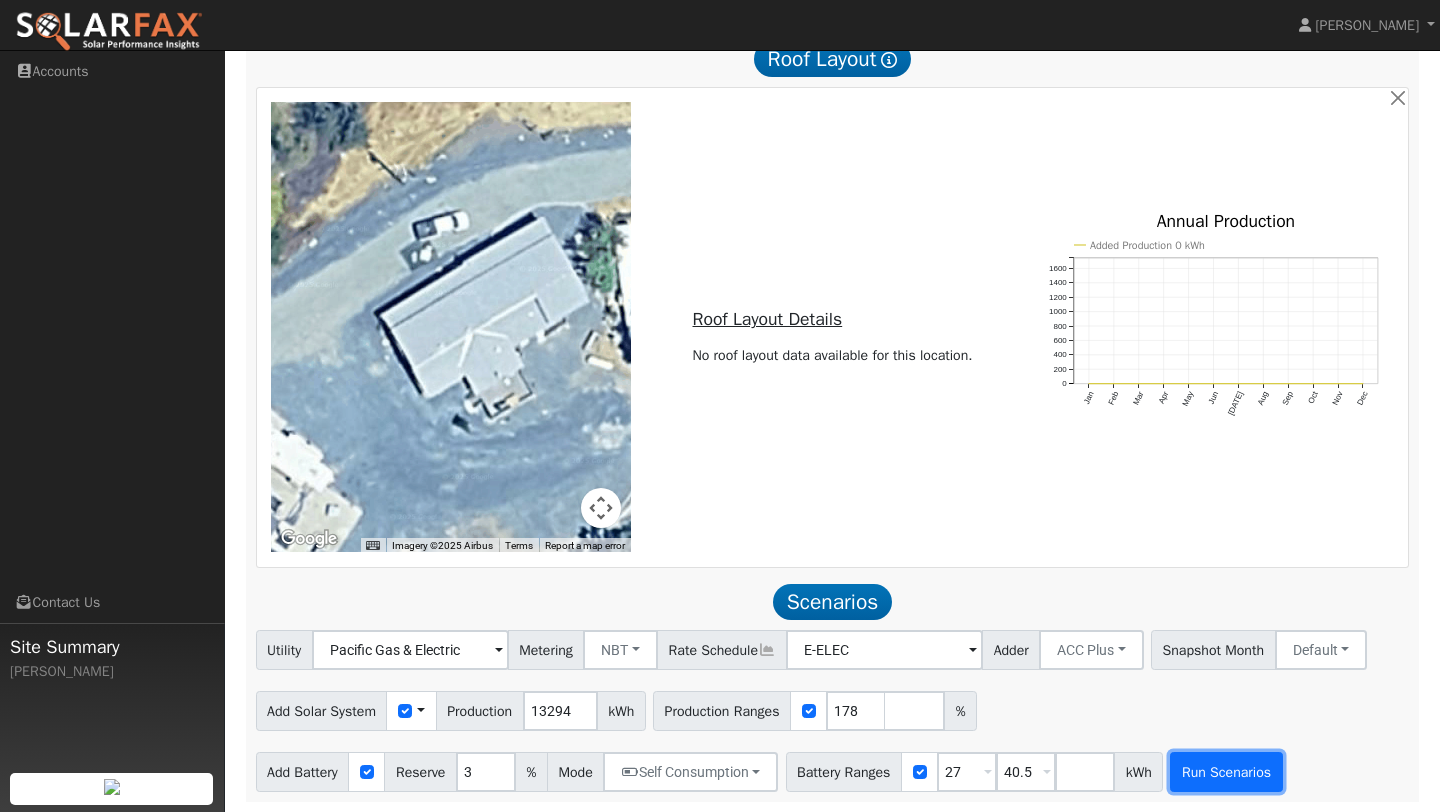 click on "Run Scenarios" at bounding box center (1226, 772) 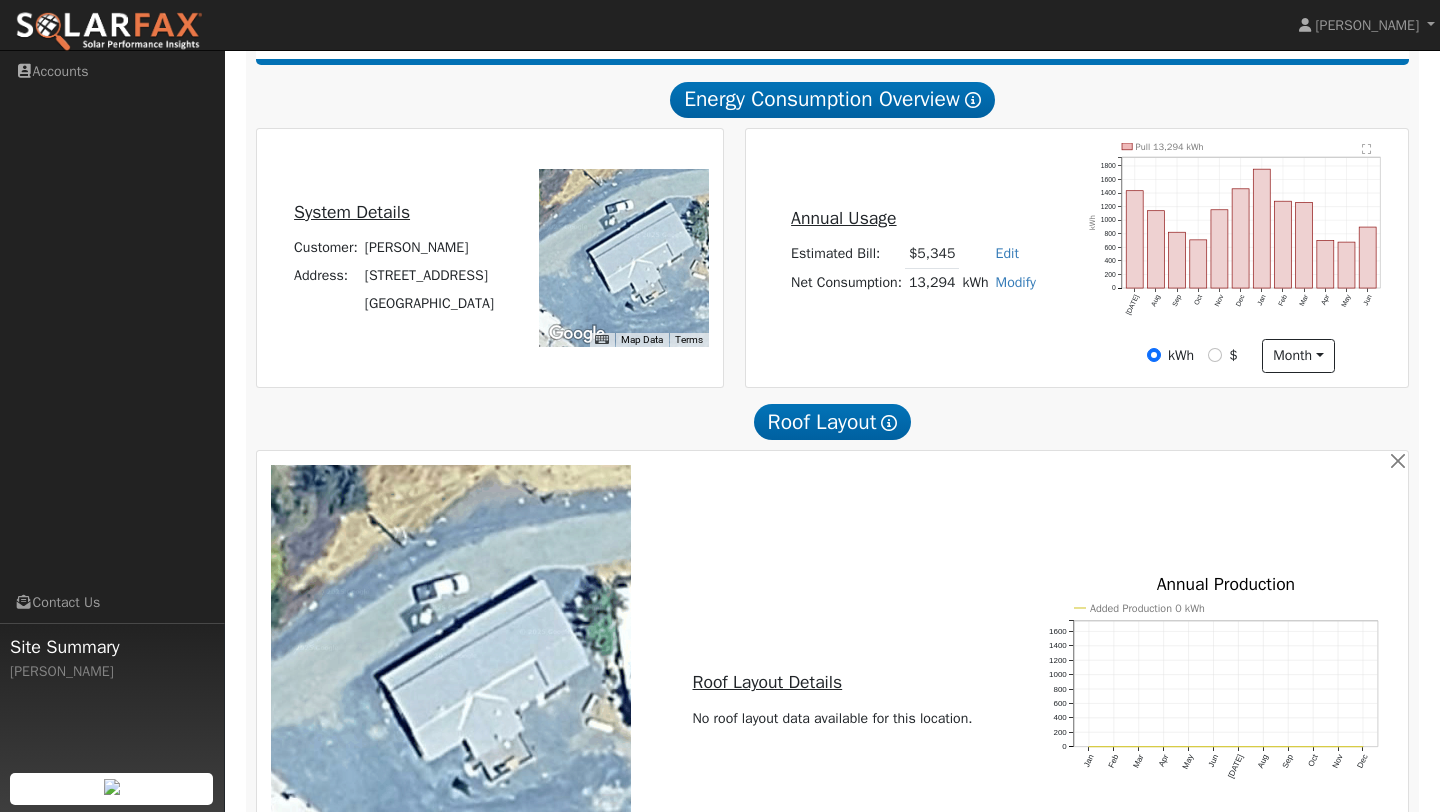 scroll, scrollTop: 45, scrollLeft: 0, axis: vertical 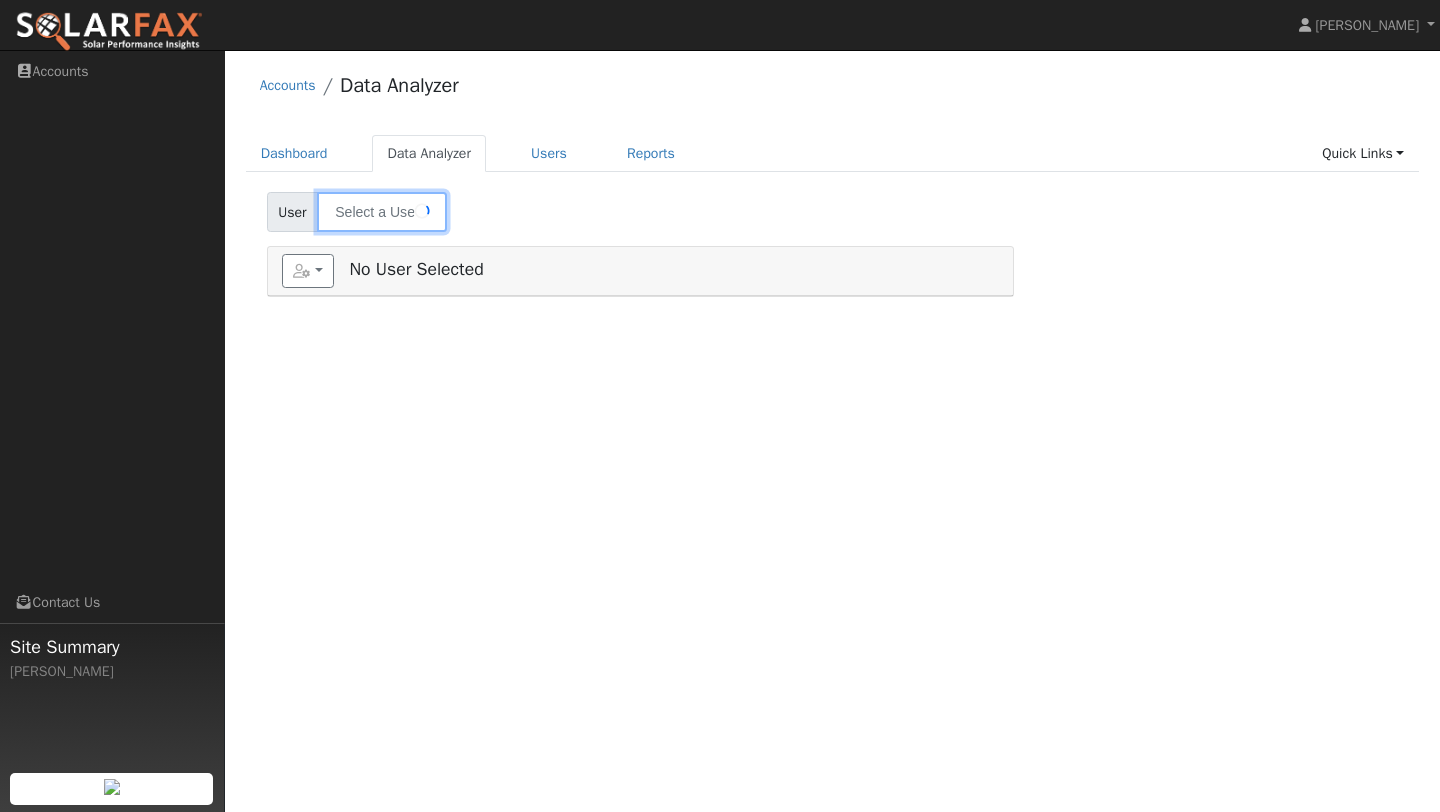 type on "Margaret Smith 2.0" 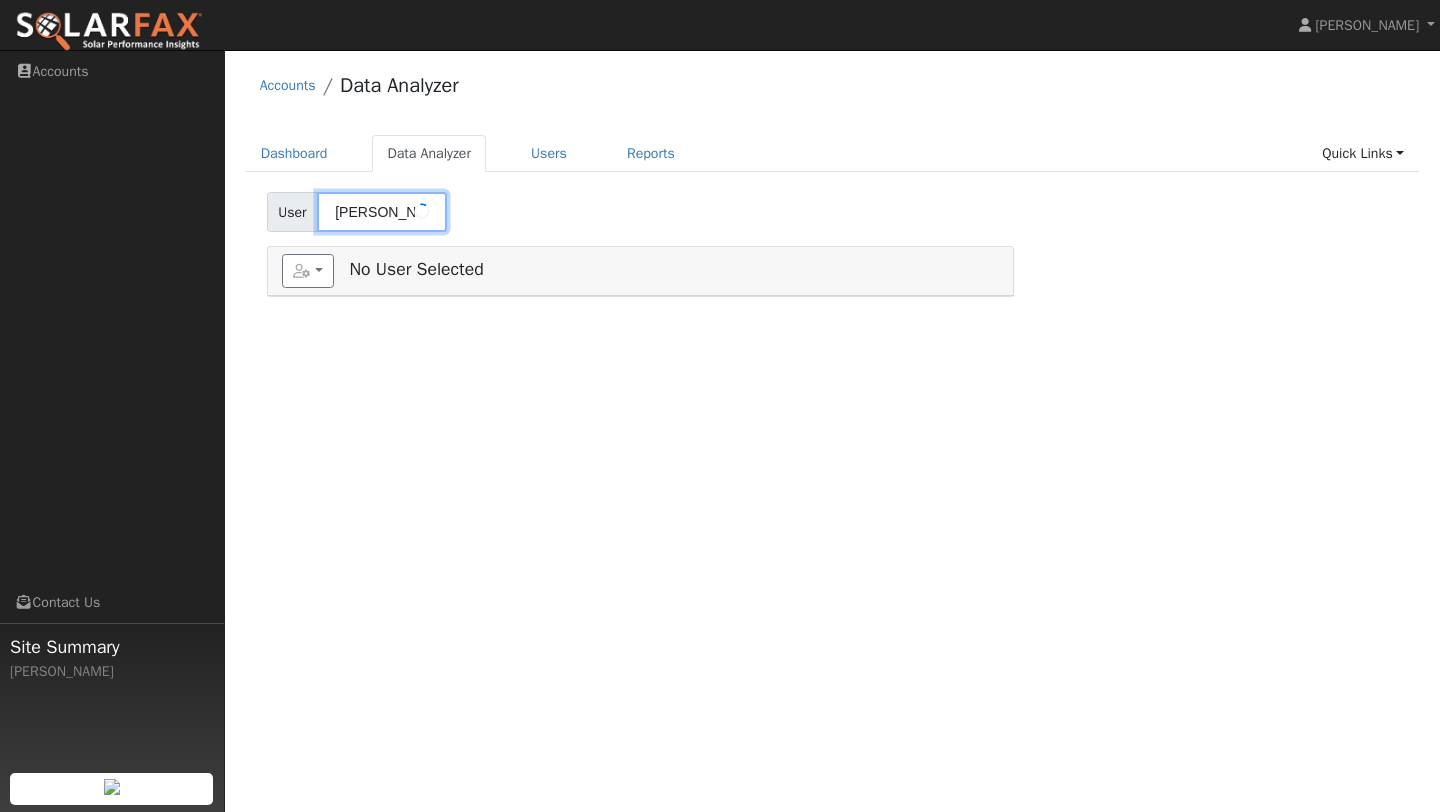 scroll, scrollTop: 0, scrollLeft: 0, axis: both 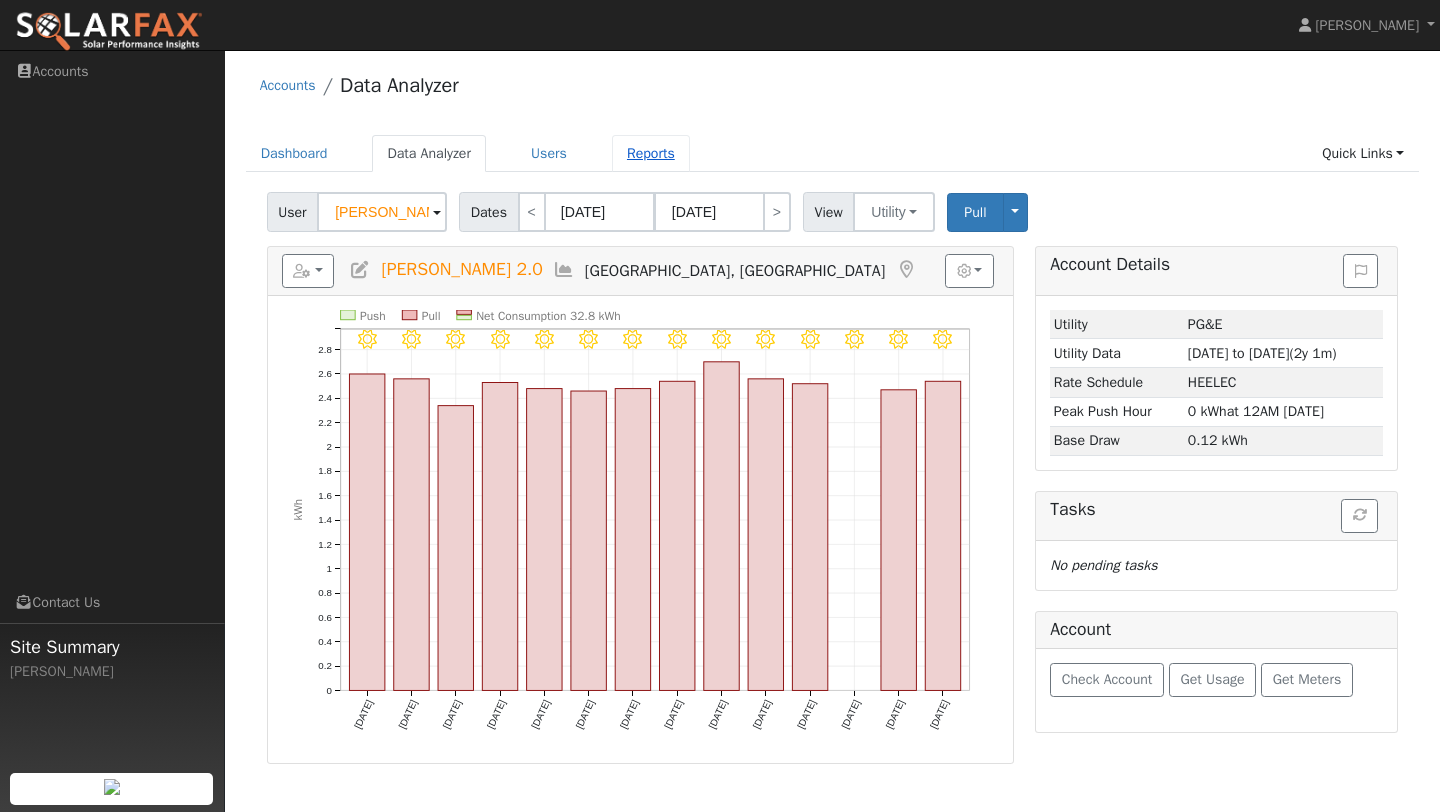 click on "Reports" at bounding box center [651, 153] 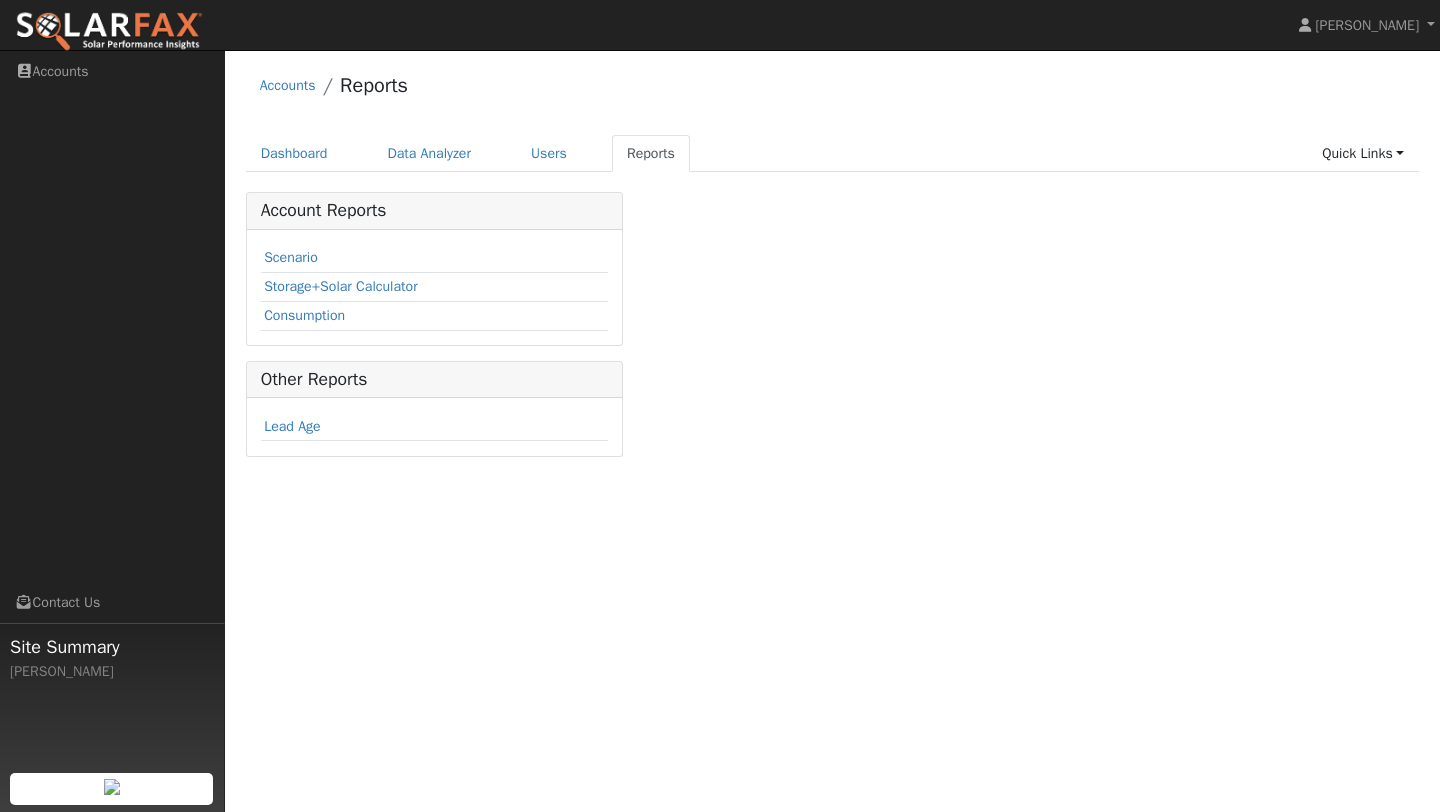scroll, scrollTop: 0, scrollLeft: 0, axis: both 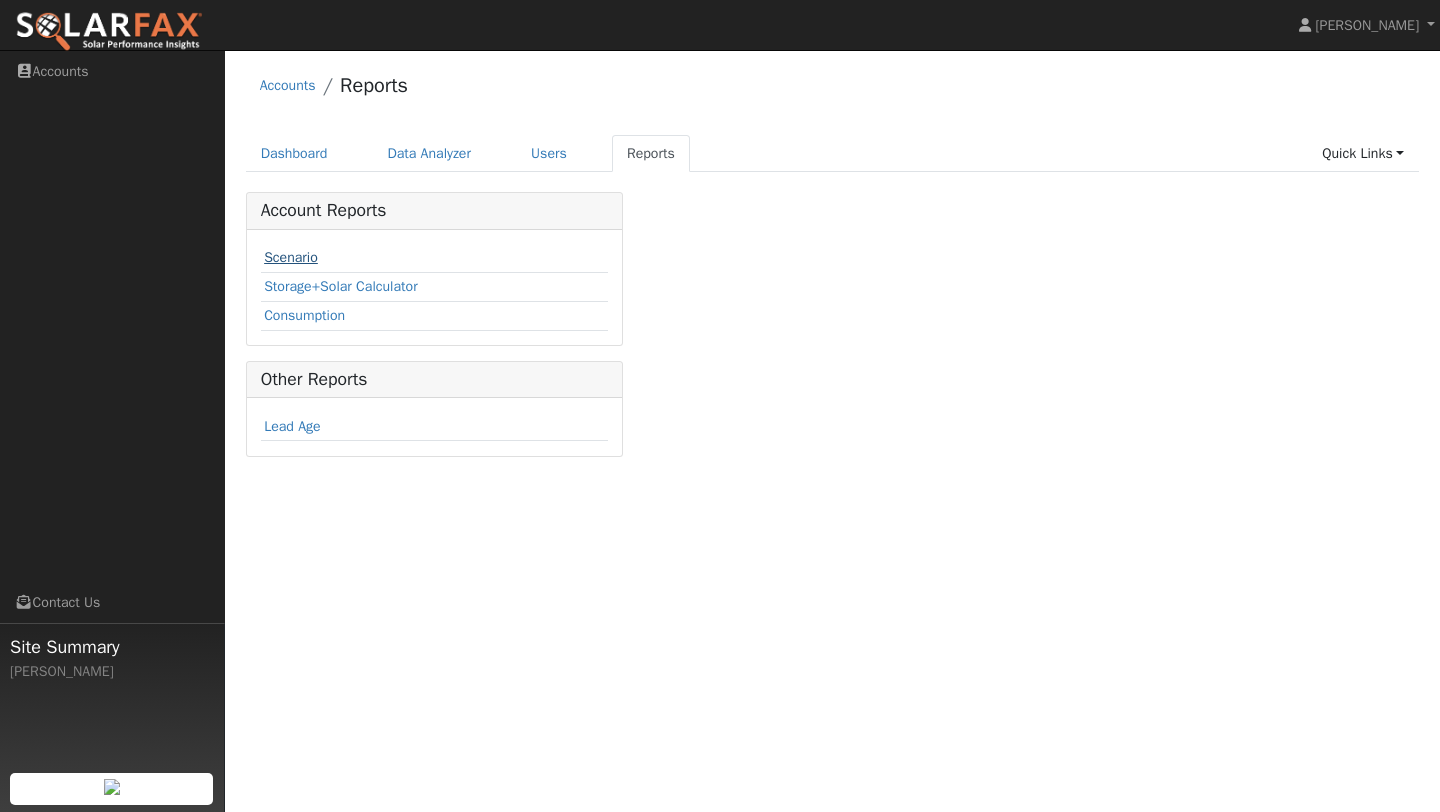 click on "Scenario" at bounding box center (291, 257) 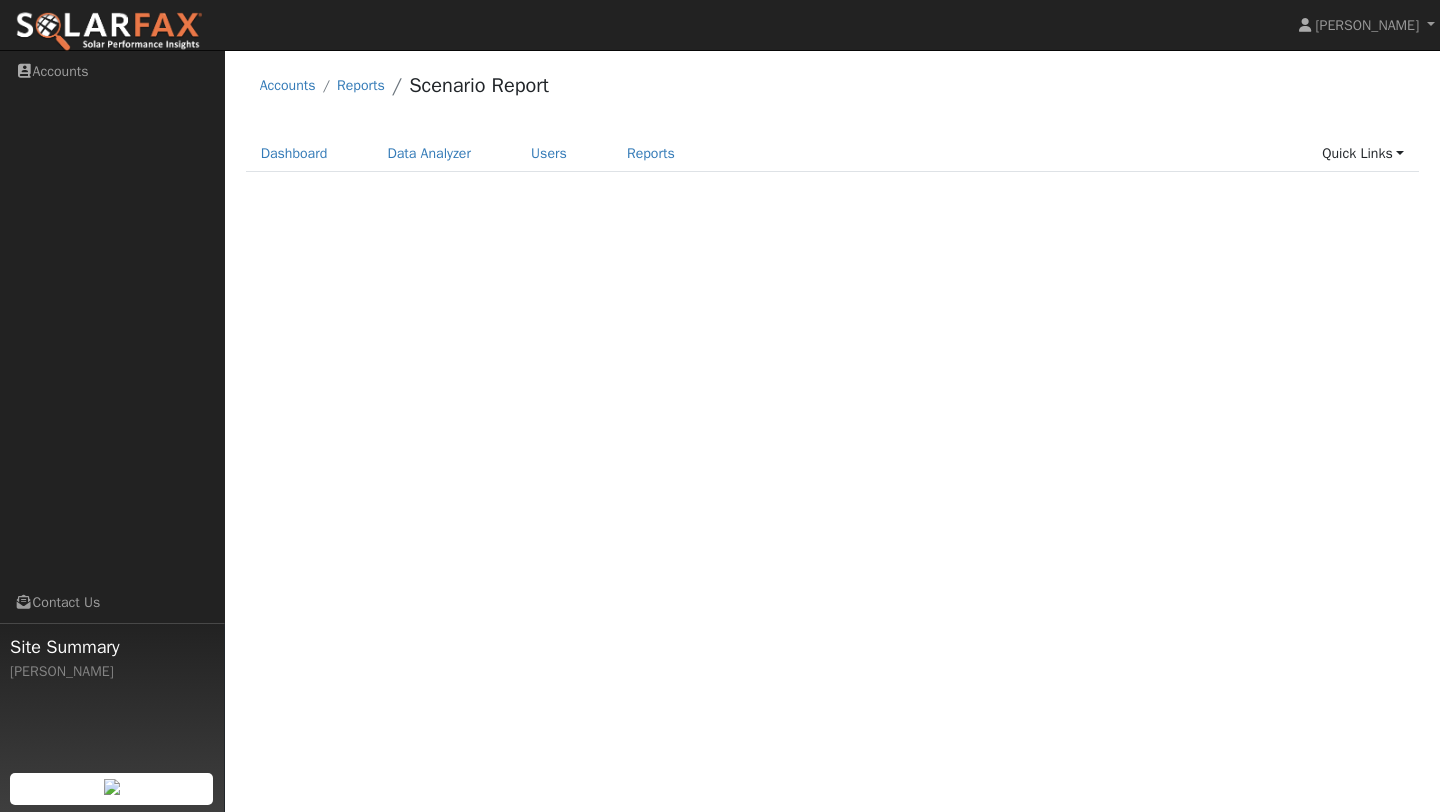 scroll, scrollTop: 0, scrollLeft: 0, axis: both 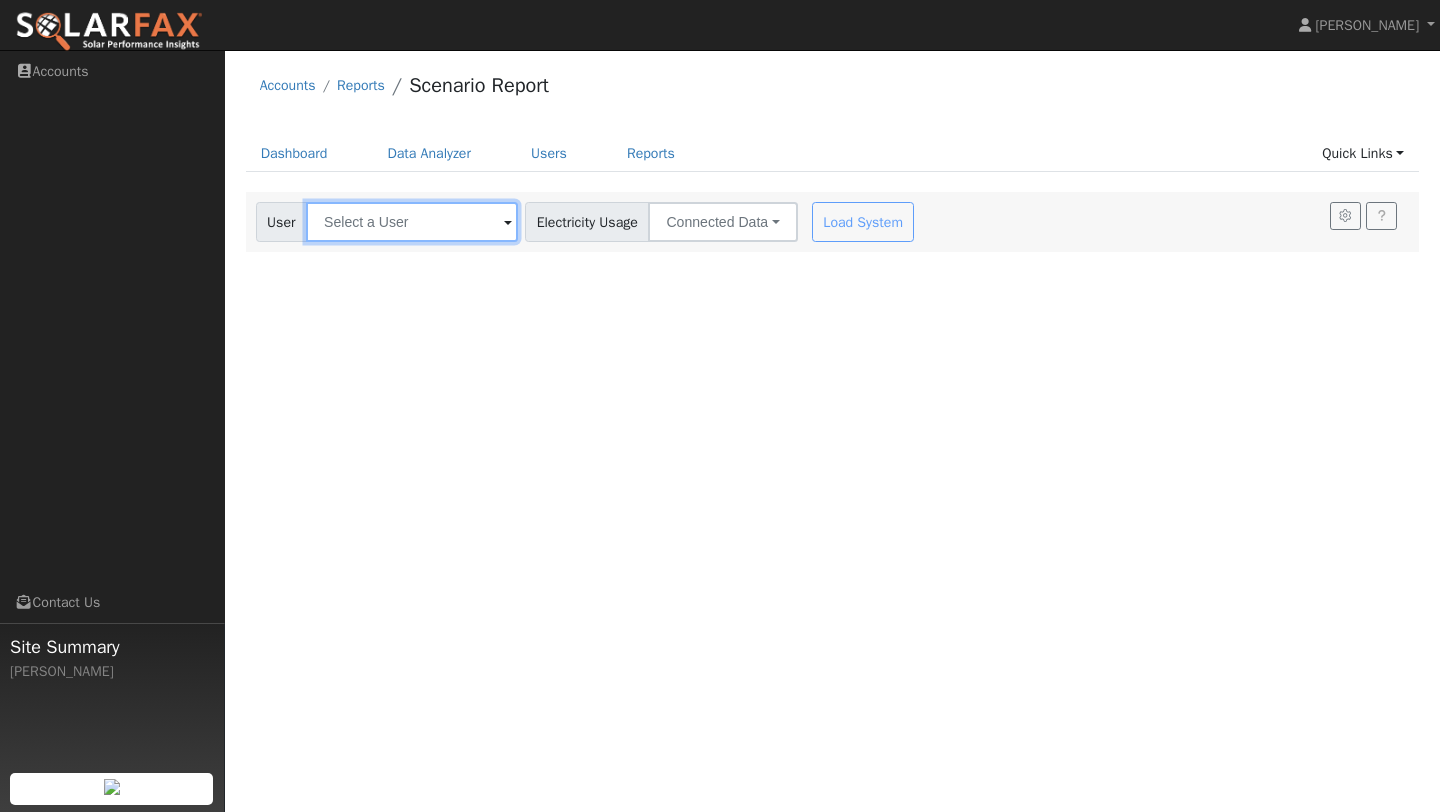 click at bounding box center [412, 222] 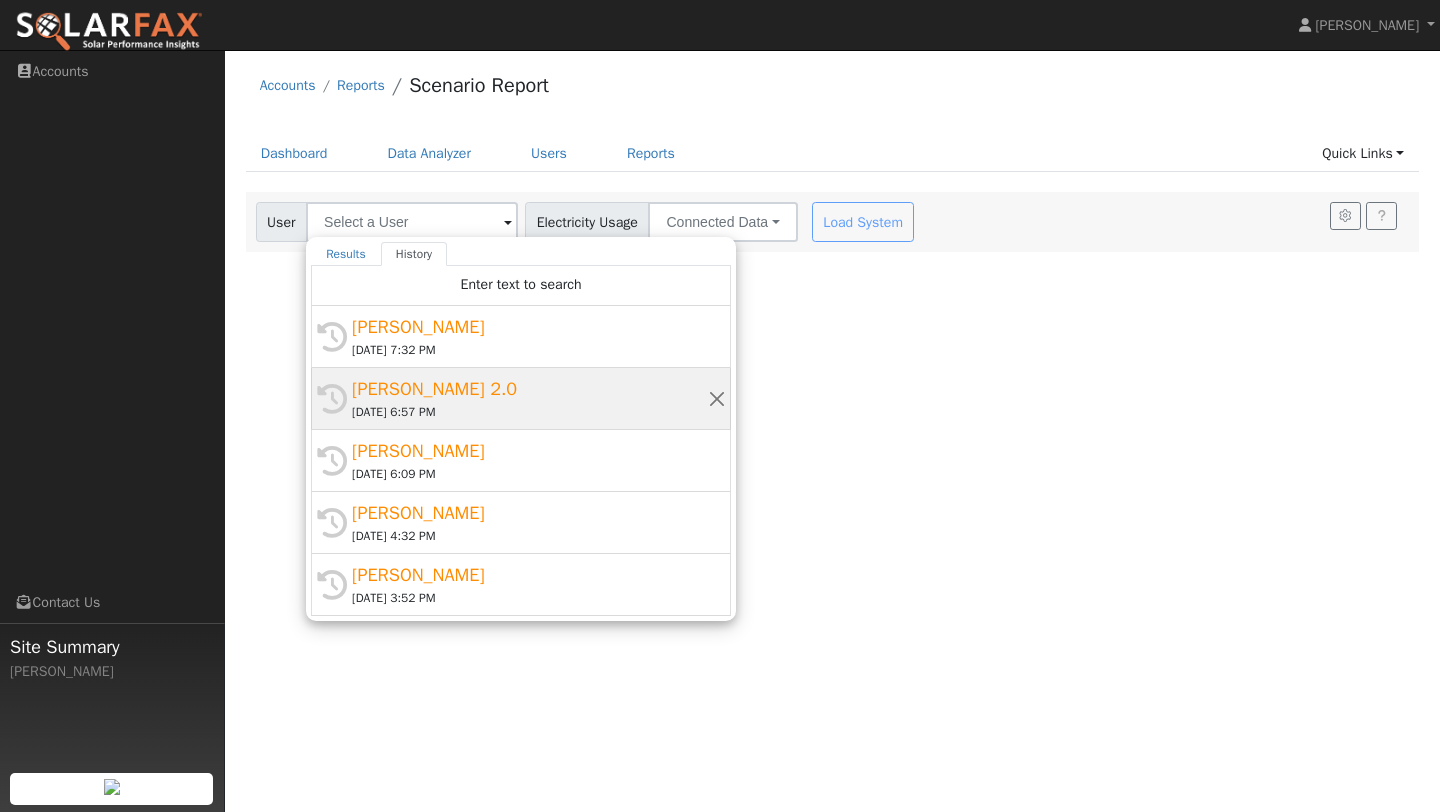 click on "[PERSON_NAME] 2.0" at bounding box center [530, 389] 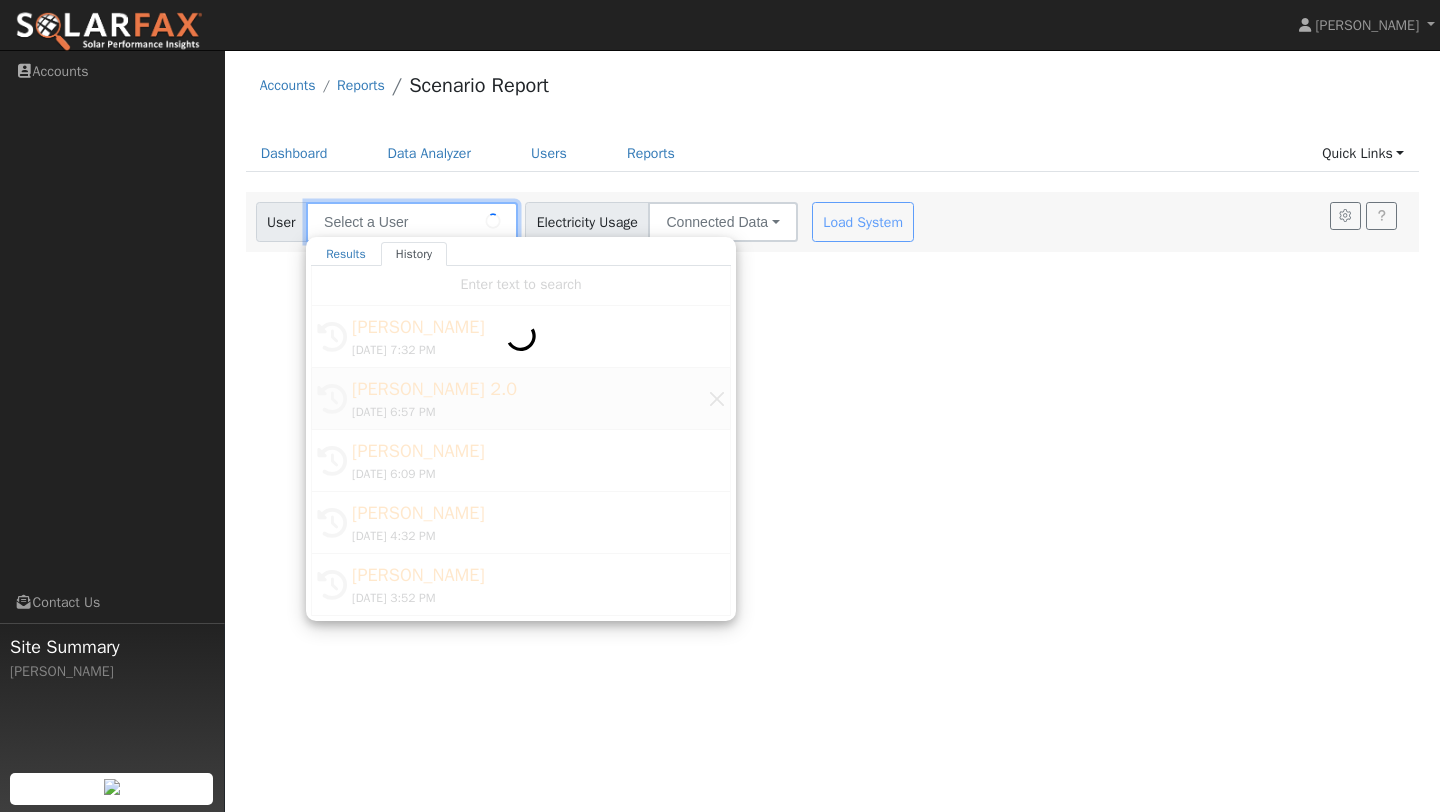 type on "[PERSON_NAME] 2.0" 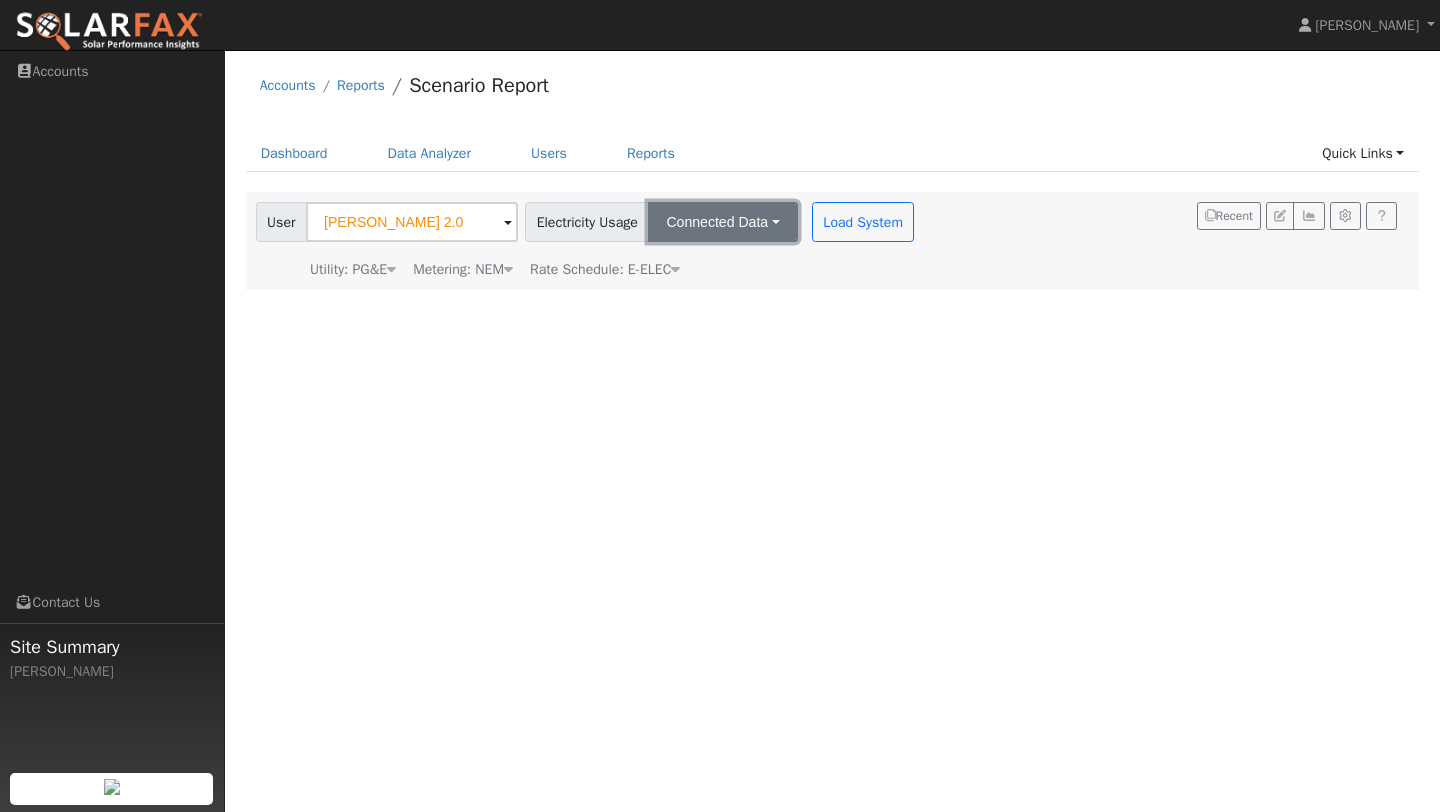 click on "Connected Data" at bounding box center [722, 222] 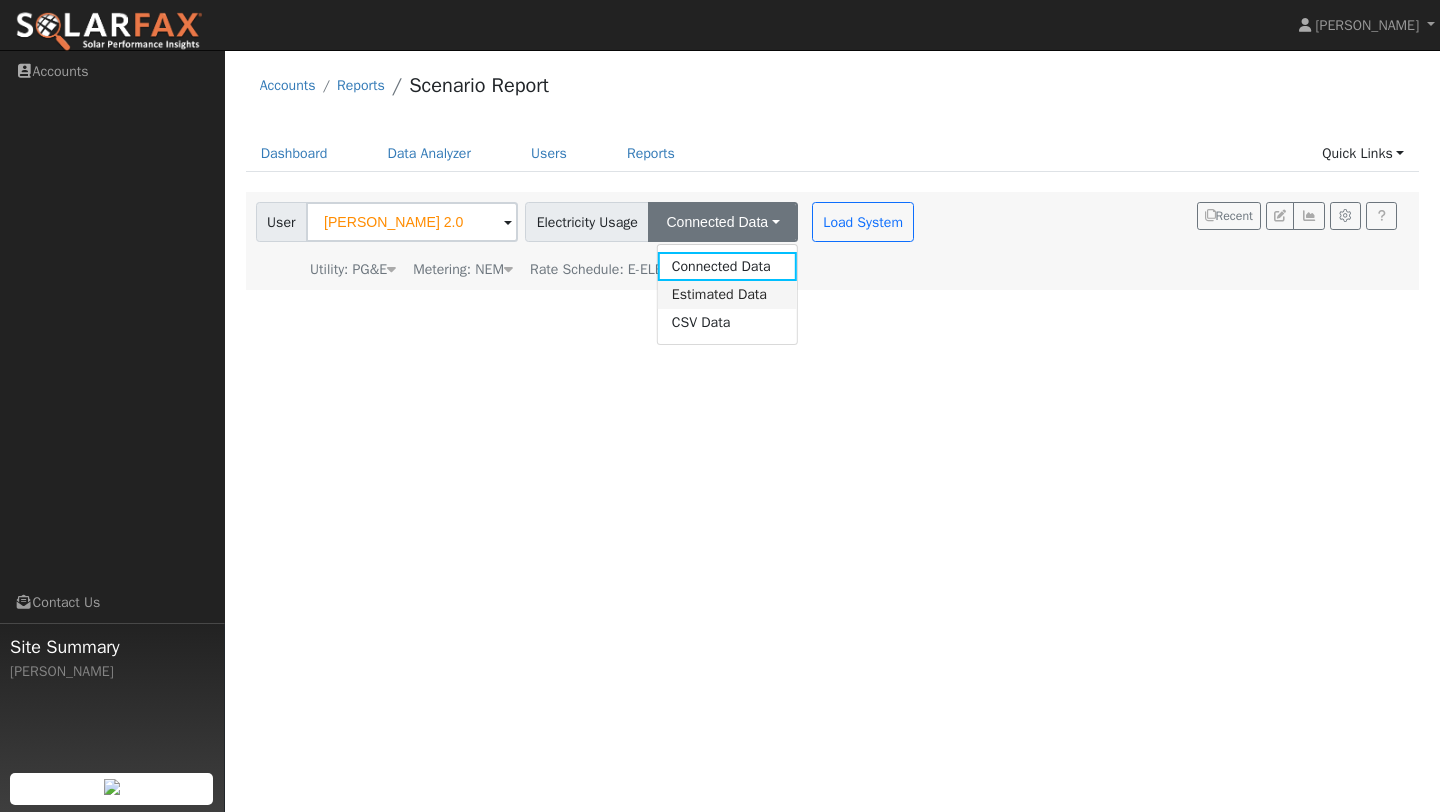 click on "Estimated Data" at bounding box center [727, 295] 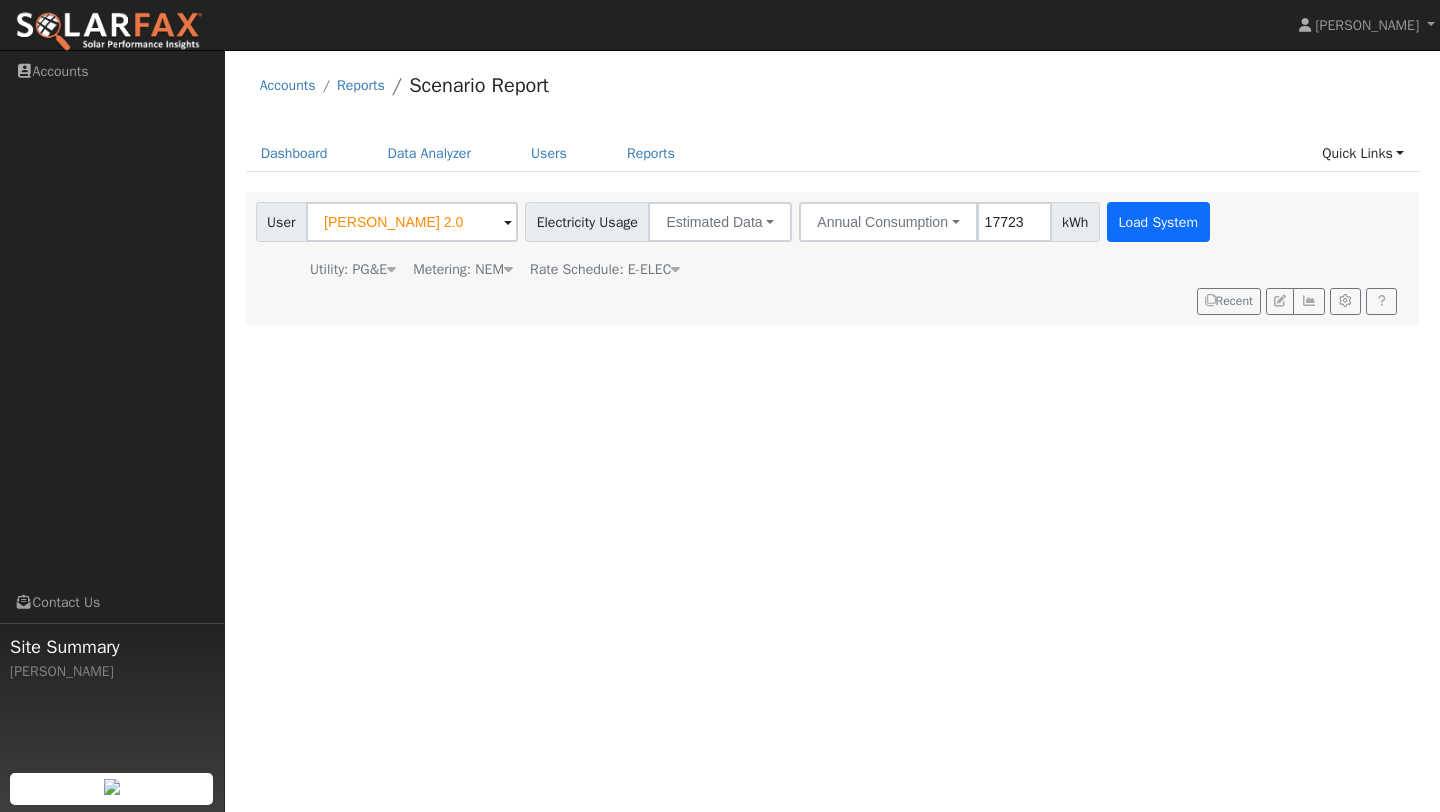 type on "17723" 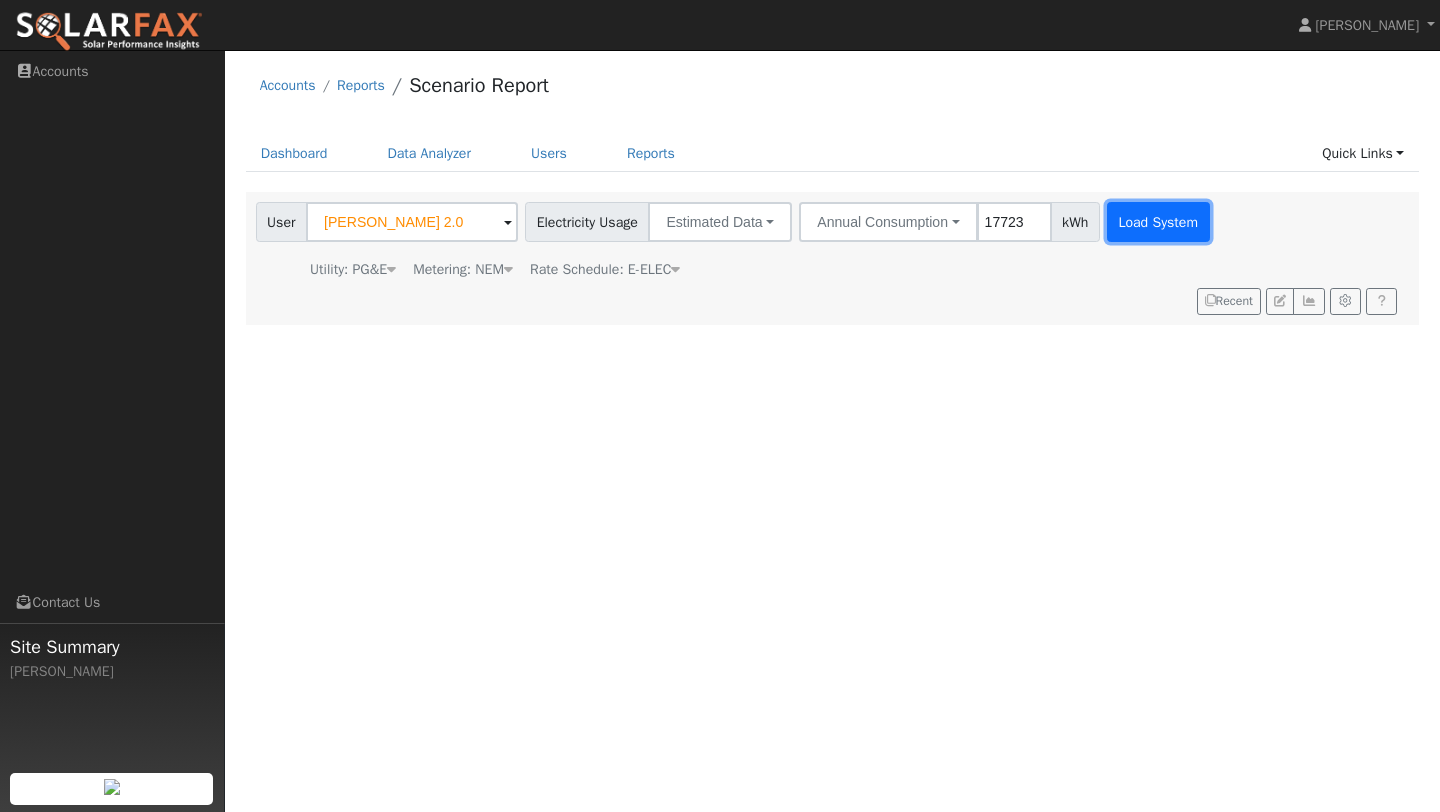 click on "Load System" at bounding box center (1158, 222) 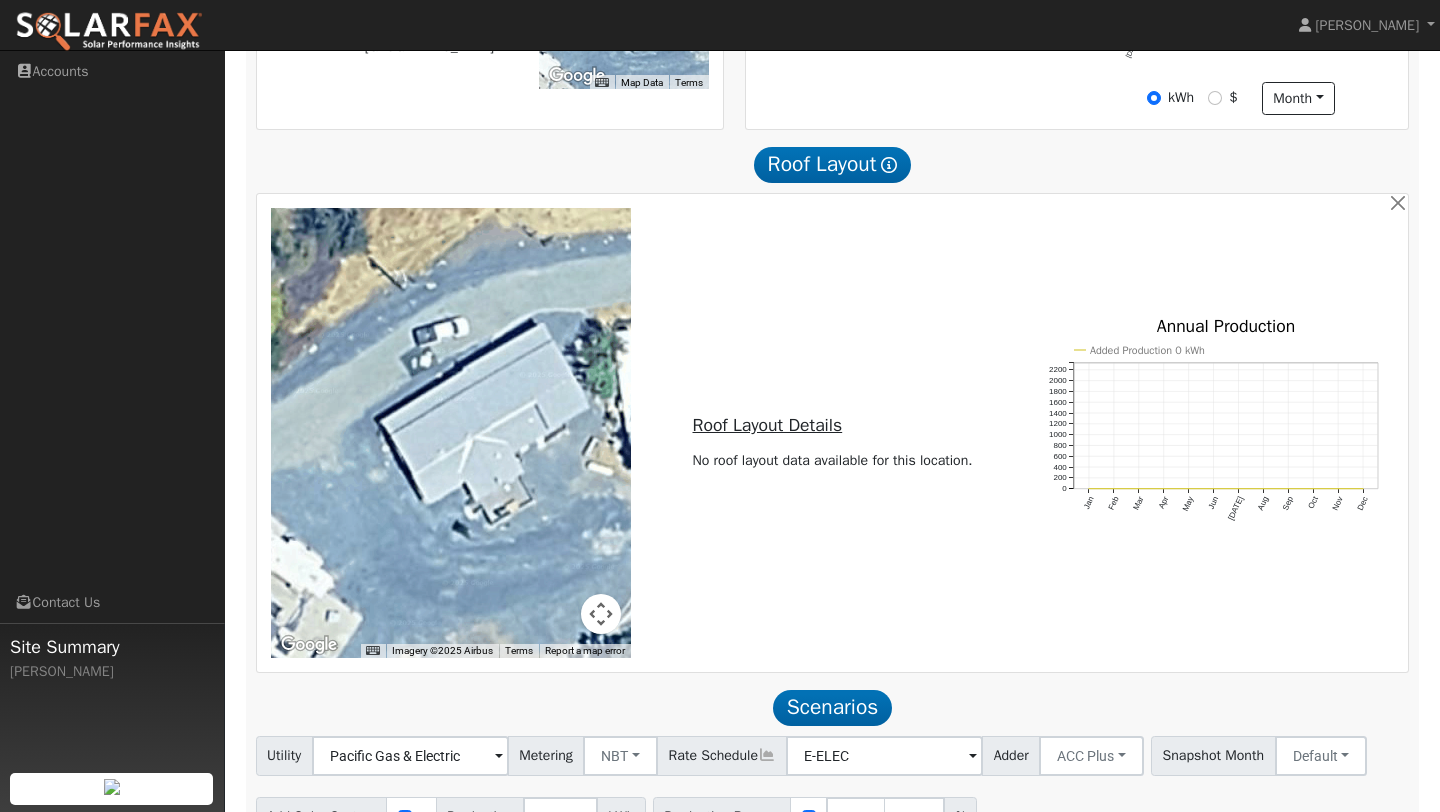 scroll, scrollTop: 733, scrollLeft: 0, axis: vertical 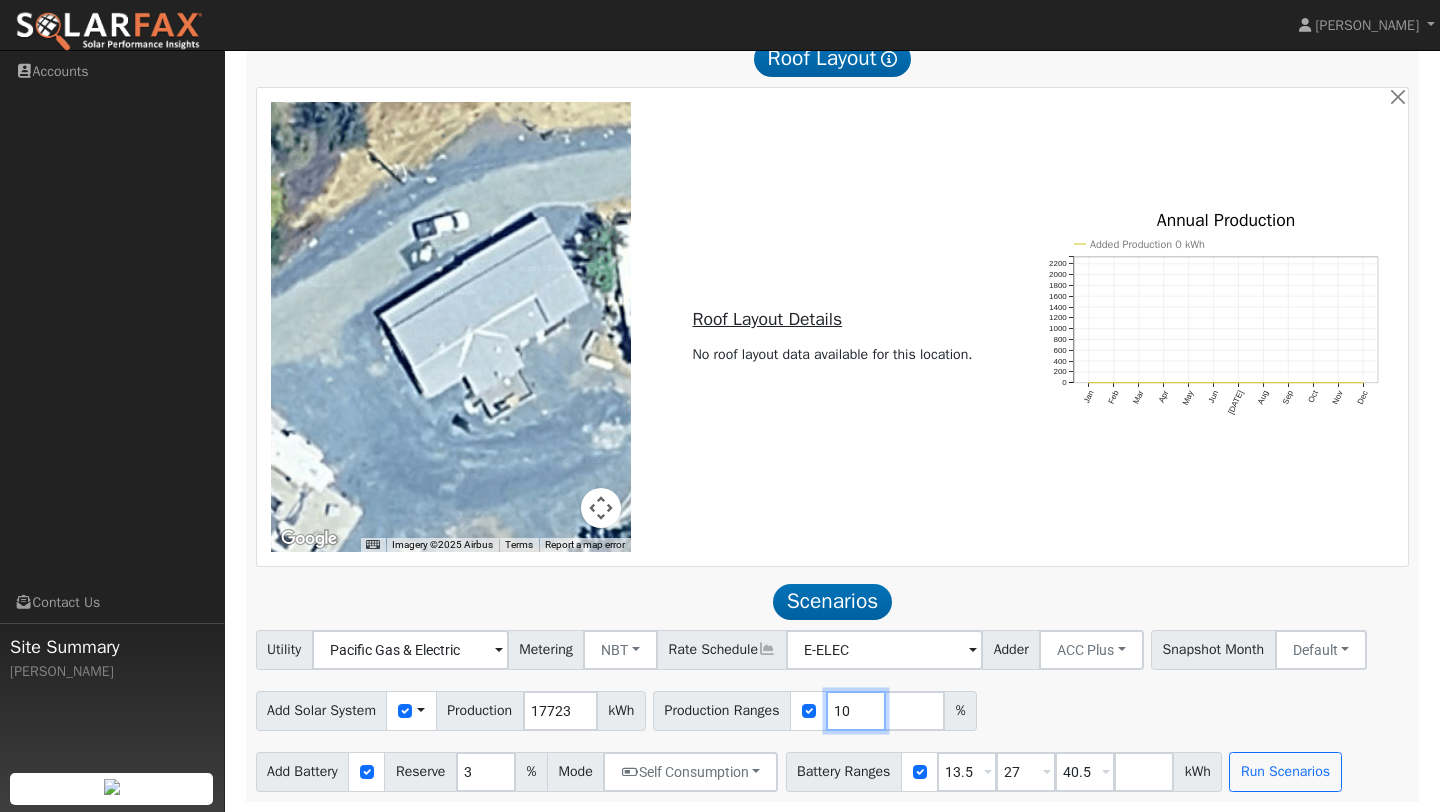click on "10" at bounding box center (856, 711) 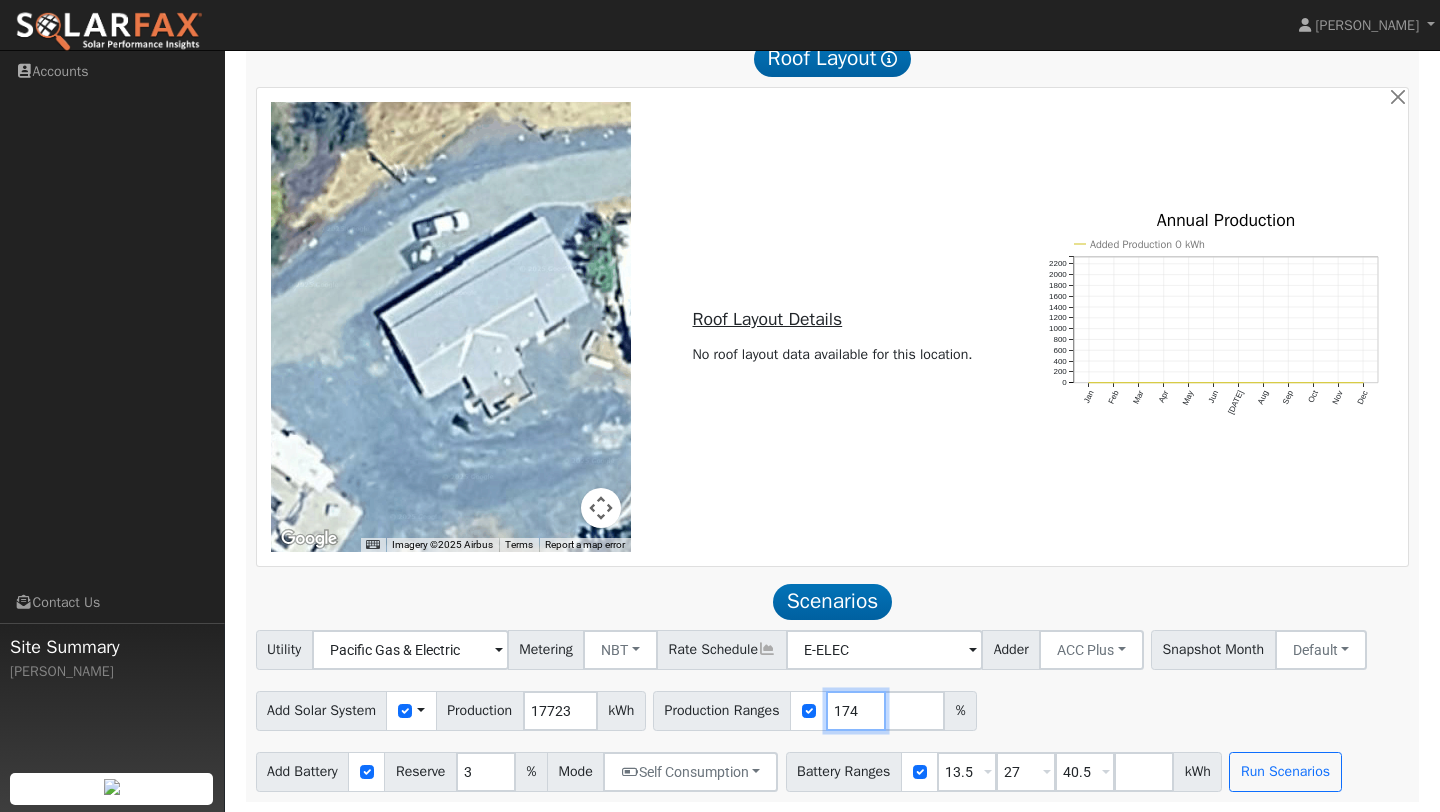 type on "174" 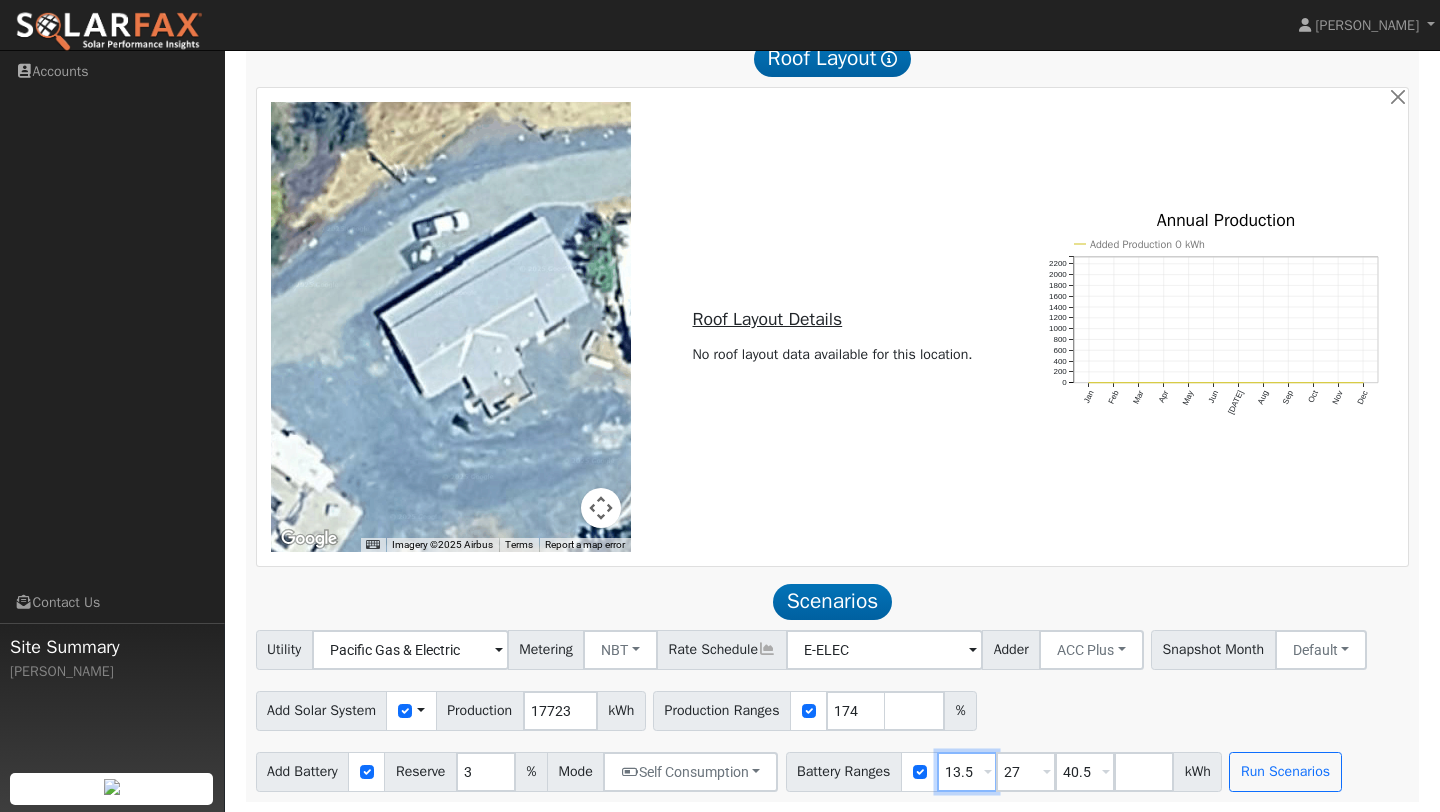 click on "13.5" at bounding box center [967, 772] 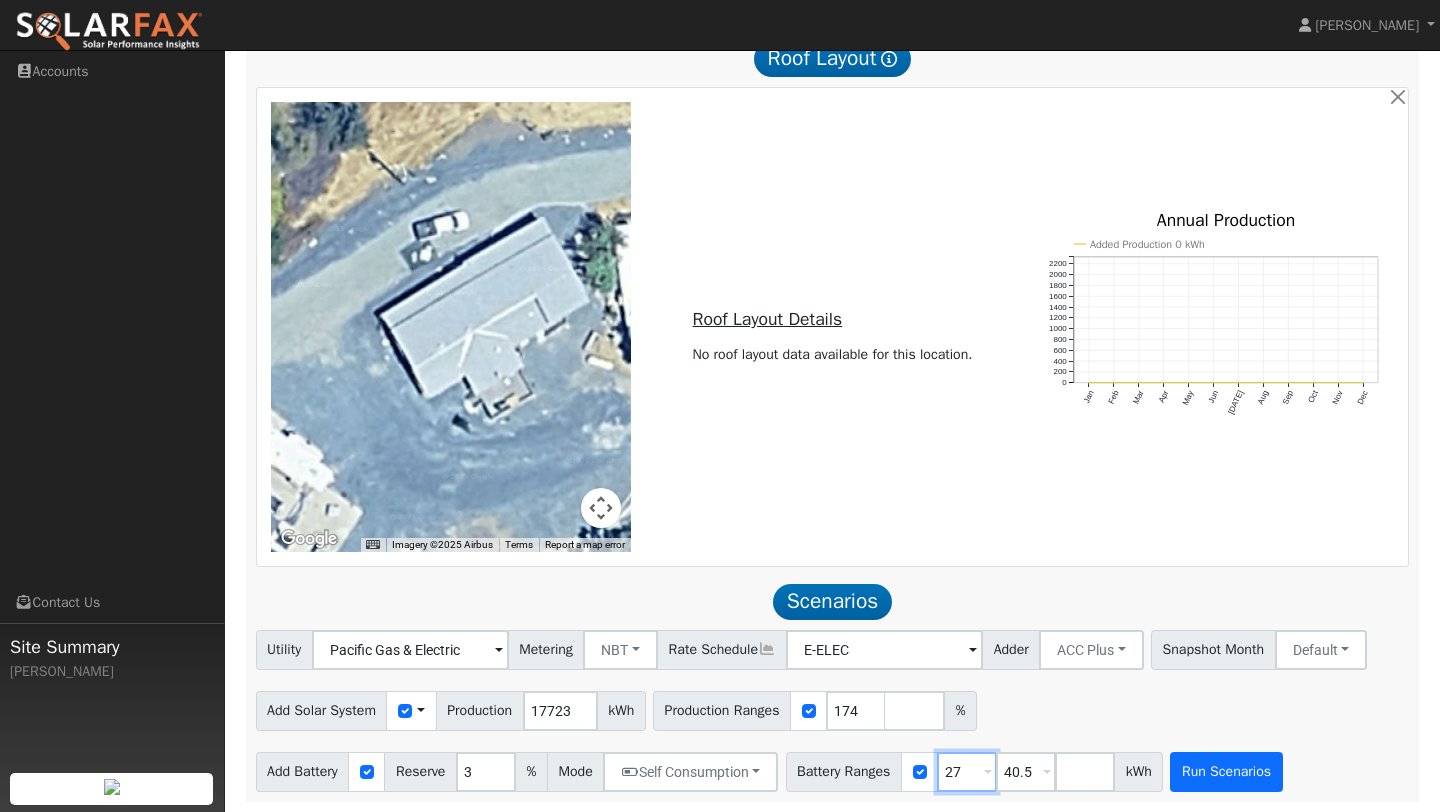 type on "27" 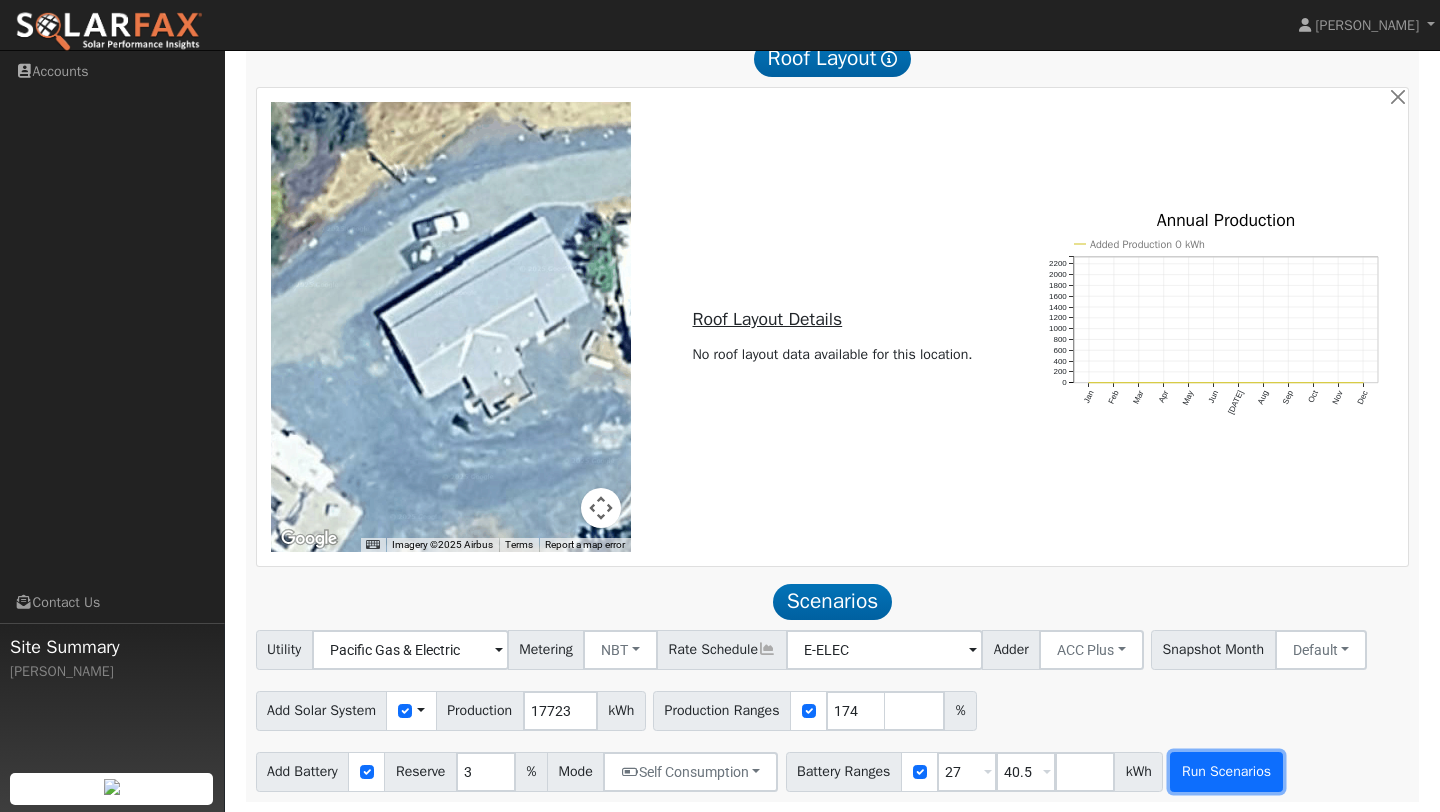 click on "Run Scenarios" at bounding box center (1226, 772) 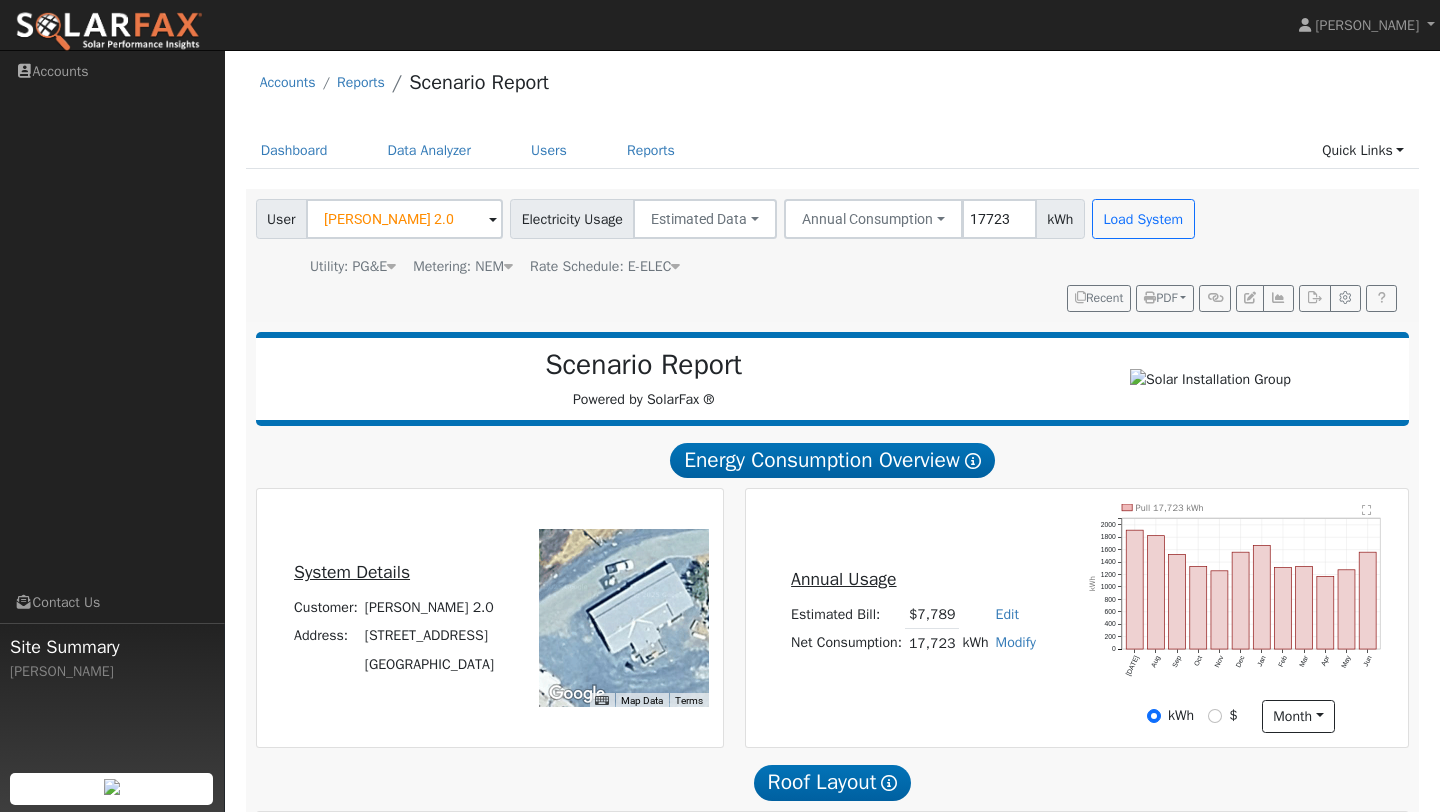 scroll, scrollTop: 0, scrollLeft: 0, axis: both 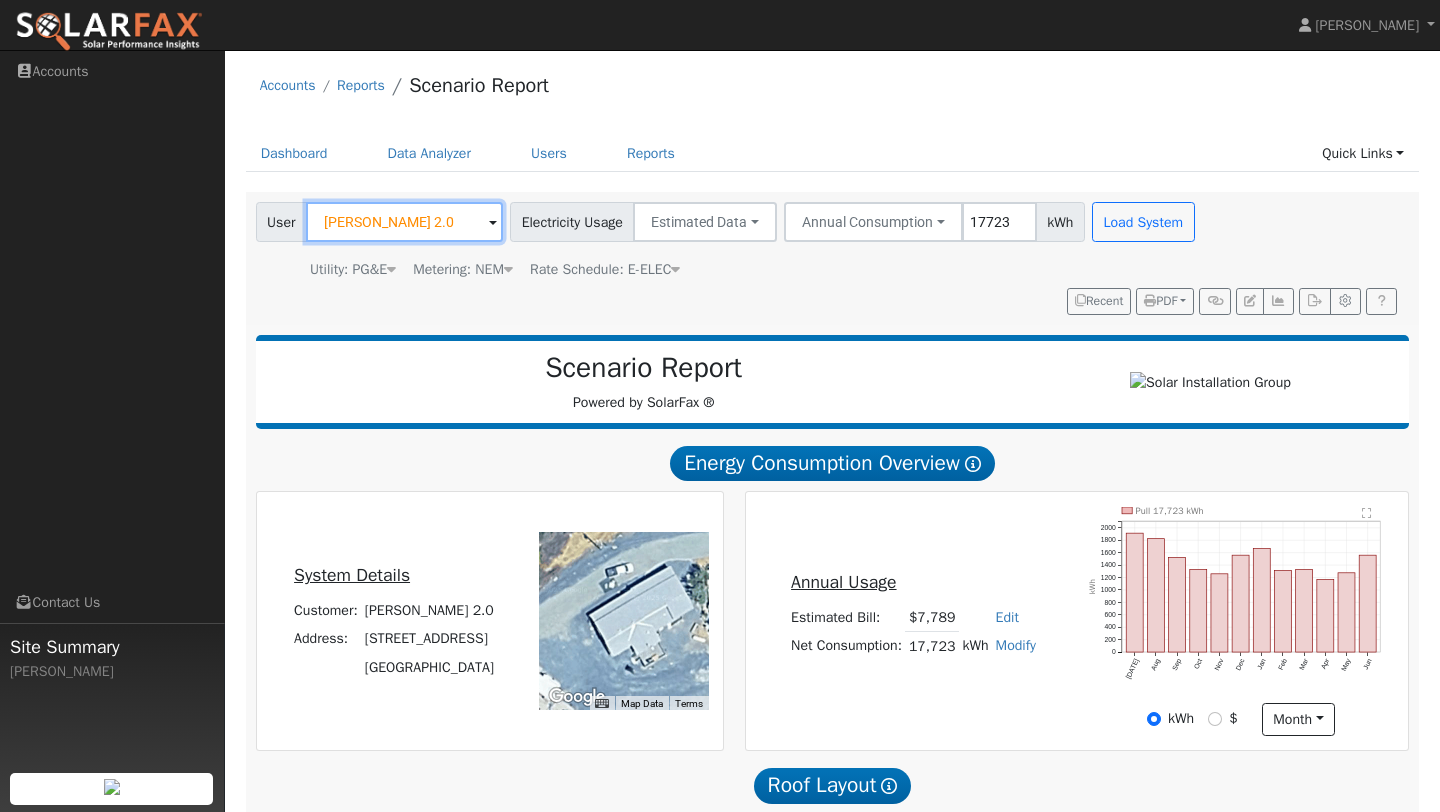 click on "[PERSON_NAME] 2.0" at bounding box center (404, 222) 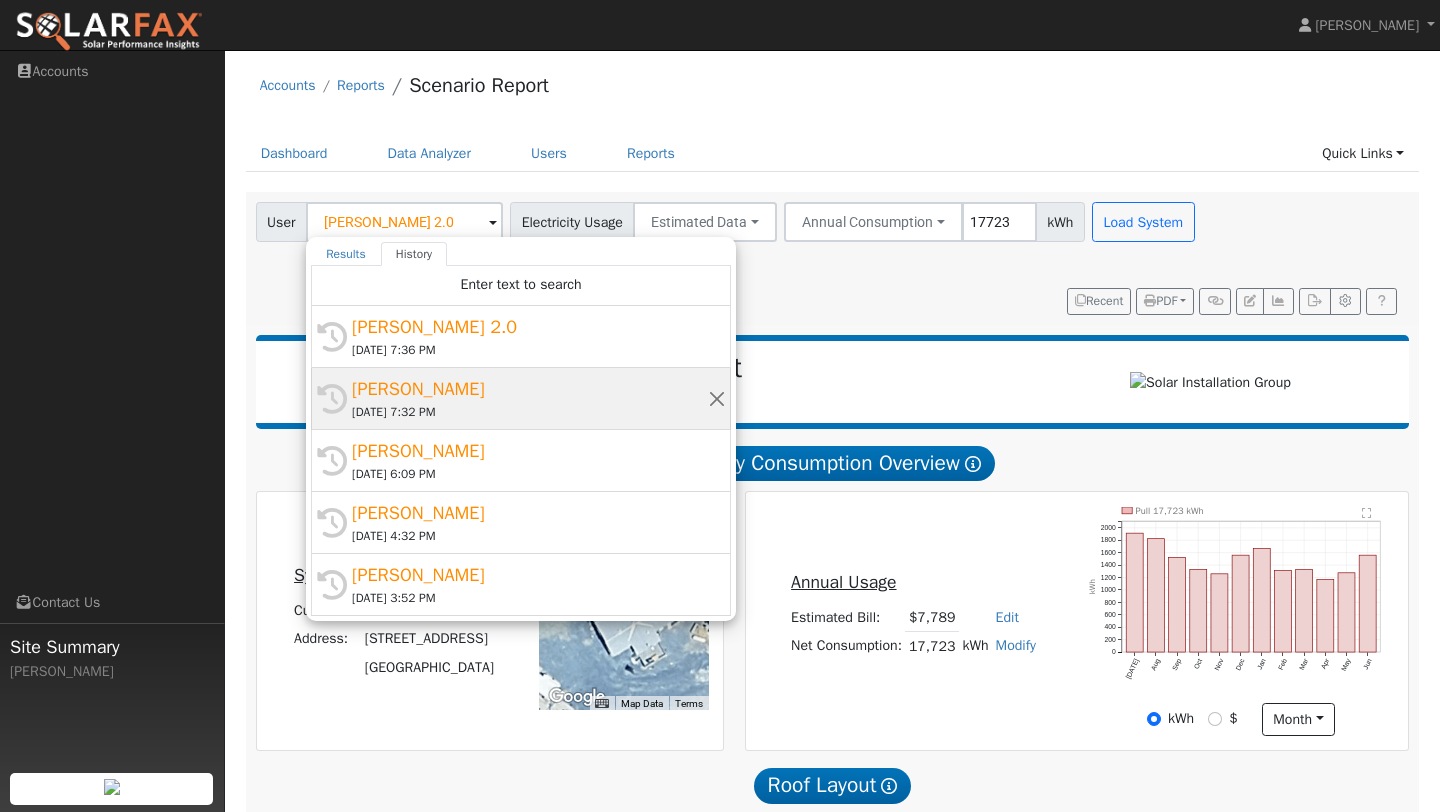 click on "[PERSON_NAME]" at bounding box center [530, 389] 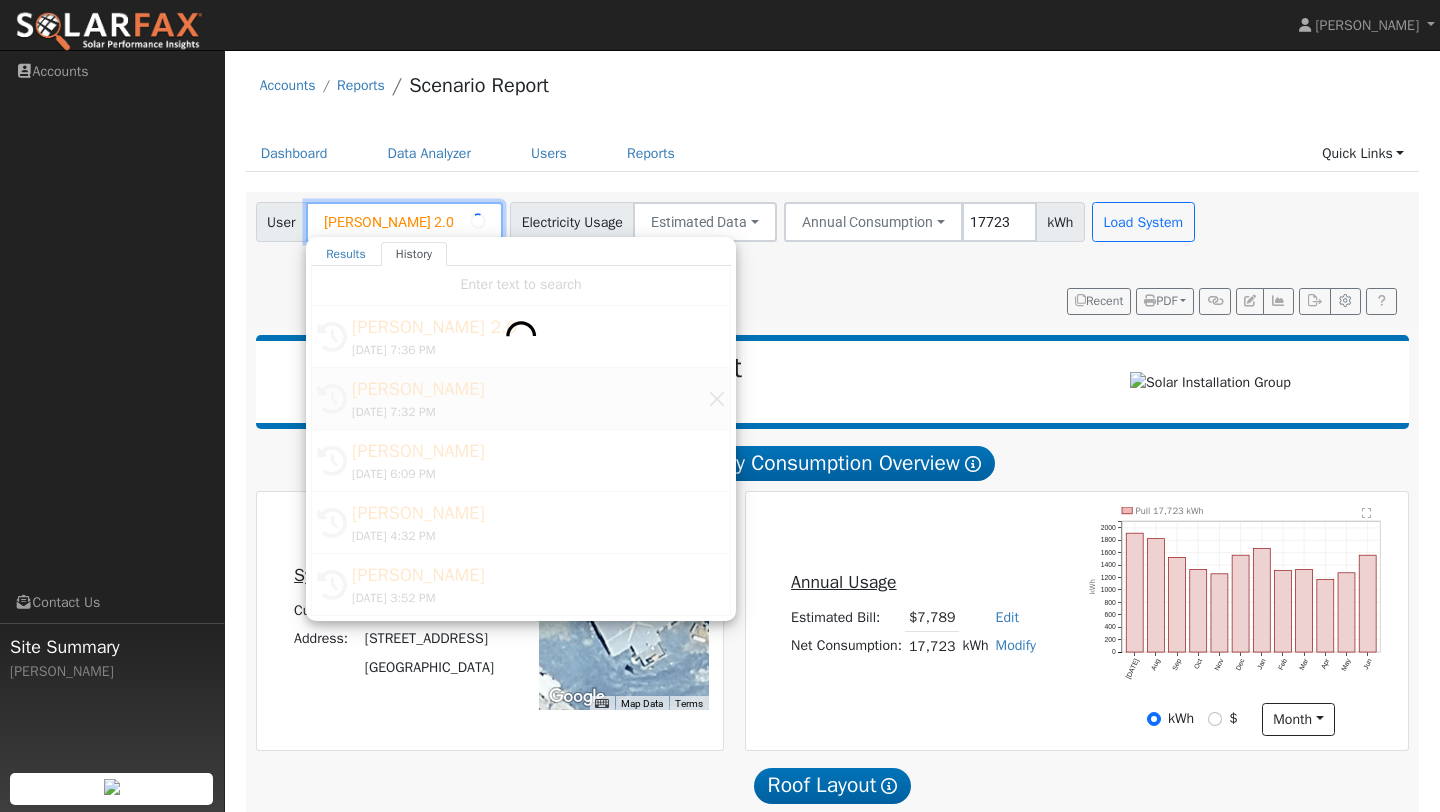 type on "[PERSON_NAME]" 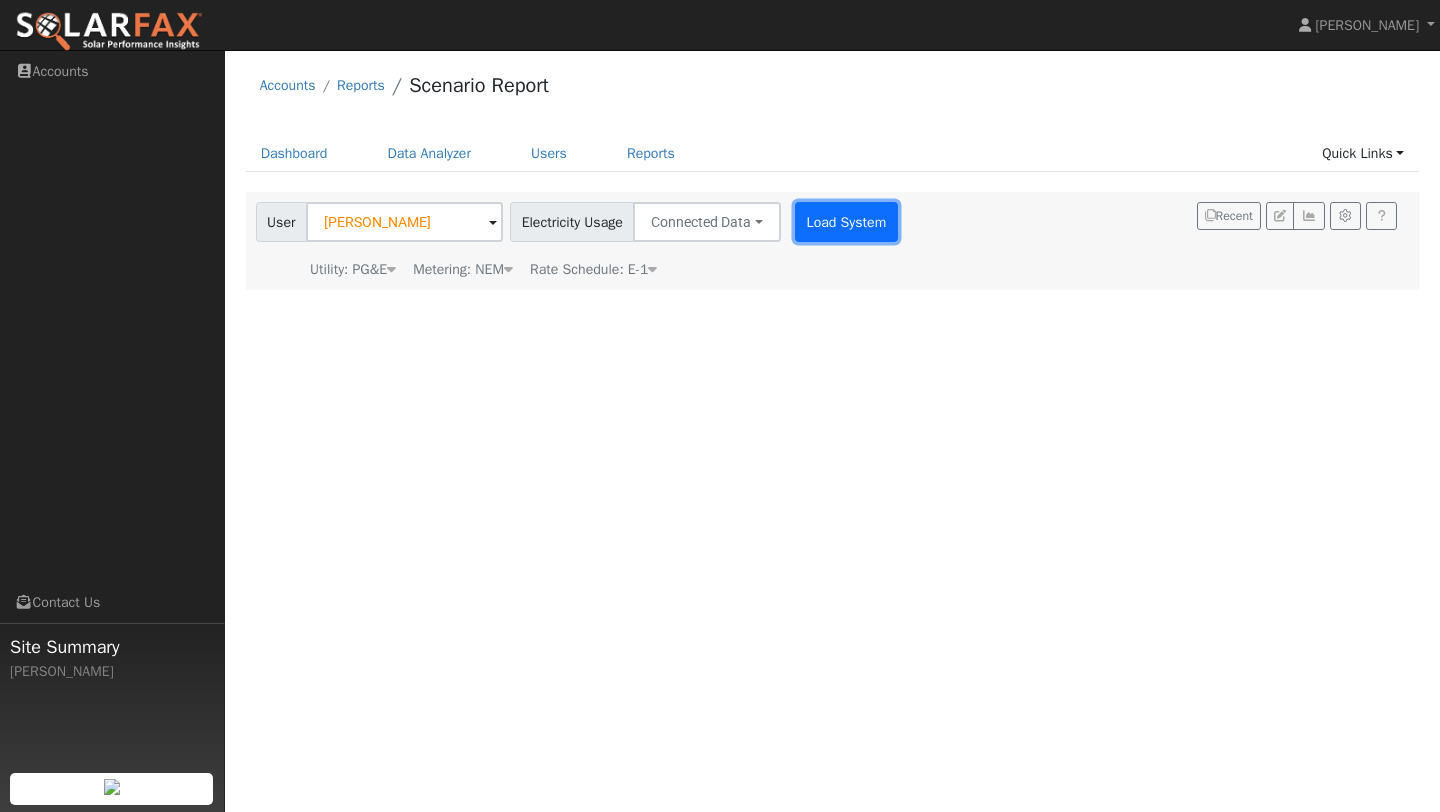click on "Load System" at bounding box center [846, 222] 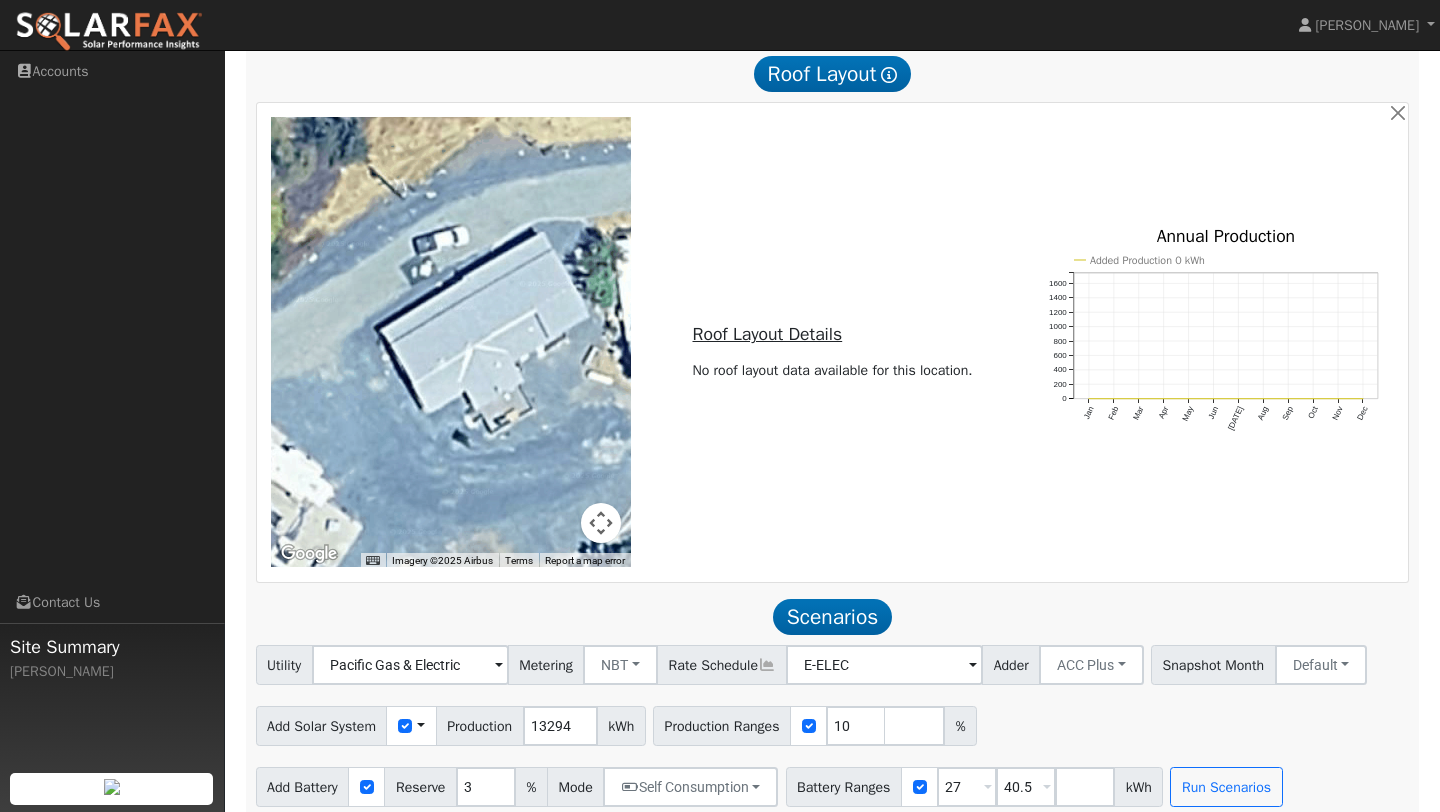 scroll, scrollTop: 698, scrollLeft: 0, axis: vertical 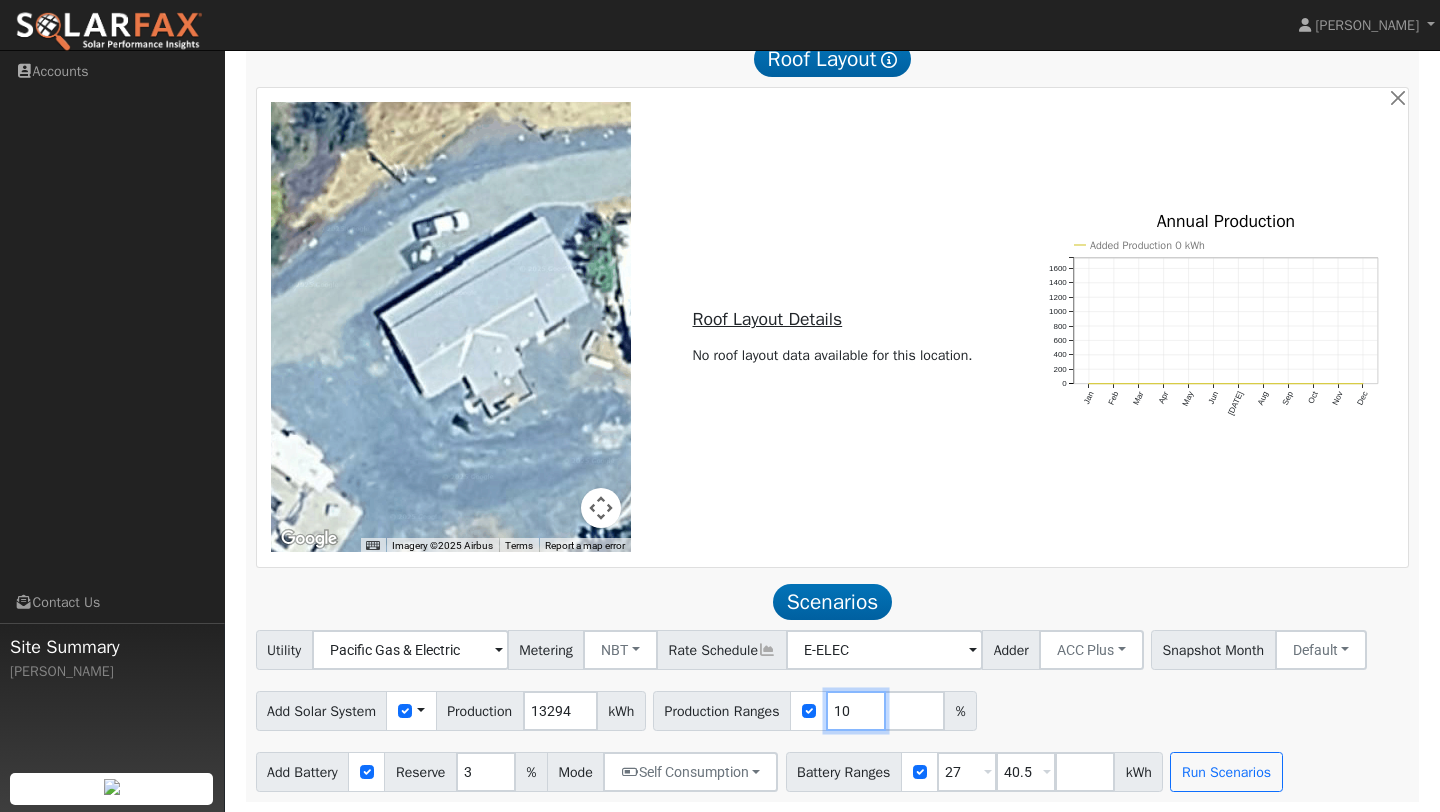 click on "10" at bounding box center [856, 711] 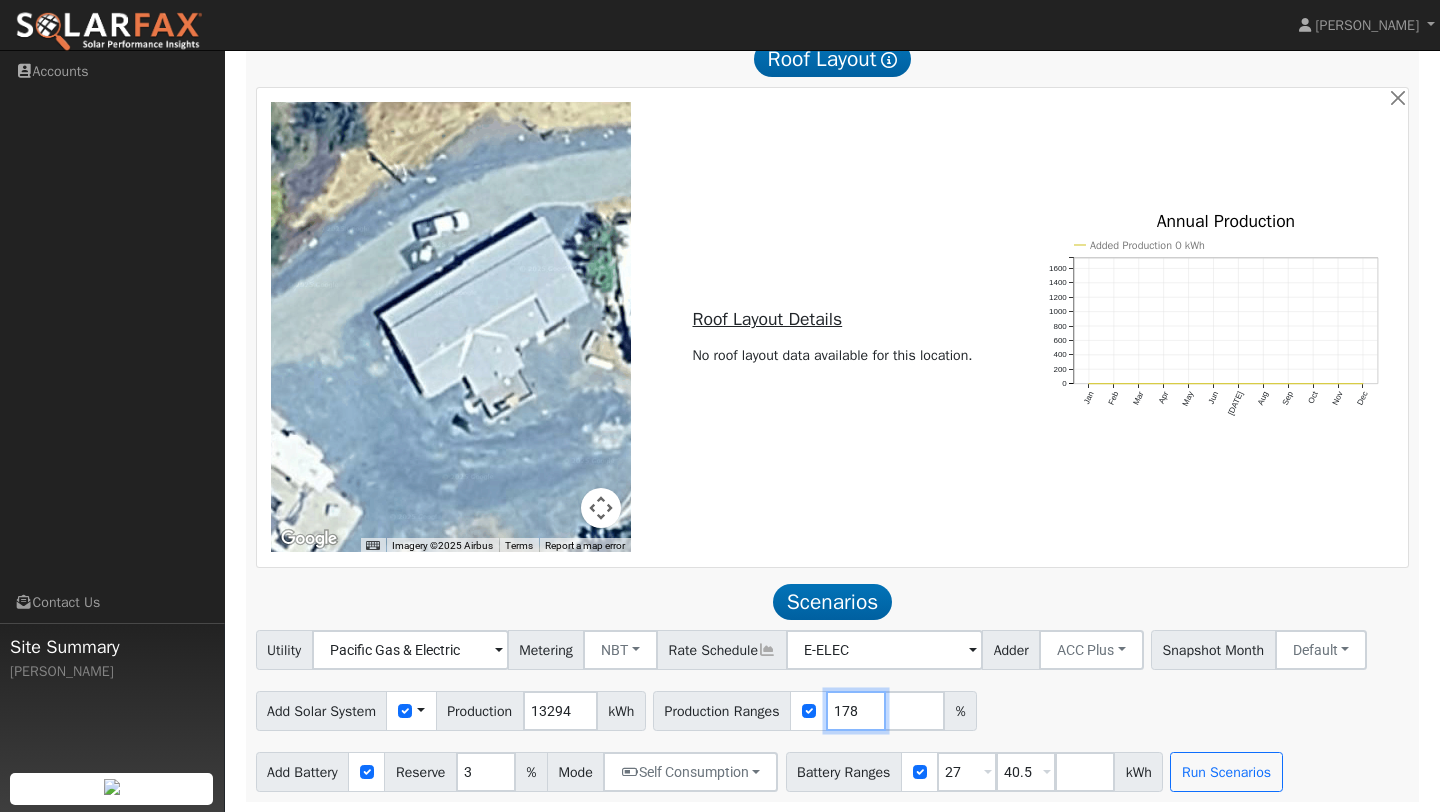 type on "178" 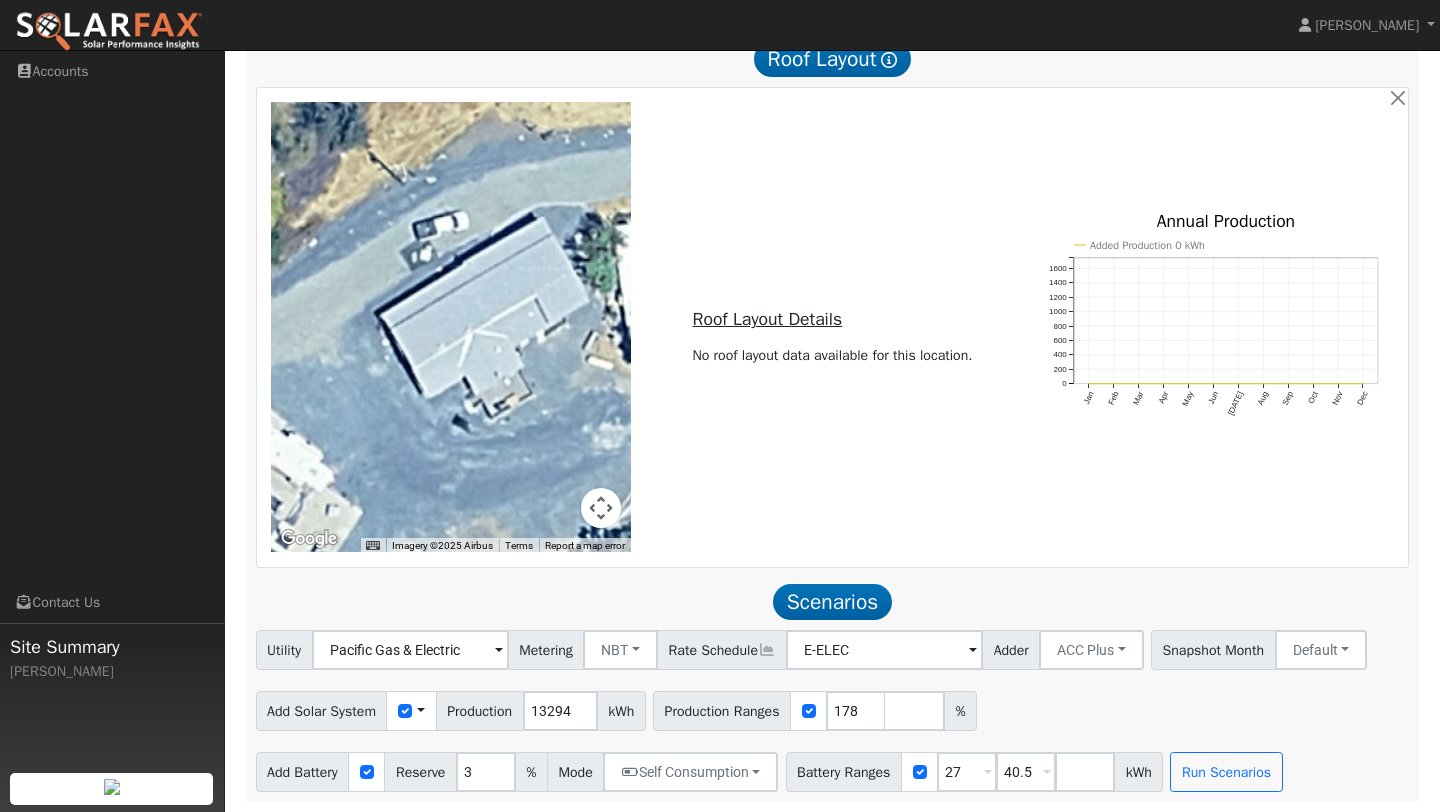 click on "Add Solar System Use CSV Data Production 13294 kWh Production Ranges 178 %" at bounding box center (832, 707) 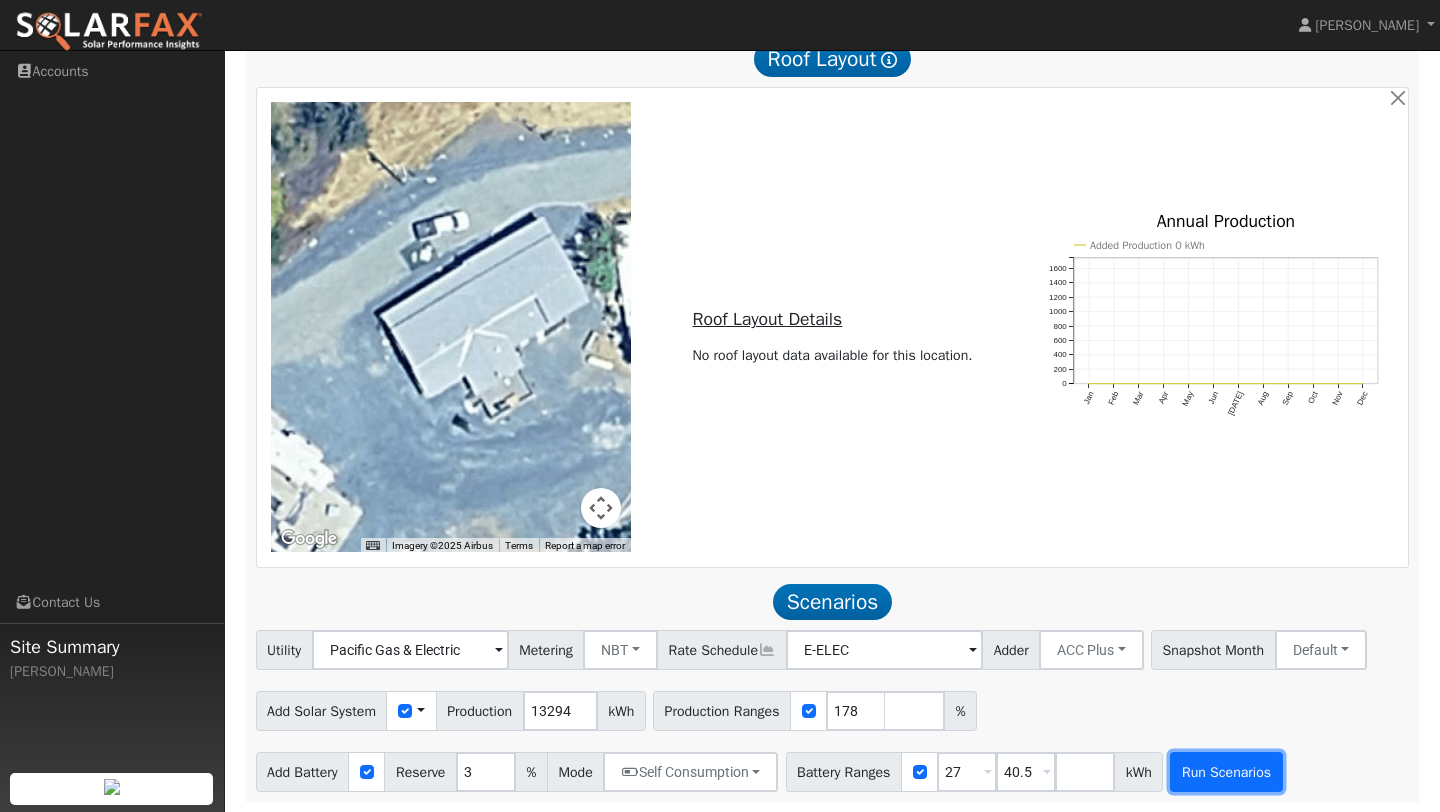 click on "Run Scenarios" at bounding box center (1226, 772) 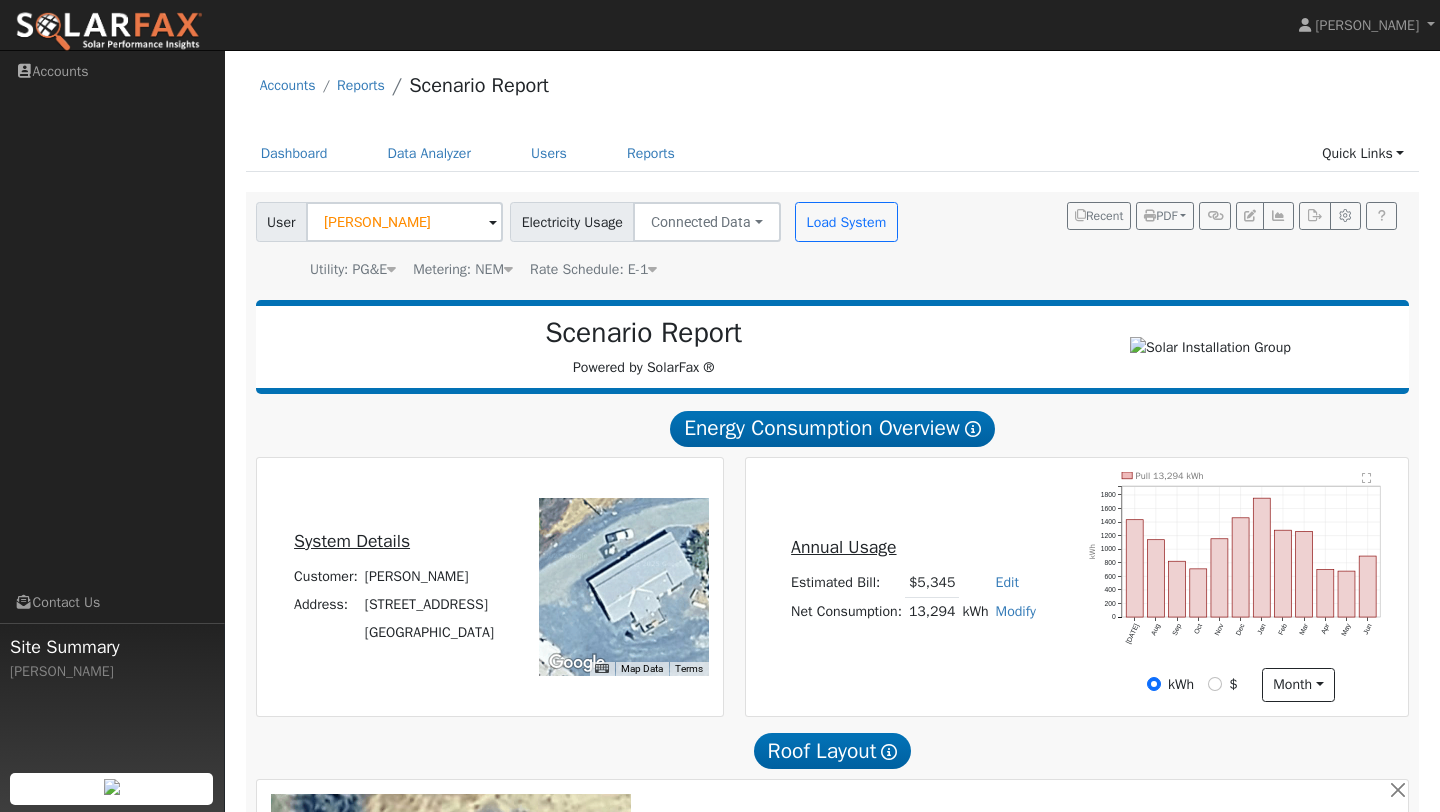 scroll, scrollTop: 49, scrollLeft: 0, axis: vertical 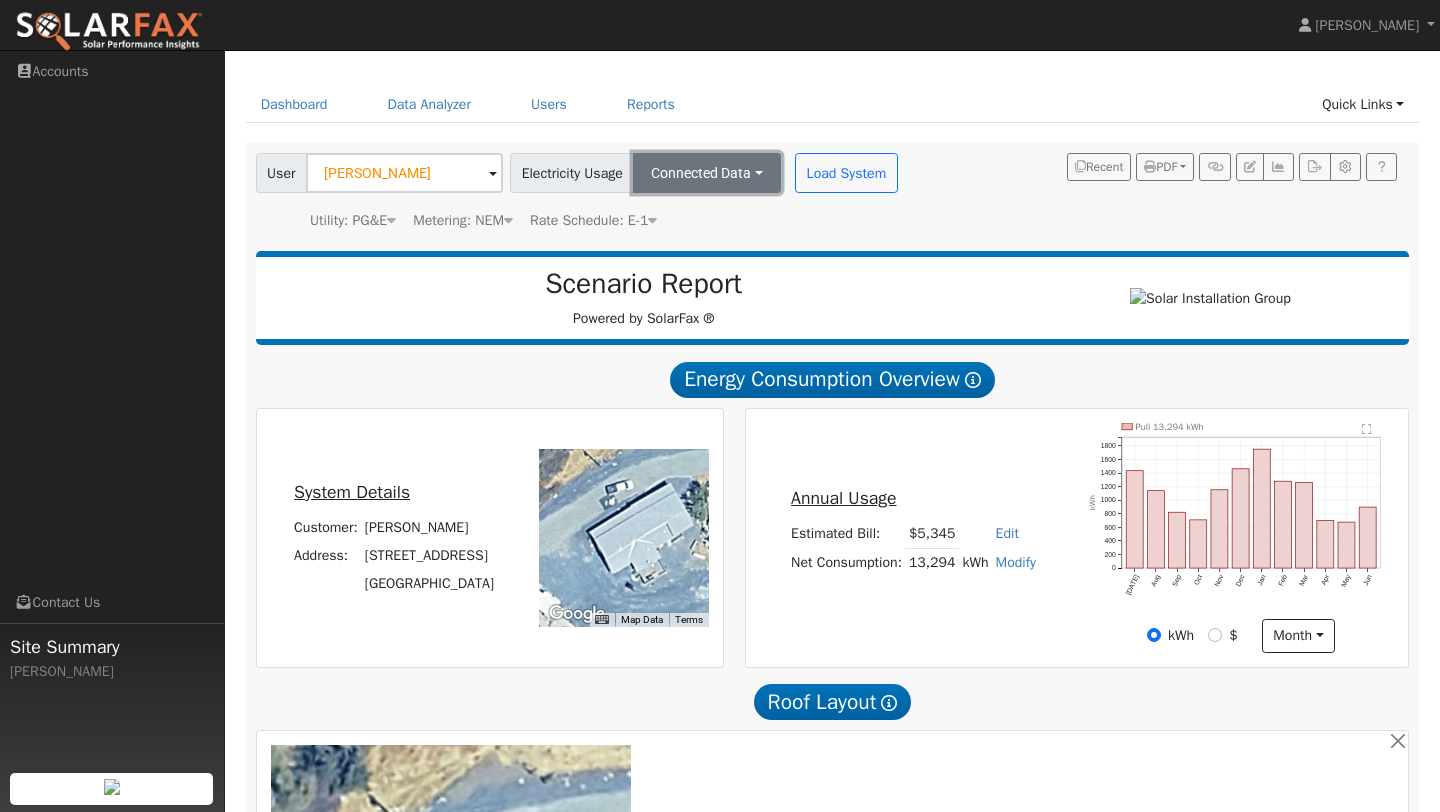 click on "Connected Data" at bounding box center (707, 173) 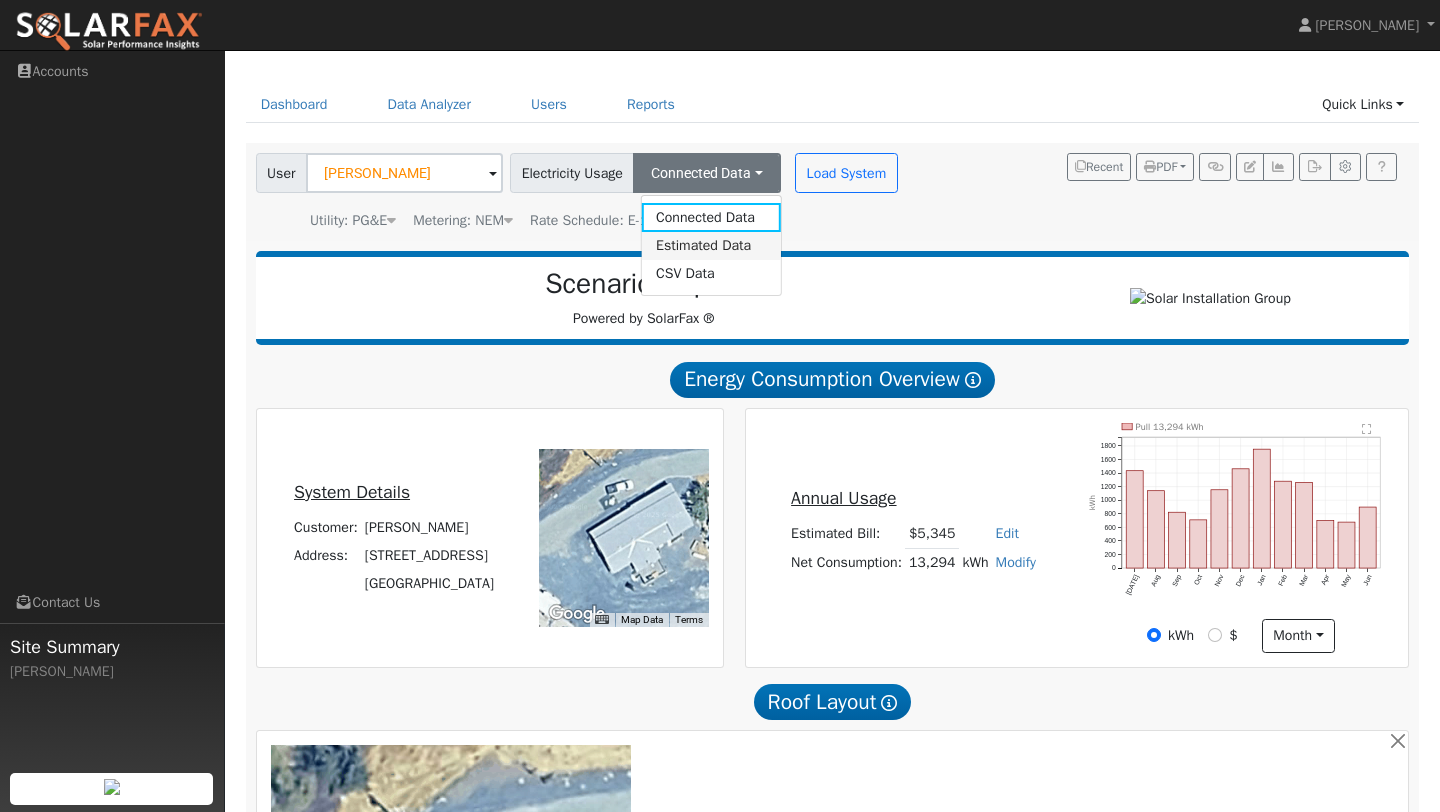 click on "Estimated Data" at bounding box center [711, 246] 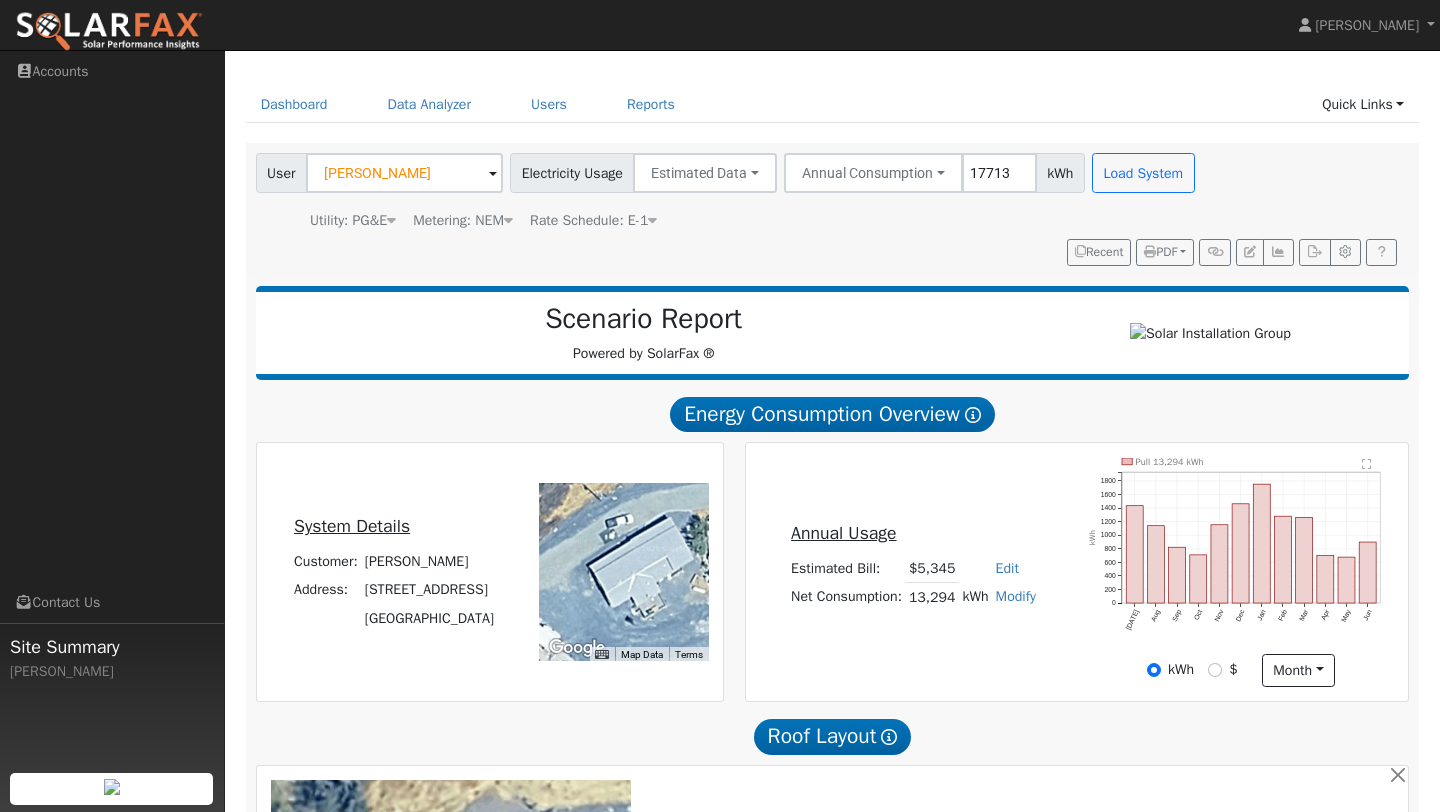 click on "Utility: PG&E  Pacific Gas & Electric  Metering: NEM  NEM NEM NBT  Rate Schedule: E-1  E-1" at bounding box center (727, 217) 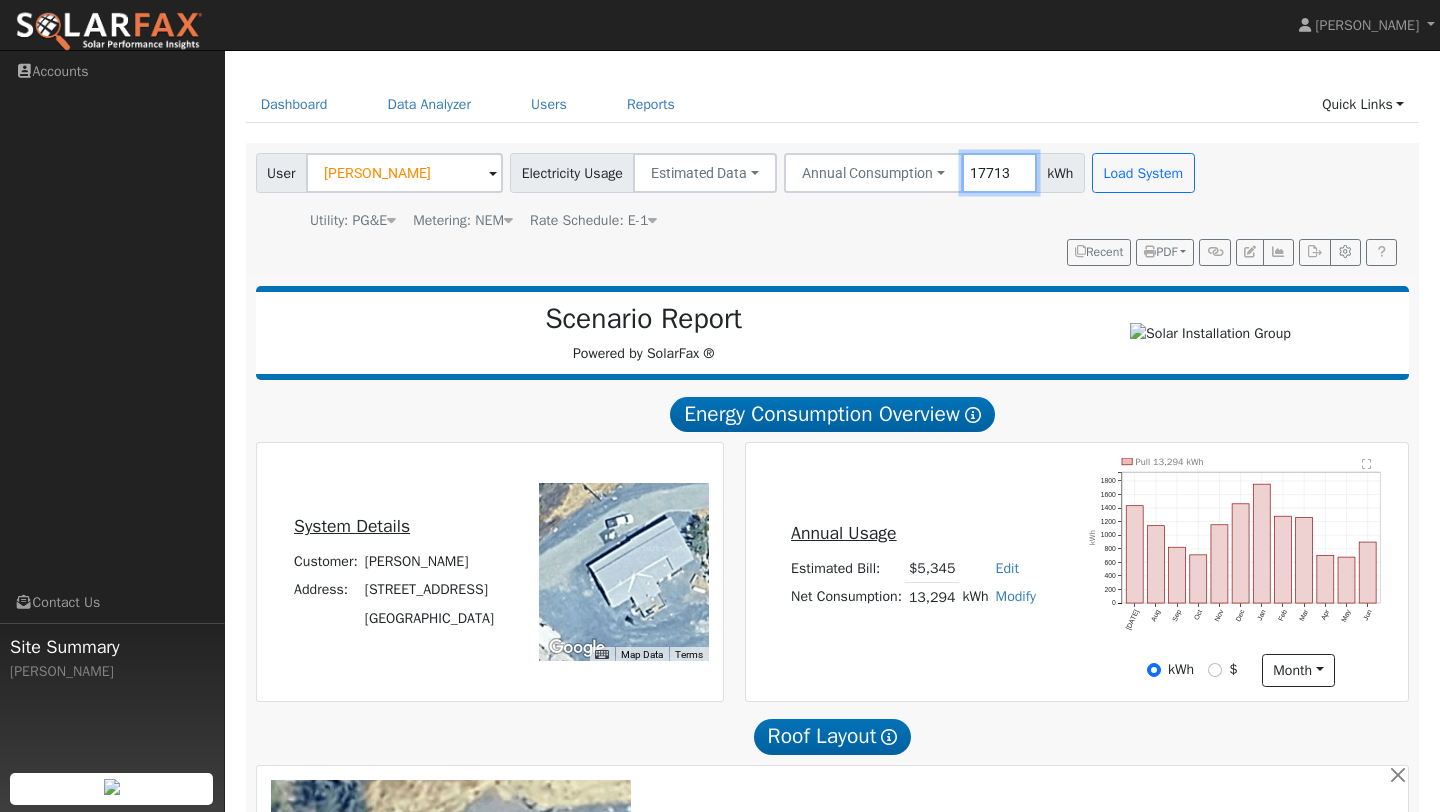 click on "17713" at bounding box center [999, 173] 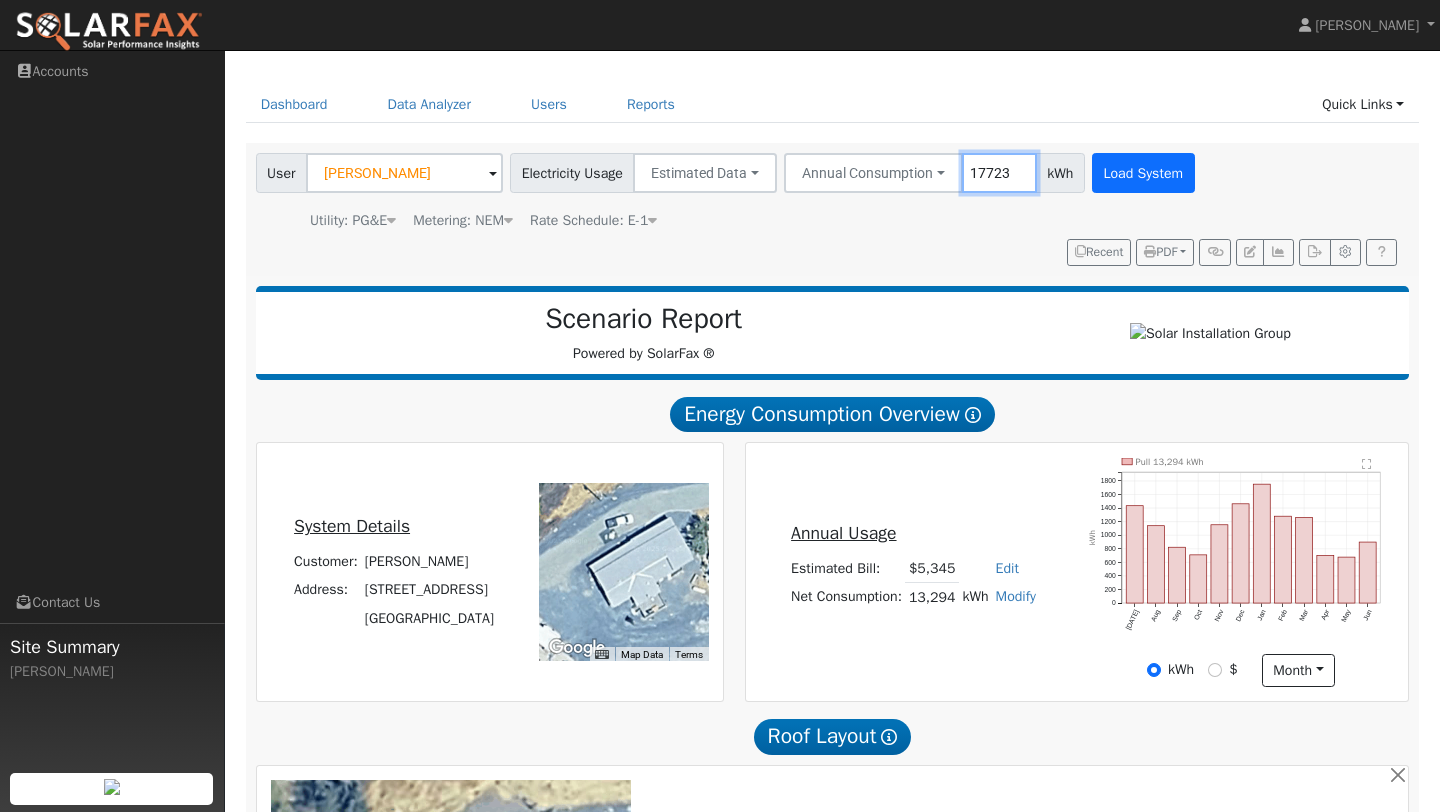 type on "17723" 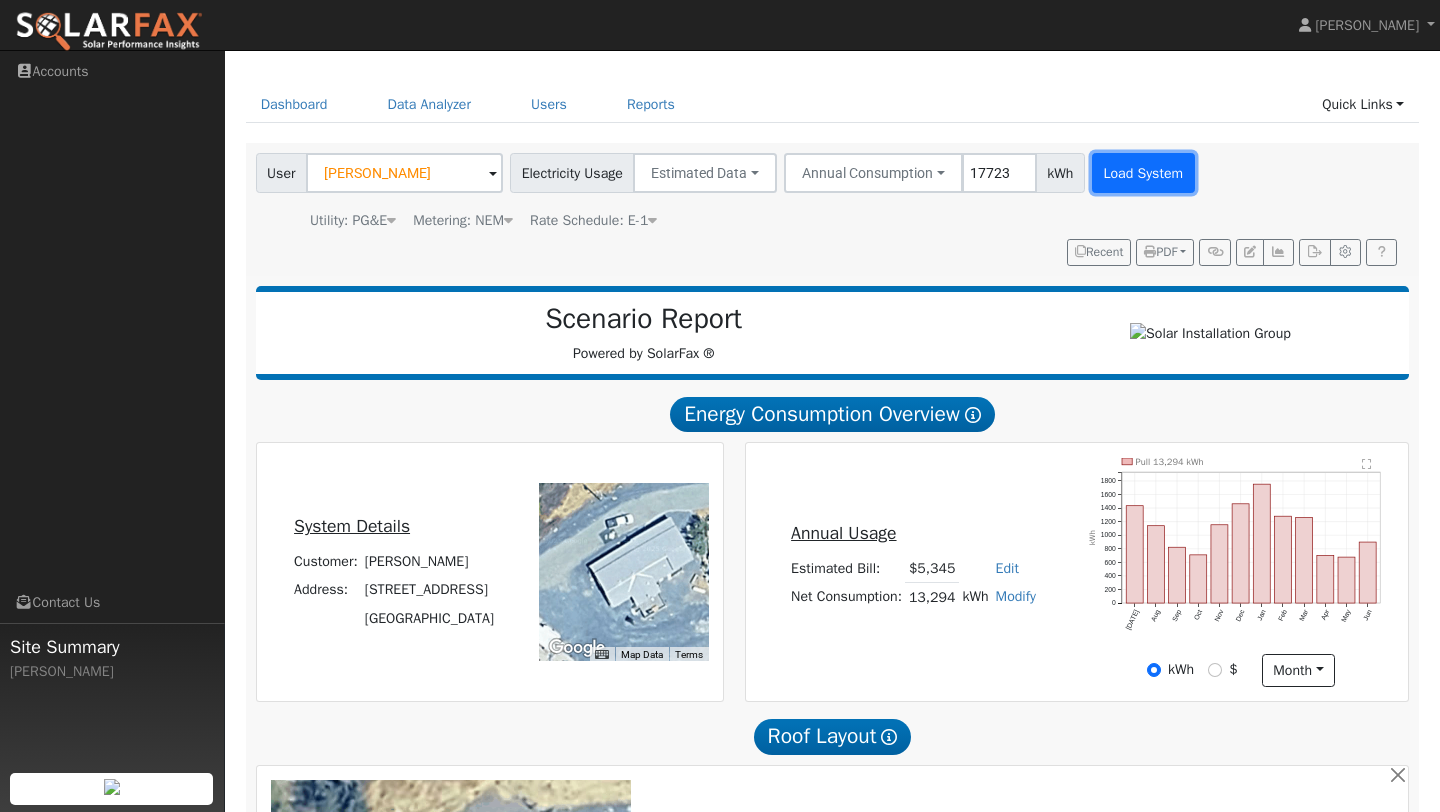 click on "Load System" at bounding box center [1143, 173] 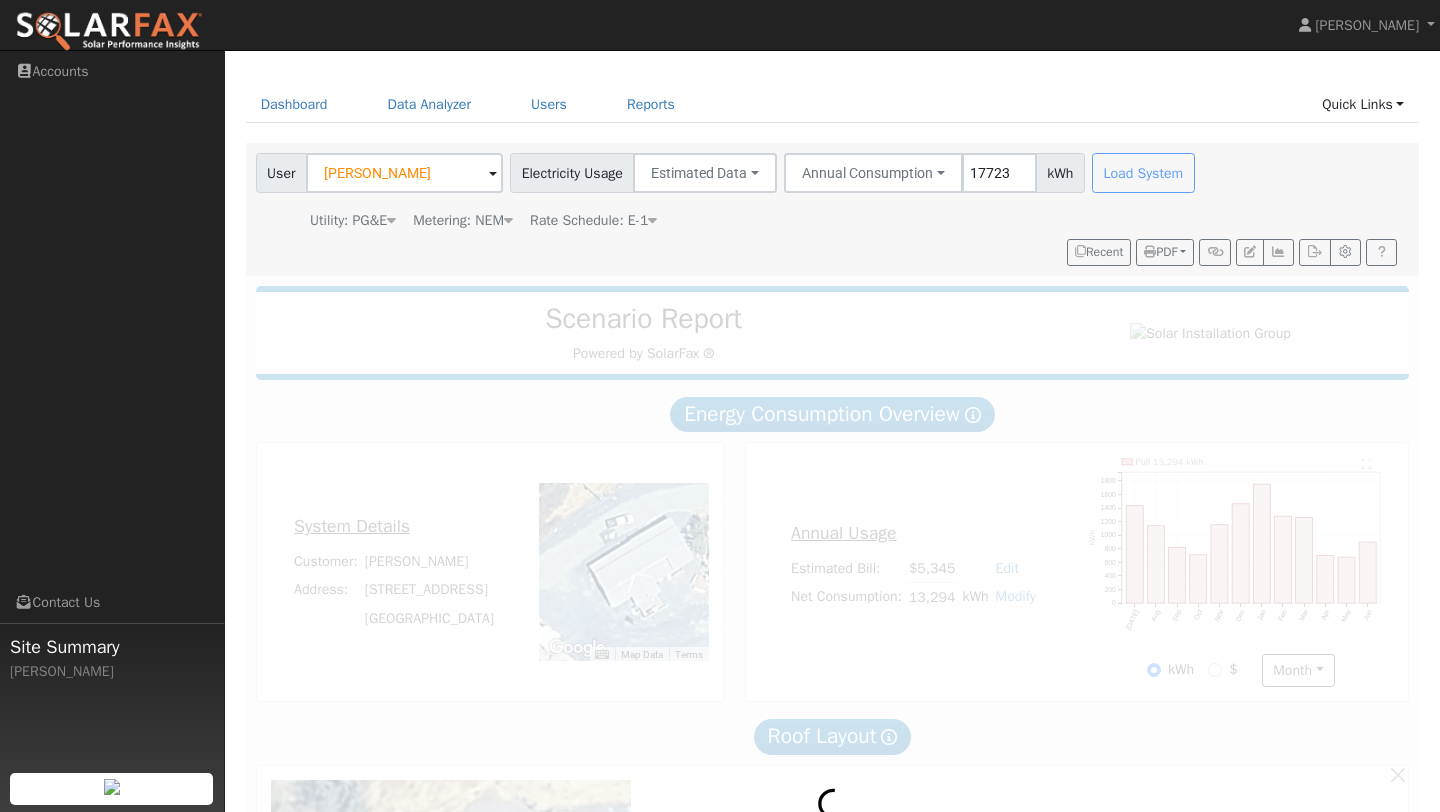 scroll, scrollTop: 0, scrollLeft: 0, axis: both 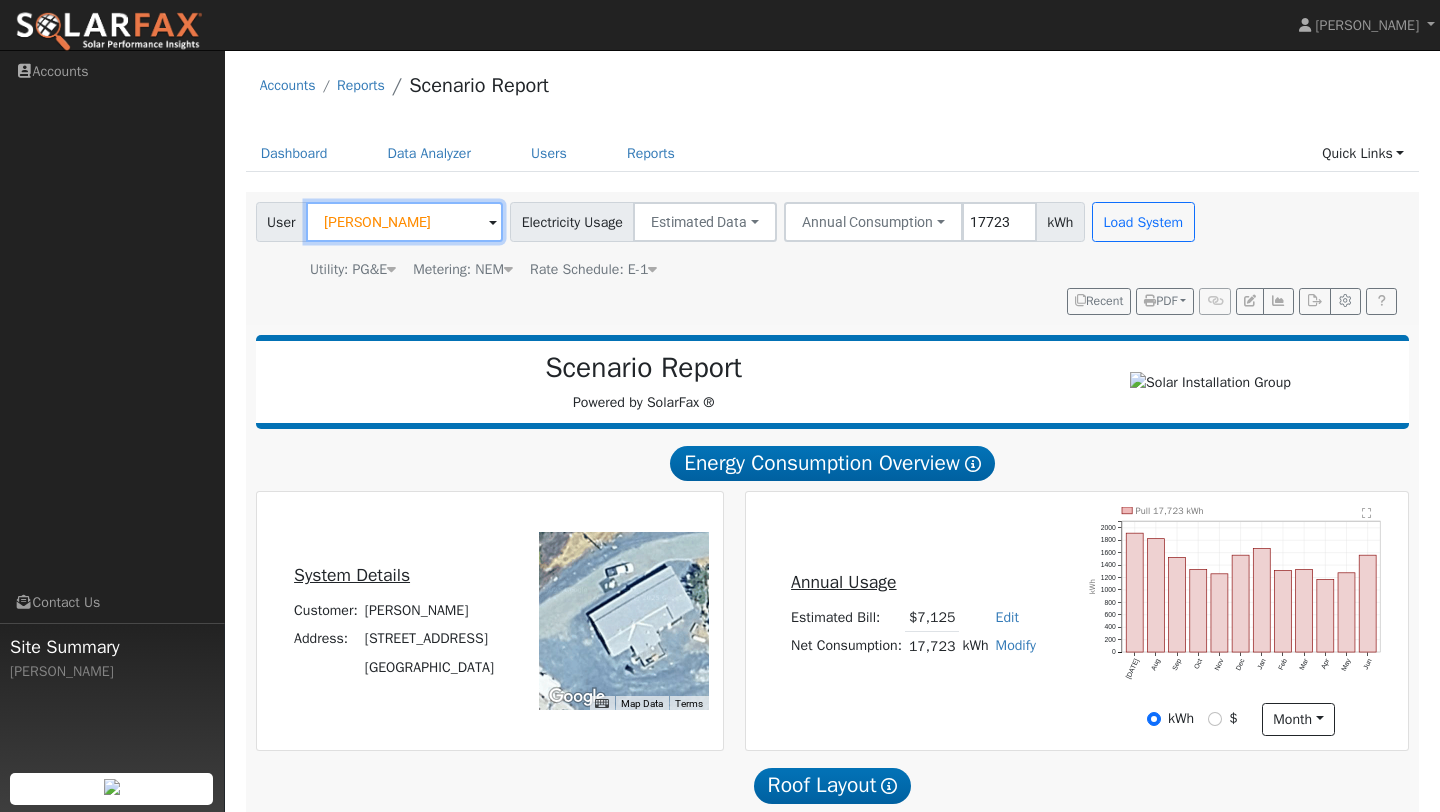 click on "[PERSON_NAME]" at bounding box center [404, 222] 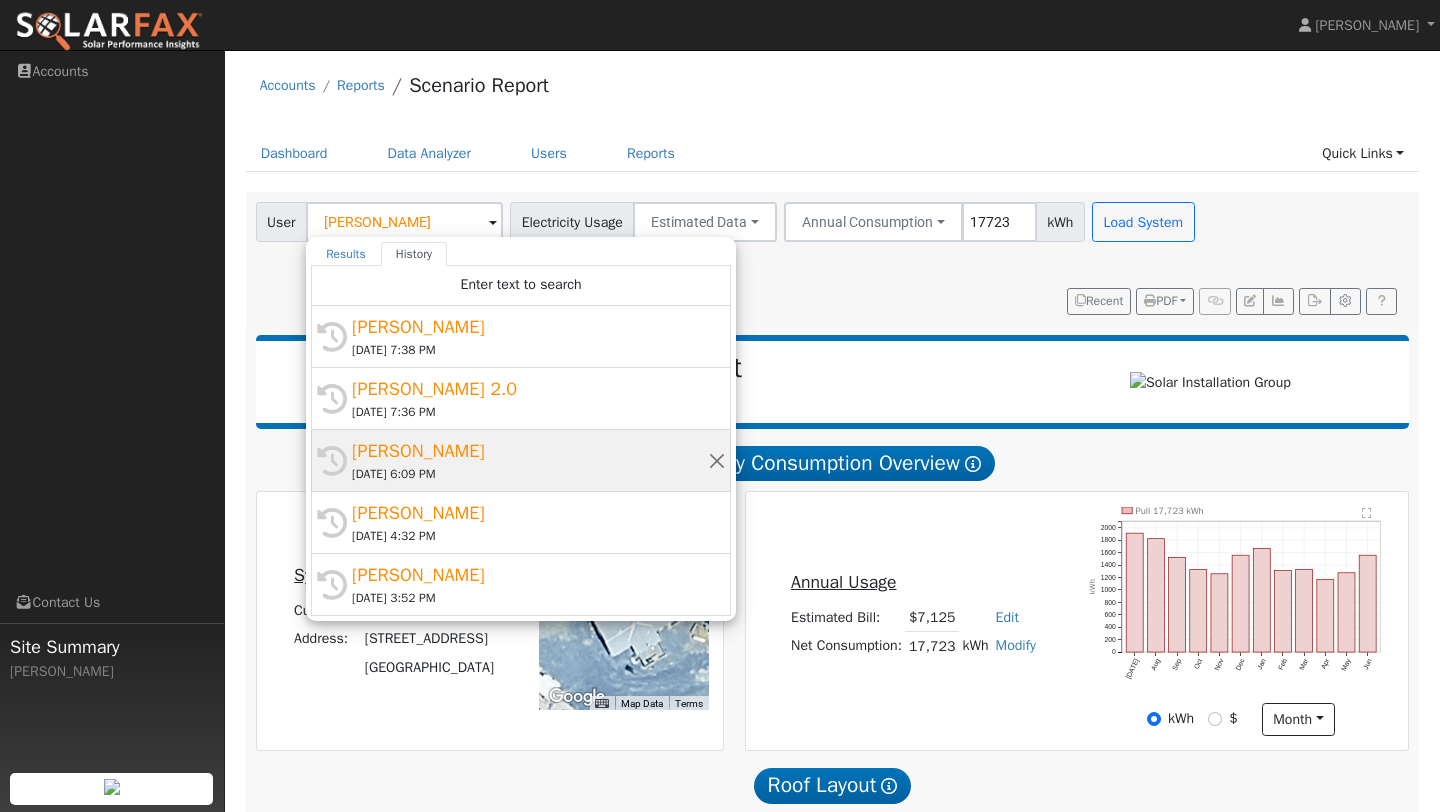 click on "[PERSON_NAME]" at bounding box center [530, 451] 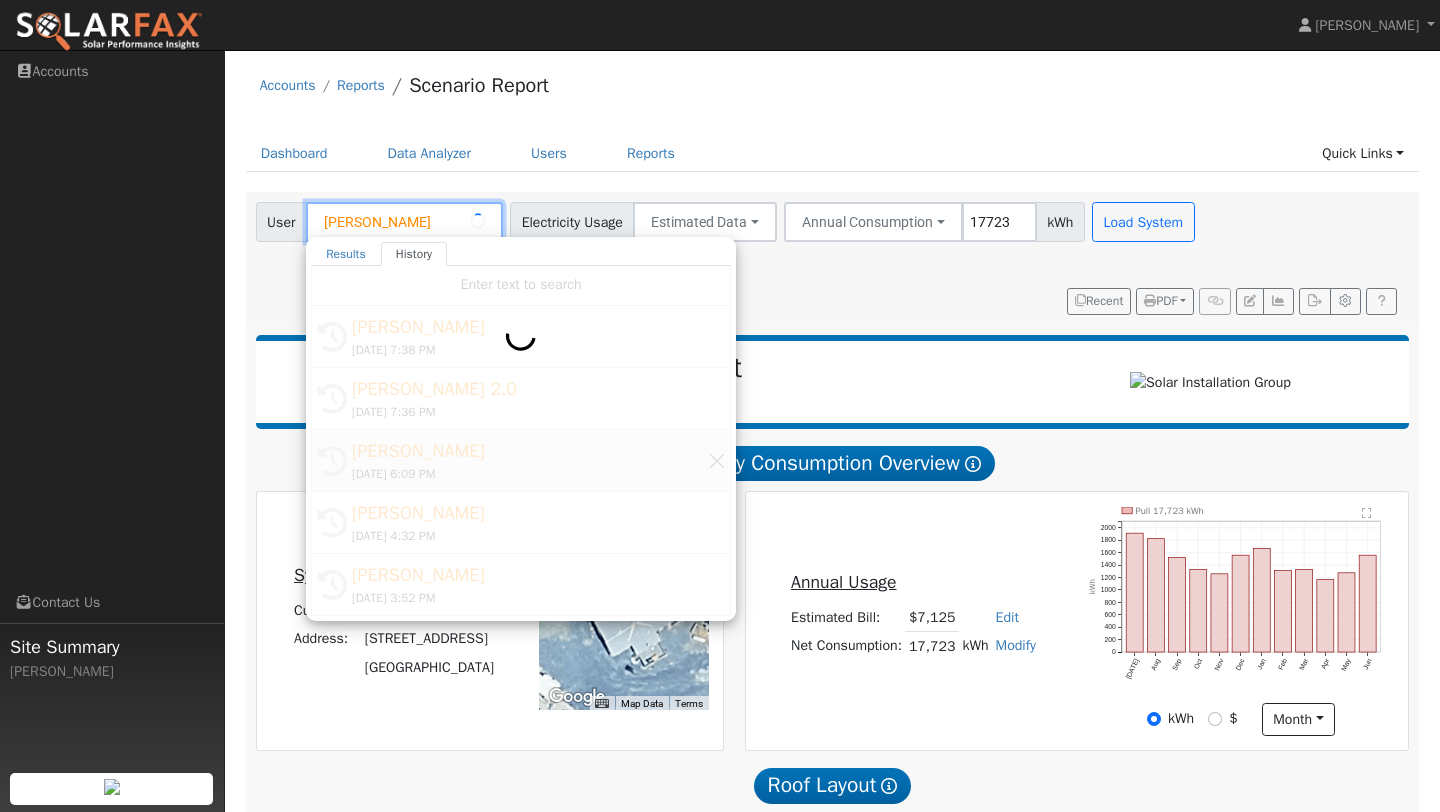type on "[PERSON_NAME]" 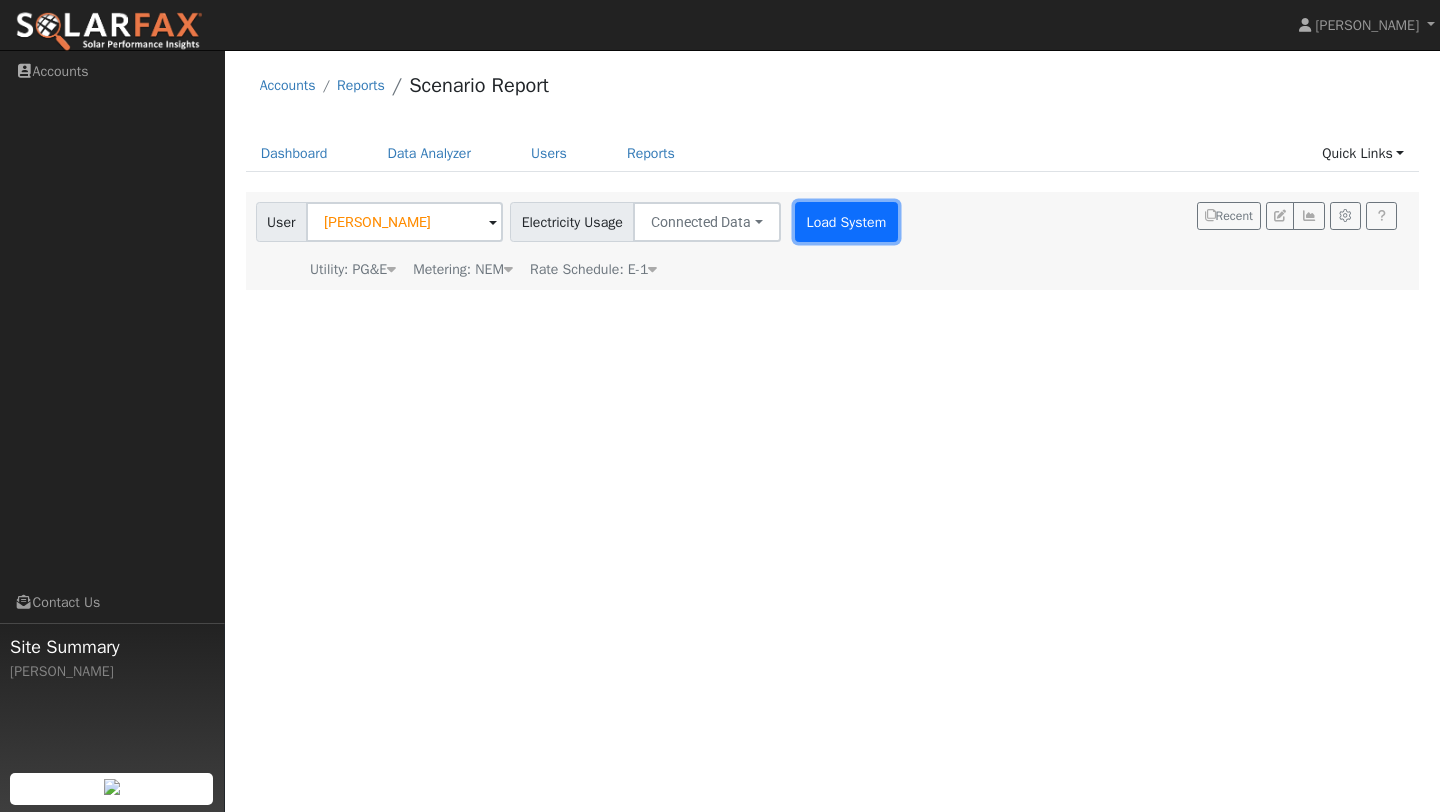 click on "Load System" at bounding box center [846, 222] 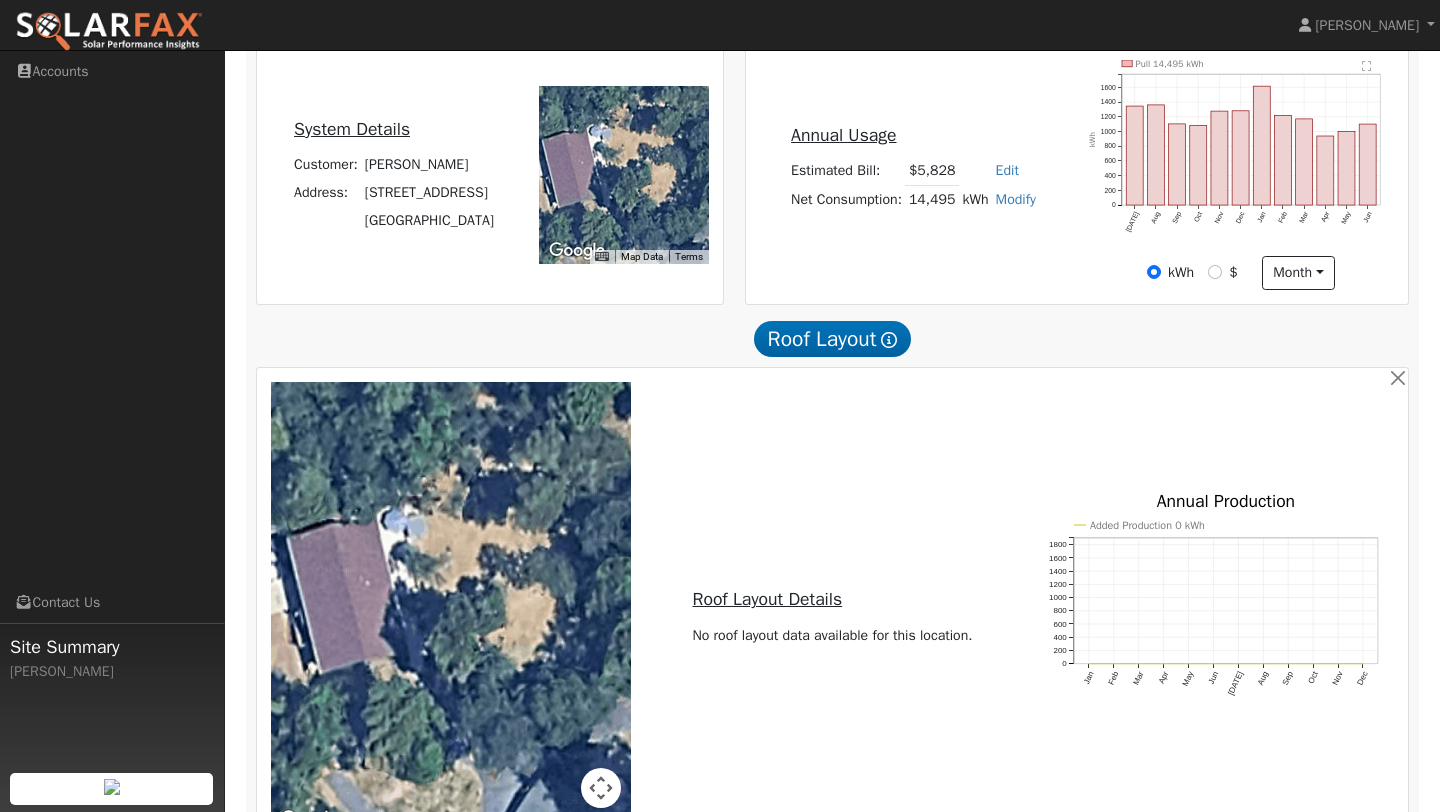 scroll, scrollTop: 698, scrollLeft: 0, axis: vertical 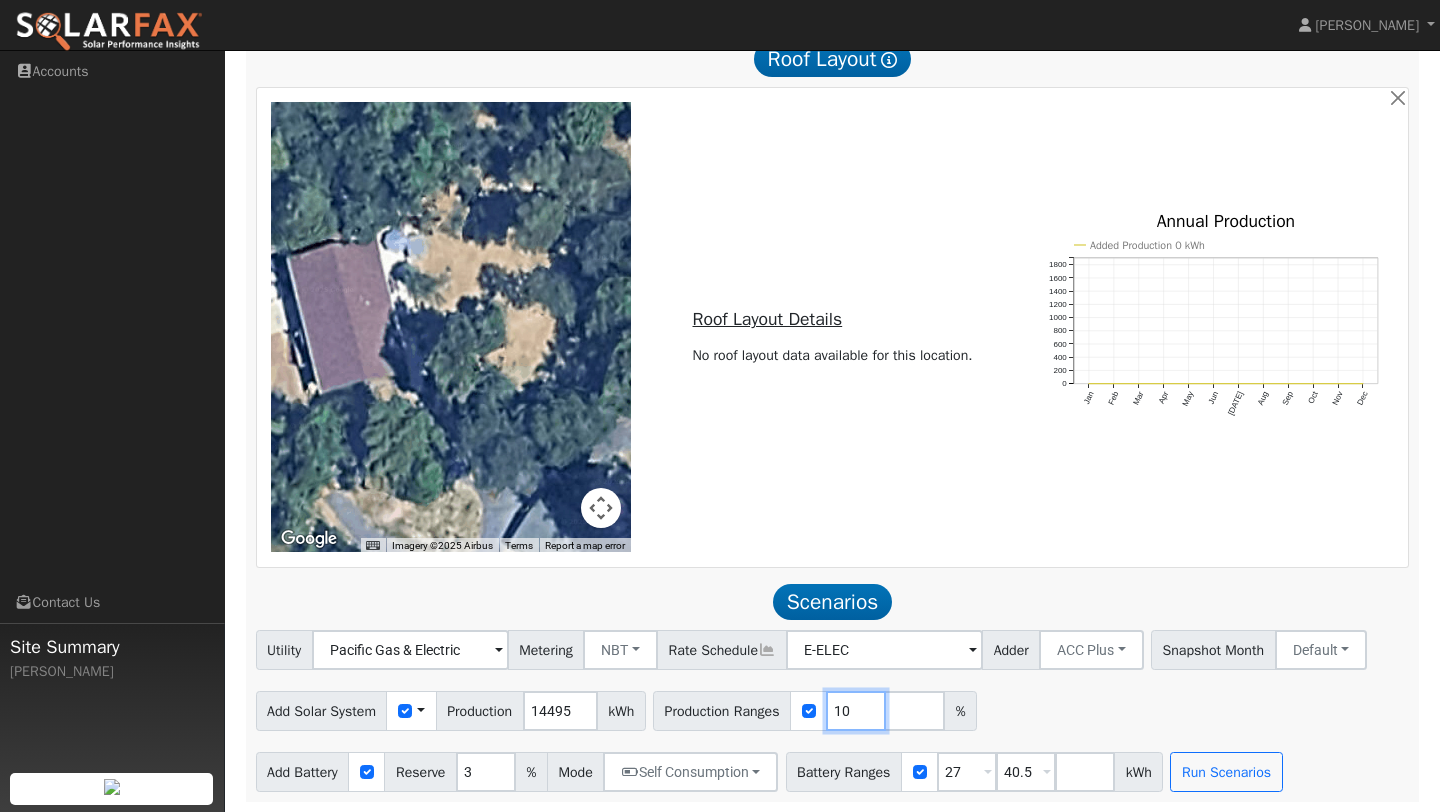 click on "10" at bounding box center (856, 711) 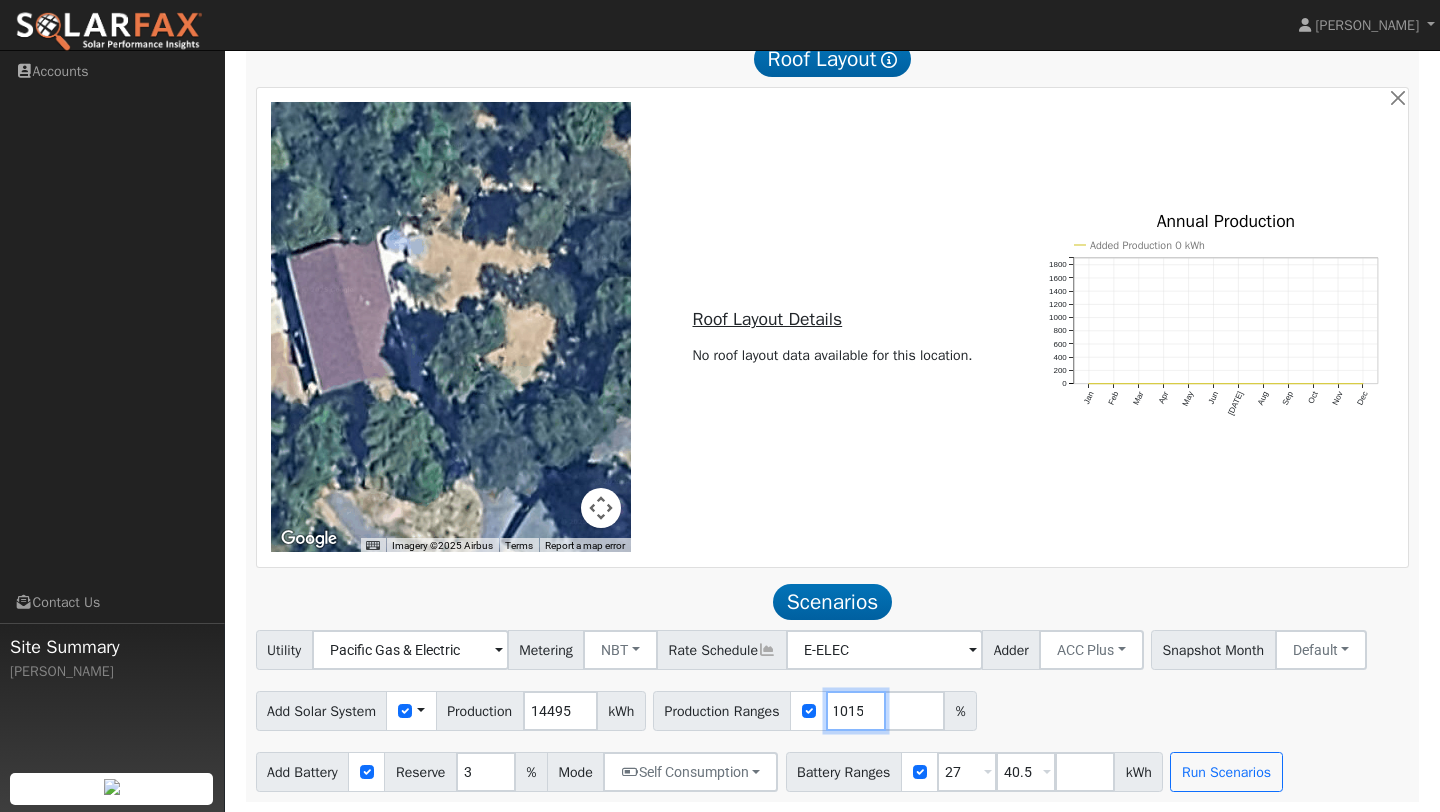 scroll, scrollTop: 0, scrollLeft: 10, axis: horizontal 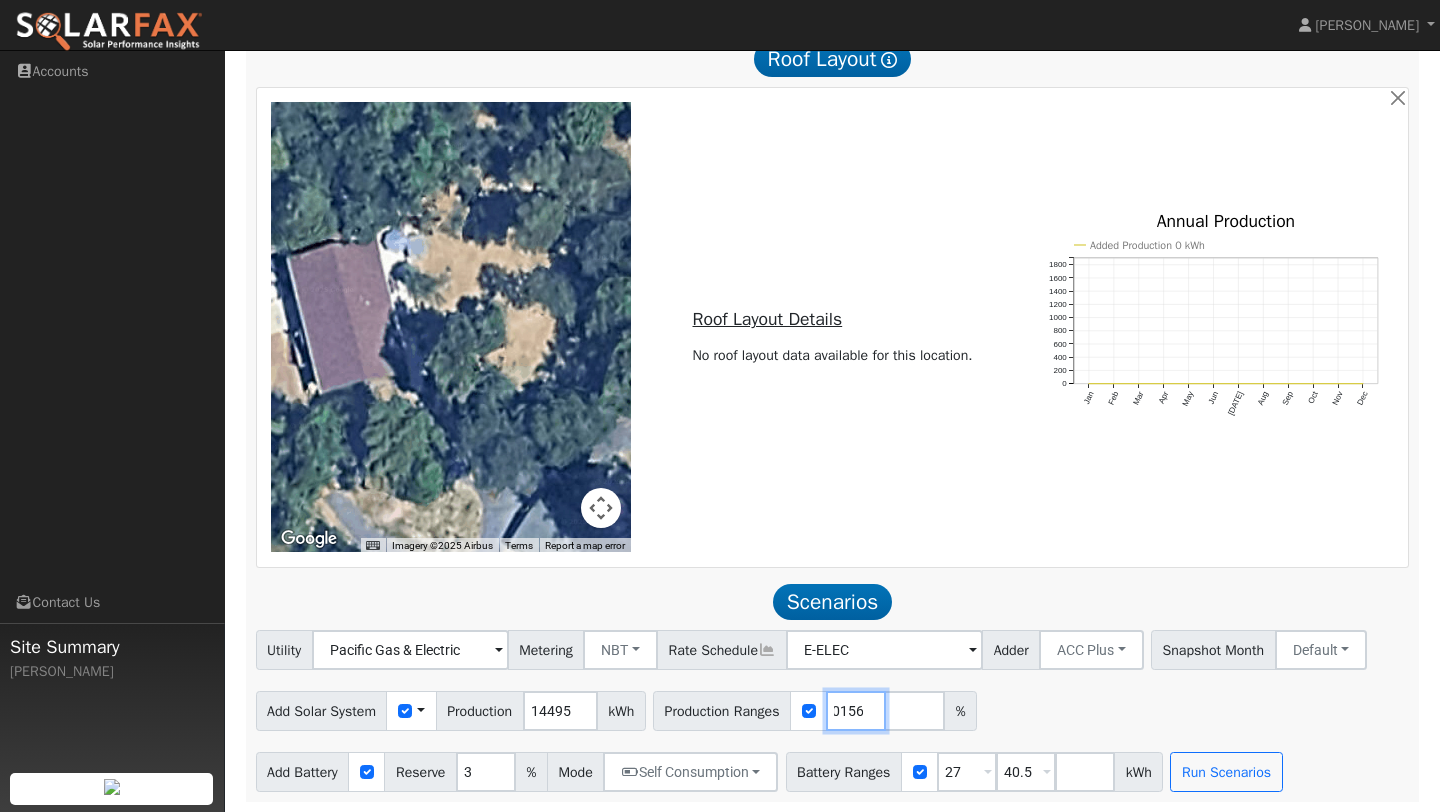 click on "10156" at bounding box center [856, 711] 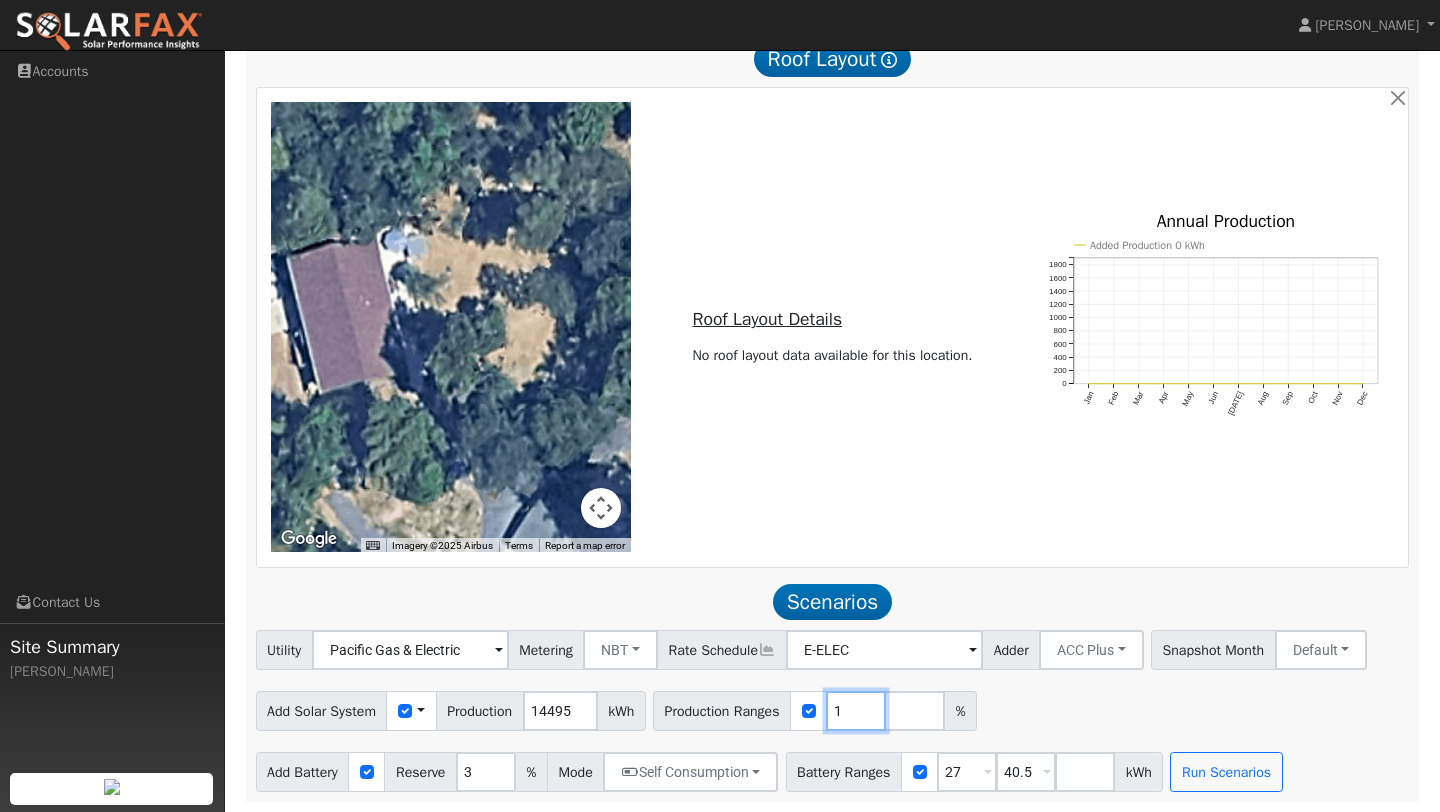 scroll, scrollTop: 0, scrollLeft: 0, axis: both 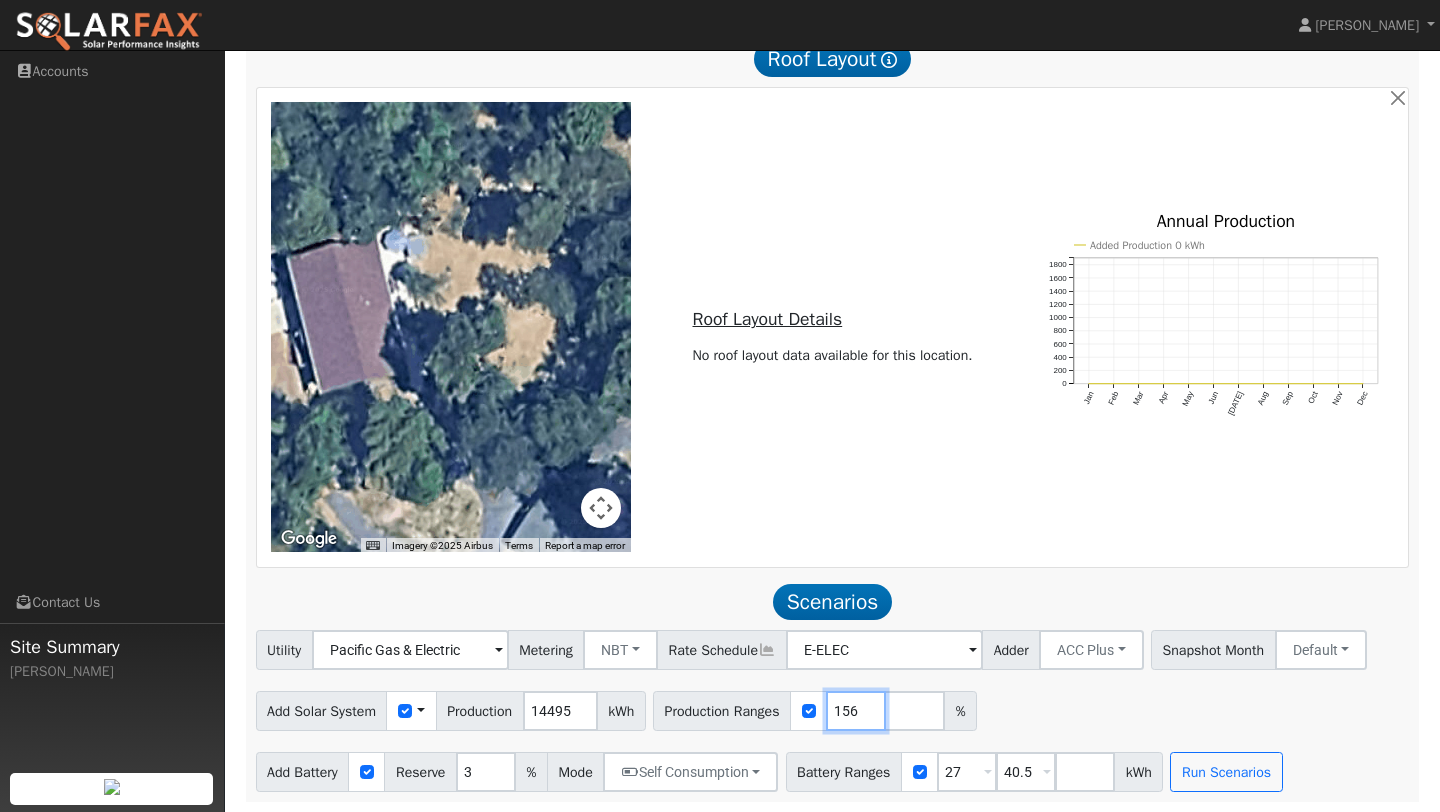 type on "156" 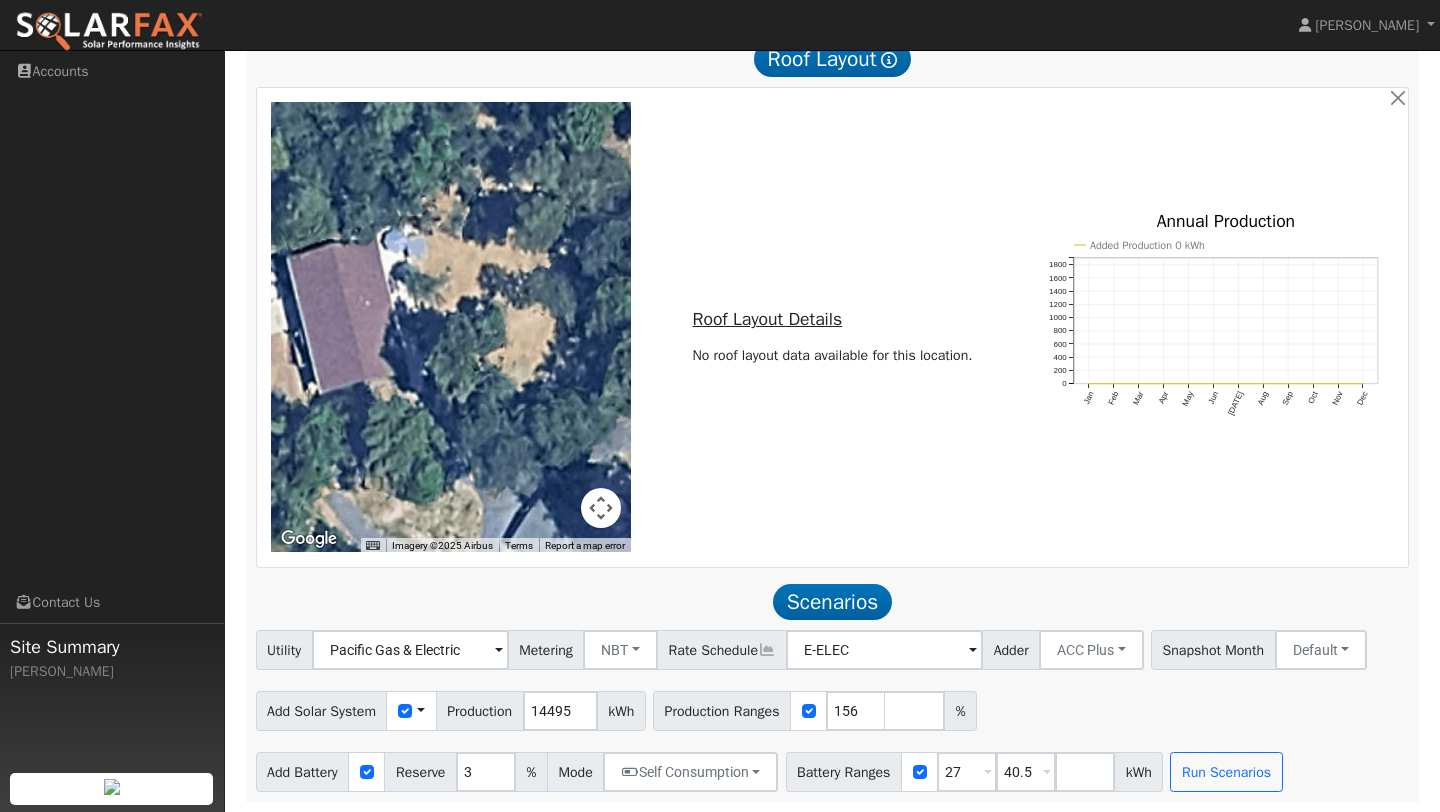 click on "Add Solar System Use CSV Data Production 14495 kWh Production Ranges 156 %" at bounding box center [832, 707] 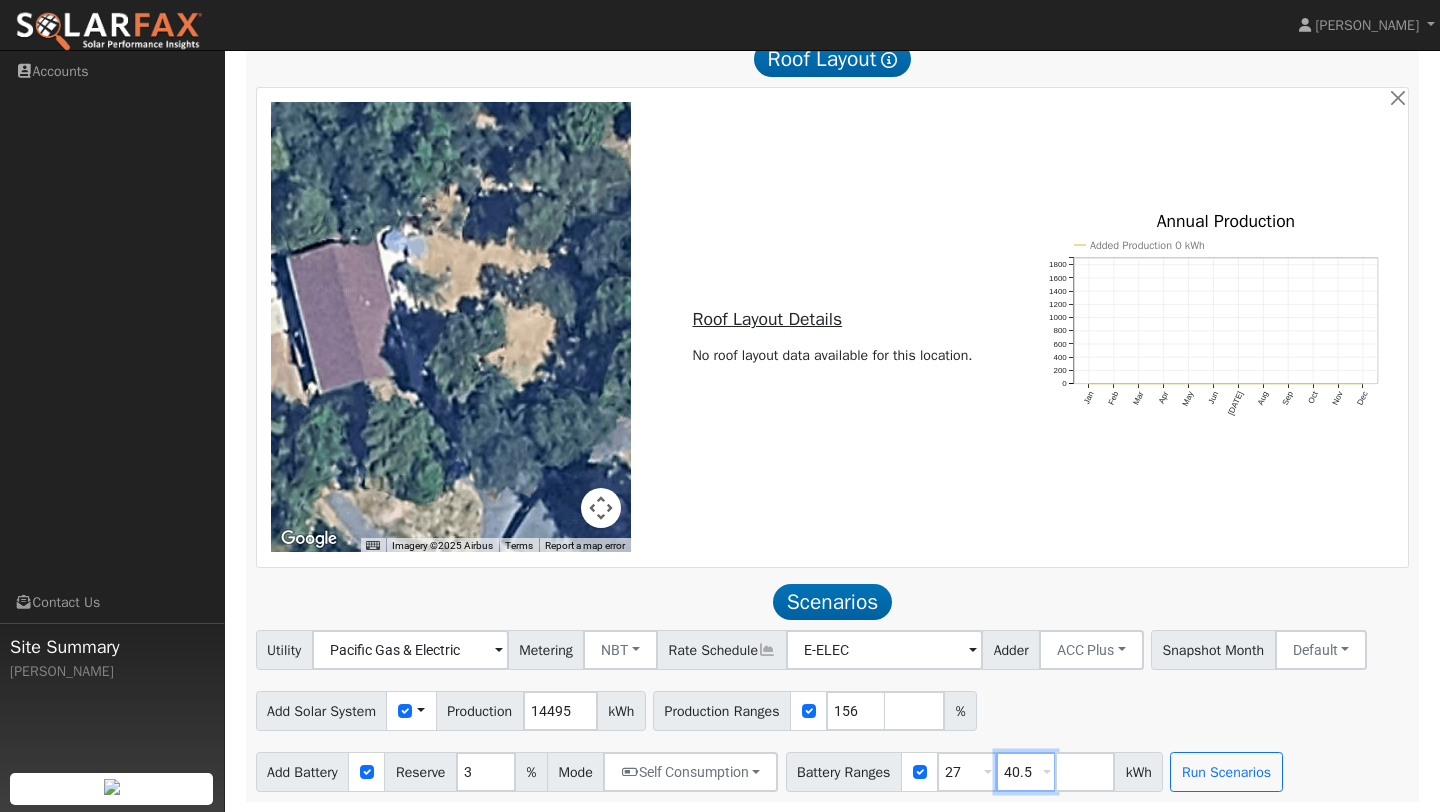 click on "40.5" at bounding box center [1026, 772] 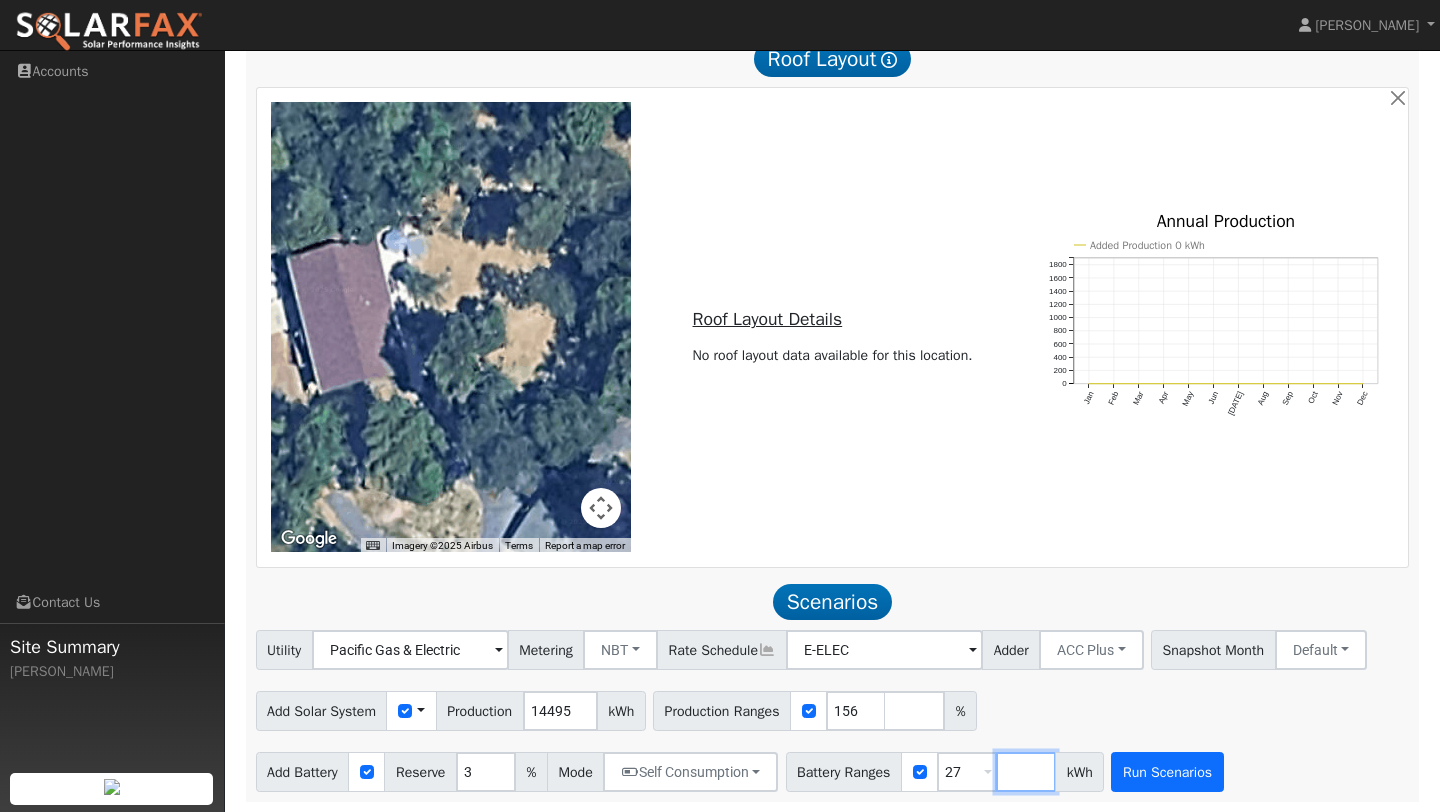 type 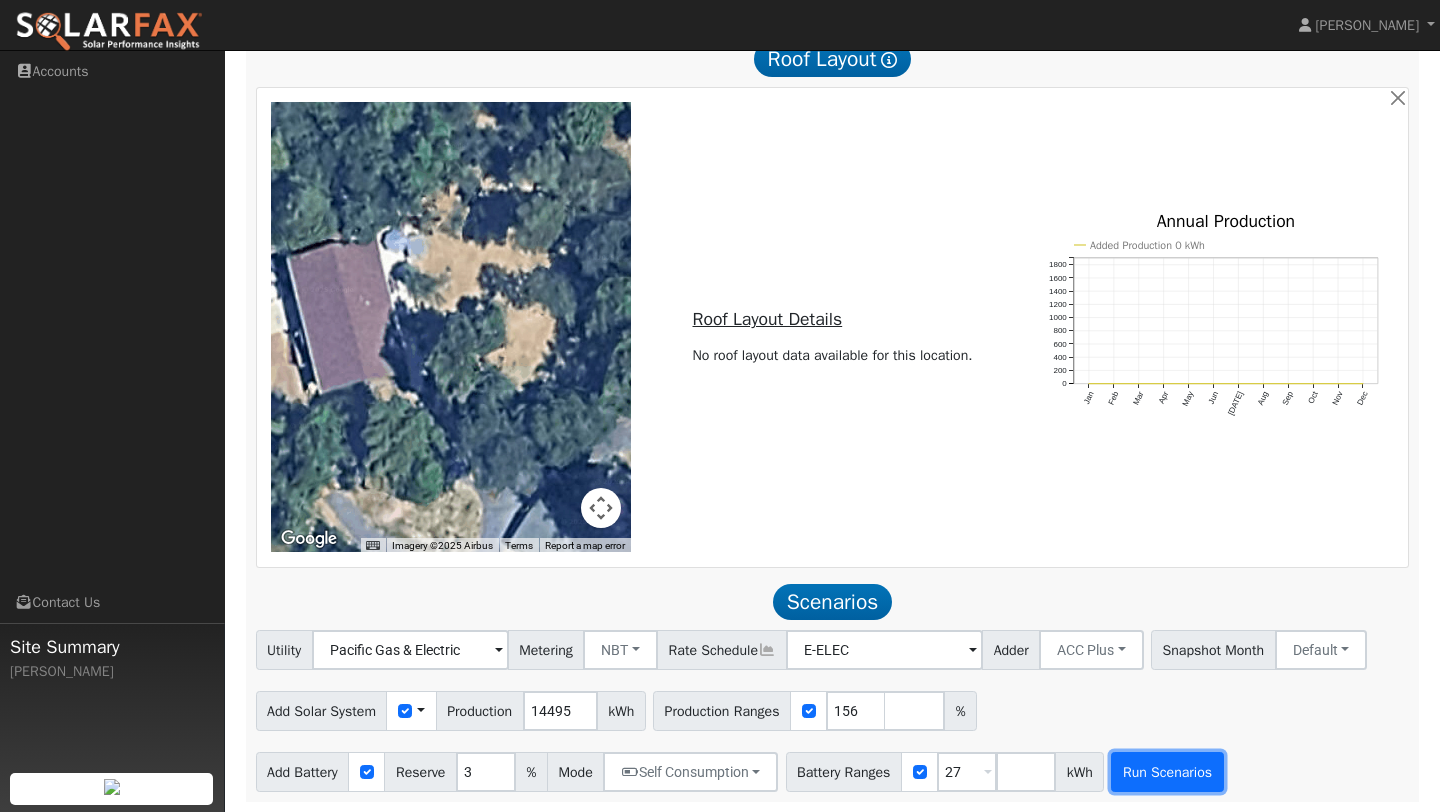 click on "Run Scenarios" at bounding box center [1167, 772] 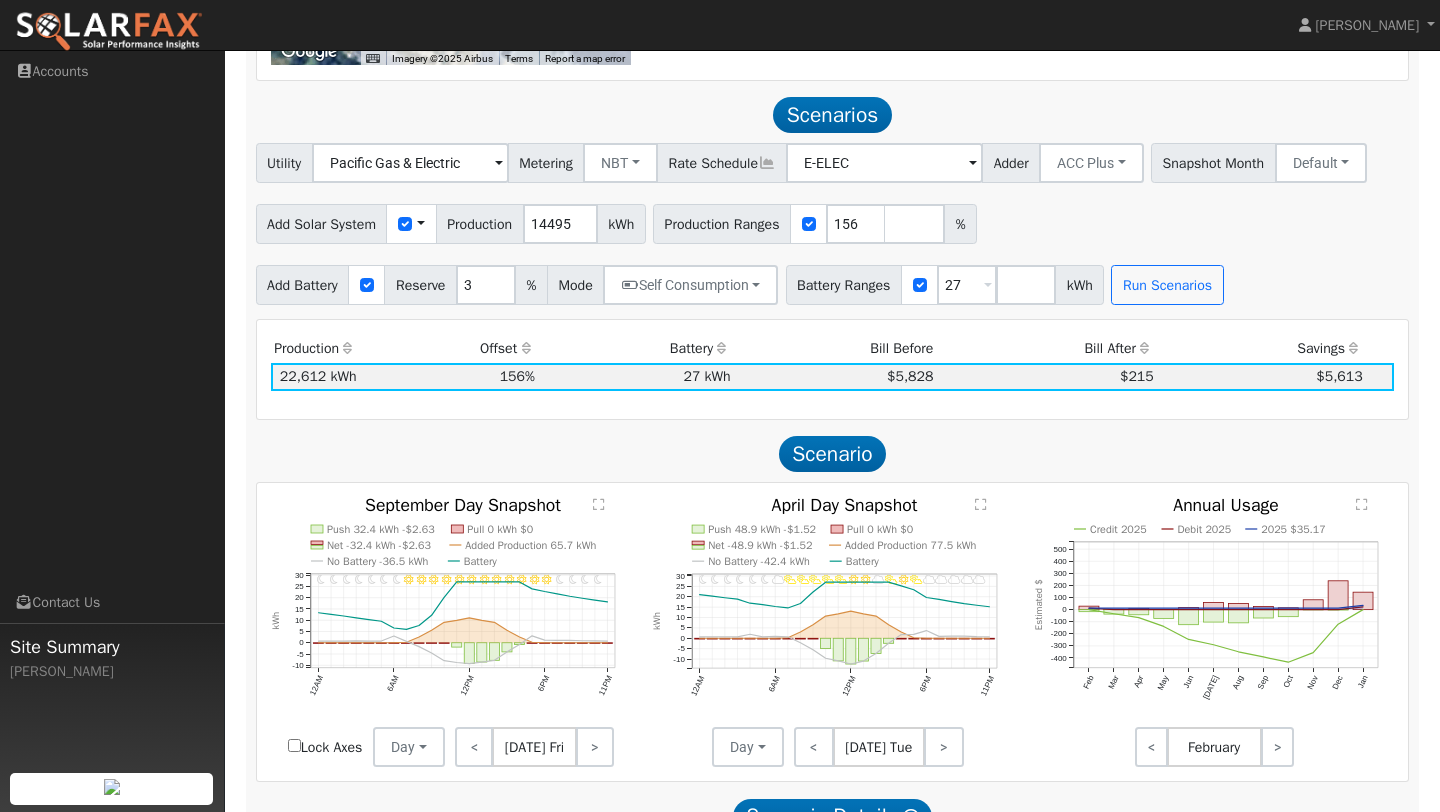 scroll, scrollTop: 1202, scrollLeft: 0, axis: vertical 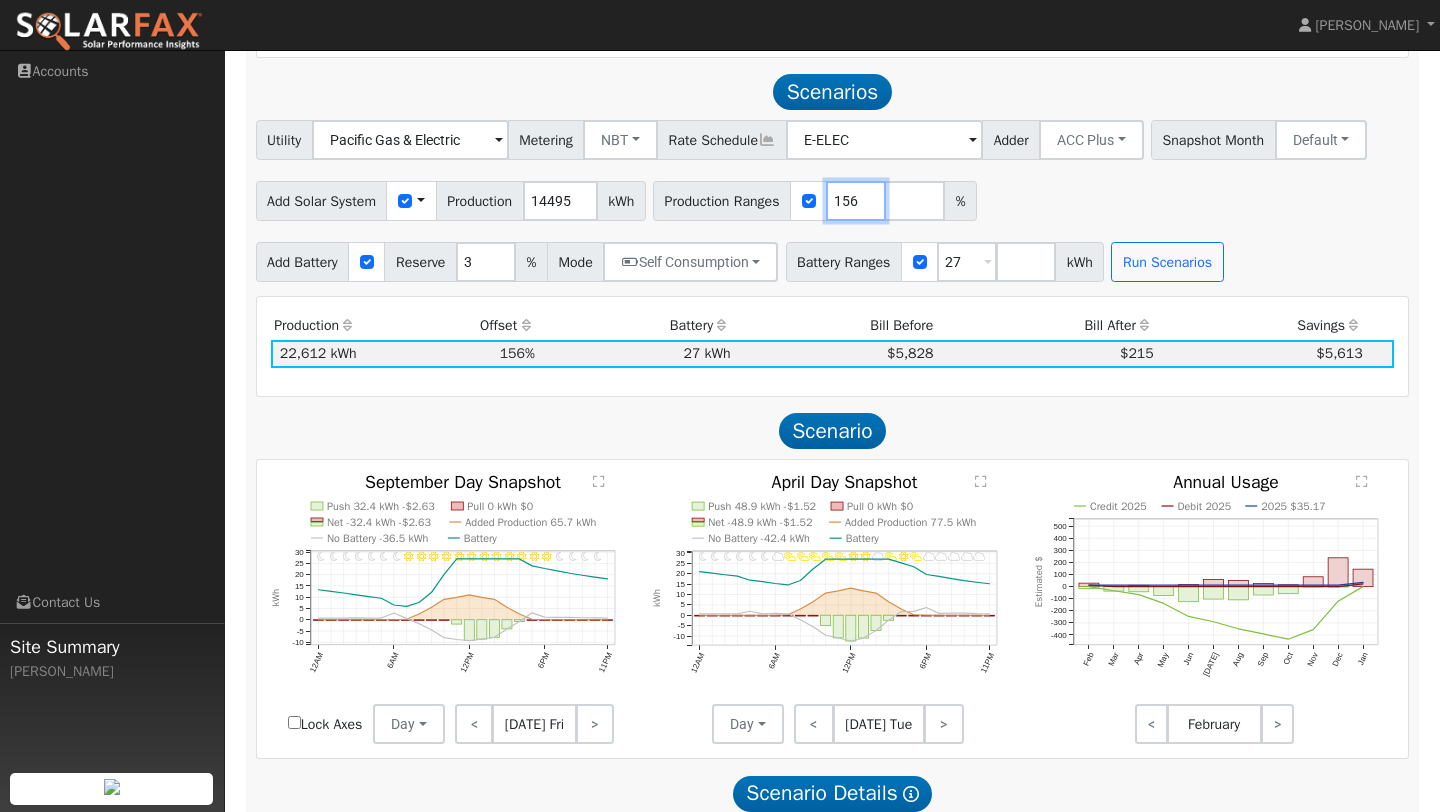 click on "156" at bounding box center (856, 201) 